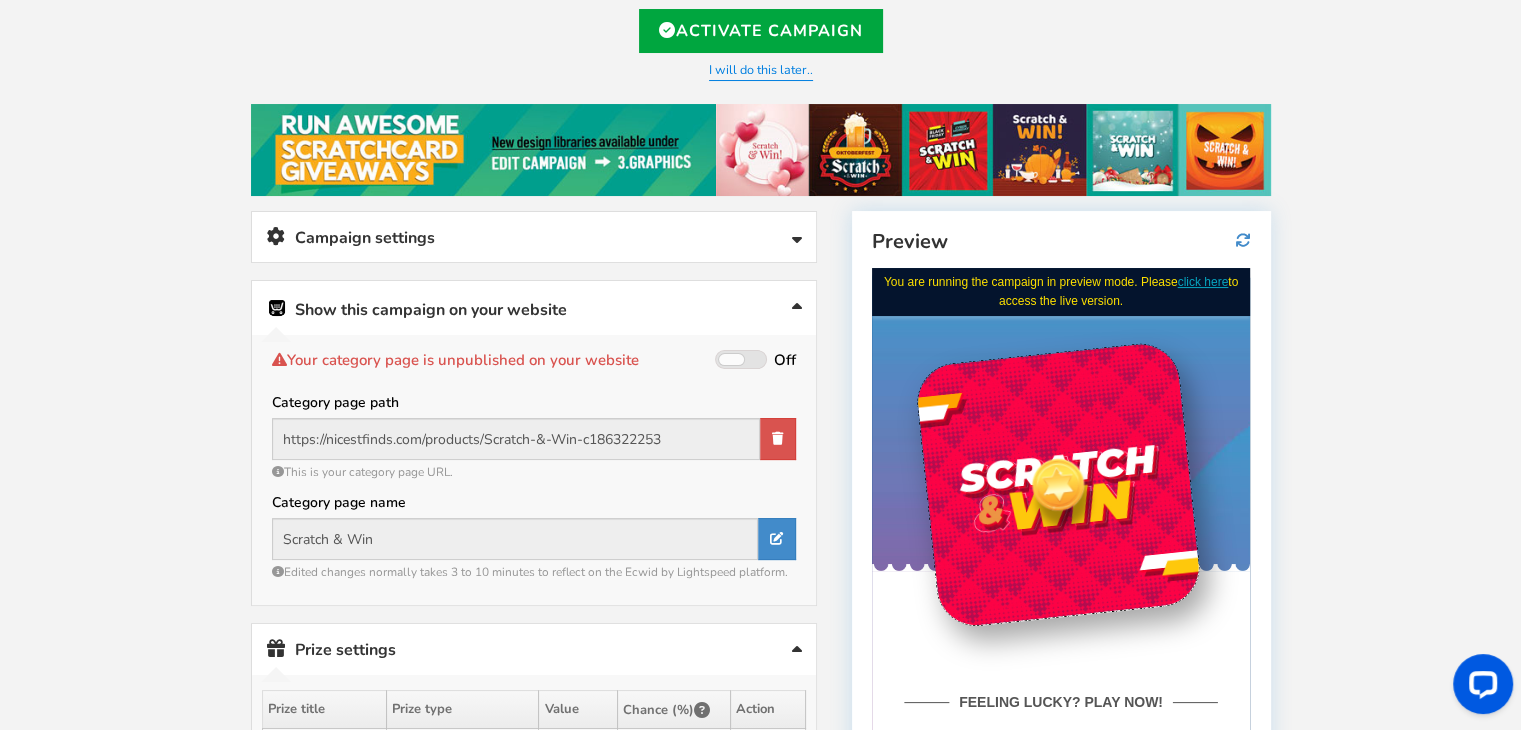 scroll, scrollTop: 0, scrollLeft: 0, axis: both 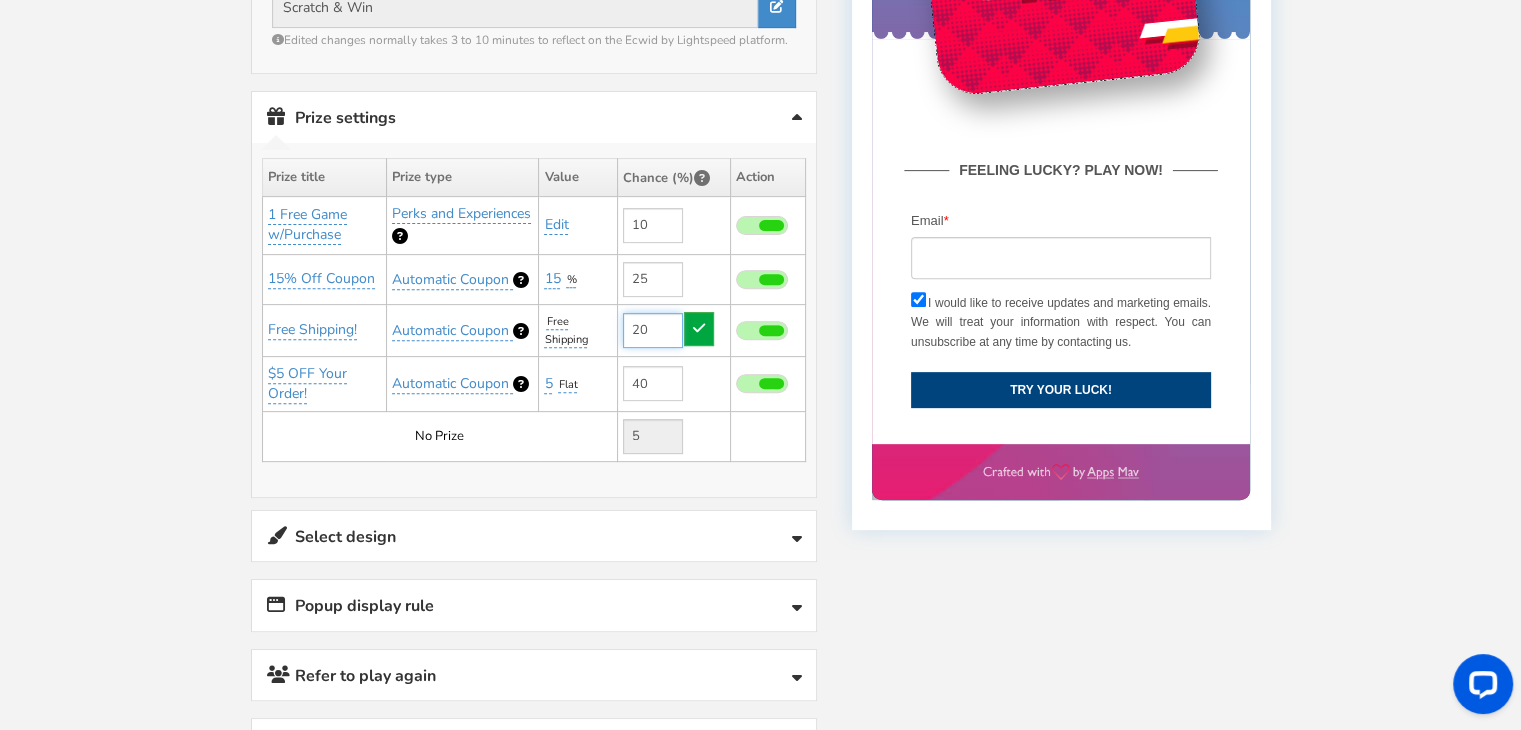 click on "20" at bounding box center [653, 330] 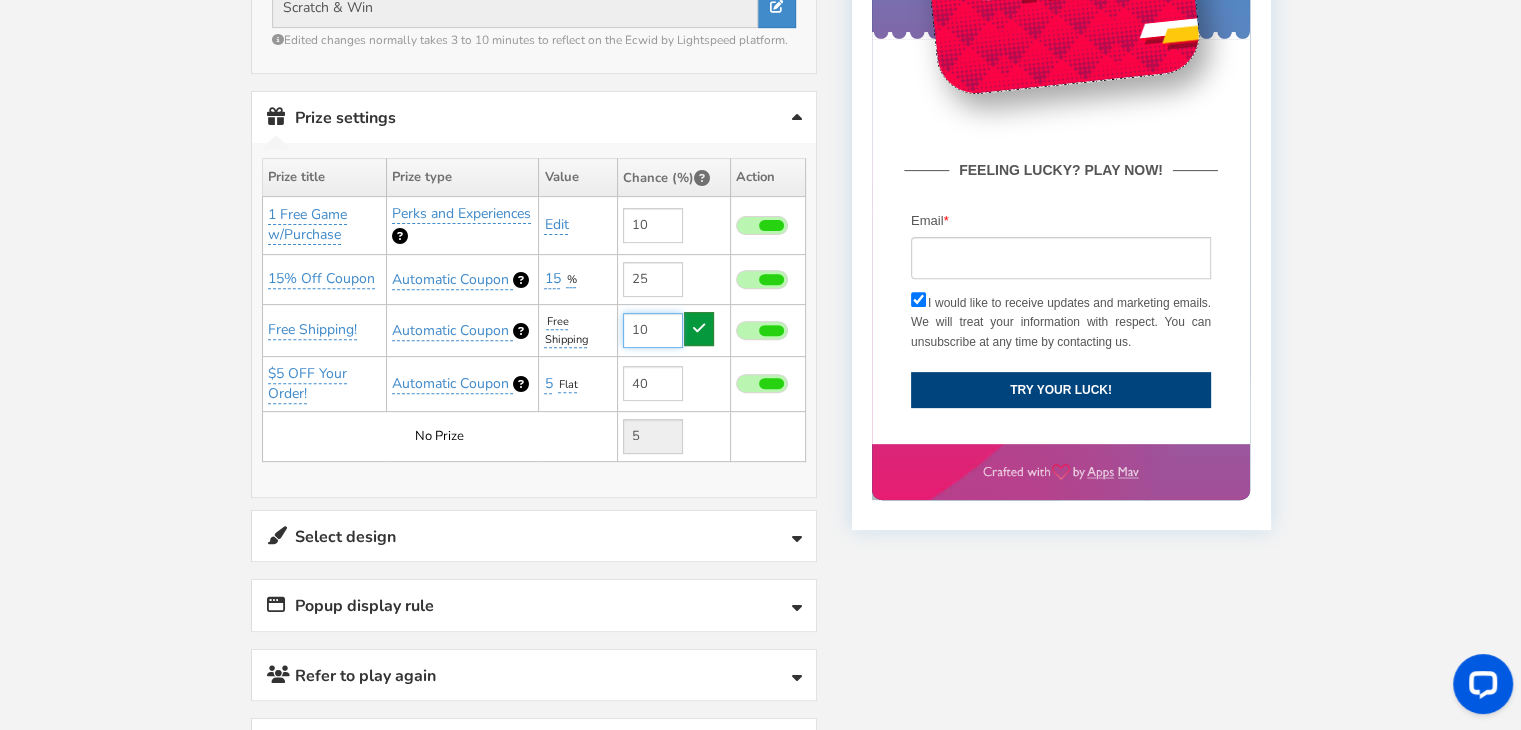 type on "10" 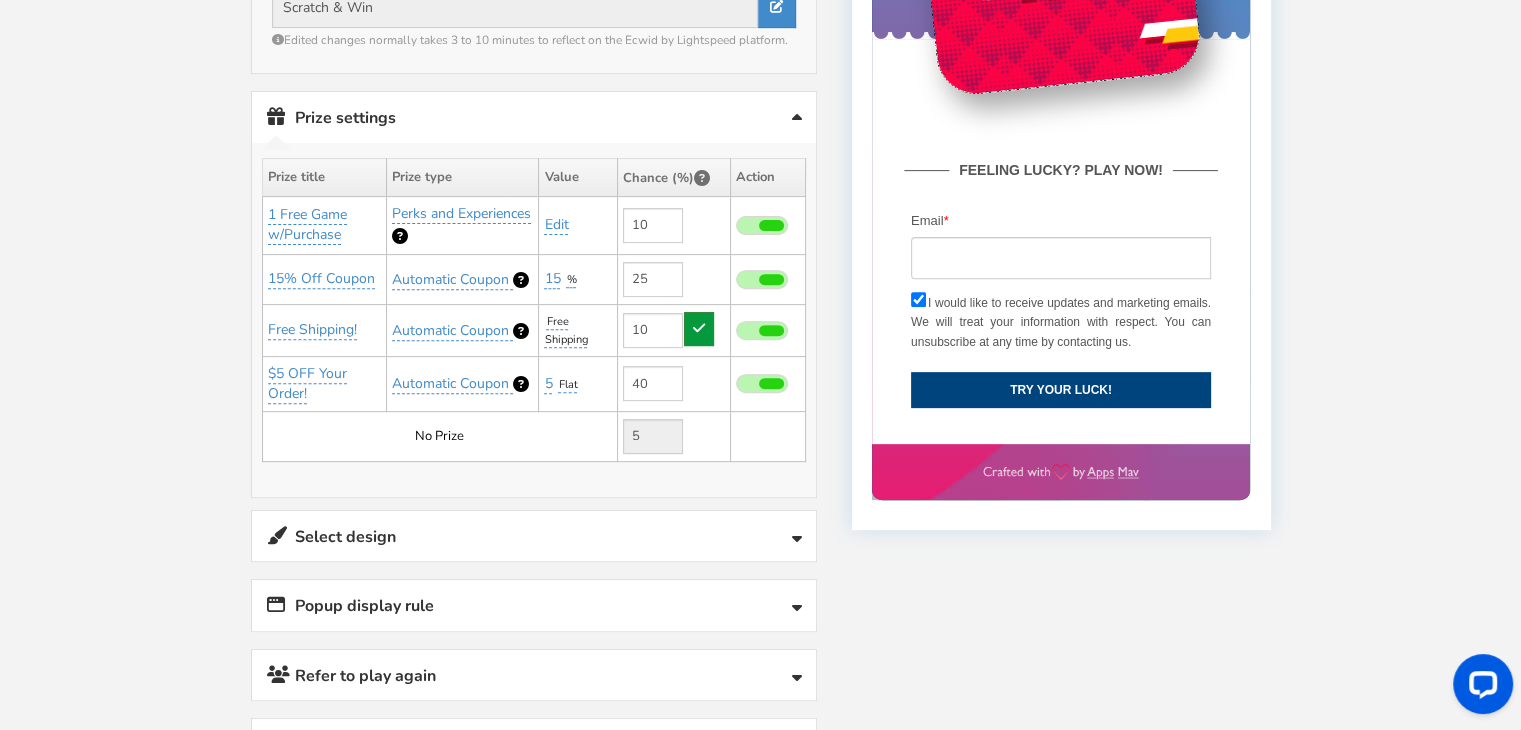 click at bounding box center [699, 329] 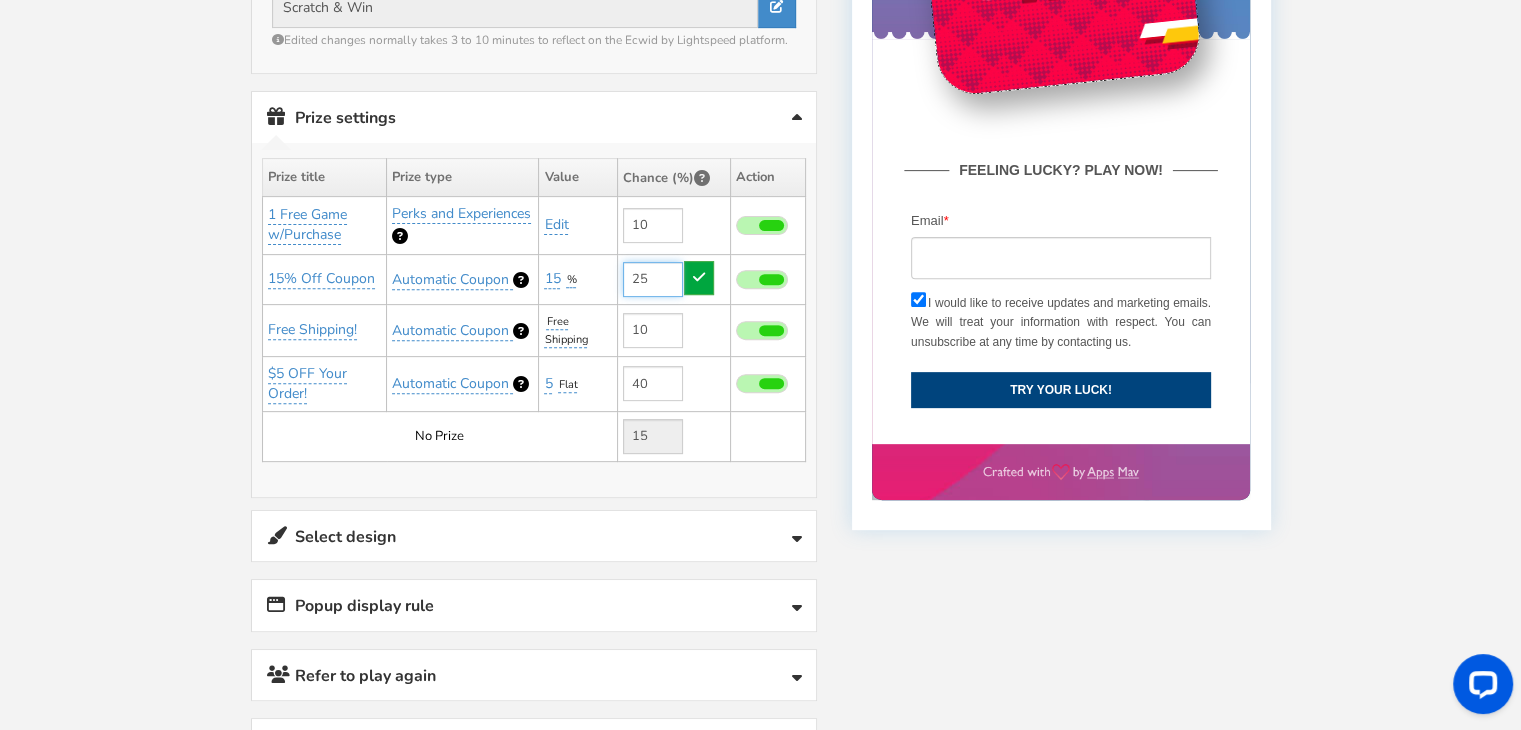 click on "25" at bounding box center [653, 279] 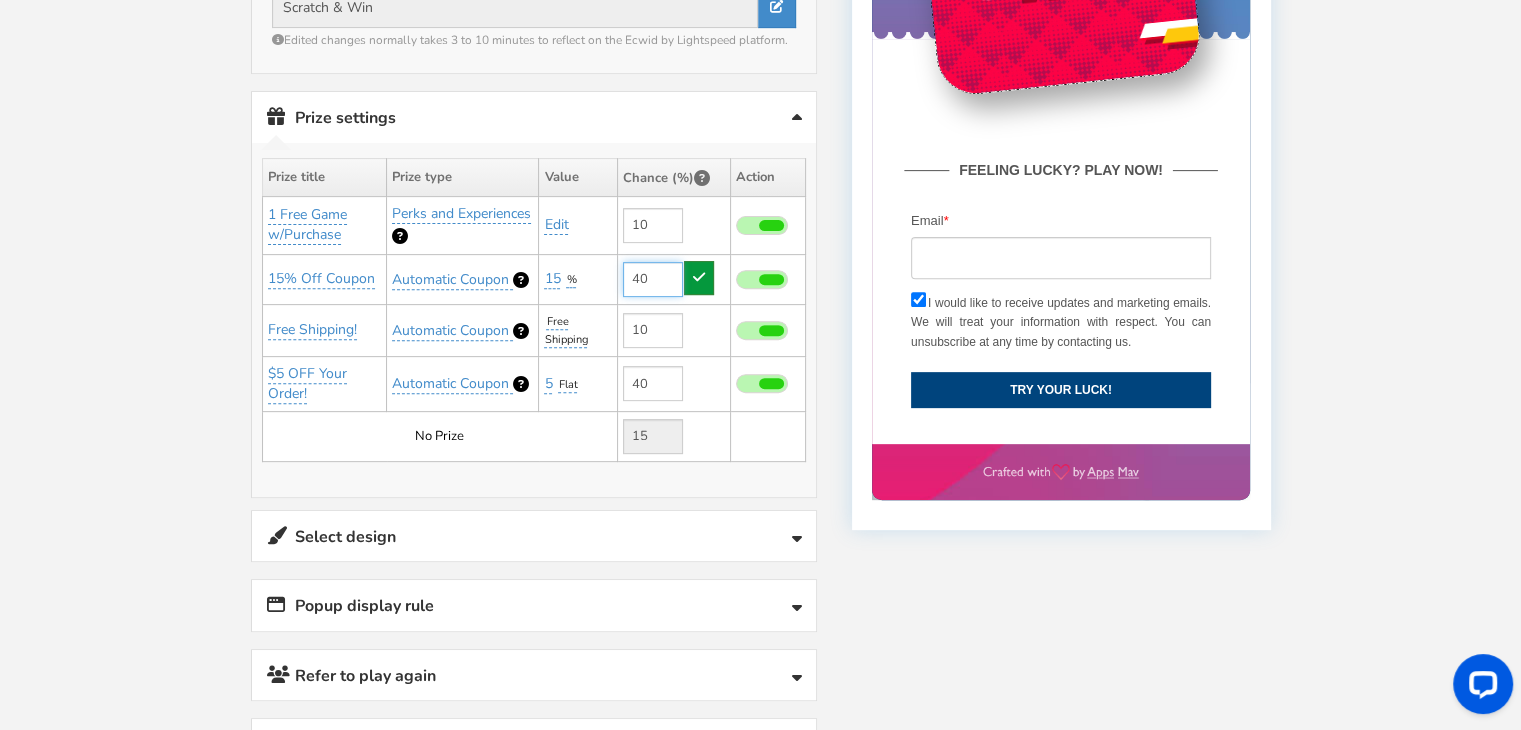 type on "40" 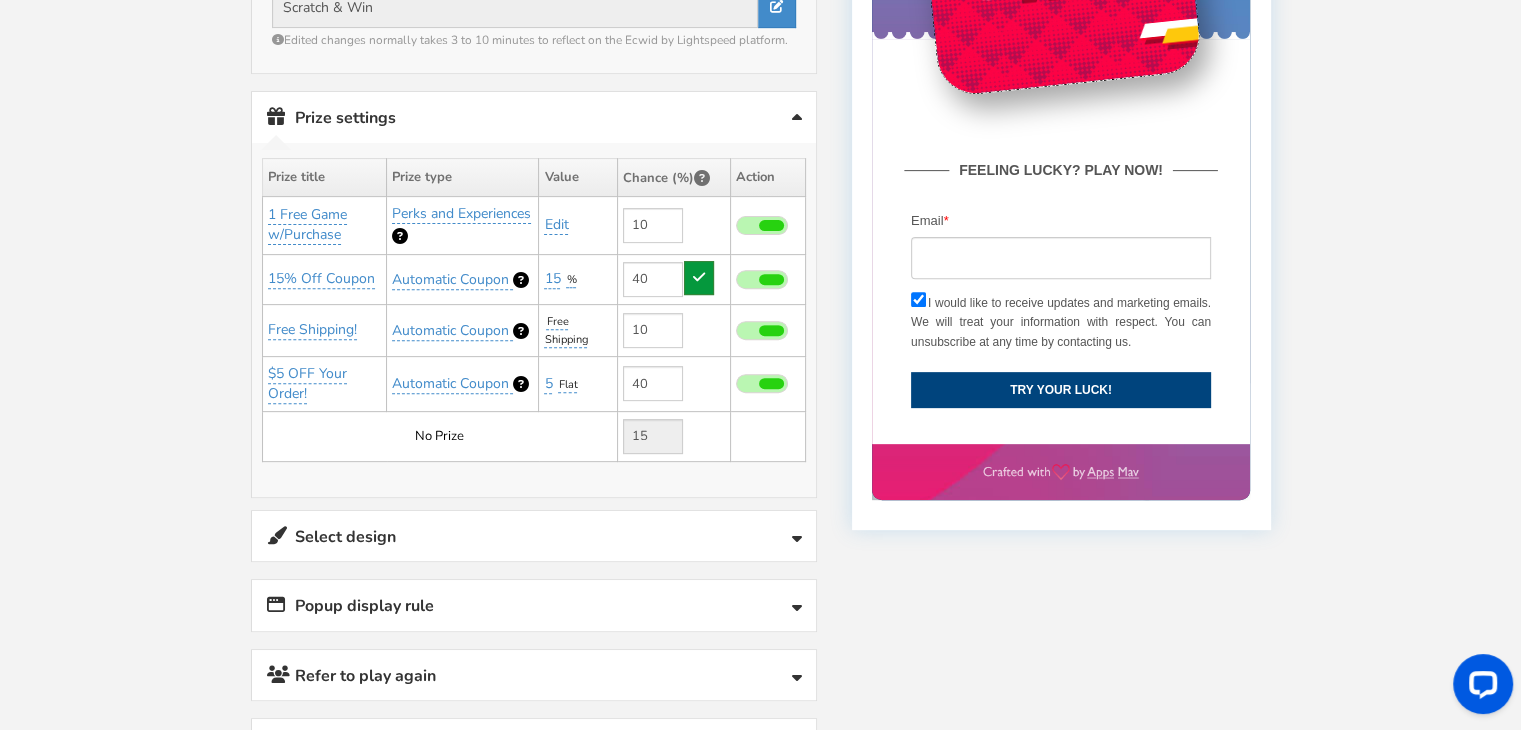 click at bounding box center [699, 277] 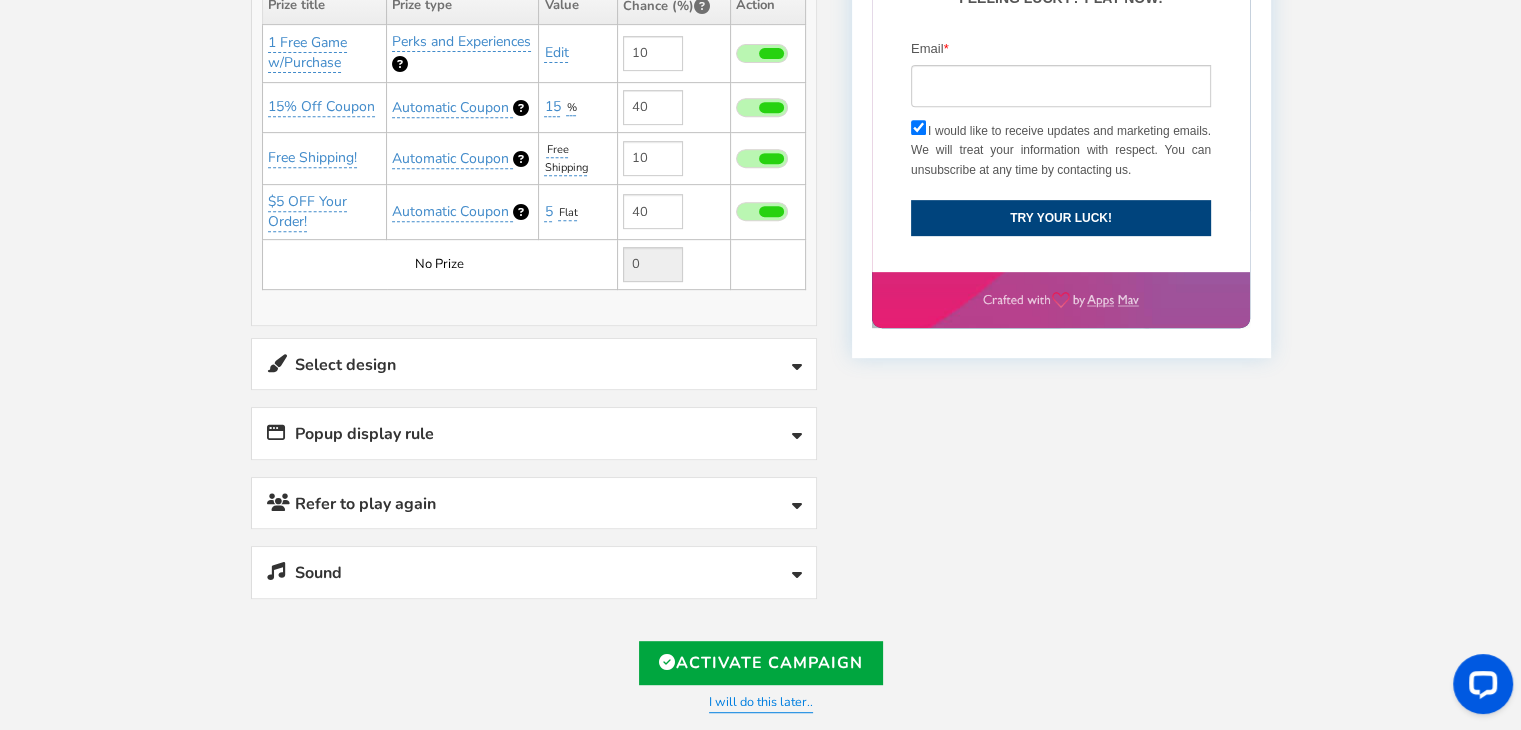 scroll, scrollTop: 843, scrollLeft: 0, axis: vertical 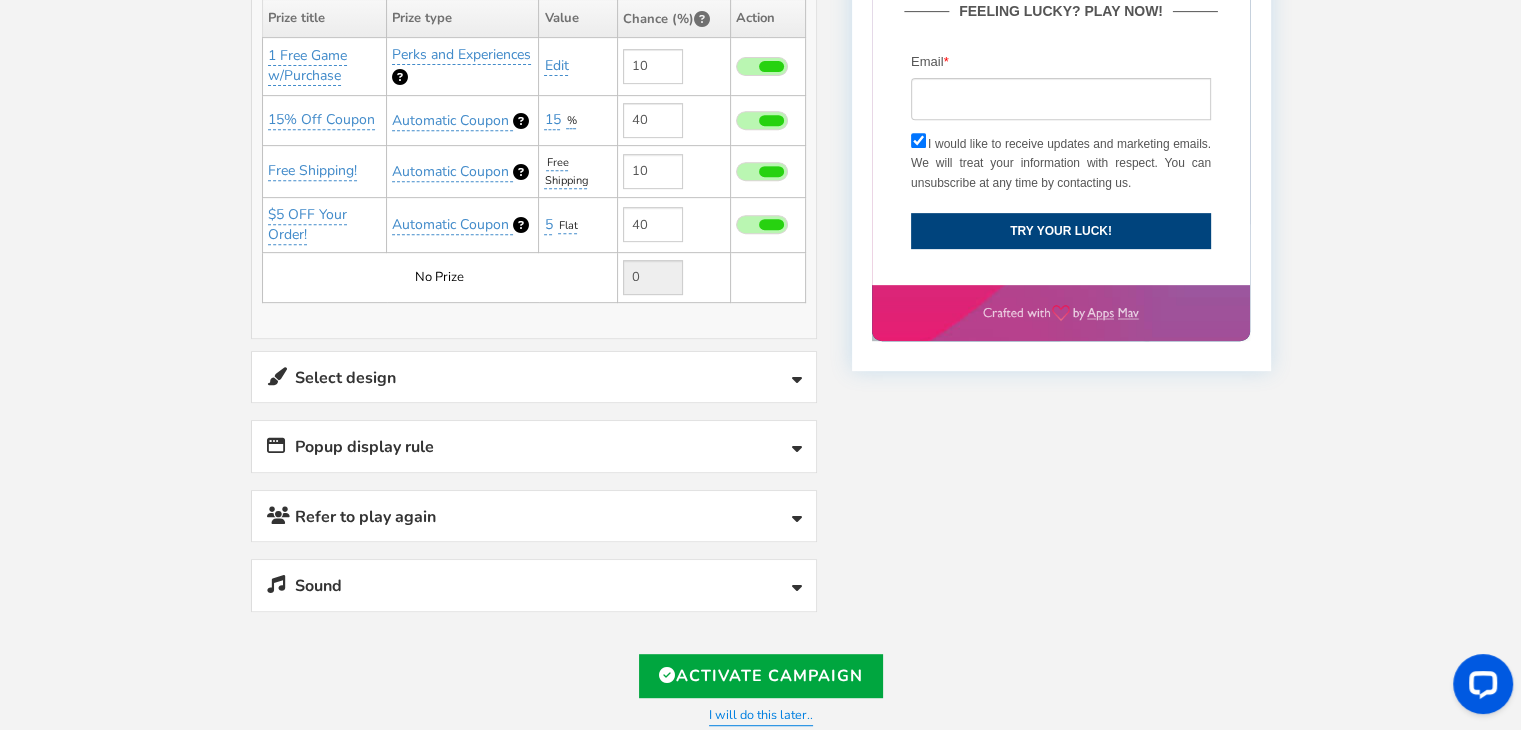 click on "Select design" at bounding box center [534, 377] 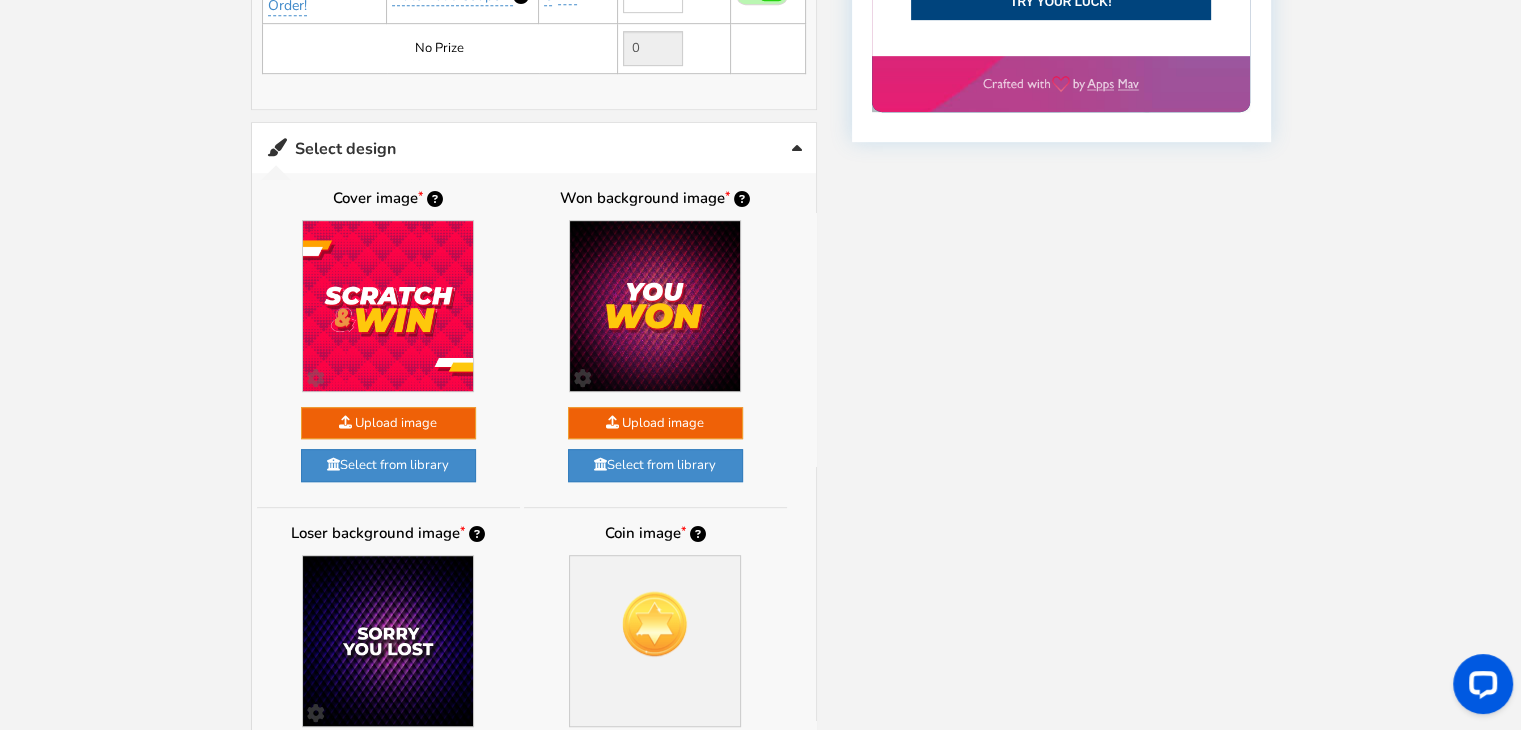 scroll, scrollTop: 1131, scrollLeft: 0, axis: vertical 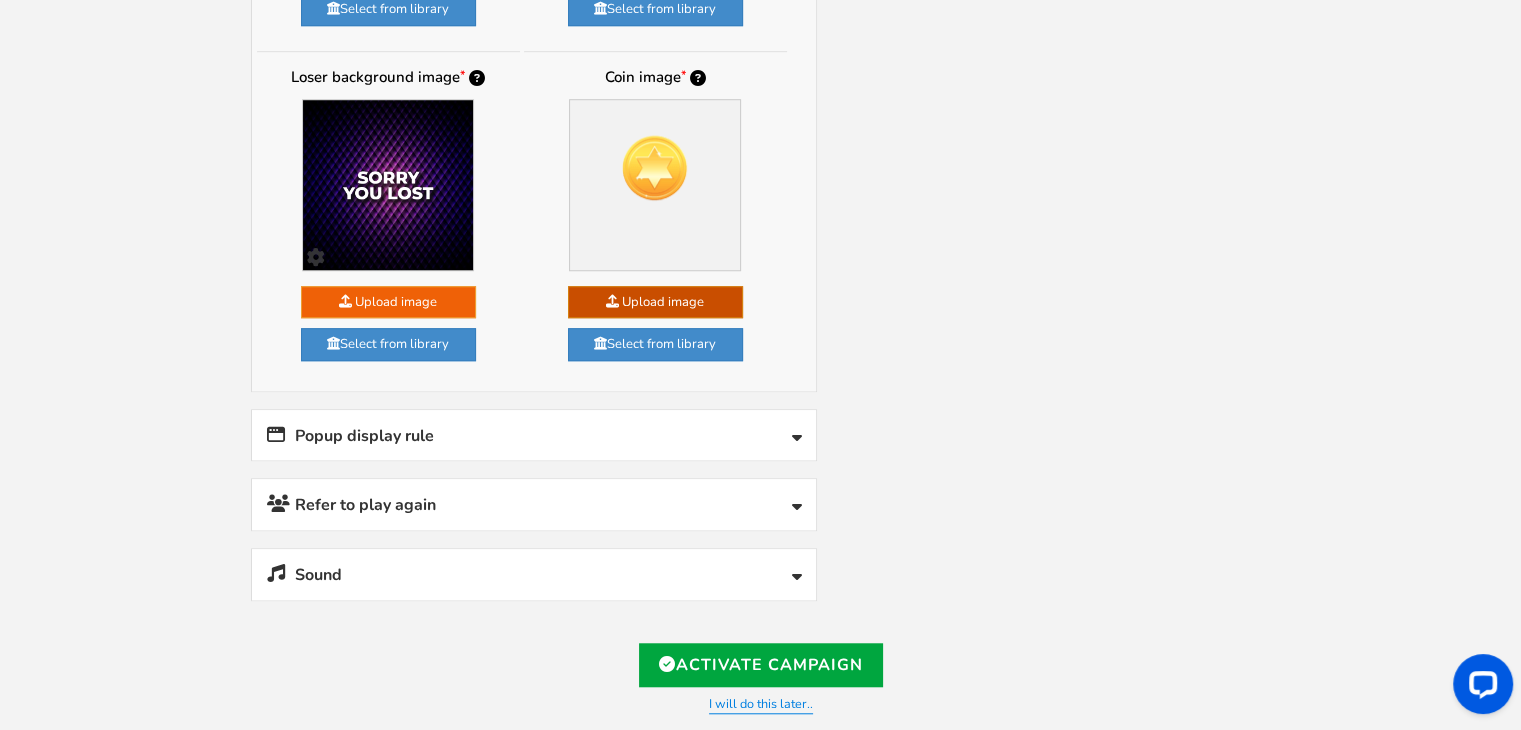 click at bounding box center (-1298, 430) 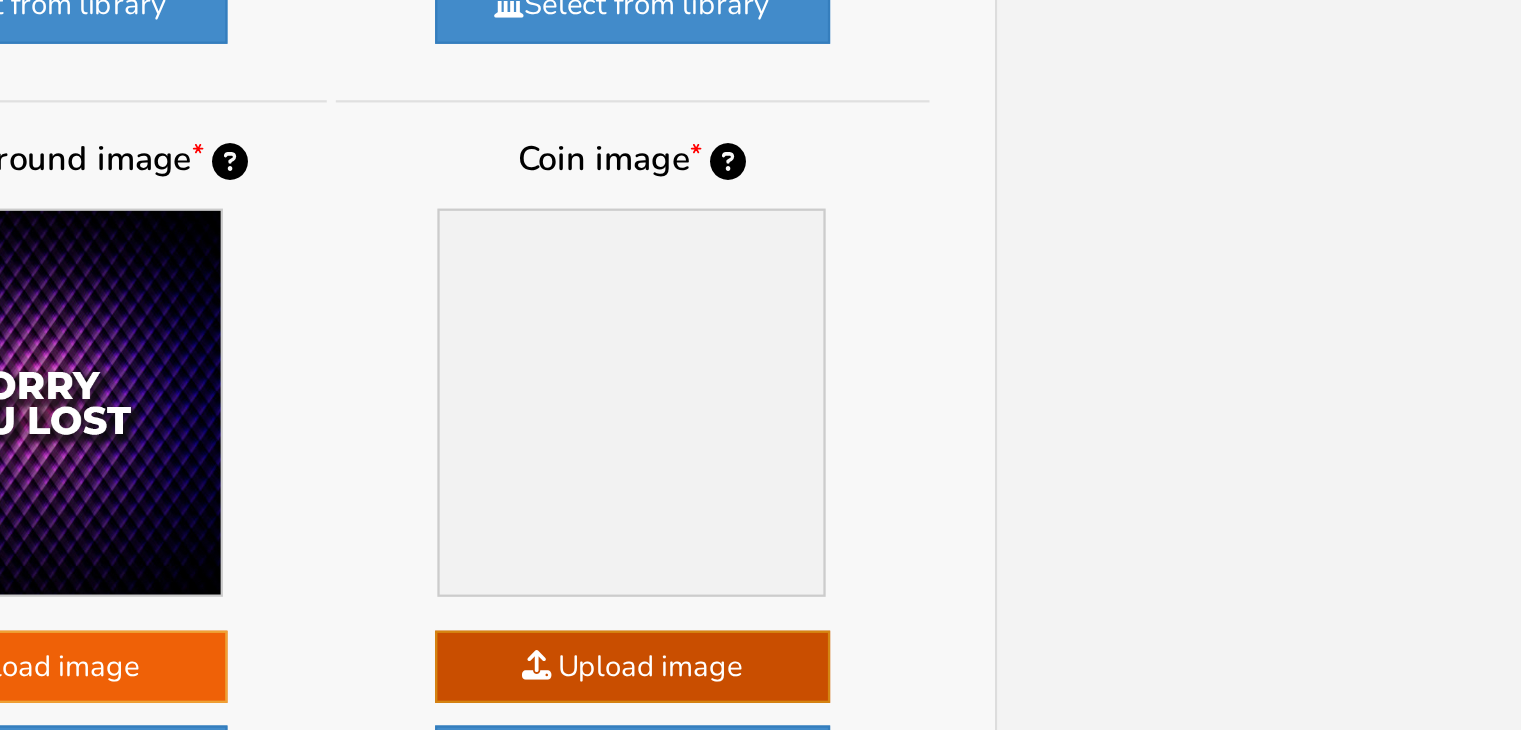 scroll, scrollTop: 1528, scrollLeft: 0, axis: vertical 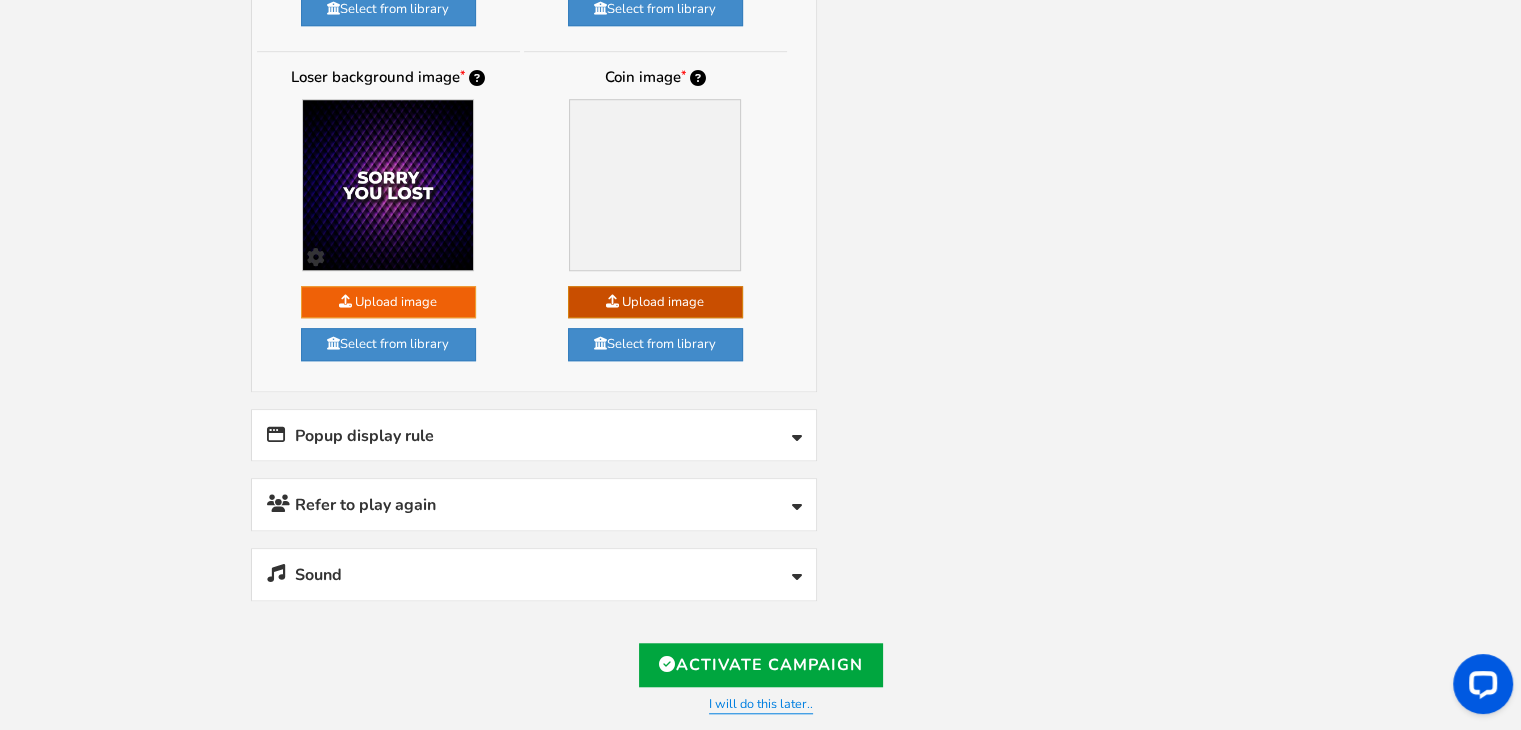 click at bounding box center [-1298, 430] 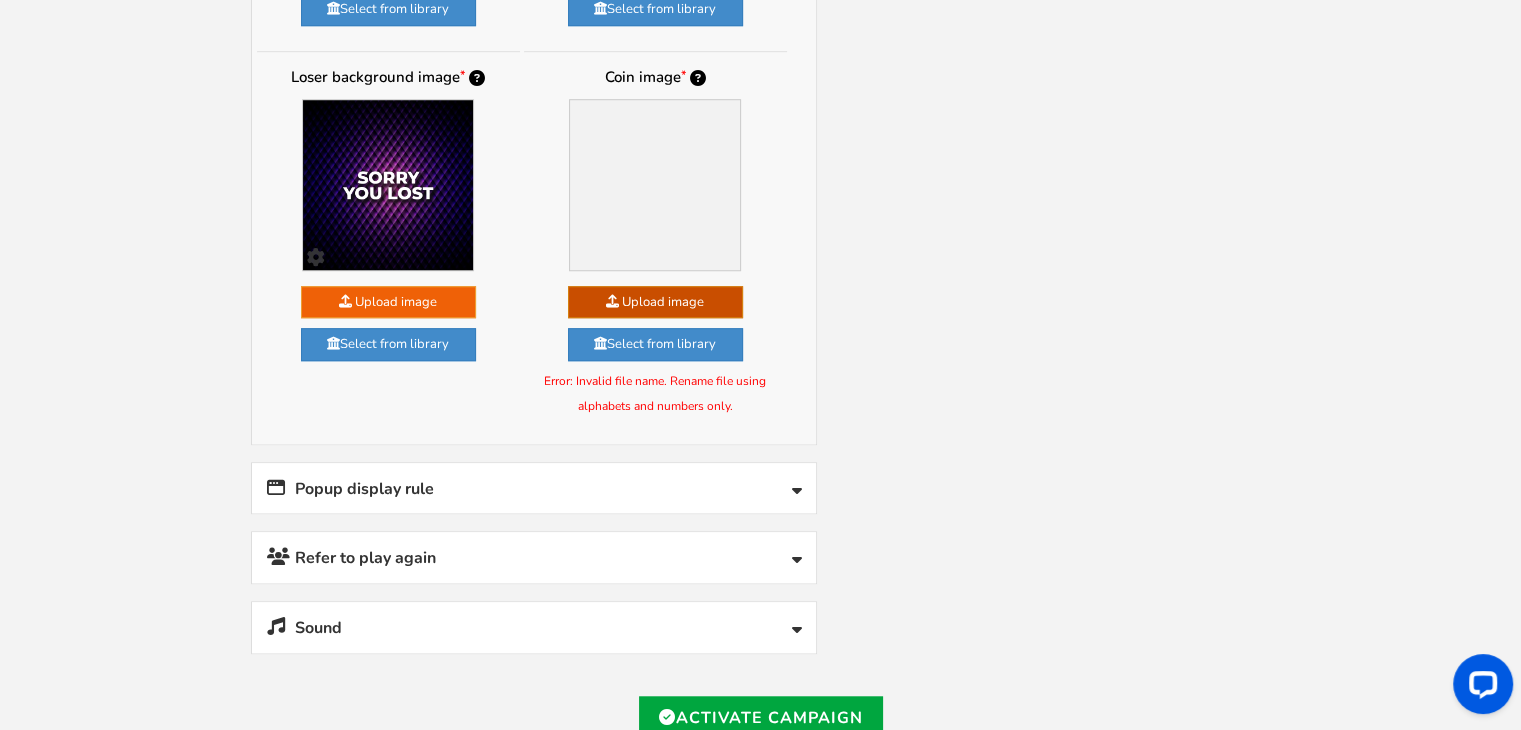 click at bounding box center [-1298, 430] 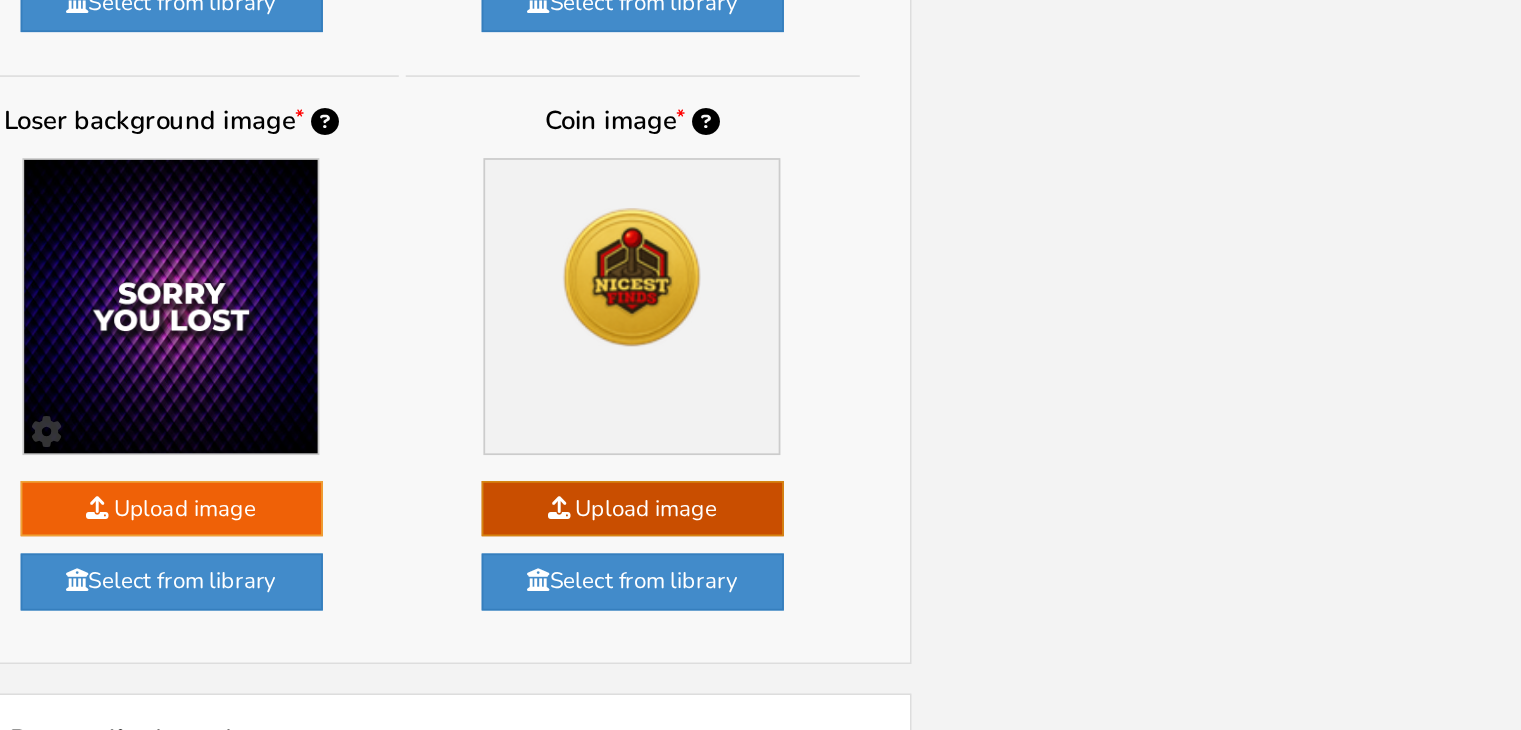 scroll, scrollTop: 1528, scrollLeft: 0, axis: vertical 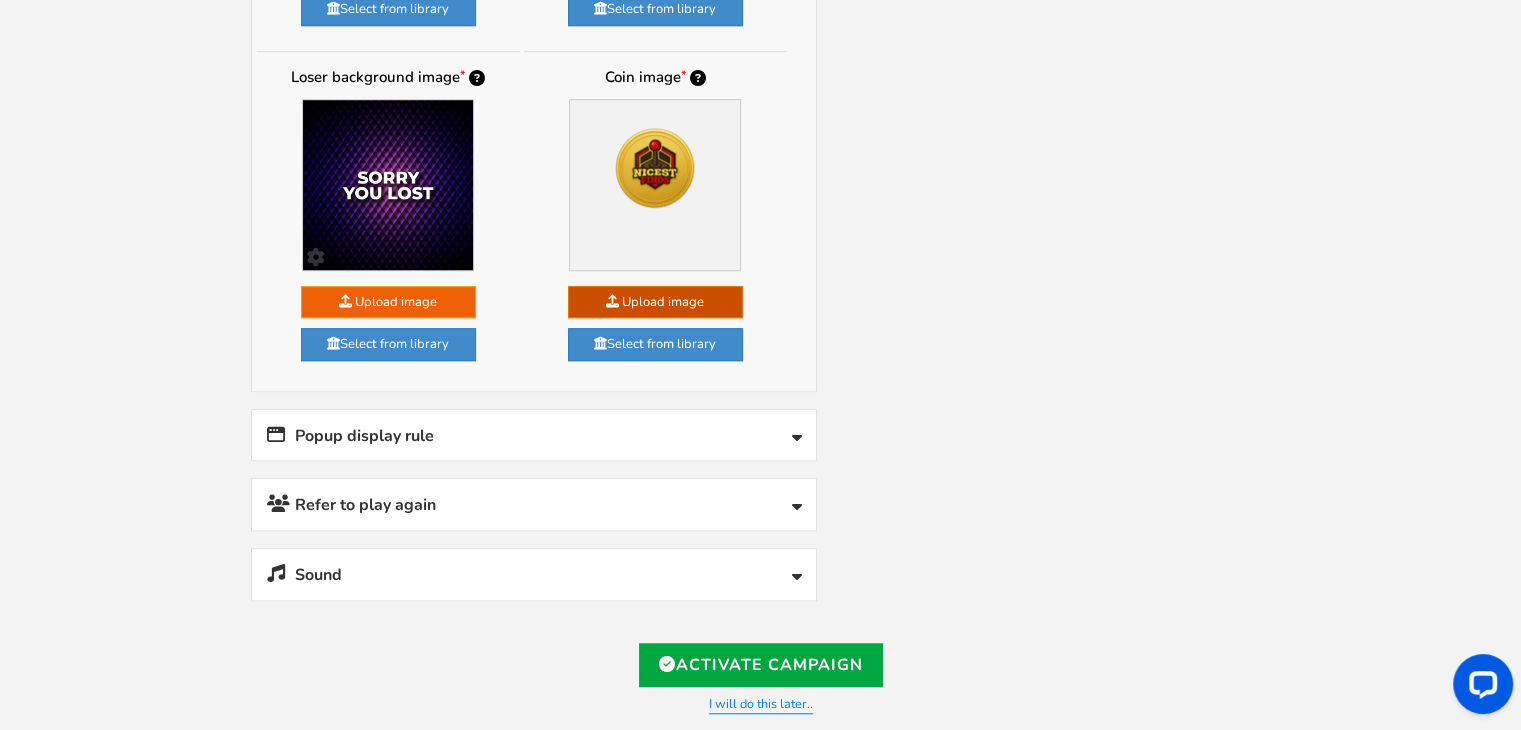 click at bounding box center [-1298, 430] 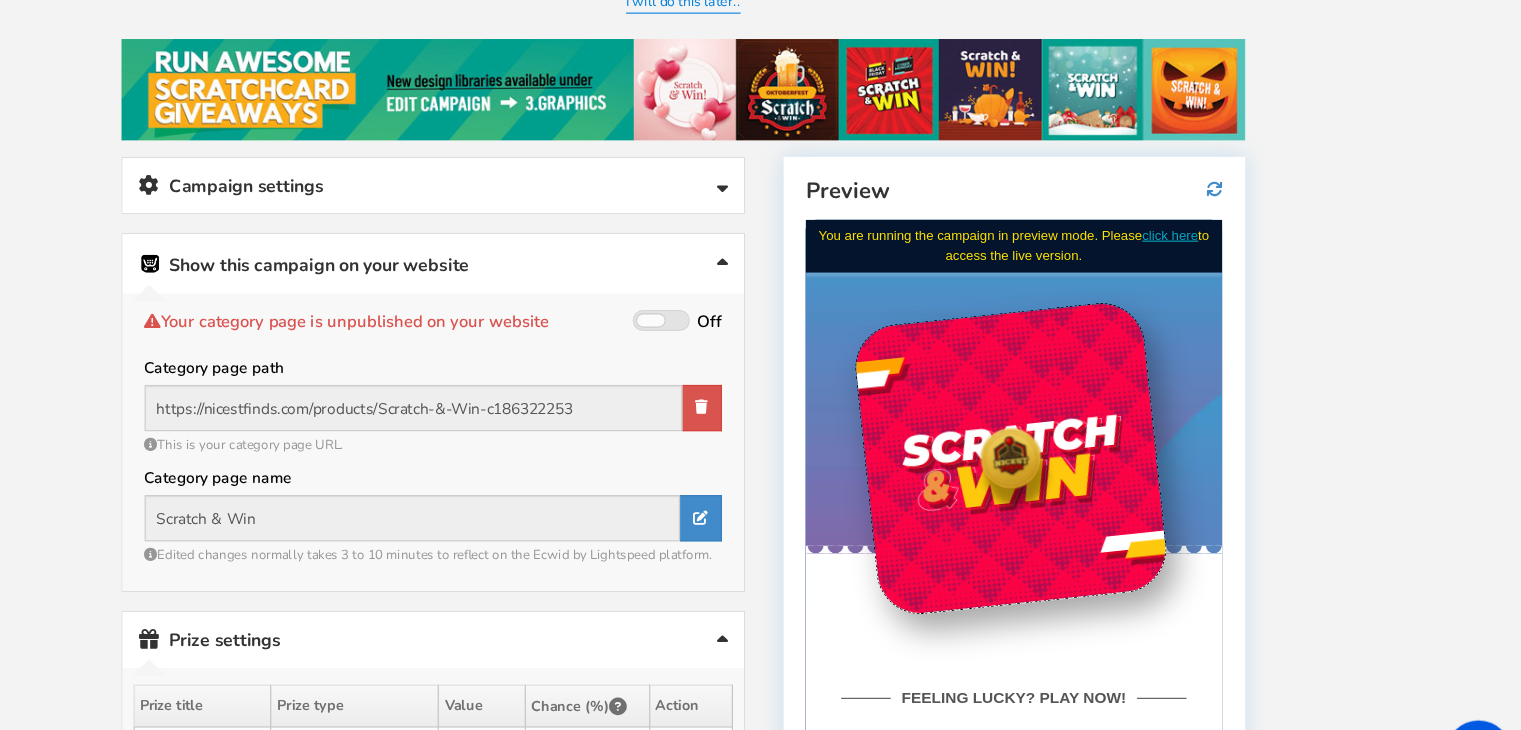 scroll, scrollTop: 215, scrollLeft: 0, axis: vertical 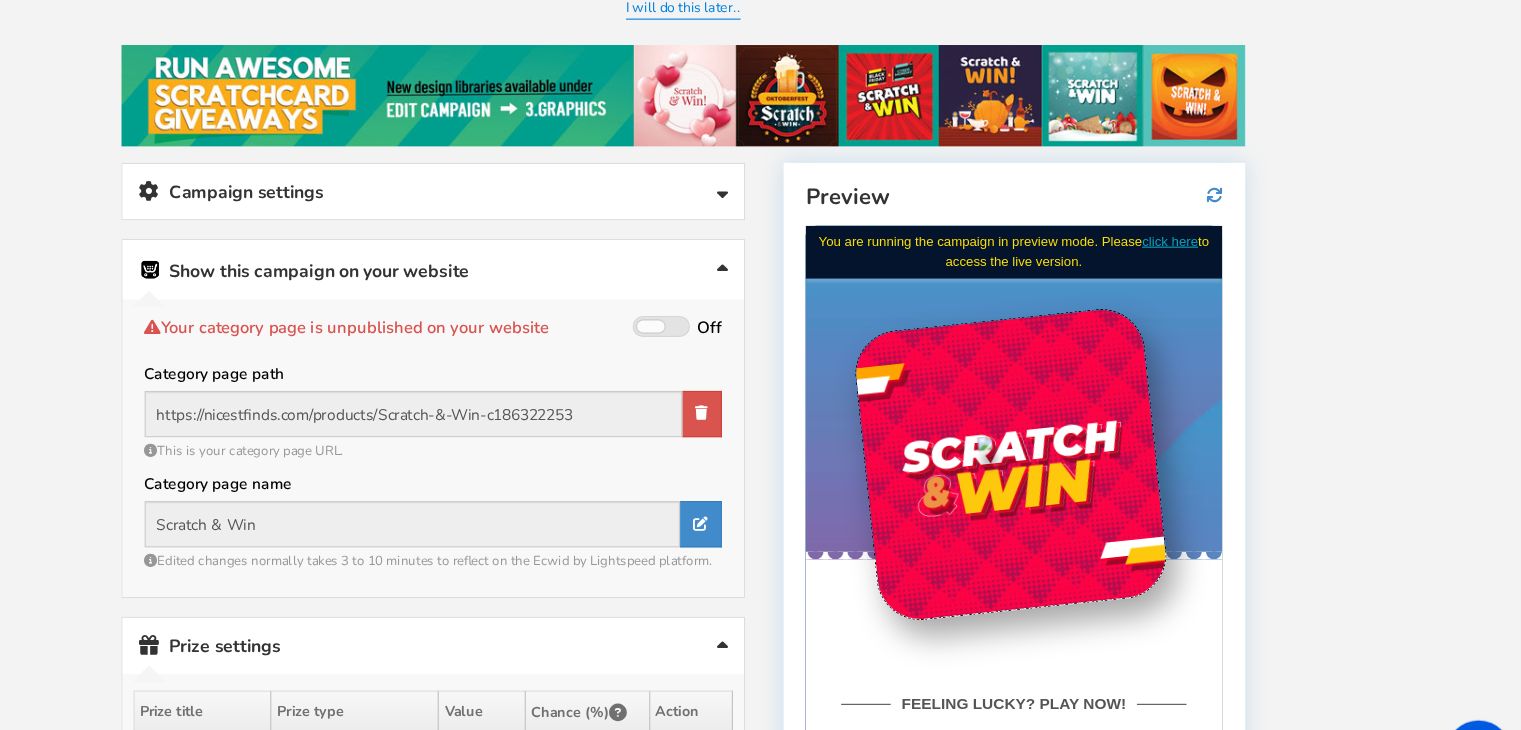 click on "Preview" at bounding box center (1061, 179) 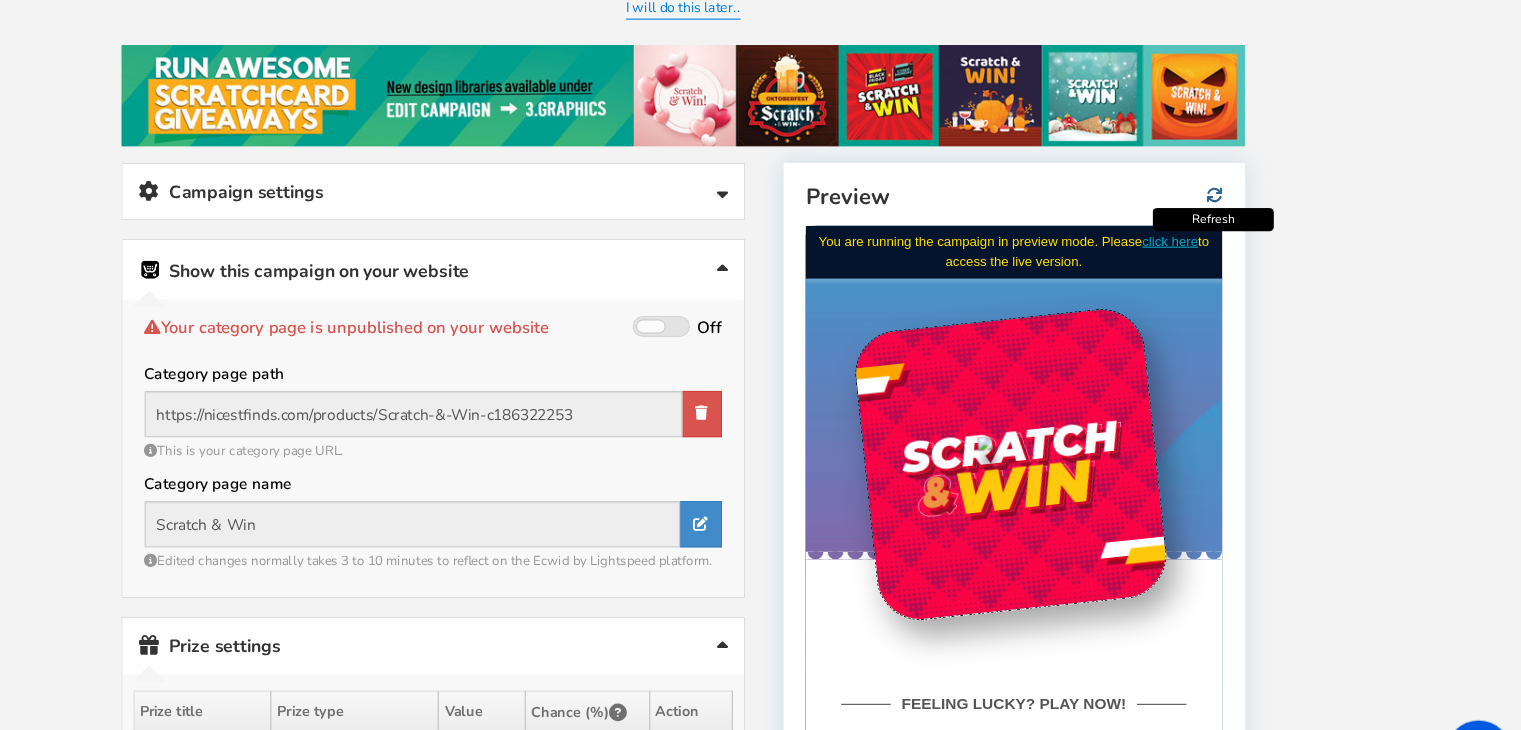 click at bounding box center [1243, 177] 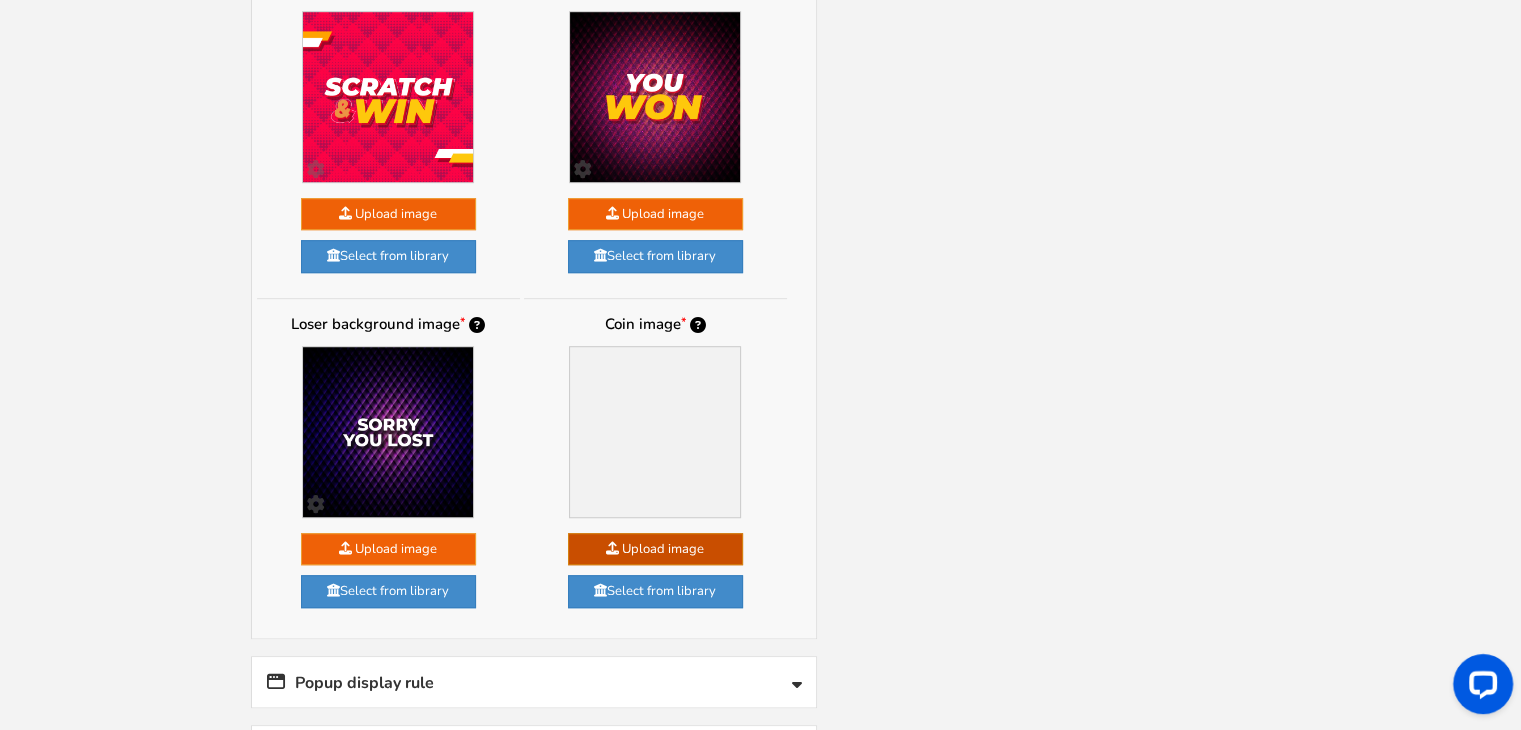 scroll, scrollTop: 1294, scrollLeft: 0, axis: vertical 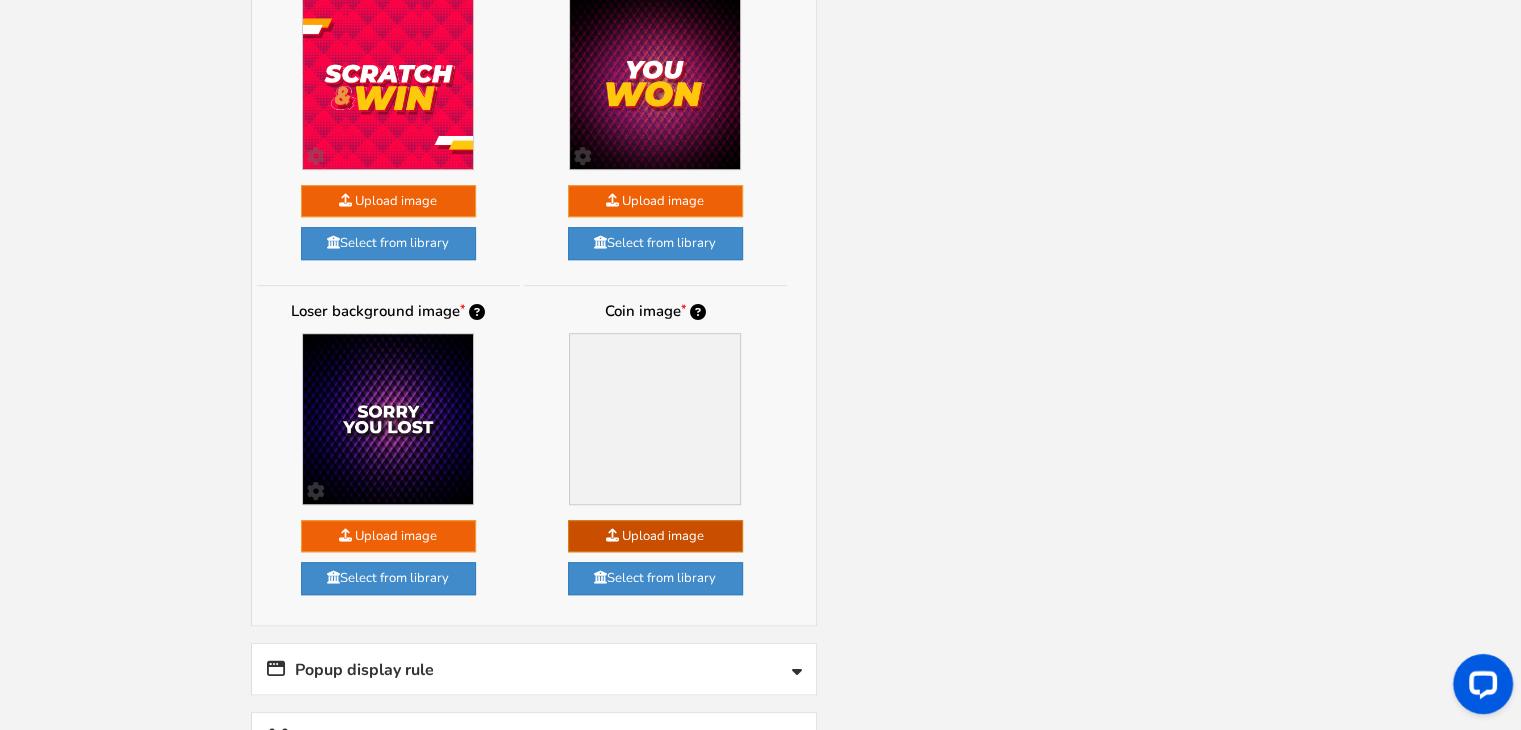 click at bounding box center [-1298, 664] 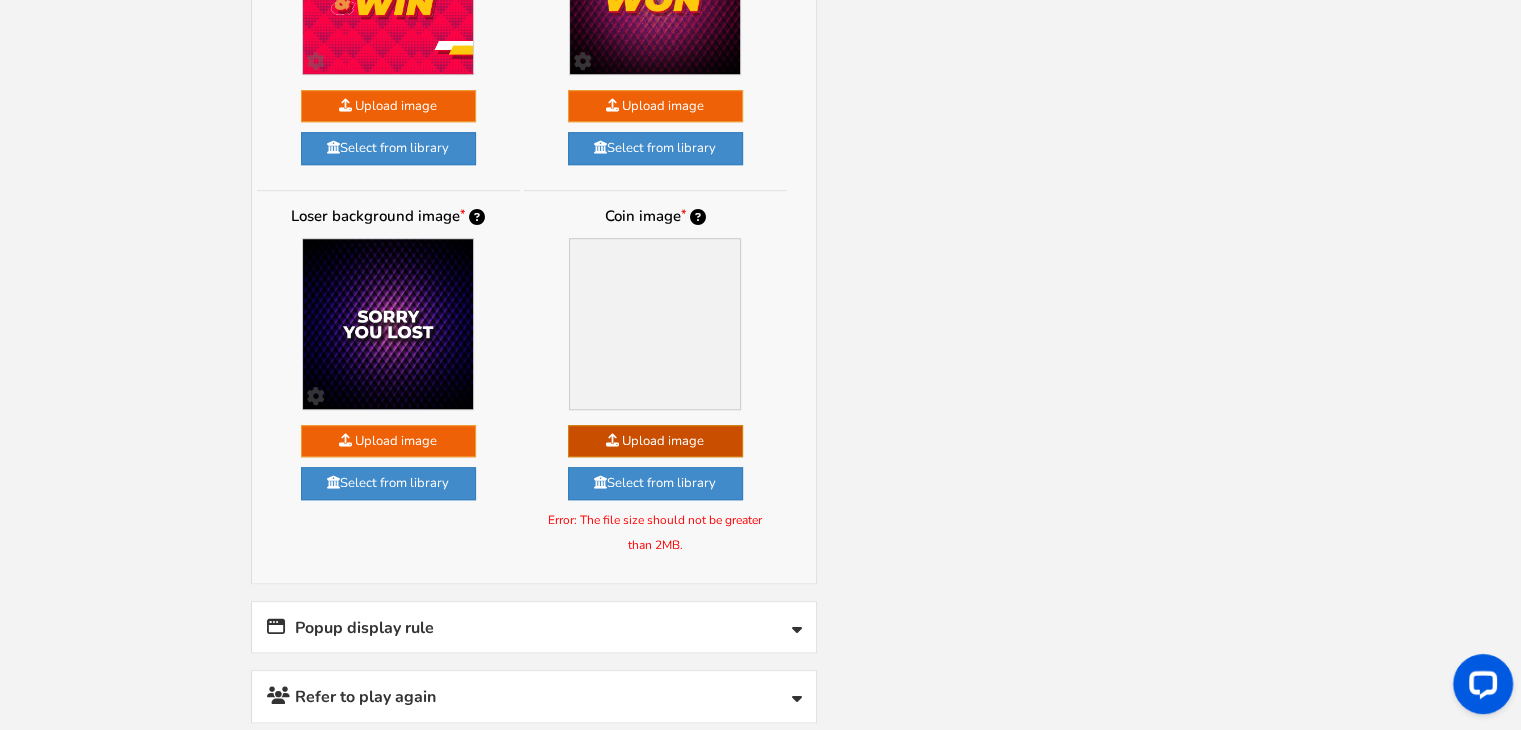 scroll, scrollTop: 1390, scrollLeft: 0, axis: vertical 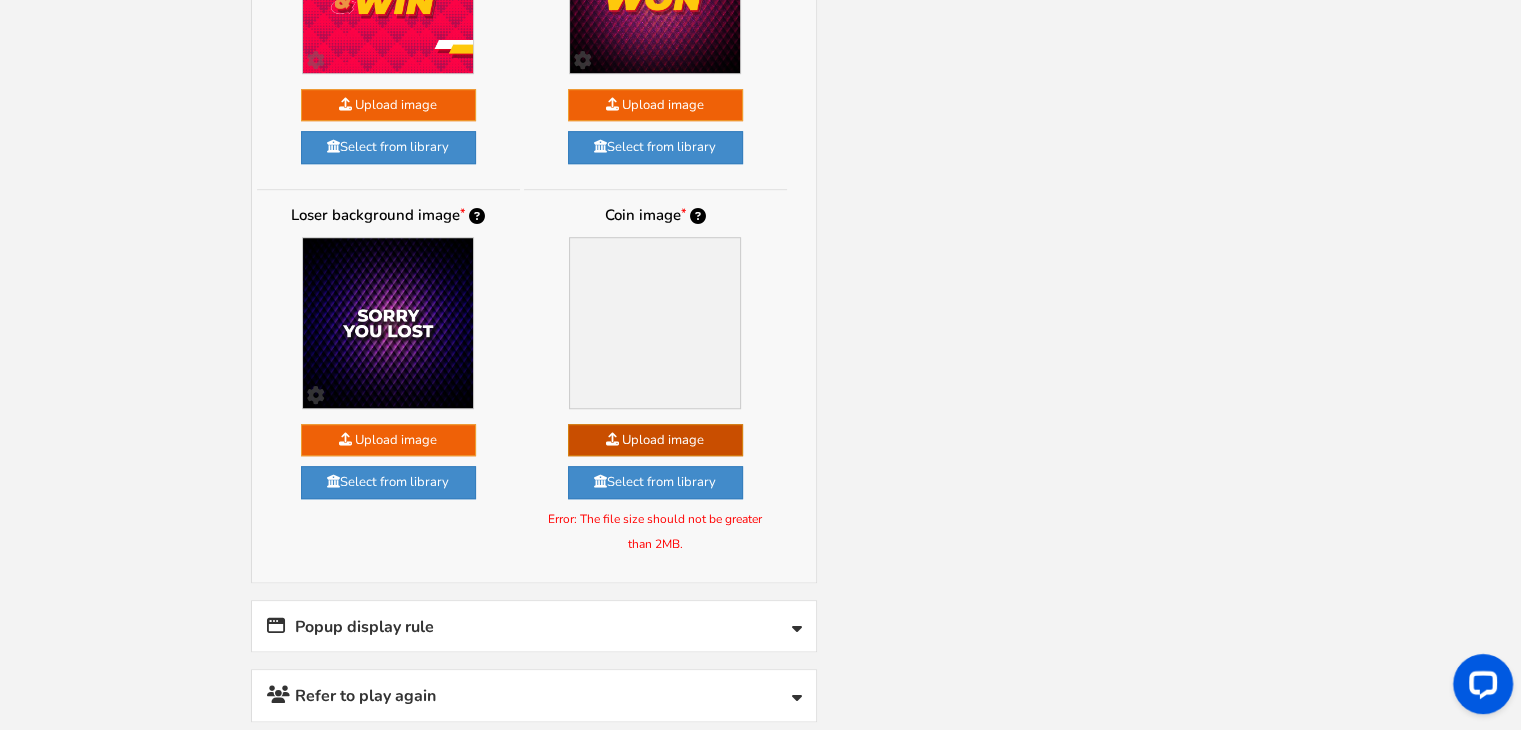 click at bounding box center (-1298, 568) 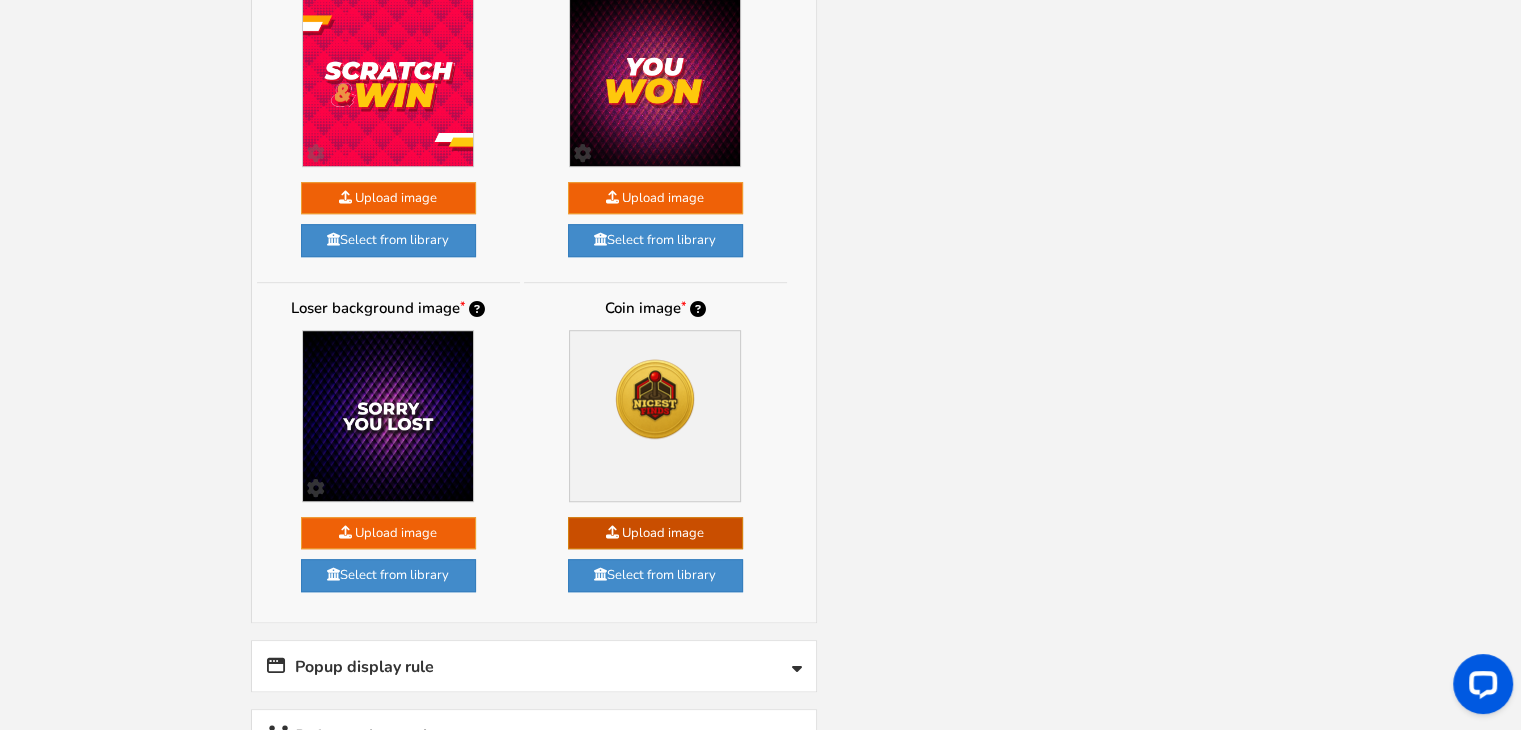 scroll, scrollTop: 1295, scrollLeft: 0, axis: vertical 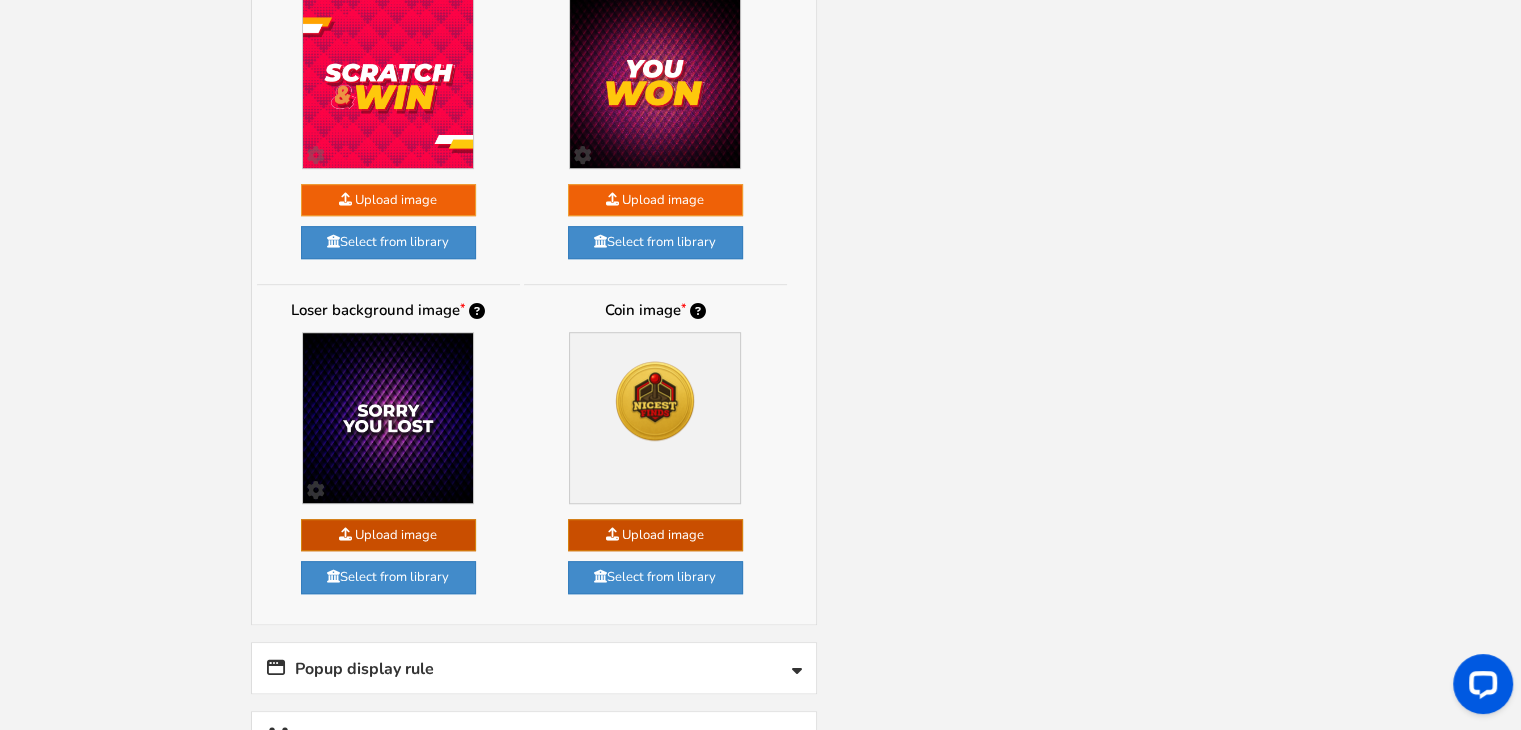 click at bounding box center [-1565, 663] 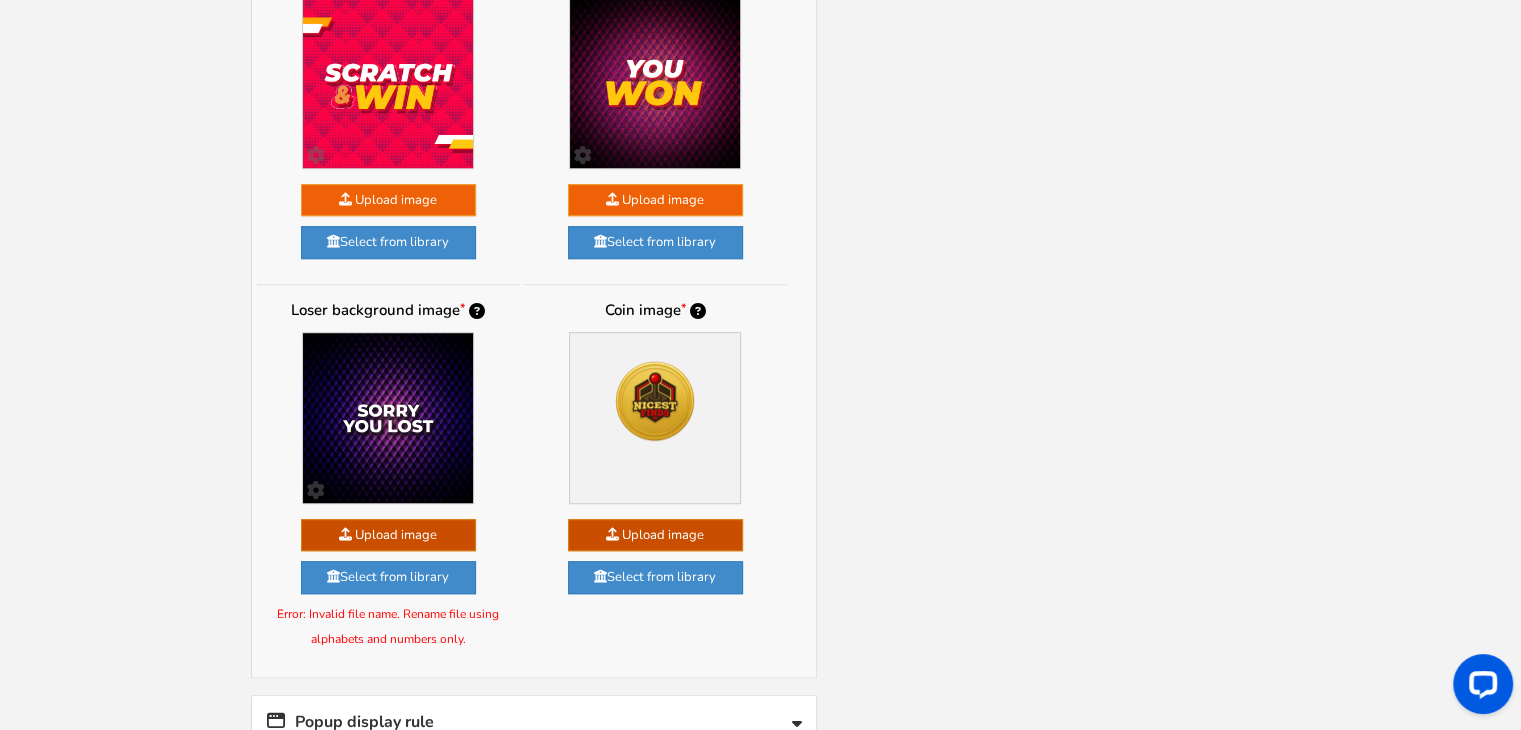 click at bounding box center (-1565, 663) 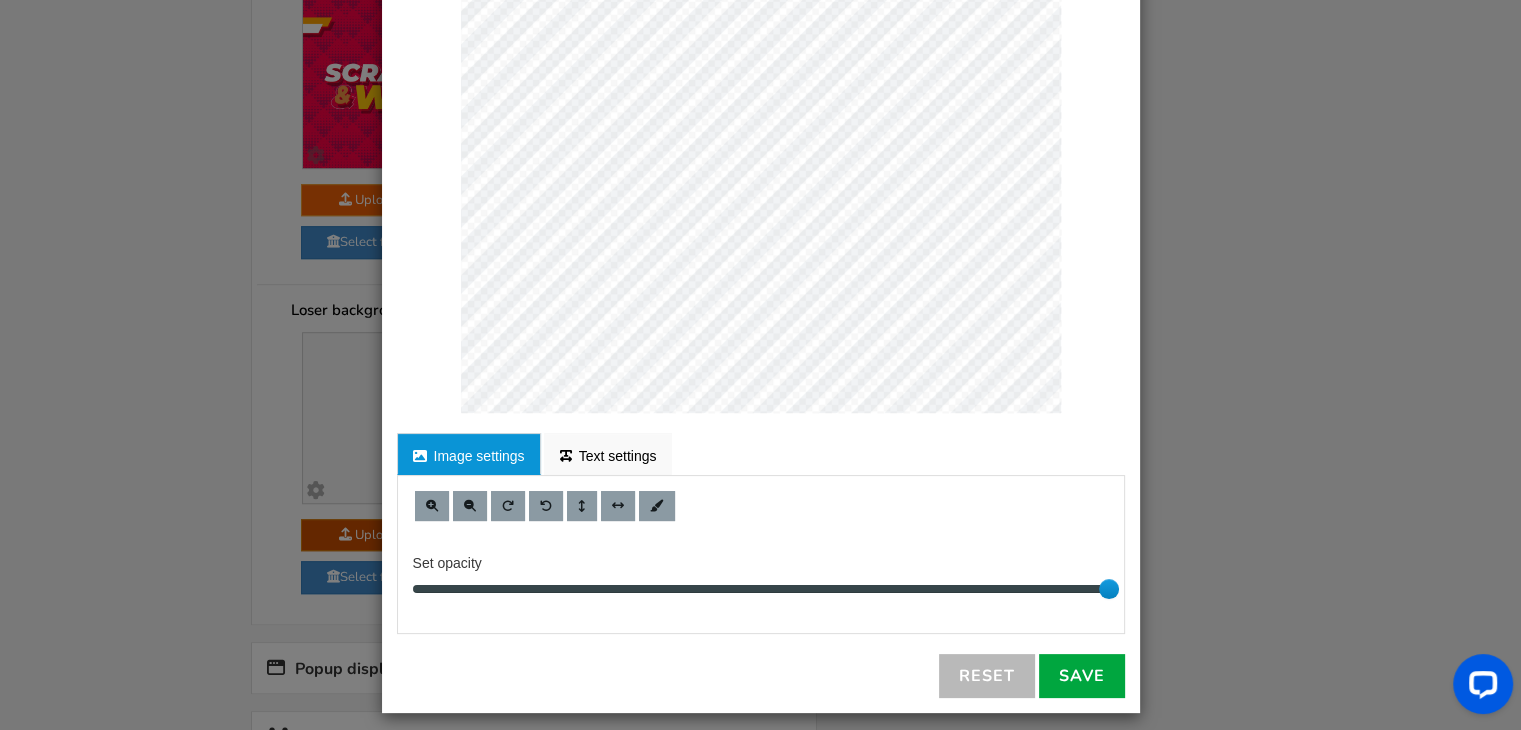 scroll, scrollTop: 294, scrollLeft: 0, axis: vertical 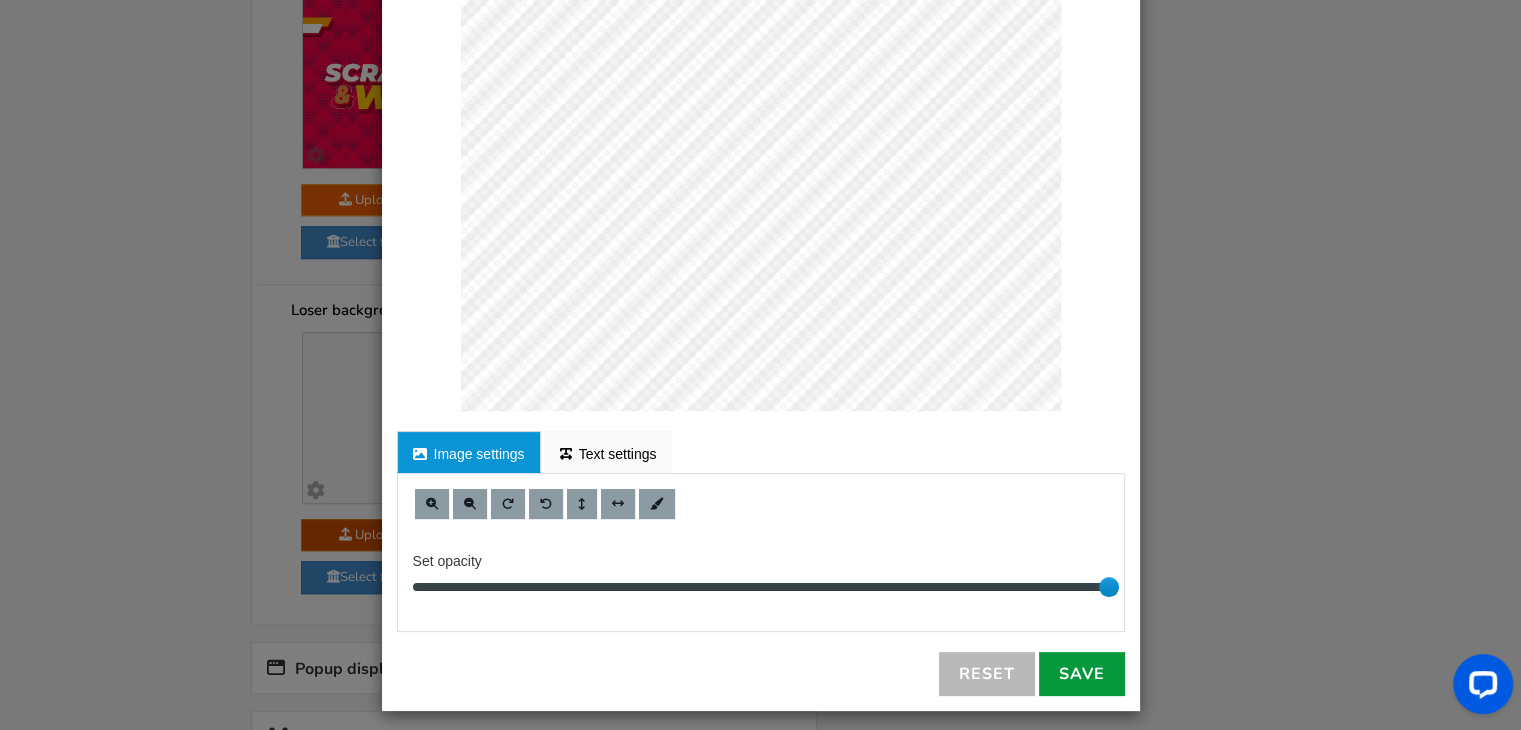 click on "Save" at bounding box center (1082, 674) 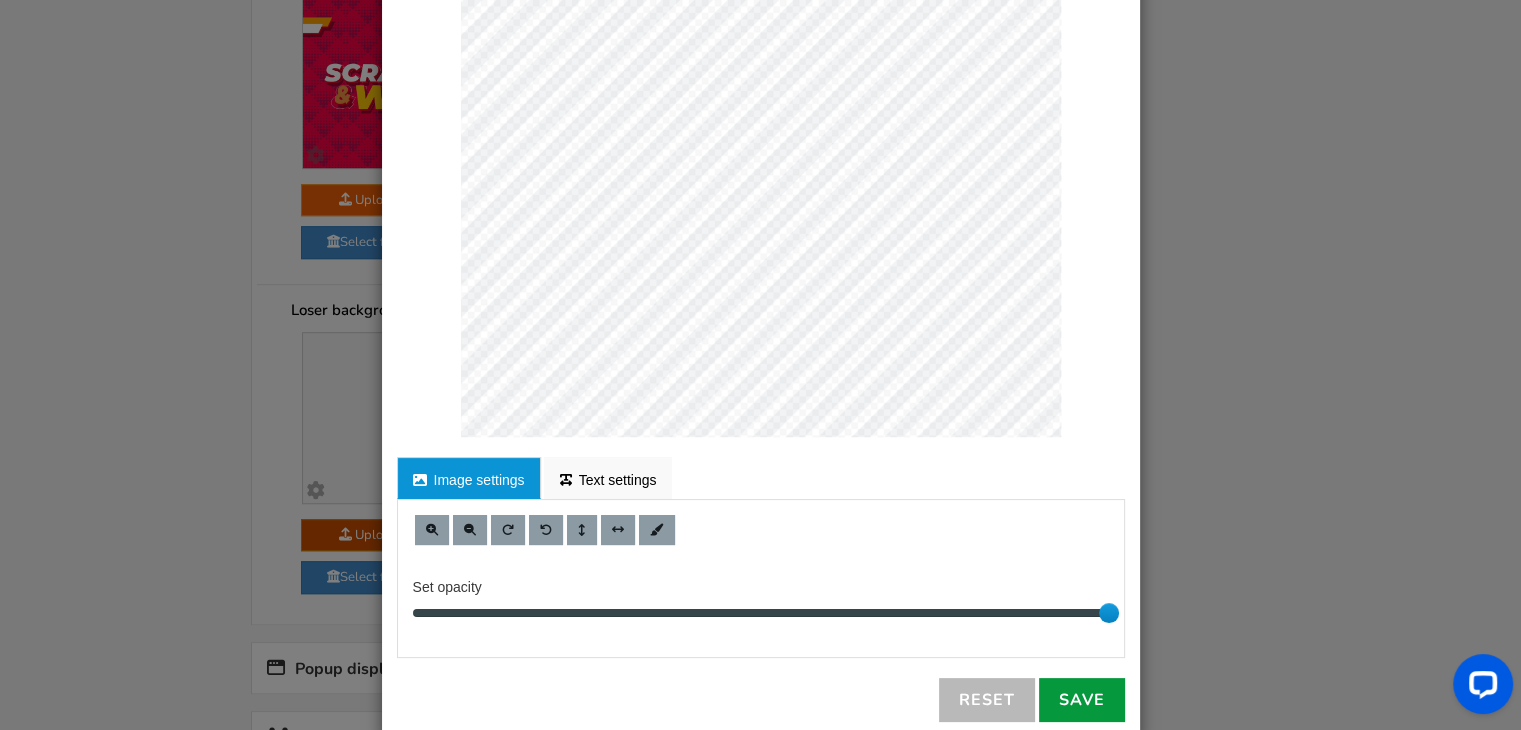 scroll, scrollTop: 304, scrollLeft: 0, axis: vertical 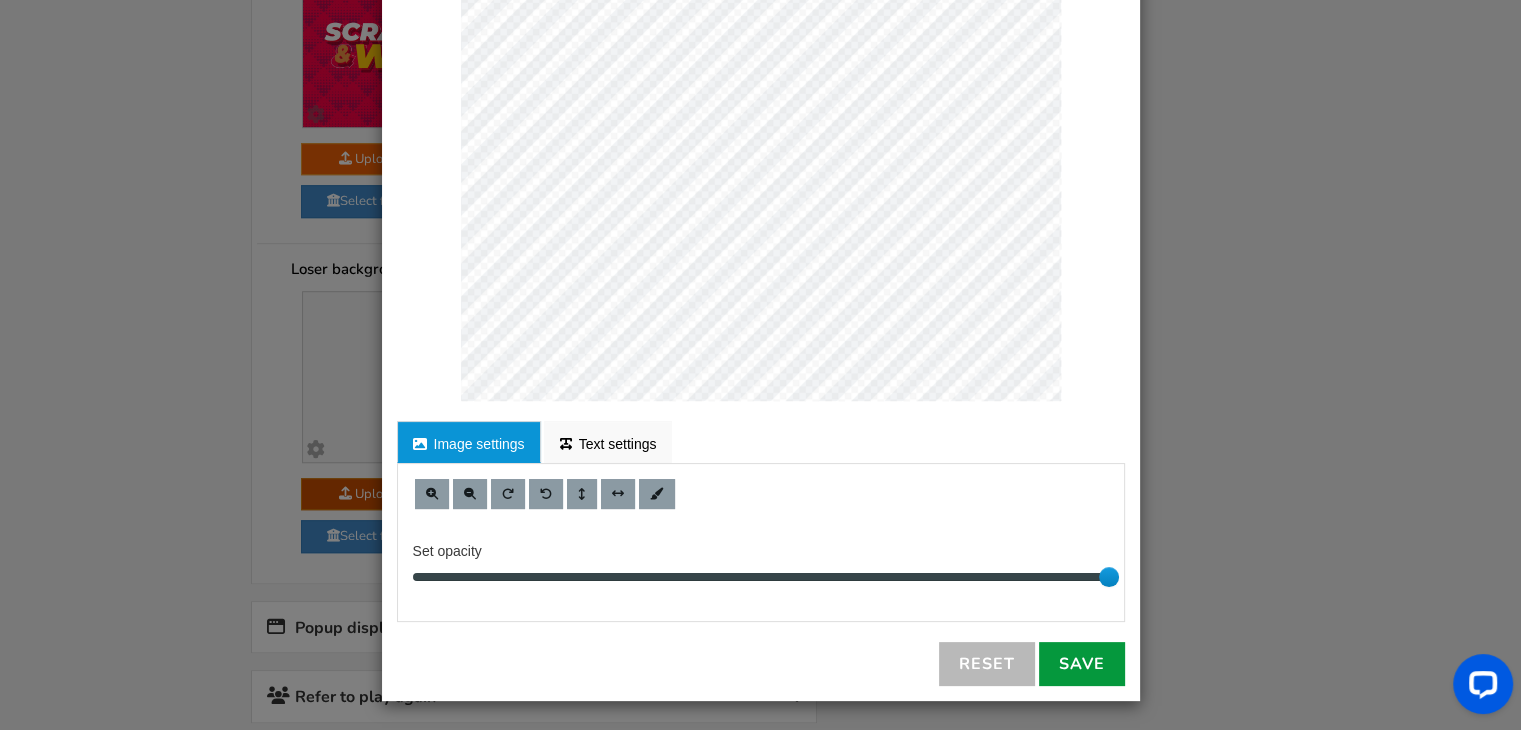 click on "Save" at bounding box center (1082, 664) 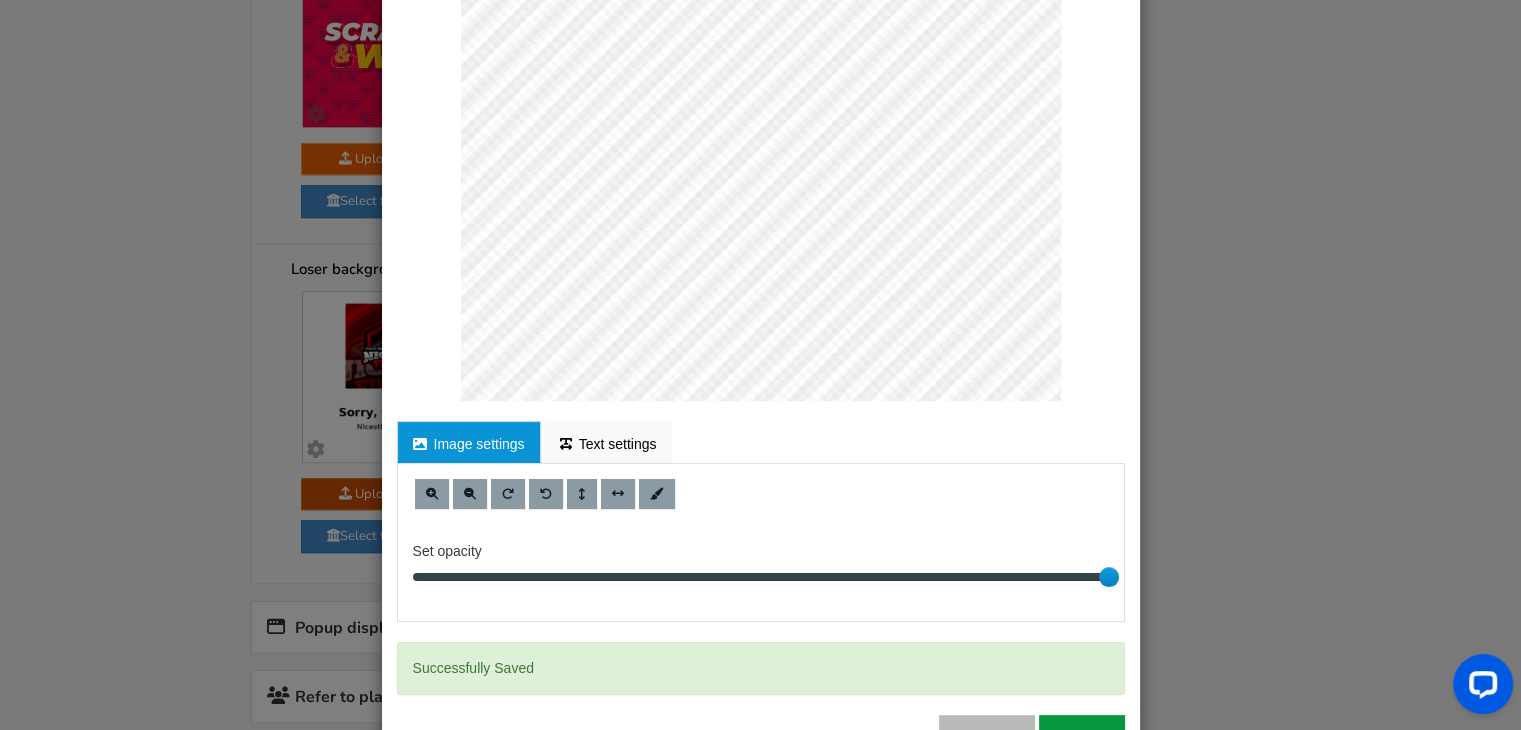 scroll, scrollTop: 0, scrollLeft: 0, axis: both 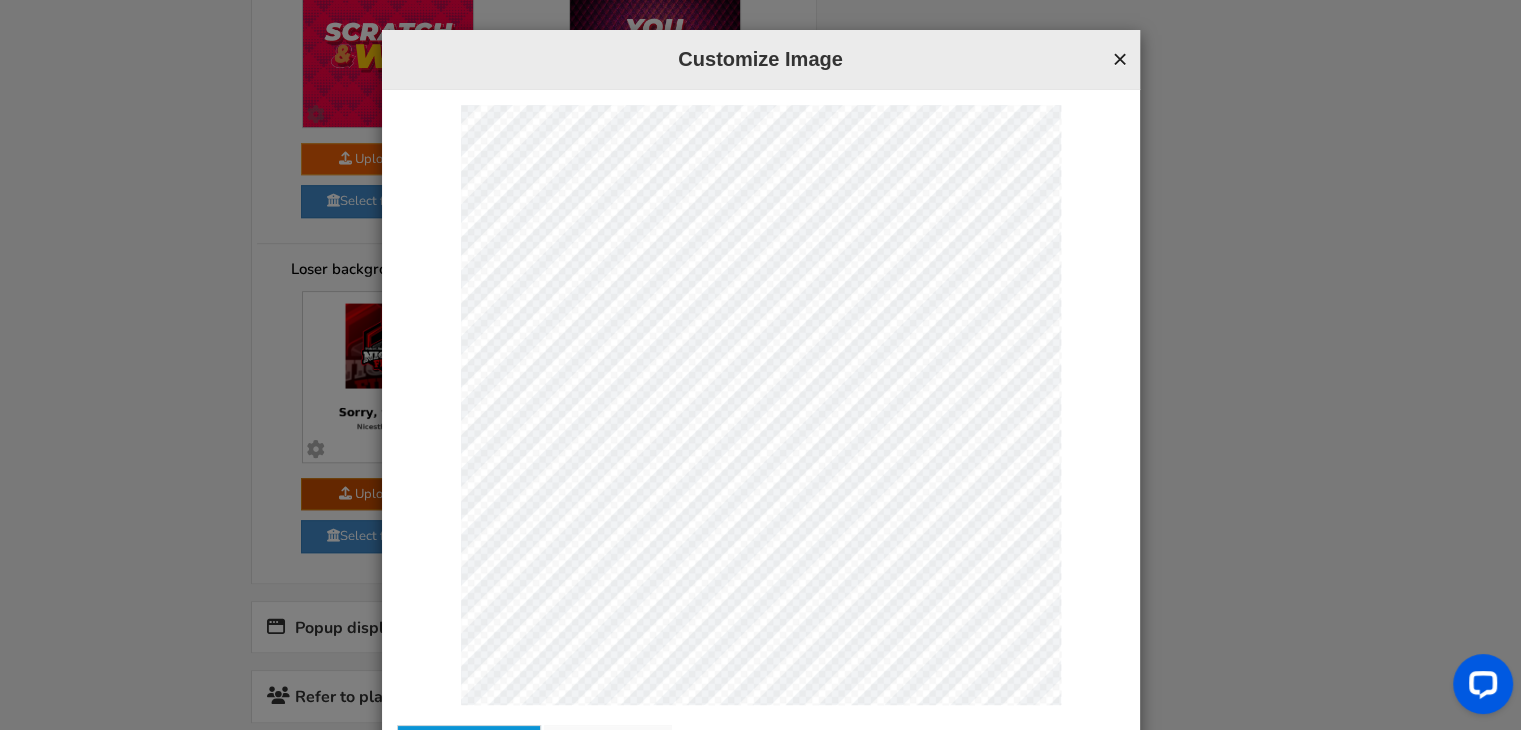 click on "×" at bounding box center (1119, 59) 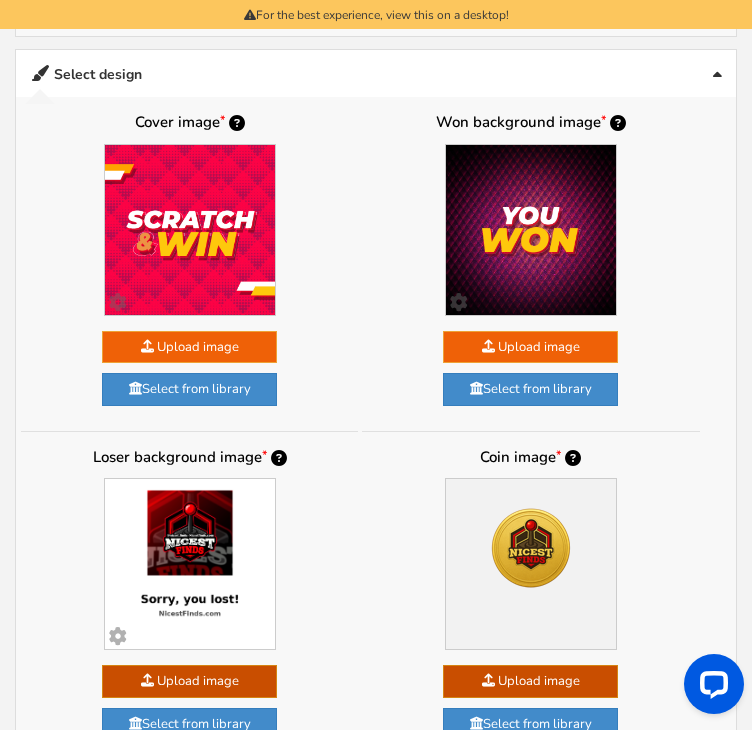 scroll, scrollTop: 1928, scrollLeft: 0, axis: vertical 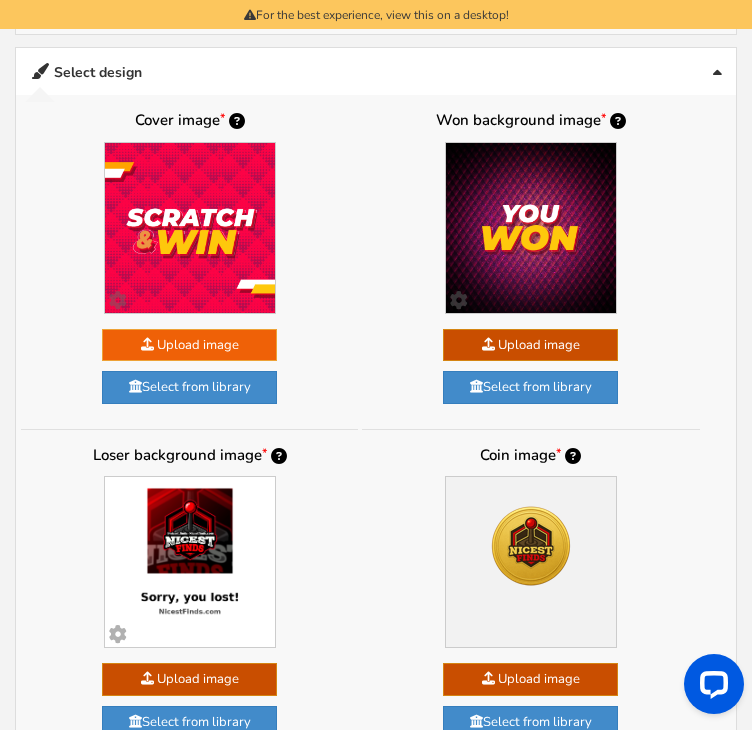 click at bounding box center [-1423, 473] 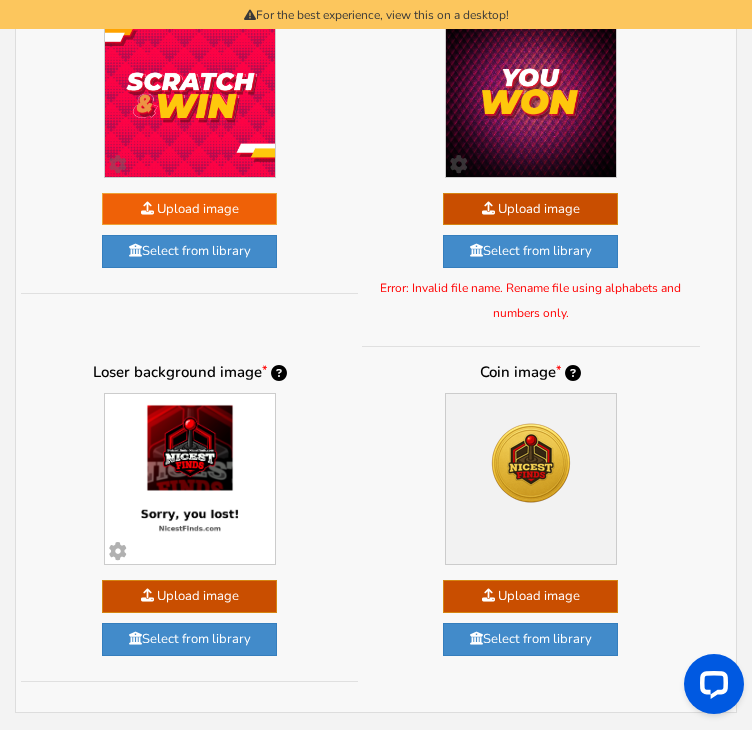 scroll, scrollTop: 2064, scrollLeft: 0, axis: vertical 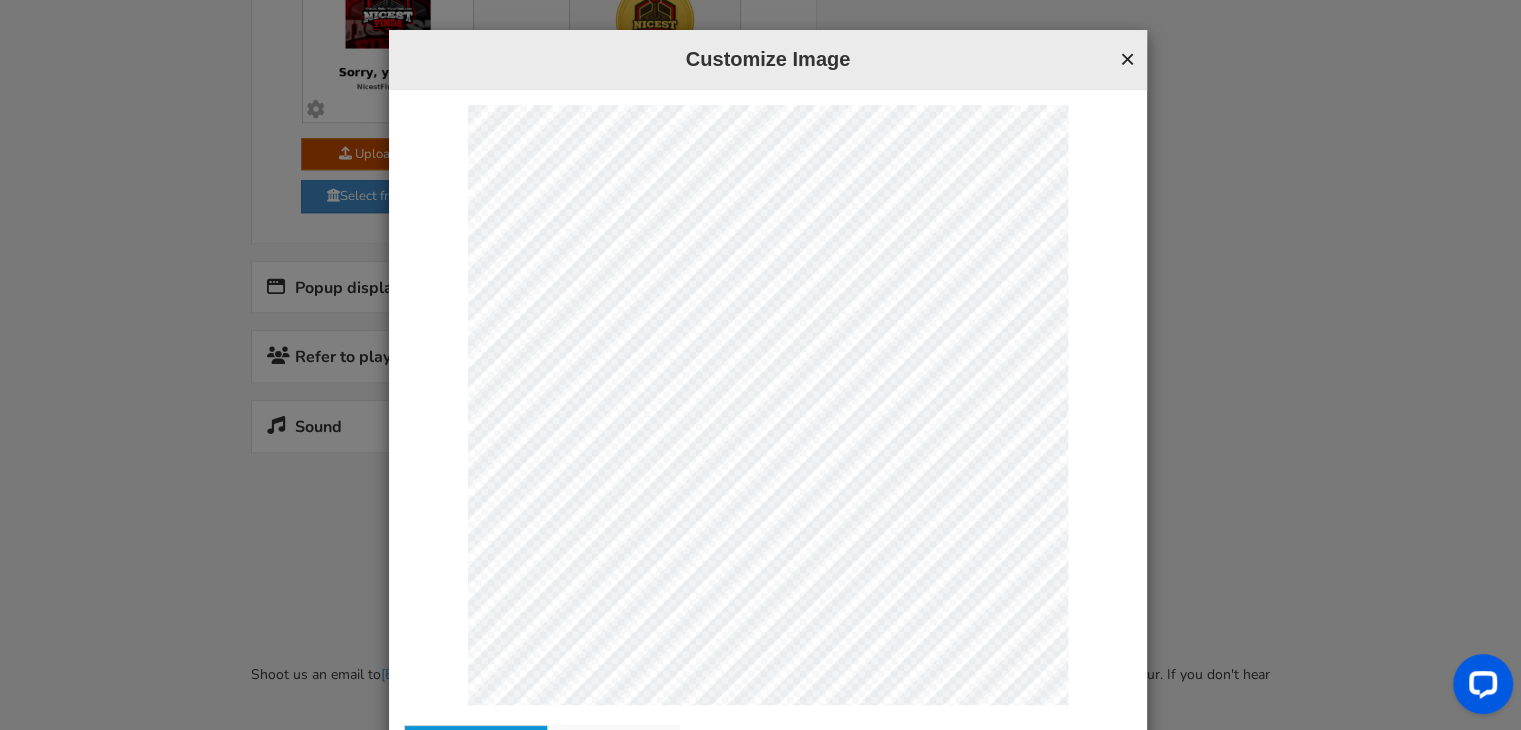 click on "×" at bounding box center (1127, 59) 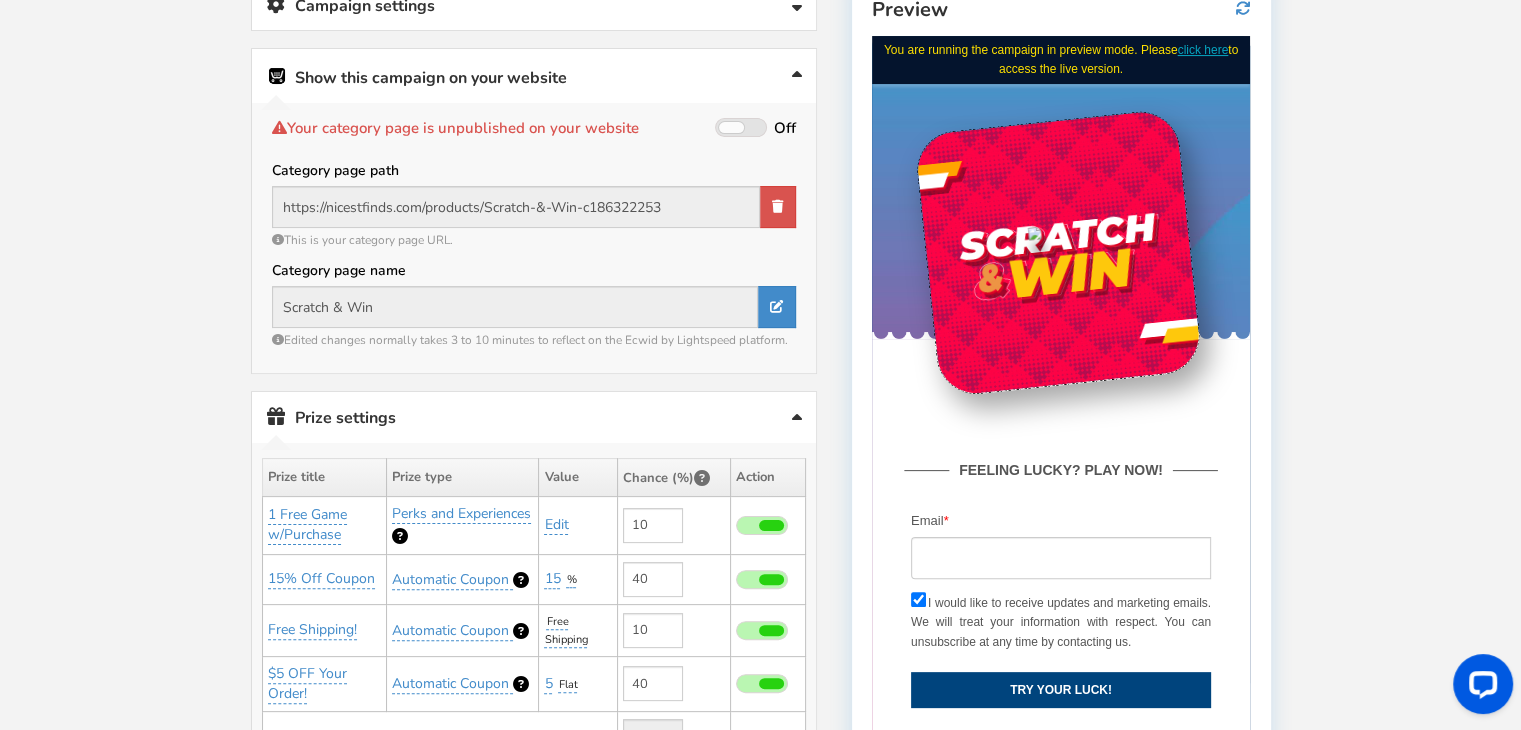 scroll, scrollTop: 364, scrollLeft: 0, axis: vertical 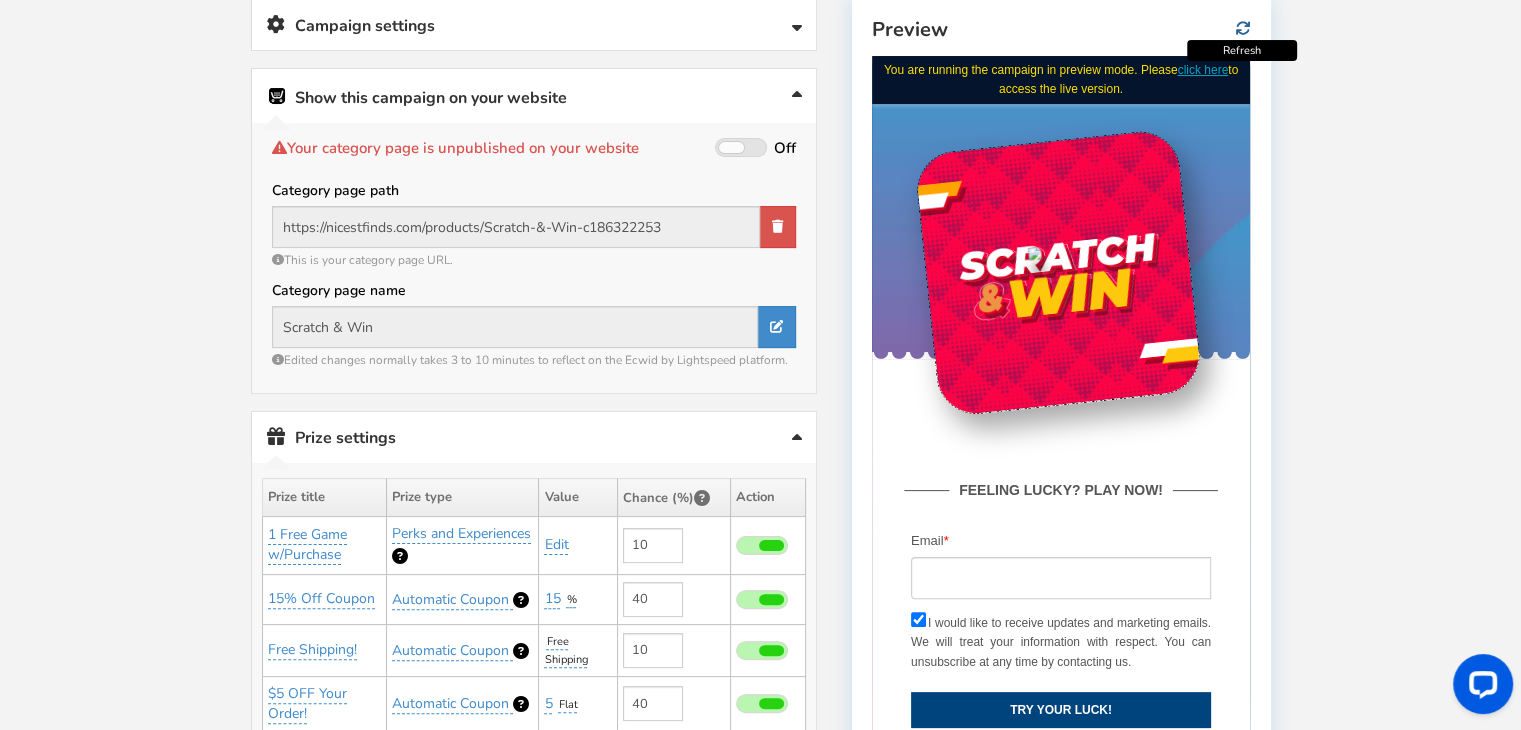 click at bounding box center [1243, 29] 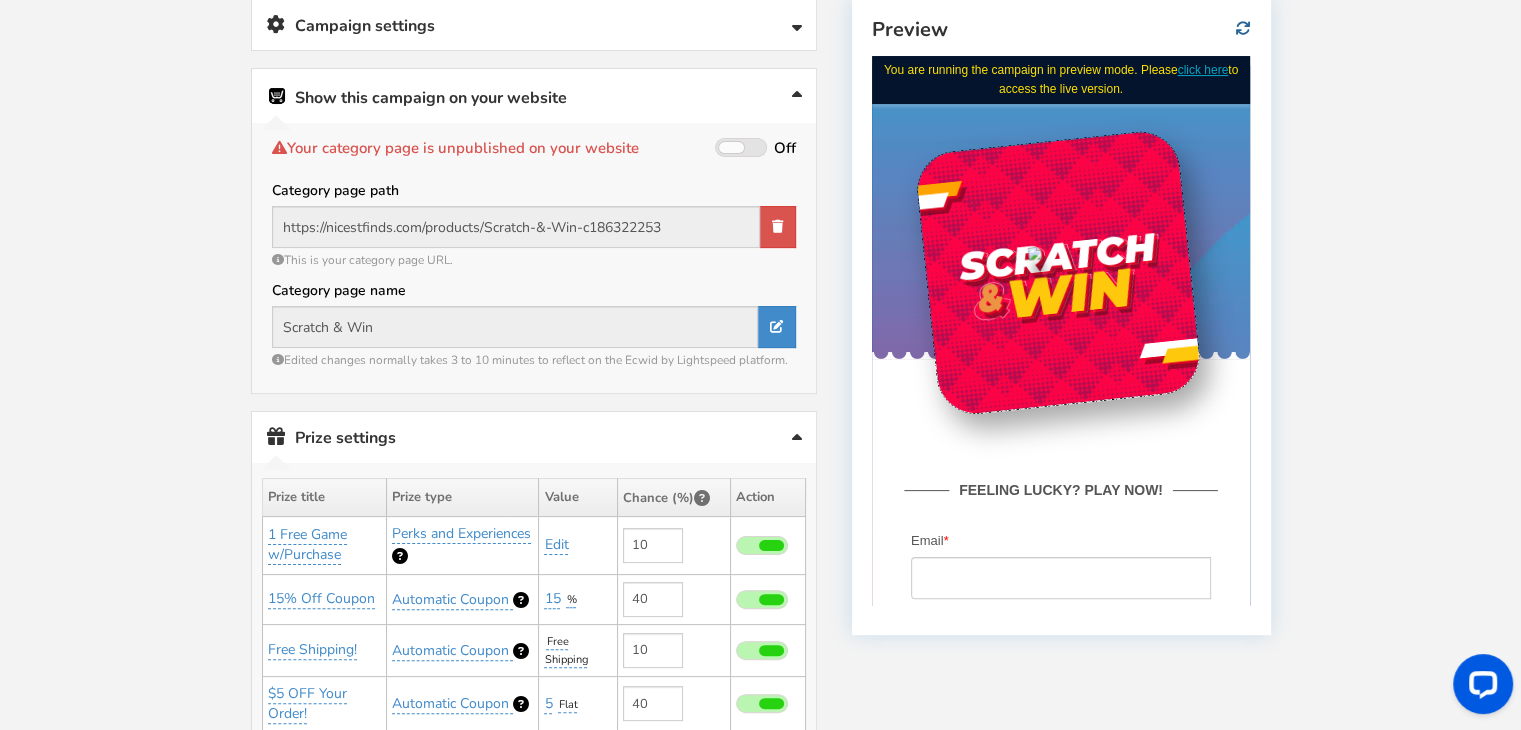 scroll, scrollTop: 372, scrollLeft: 0, axis: vertical 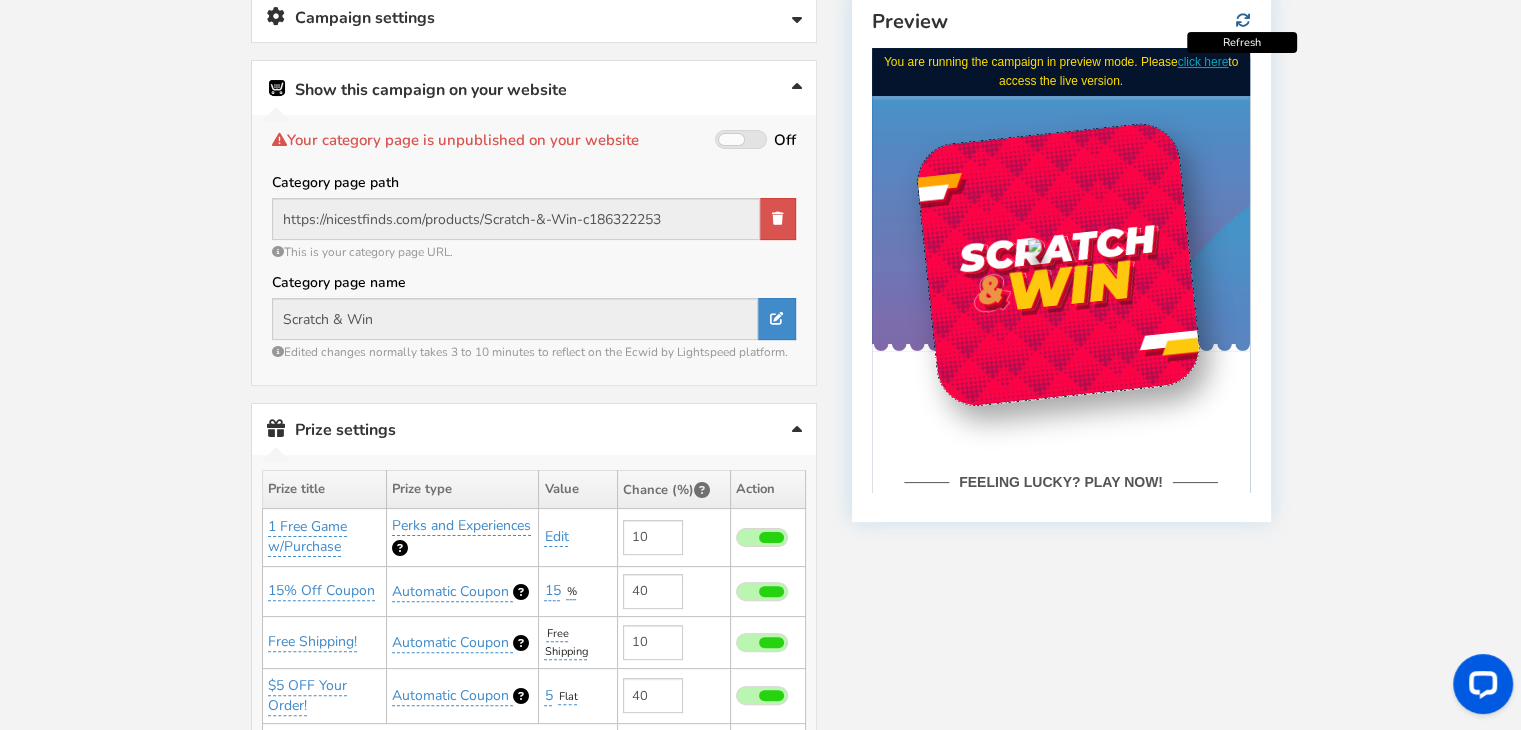 click at bounding box center (1243, 20) 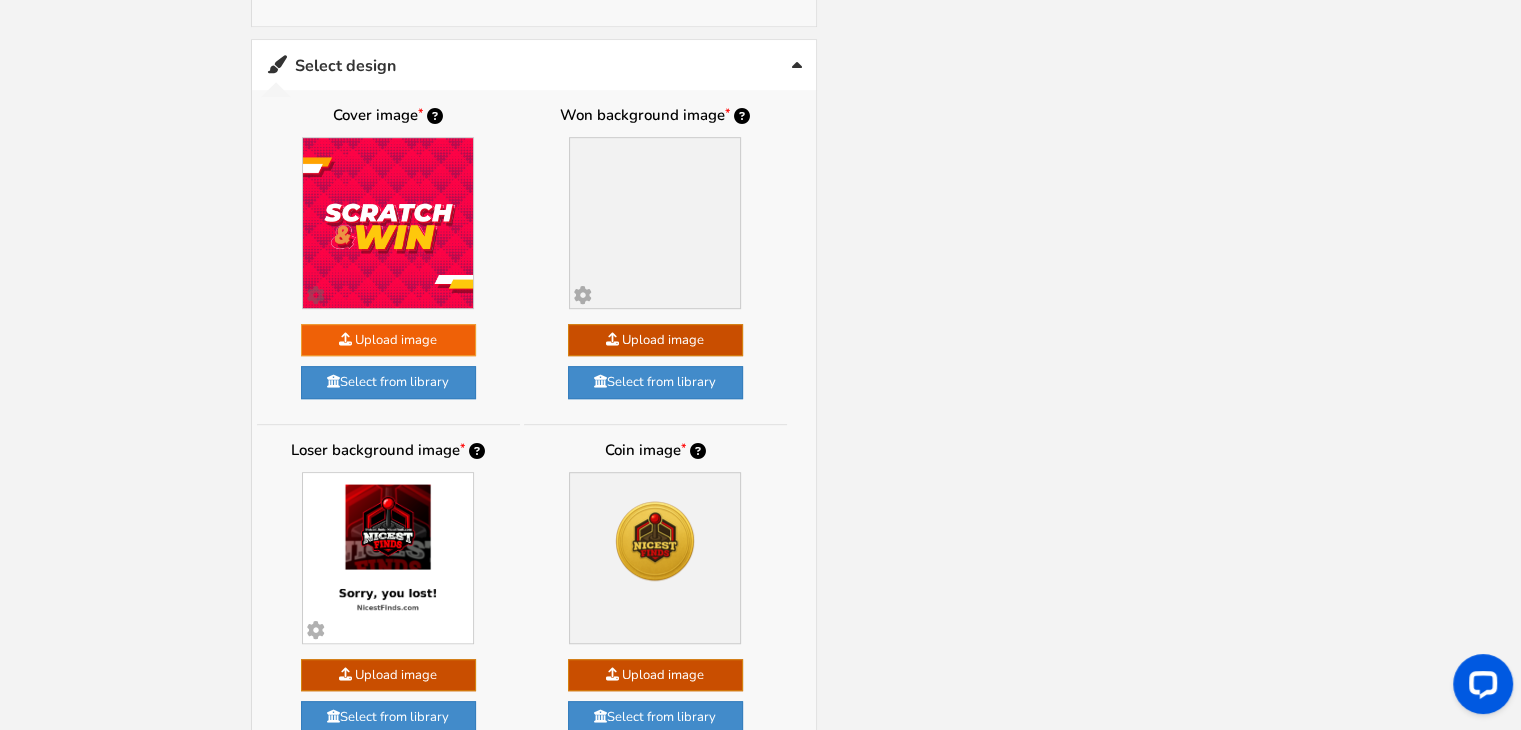 scroll, scrollTop: 1157, scrollLeft: 0, axis: vertical 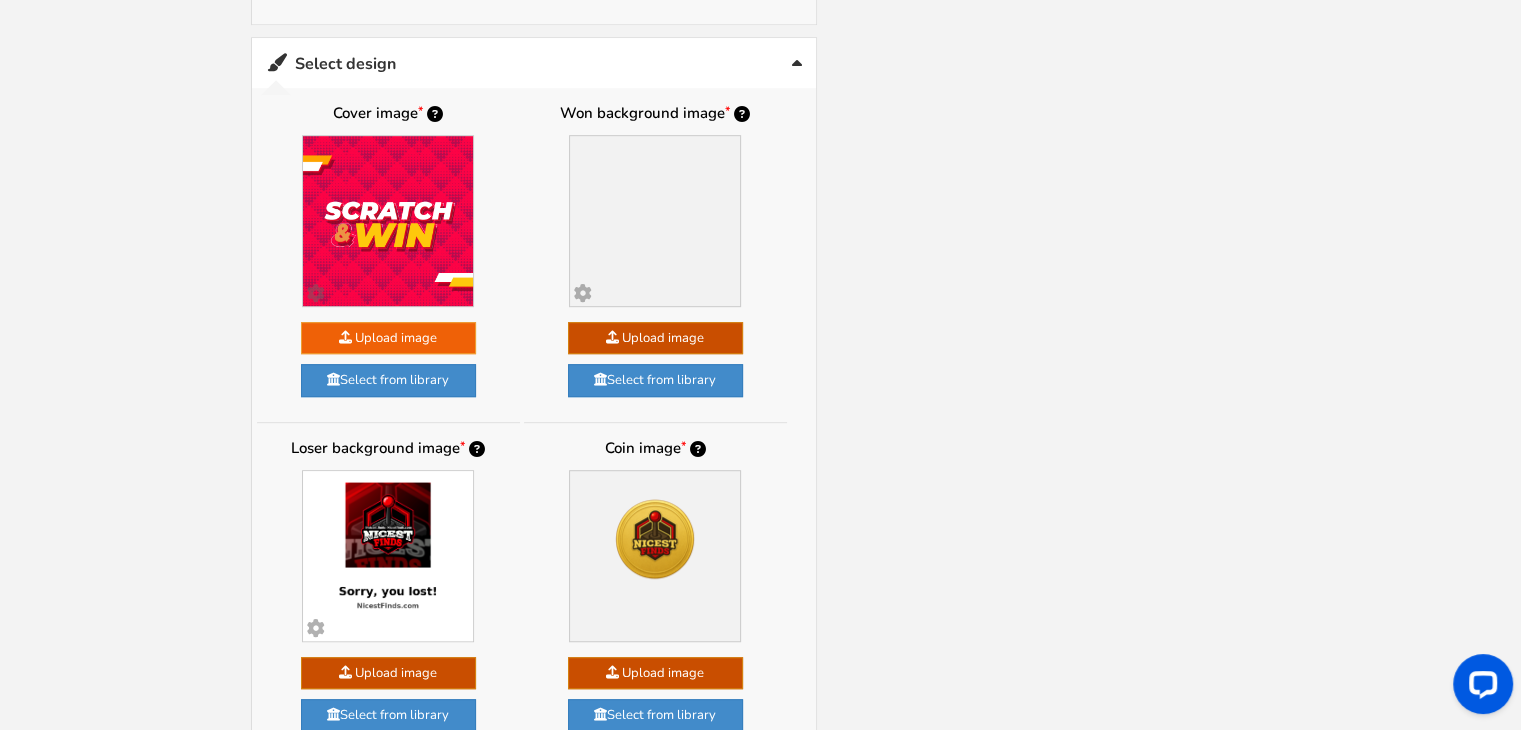 click at bounding box center [-1298, 466] 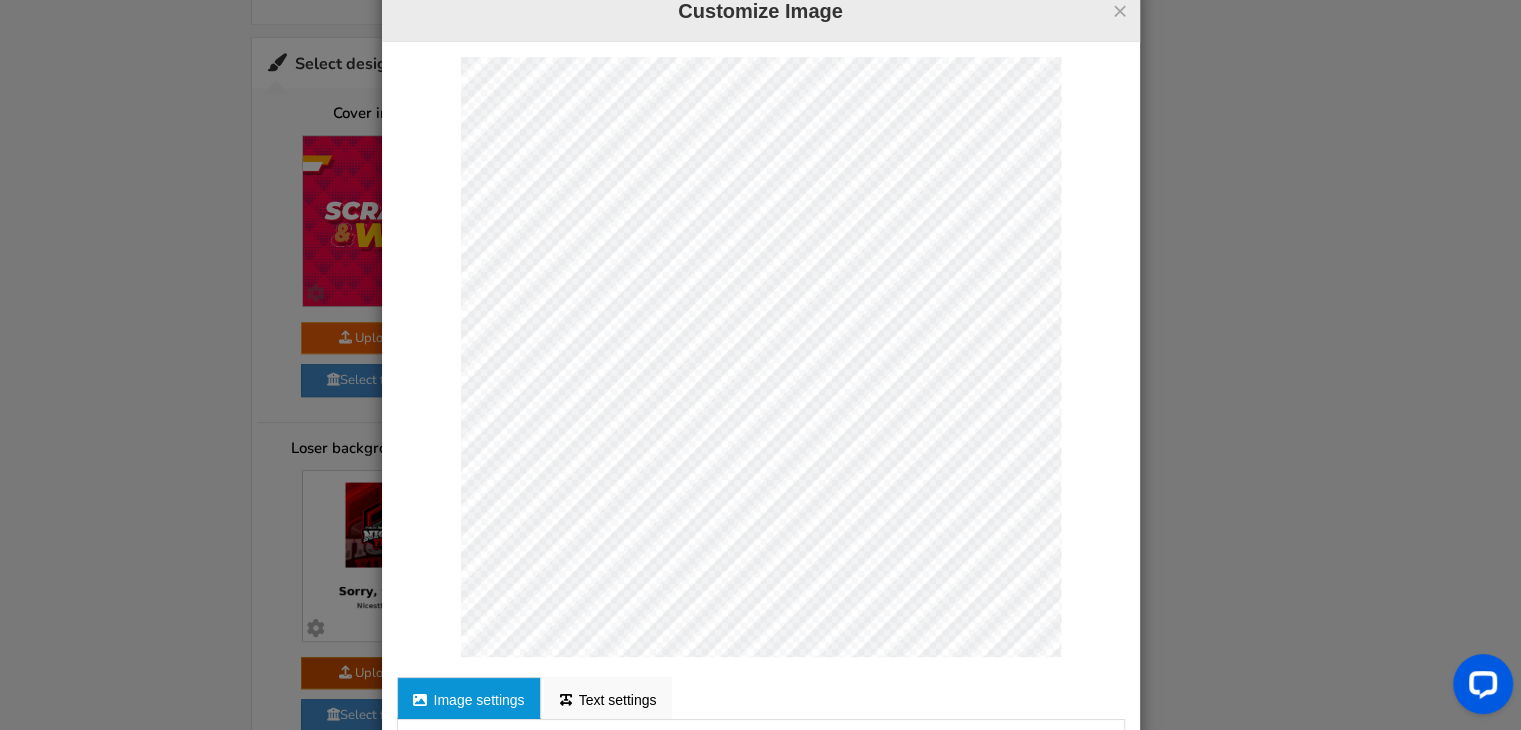 scroll, scrollTop: 0, scrollLeft: 0, axis: both 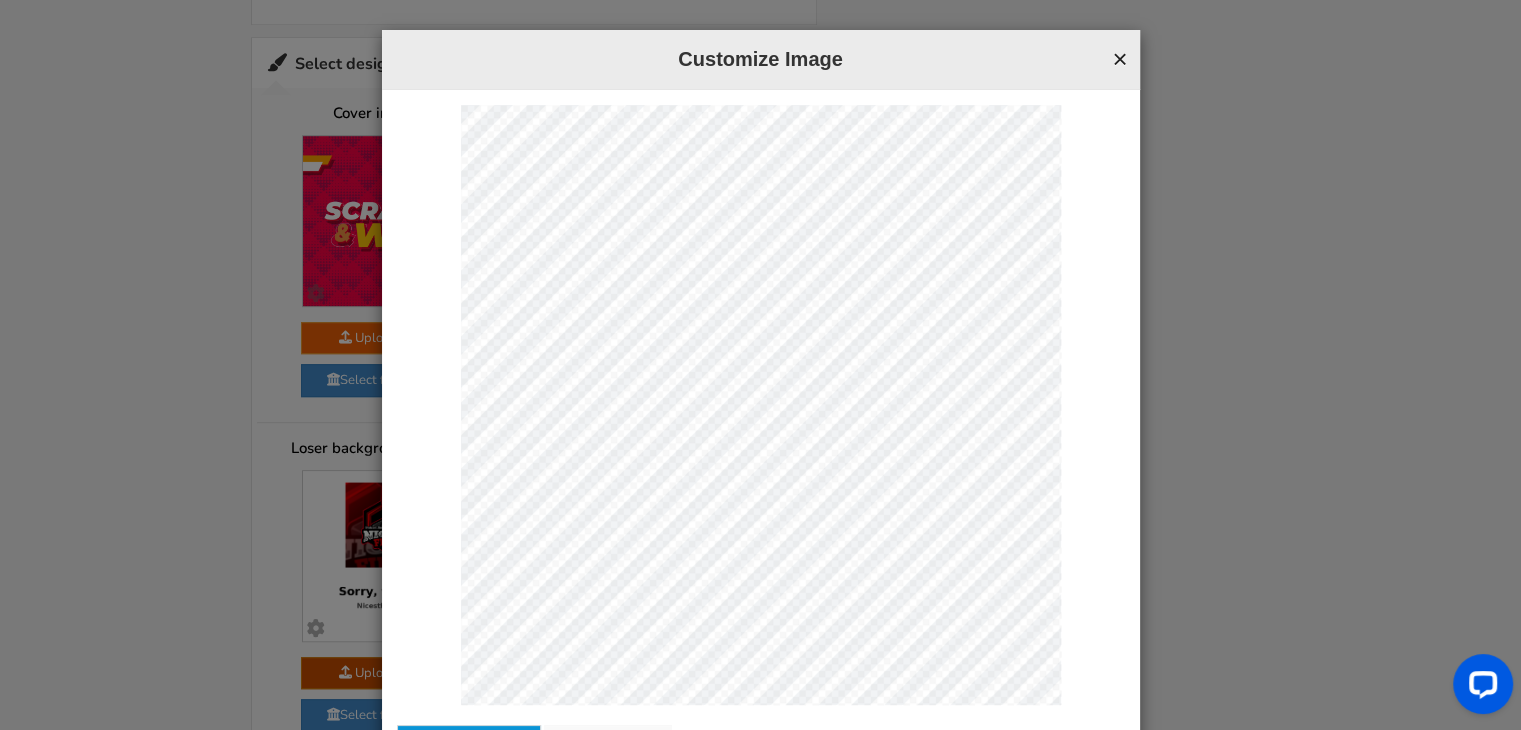 click on "×" at bounding box center (1119, 59) 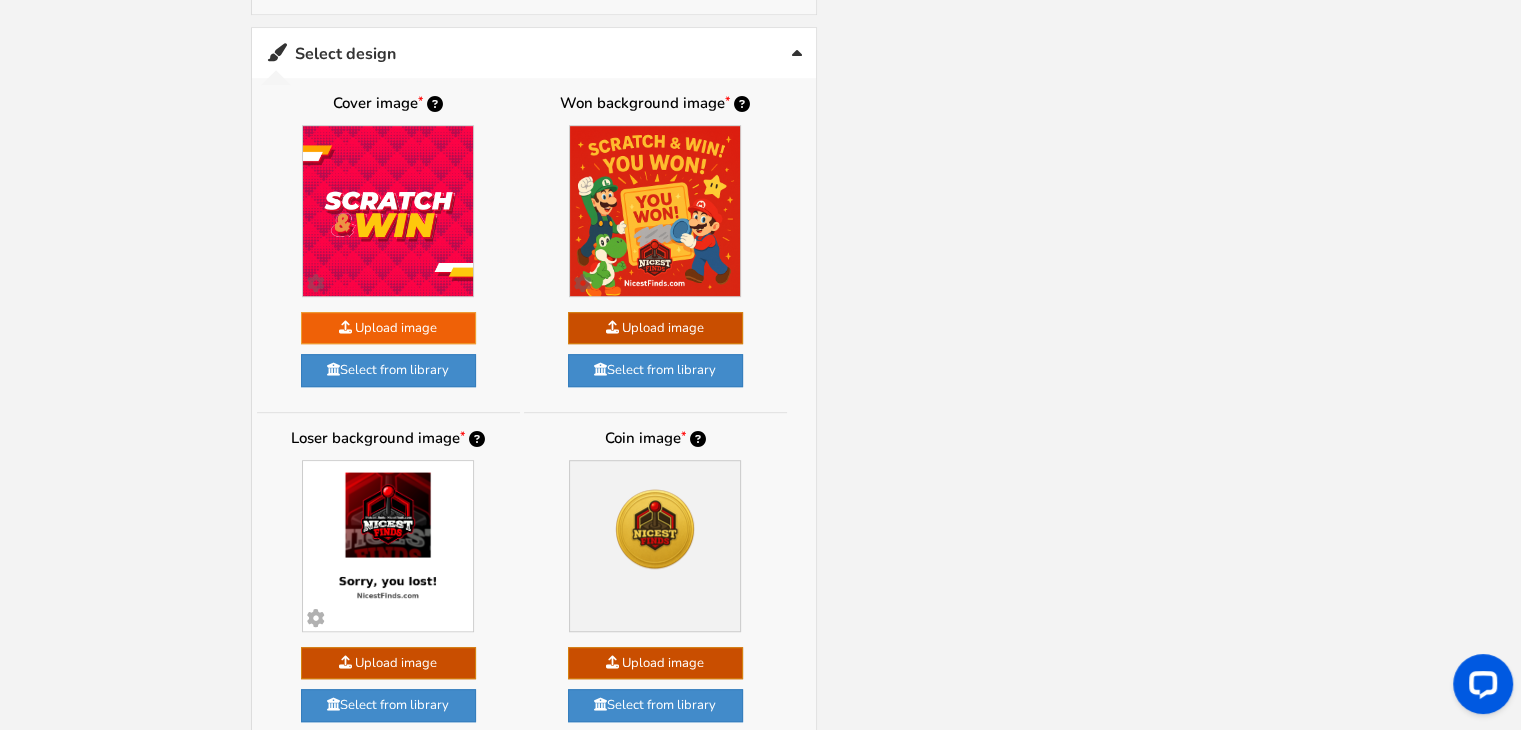 scroll, scrollTop: 1164, scrollLeft: 0, axis: vertical 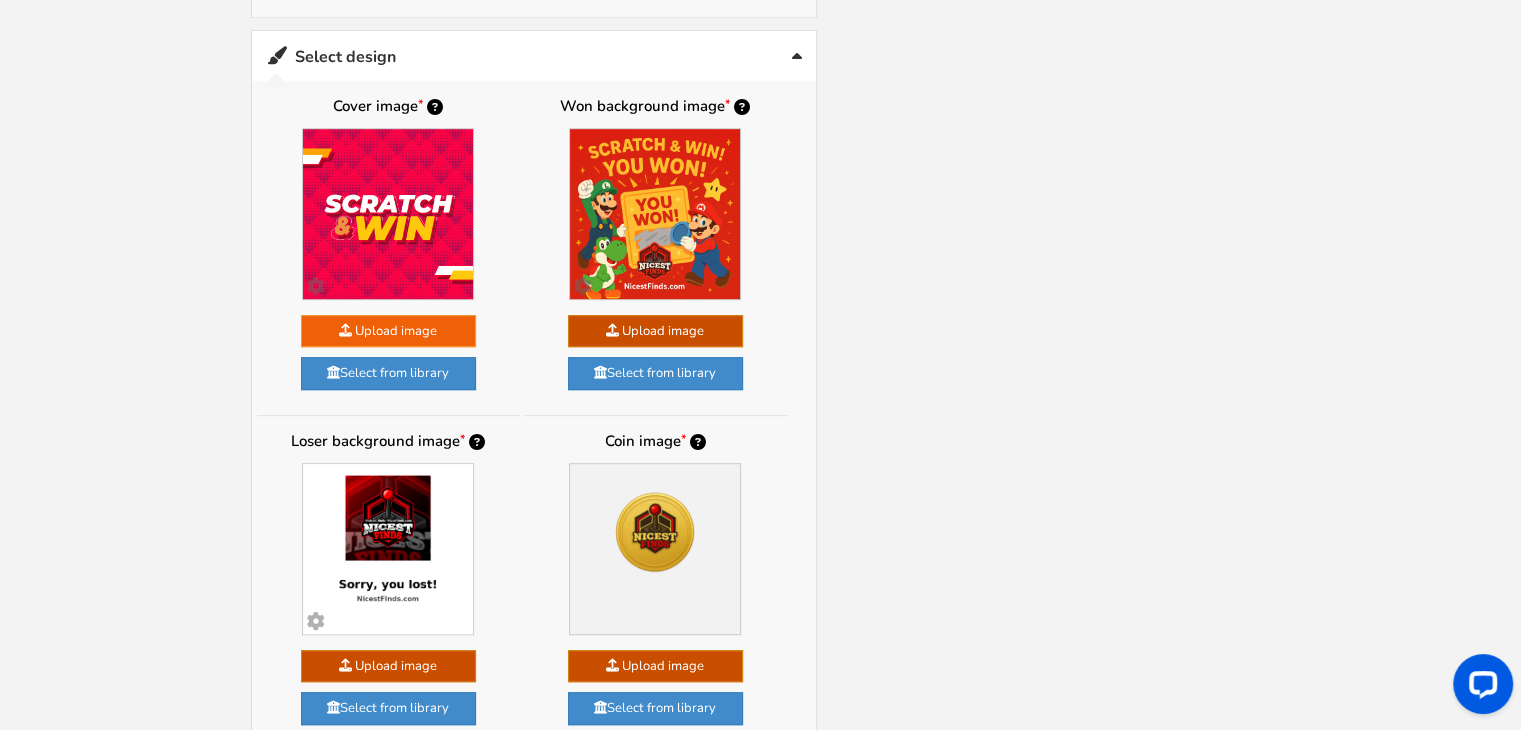 click at bounding box center [-1298, 459] 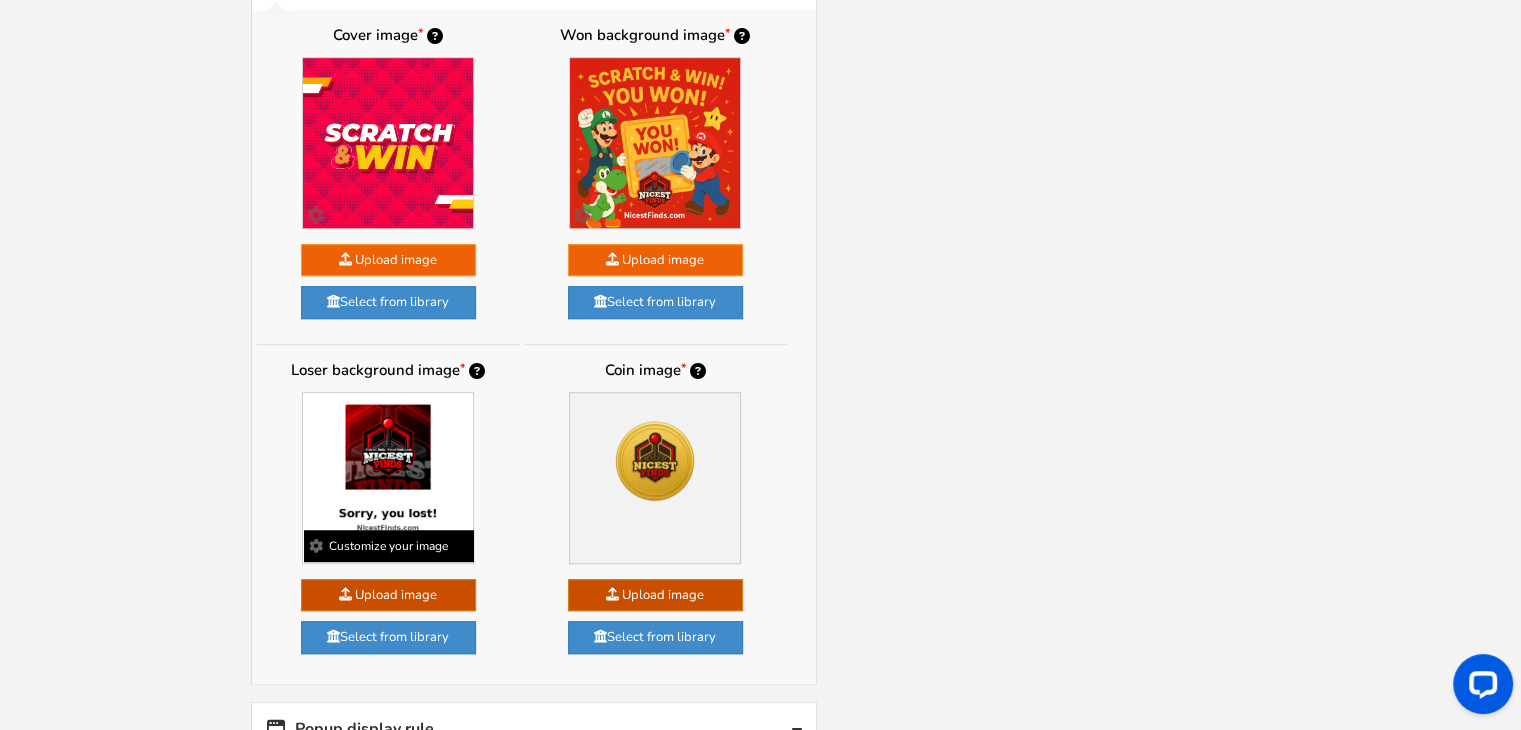 scroll, scrollTop: 1232, scrollLeft: 0, axis: vertical 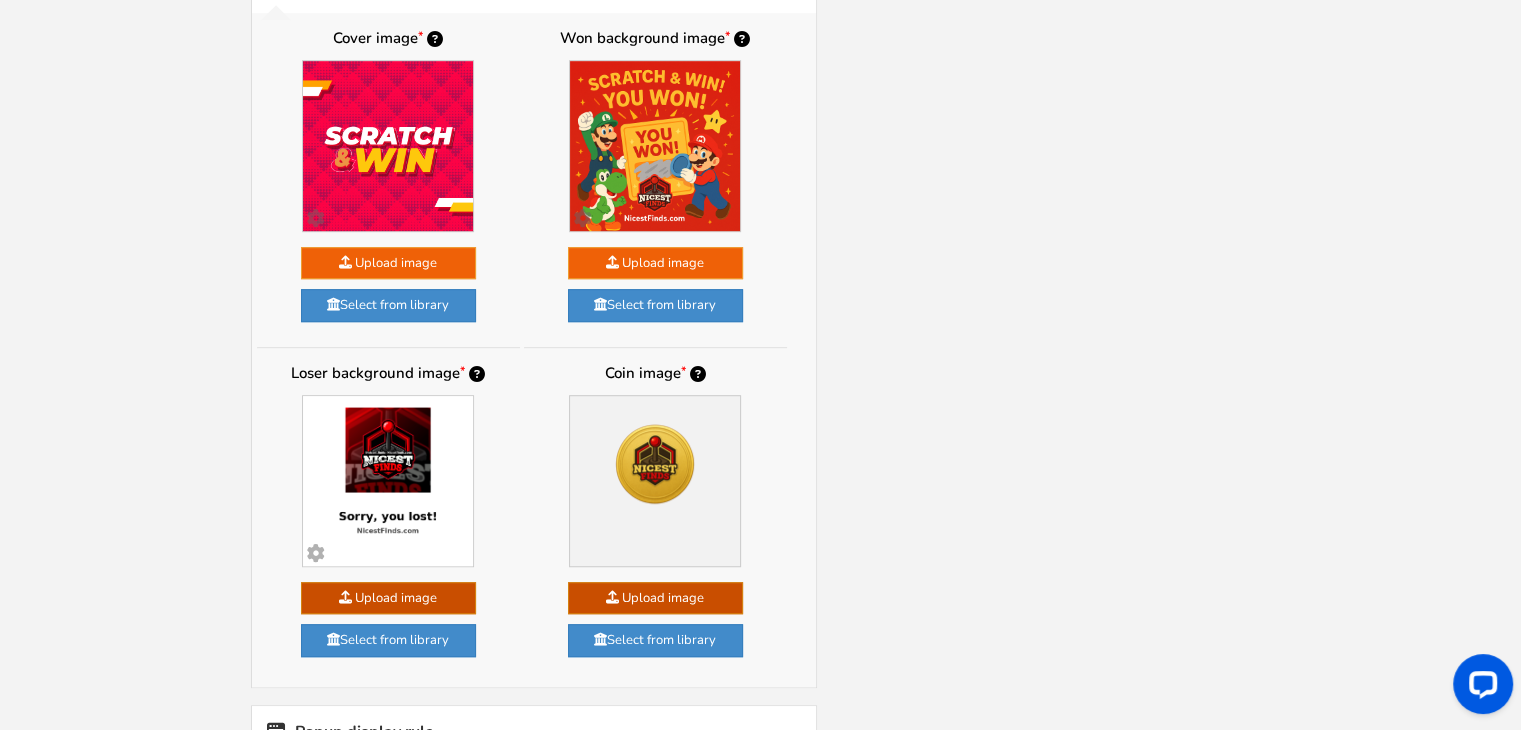click at bounding box center [-1565, 726] 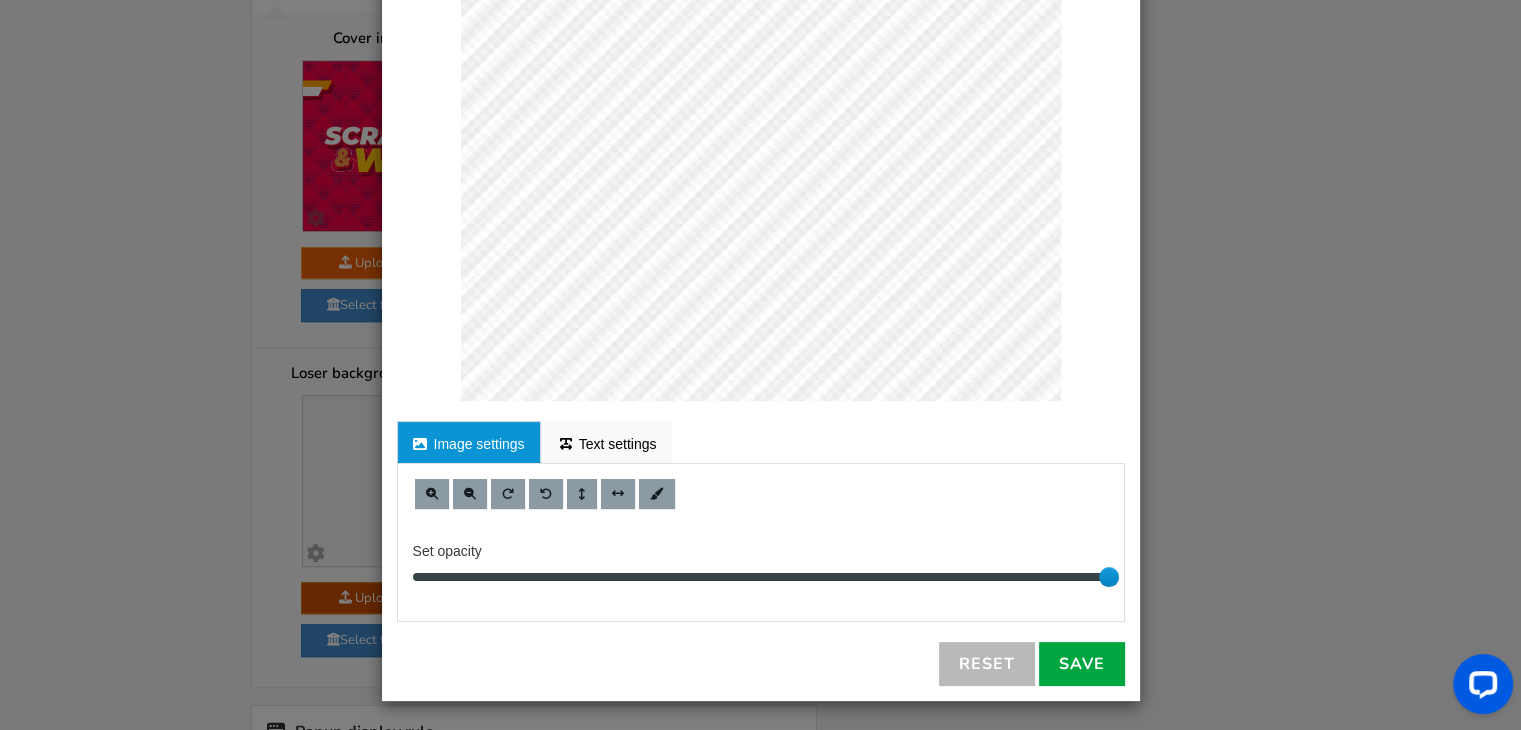 scroll, scrollTop: 303, scrollLeft: 0, axis: vertical 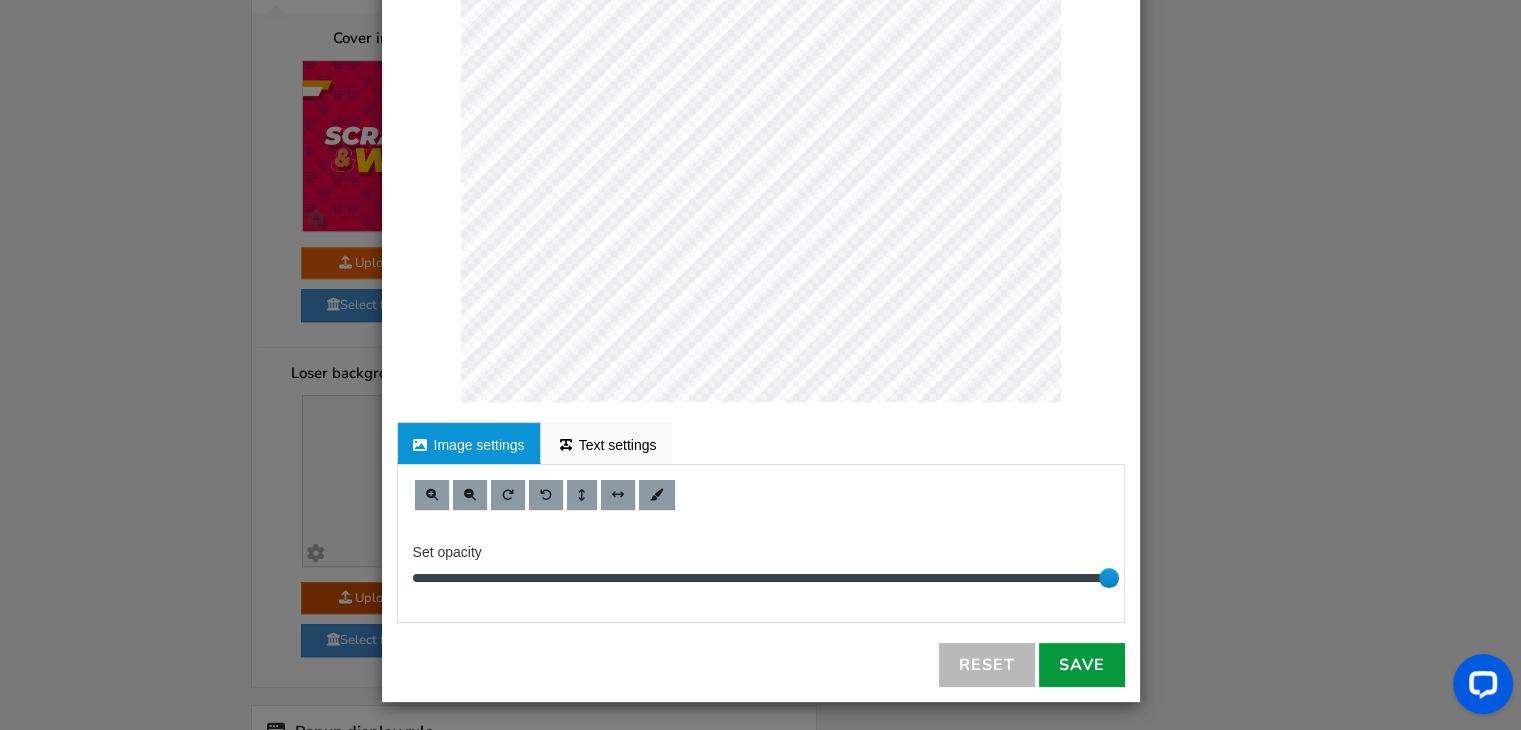 click on "Save" at bounding box center [1082, 665] 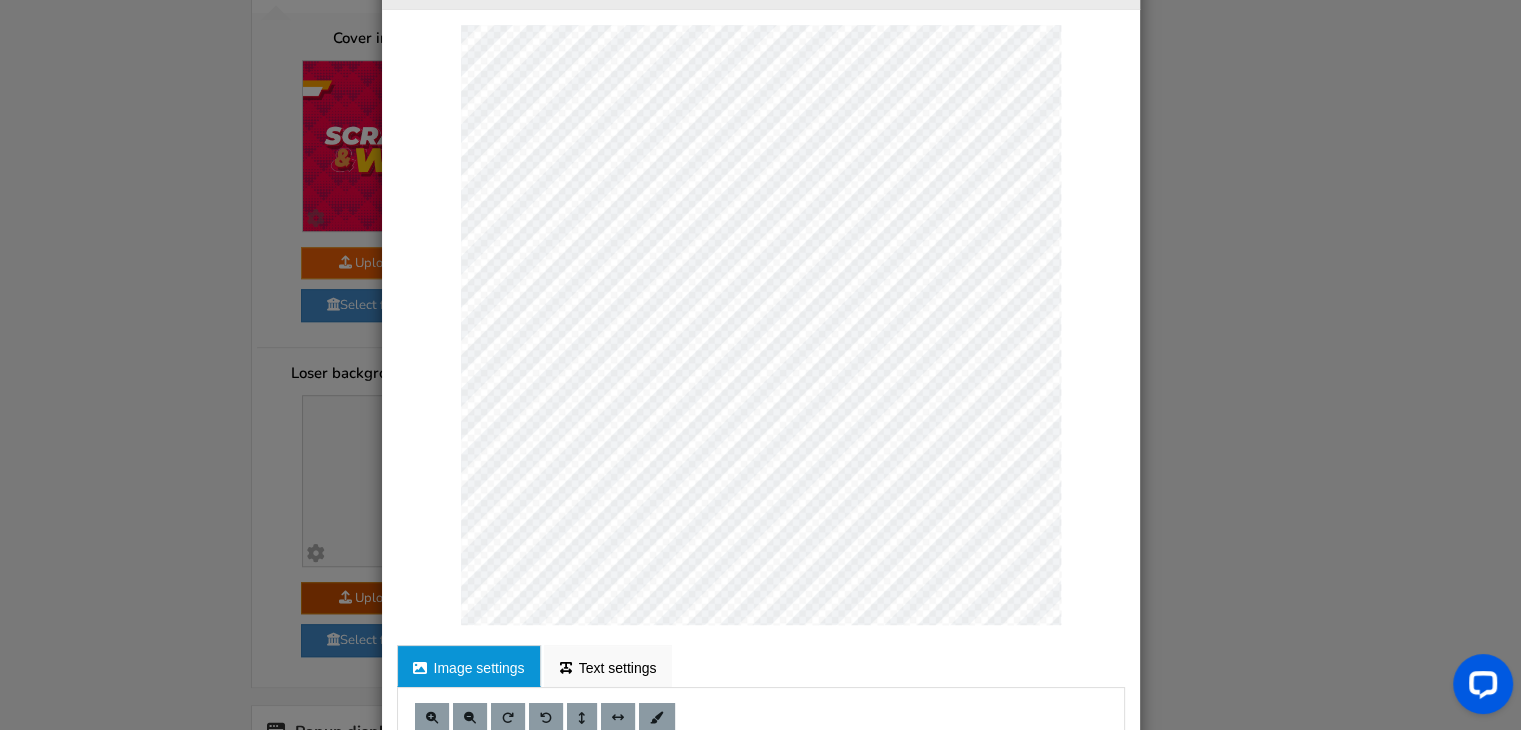 scroll, scrollTop: 0, scrollLeft: 0, axis: both 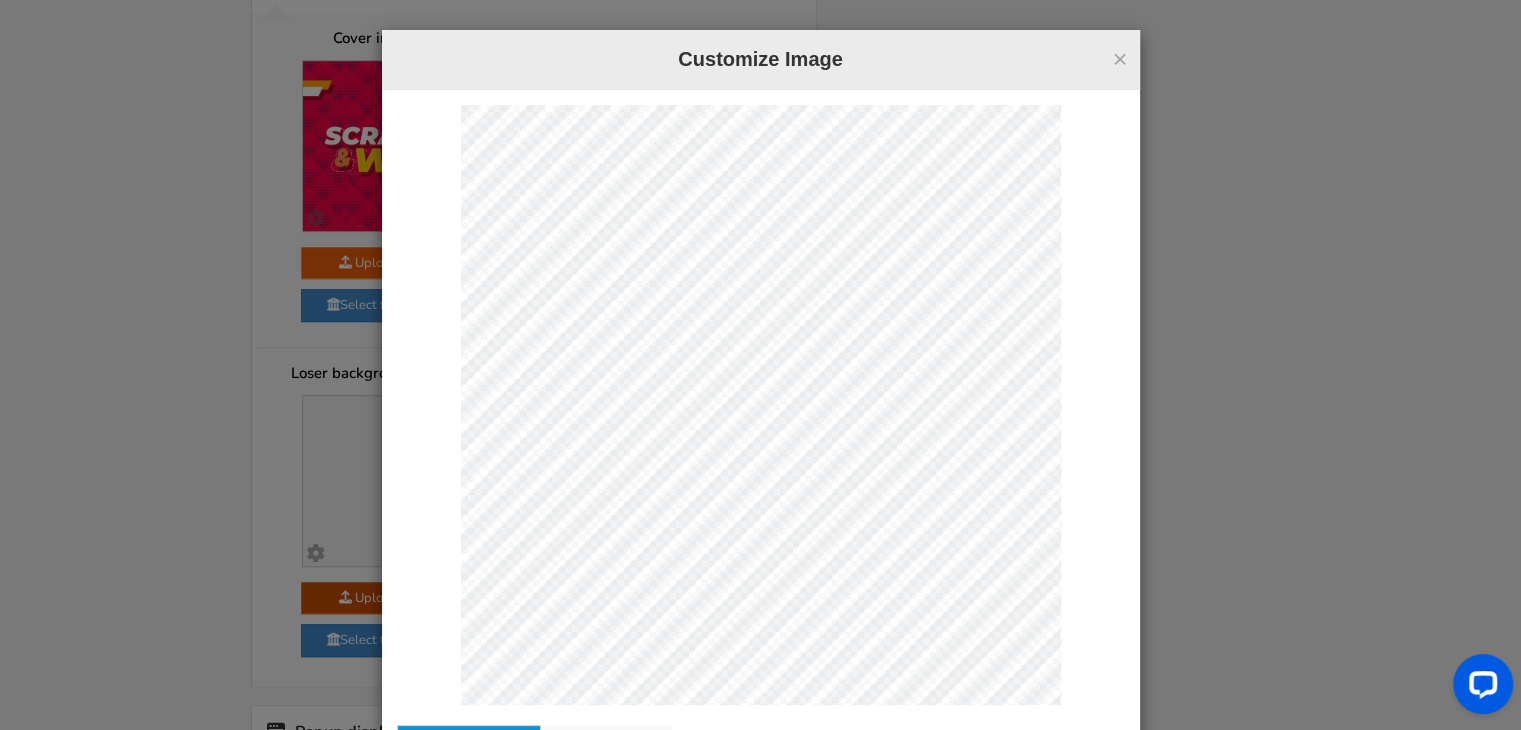 click on "×
Customize Image
For proper edit, check the desktop version
Image settings
Text settings
Set opacity
10
40 10" at bounding box center (760, 365) 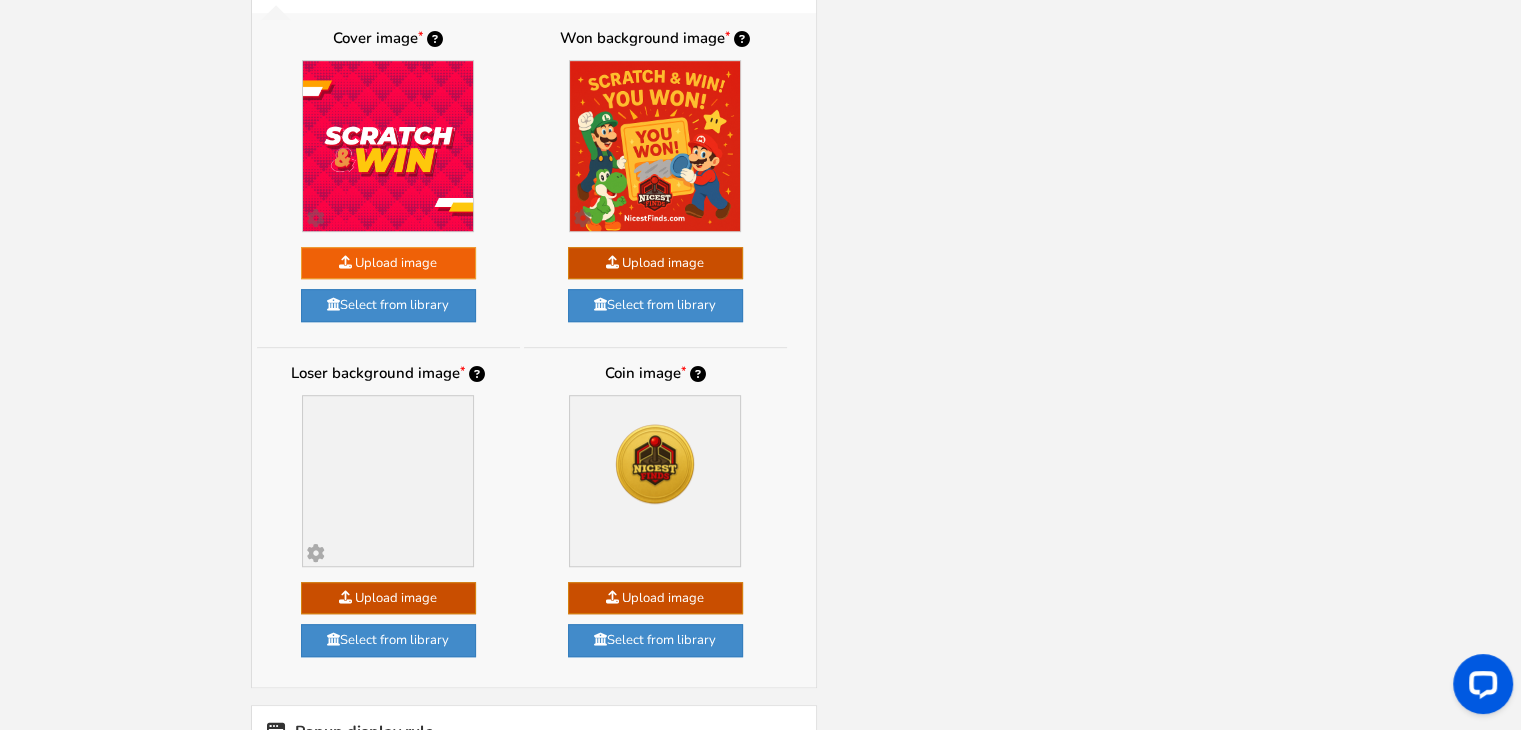 click at bounding box center (-1298, 391) 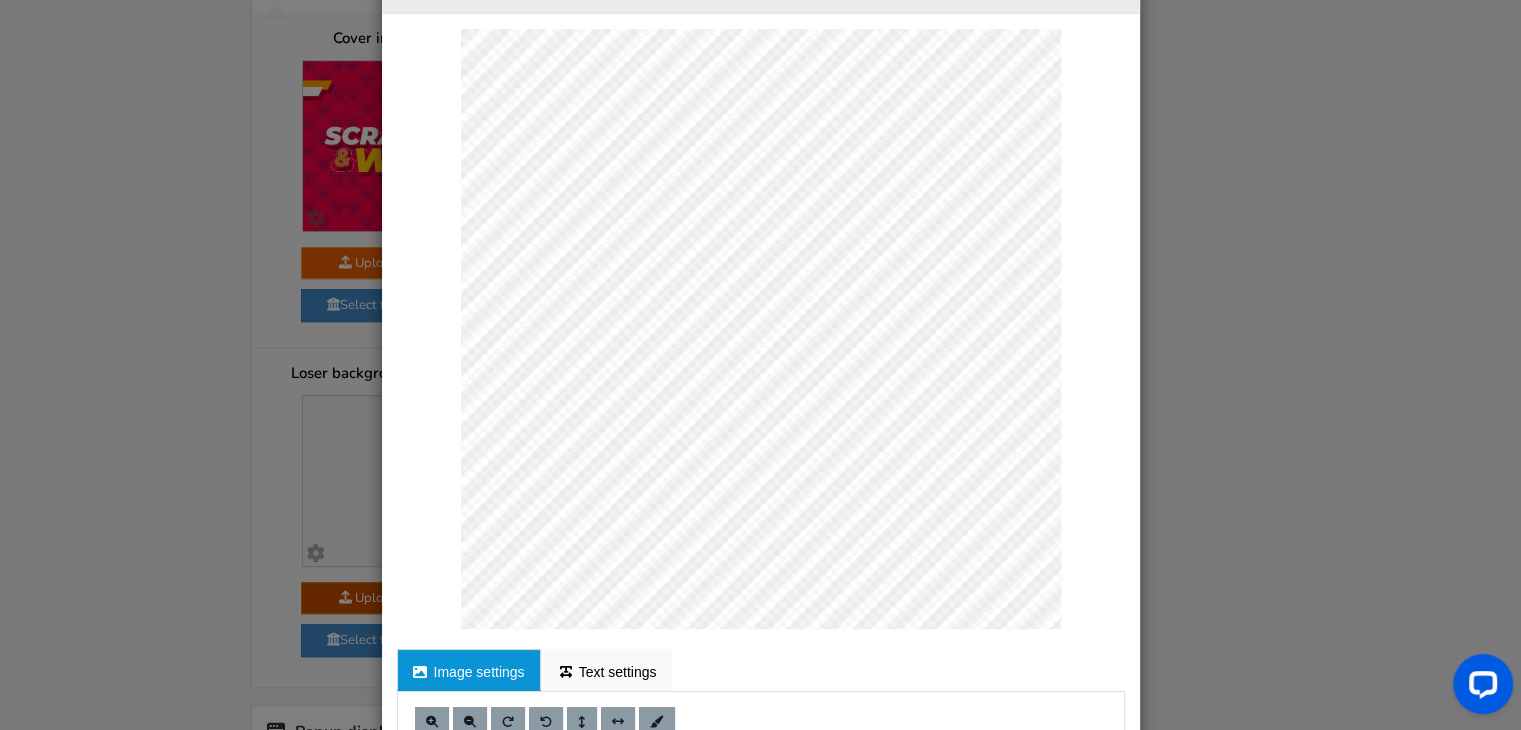 scroll, scrollTop: 304, scrollLeft: 0, axis: vertical 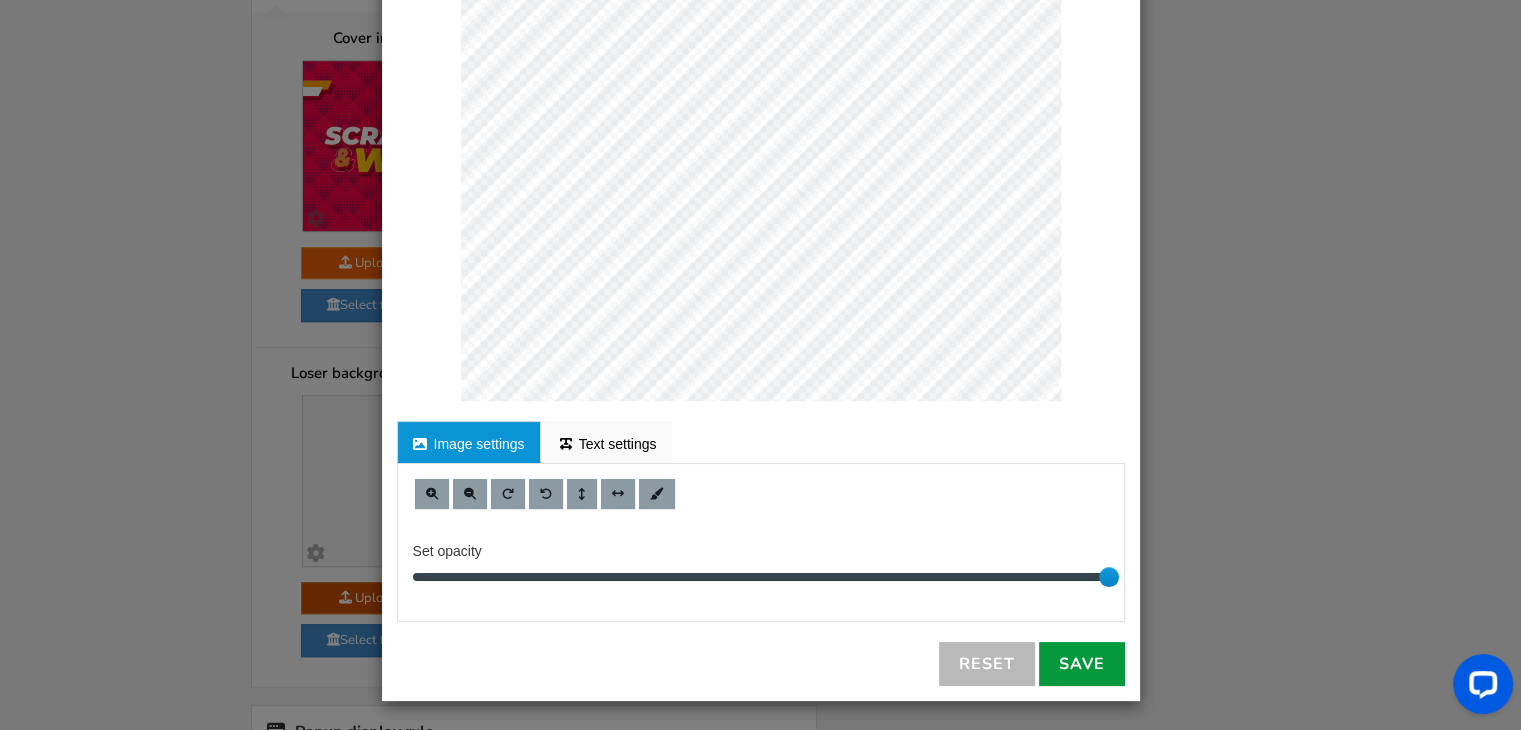 click on "Save" at bounding box center (1082, 664) 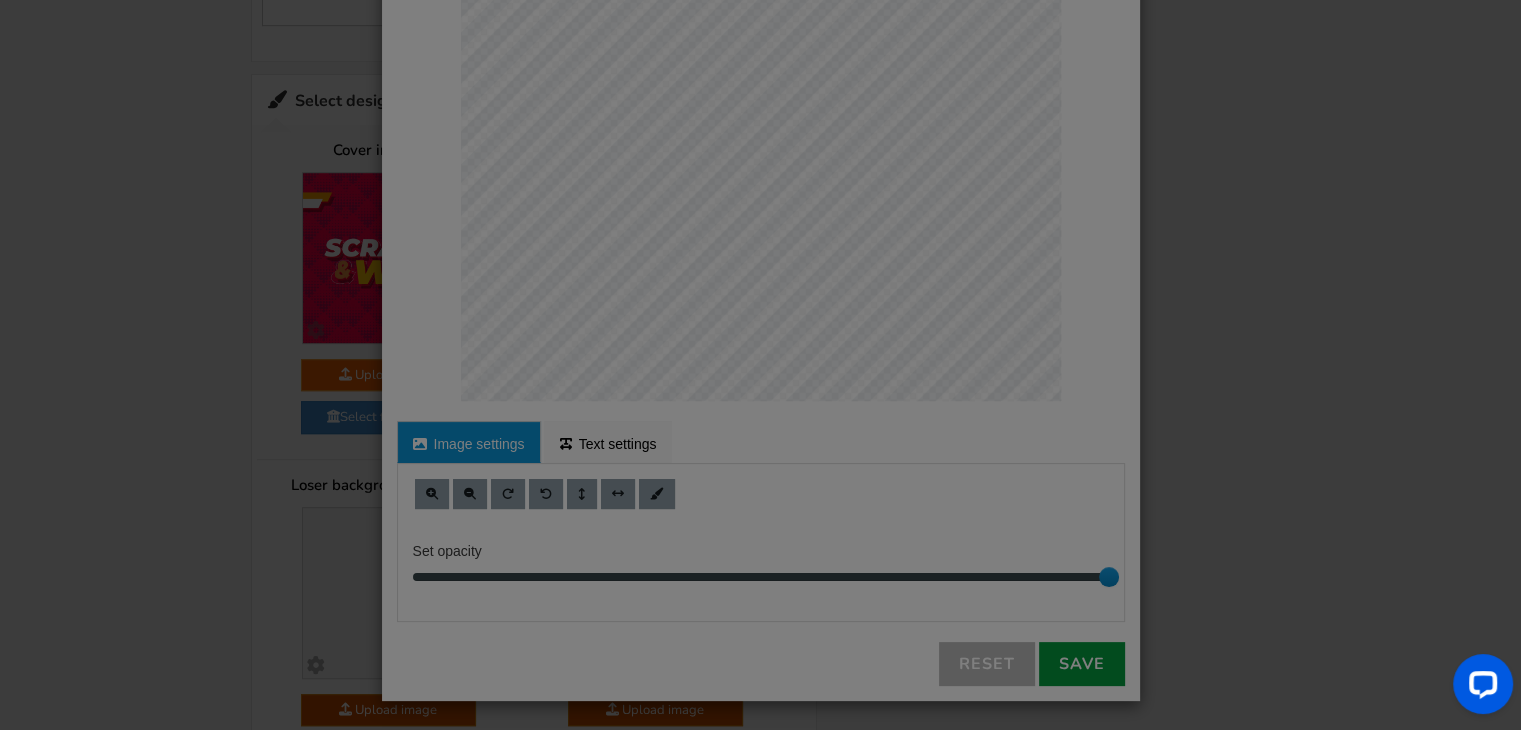 scroll, scrollTop: 1120, scrollLeft: 0, axis: vertical 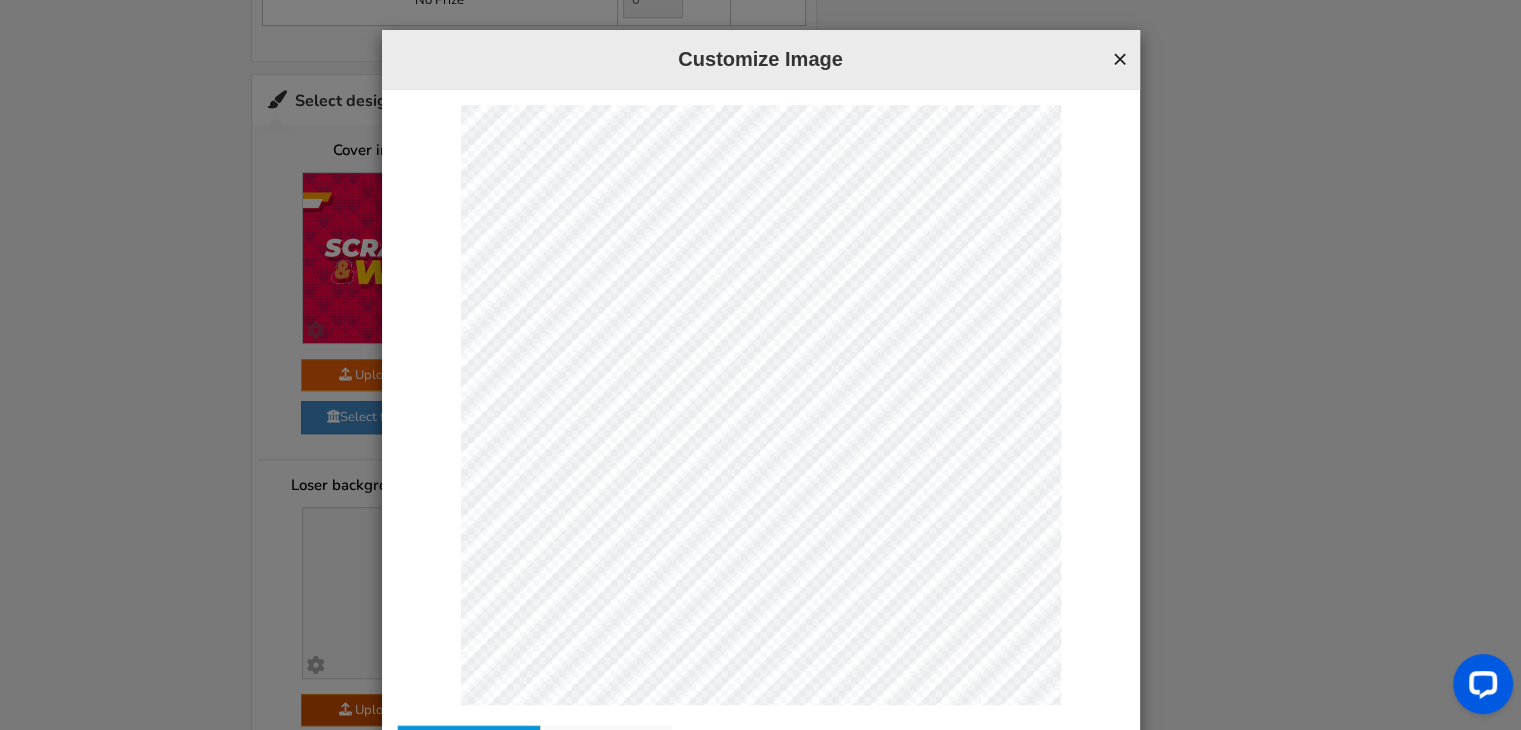 click on "×" at bounding box center [1119, 59] 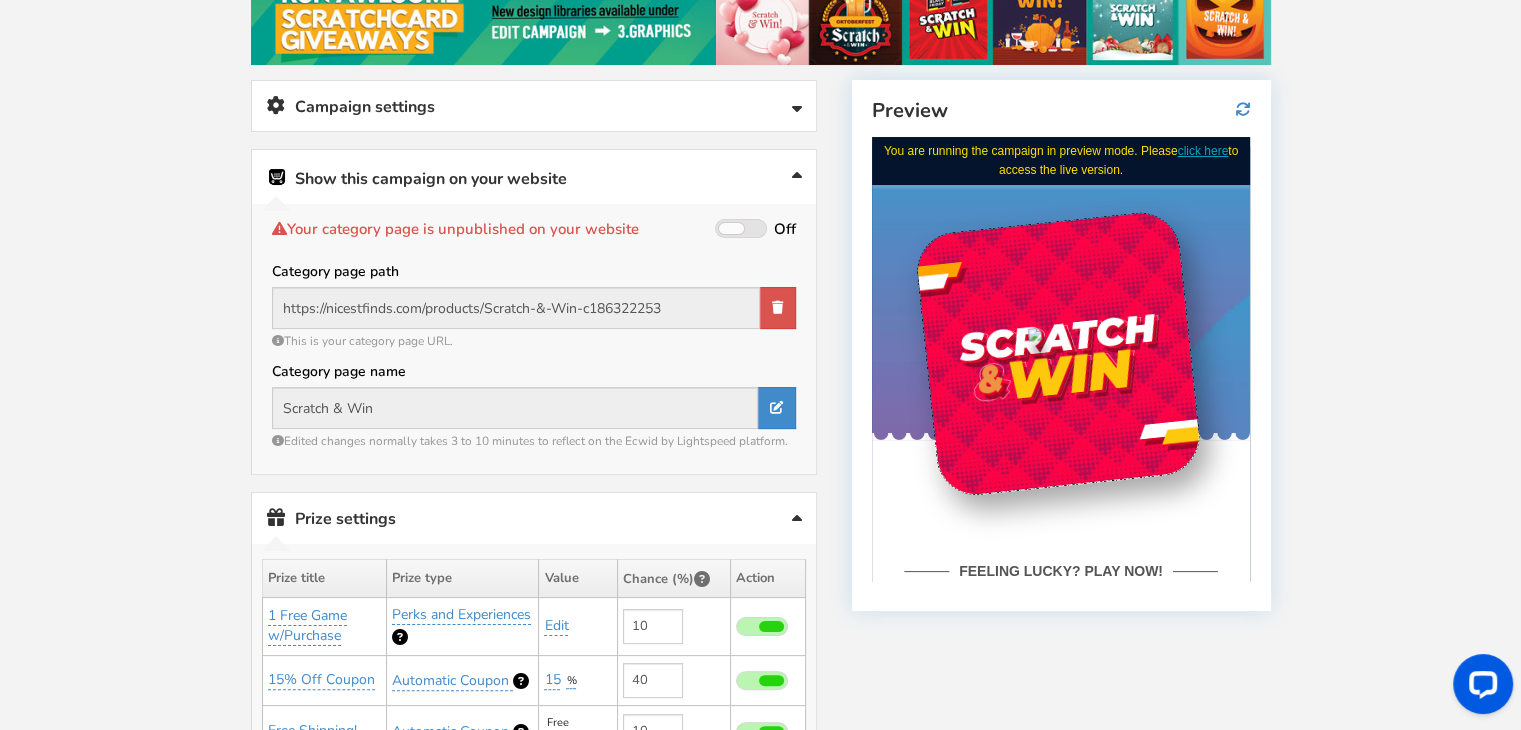 scroll, scrollTop: 252, scrollLeft: 0, axis: vertical 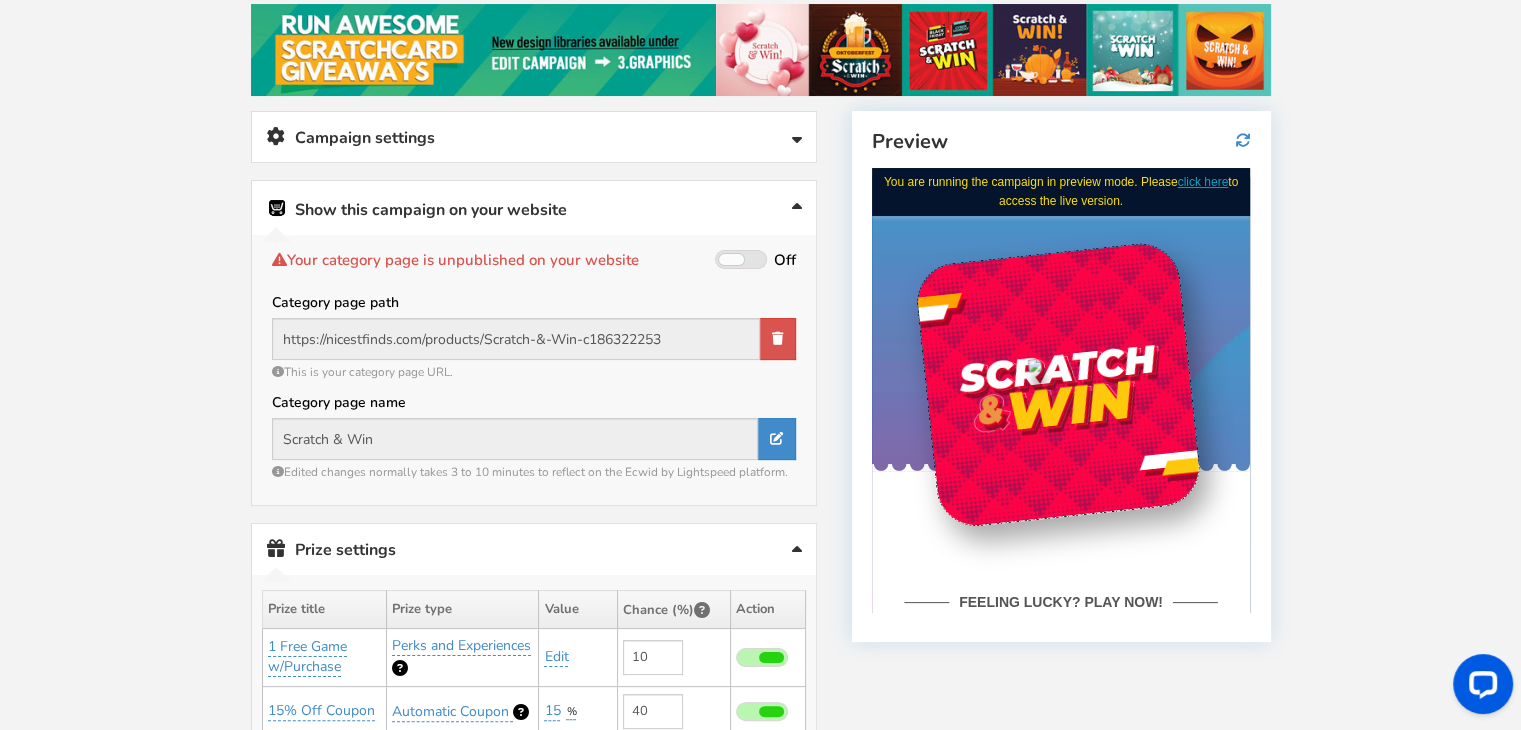 click on "Preview" at bounding box center [1061, 376] 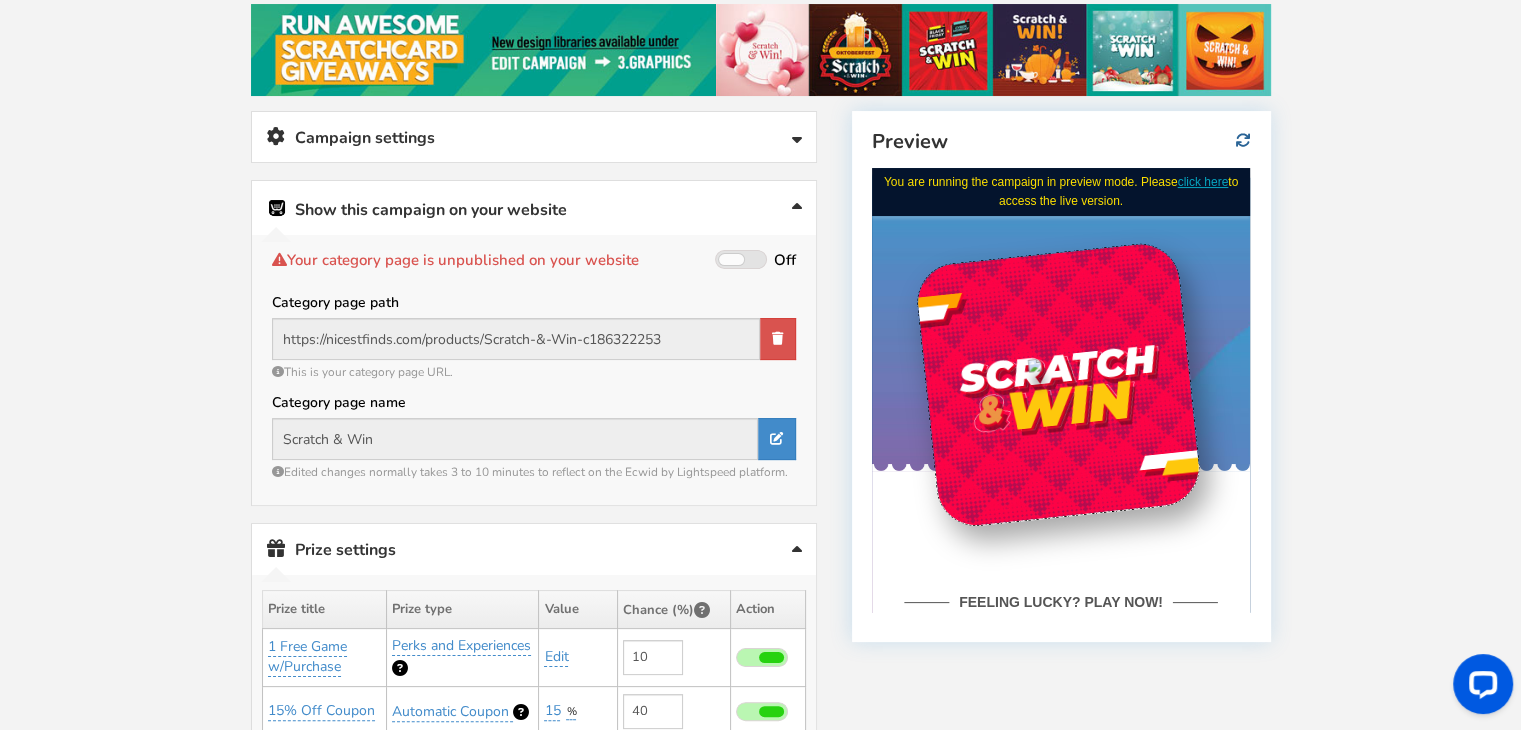 click at bounding box center [1243, 140] 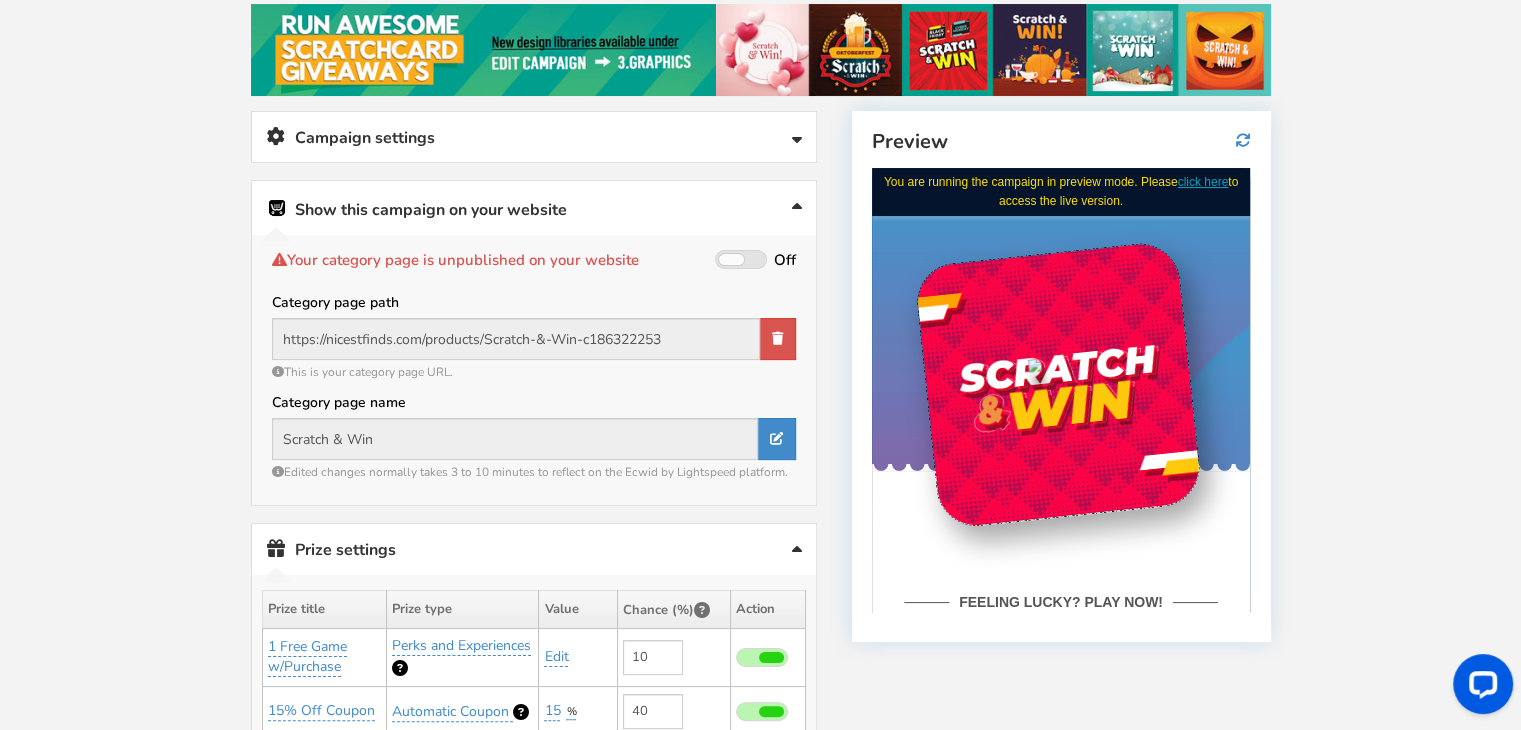 click at bounding box center [731, 259] 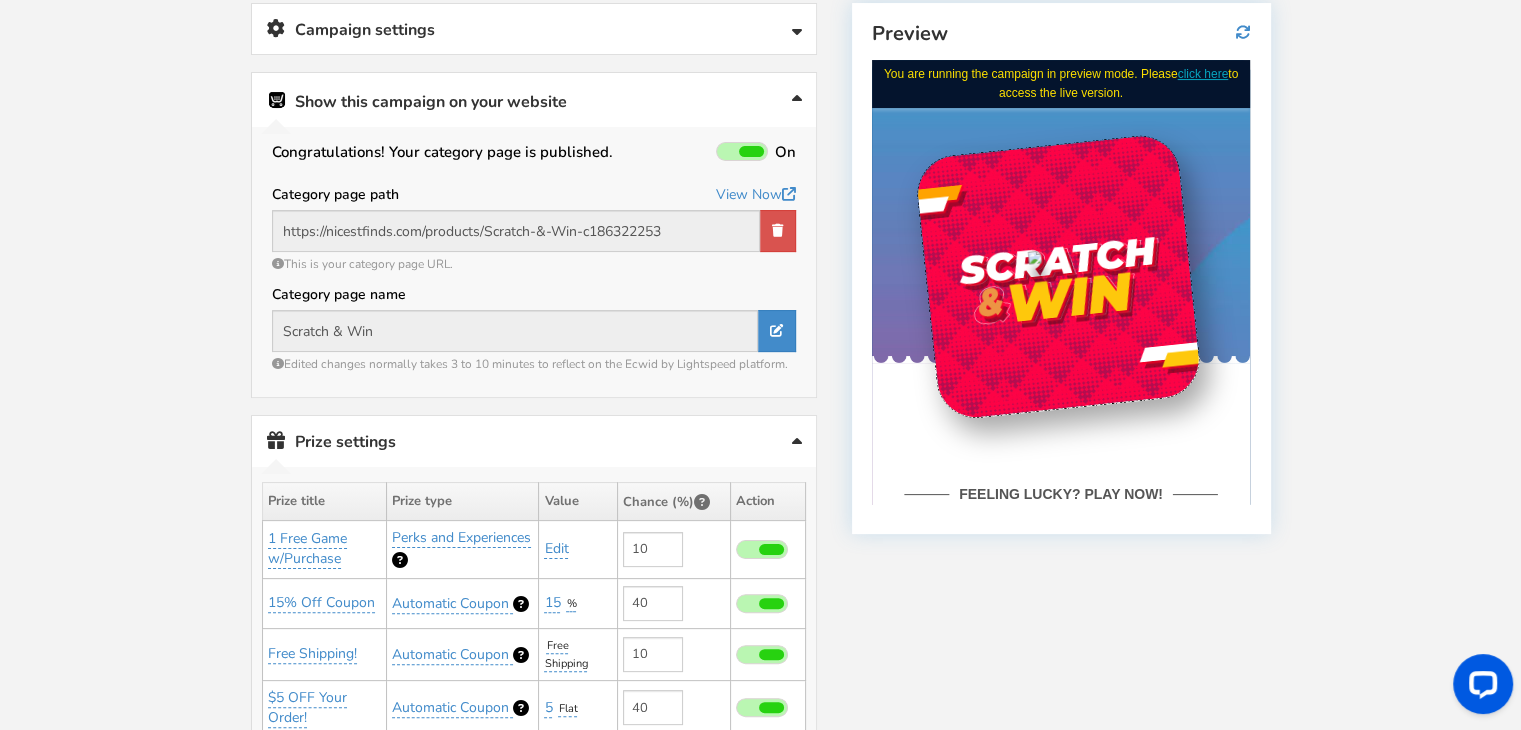 scroll, scrollTop: 356, scrollLeft: 0, axis: vertical 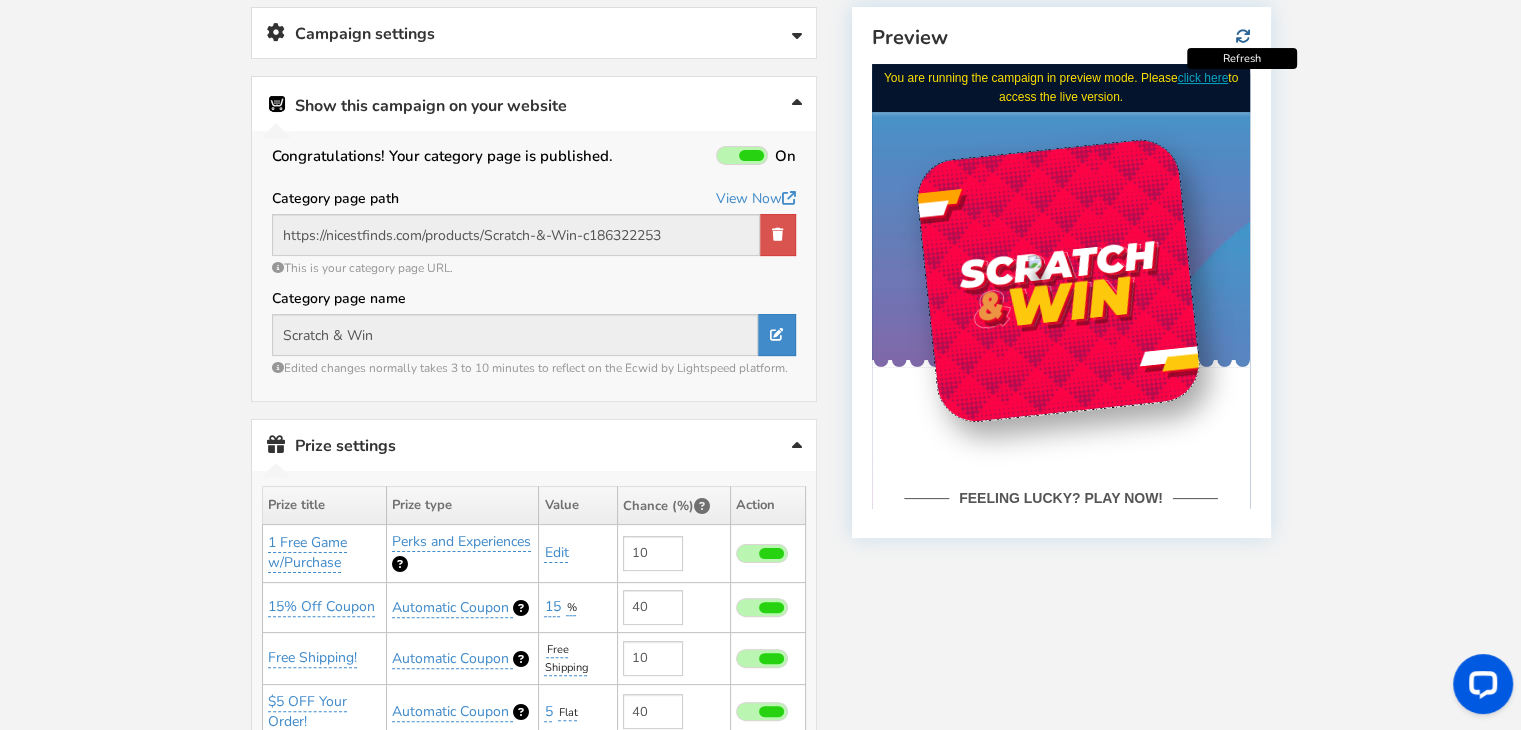 click at bounding box center (1243, 36) 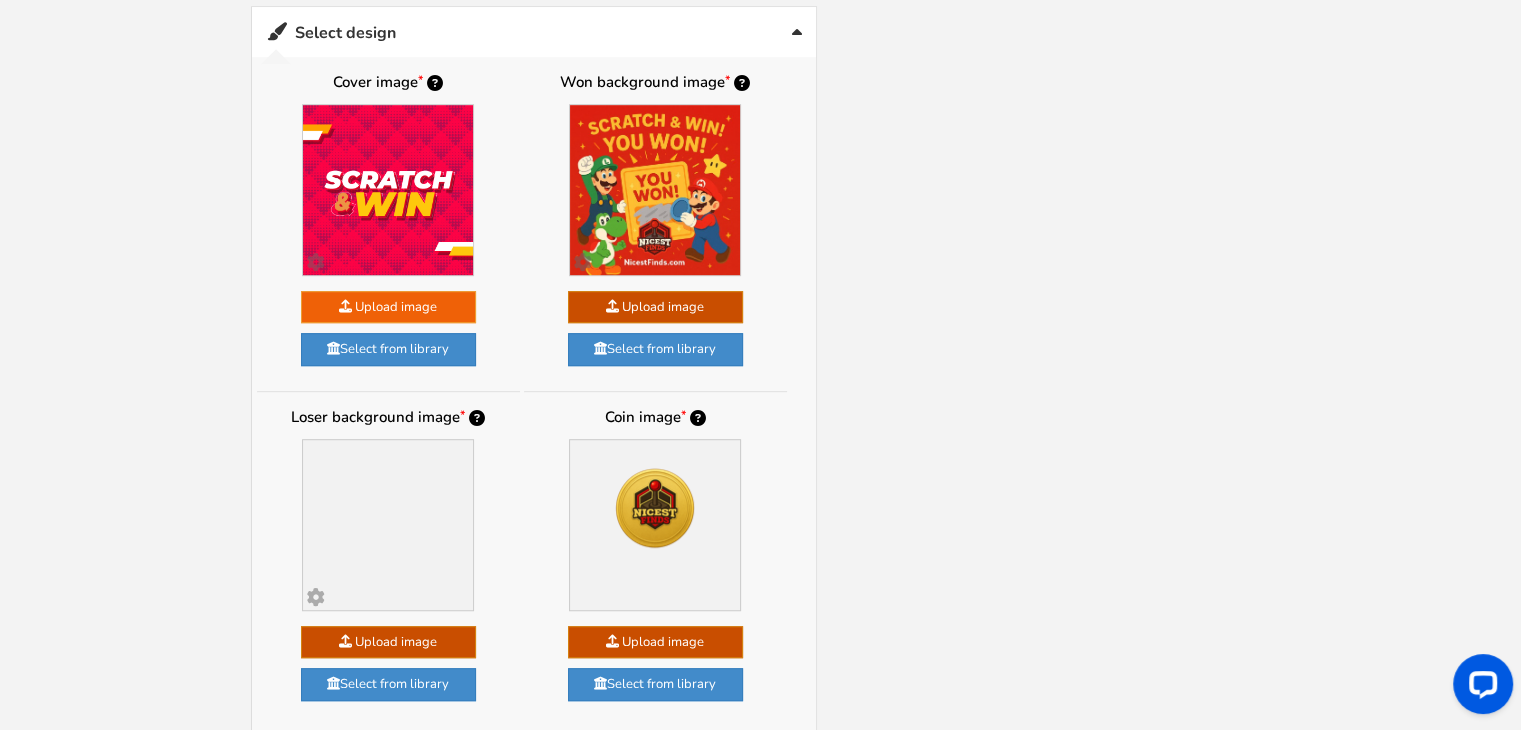 scroll, scrollTop: 1200, scrollLeft: 0, axis: vertical 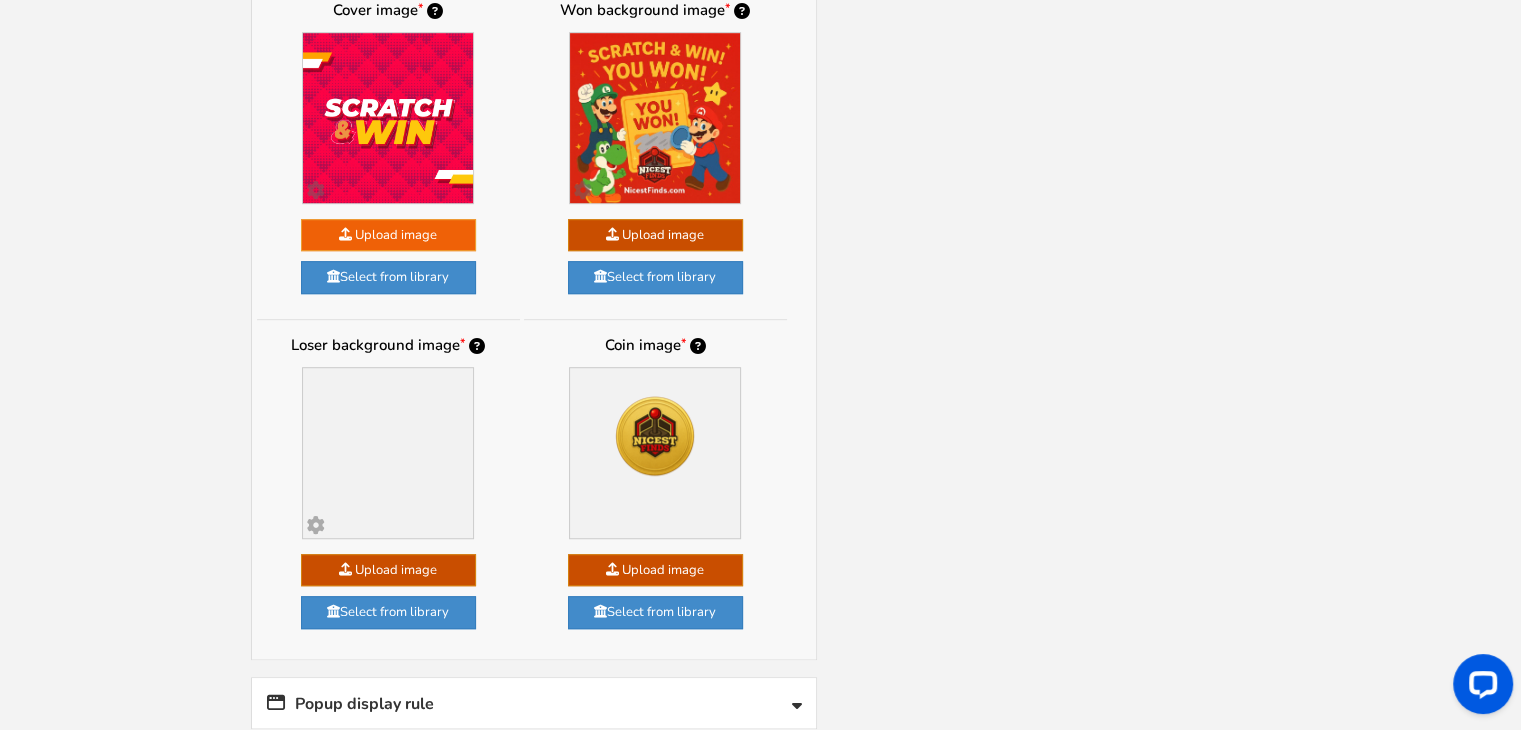click at bounding box center [-1565, 698] 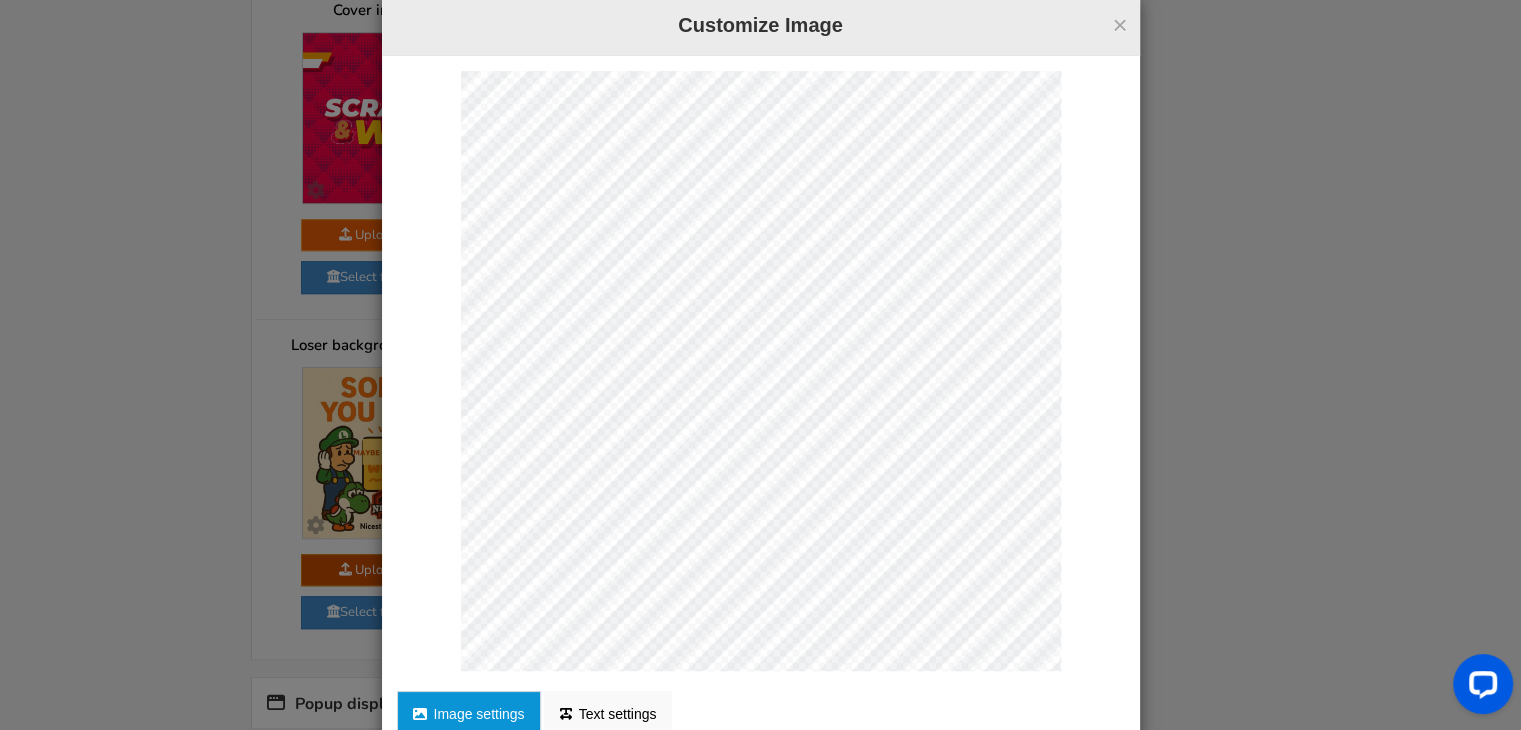 scroll, scrollTop: 20, scrollLeft: 0, axis: vertical 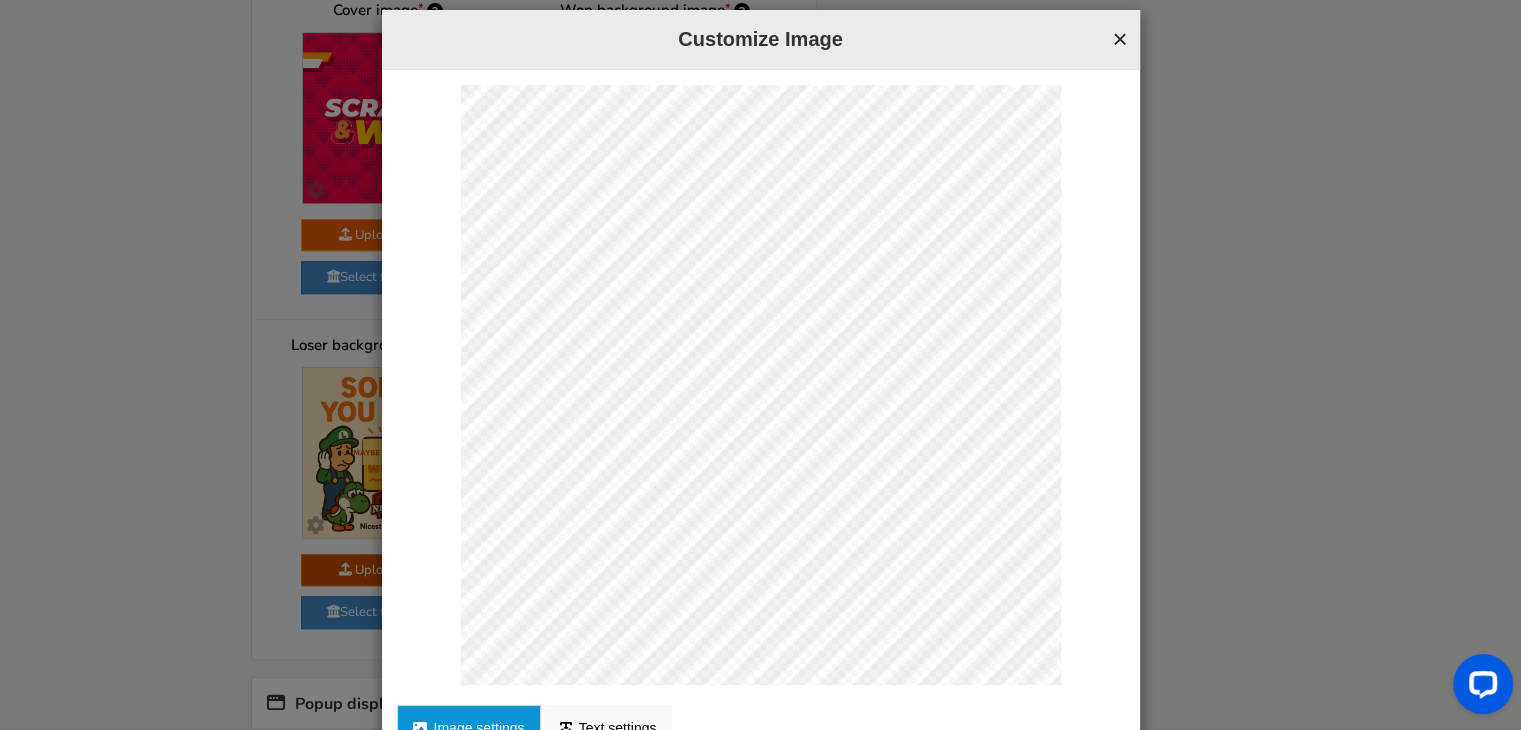 click on "×" at bounding box center [1119, 39] 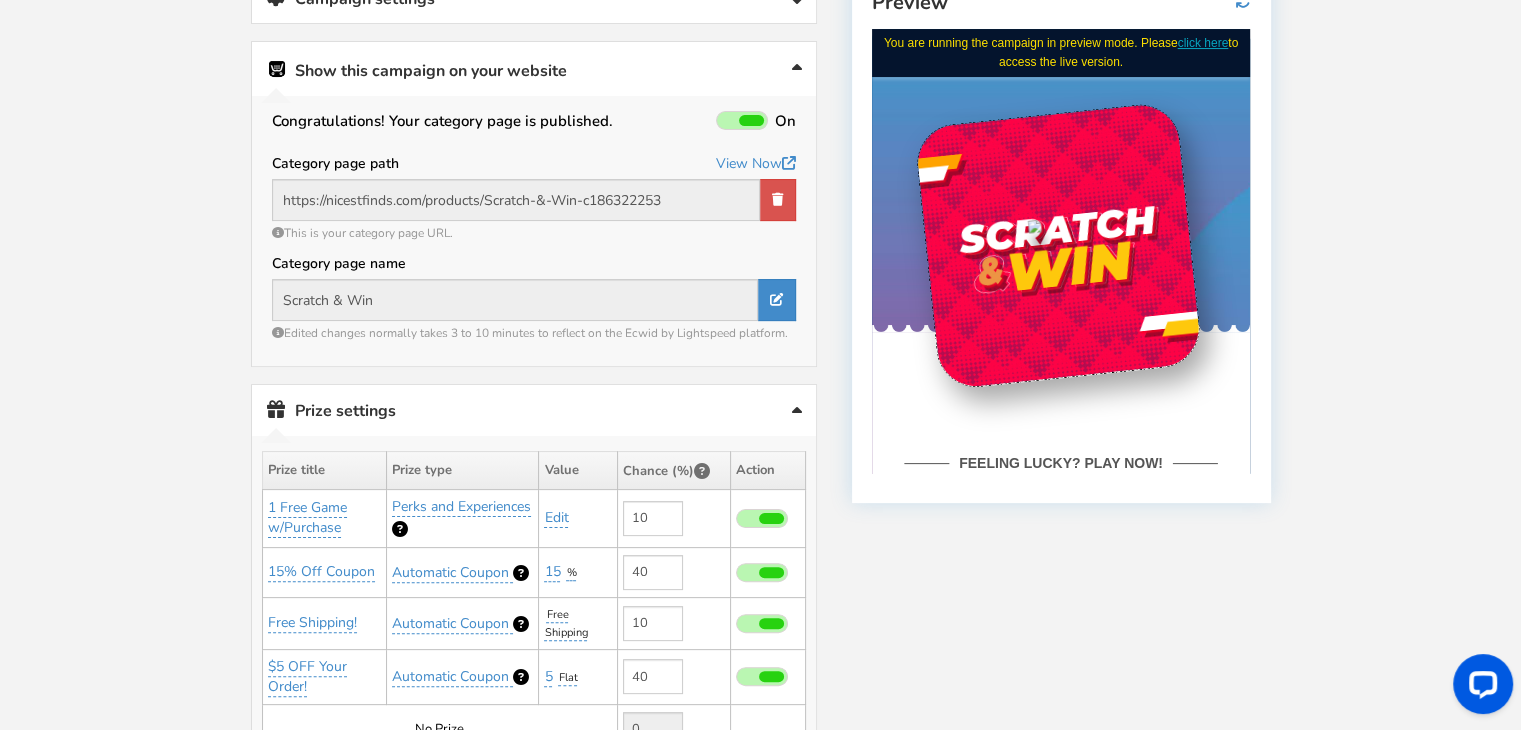 click on "Category page name" at bounding box center (534, 265) 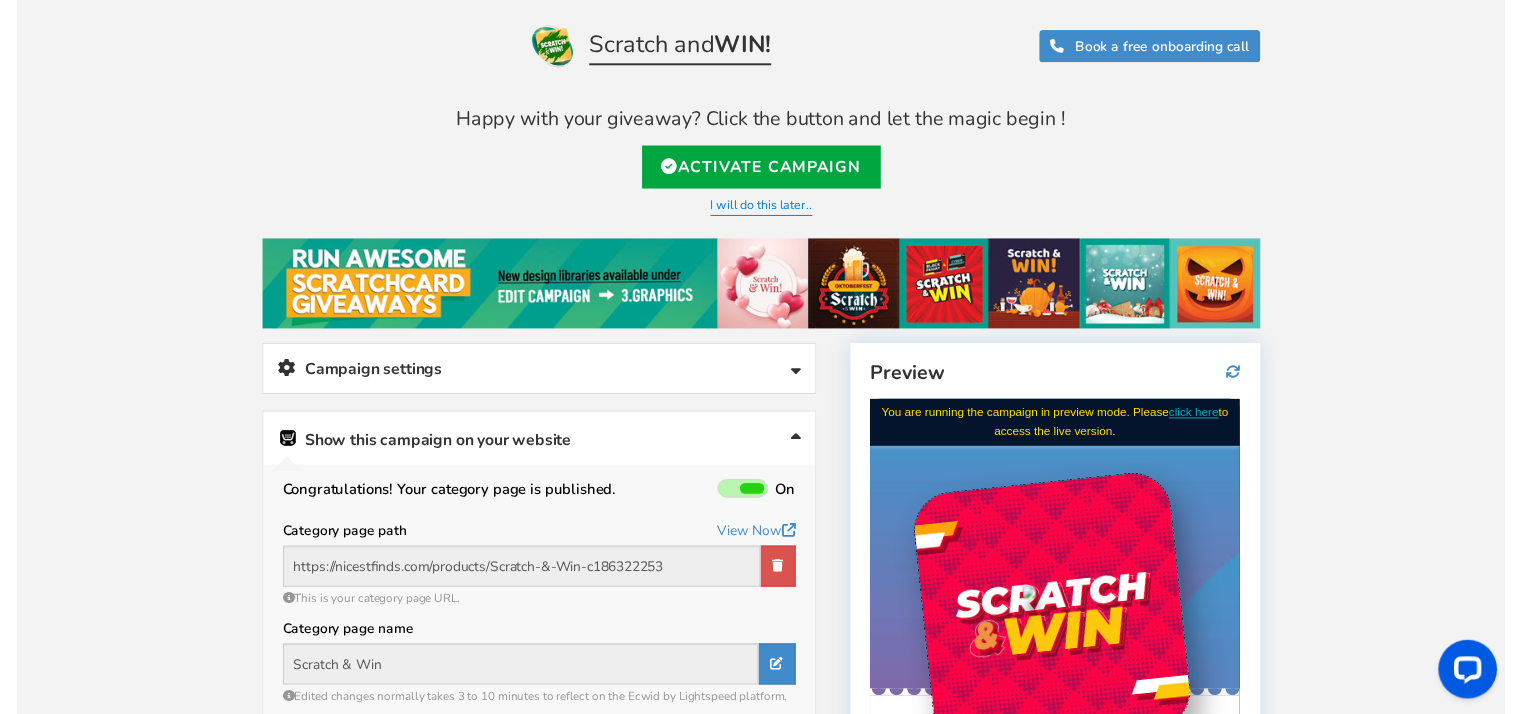 scroll, scrollTop: 0, scrollLeft: 0, axis: both 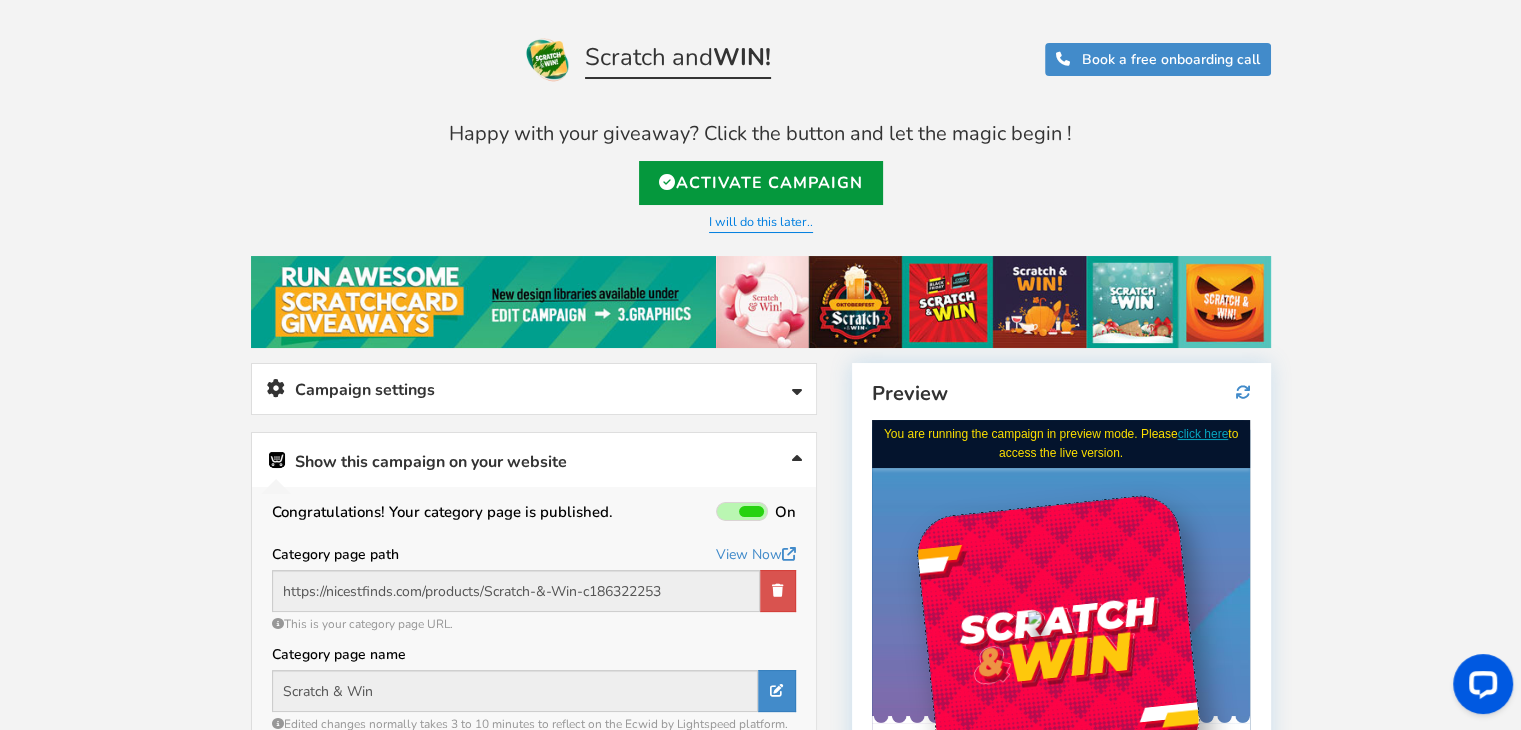 click on "Activate Campaign" at bounding box center [761, 183] 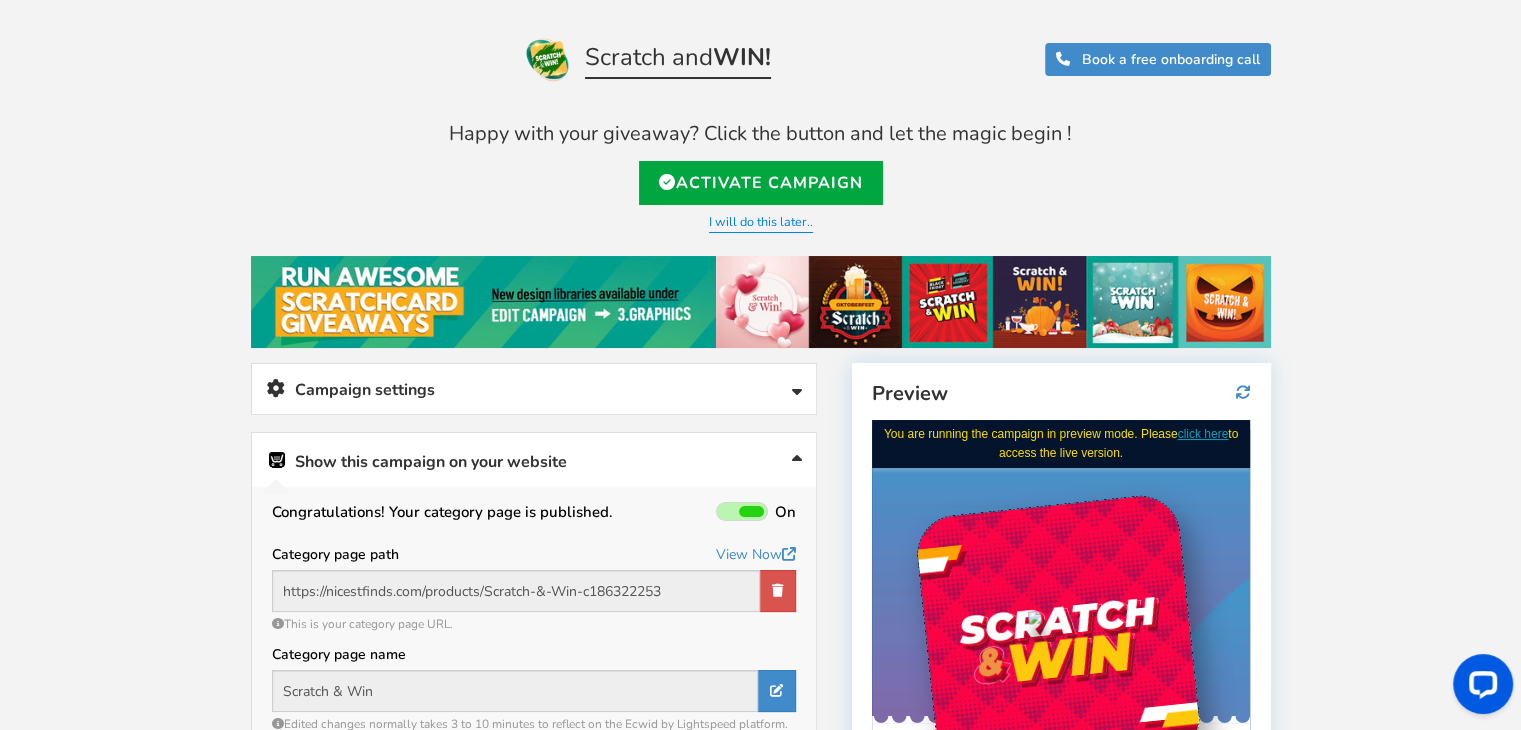 type on "https://amze.me/CltdM" 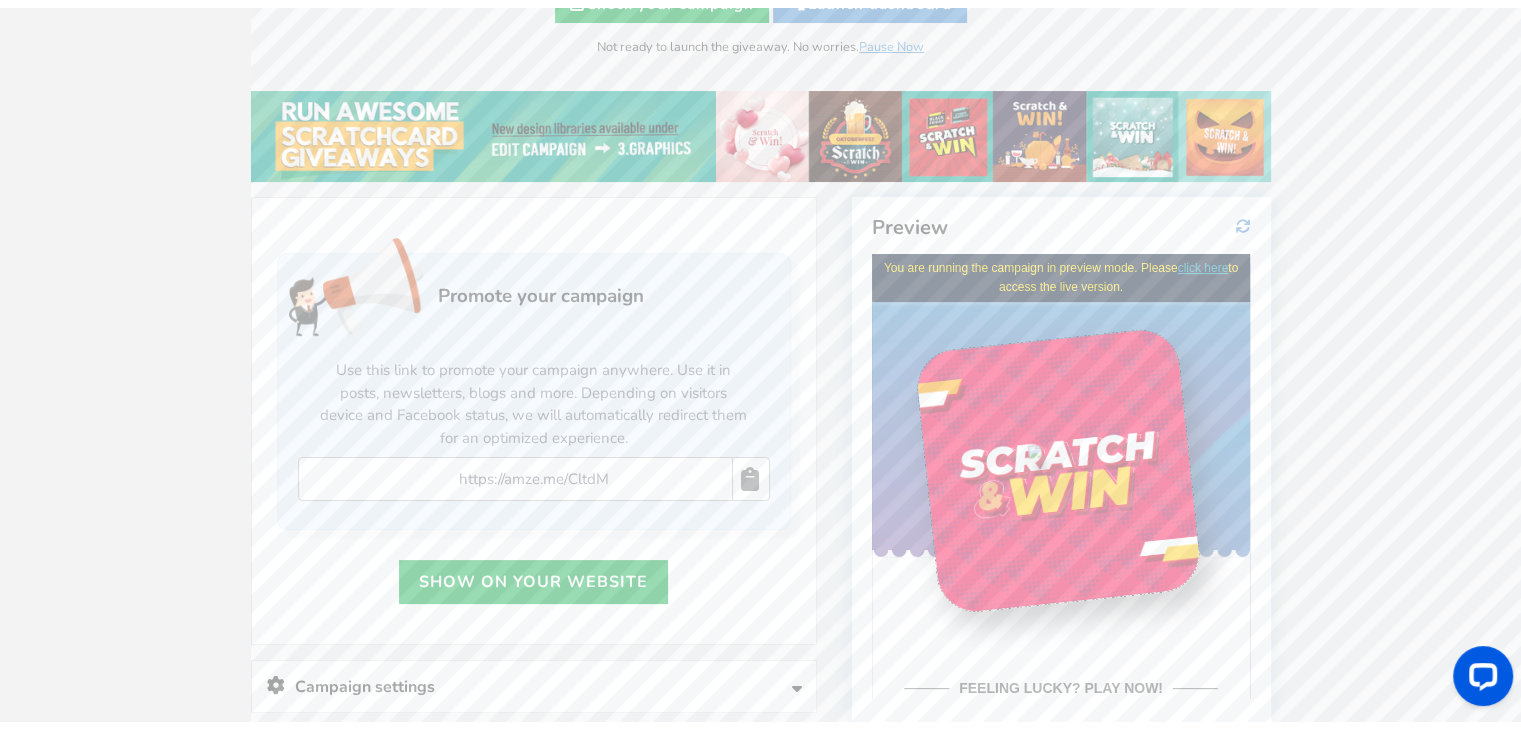 scroll, scrollTop: 370, scrollLeft: 0, axis: vertical 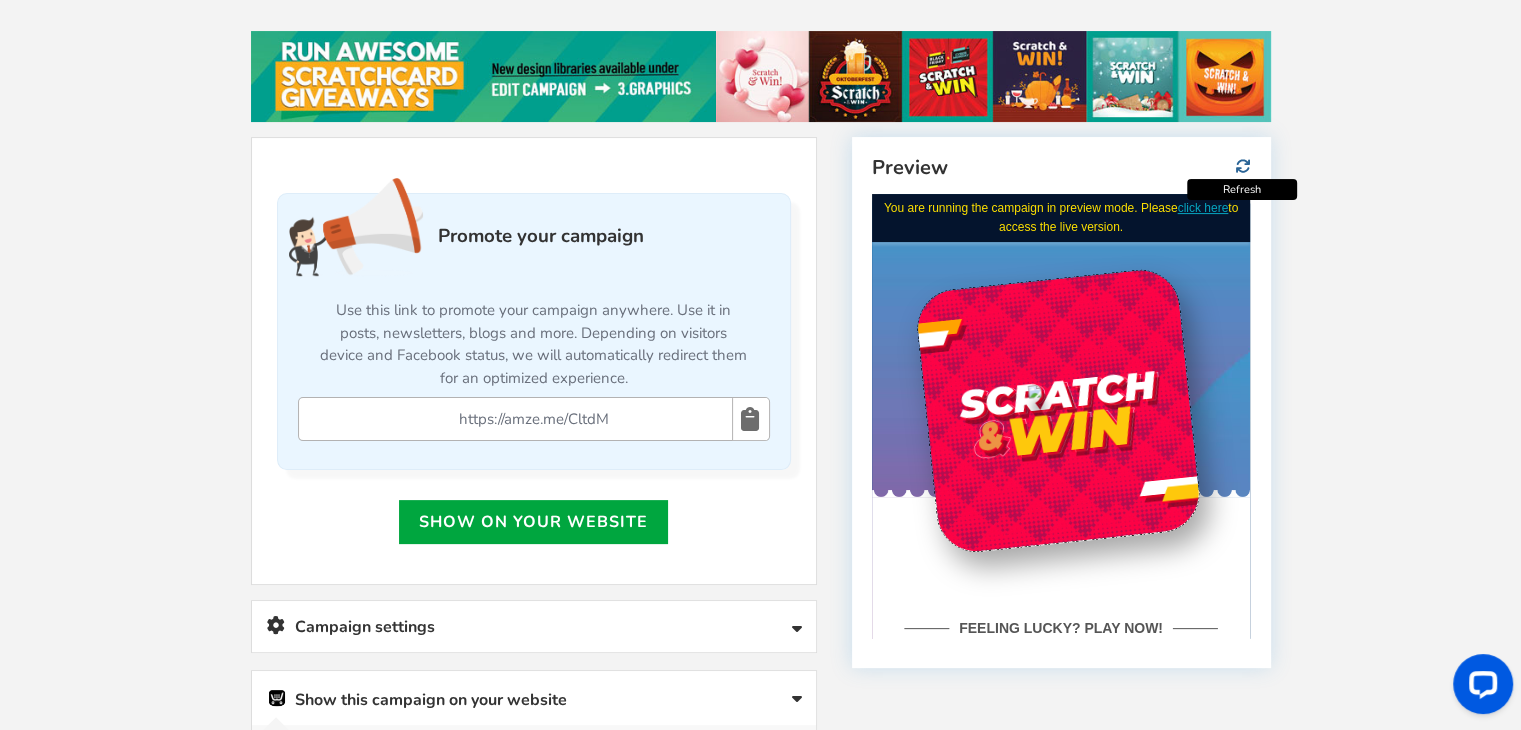 click at bounding box center (1243, 166) 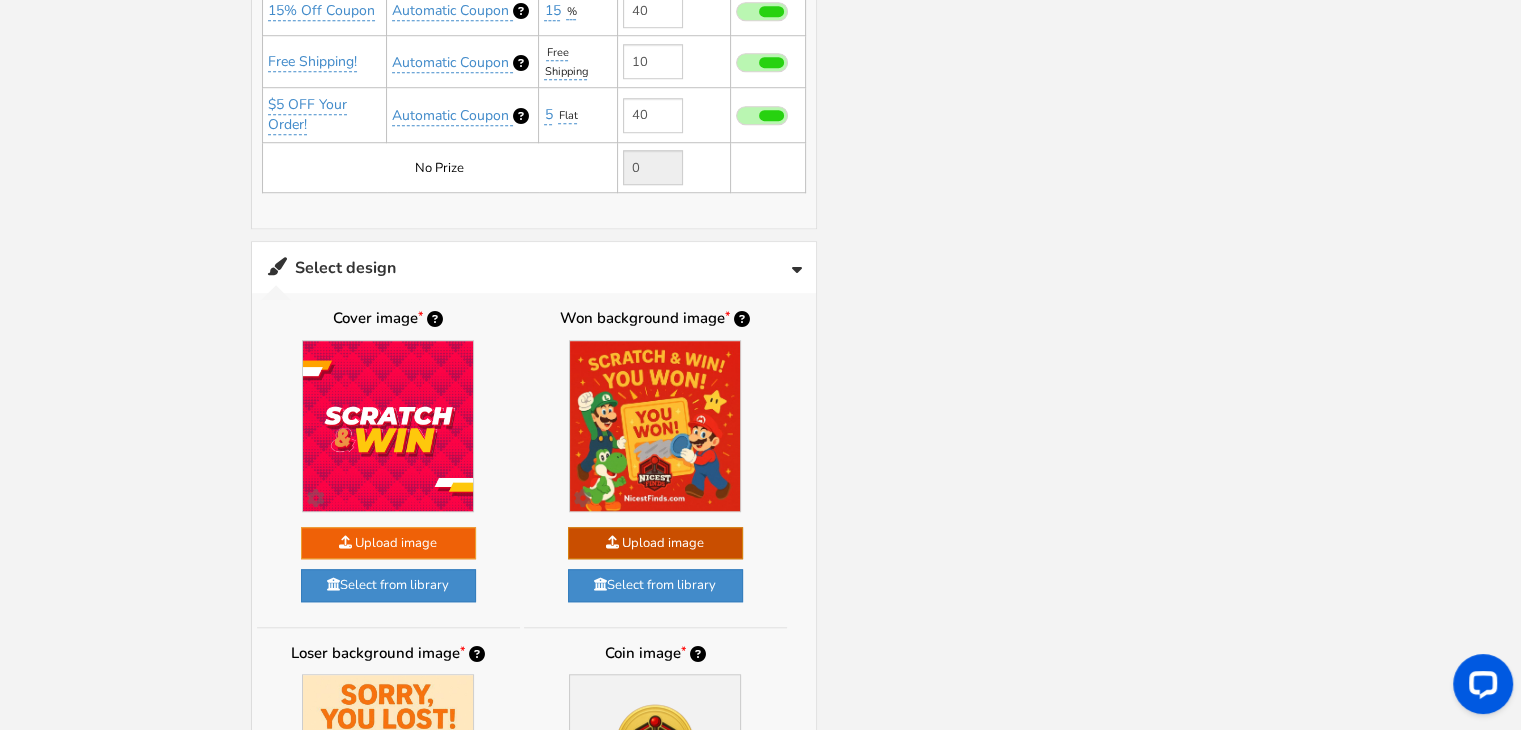 scroll, scrollTop: 1575, scrollLeft: 0, axis: vertical 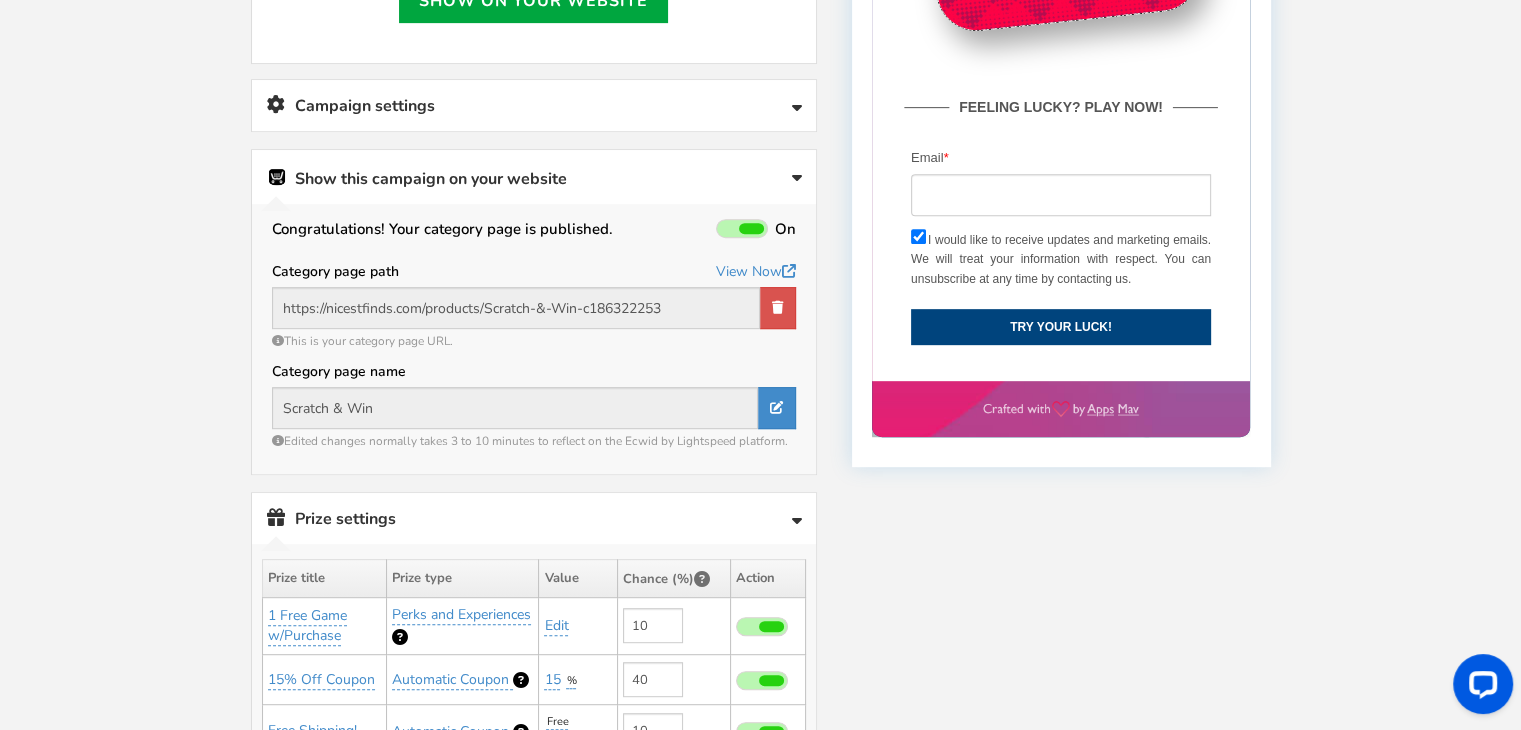 click at bounding box center [797, 109] 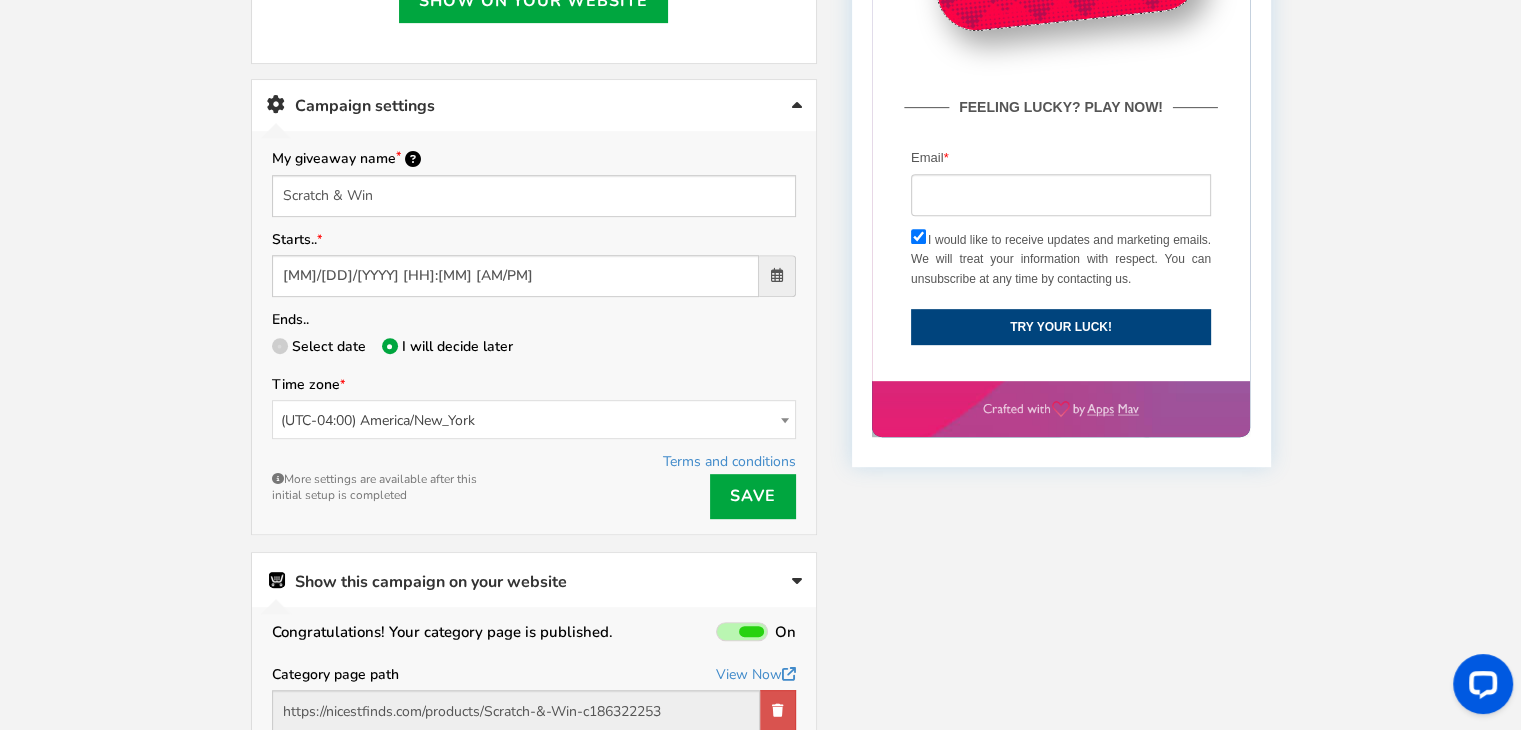 click at bounding box center (797, 109) 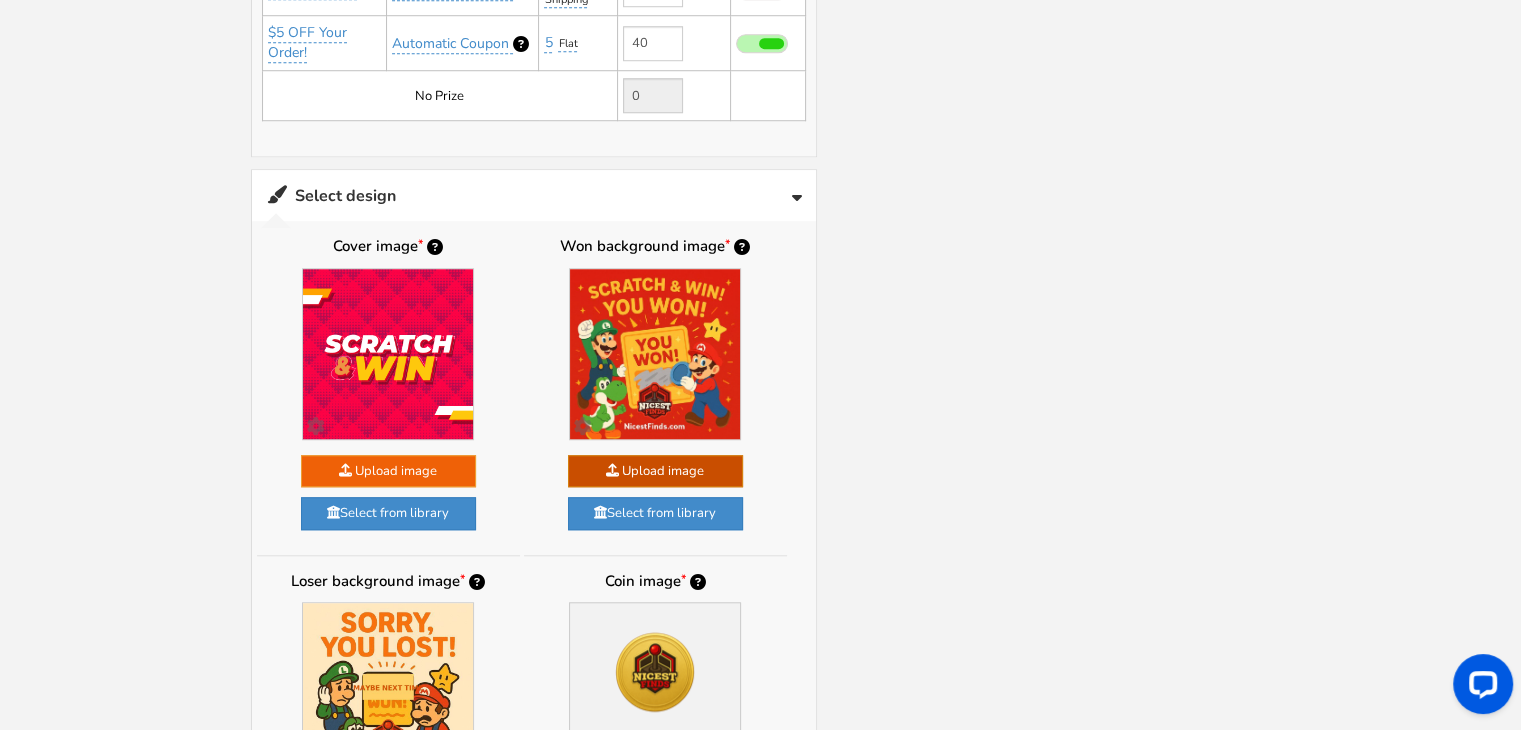 scroll, scrollTop: 1632, scrollLeft: 0, axis: vertical 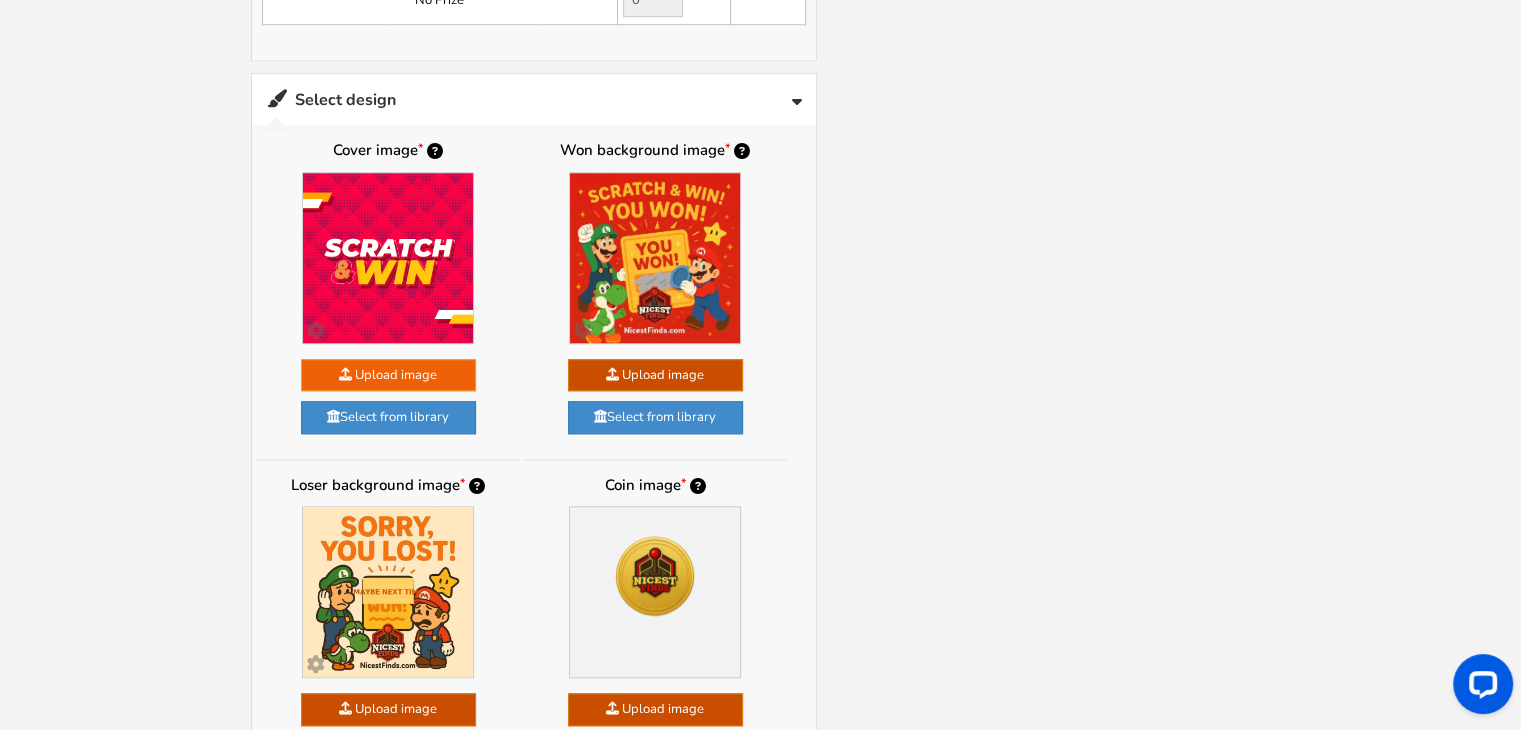 click at bounding box center [-1565, 837] 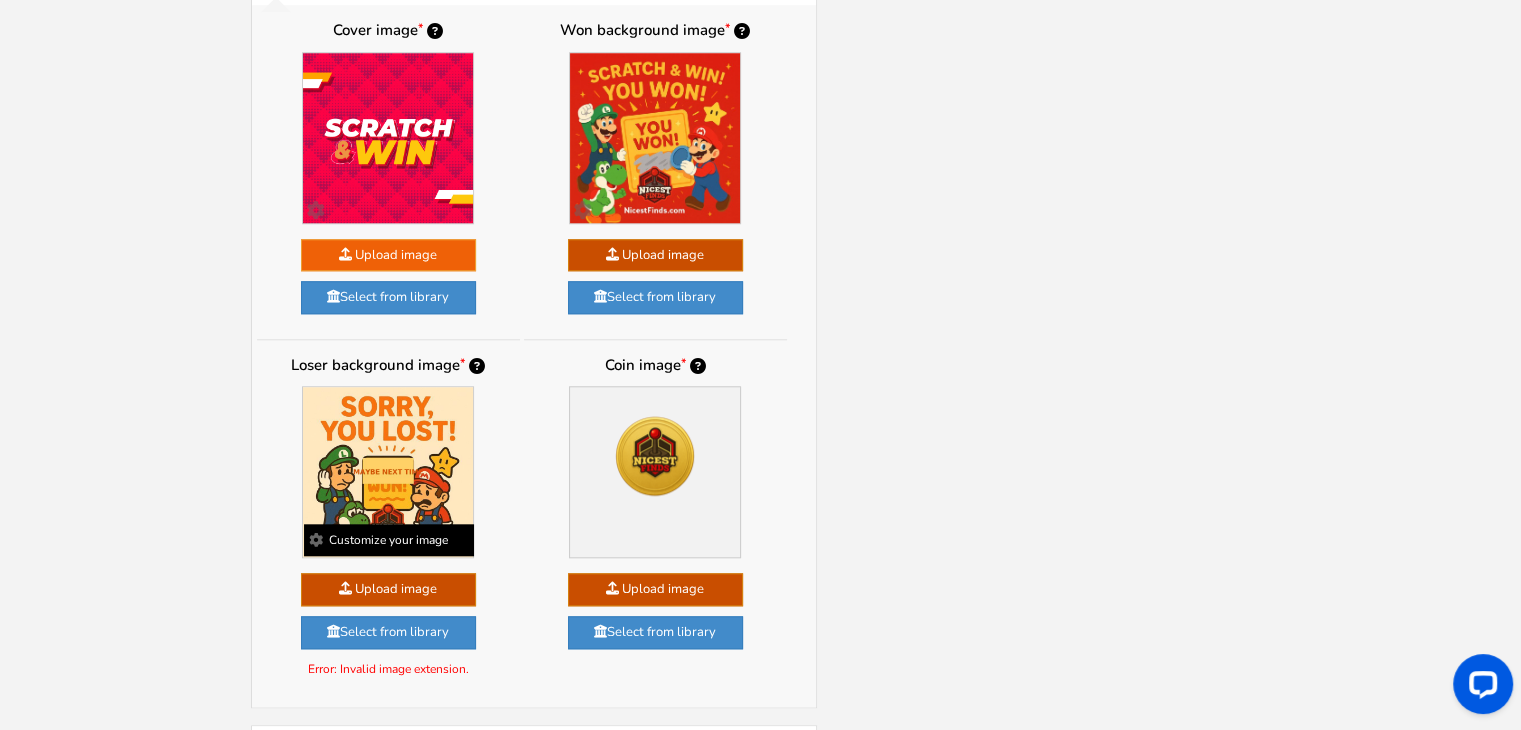 scroll, scrollTop: 1848, scrollLeft: 0, axis: vertical 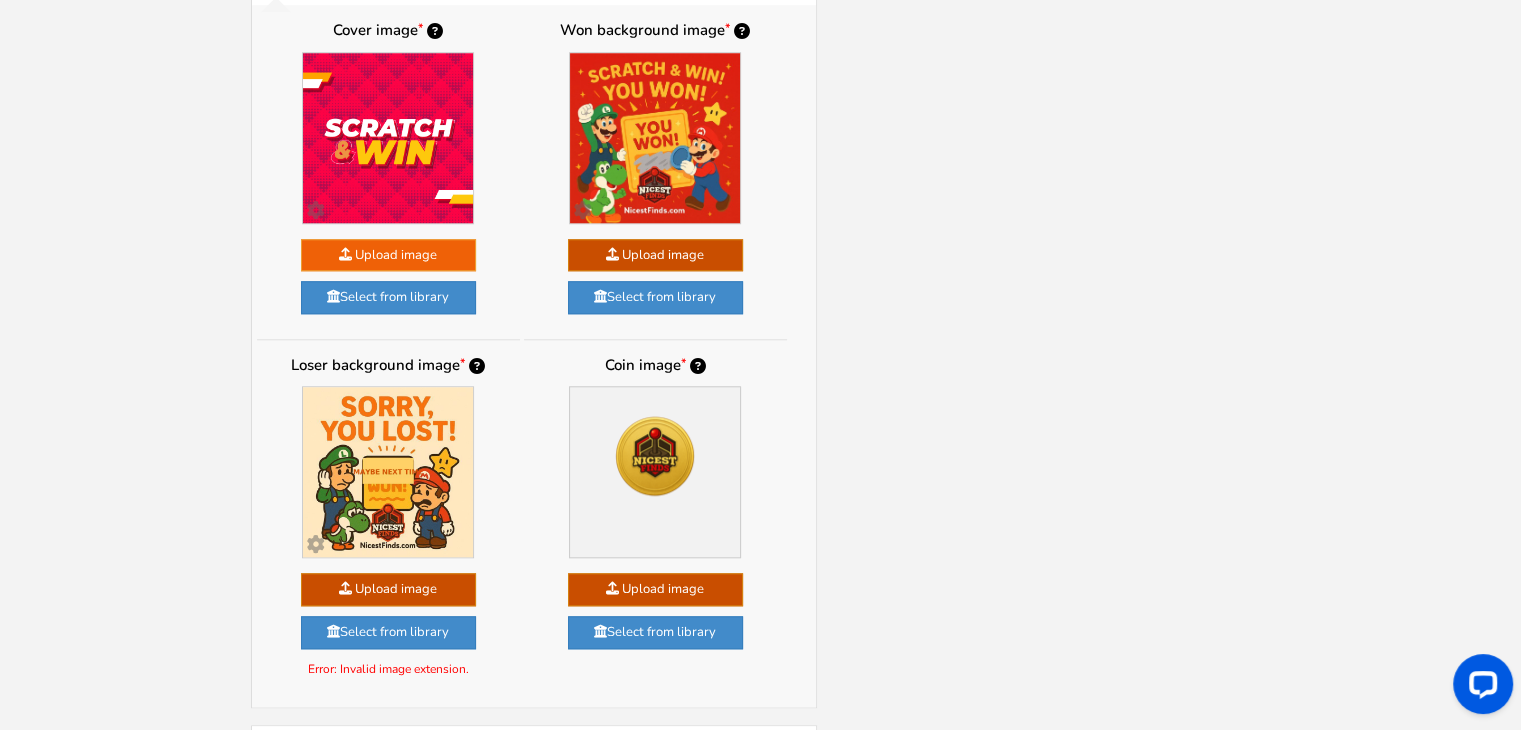 click at bounding box center [-1565, 717] 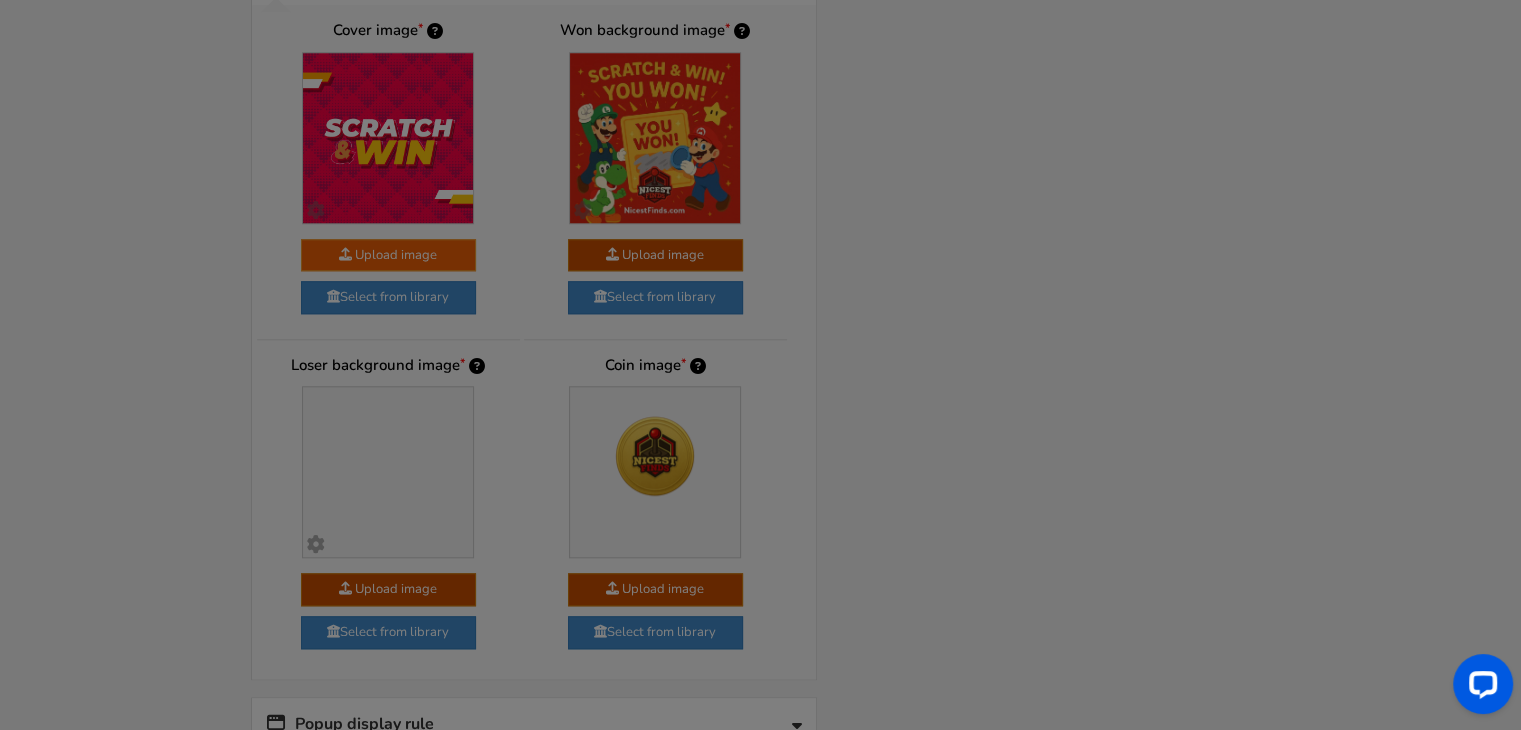 scroll, scrollTop: 0, scrollLeft: 0, axis: both 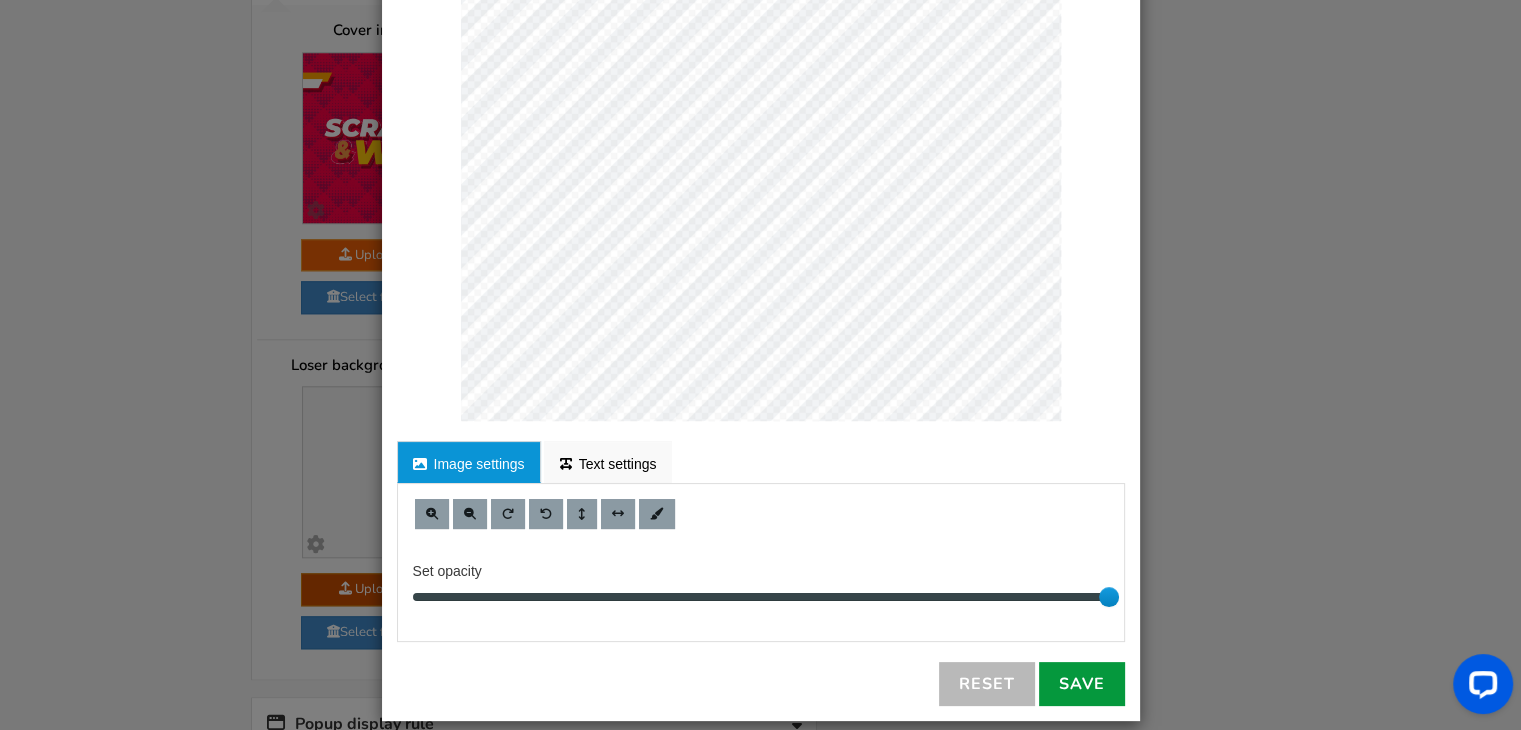 click on "Save" at bounding box center [1082, 684] 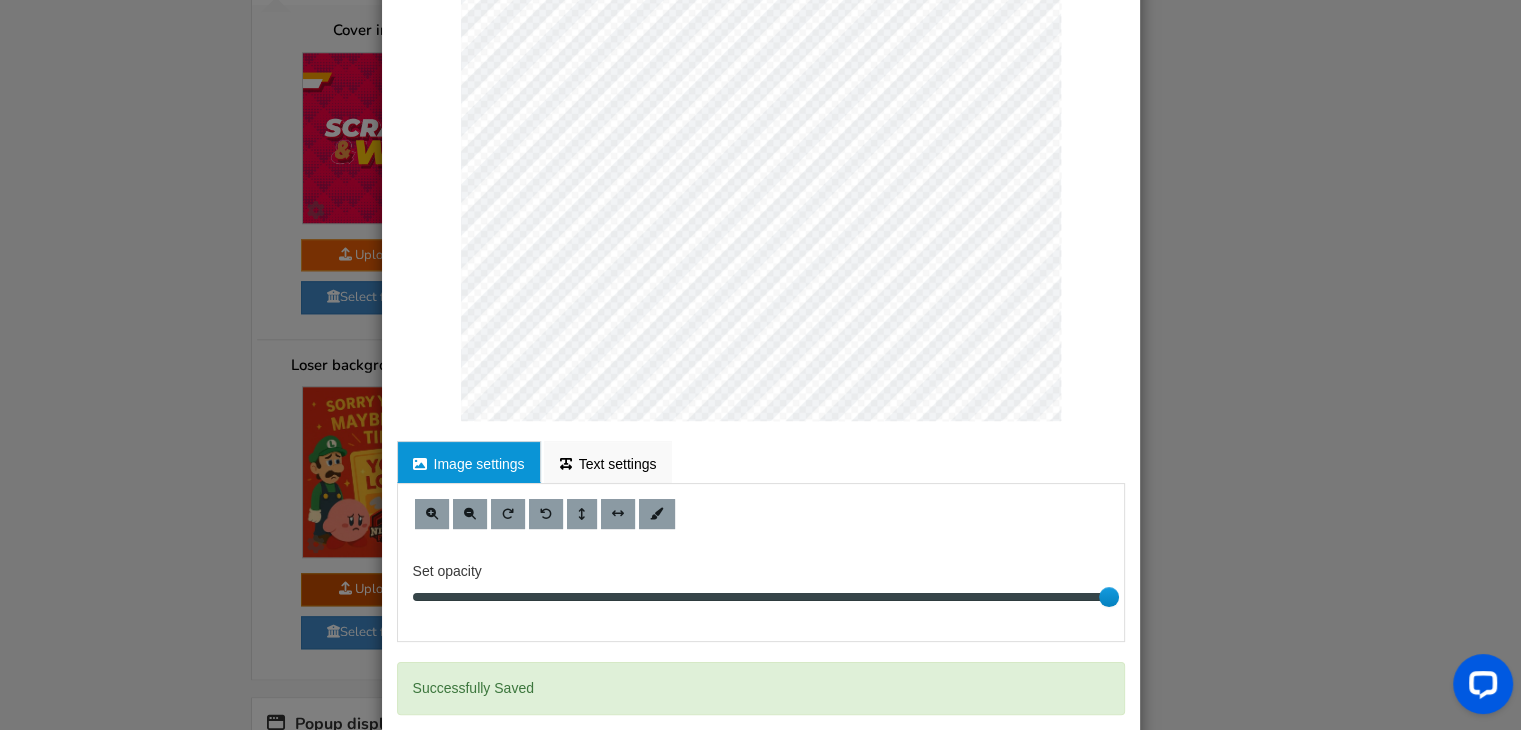 scroll, scrollTop: 0, scrollLeft: 0, axis: both 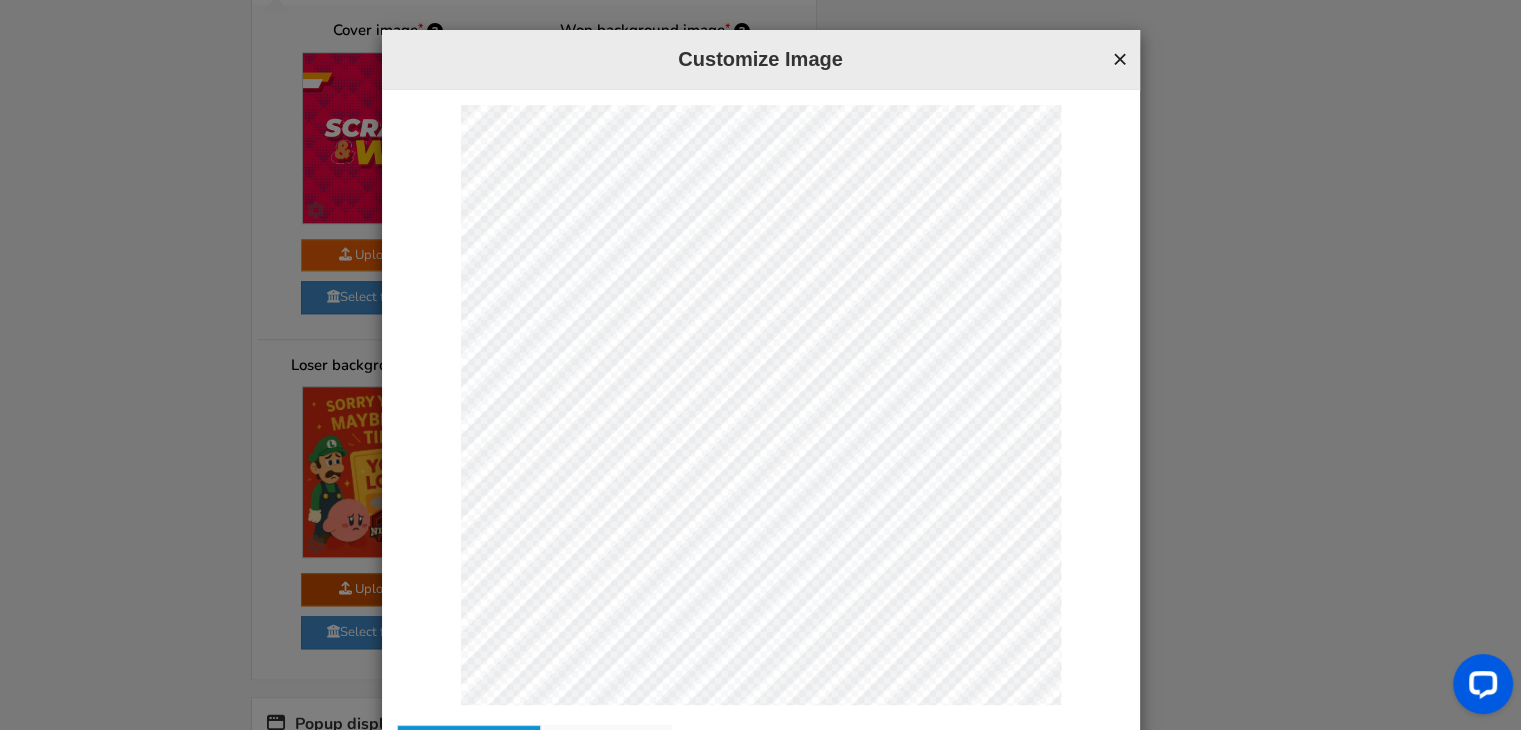 click on "×" at bounding box center [1119, 59] 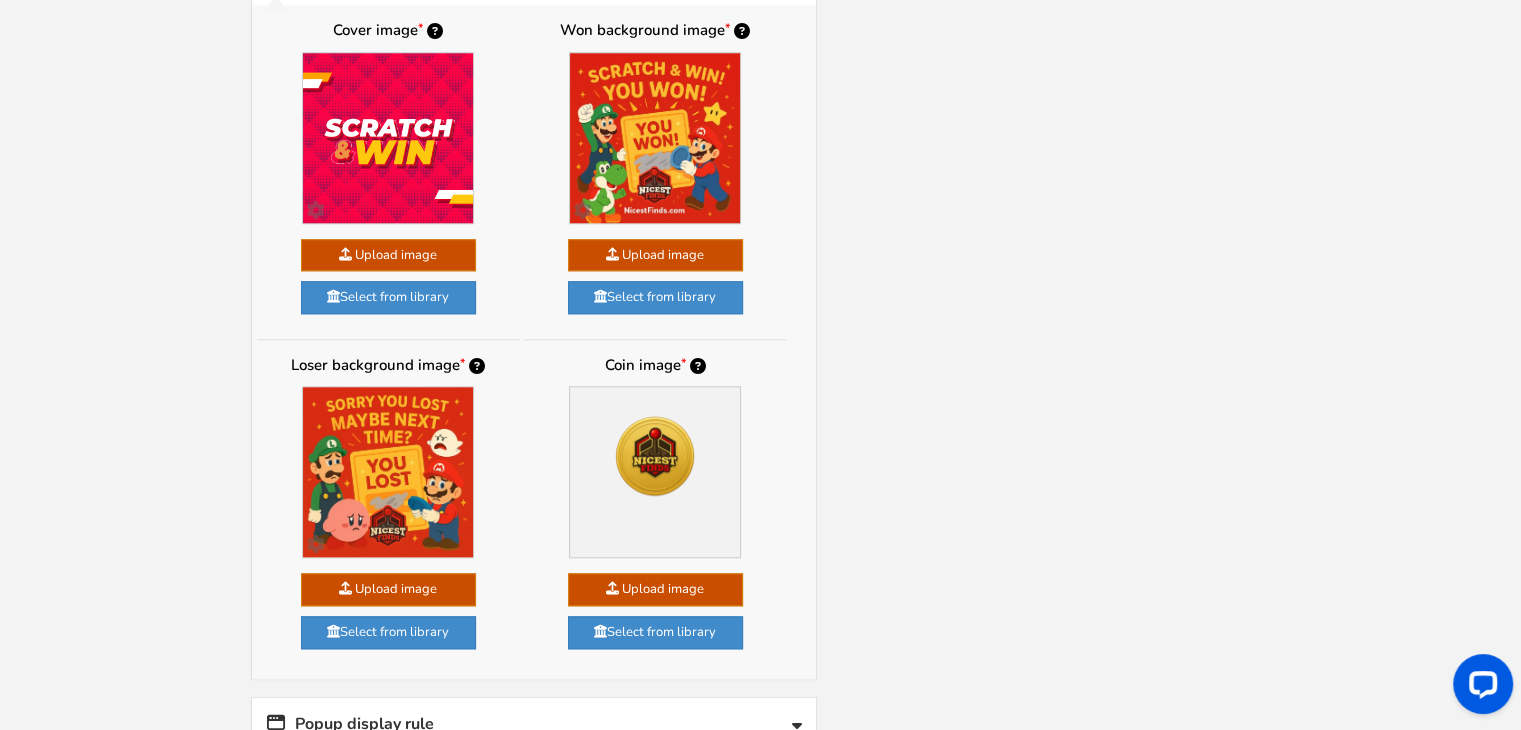 click at bounding box center [-1565, 383] 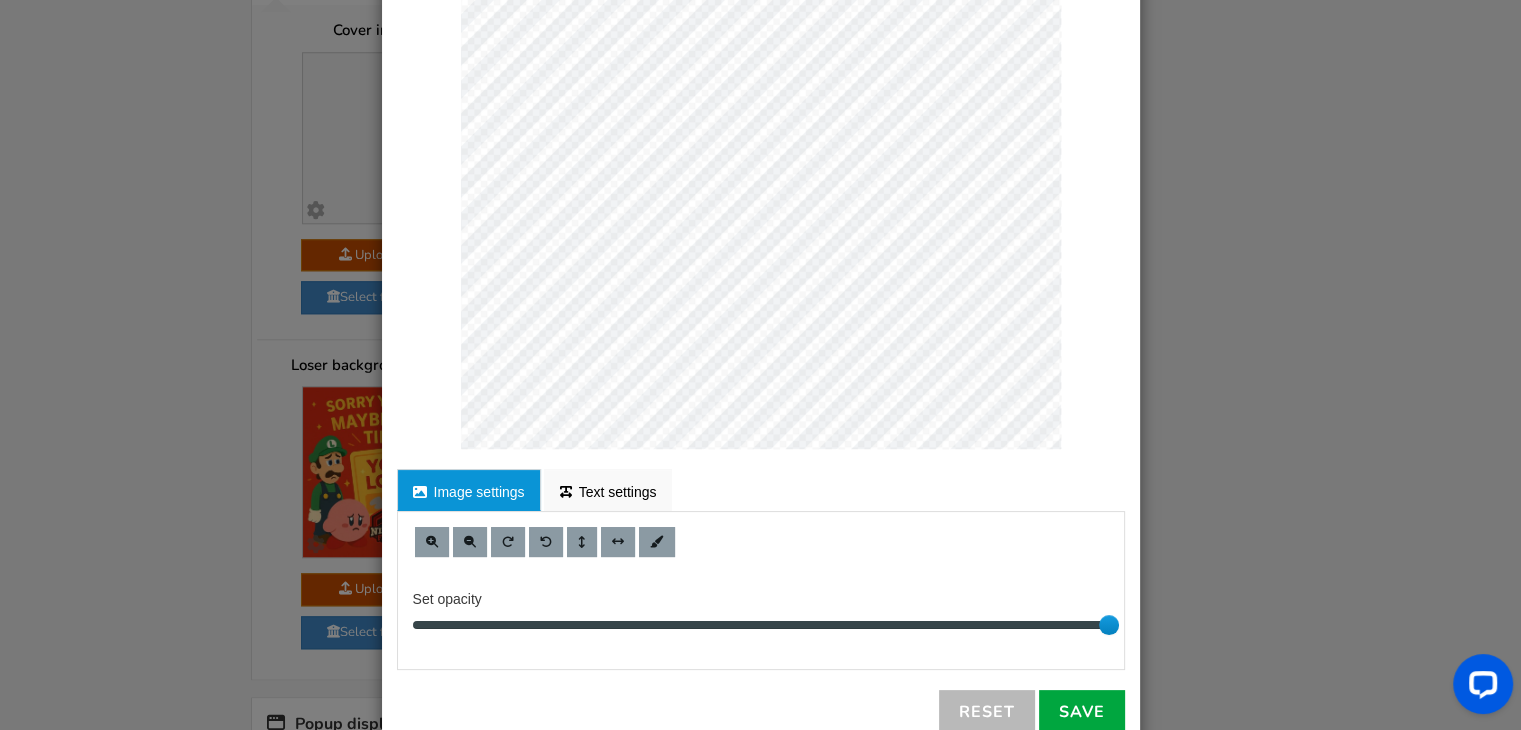 scroll, scrollTop: 260, scrollLeft: 0, axis: vertical 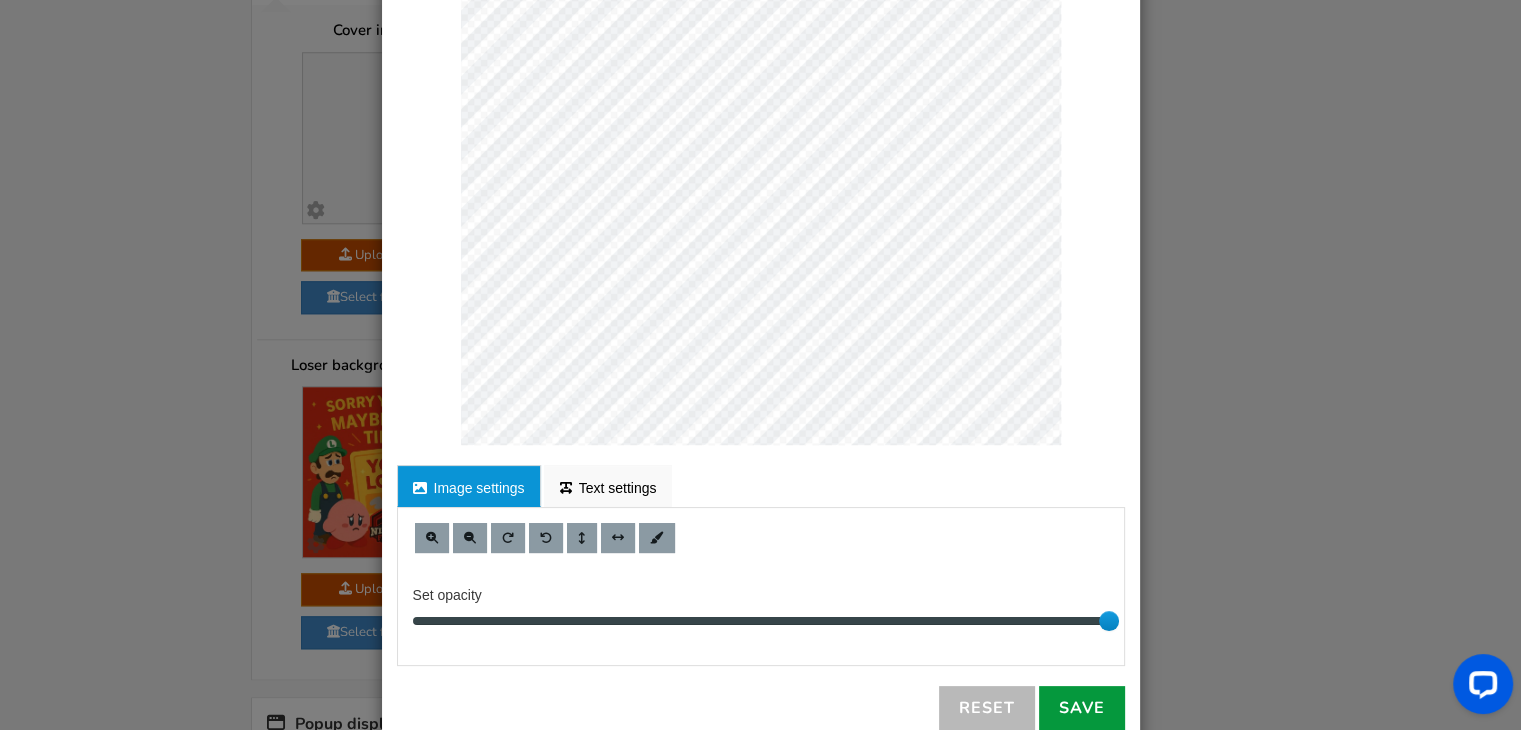 click on "Save" at bounding box center (1082, 708) 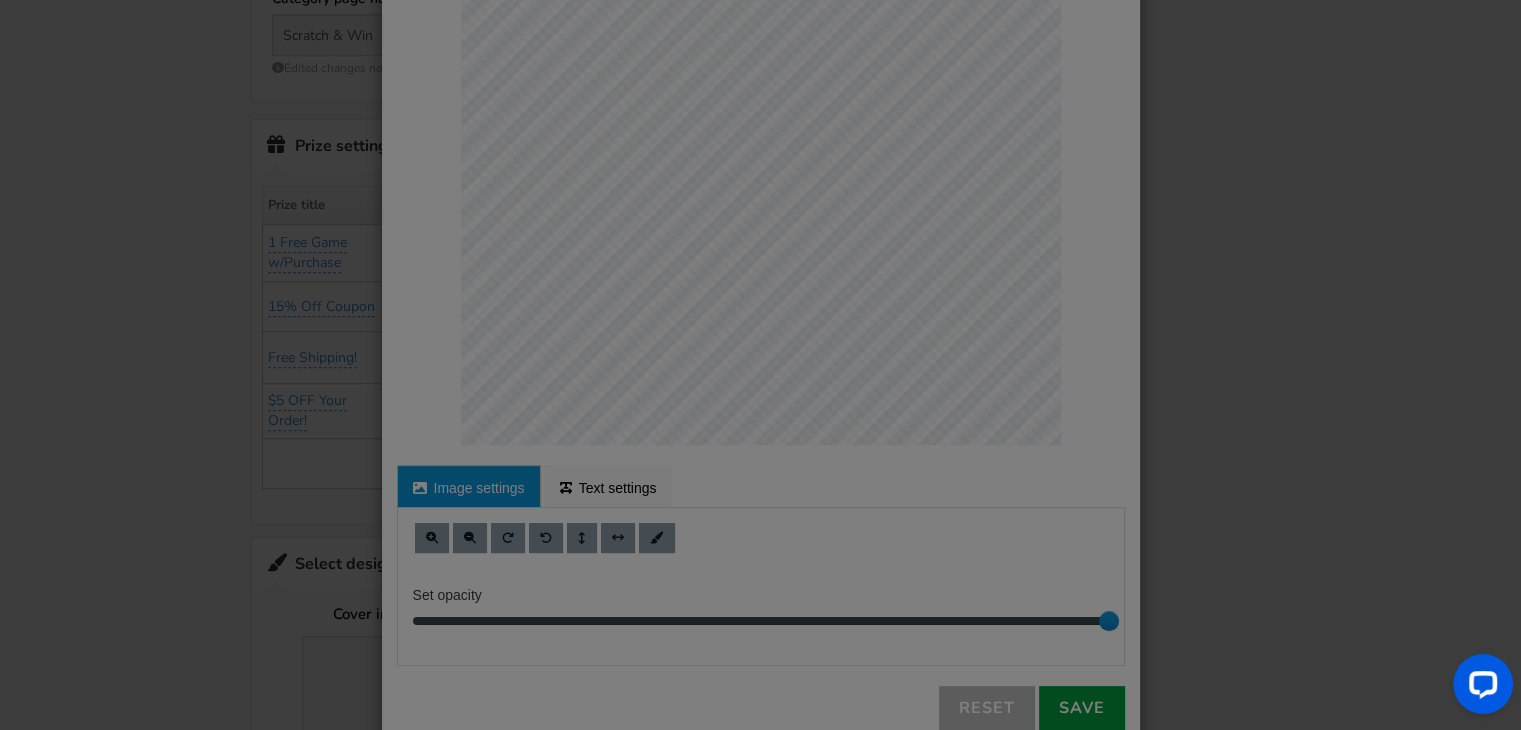 scroll, scrollTop: 1239, scrollLeft: 0, axis: vertical 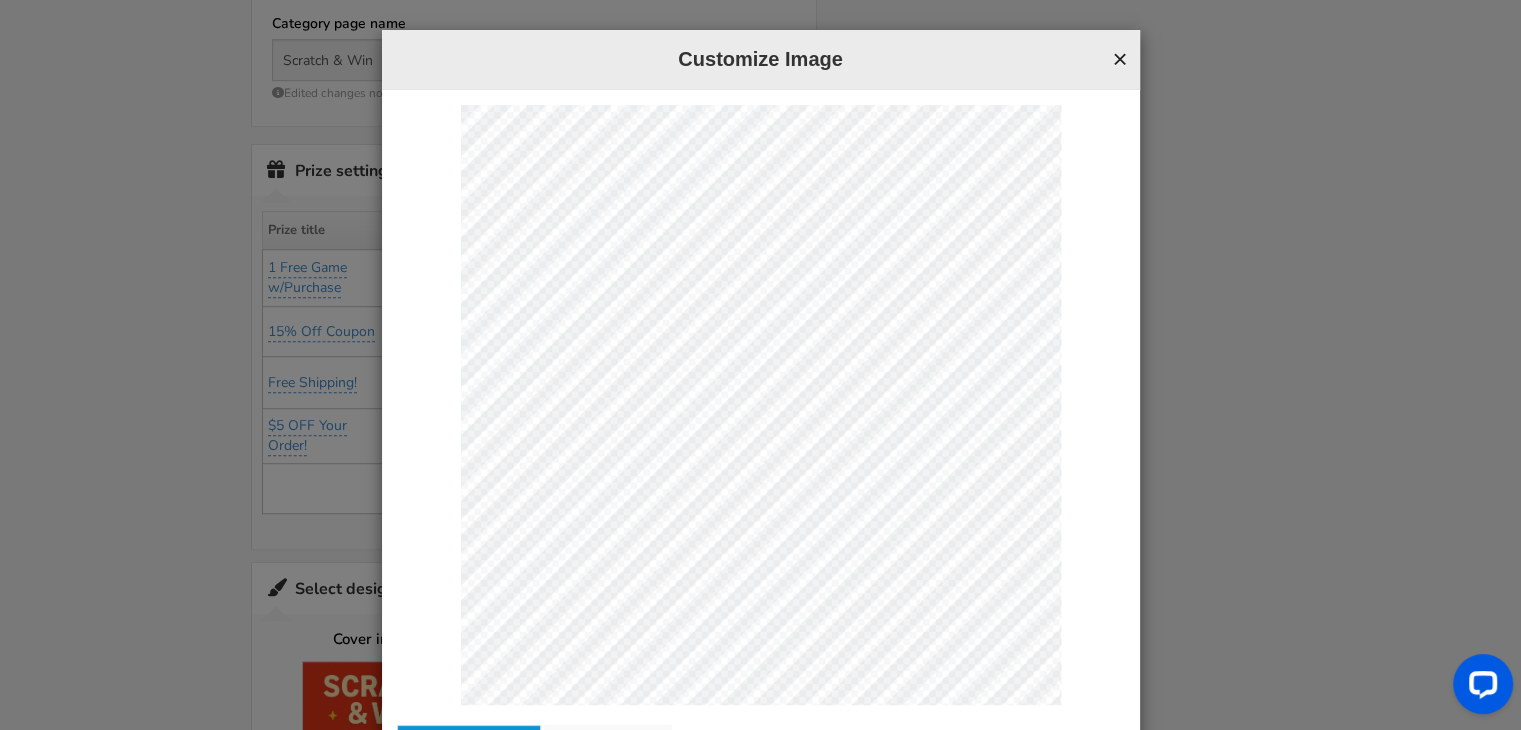 click on "×" at bounding box center (1119, 59) 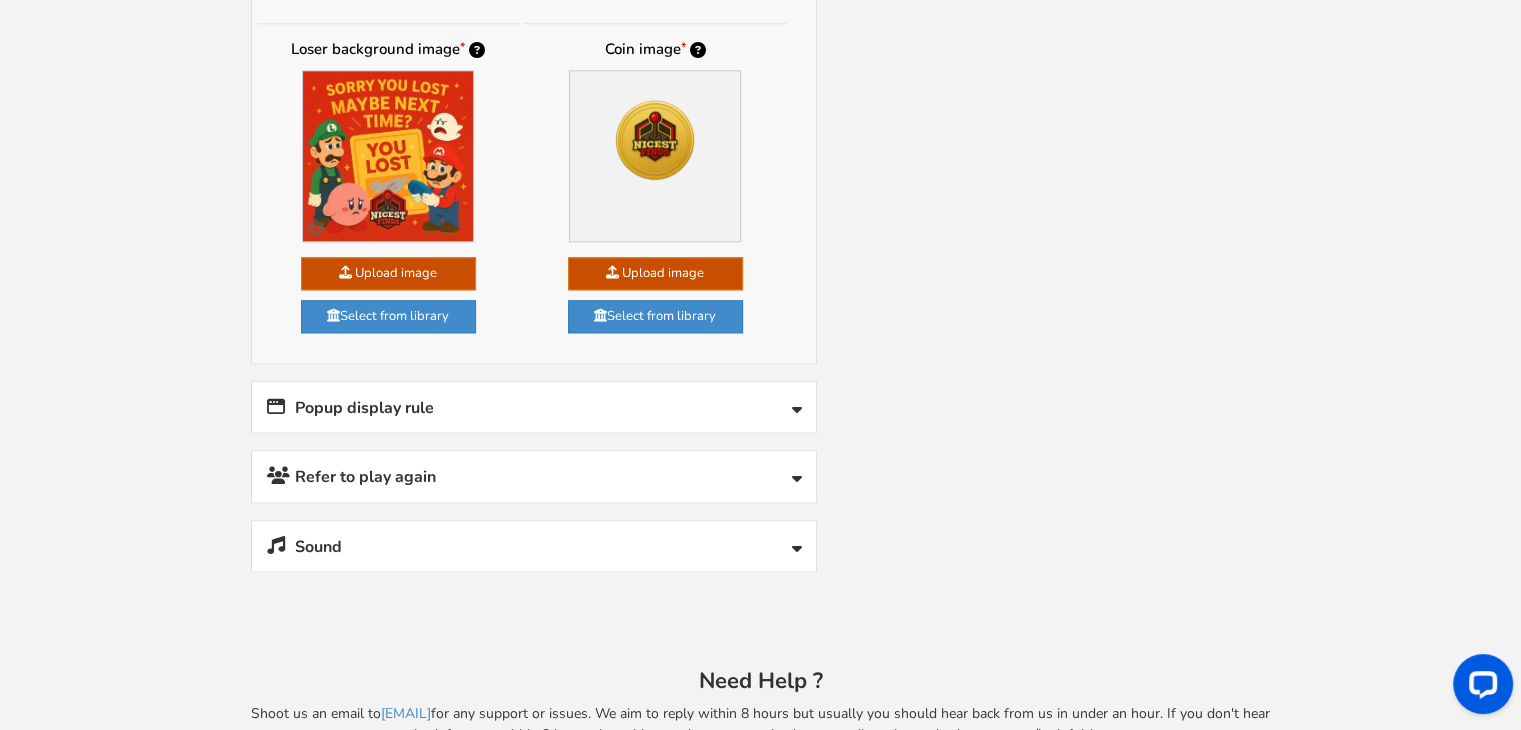 scroll, scrollTop: 2167, scrollLeft: 0, axis: vertical 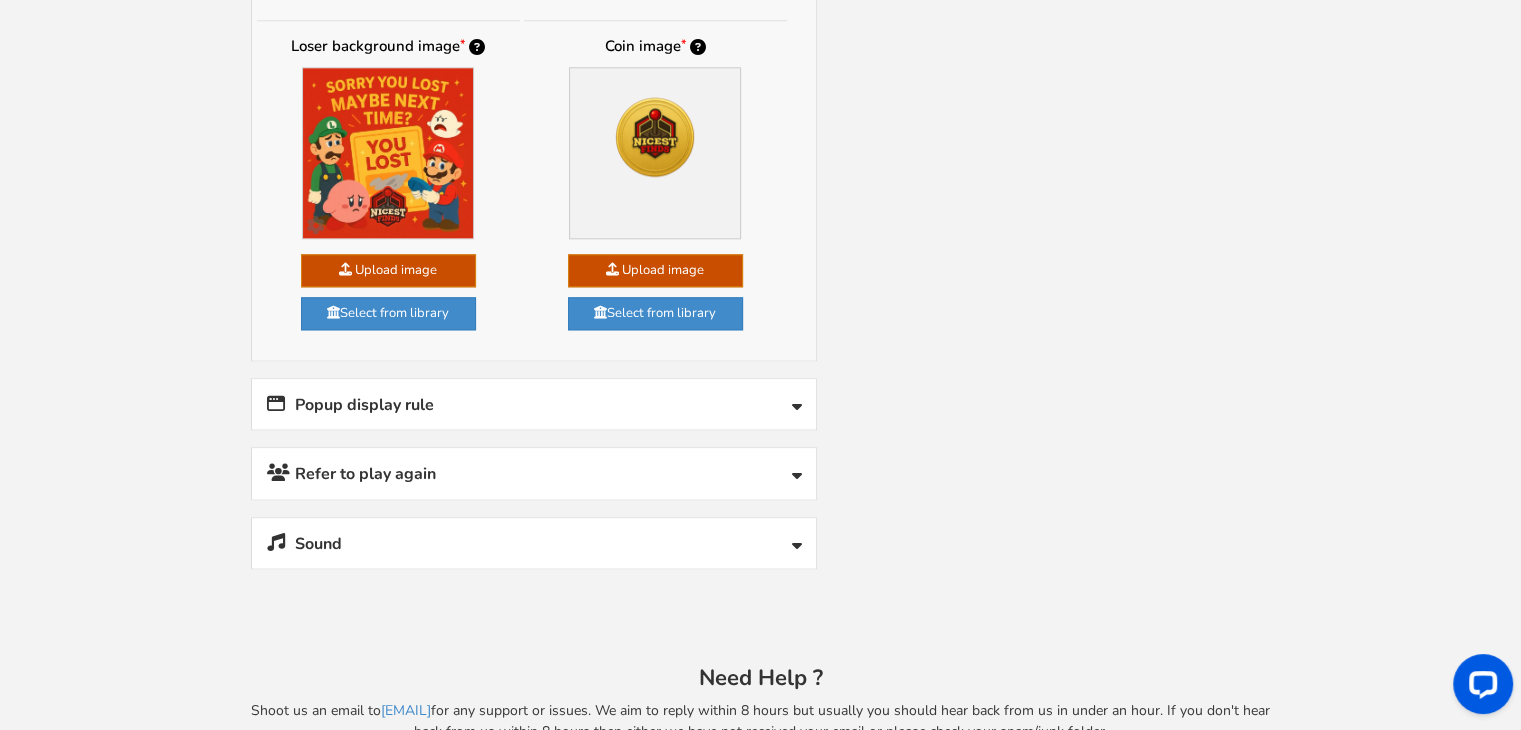 click on "Popup display rule" at bounding box center [534, 404] 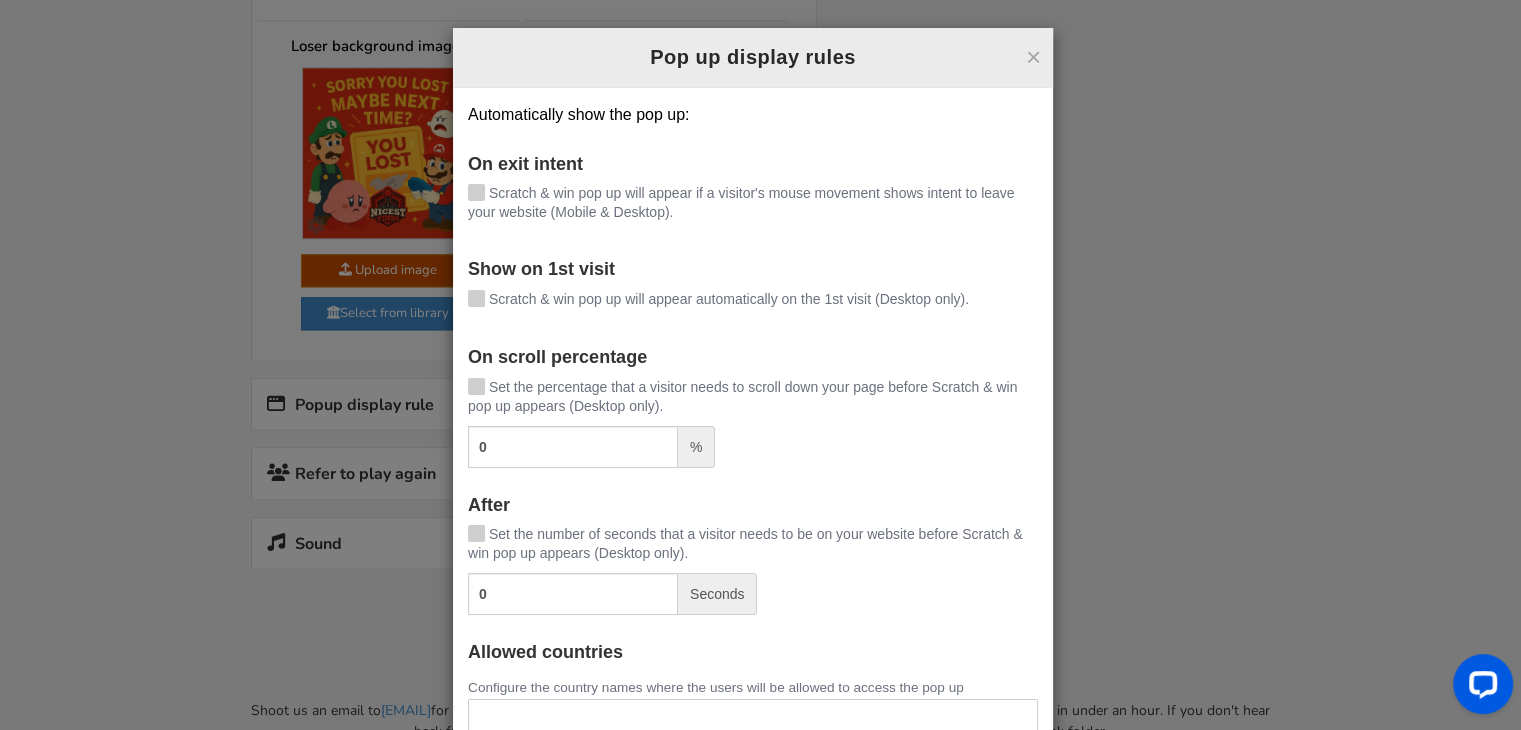 scroll, scrollTop: 0, scrollLeft: 0, axis: both 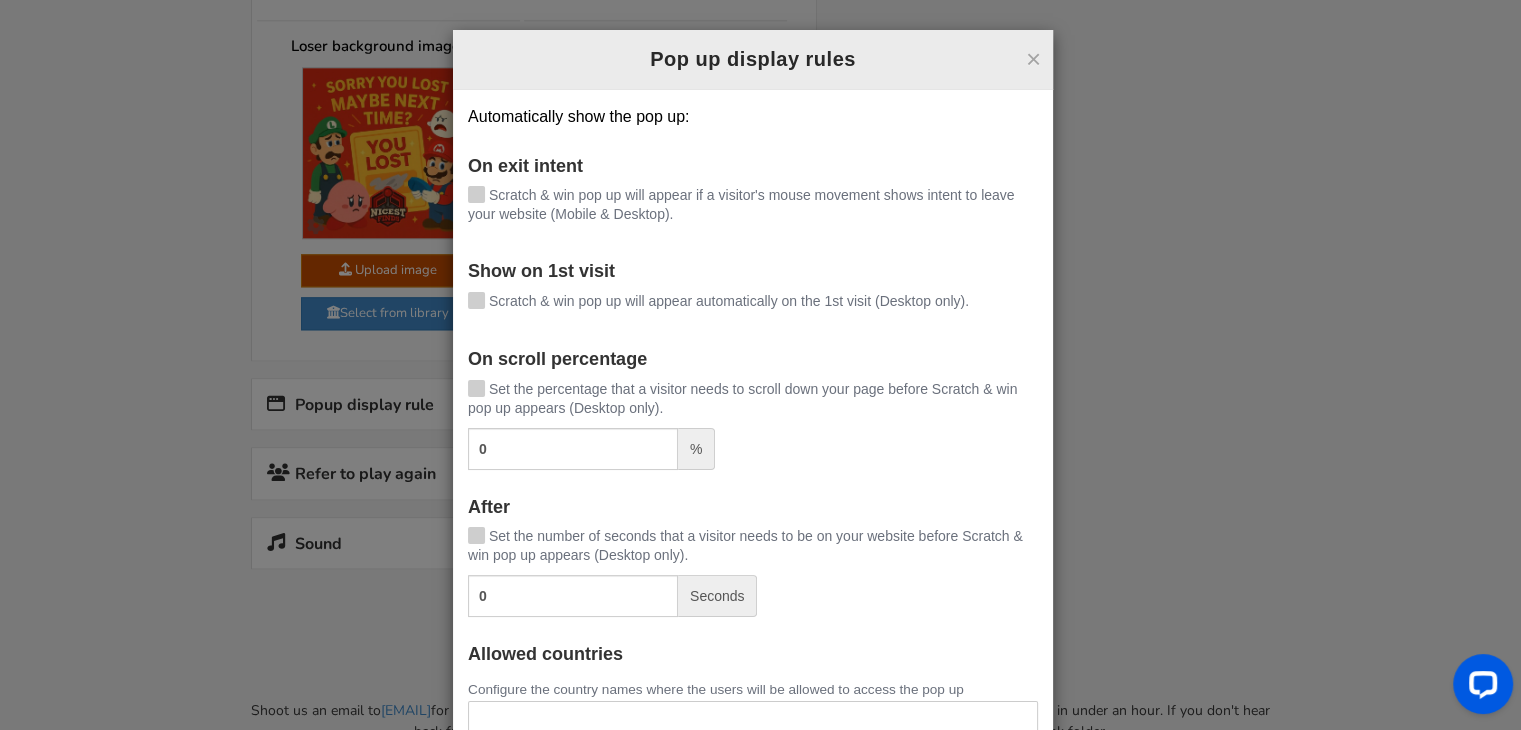 click at bounding box center [476, 194] 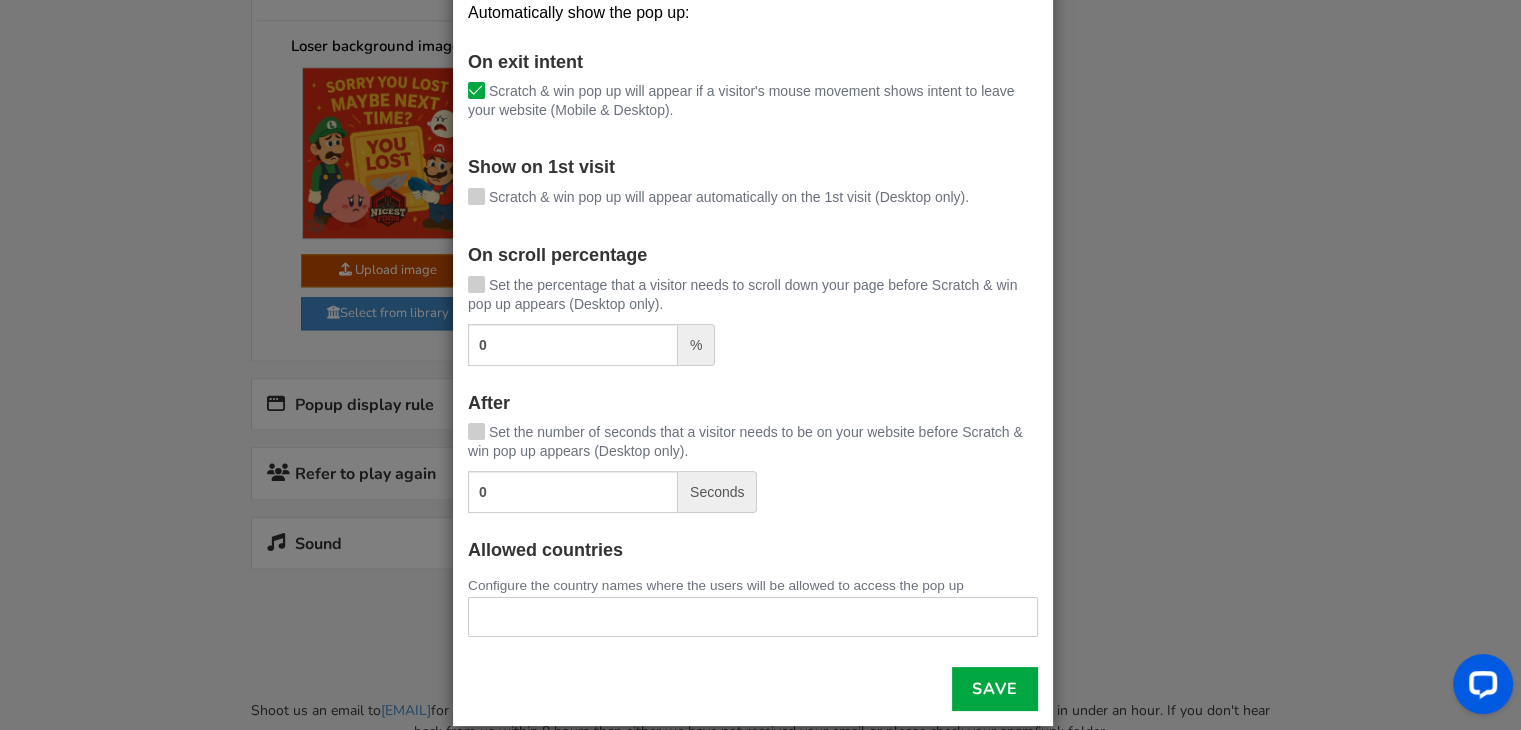 scroll, scrollTop: 128, scrollLeft: 0, axis: vertical 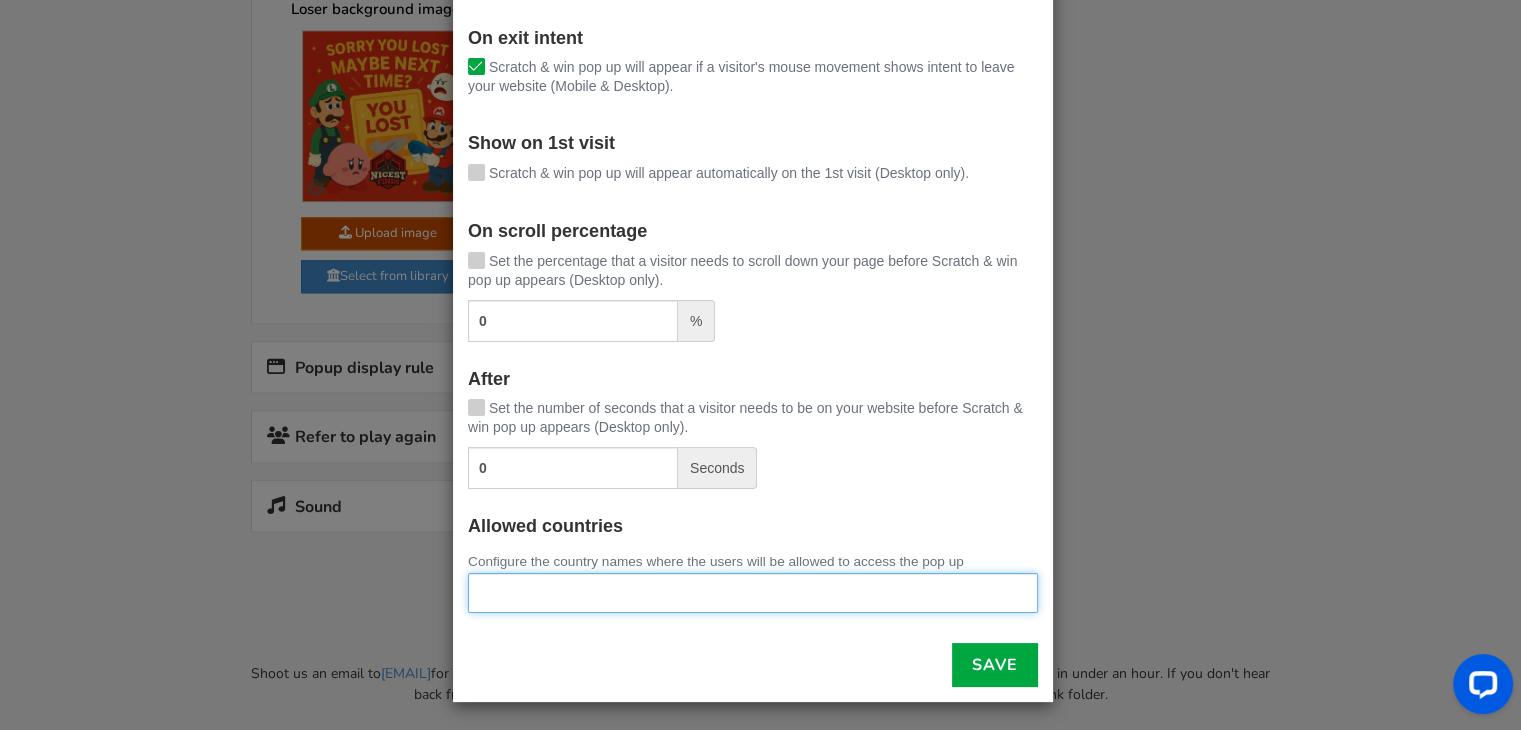click at bounding box center (753, 589) 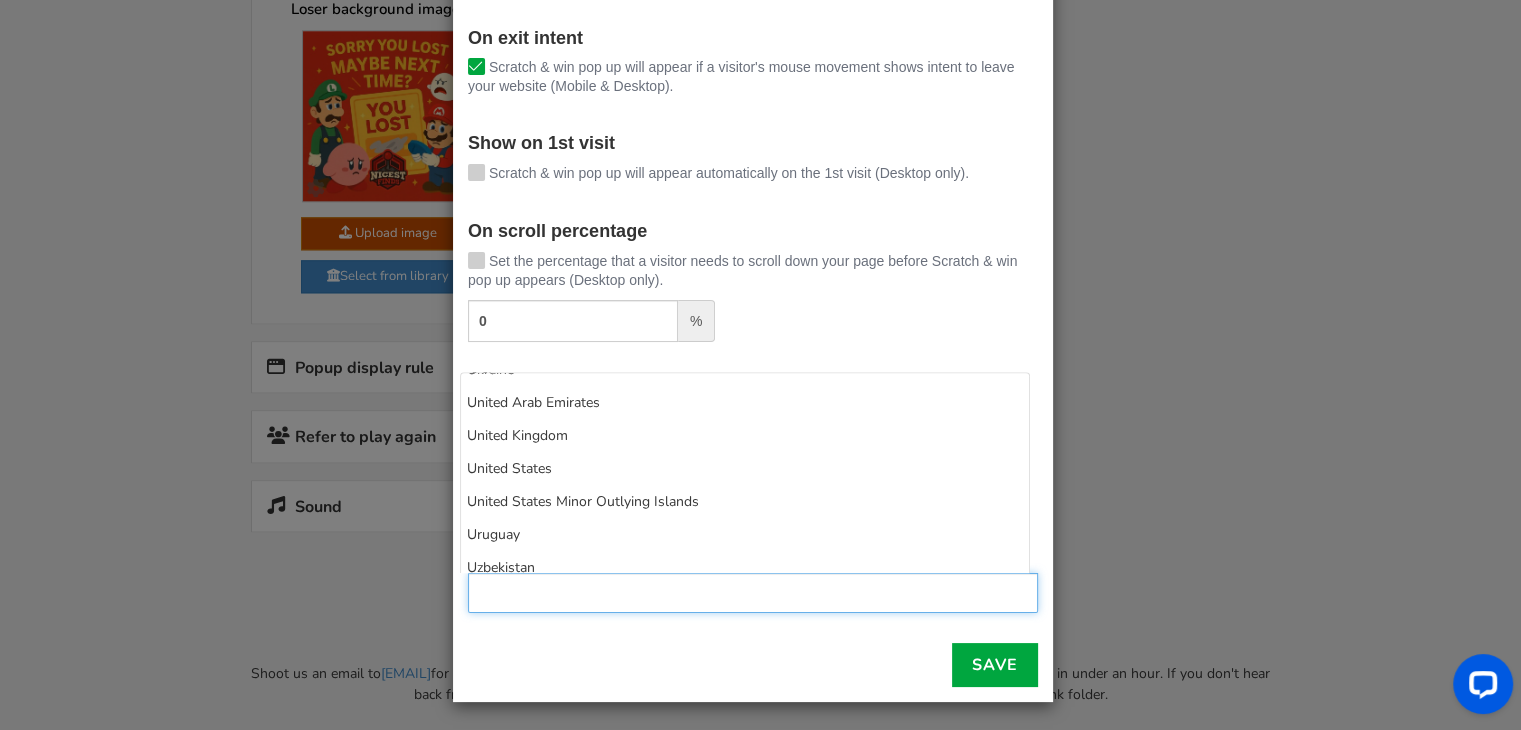 scroll, scrollTop: 7340, scrollLeft: 0, axis: vertical 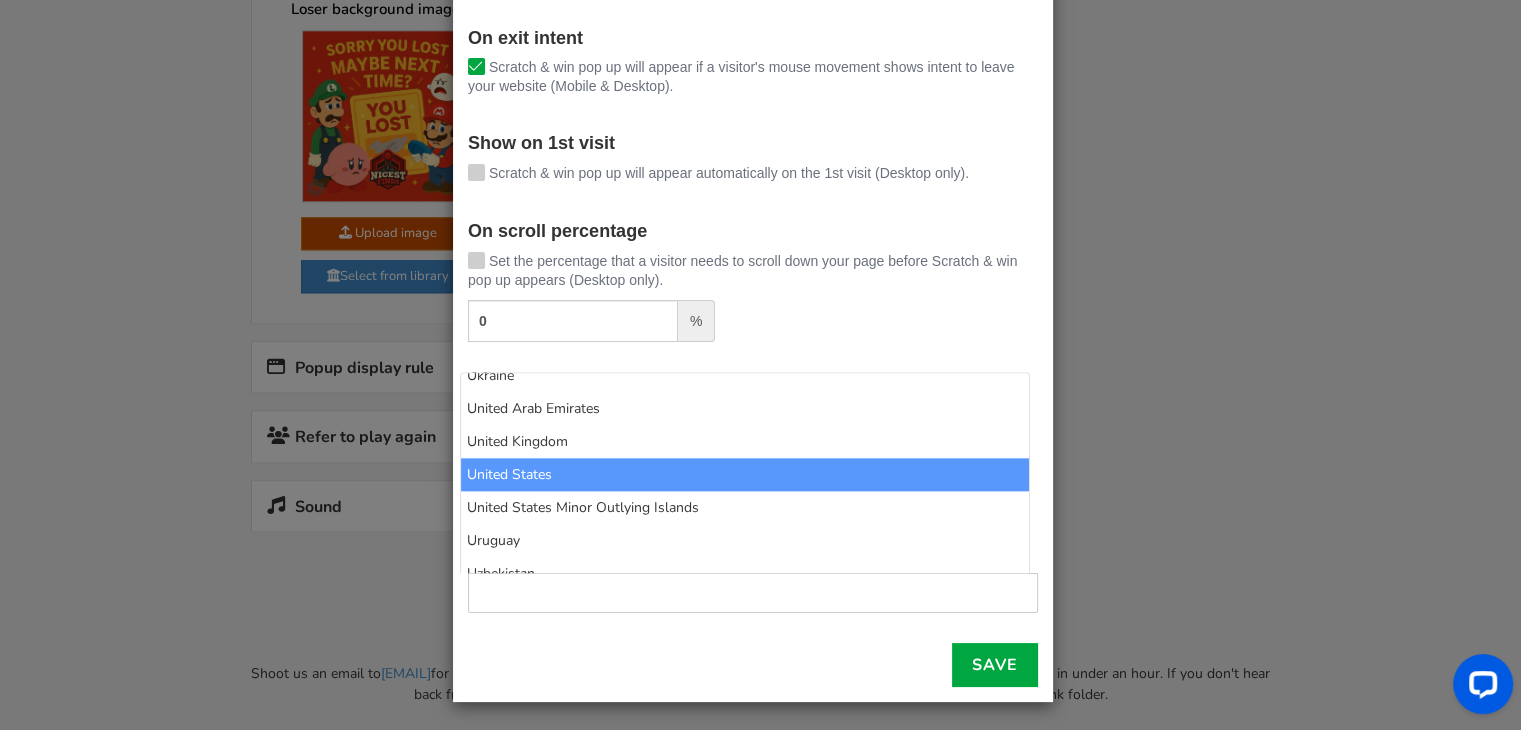 select on "US" 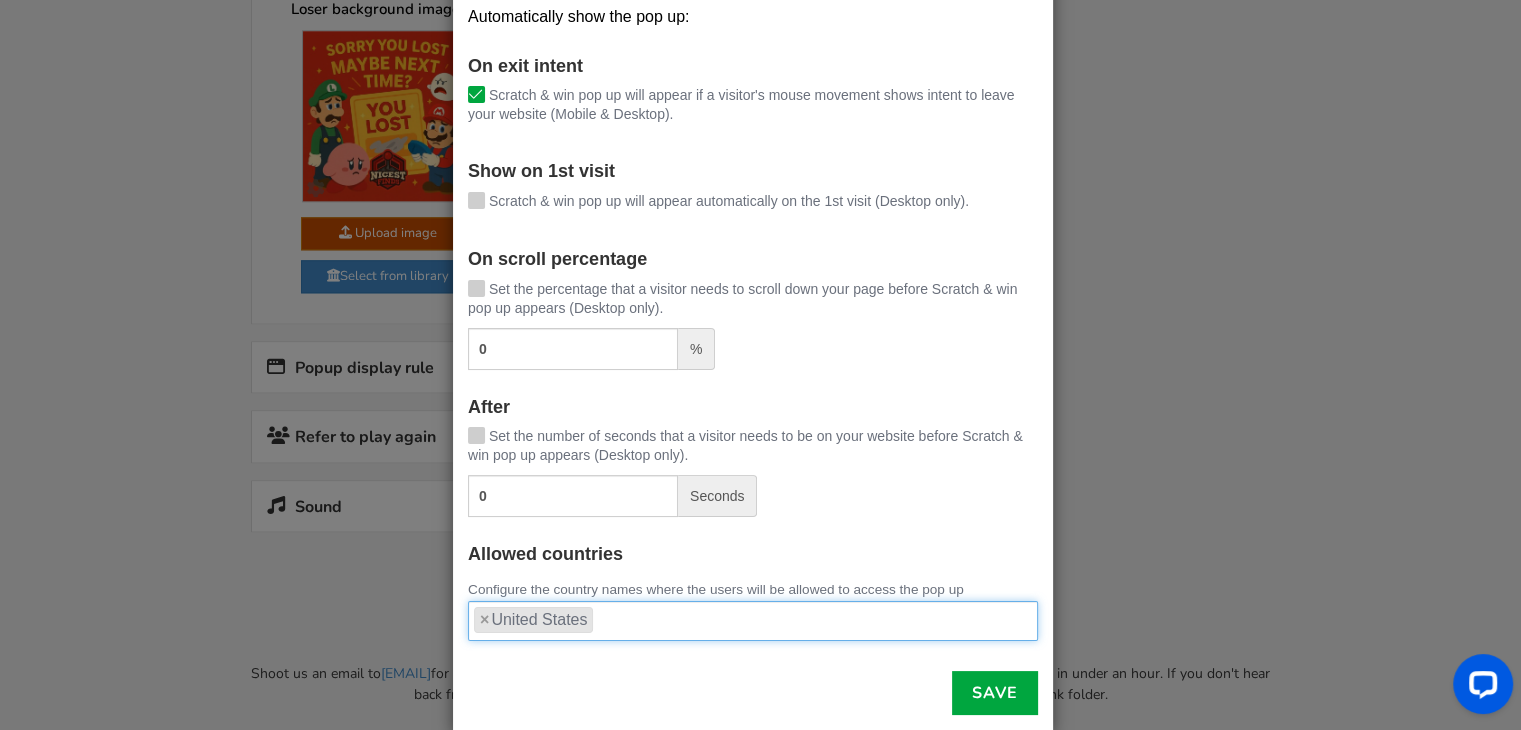 scroll, scrollTop: 101, scrollLeft: 0, axis: vertical 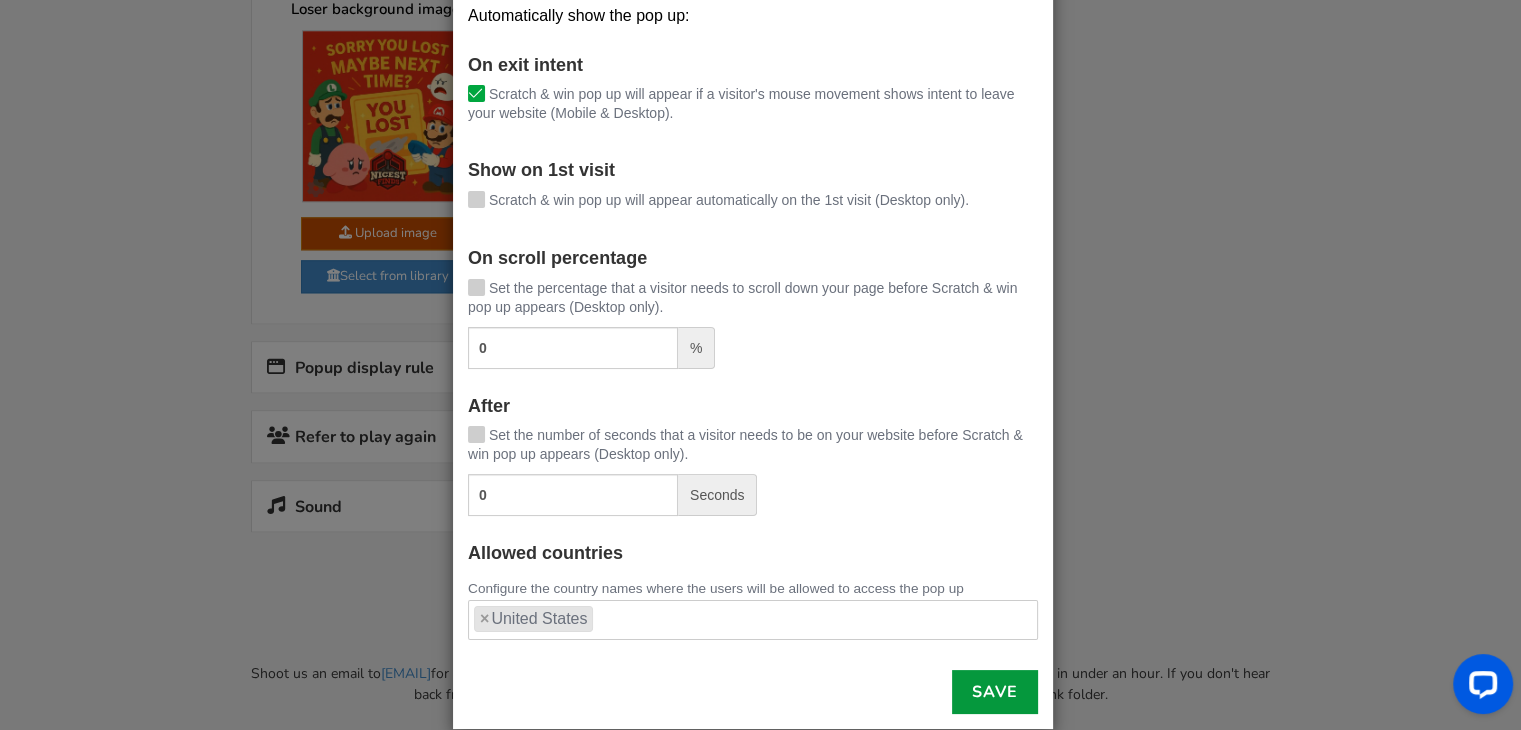 click on "Save" at bounding box center (995, 692) 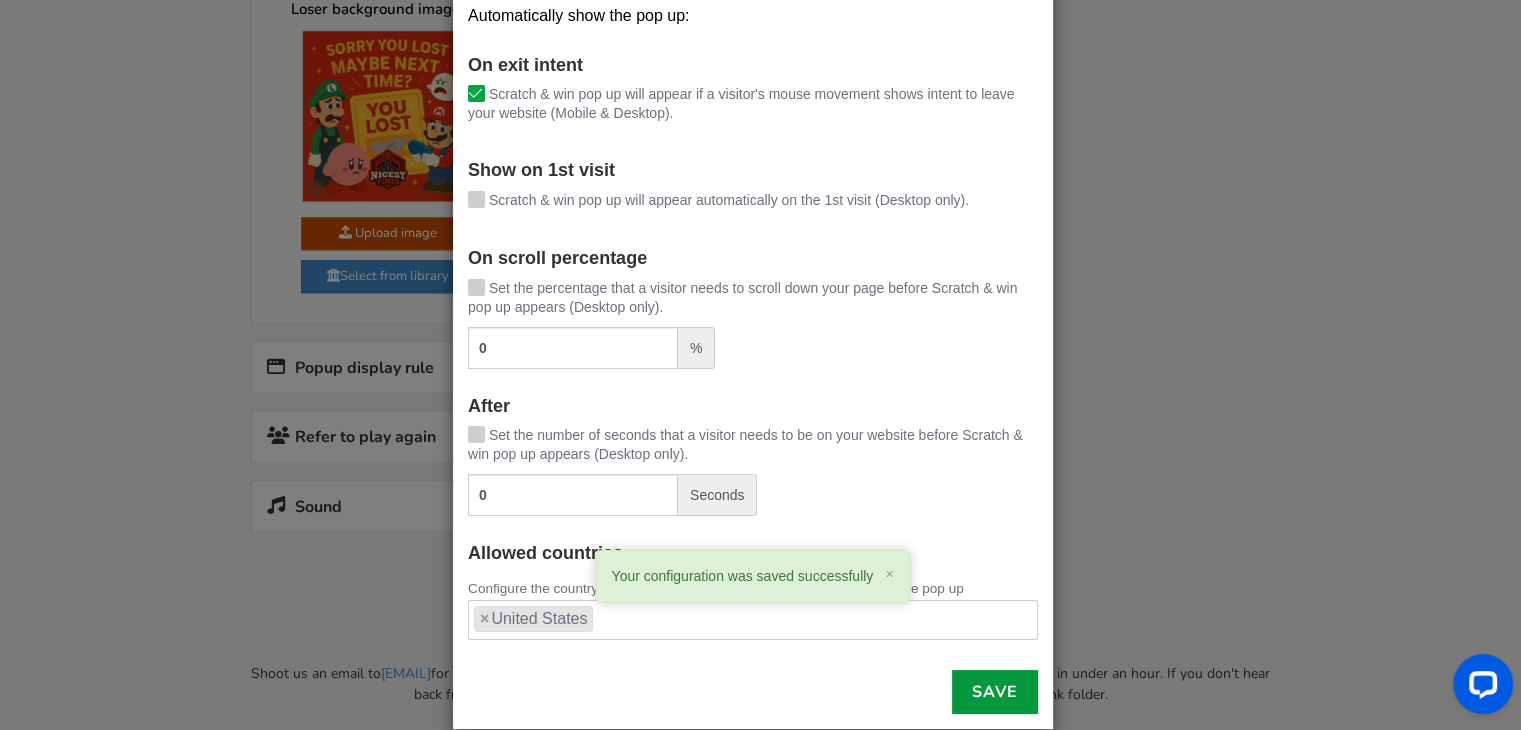 scroll, scrollTop: 0, scrollLeft: 0, axis: both 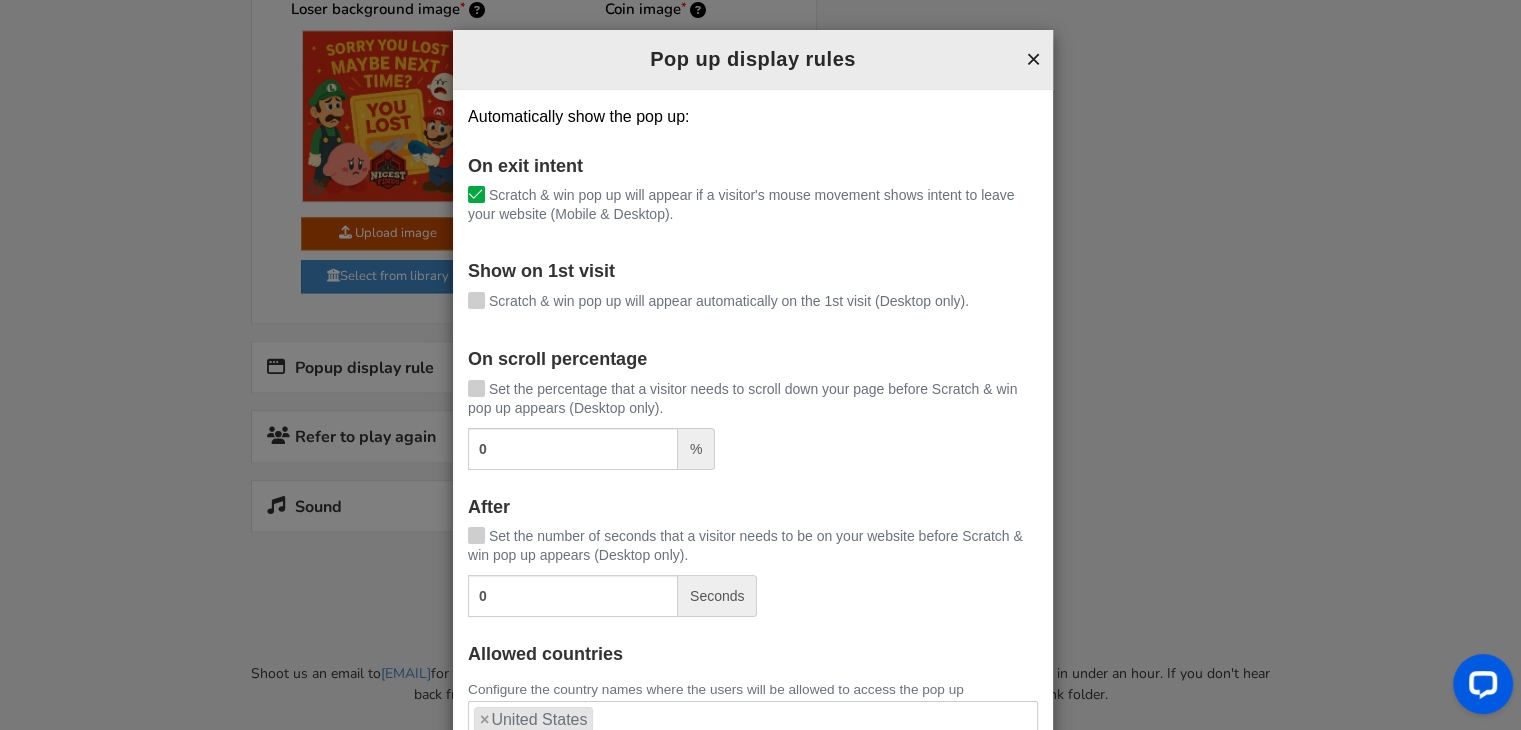 click on "×" at bounding box center (1033, 59) 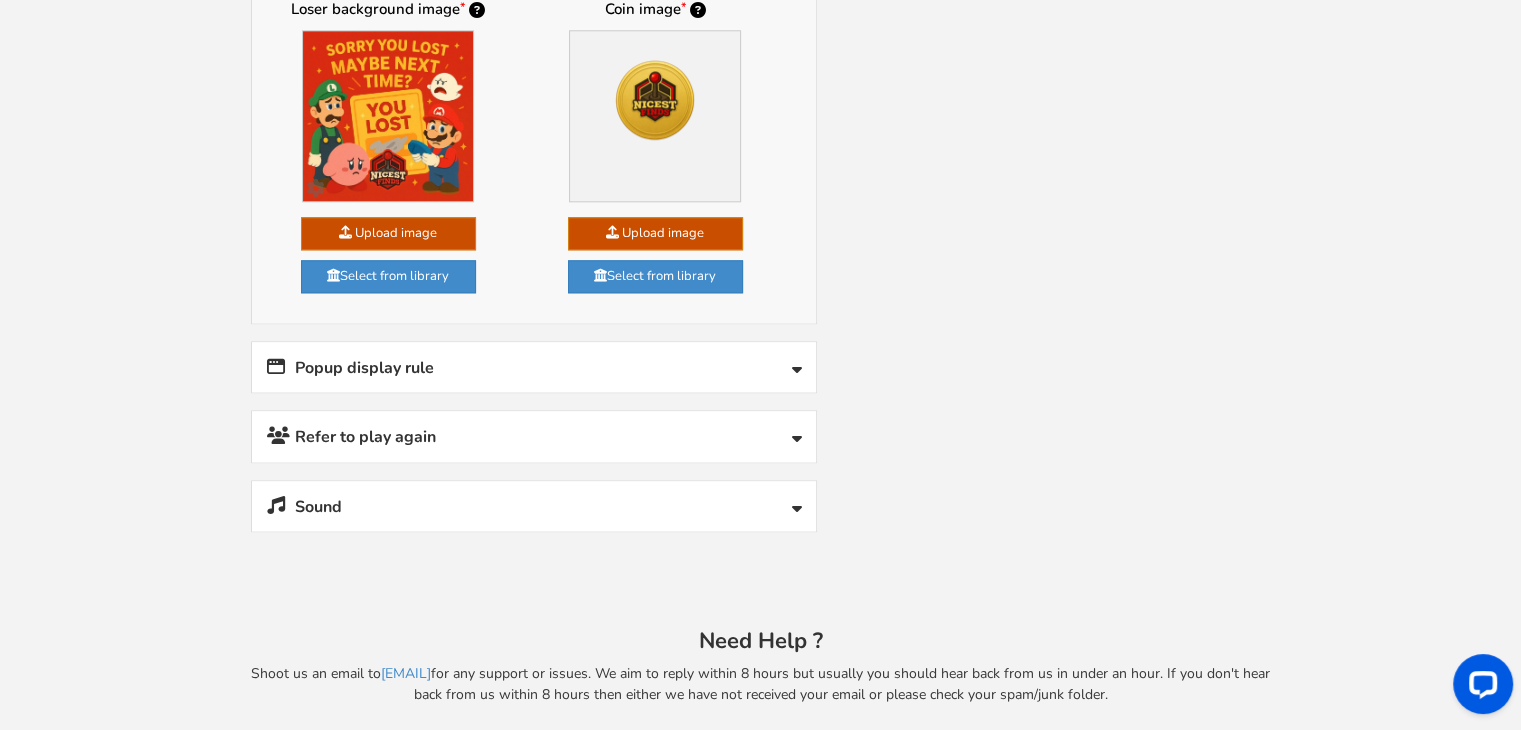 click on "Sound" at bounding box center [534, 506] 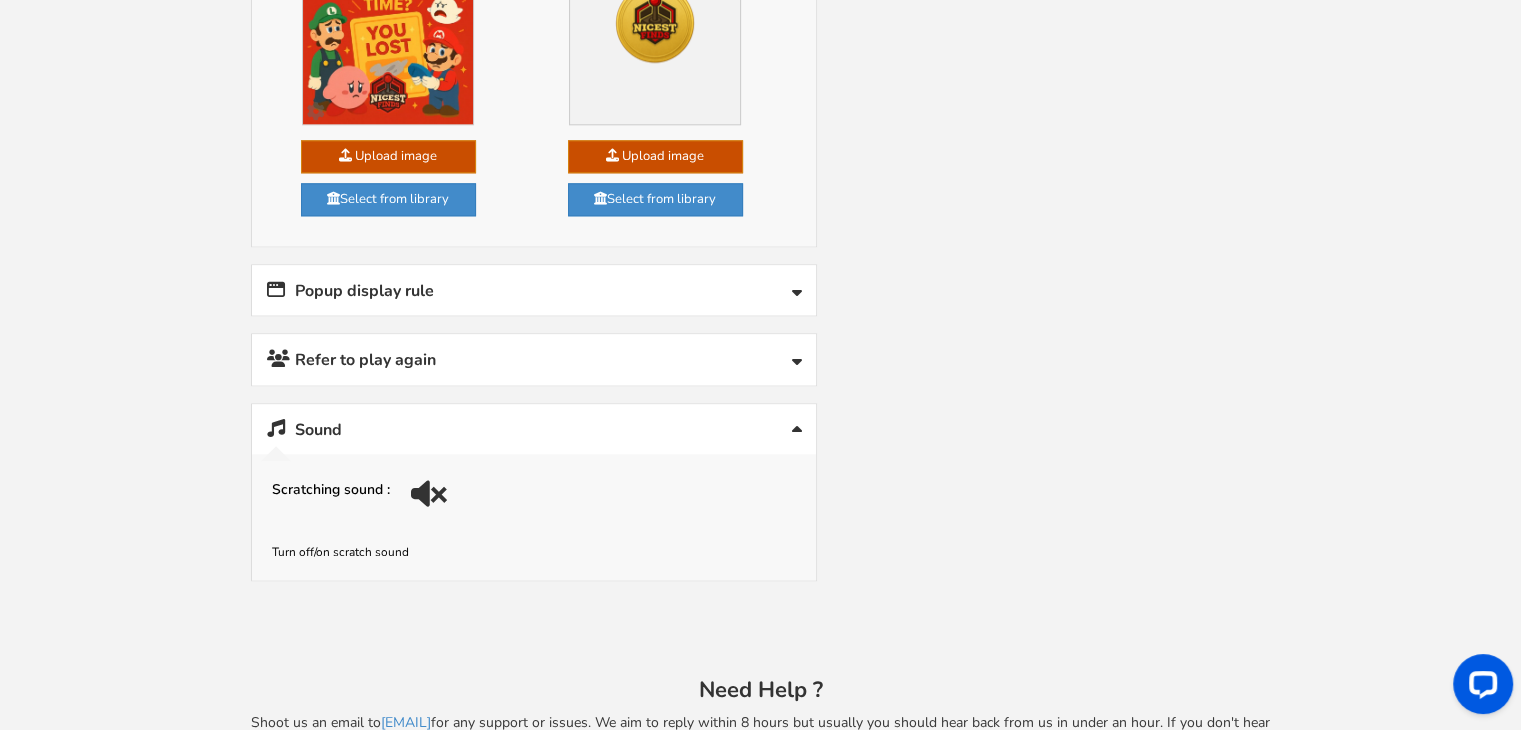 scroll, scrollTop: 2284, scrollLeft: 0, axis: vertical 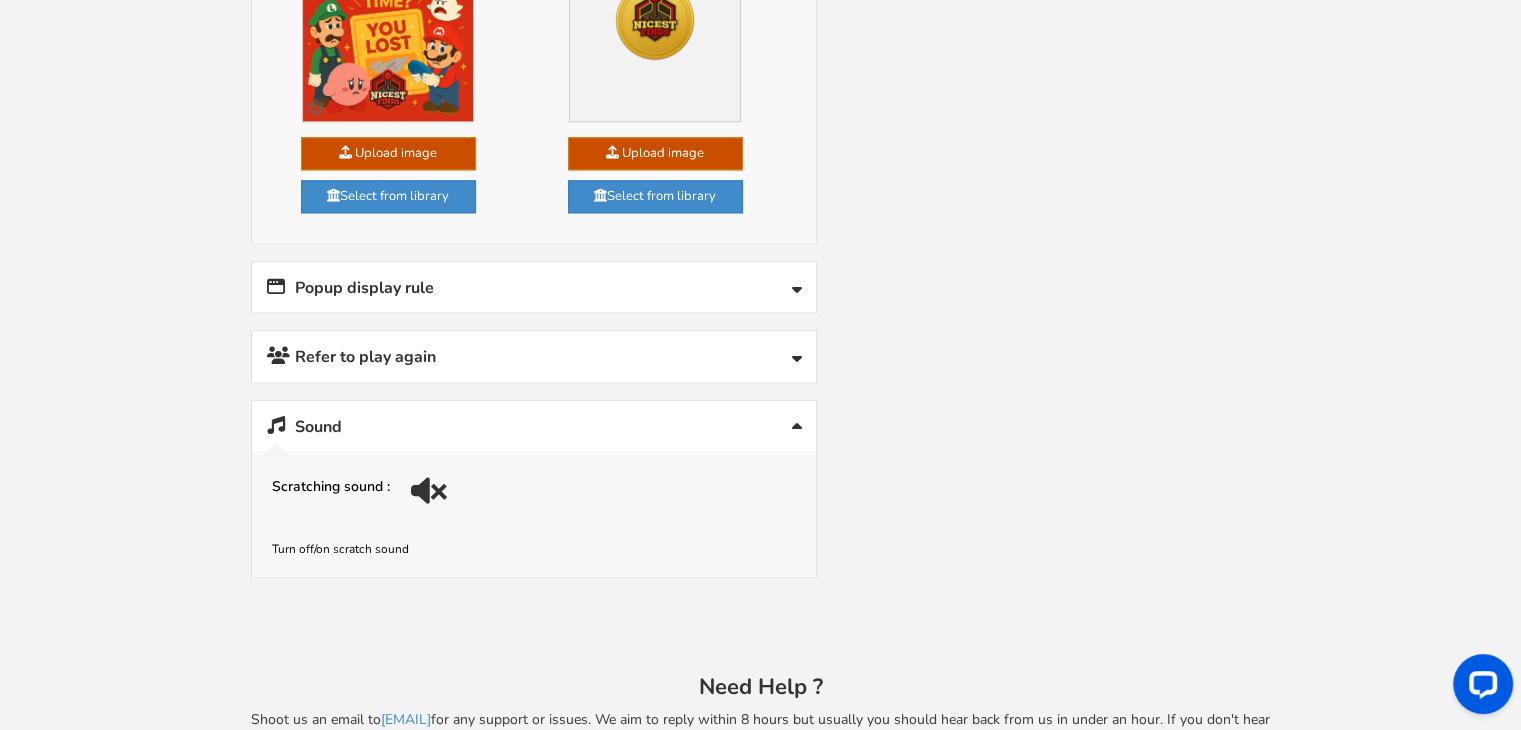 click at bounding box center [432, 498] 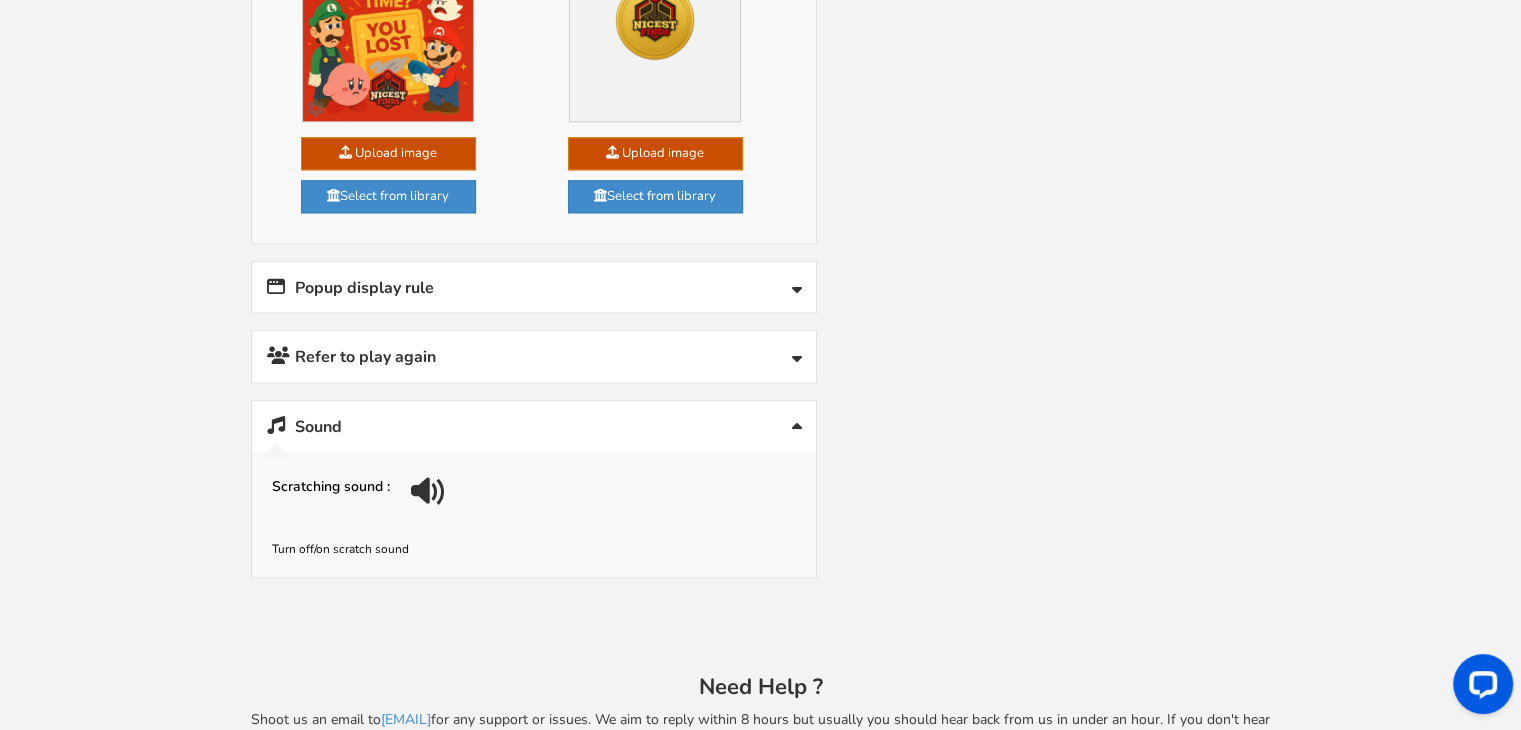 click on "Refer to play again" at bounding box center (534, 356) 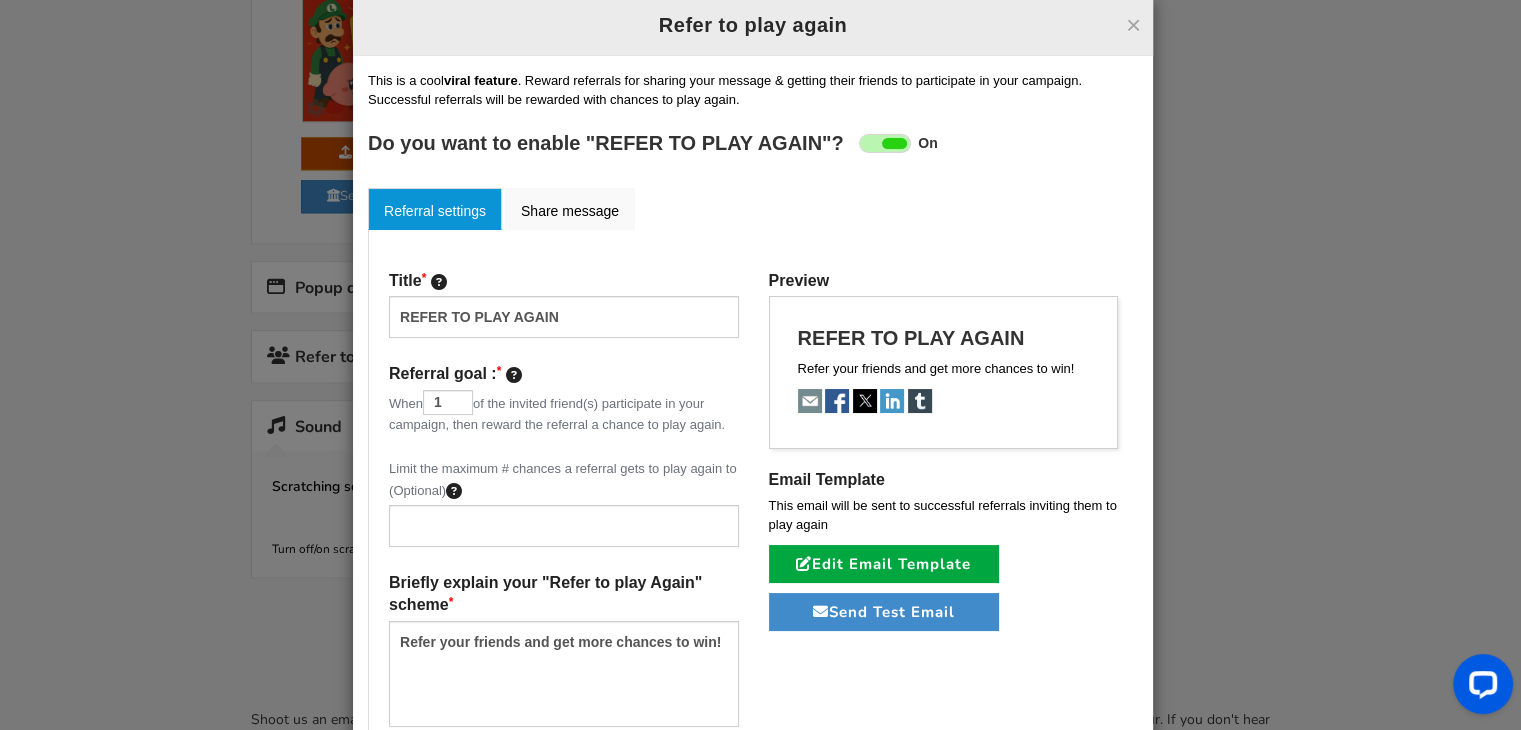 scroll, scrollTop: 16, scrollLeft: 0, axis: vertical 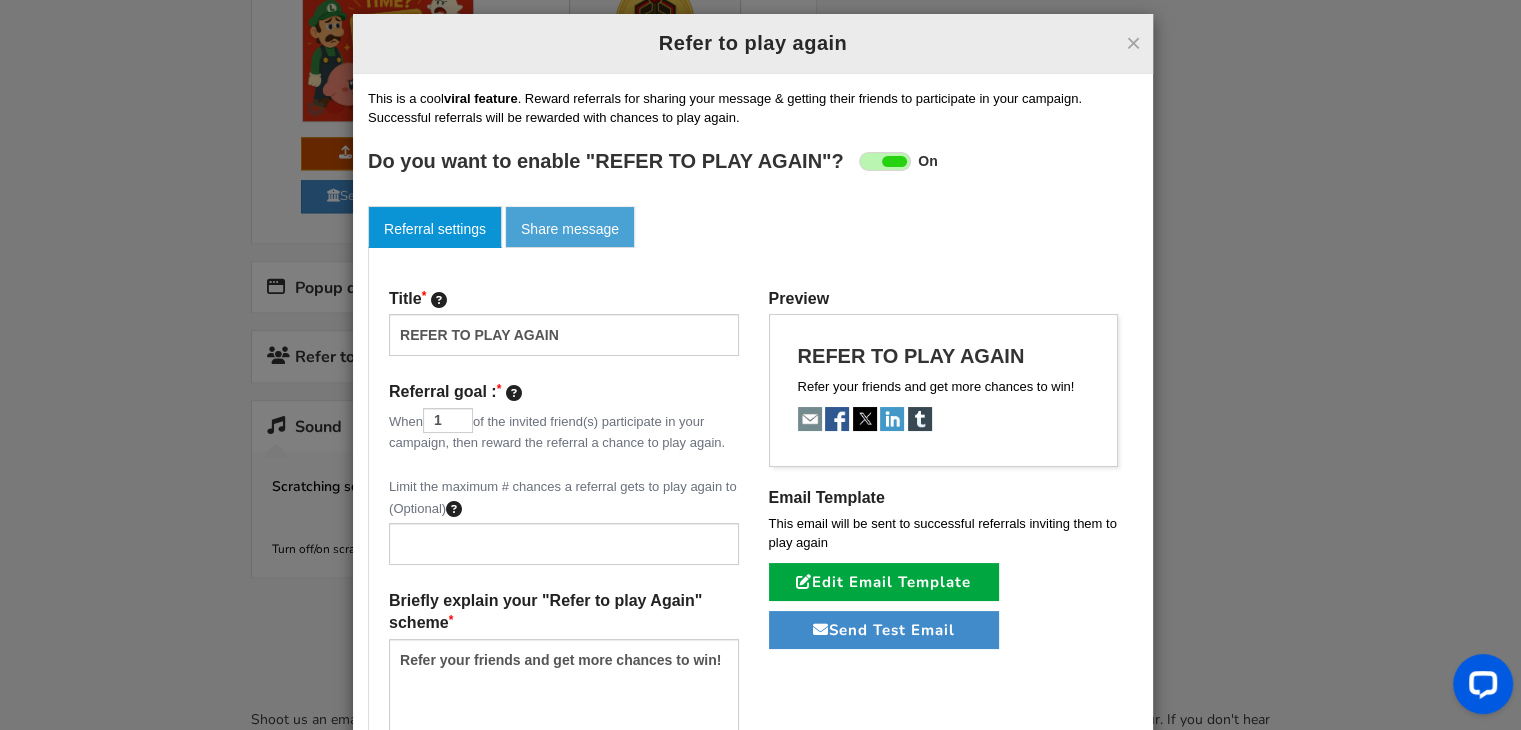 click on "Share message" at bounding box center [570, 227] 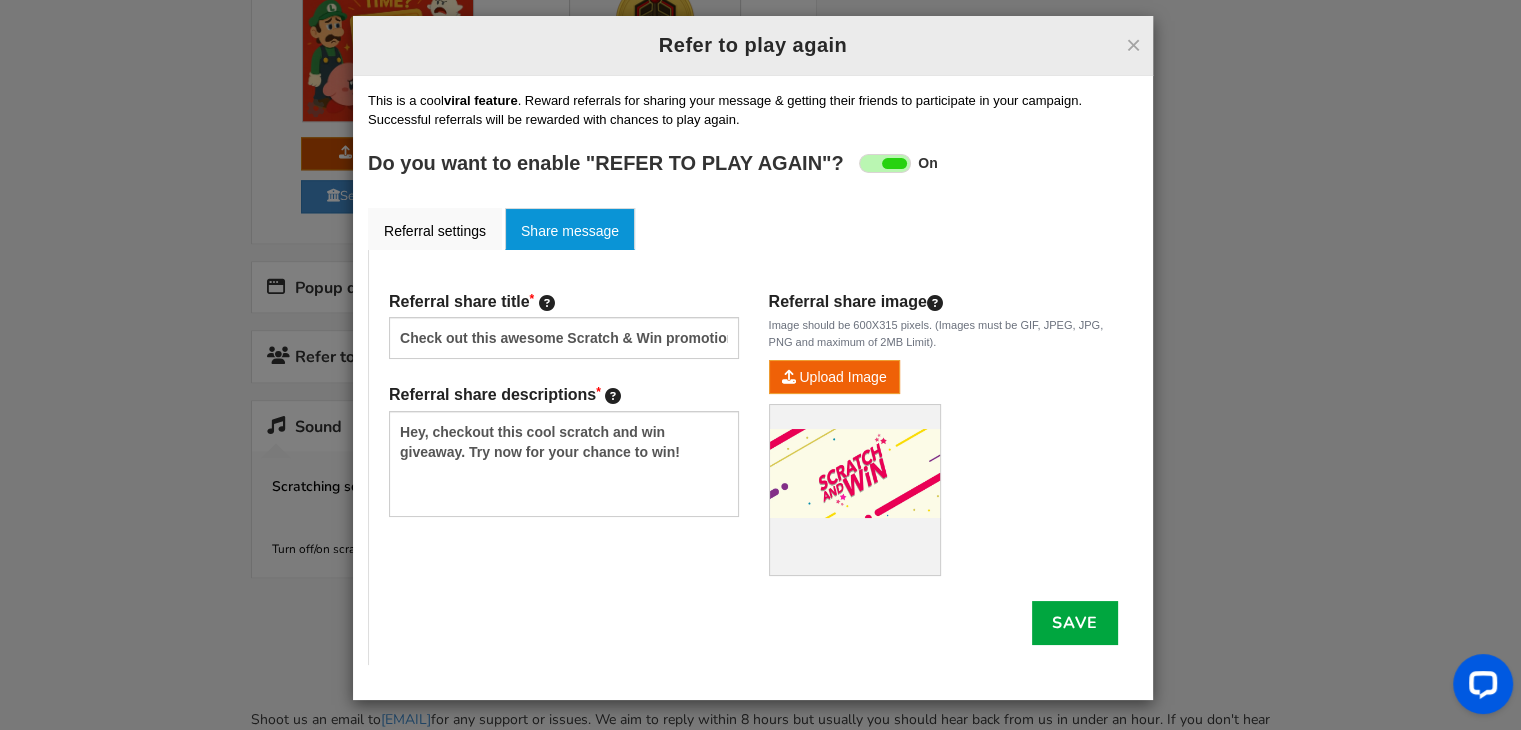 scroll, scrollTop: 14, scrollLeft: 0, axis: vertical 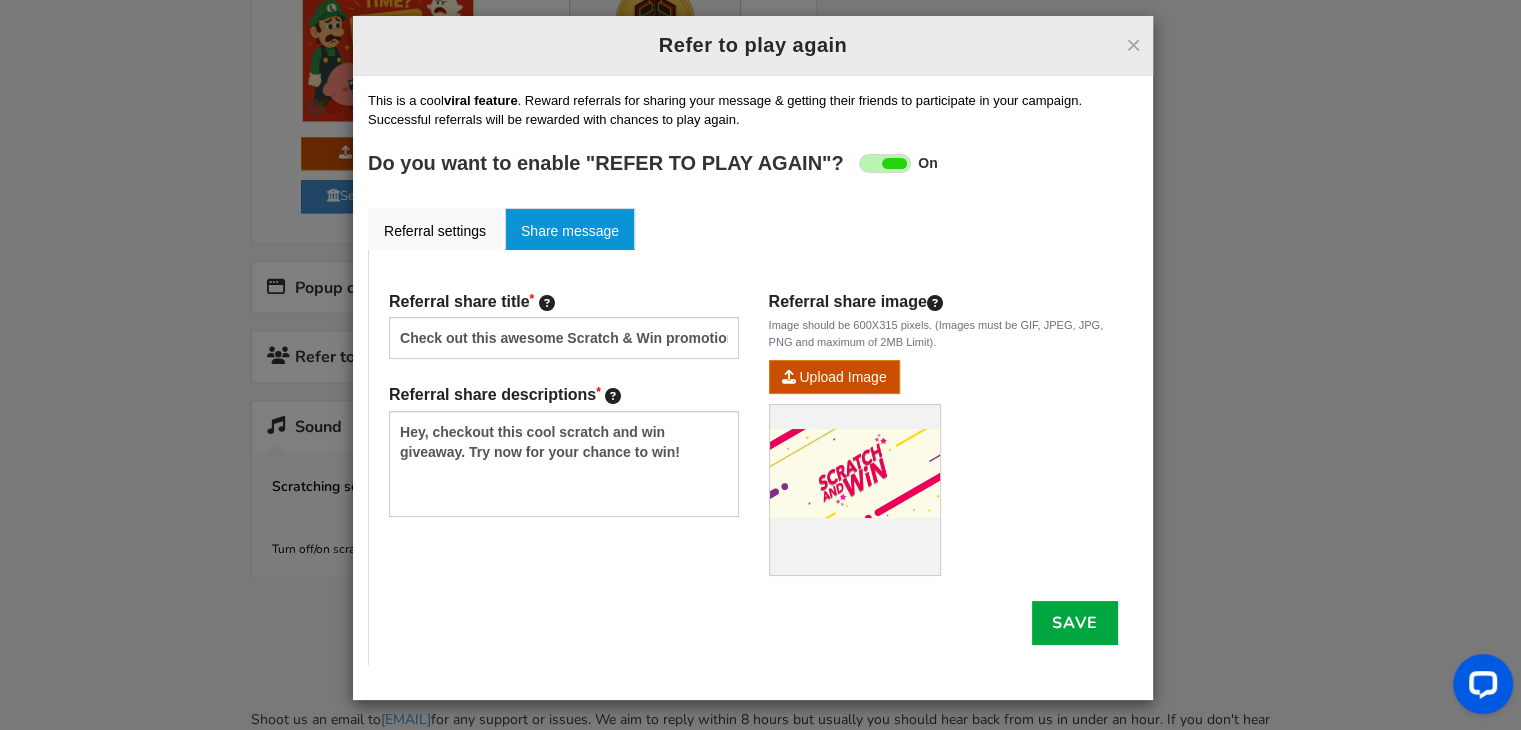 click at bounding box center (-992, 504) 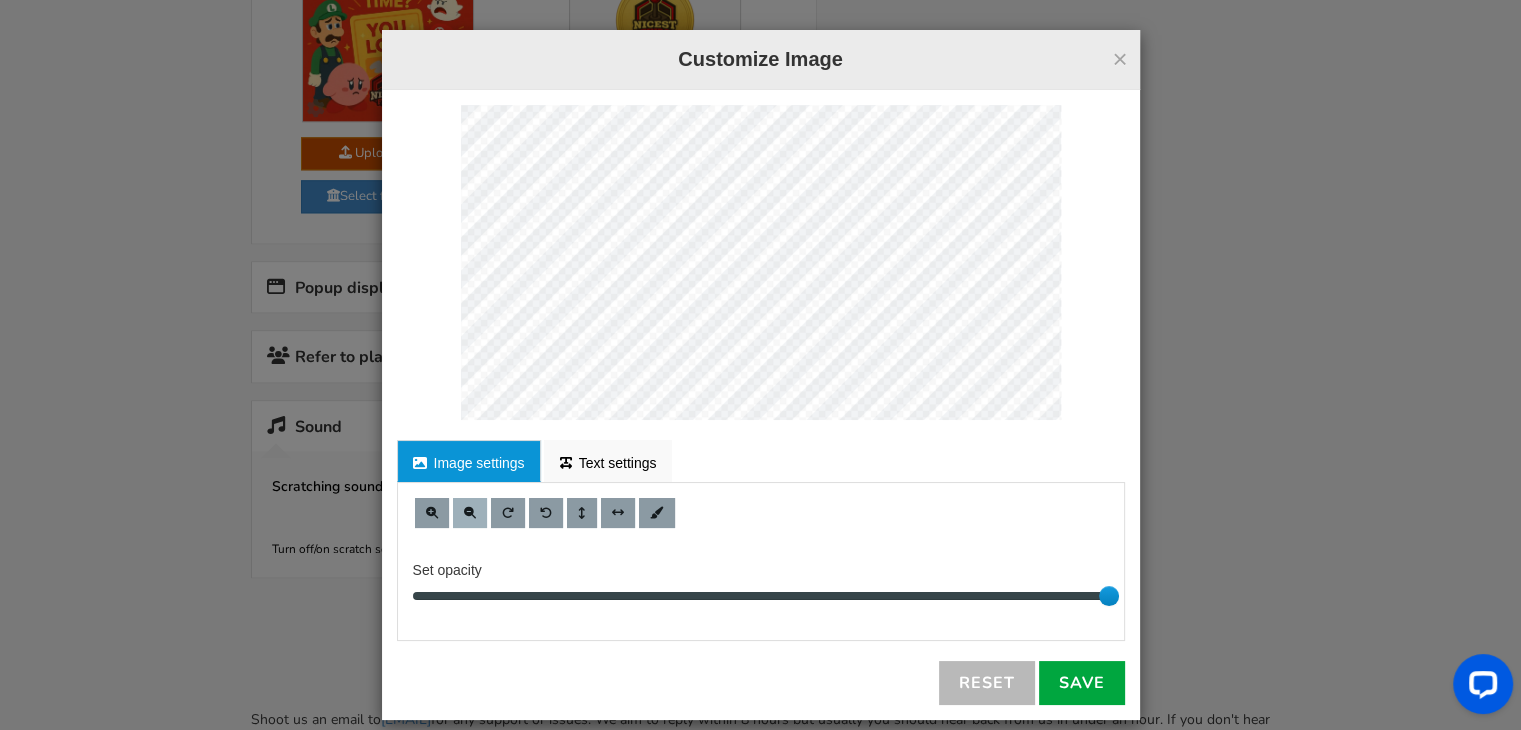 click at bounding box center [470, 513] 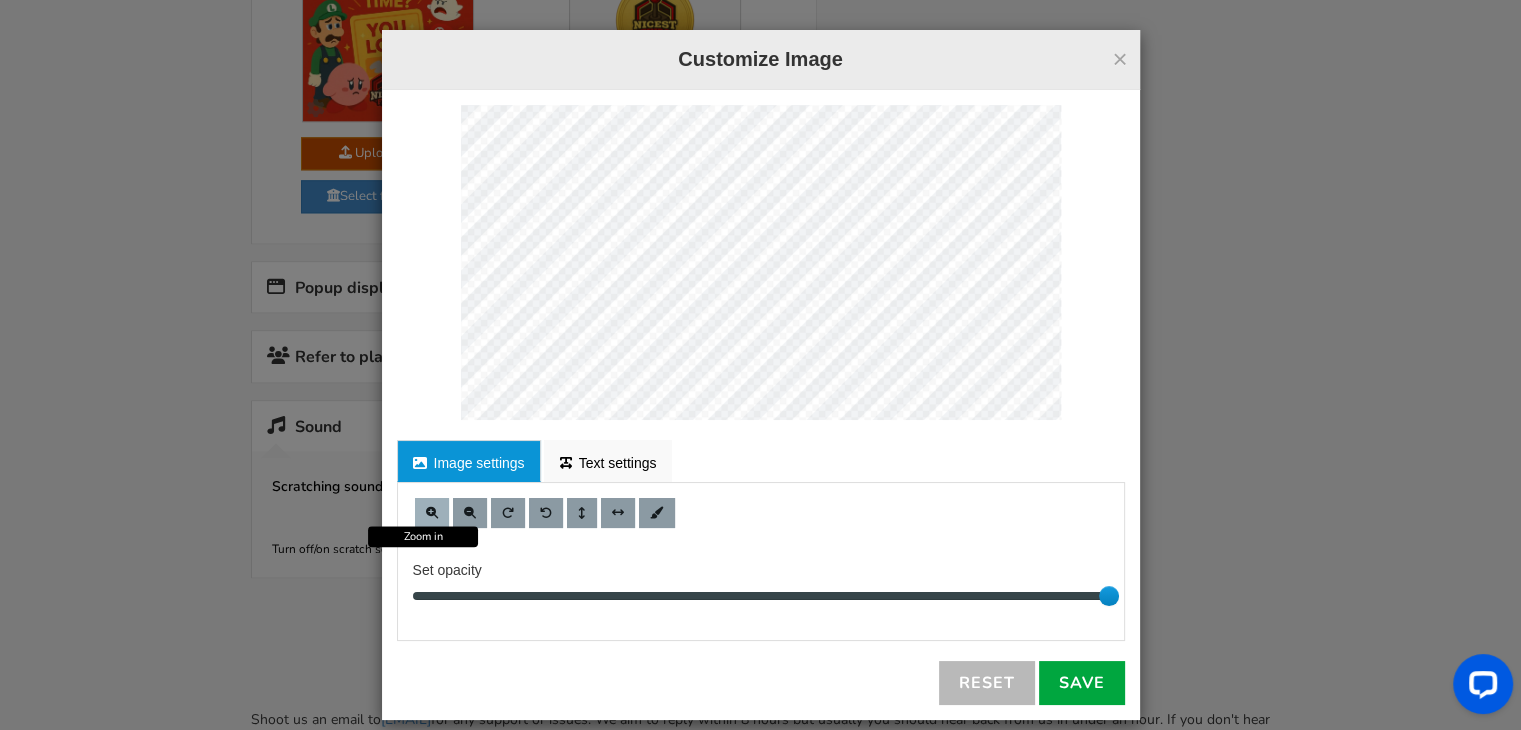 click at bounding box center (432, 513) 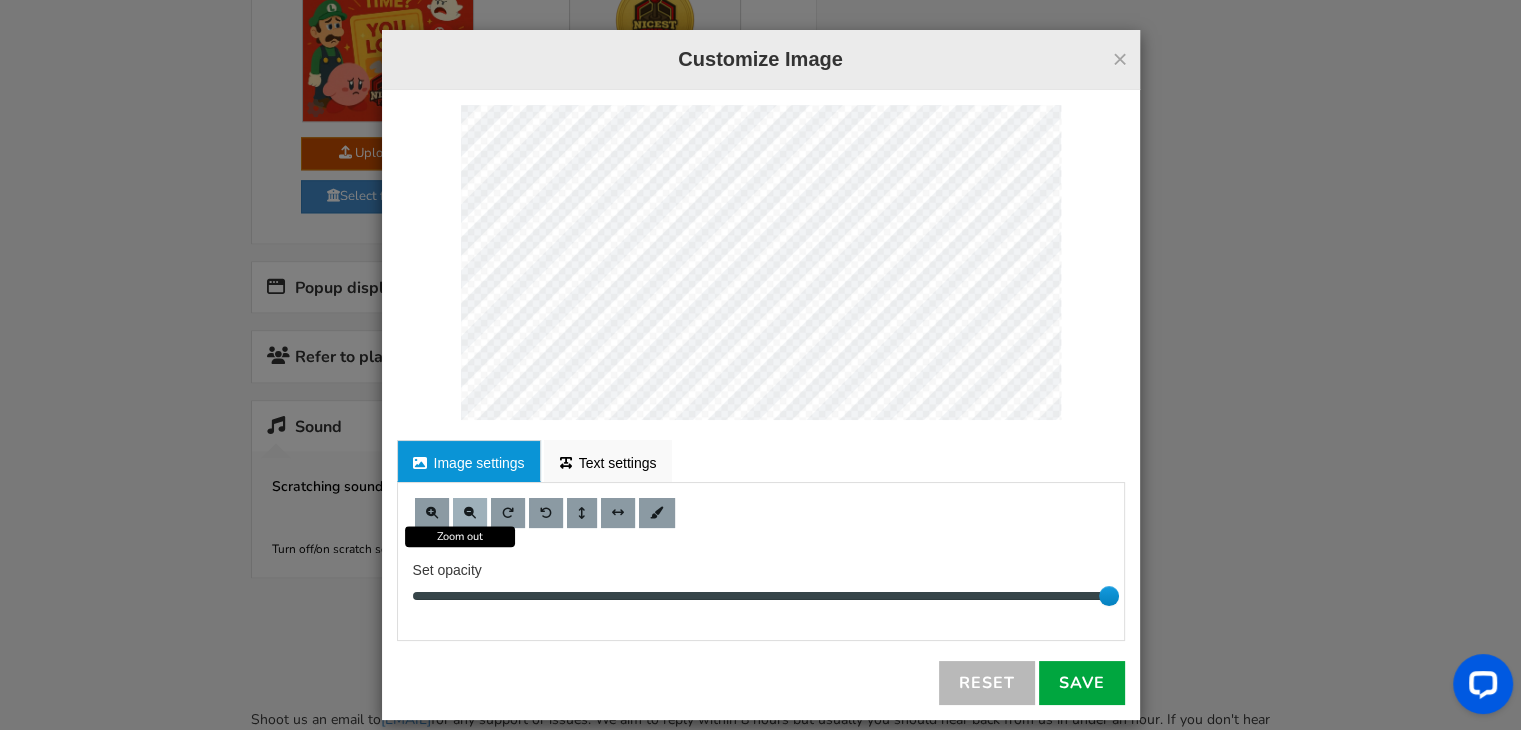 click at bounding box center (470, 513) 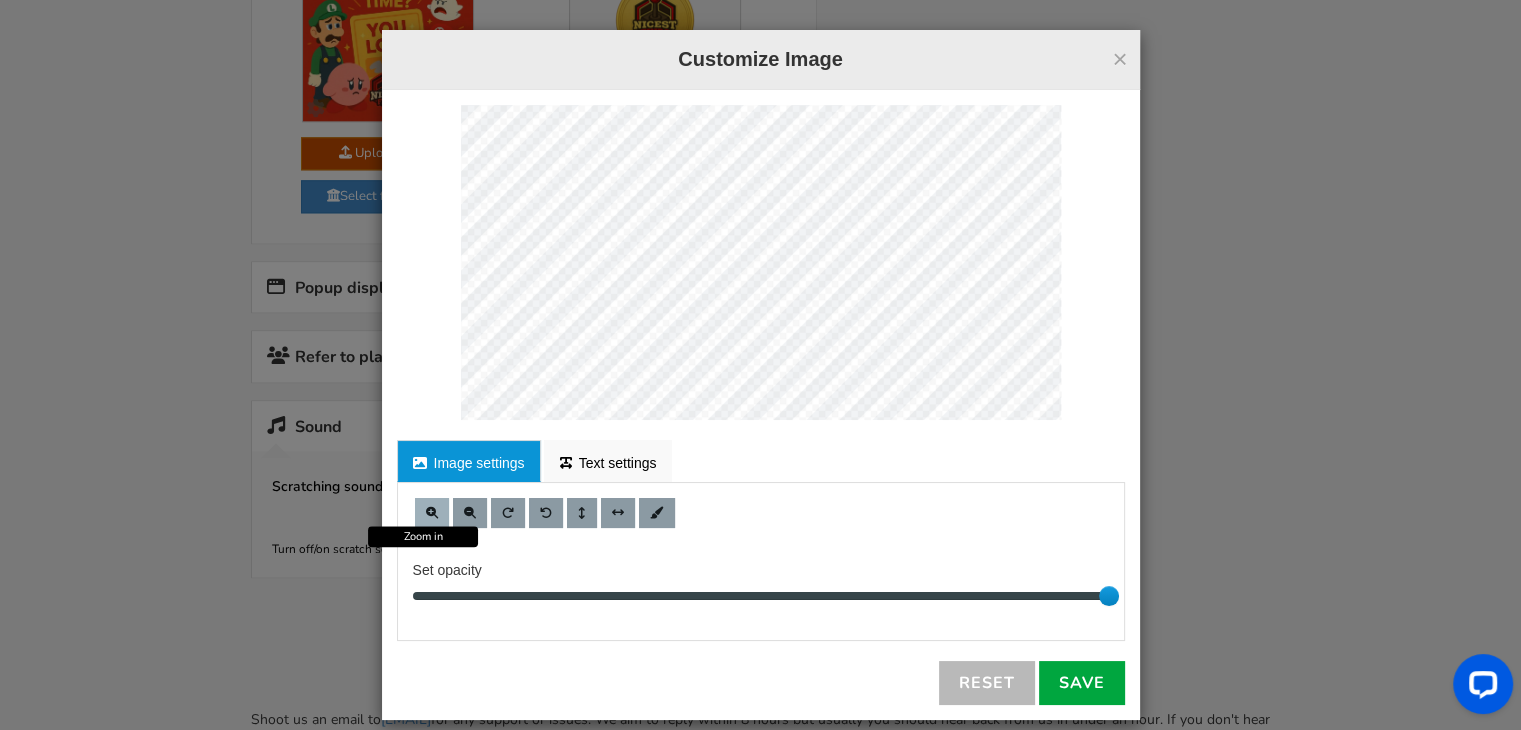 click at bounding box center [432, 513] 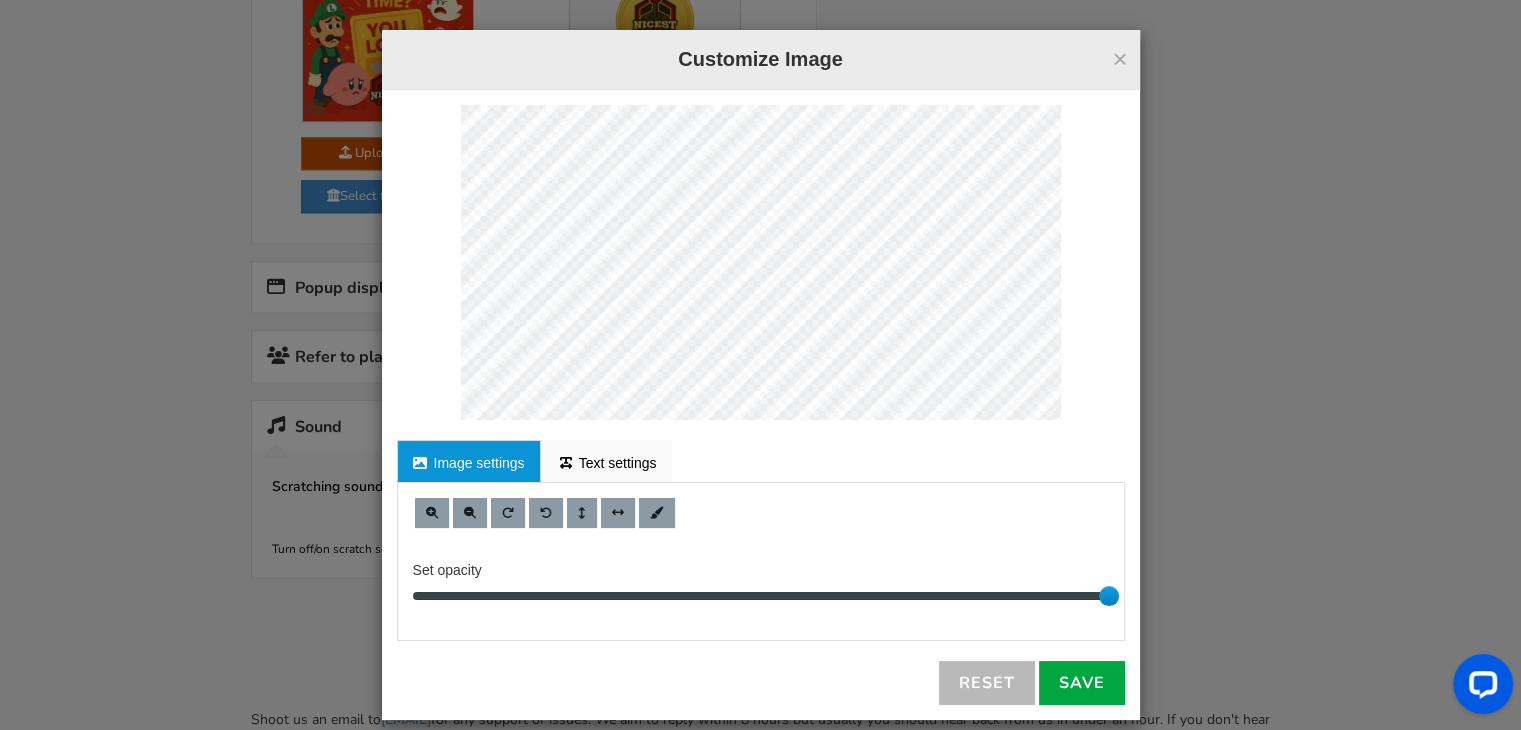 click on "For proper edit, check the desktop version
Image settings
Text settings
Set opacity
10
Add Text  Arial" at bounding box center [761, 405] 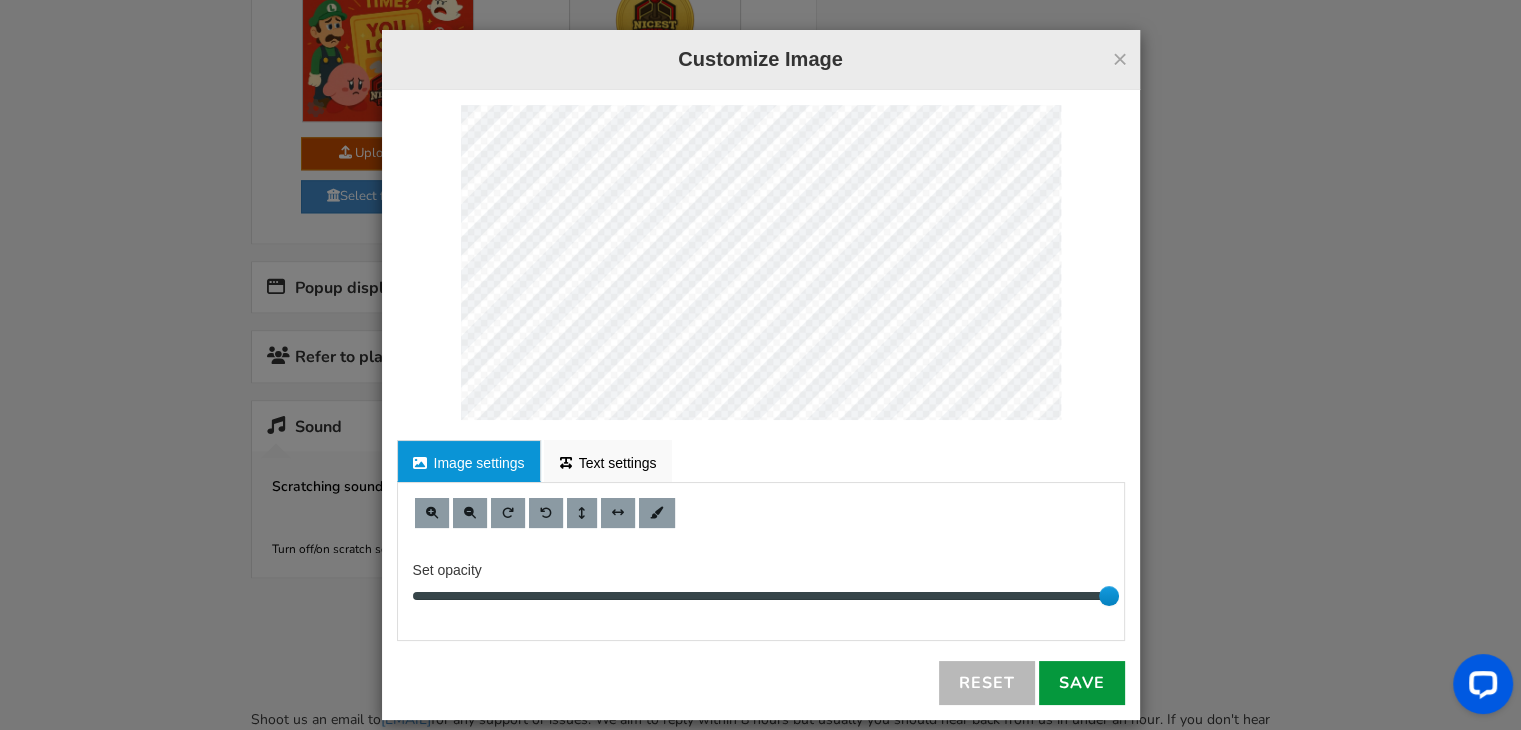 click on "Save" at bounding box center (1082, 683) 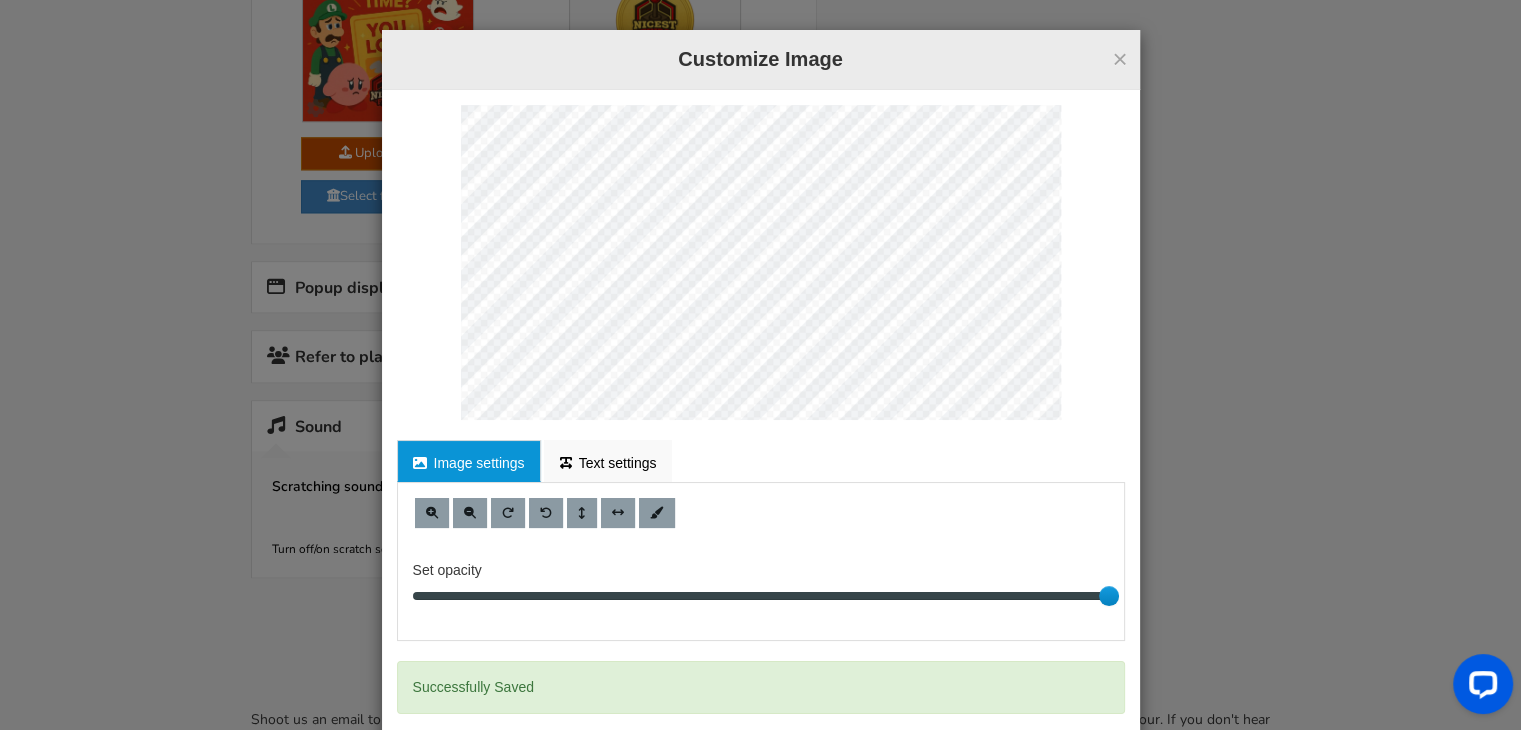 click on "×
Customize Image" at bounding box center (761, 60) 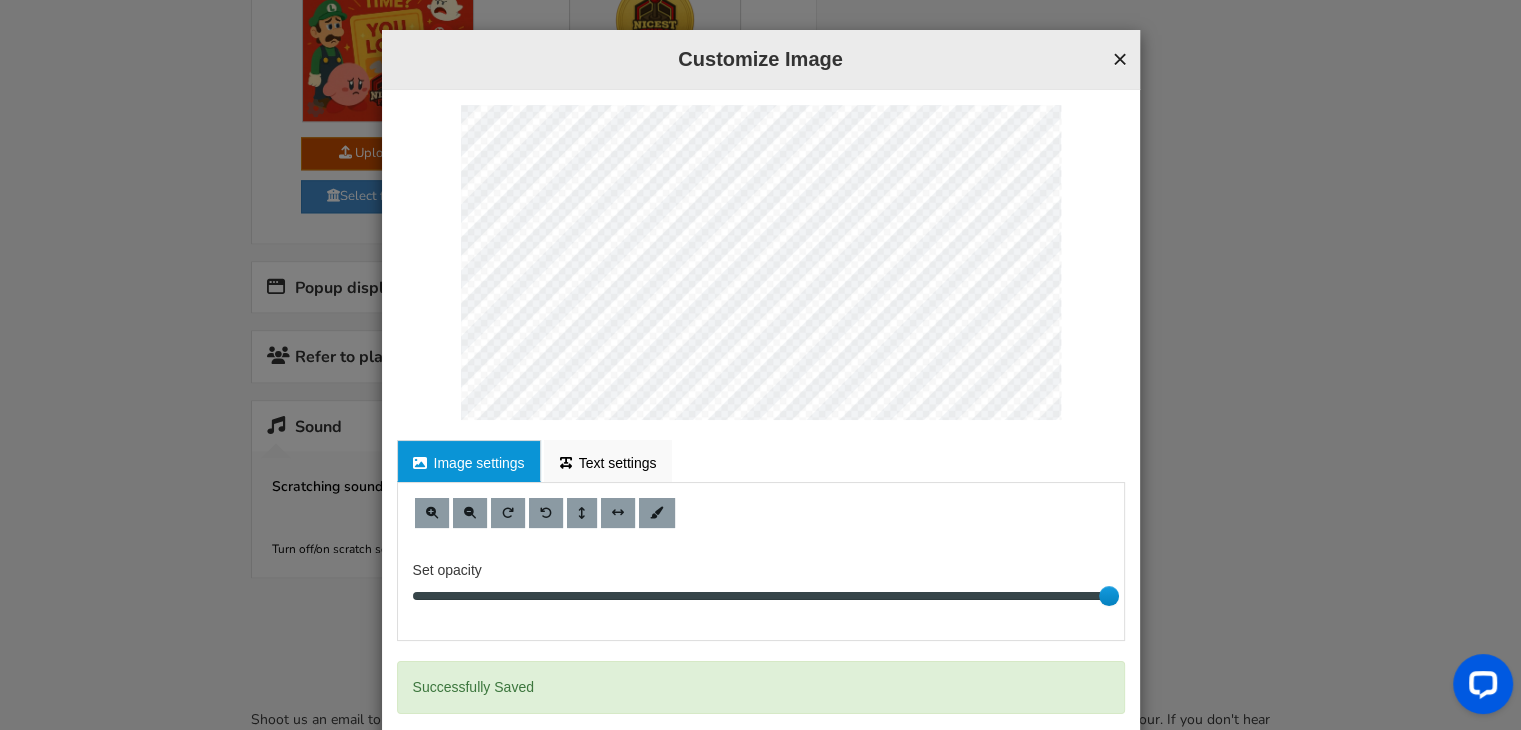 click on "×" at bounding box center [1119, 59] 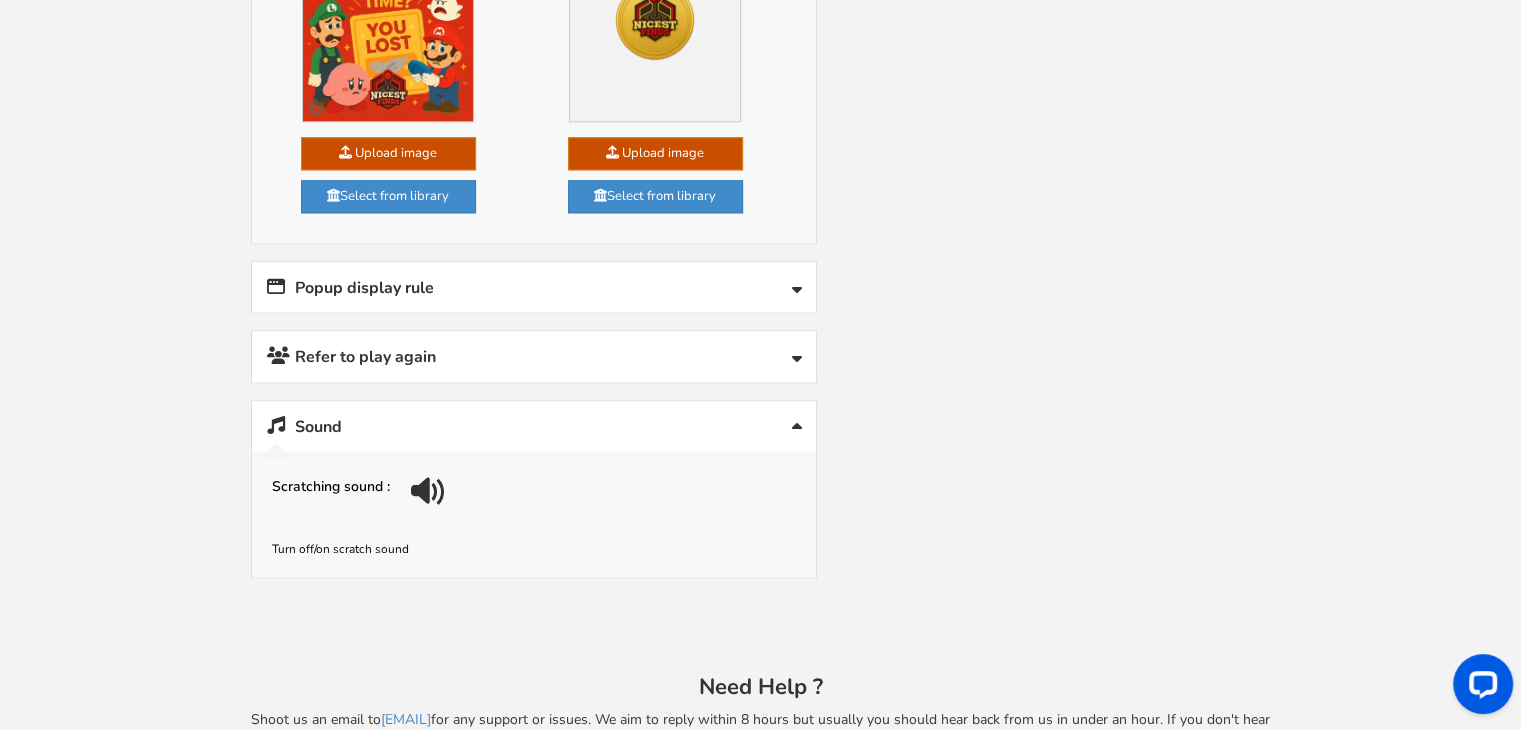 click on "Refer to play again" at bounding box center [534, 356] 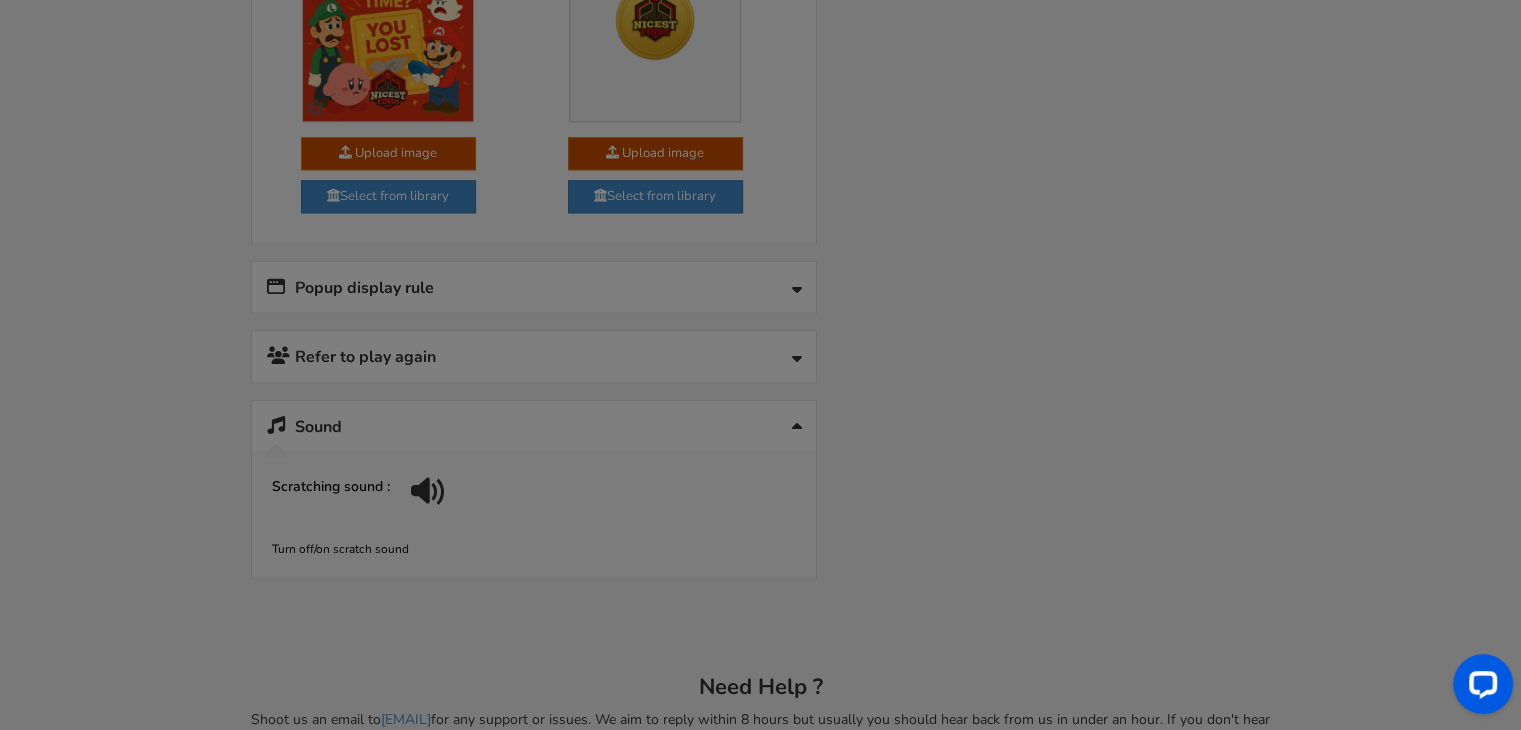 scroll, scrollTop: 0, scrollLeft: 0, axis: both 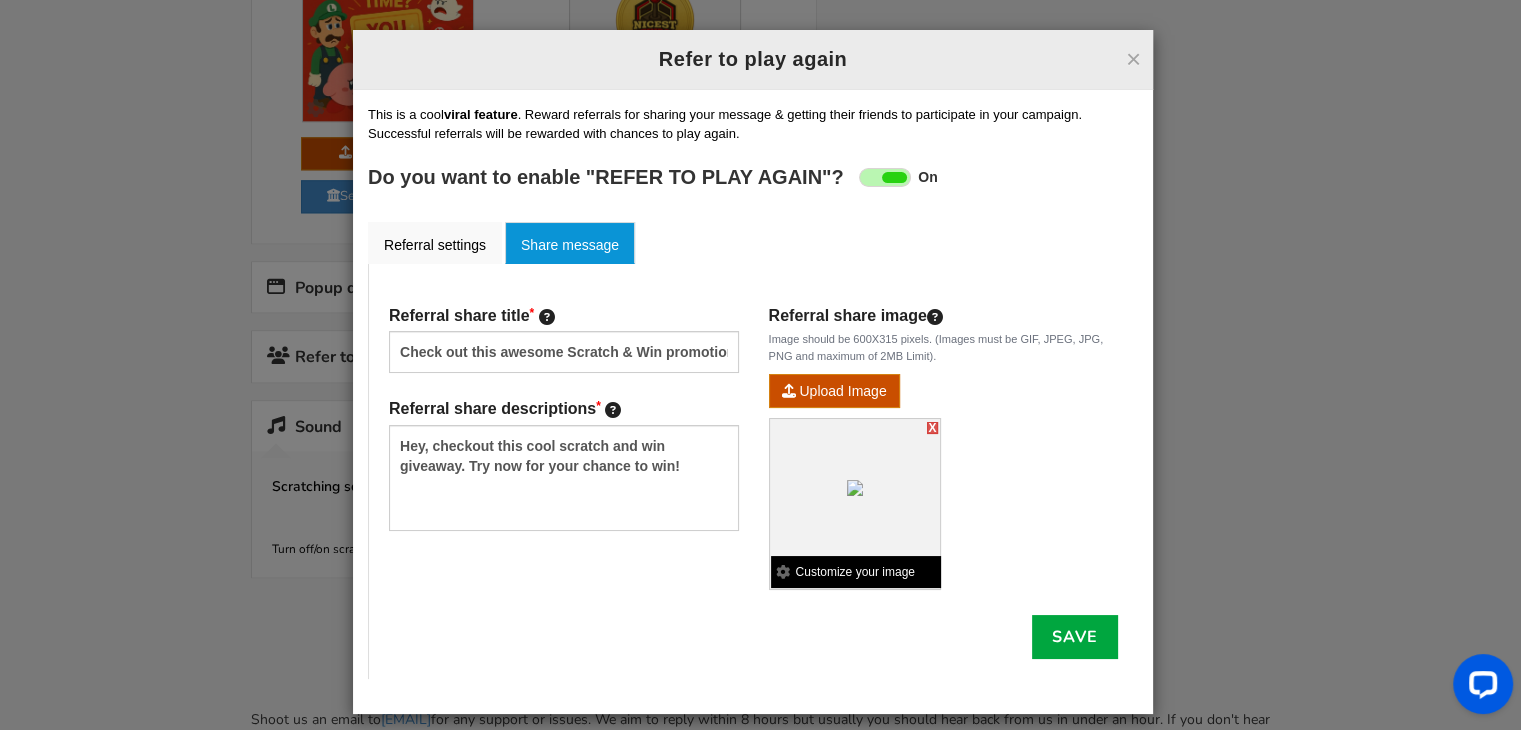click on "Customize your image" at bounding box center (856, 572) 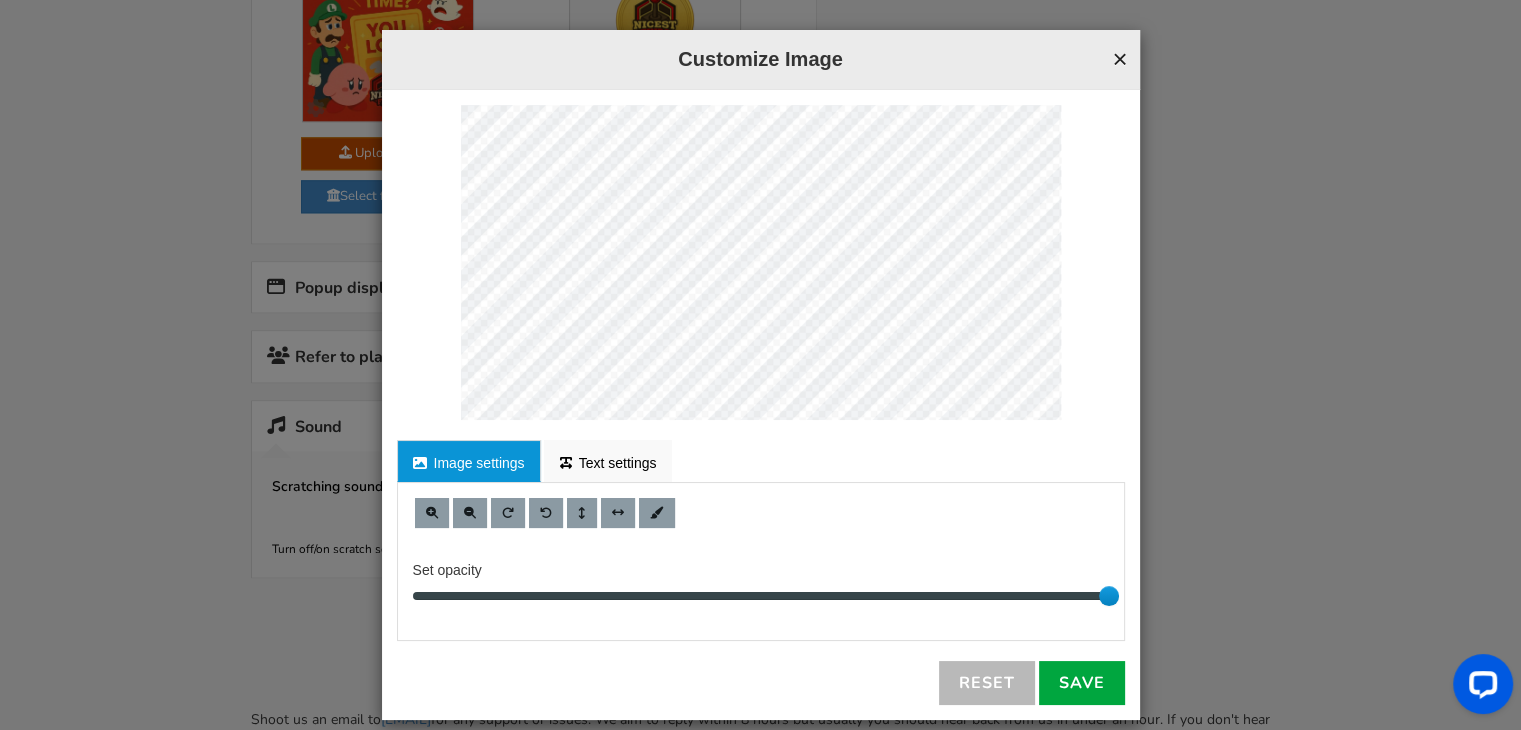 click on "×" at bounding box center [1119, 59] 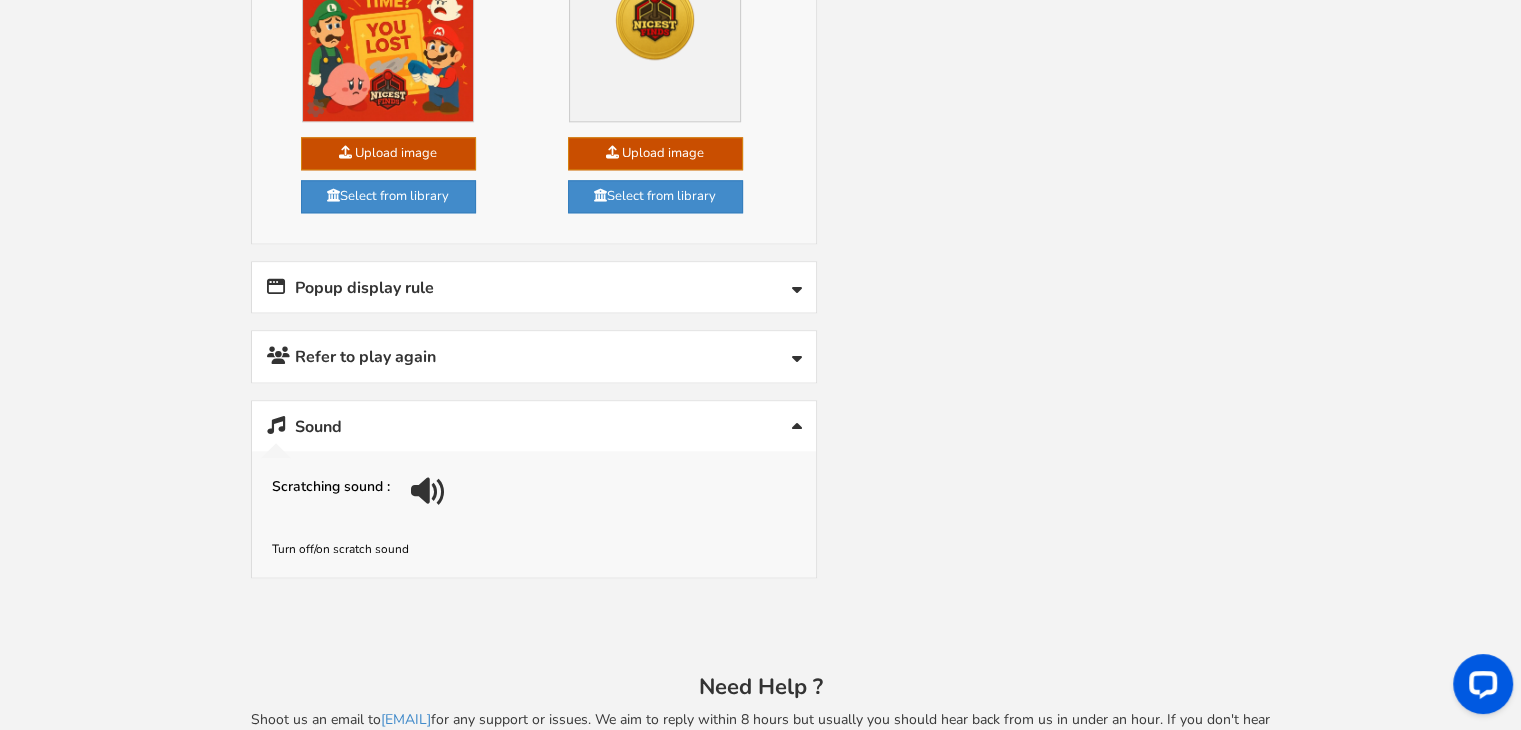 click on "Refer to play again" at bounding box center [534, 356] 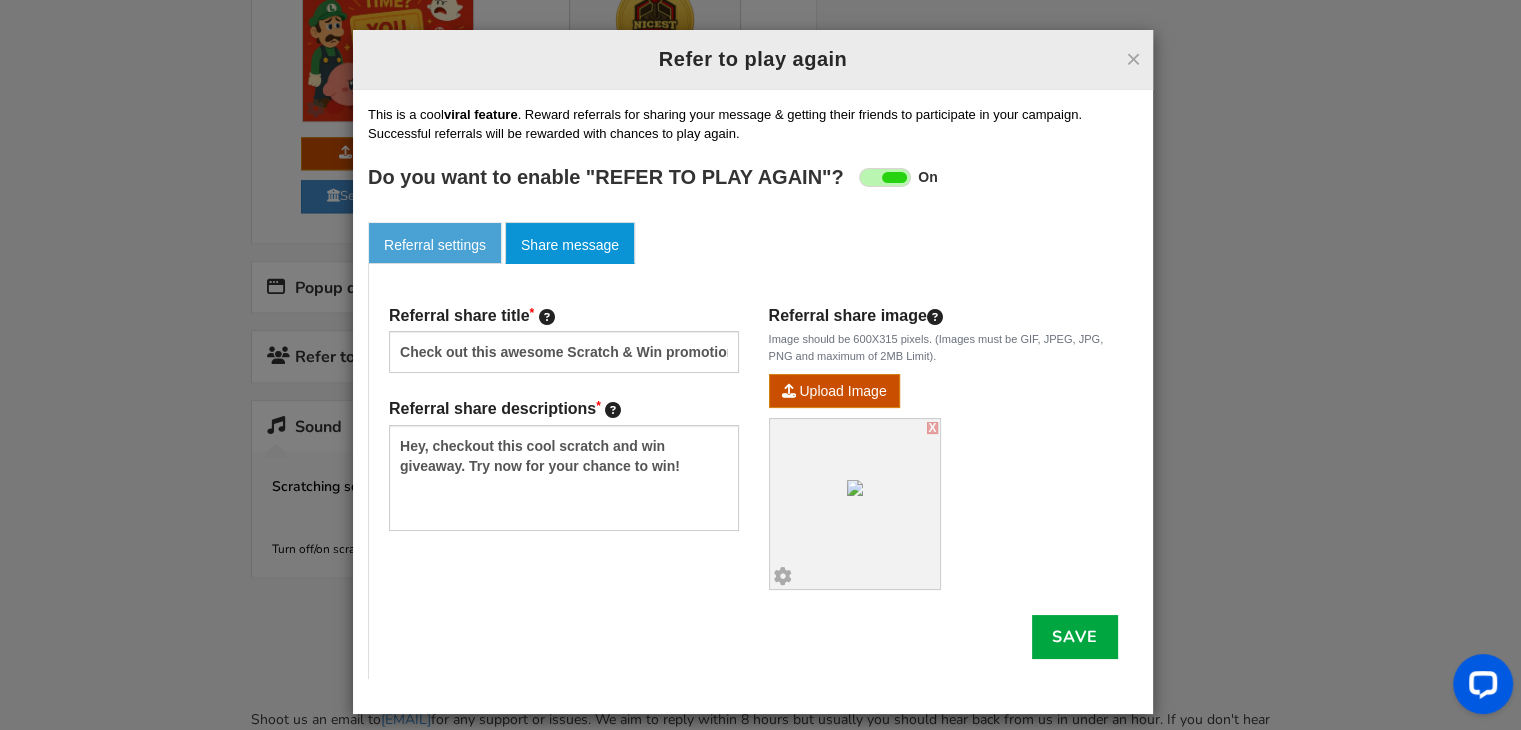 click on "Referral settings" at bounding box center [435, 243] 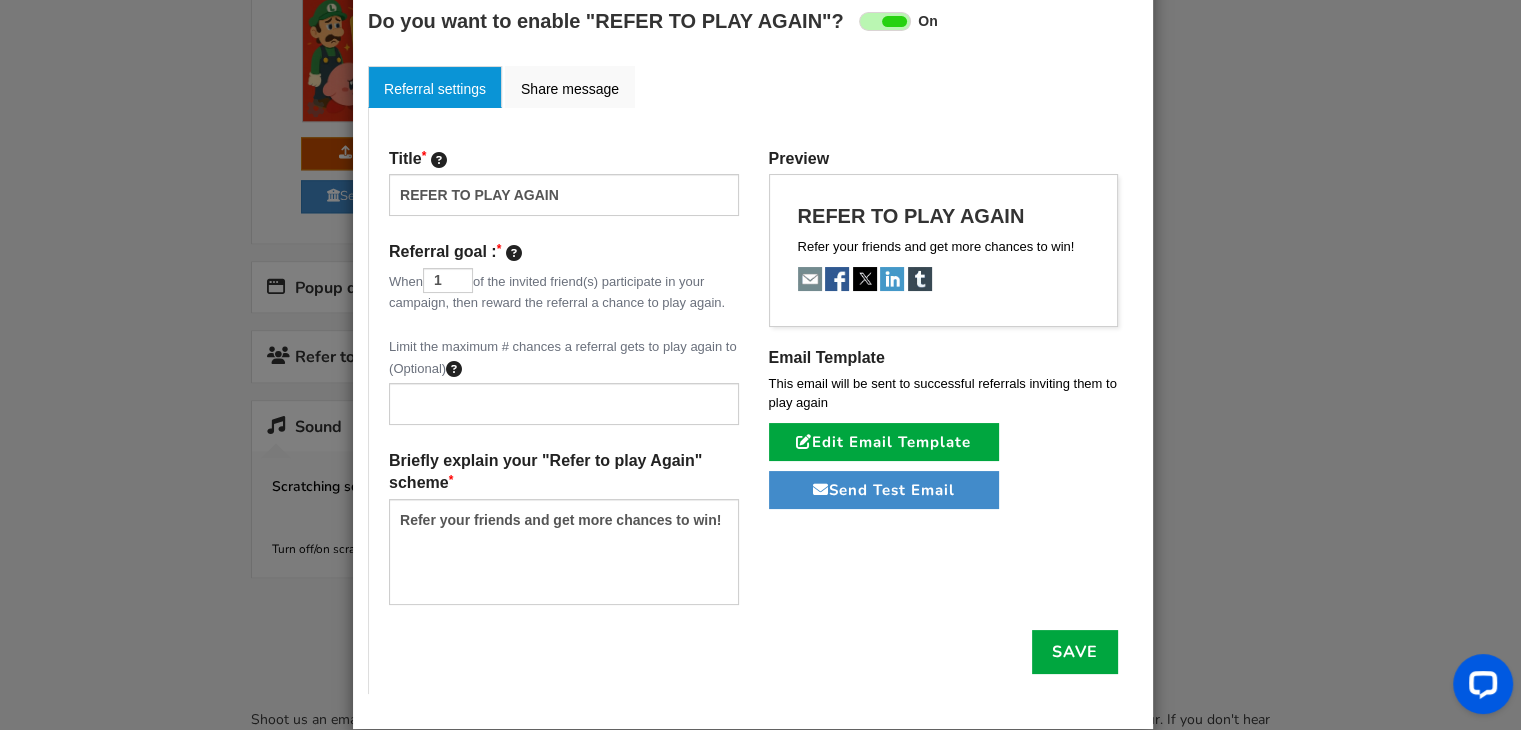 scroll, scrollTop: 184, scrollLeft: 0, axis: vertical 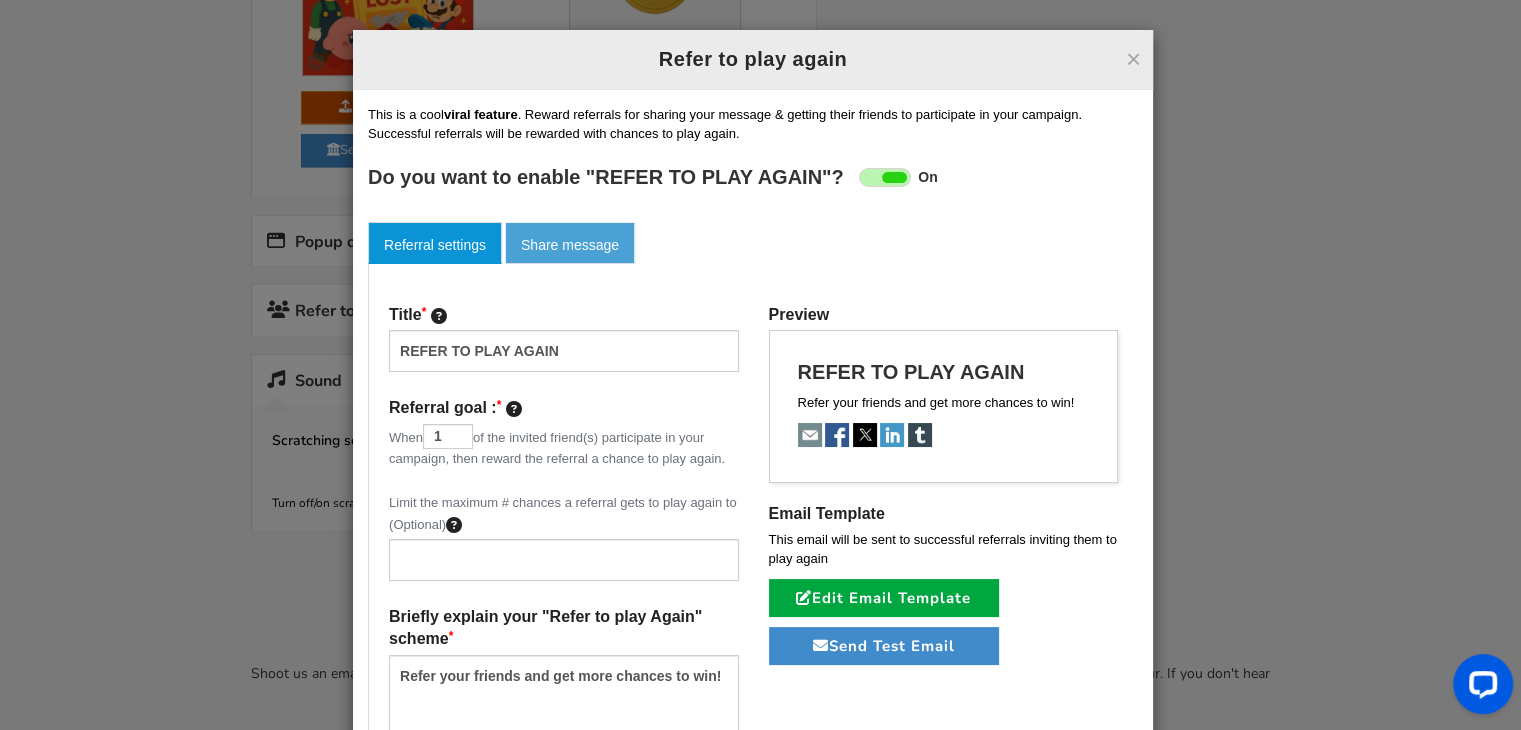 click on "Share message" at bounding box center (570, 243) 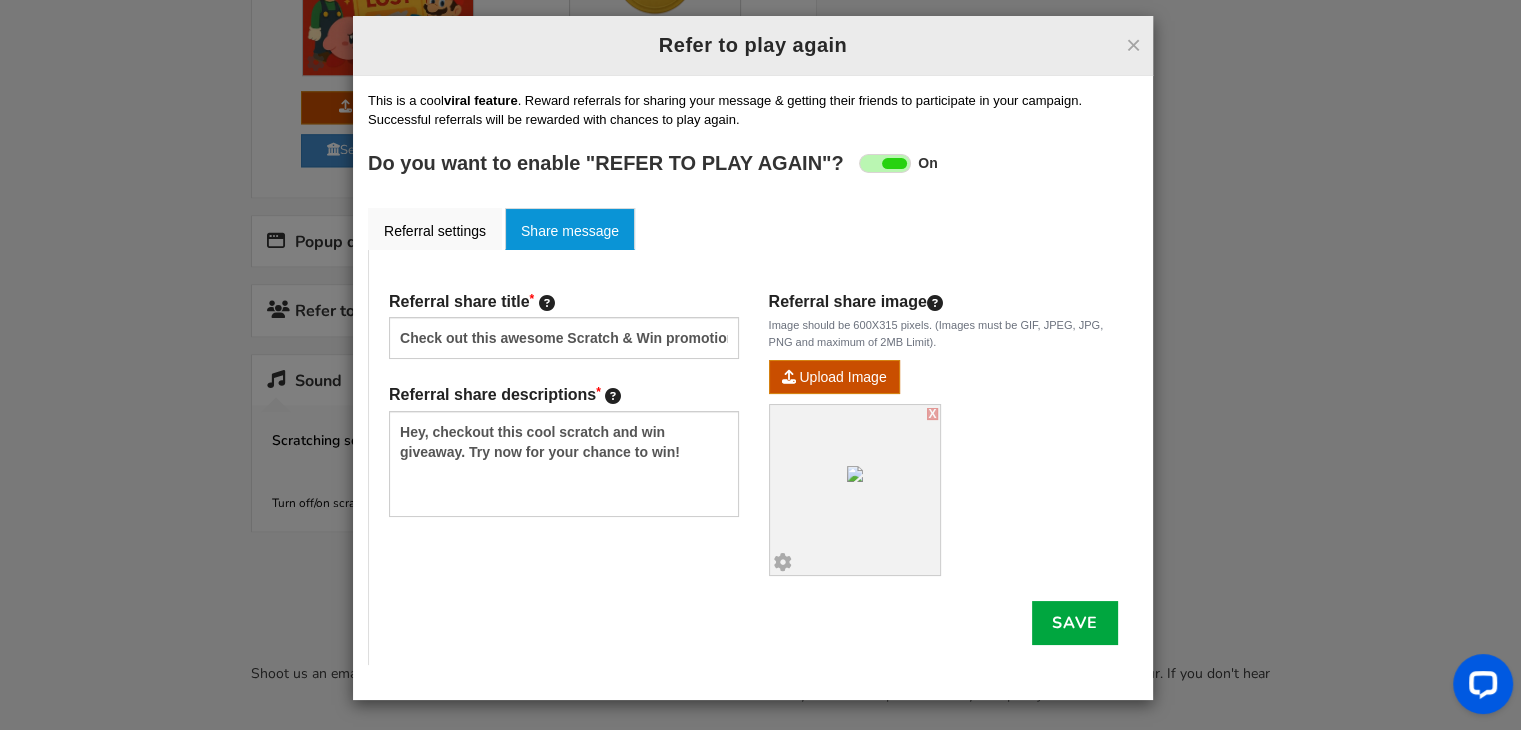 scroll, scrollTop: 13, scrollLeft: 0, axis: vertical 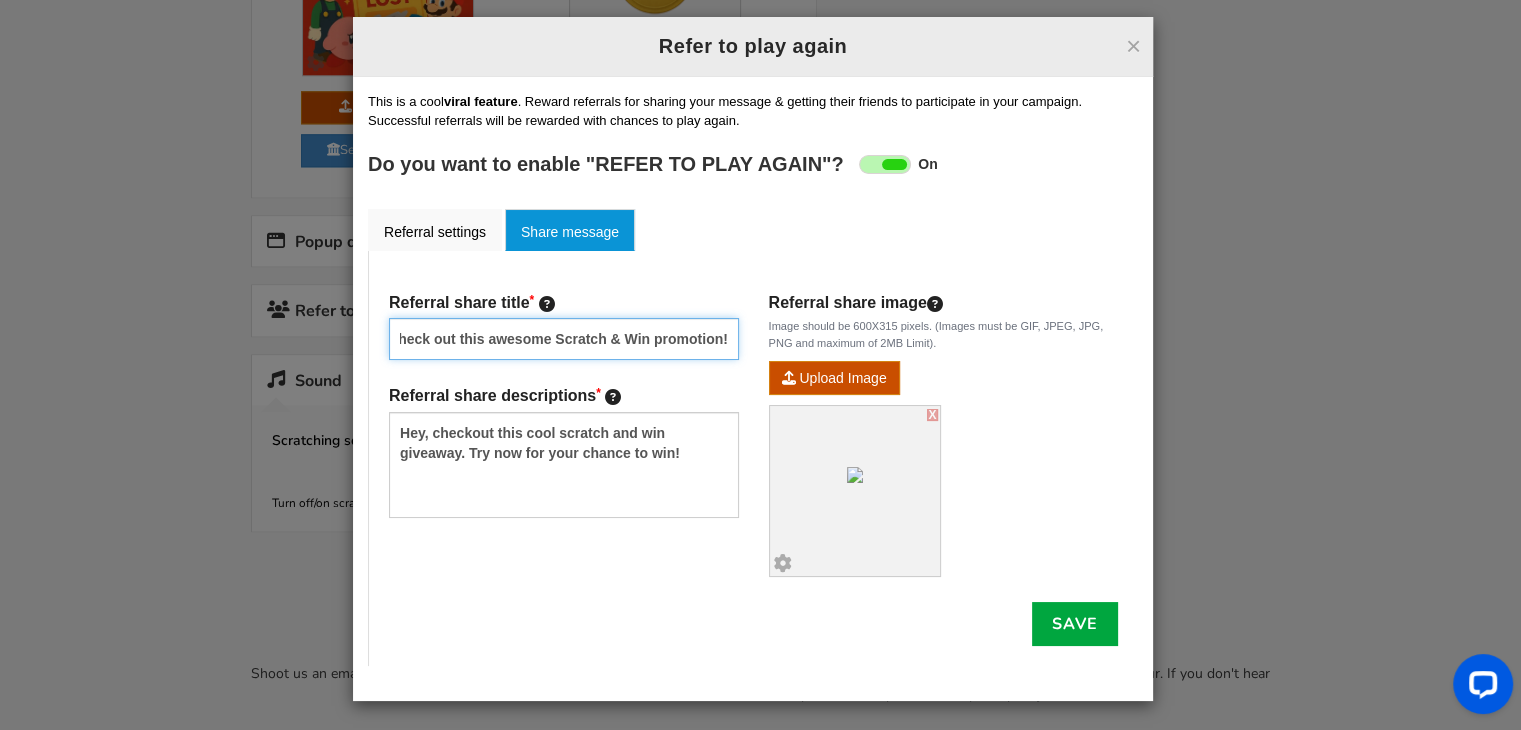 drag, startPoint x: 643, startPoint y: 336, endPoint x: 612, endPoint y: 338, distance: 31.06445 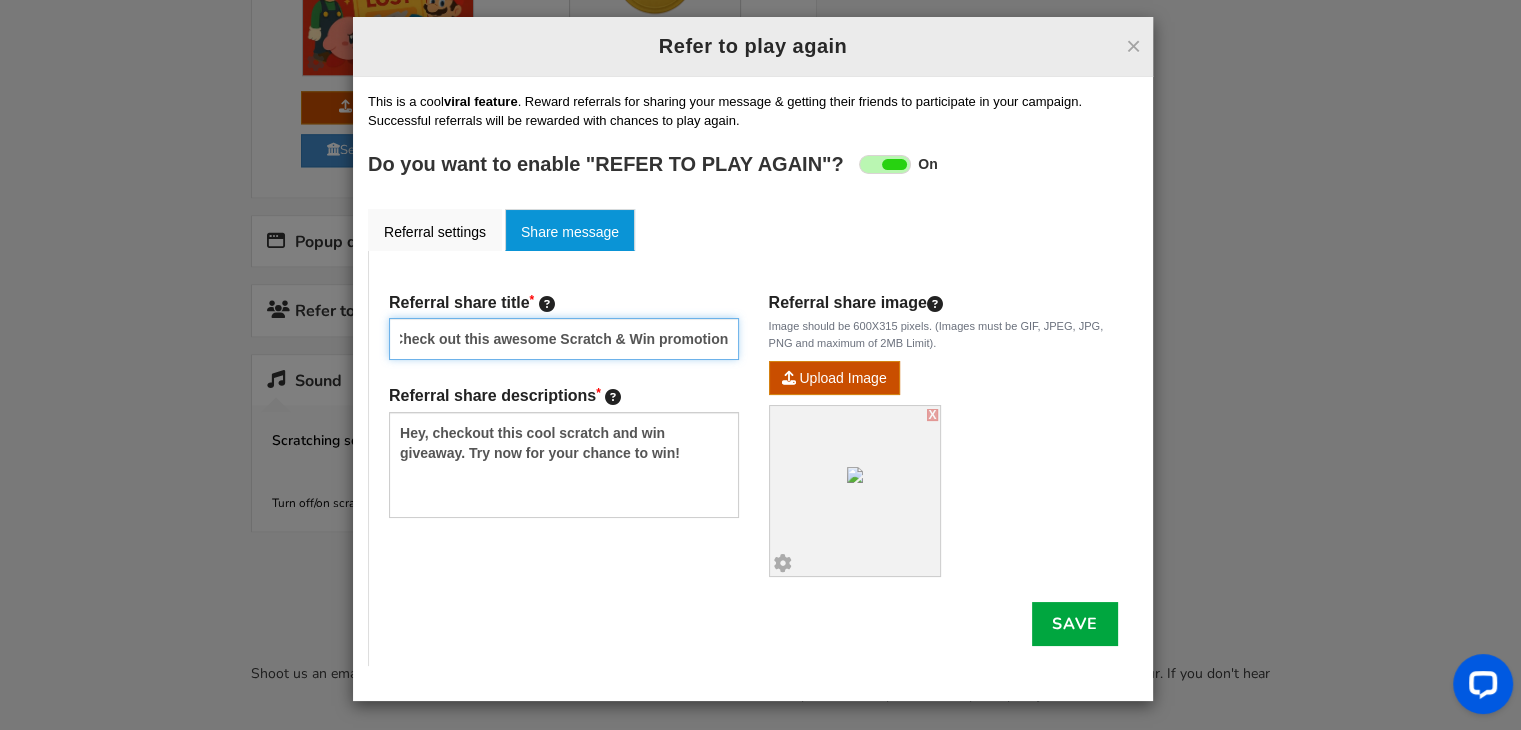 scroll, scrollTop: 0, scrollLeft: 0, axis: both 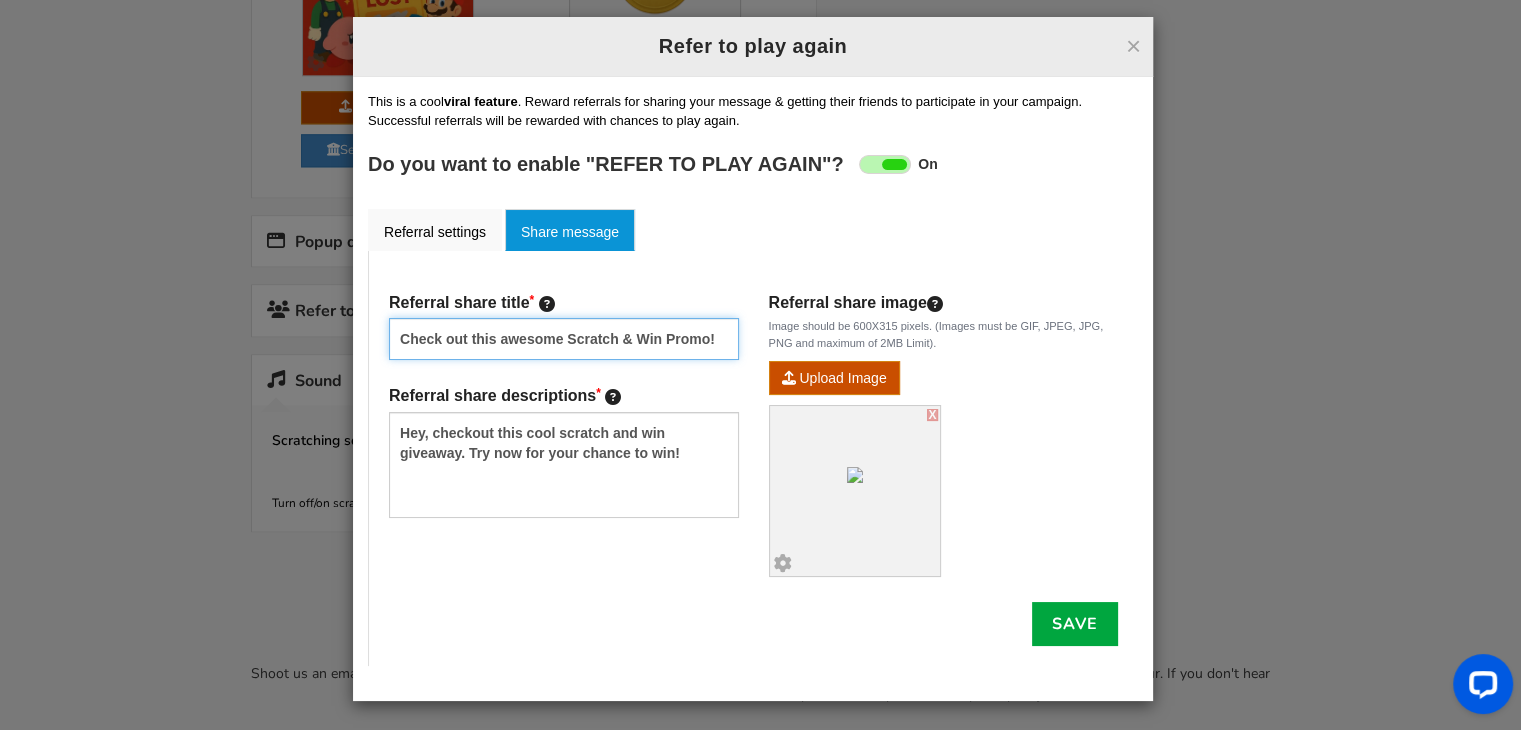 click on "Check out this awesome Scratch & Win Promo!" at bounding box center [564, 339] 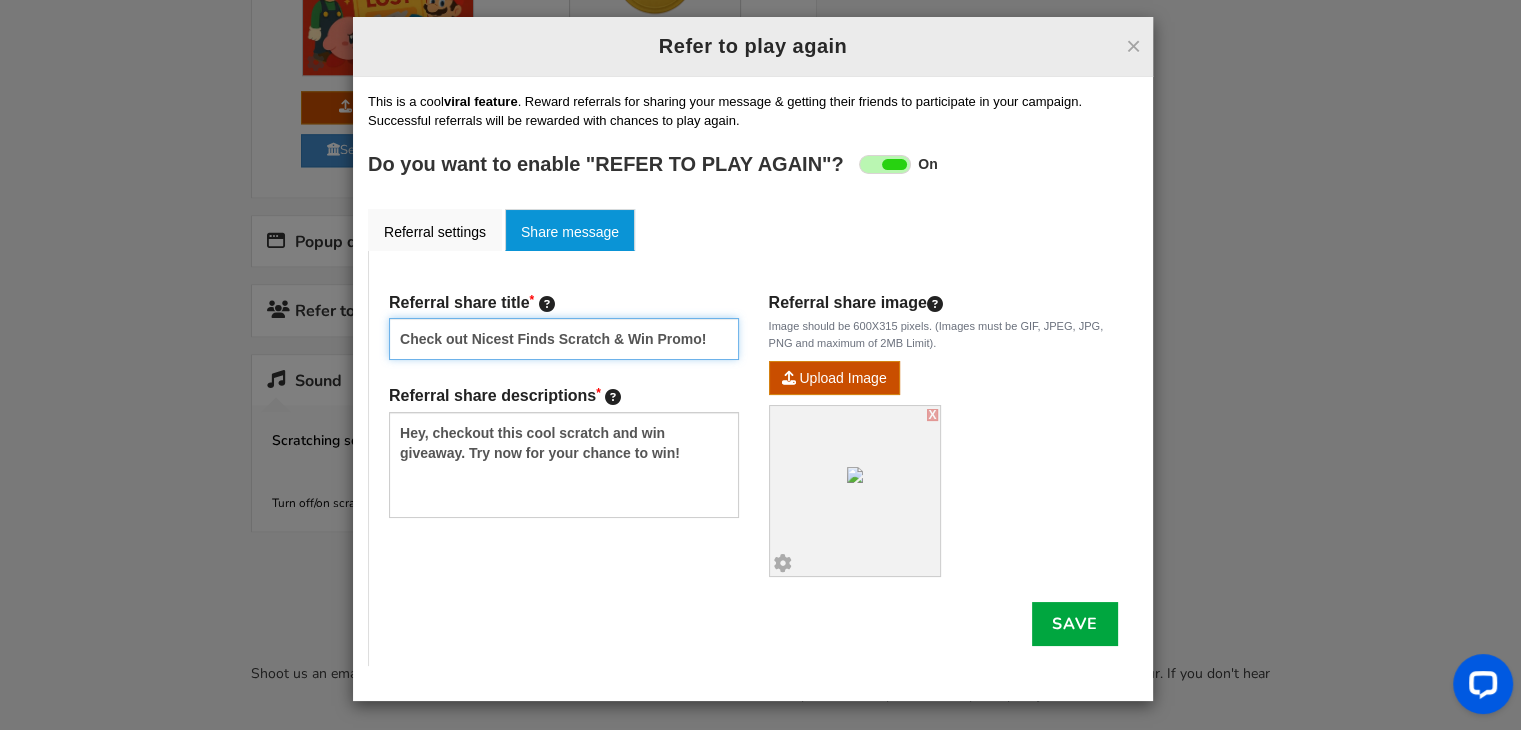 type on "Check out Nicest Finds Scratch & Win Promo!" 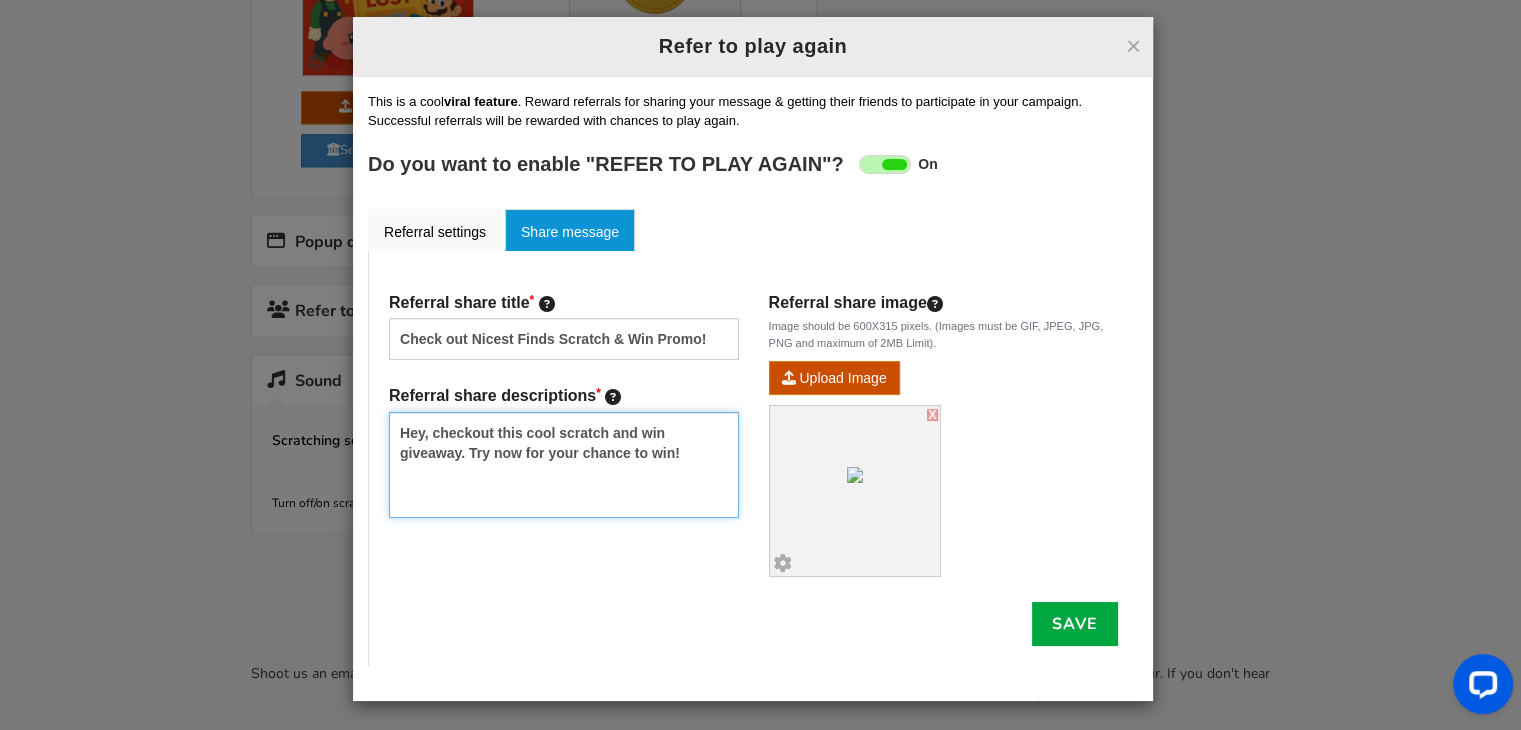click on "Hey, checkout this cool scratch and win giveaway. Try now for your chance to win!" at bounding box center [564, 465] 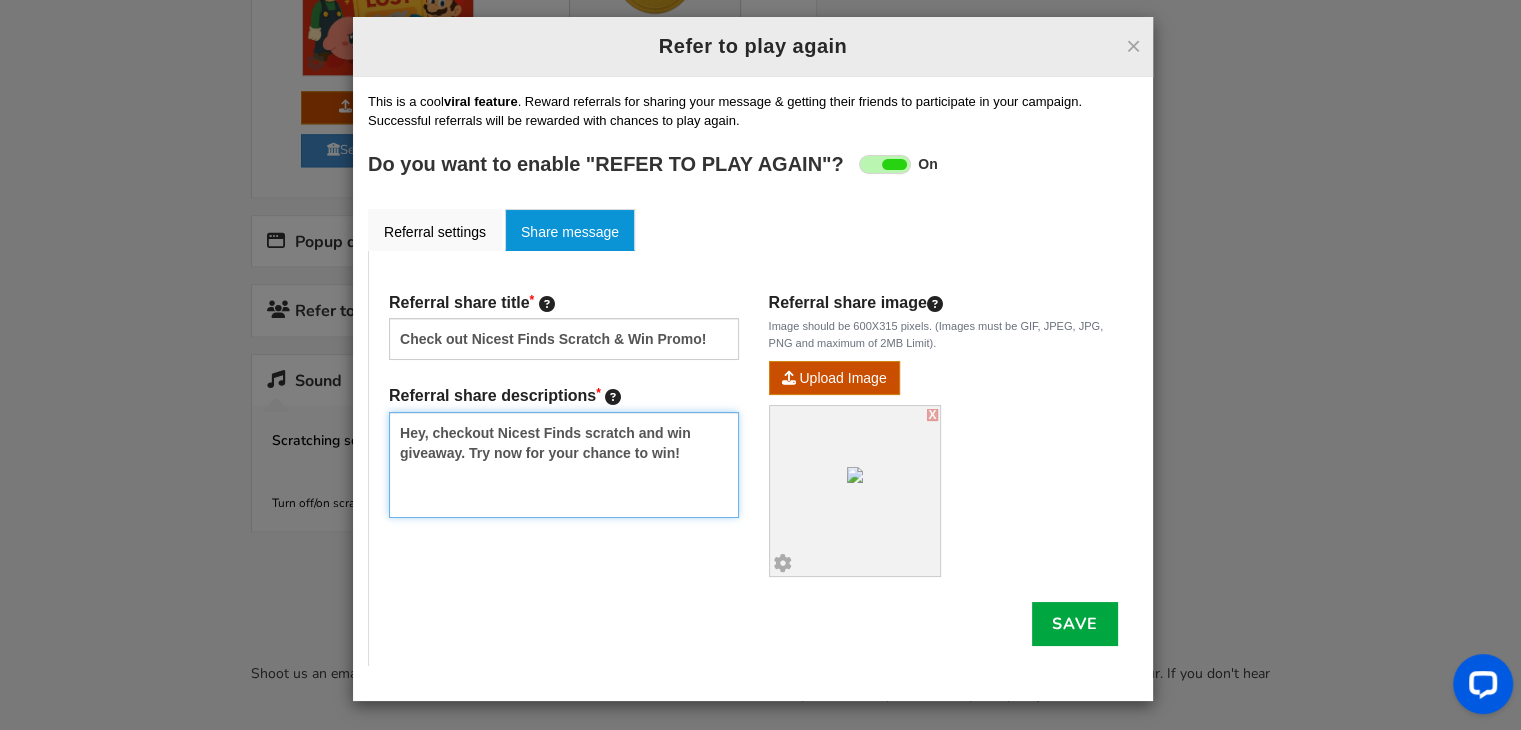 drag, startPoint x: 672, startPoint y: 453, endPoint x: 460, endPoint y: 453, distance: 212 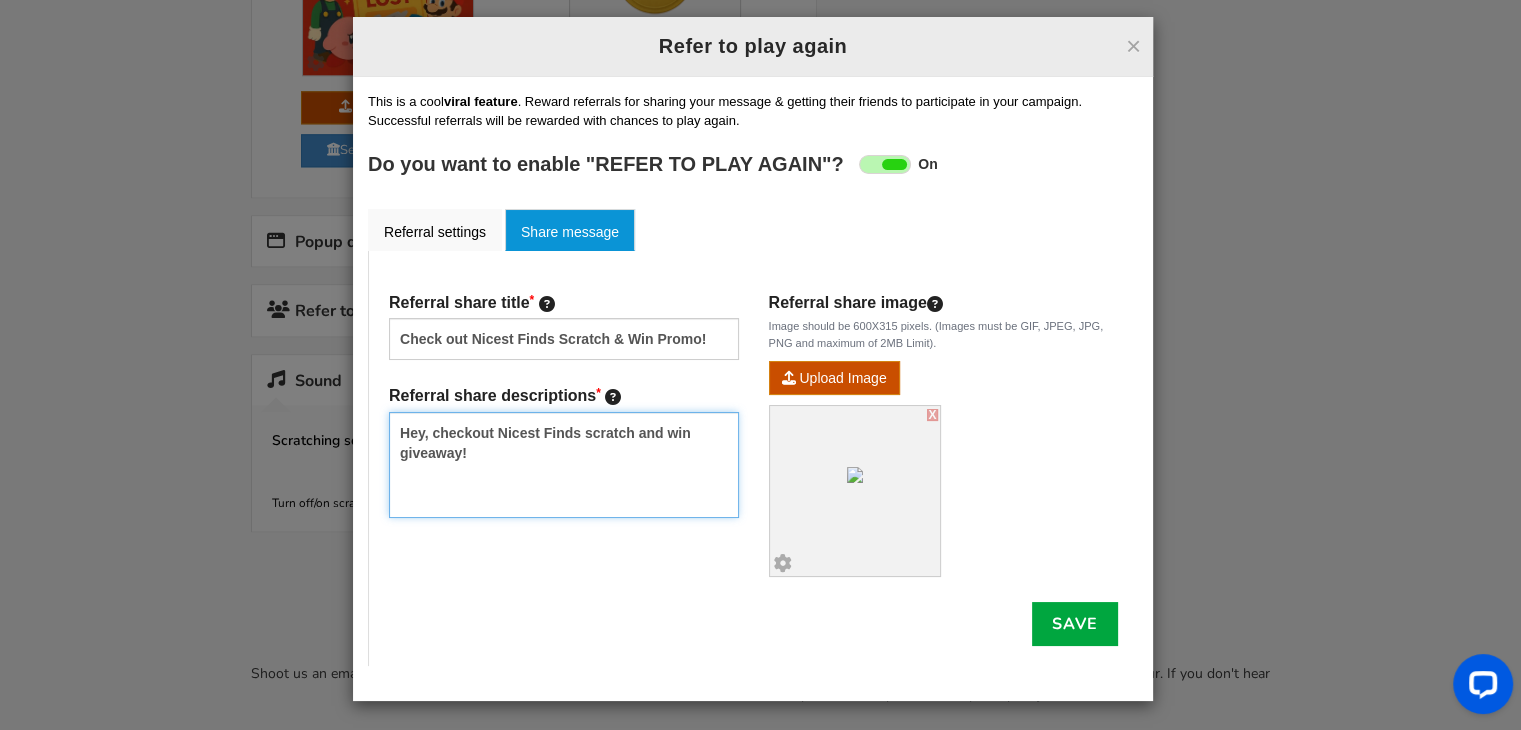 type on "Hey, checkout Nicest Finds scratch and win giveaway!" 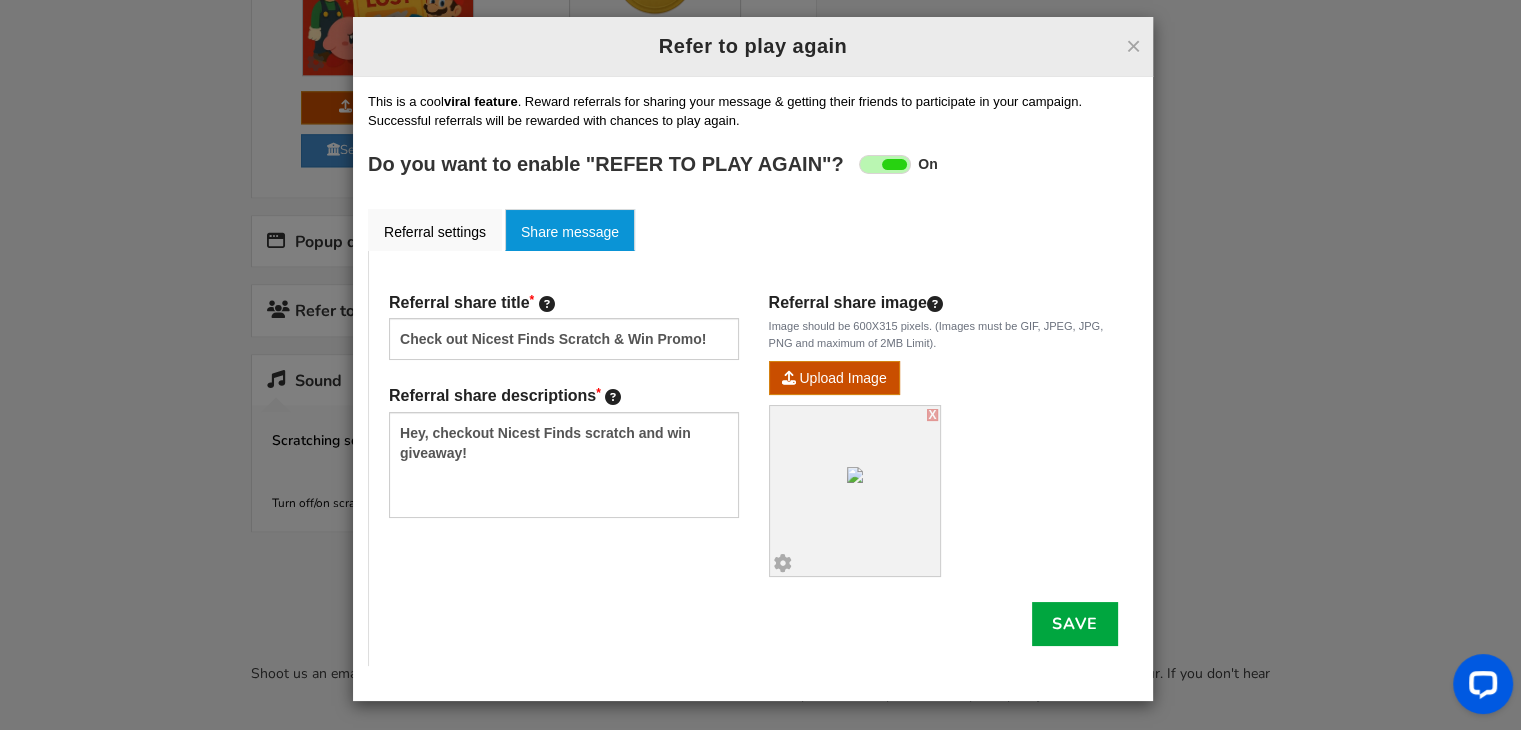 click at bounding box center [-992, 505] 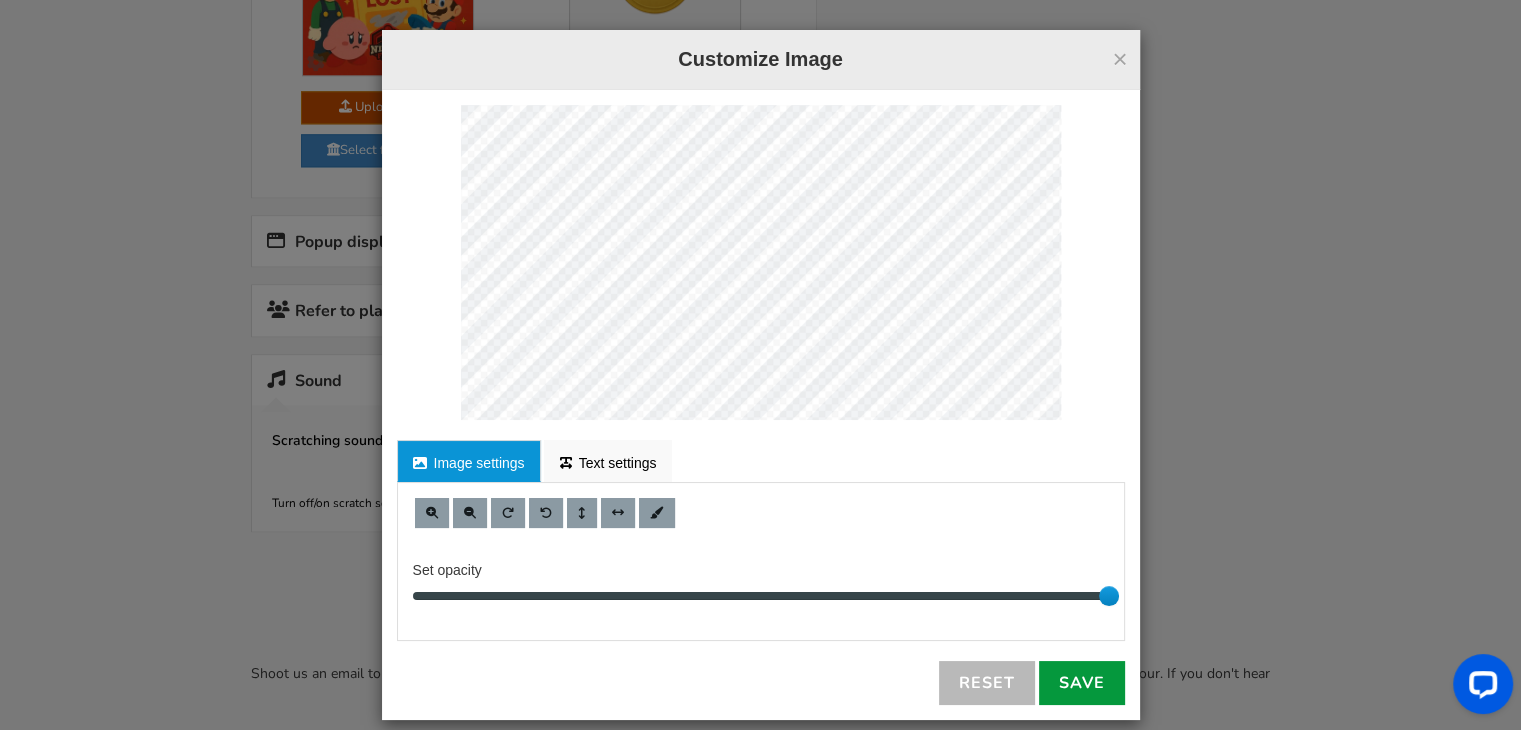 click on "Save" at bounding box center [1082, 683] 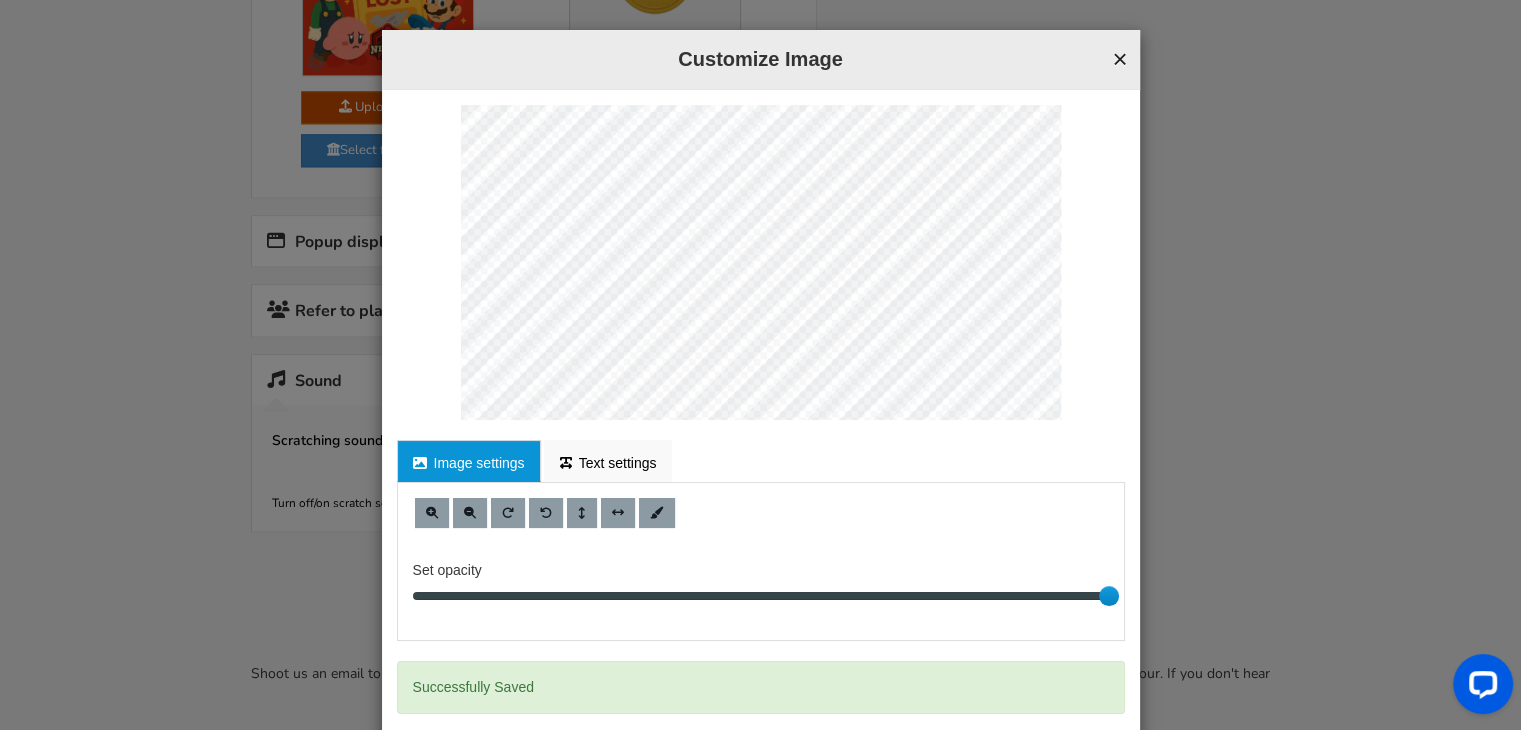 click on "×" at bounding box center [1119, 59] 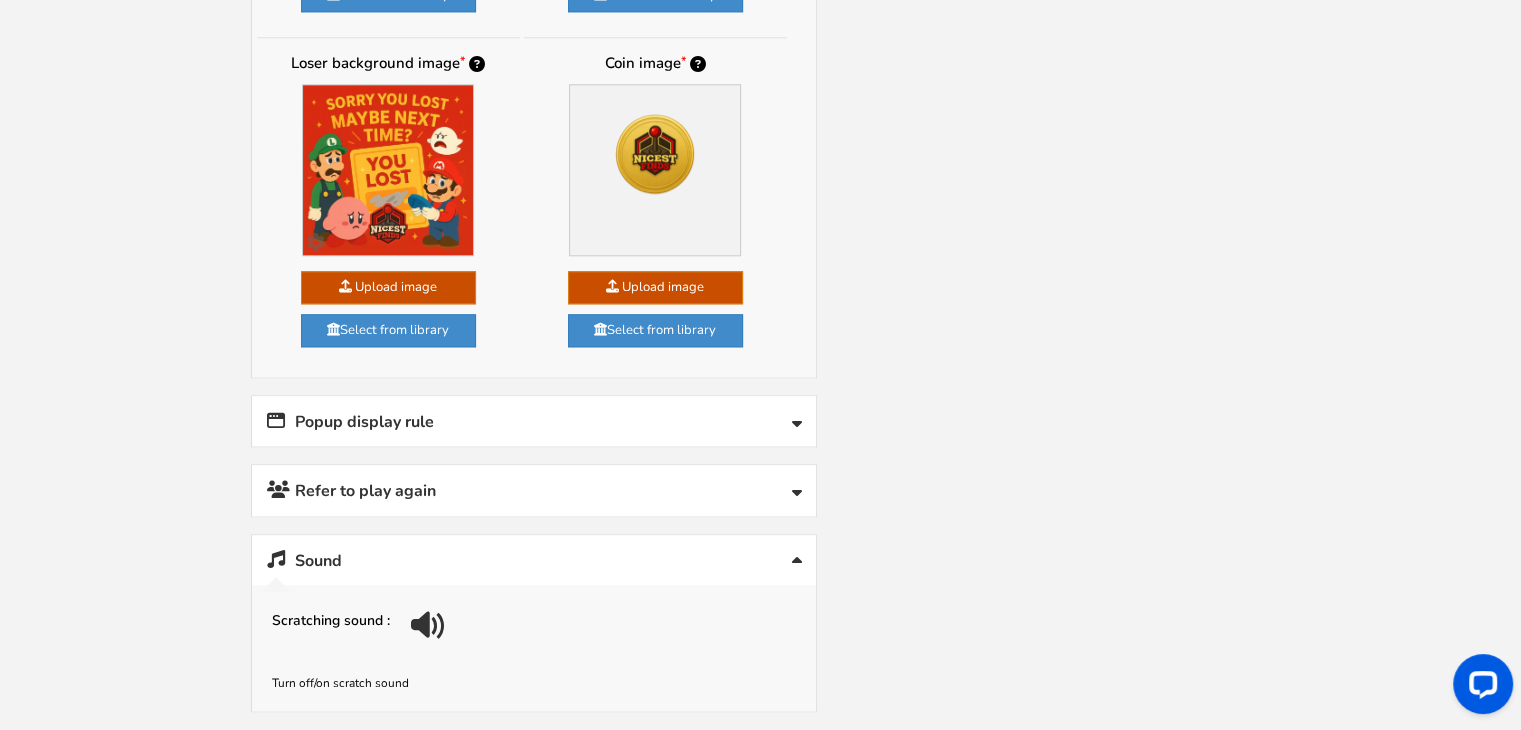scroll, scrollTop: 2148, scrollLeft: 0, axis: vertical 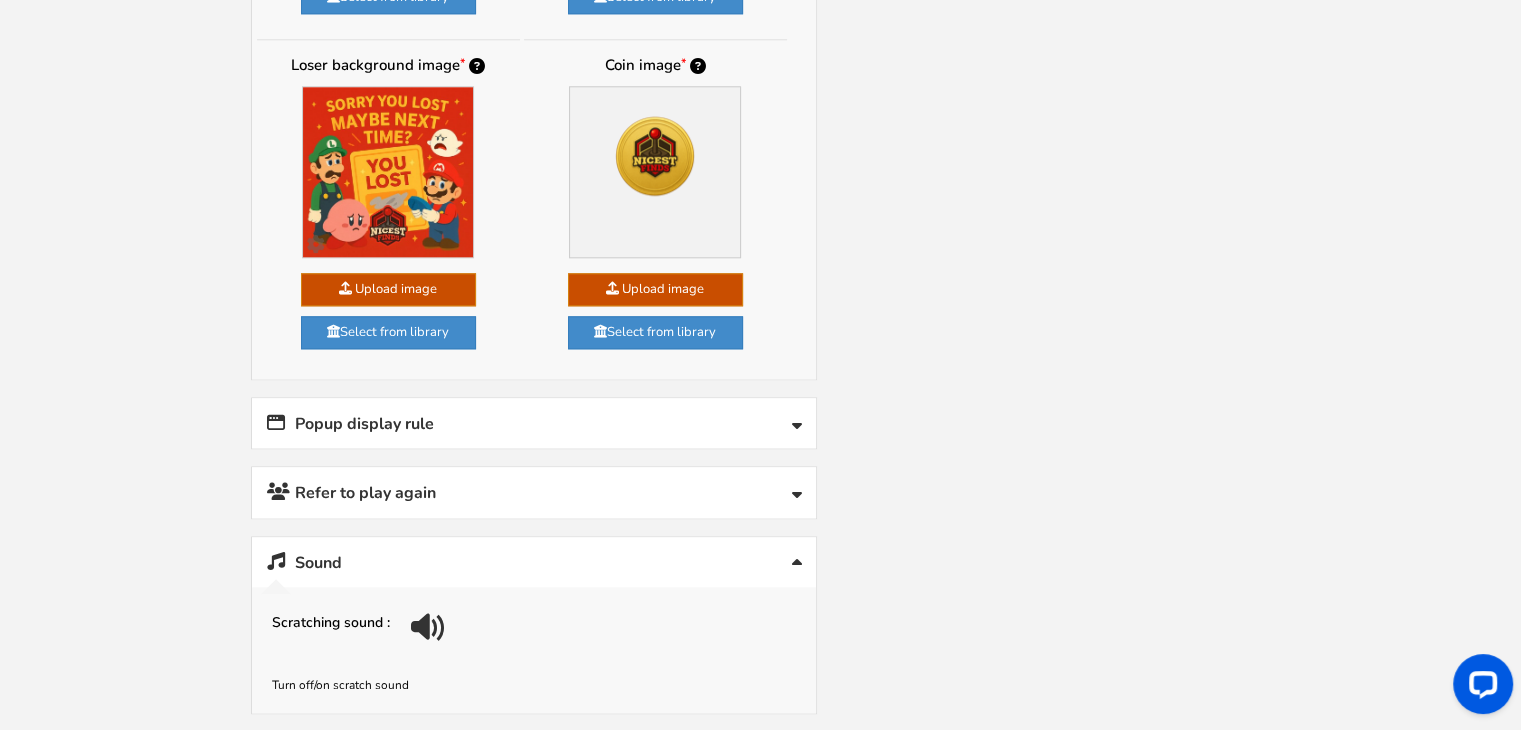 click on "Refer to play again" at bounding box center (534, 492) 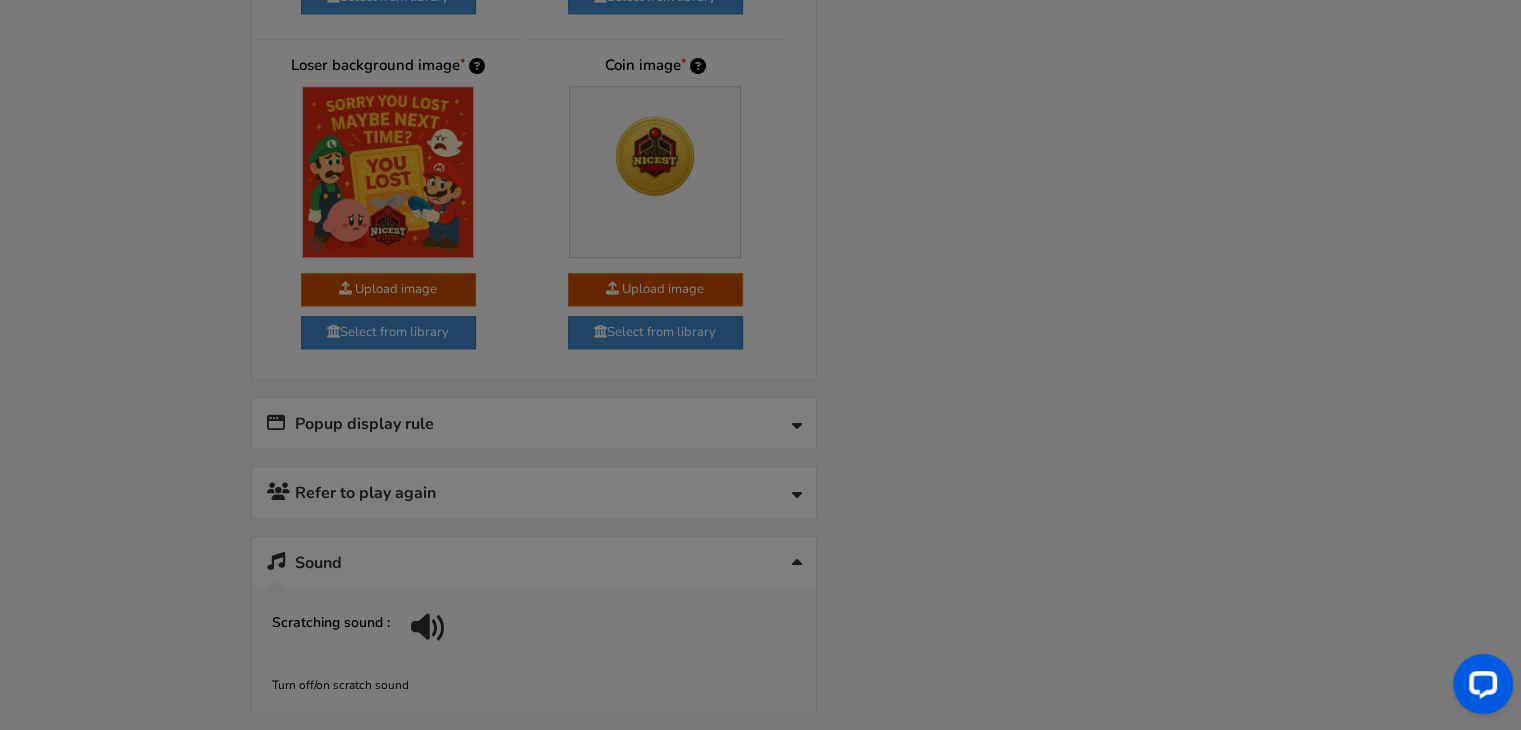 scroll, scrollTop: 0, scrollLeft: 0, axis: both 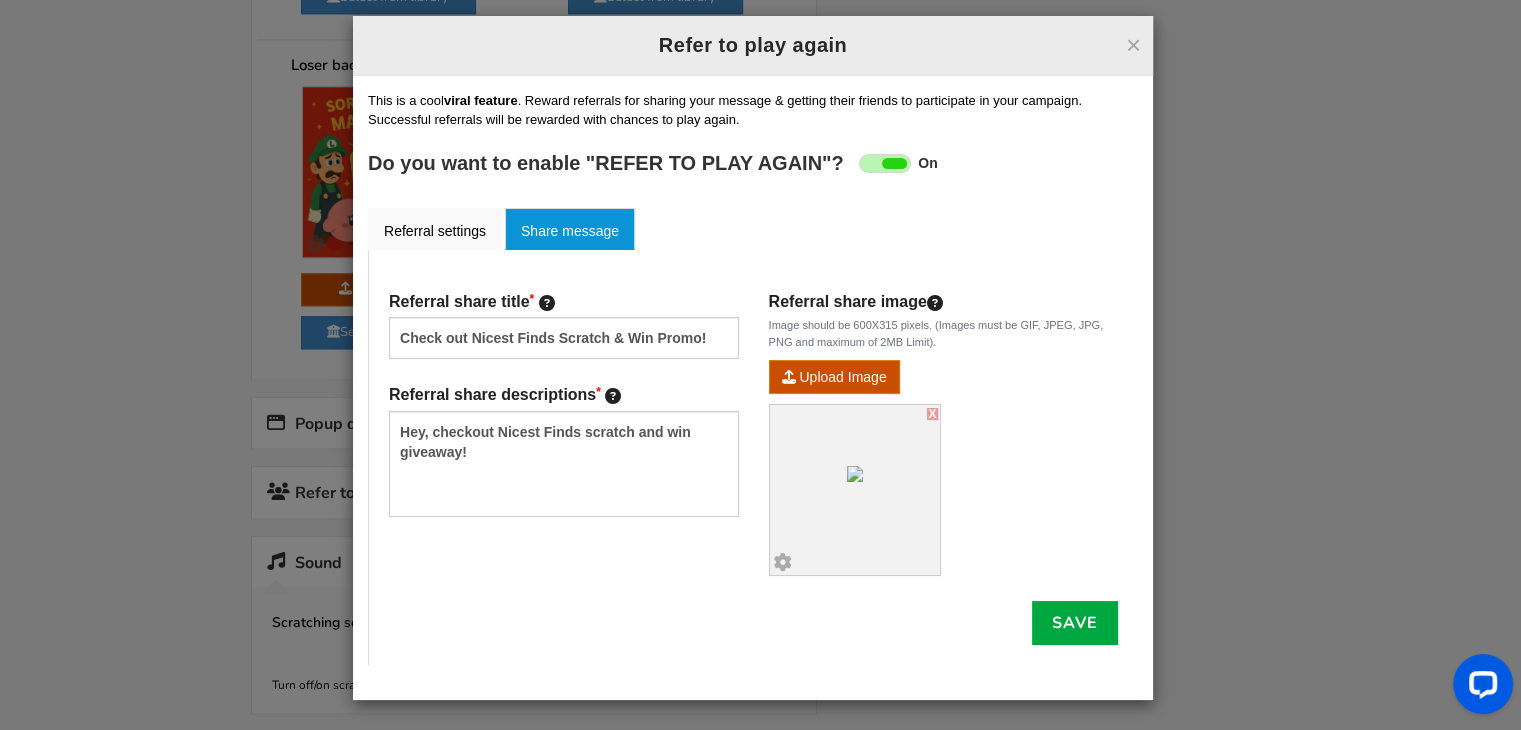 click at bounding box center (-992, 504) 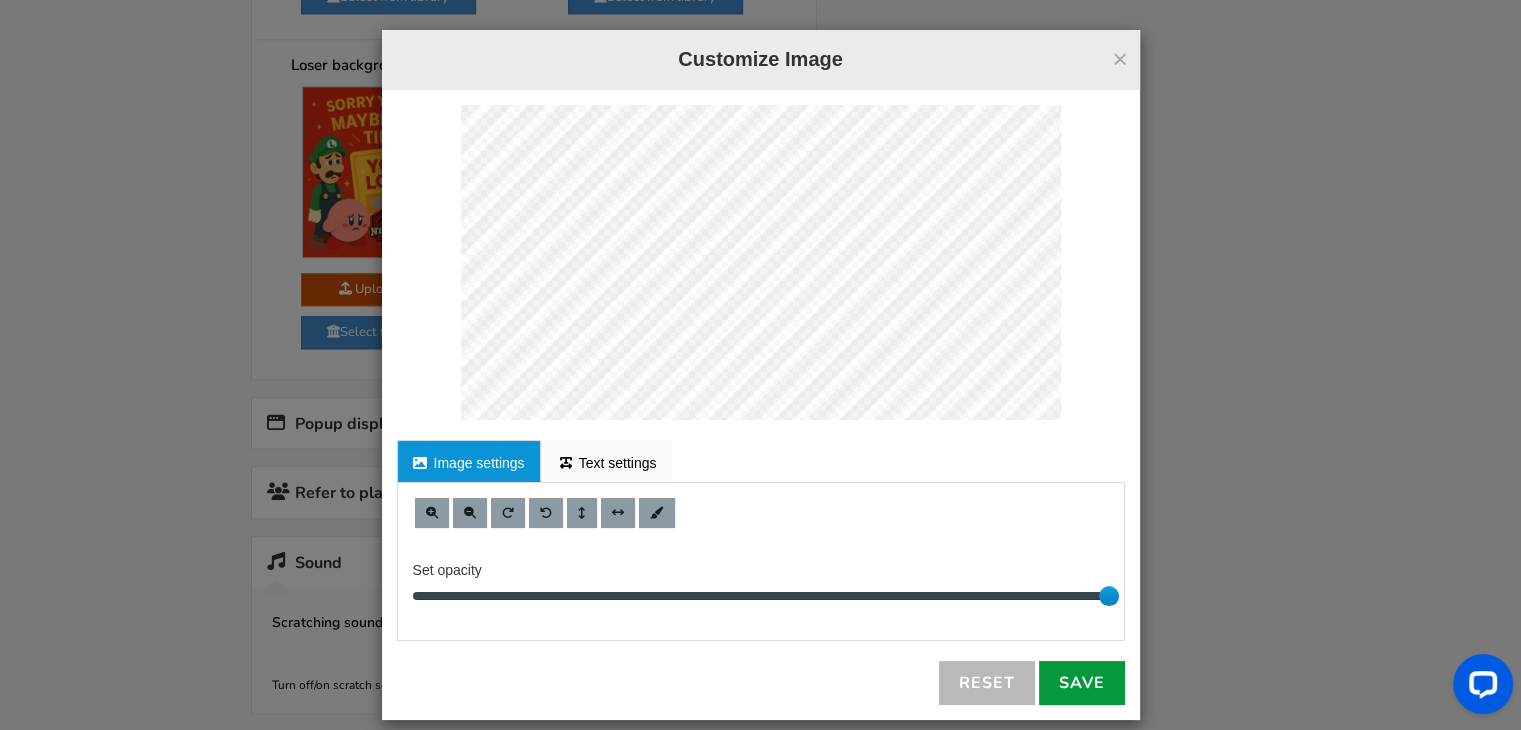 click on "Save" at bounding box center (1082, 683) 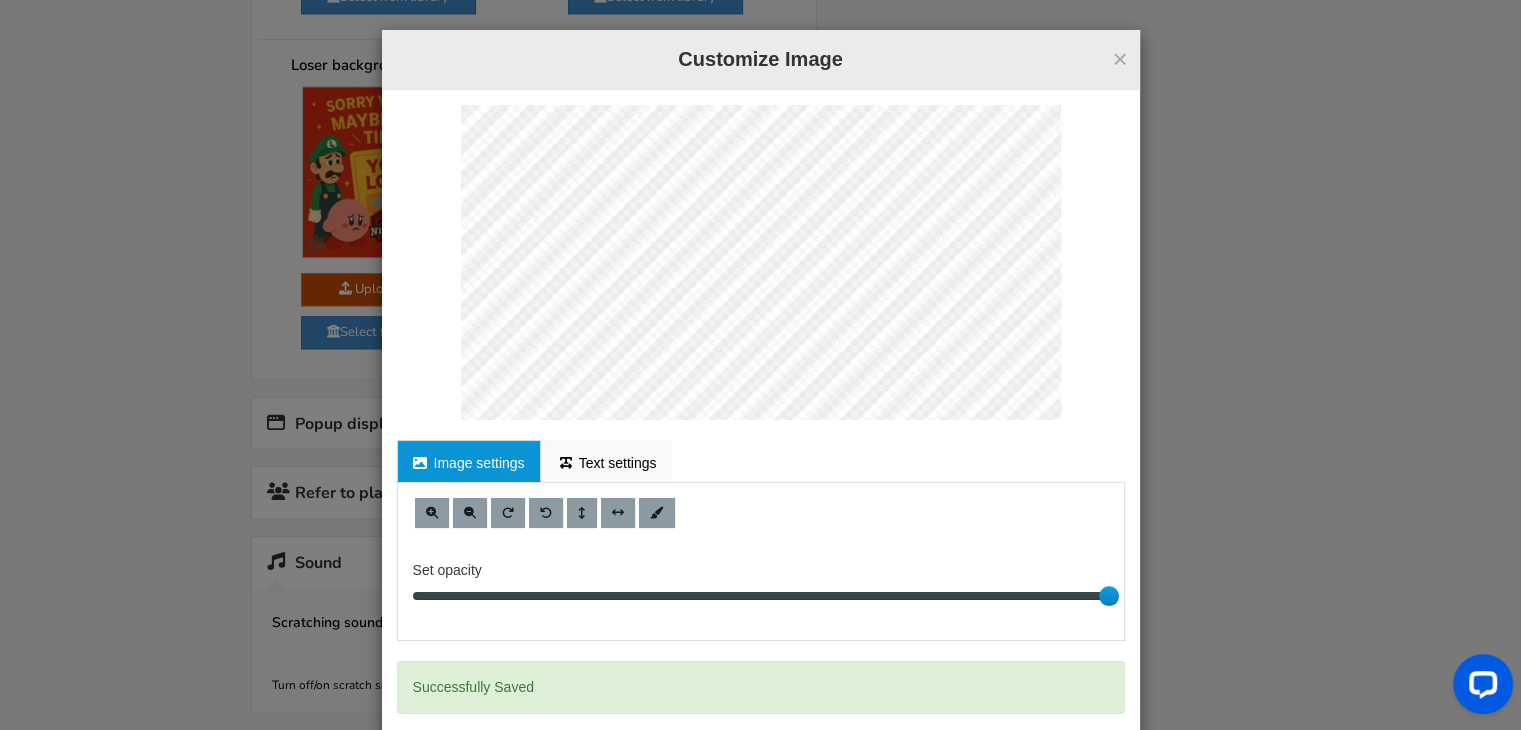 click on "Customize Image" at bounding box center (761, 59) 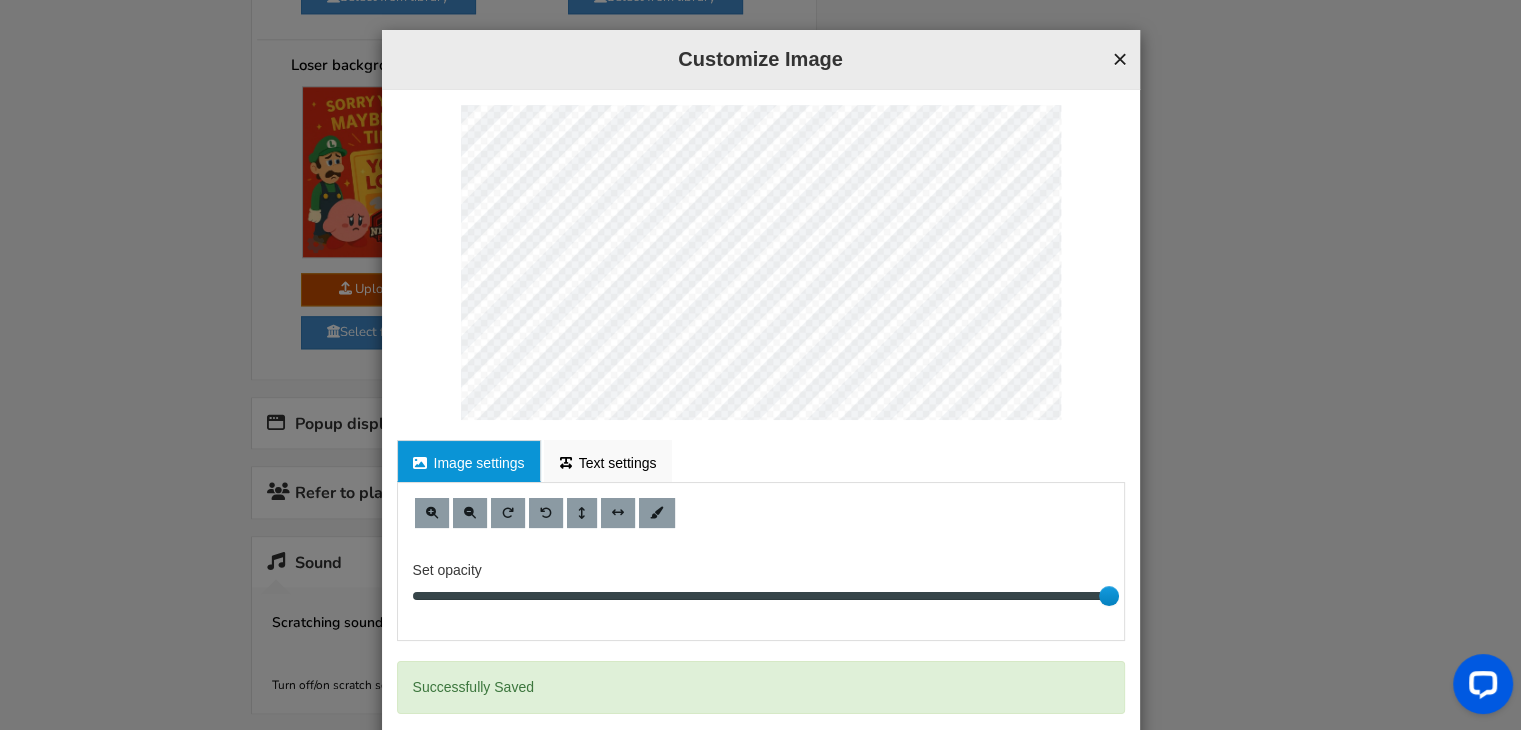 click on "×" at bounding box center [1119, 59] 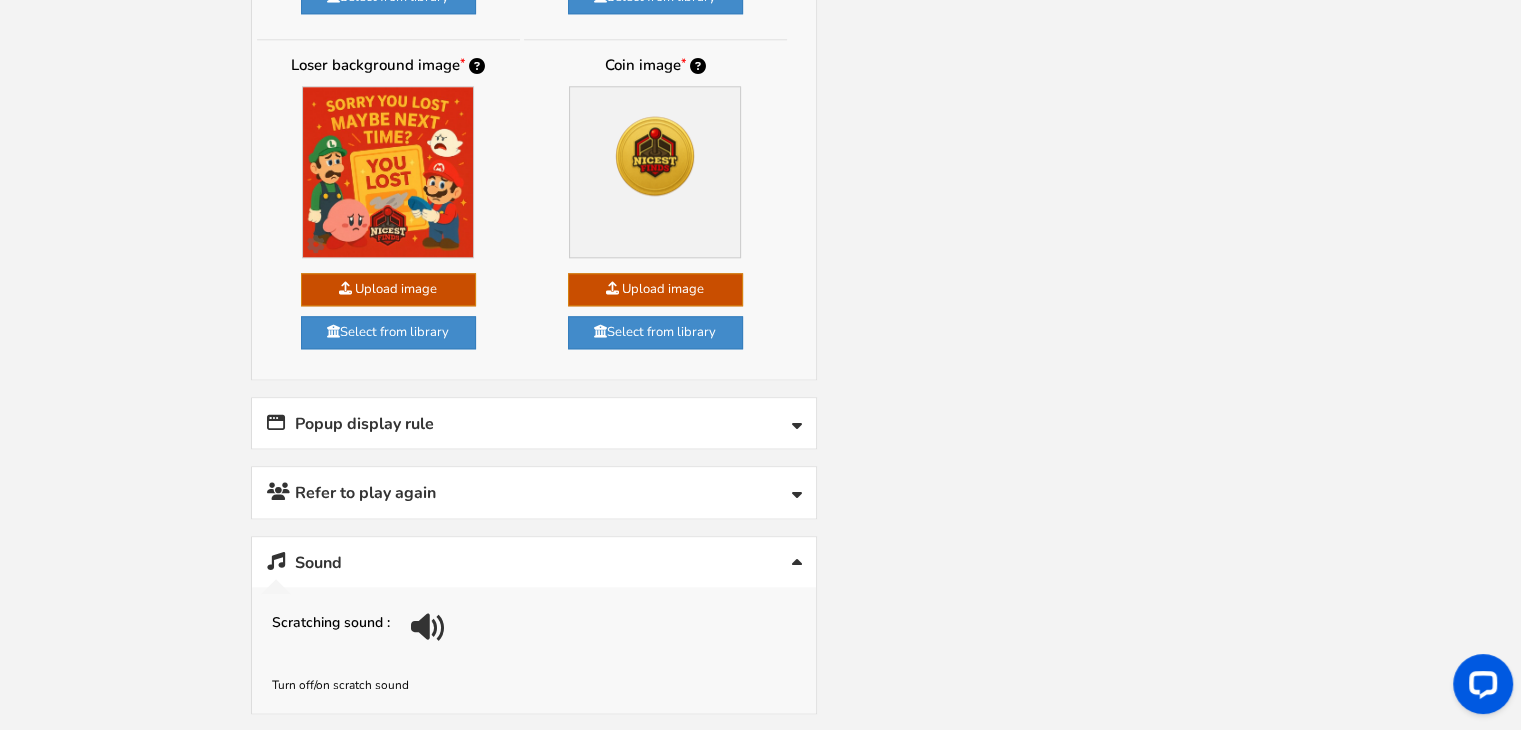 click on "Refer to play again" at bounding box center (534, 492) 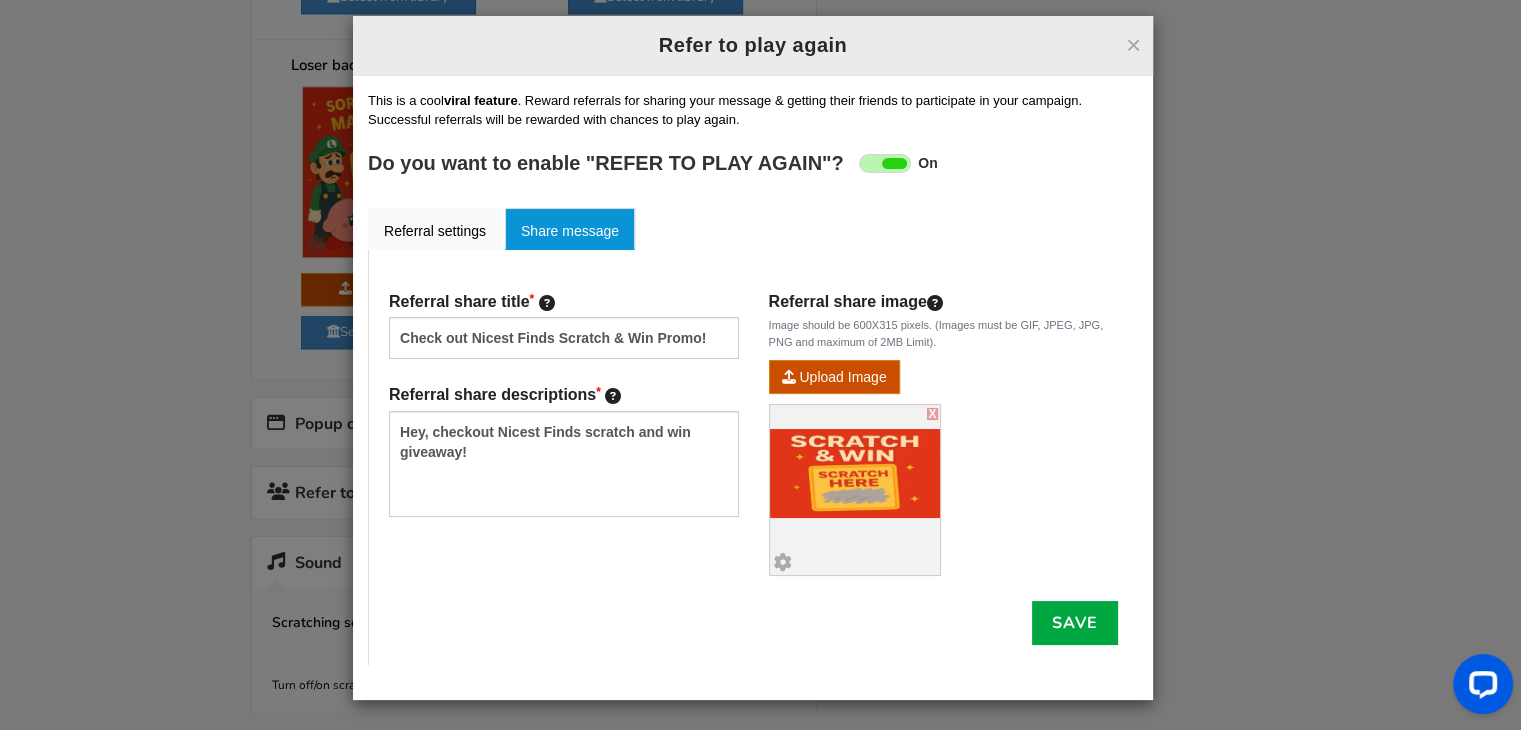 scroll, scrollTop: 0, scrollLeft: 0, axis: both 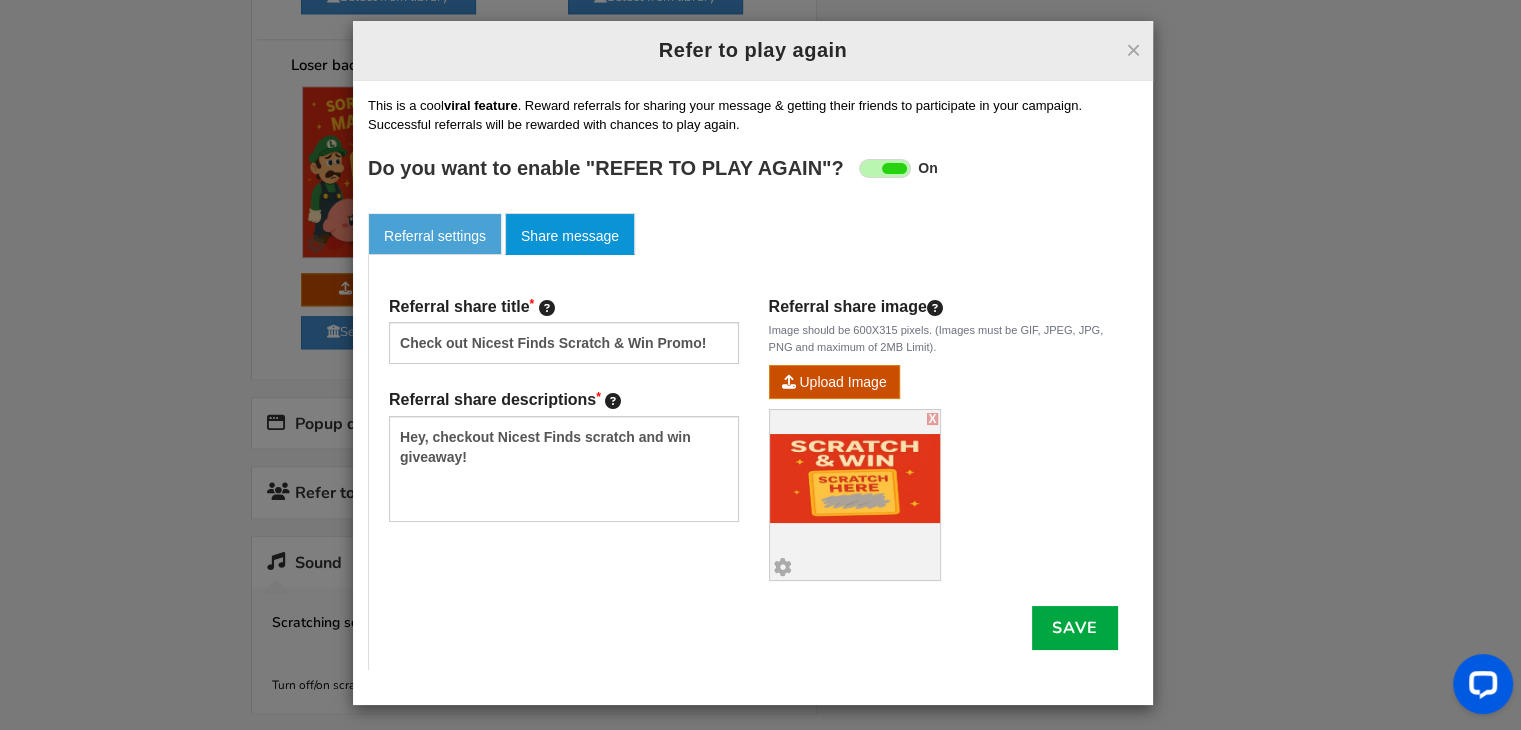 click on "Referral settings" at bounding box center (435, 234) 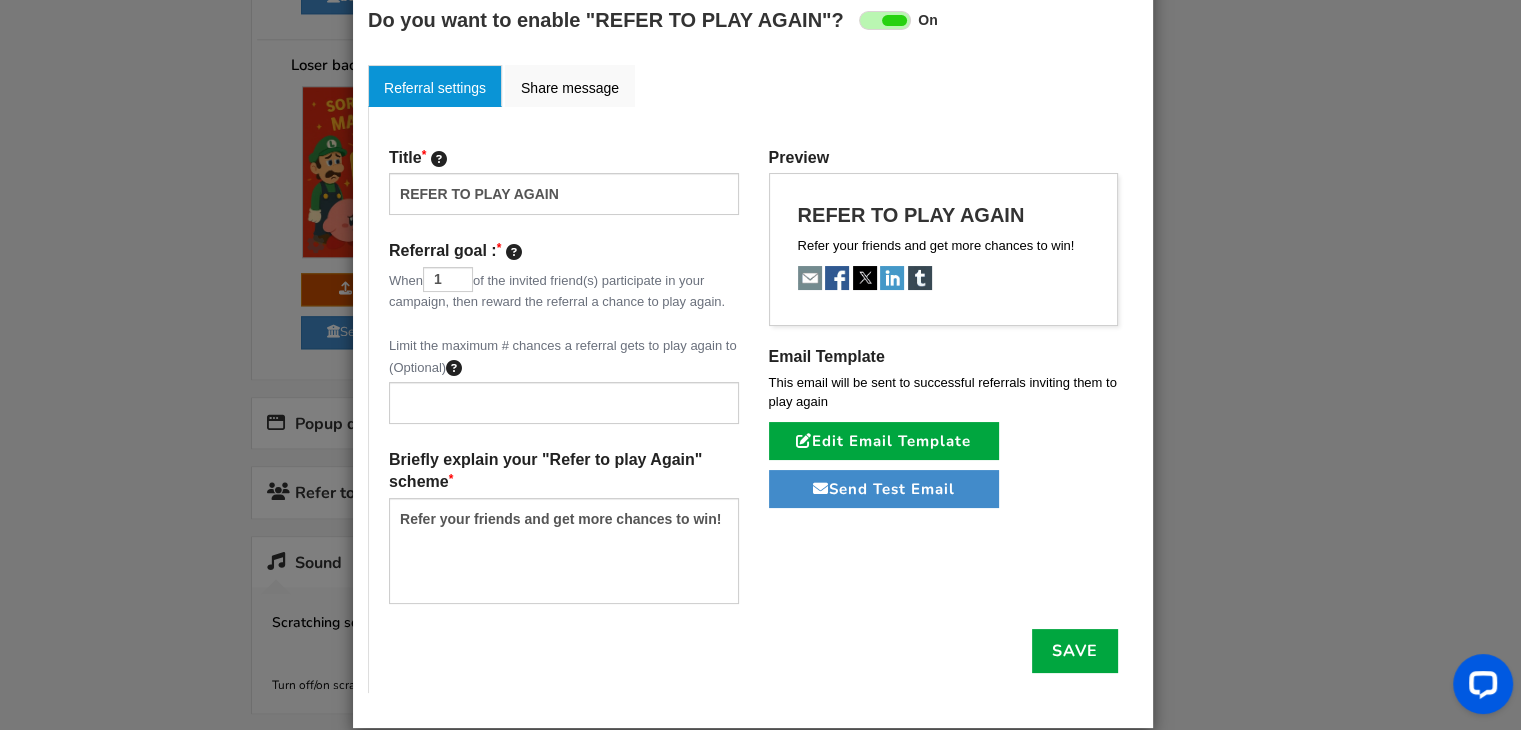 scroll, scrollTop: 184, scrollLeft: 0, axis: vertical 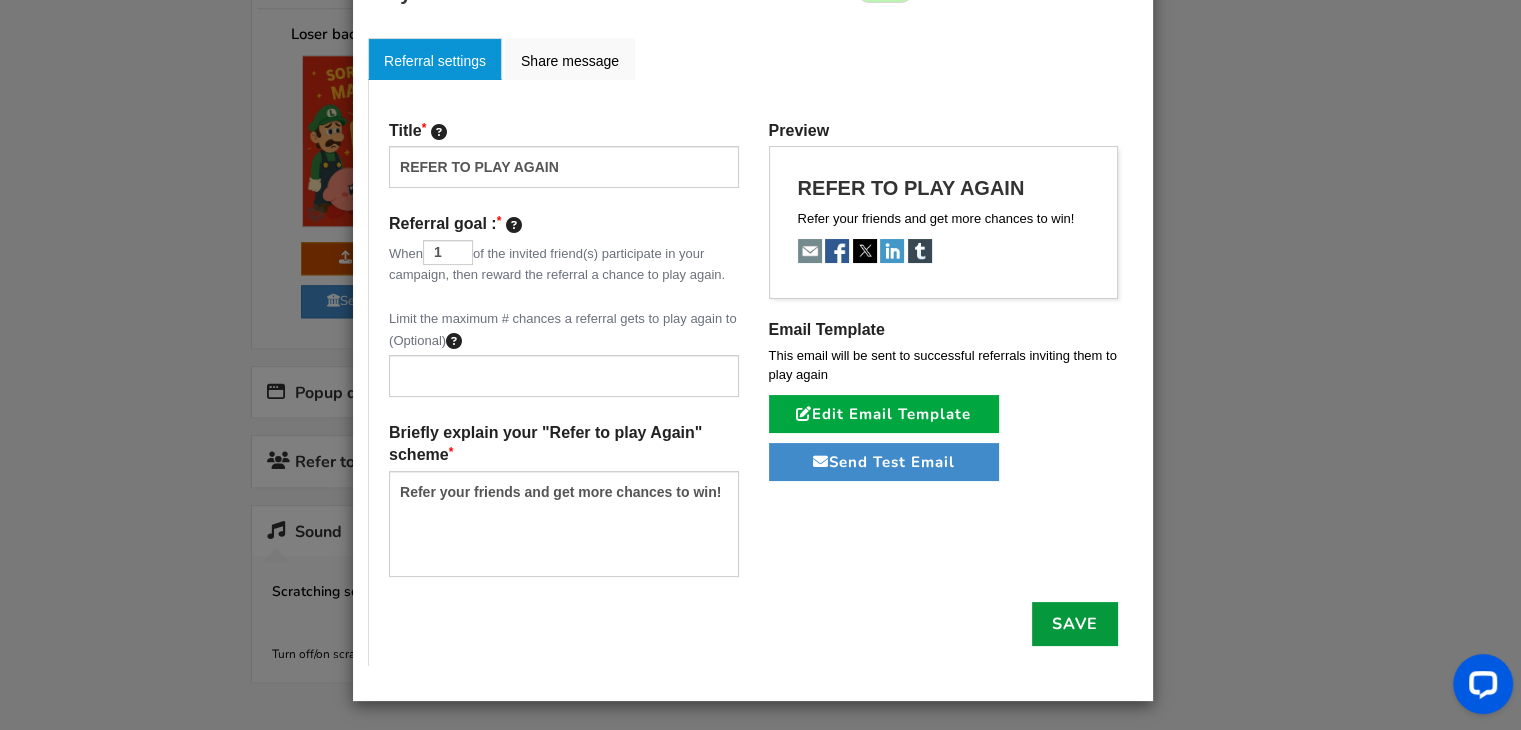 click on "Save" at bounding box center (1075, 624) 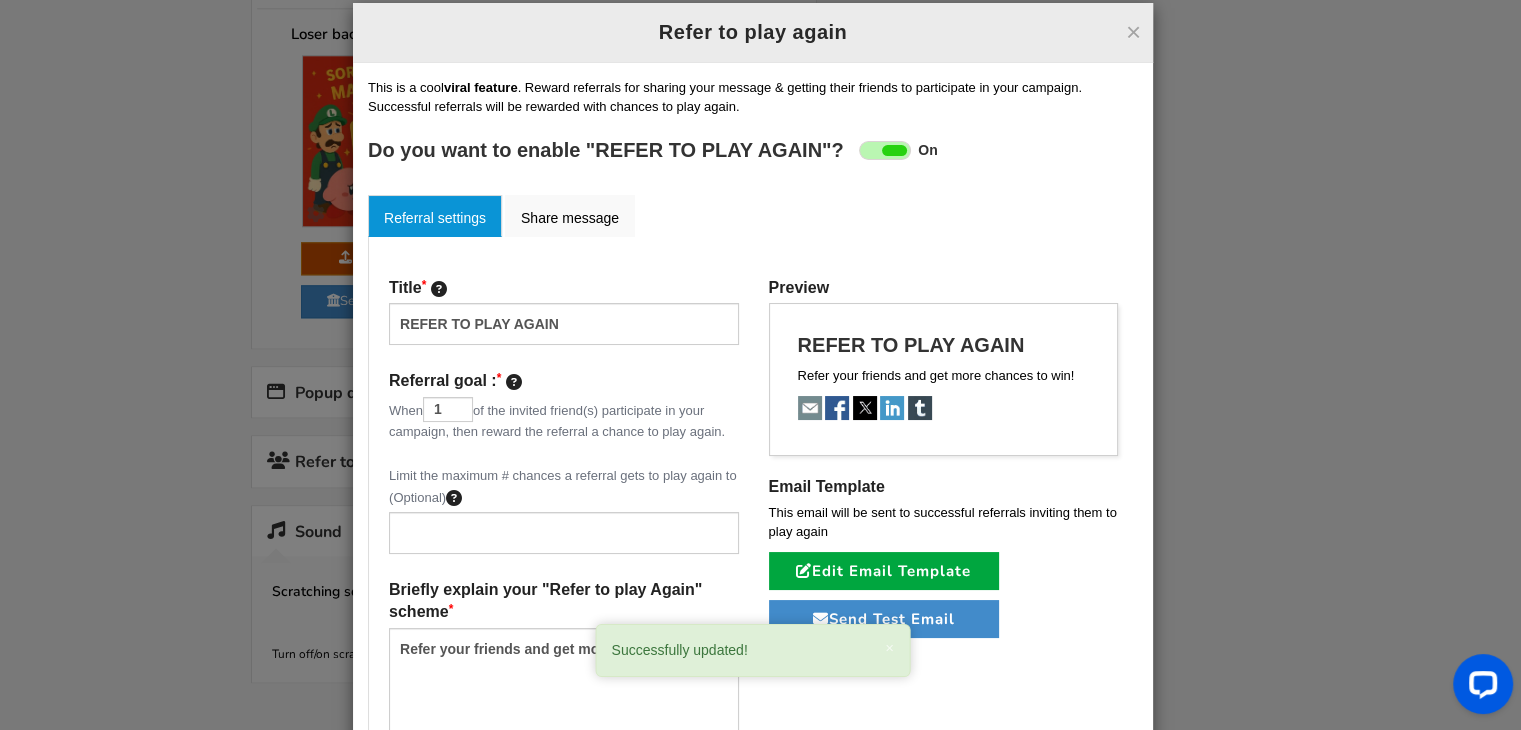 scroll, scrollTop: 0, scrollLeft: 0, axis: both 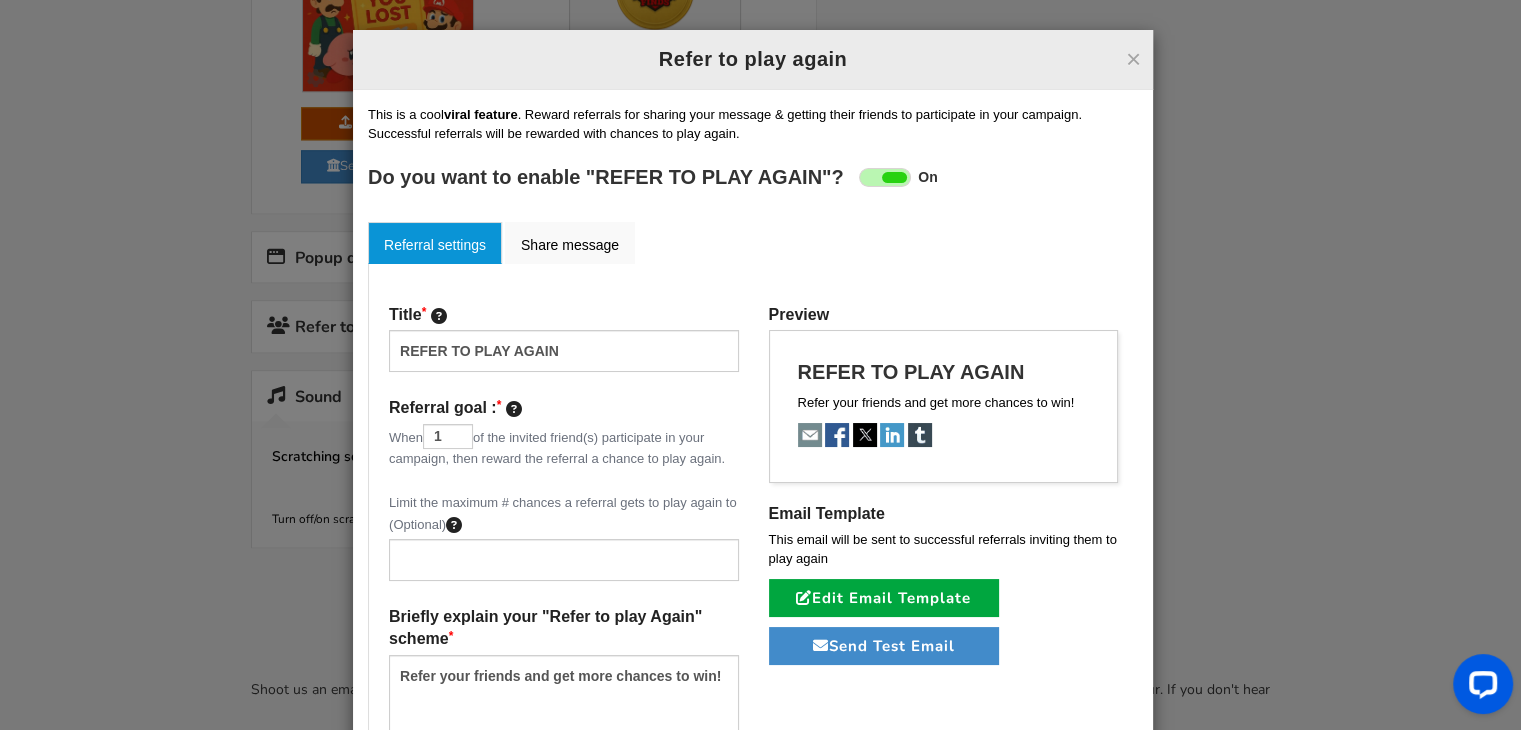 click on "×
Refer to play again" at bounding box center (753, 60) 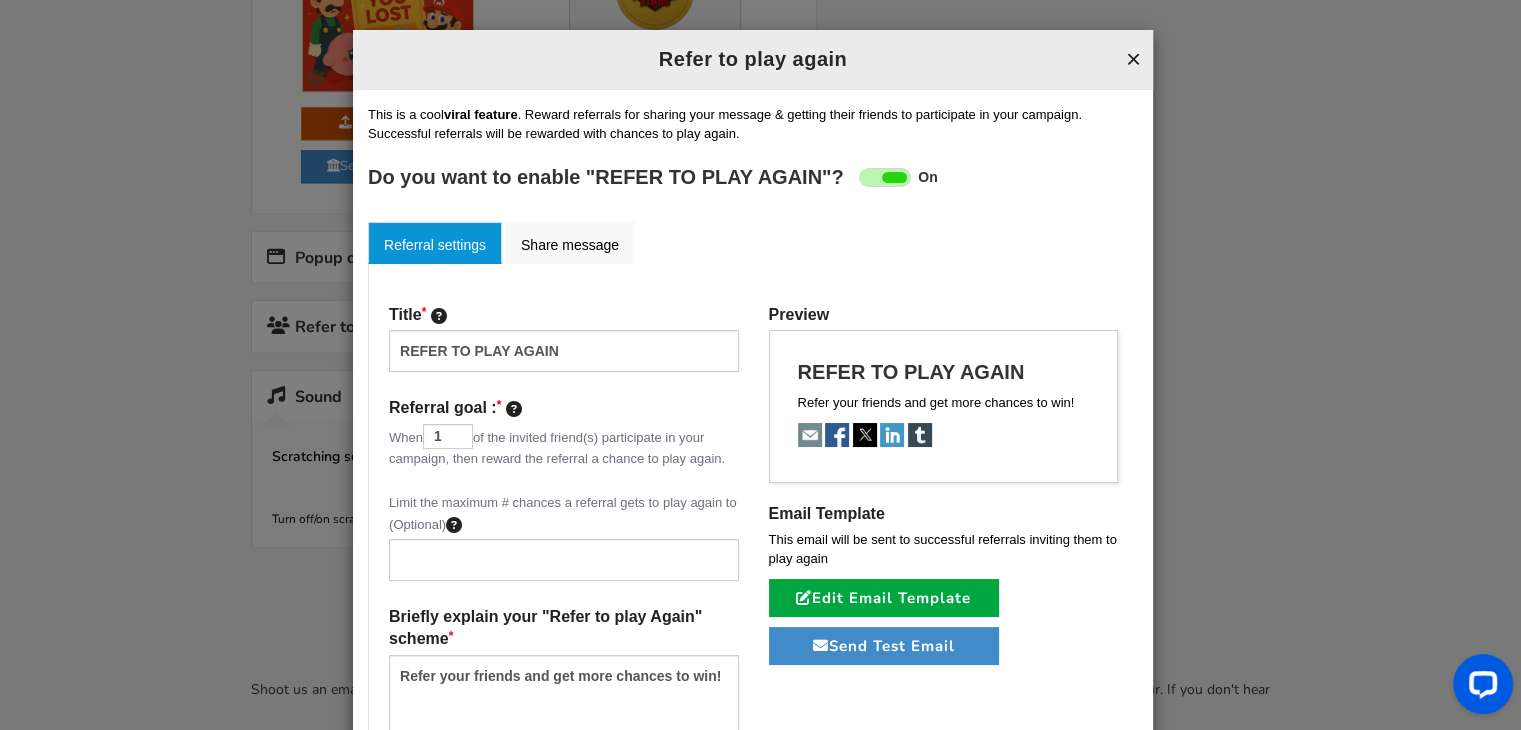 click on "×" at bounding box center [1133, 59] 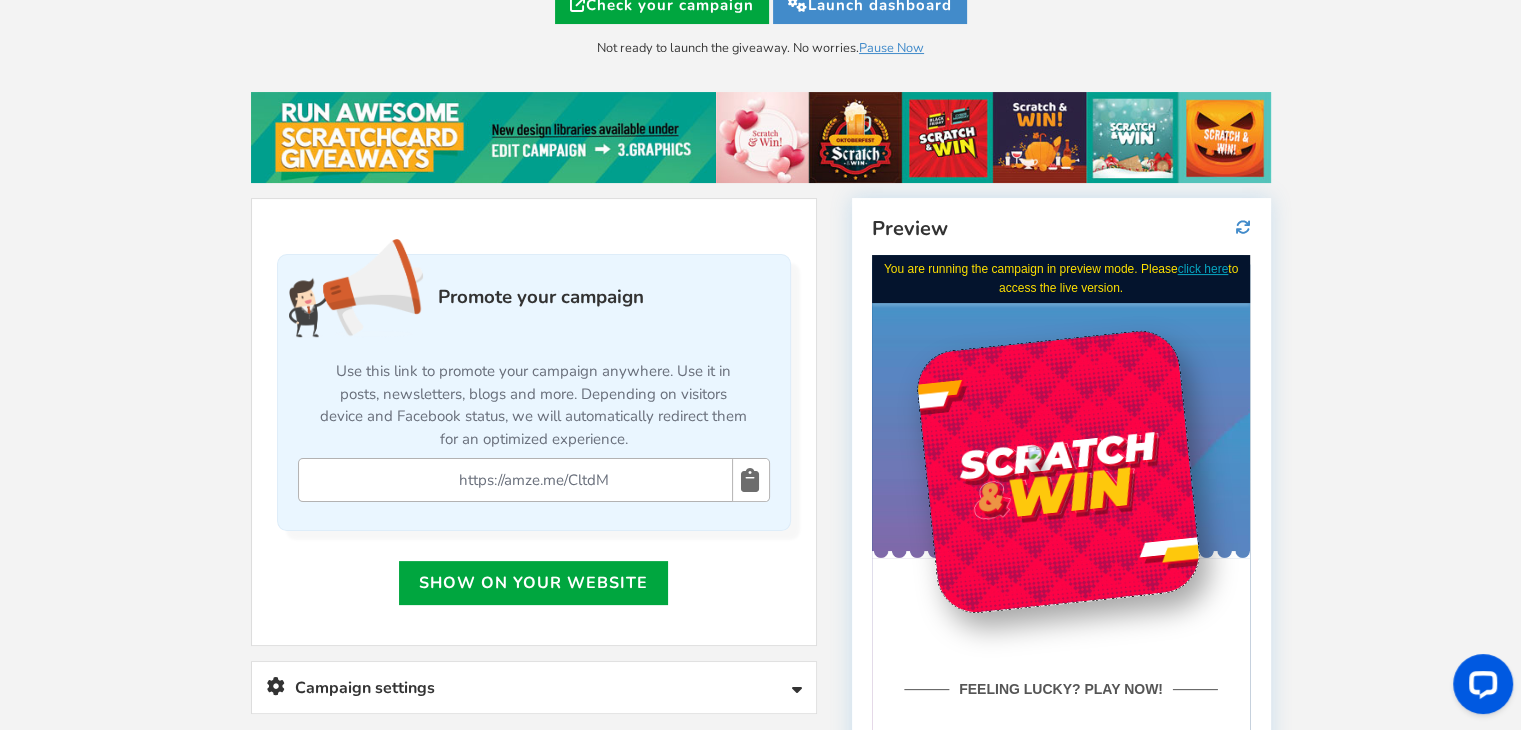 scroll, scrollTop: 308, scrollLeft: 0, axis: vertical 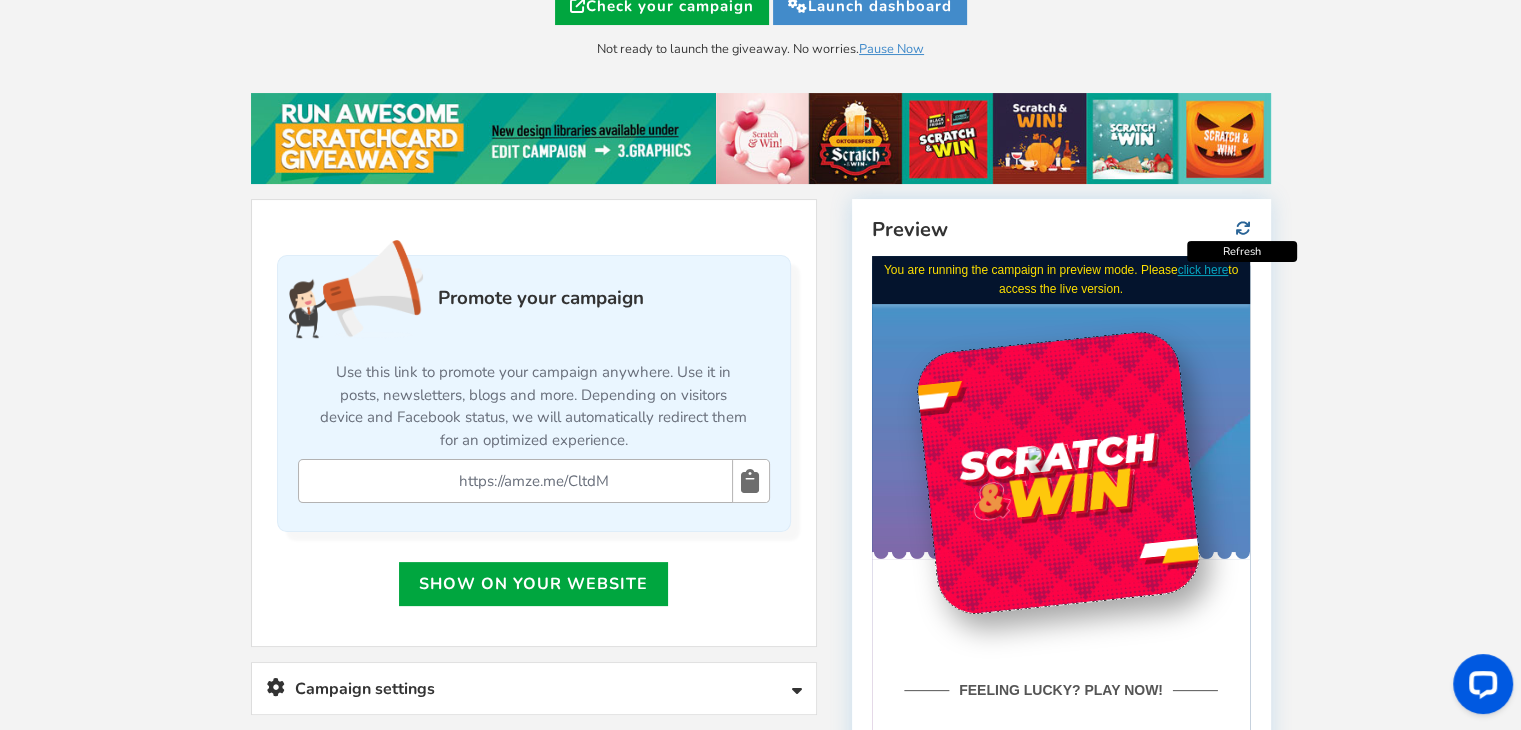 click at bounding box center (1243, 228) 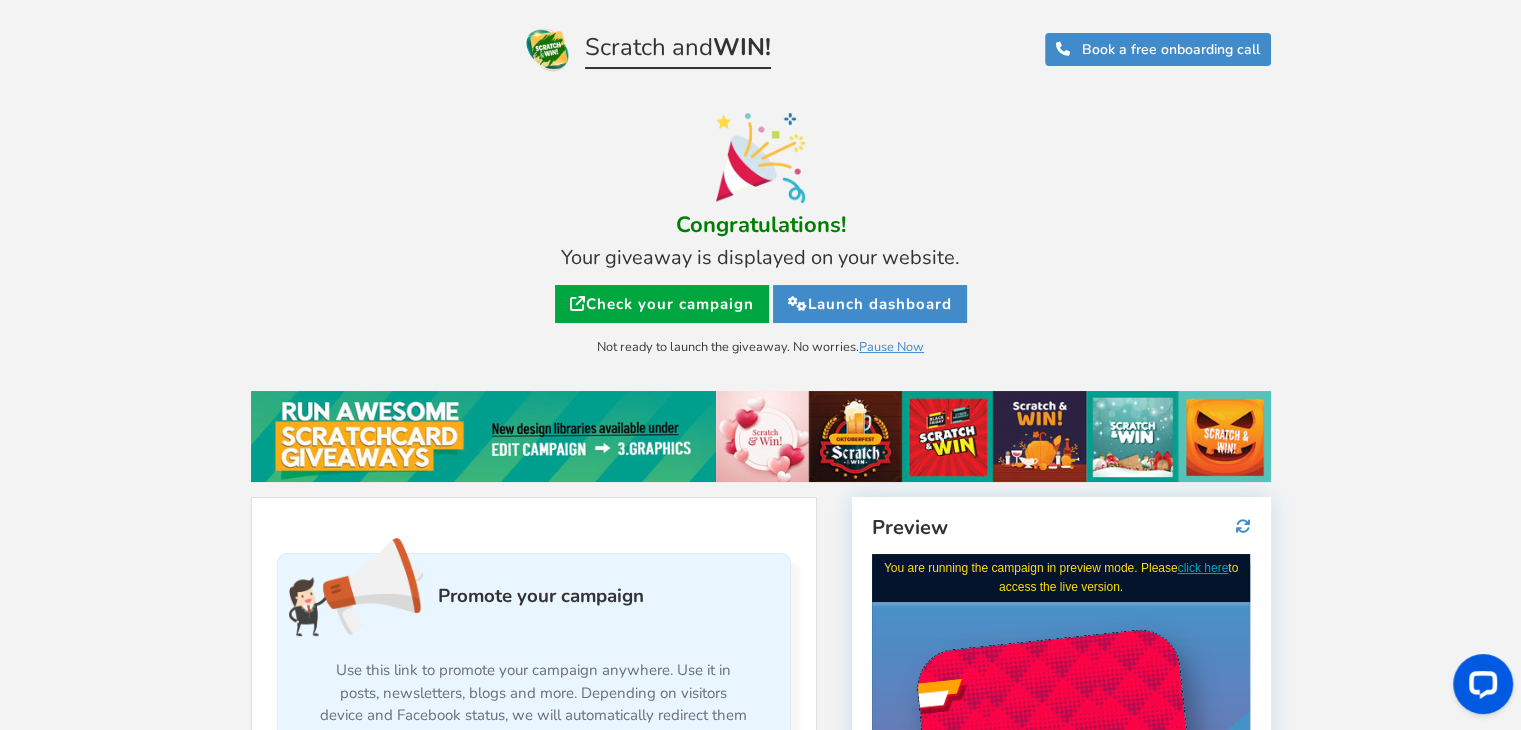 scroll, scrollTop: 0, scrollLeft: 0, axis: both 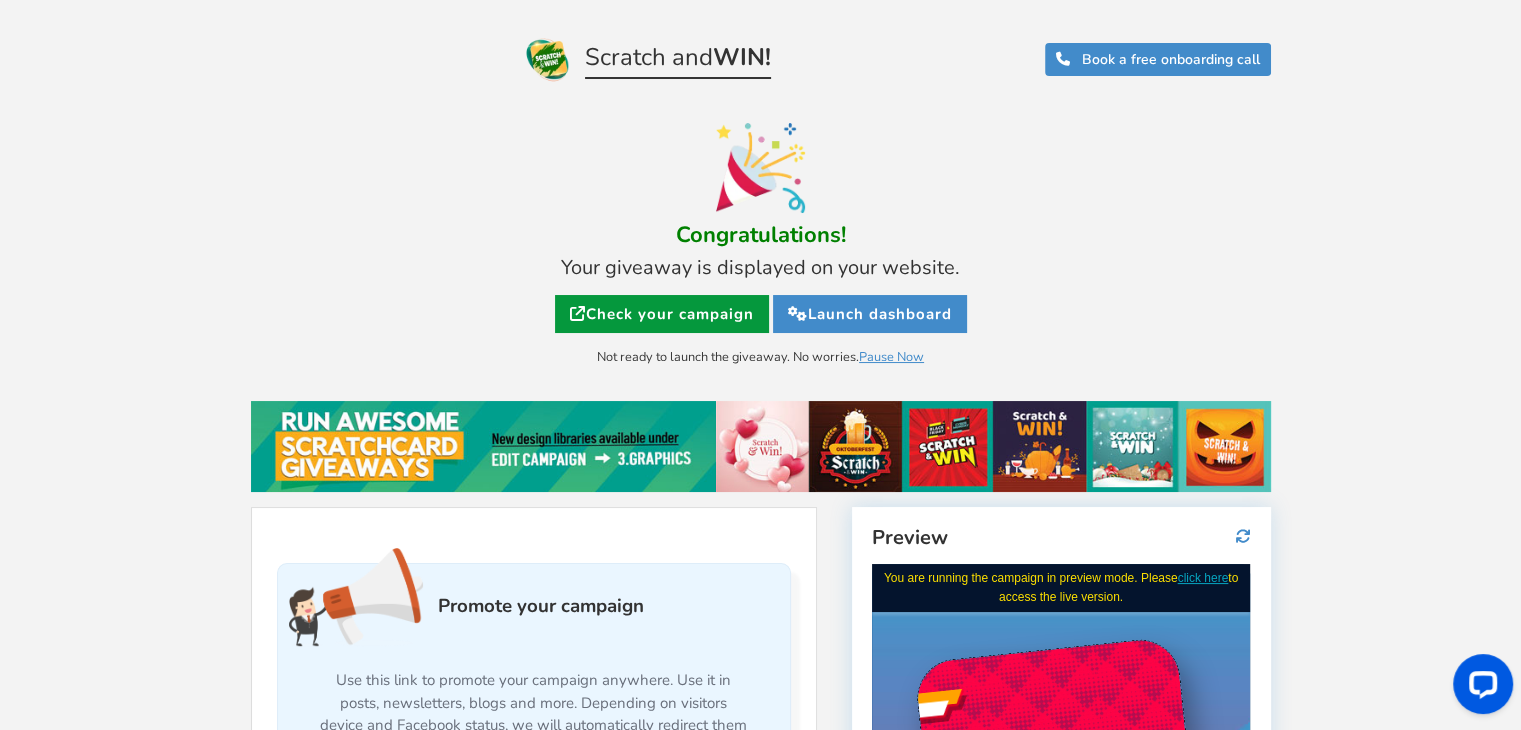 click on "Check your campaign" at bounding box center [662, 314] 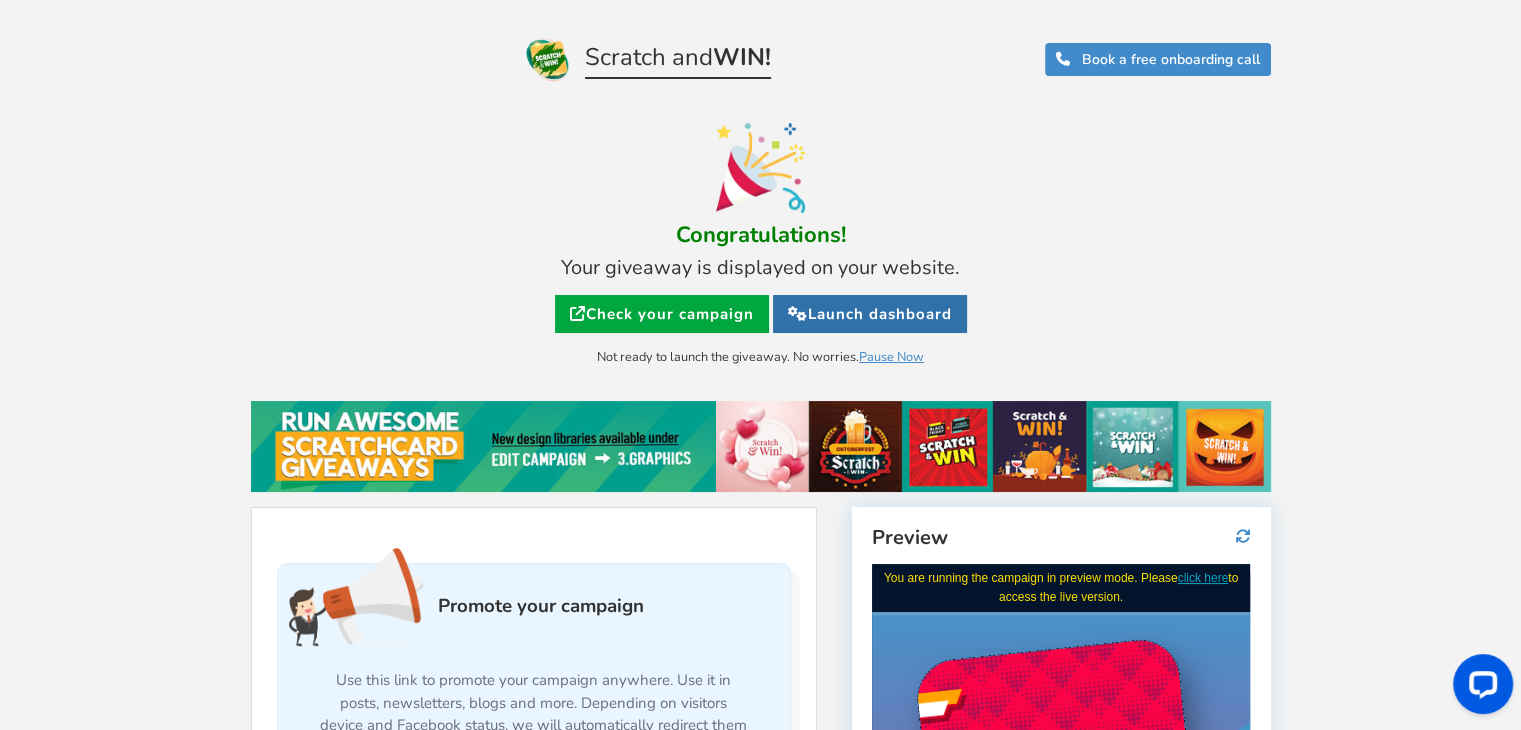 click on "Launch dashboard" at bounding box center (870, 314) 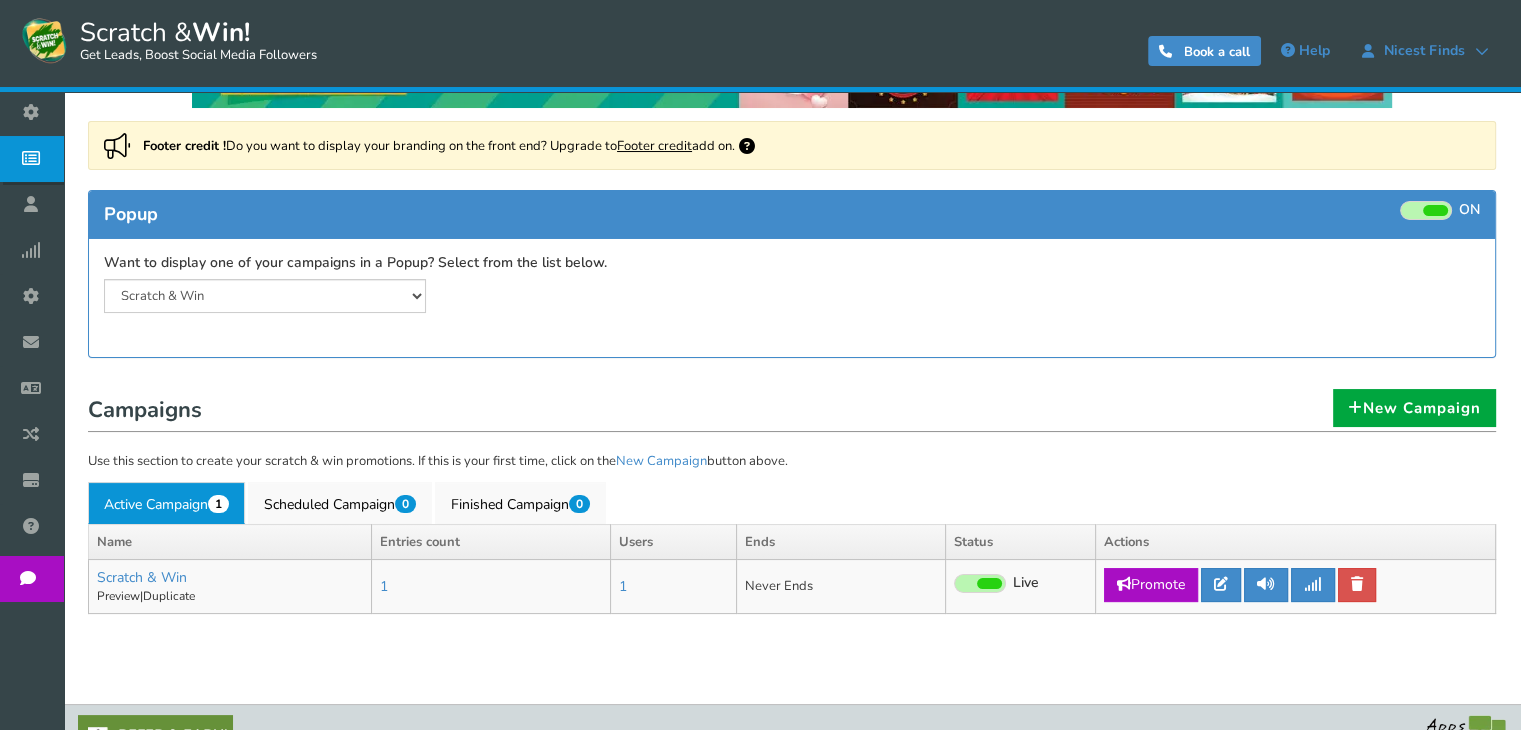 scroll, scrollTop: 134, scrollLeft: 0, axis: vertical 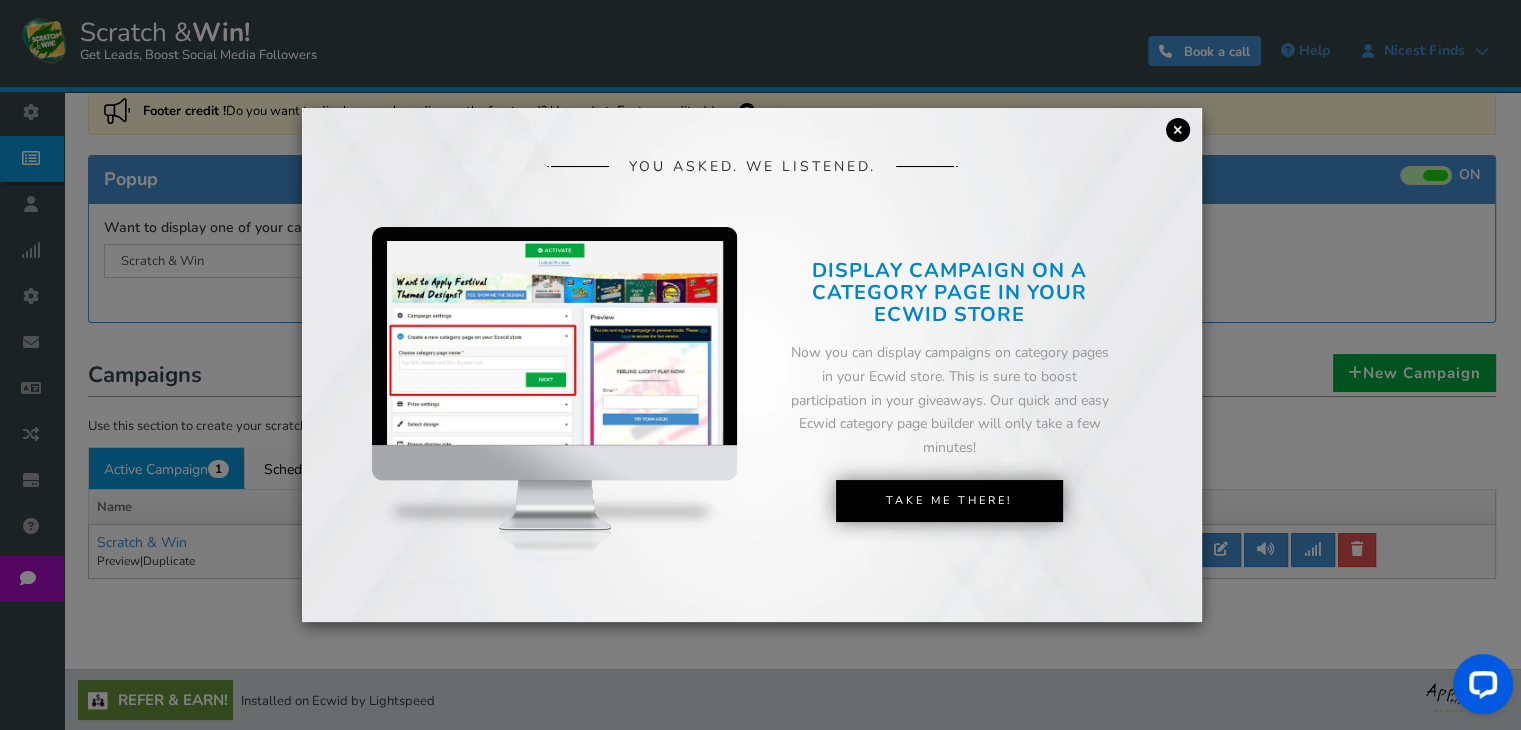 click on "×" at bounding box center (1178, 130) 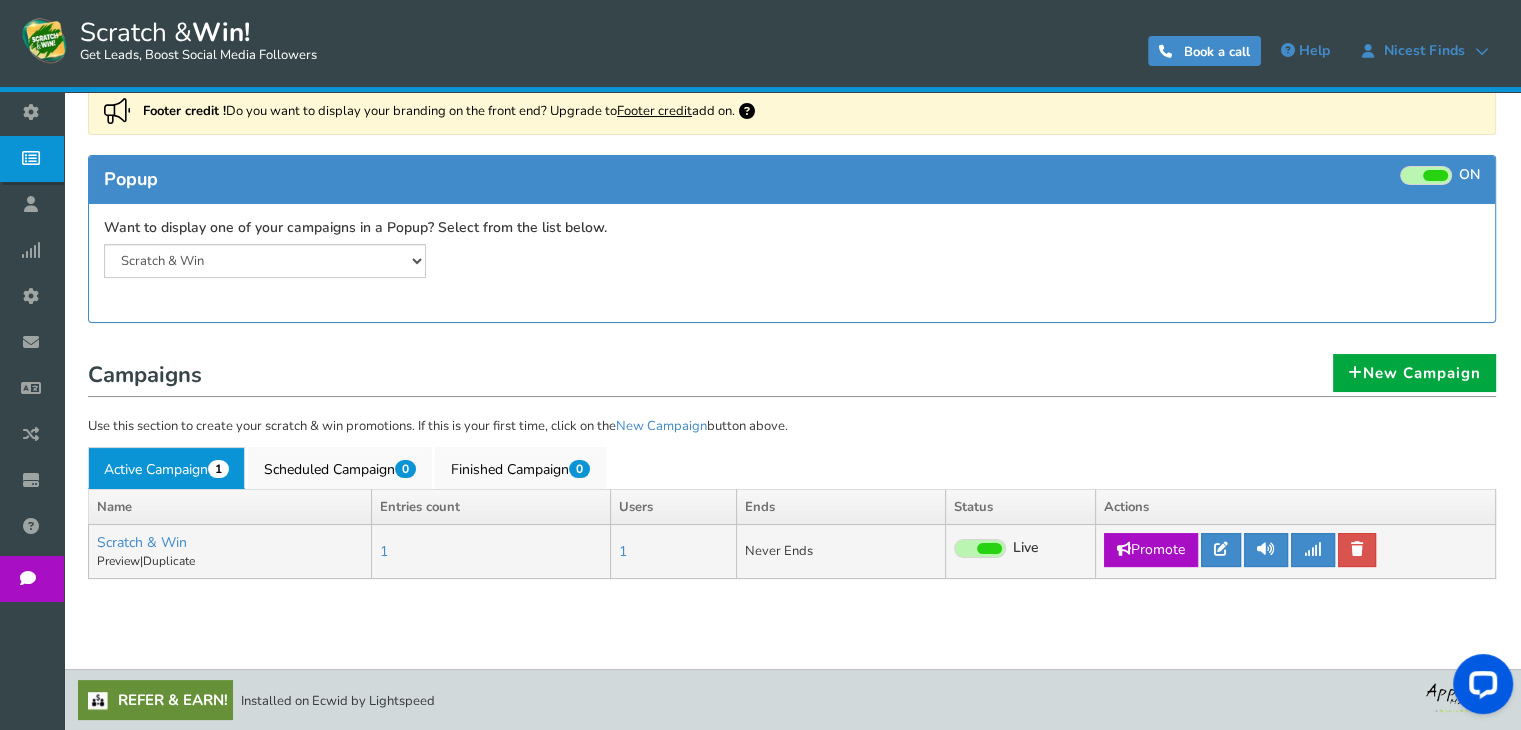 click on "Promote" at bounding box center [1151, 550] 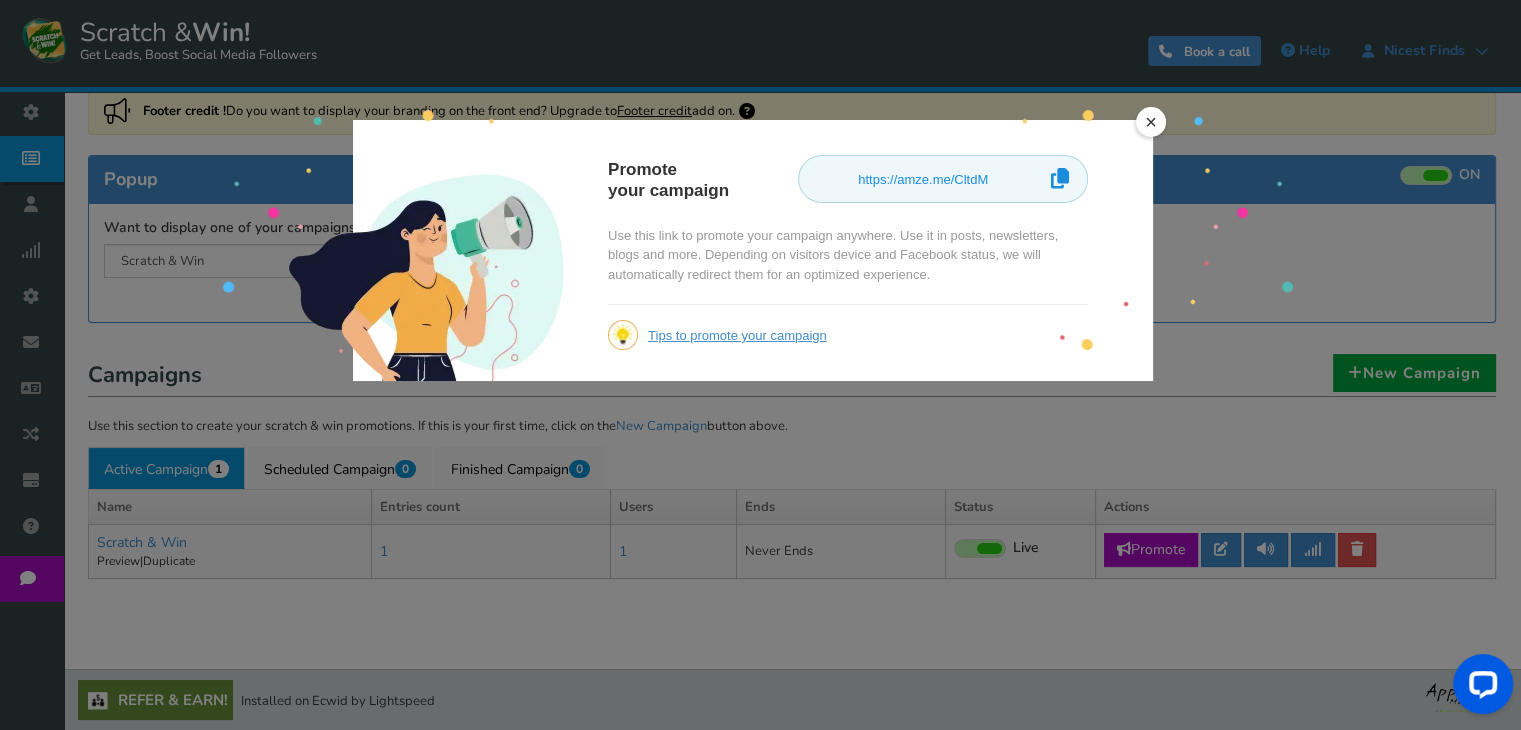 click on "×" at bounding box center (1151, 122) 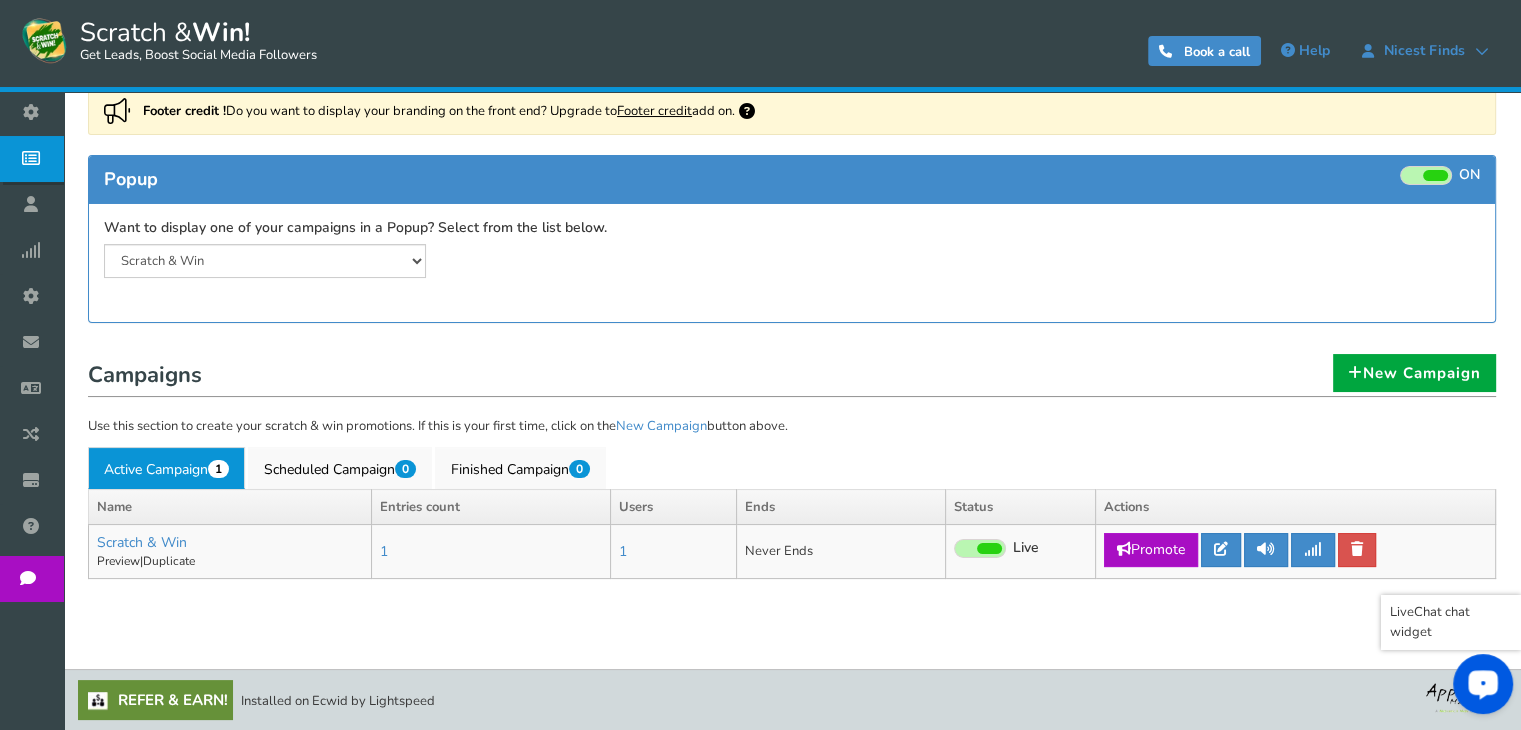 click at bounding box center (1483, 683) 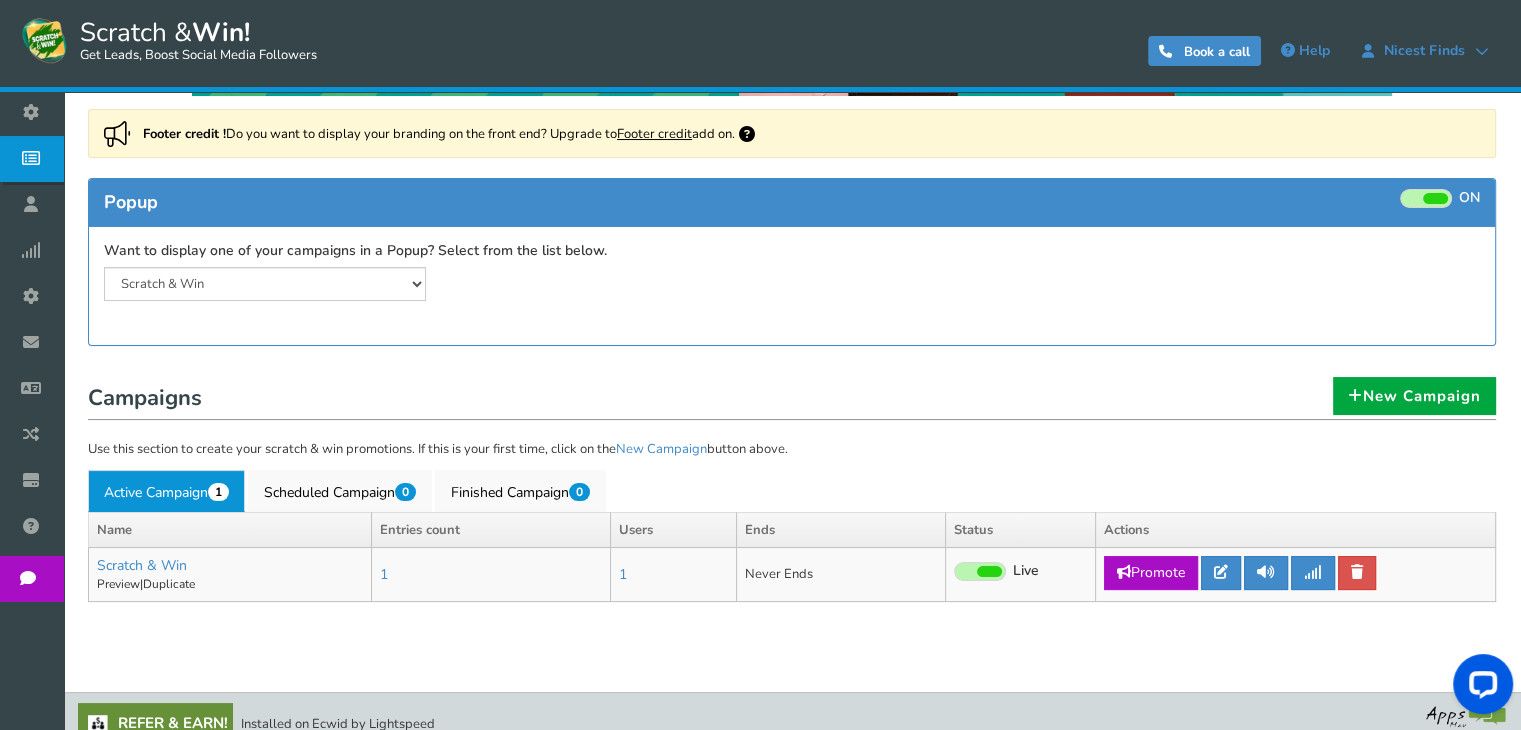 scroll, scrollTop: 147, scrollLeft: 0, axis: vertical 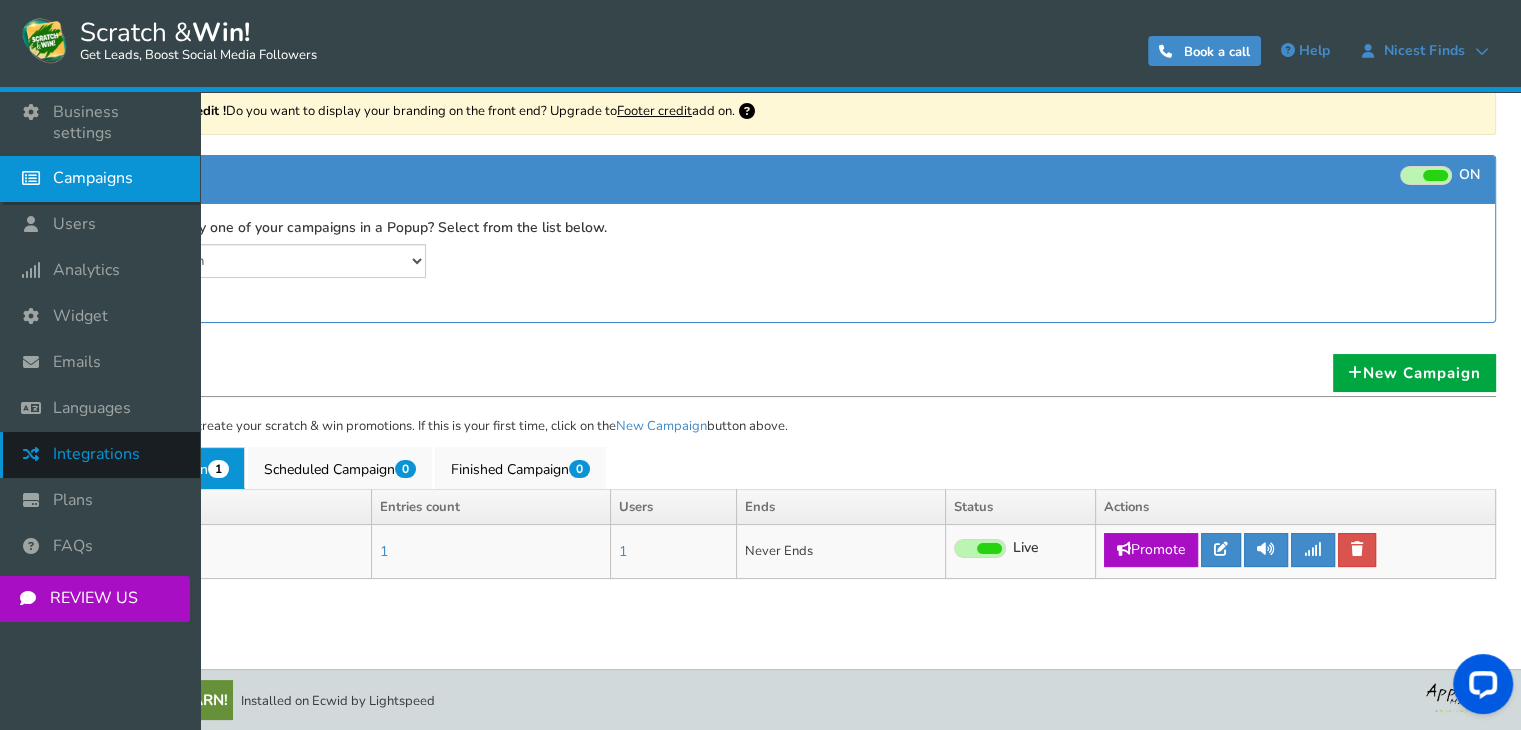 click on "Integrations" at bounding box center [96, 454] 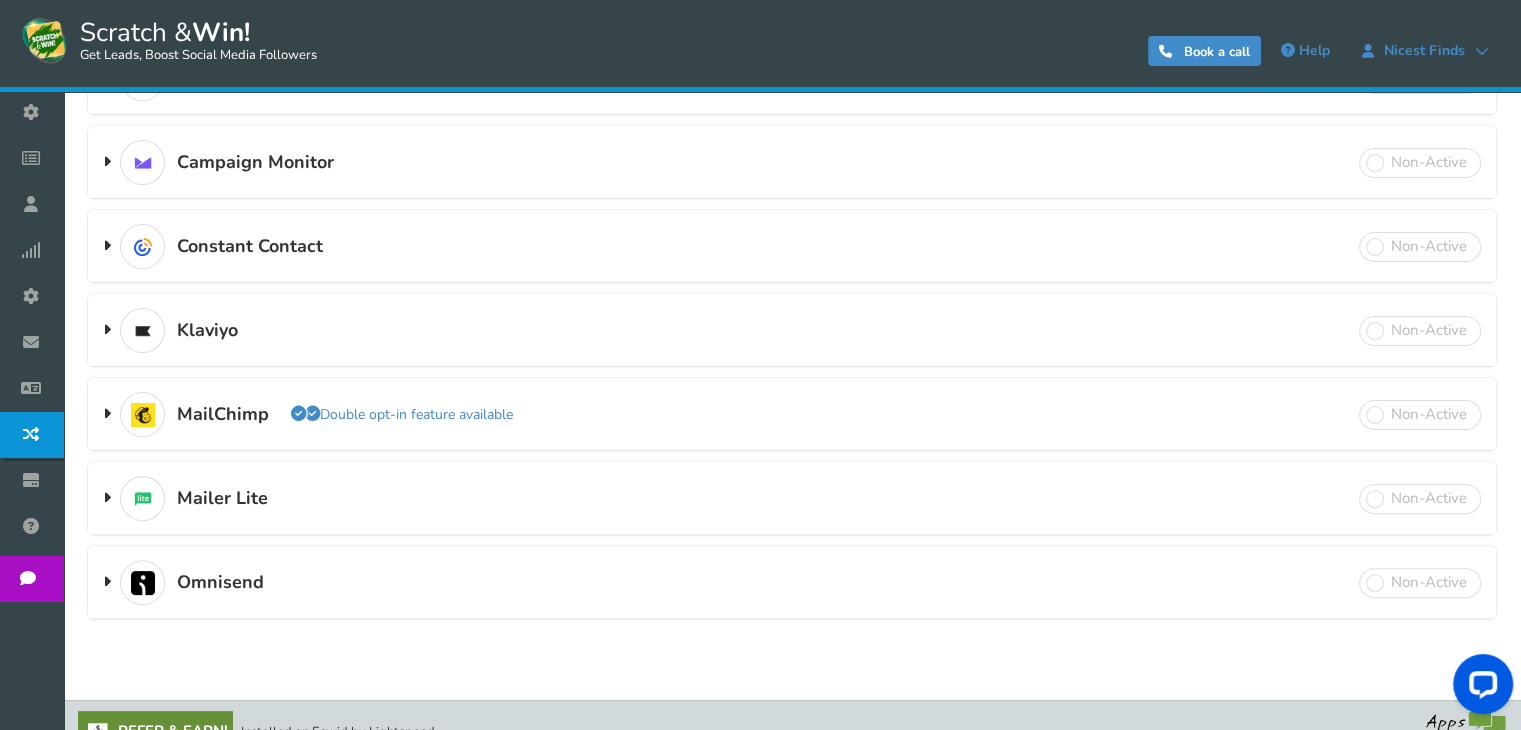 scroll, scrollTop: 472, scrollLeft: 0, axis: vertical 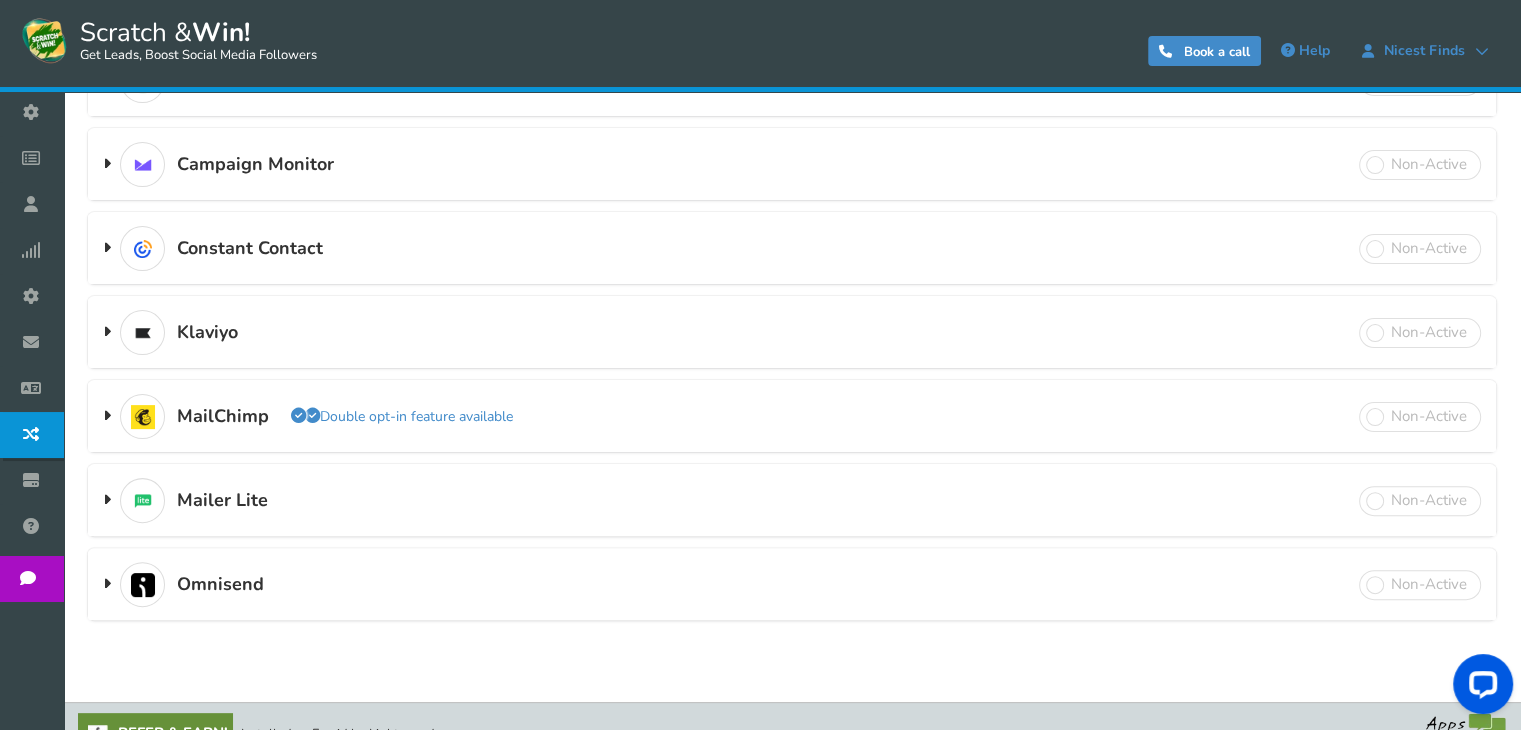 click on "Double opt-in feature available" at bounding box center [402, 416] 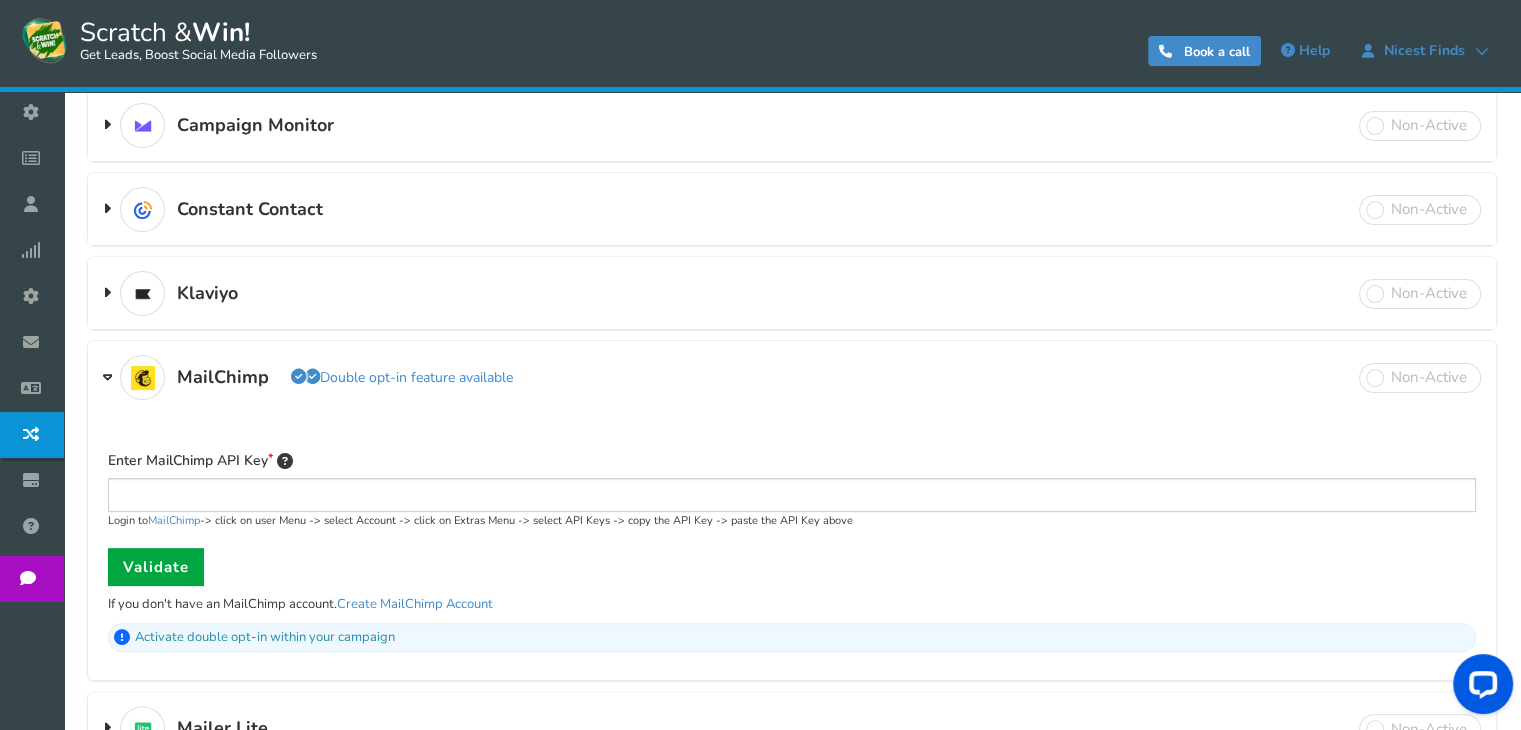 scroll, scrollTop: 516, scrollLeft: 0, axis: vertical 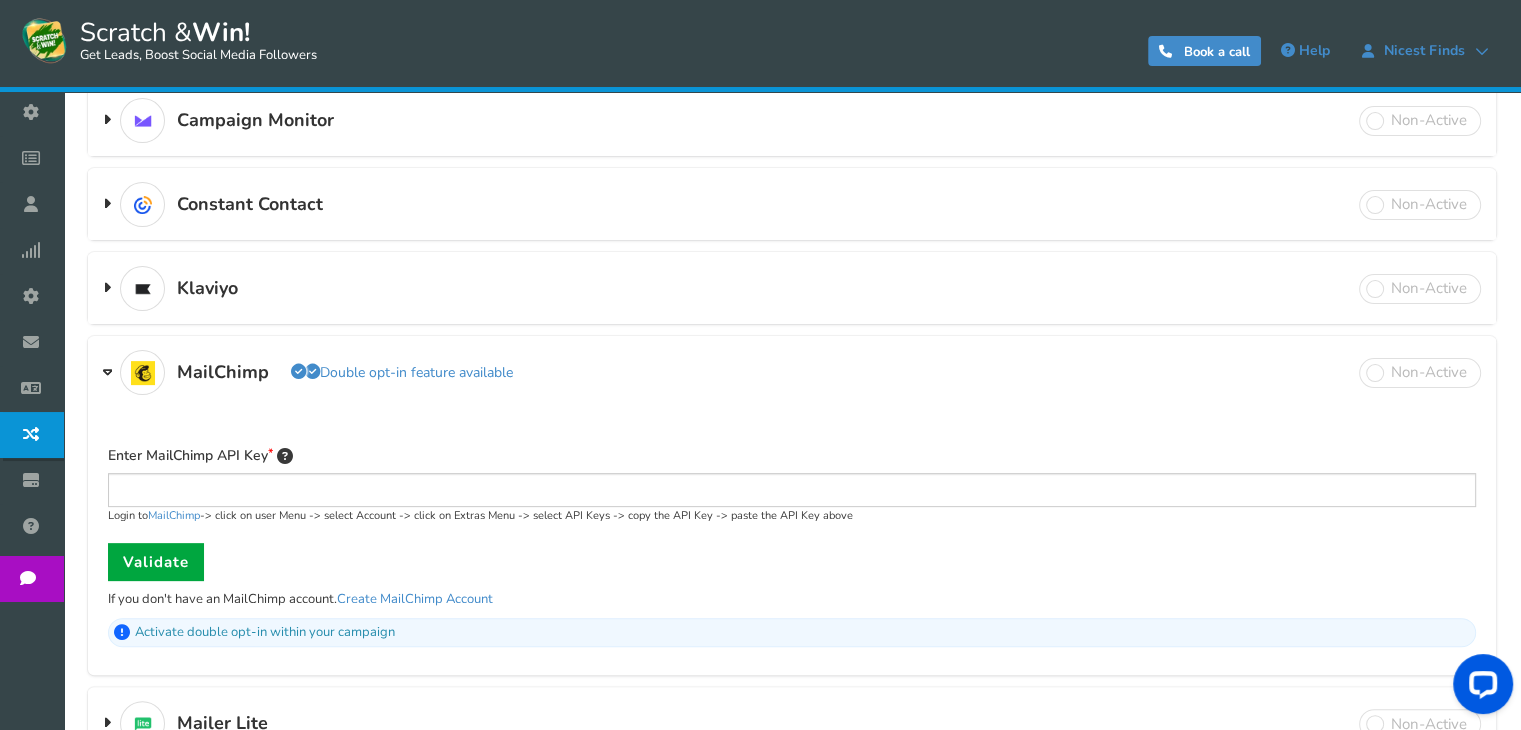 click at bounding box center [122, 633] 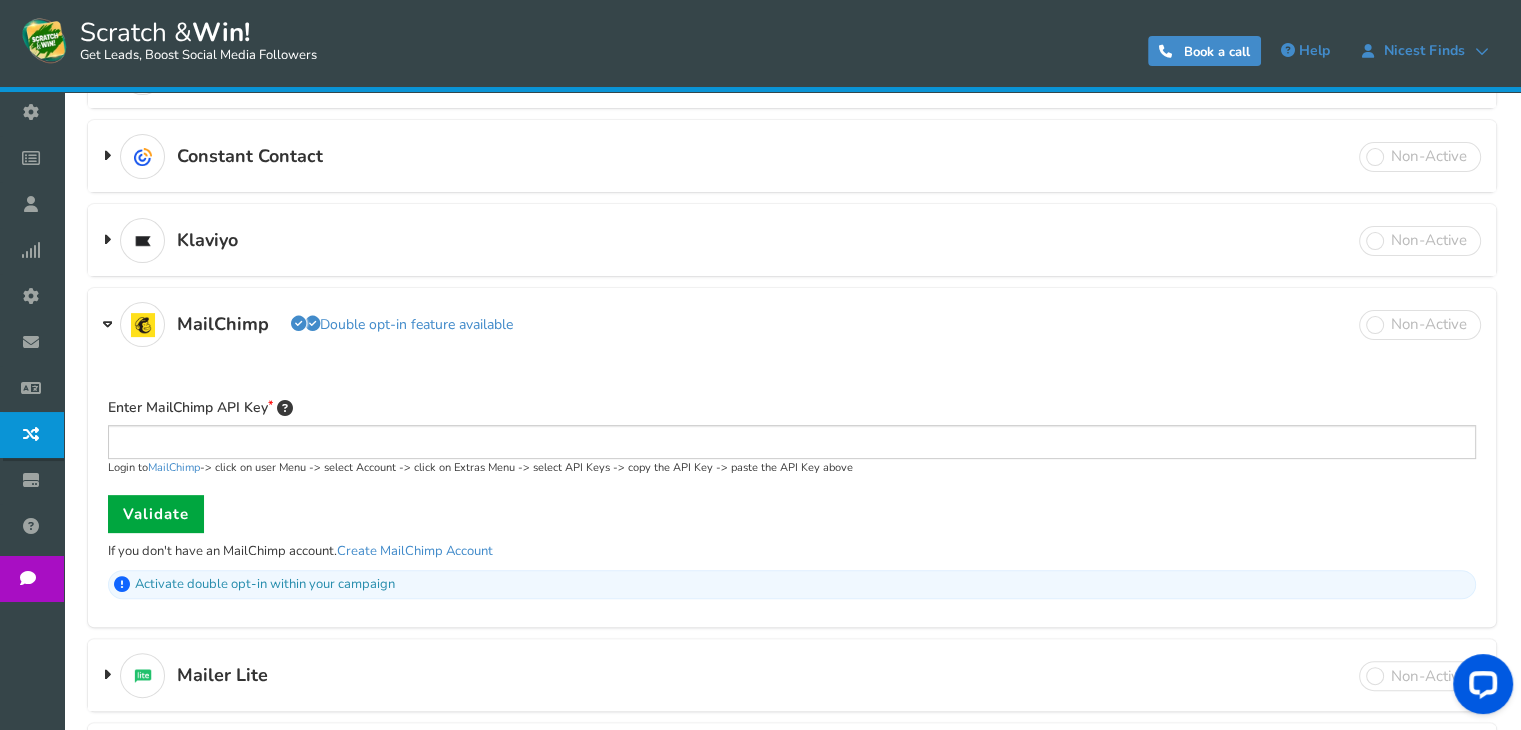 scroll, scrollTop: 571, scrollLeft: 0, axis: vertical 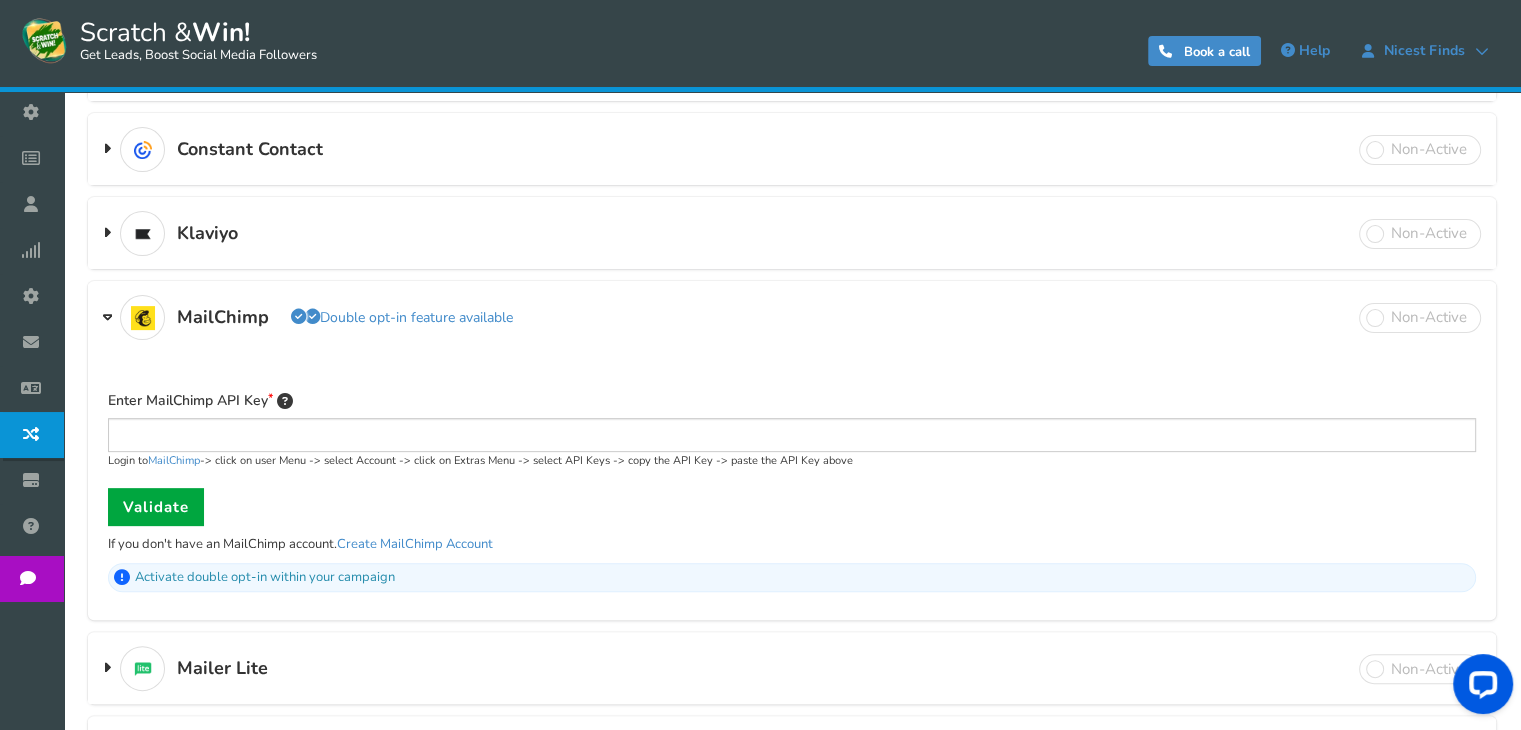 click on "Double opt-in feature available" at bounding box center [402, 317] 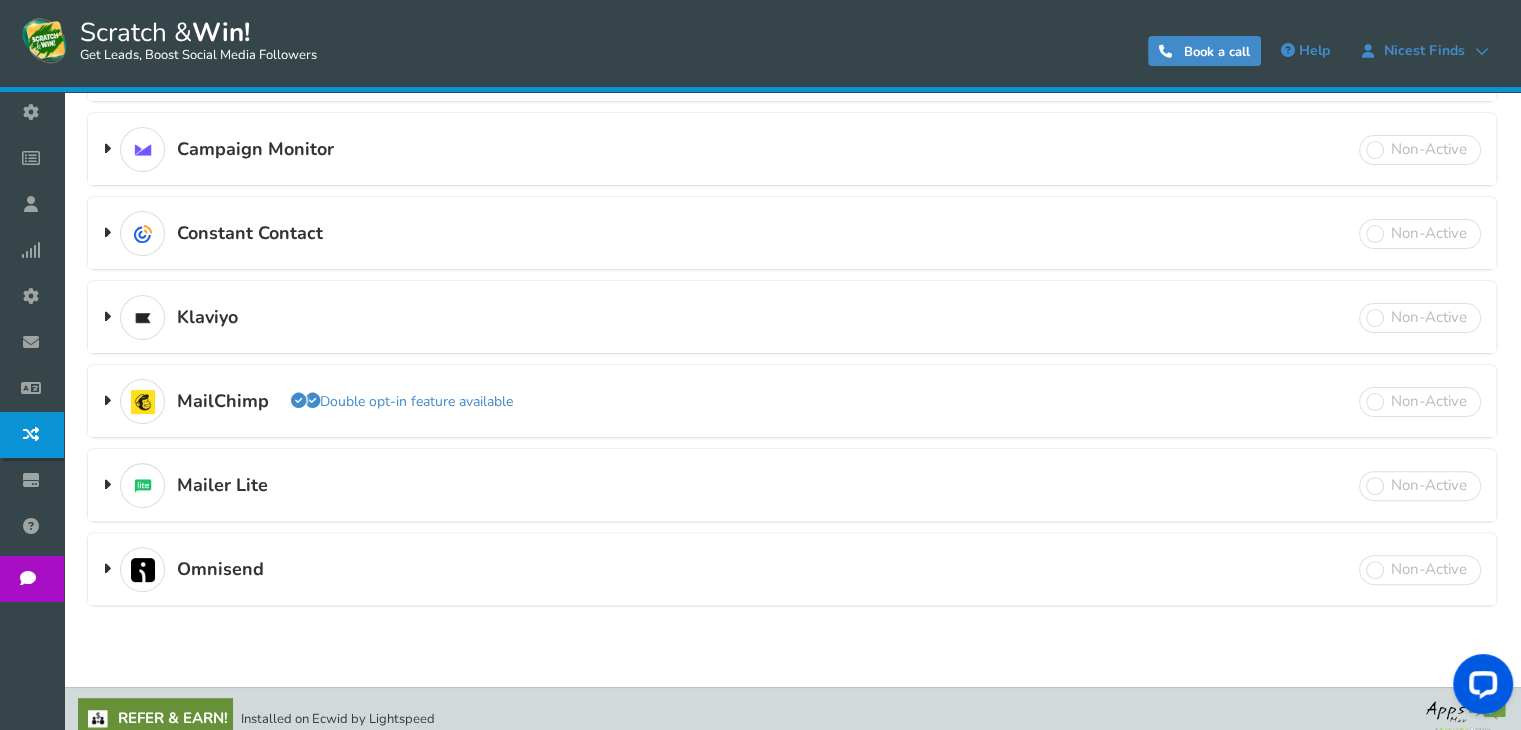 scroll, scrollTop: 476, scrollLeft: 0, axis: vertical 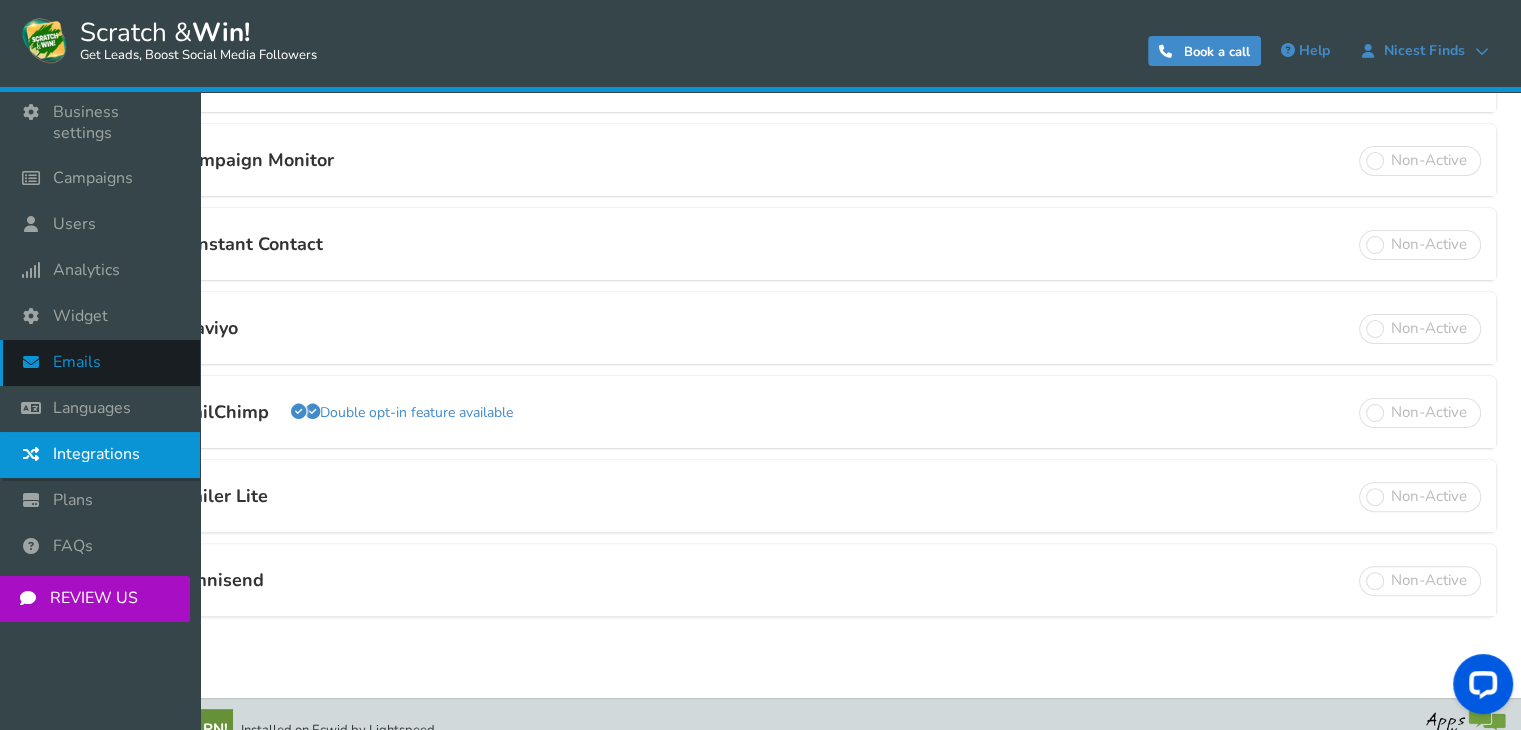 click on "Emails" at bounding box center (77, 362) 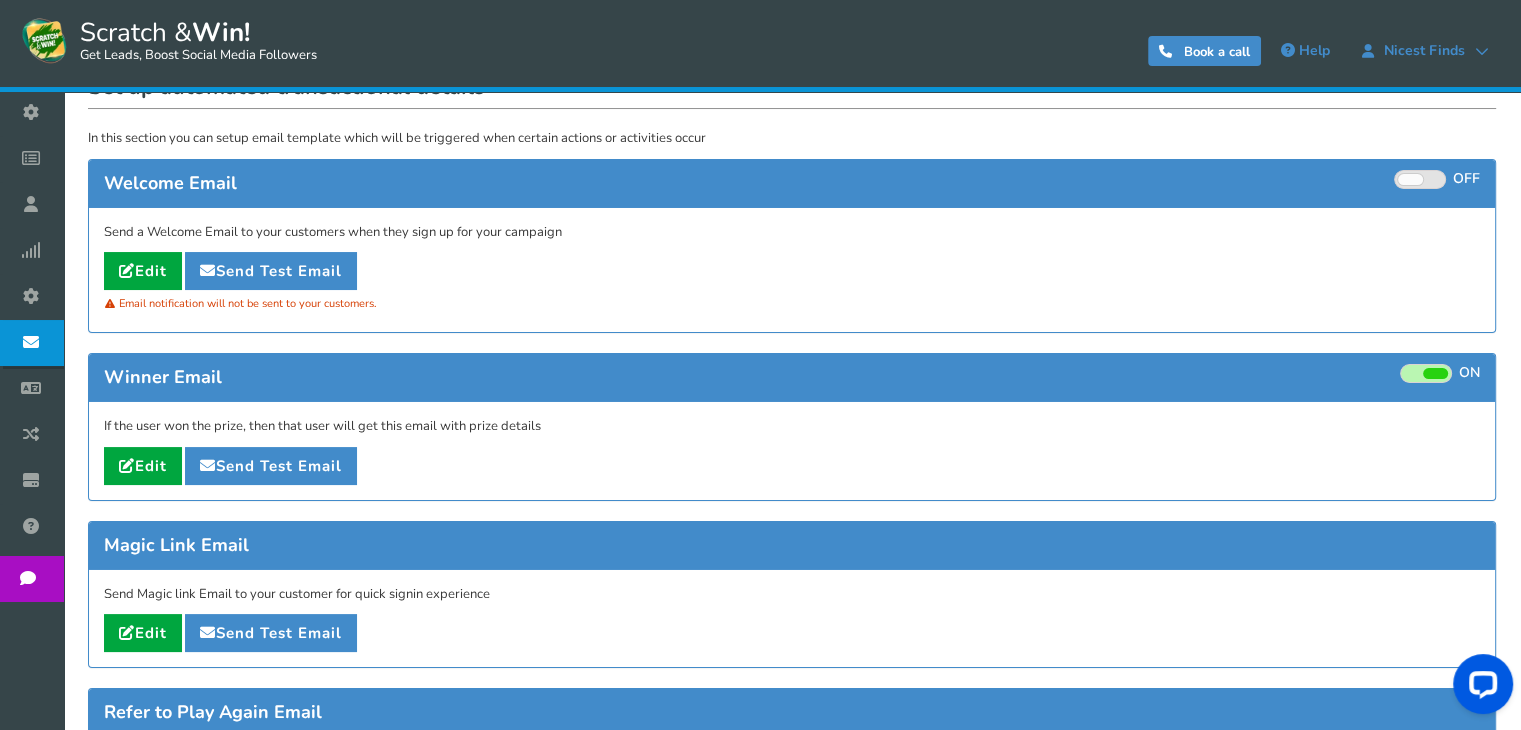 scroll, scrollTop: 159, scrollLeft: 0, axis: vertical 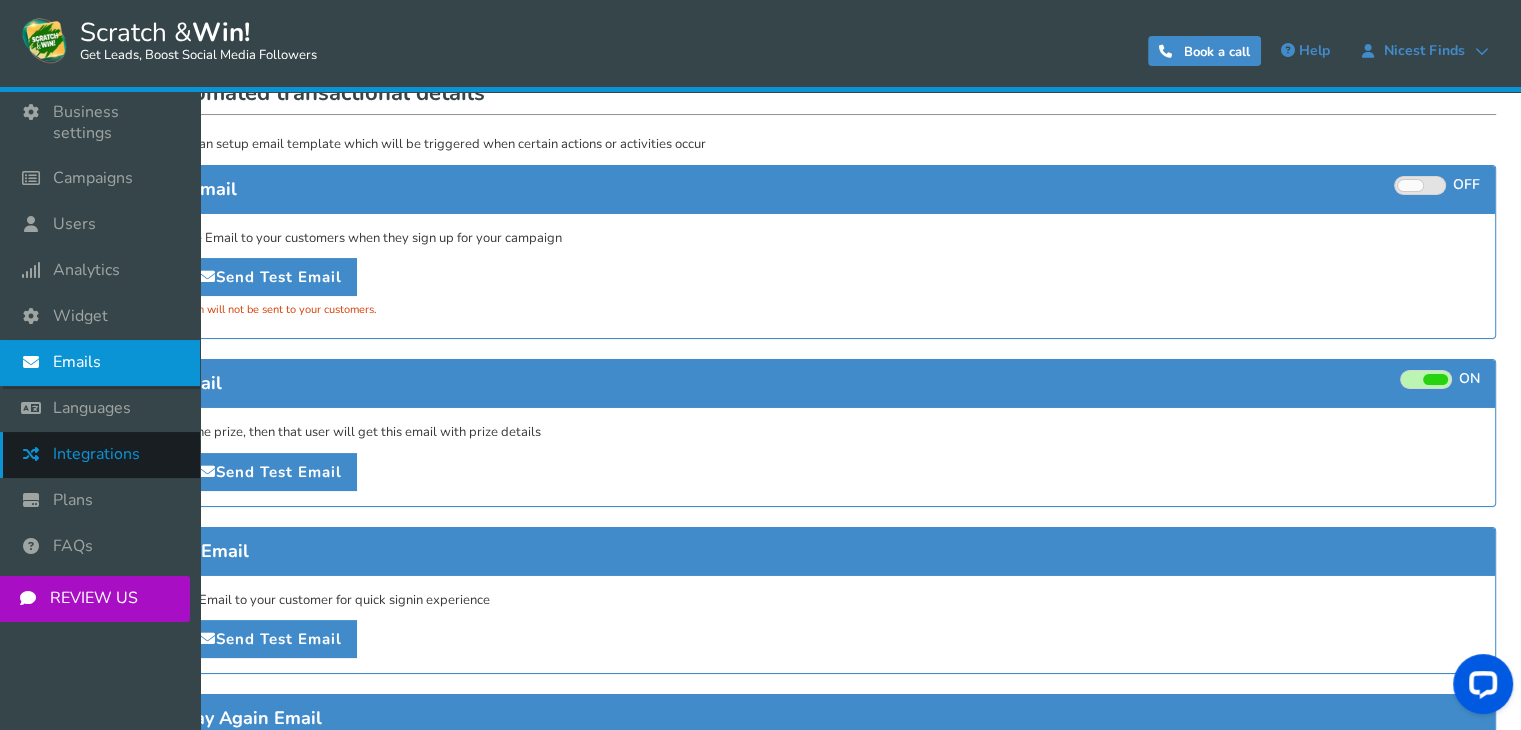 click on "Integrations" at bounding box center [96, 454] 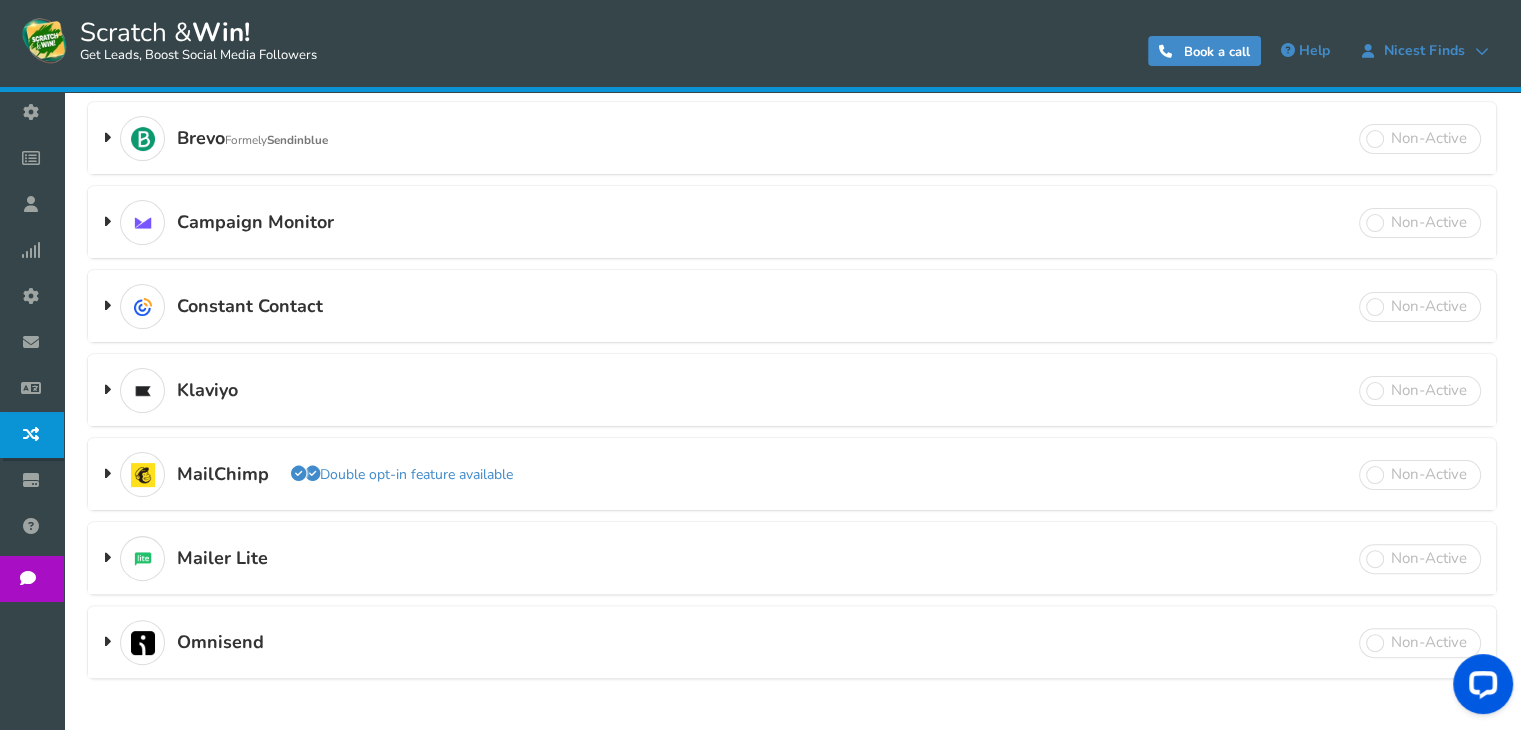 scroll, scrollTop: 415, scrollLeft: 0, axis: vertical 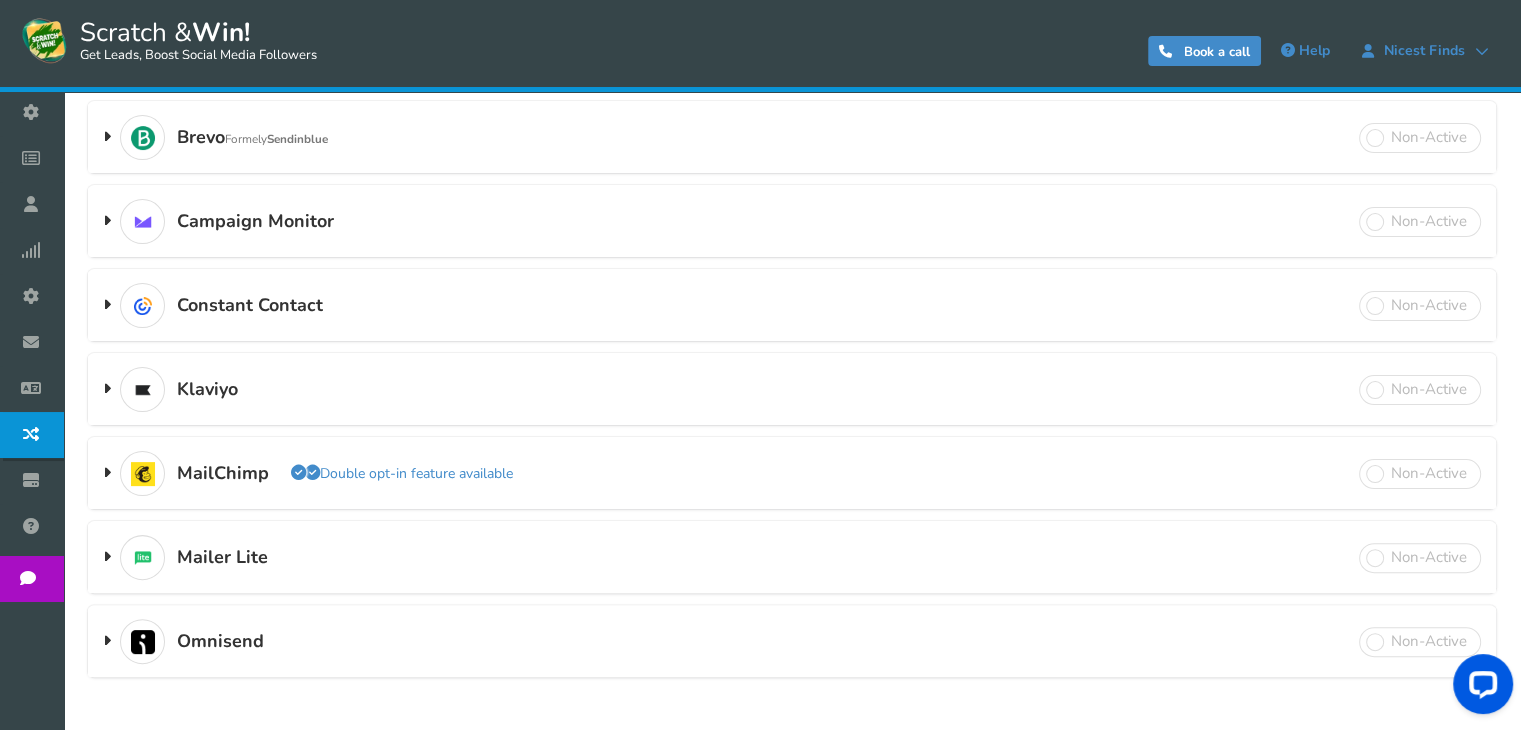 click on "Double opt-in feature available" at bounding box center [402, 473] 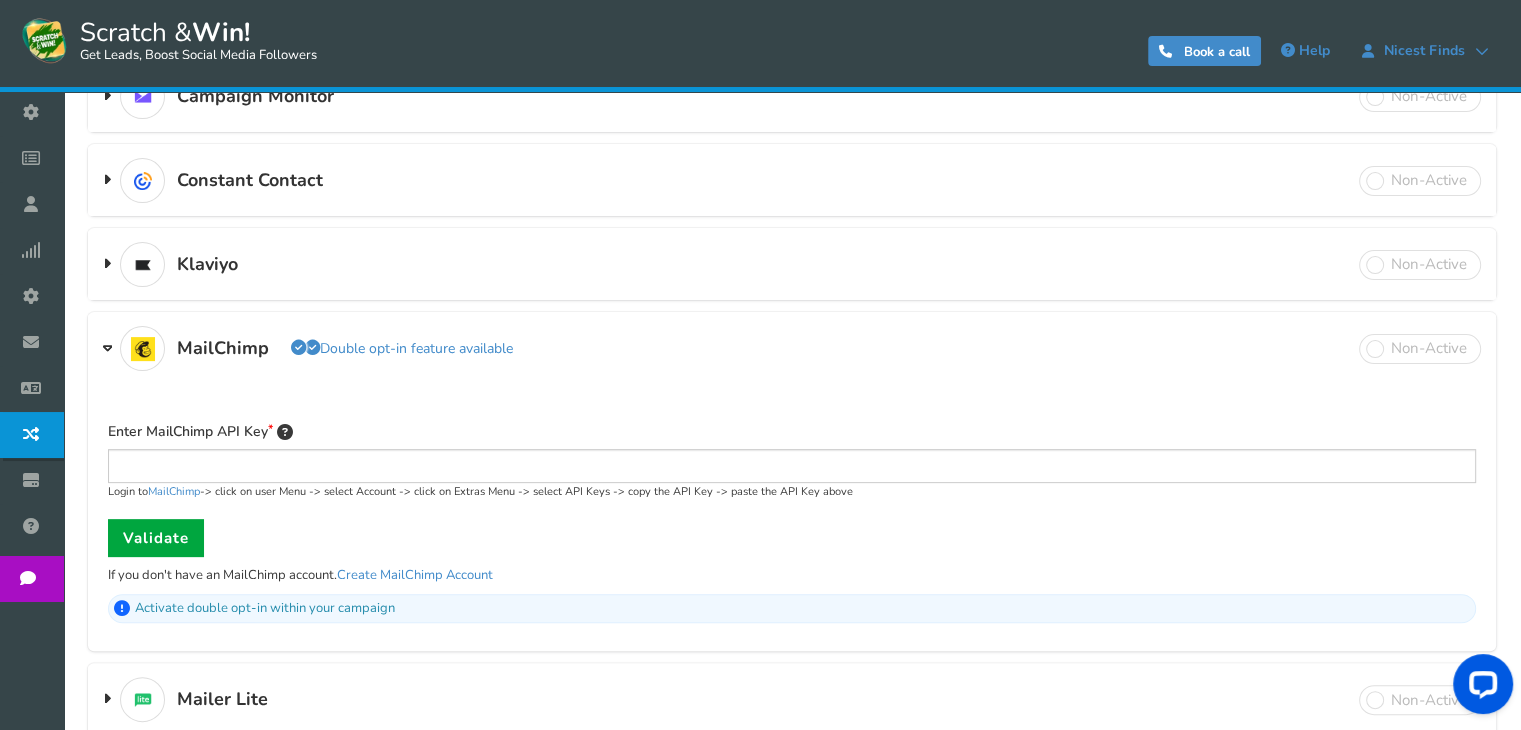 scroll, scrollTop: 546, scrollLeft: 0, axis: vertical 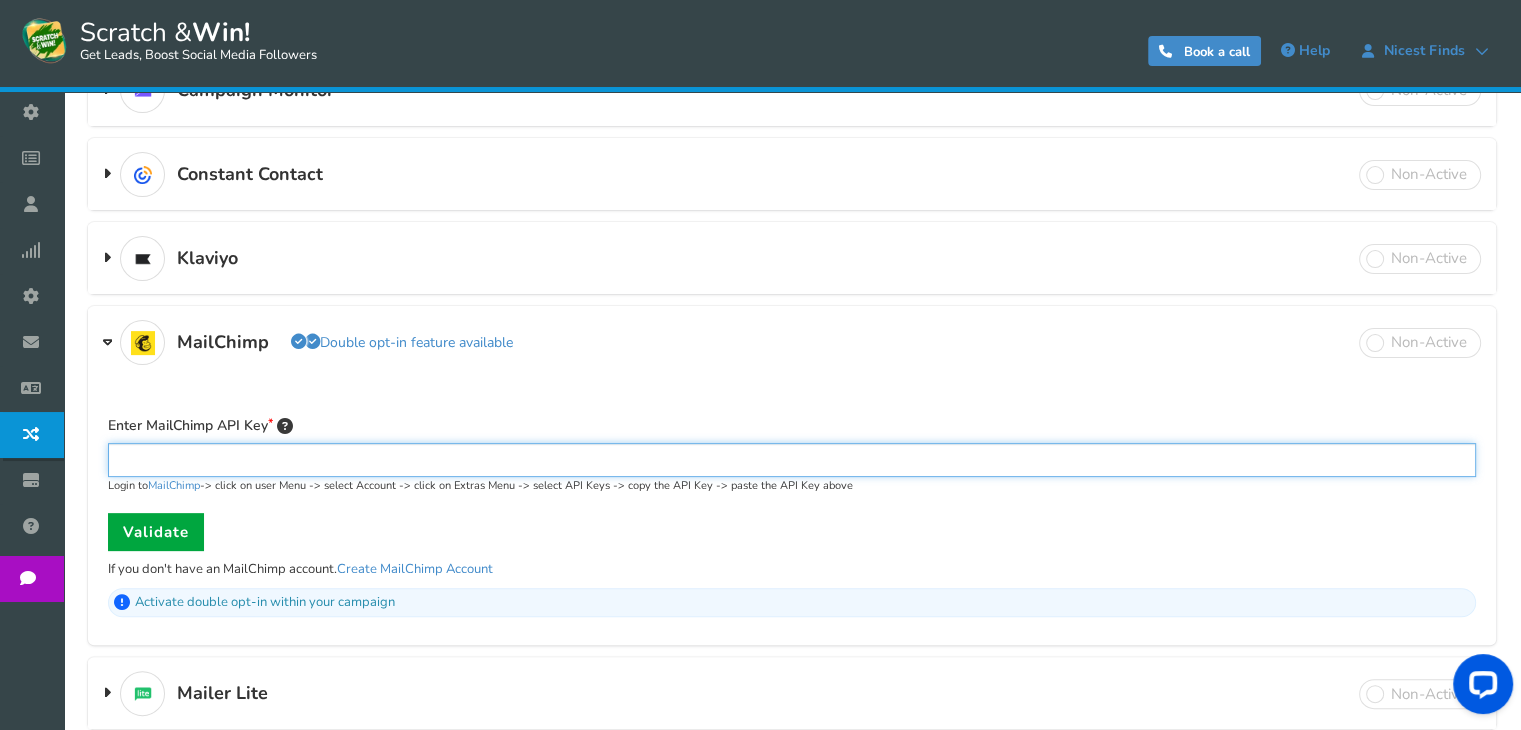 click at bounding box center (792, 460) 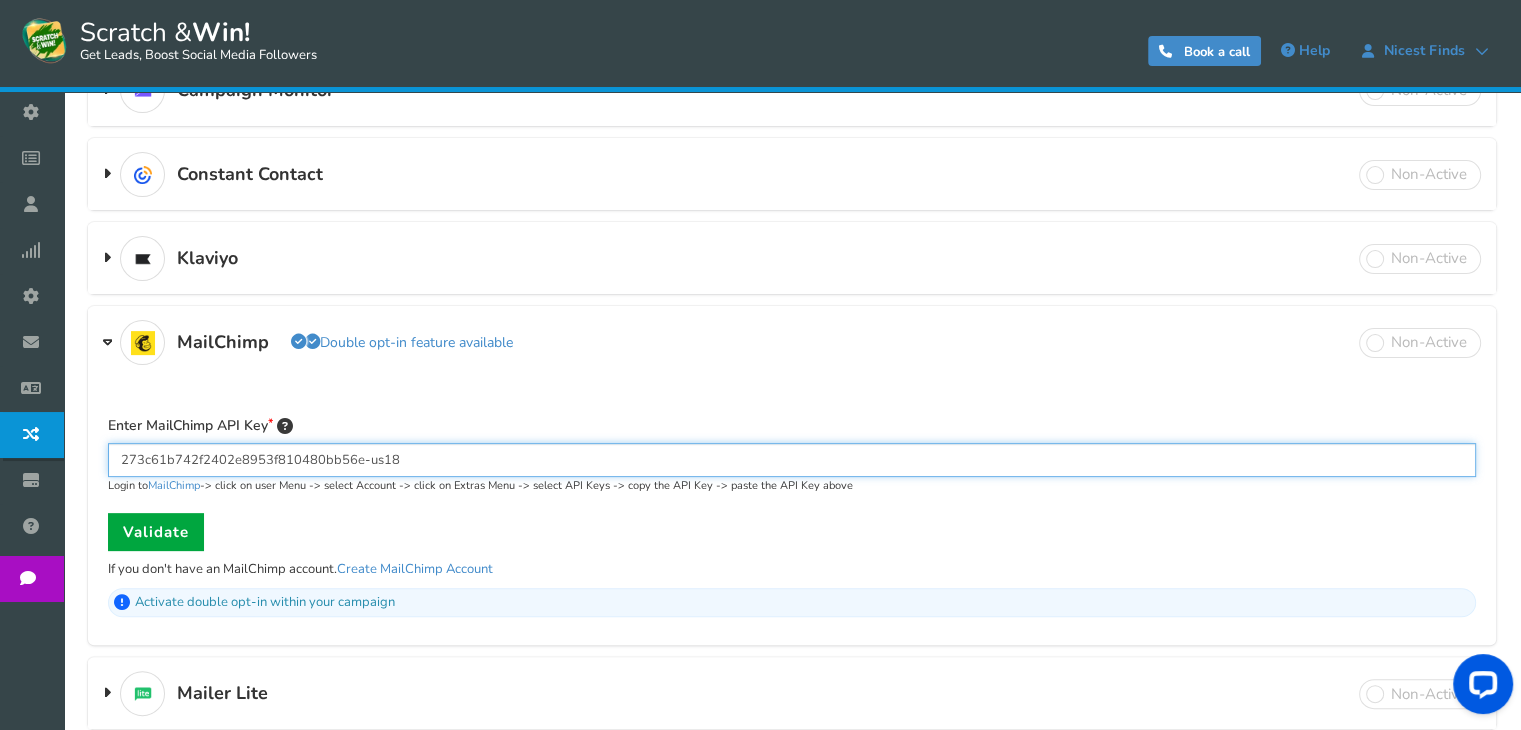 type on "273c61b742f2402e8953f810480bb56e-us18" 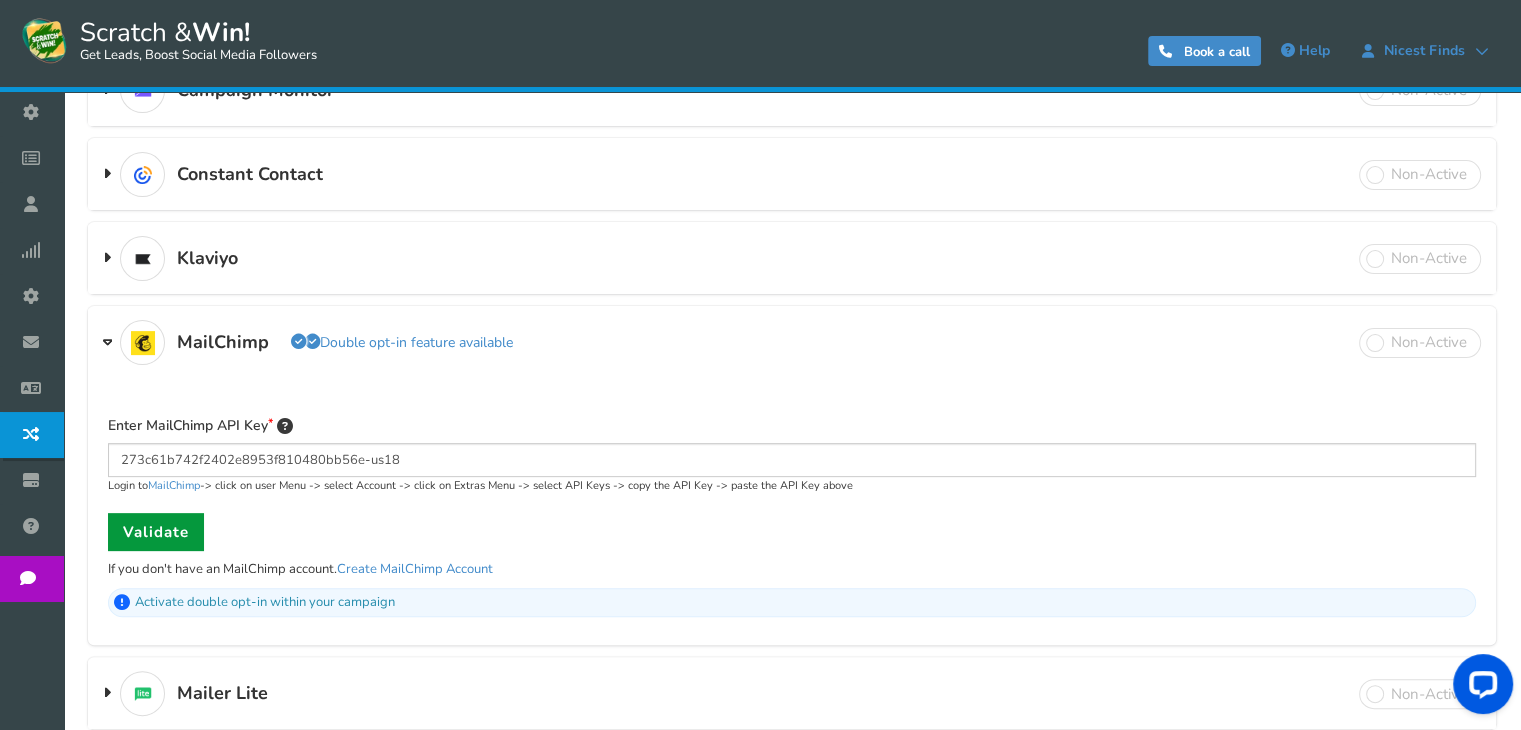 click on "Validate" at bounding box center [156, 532] 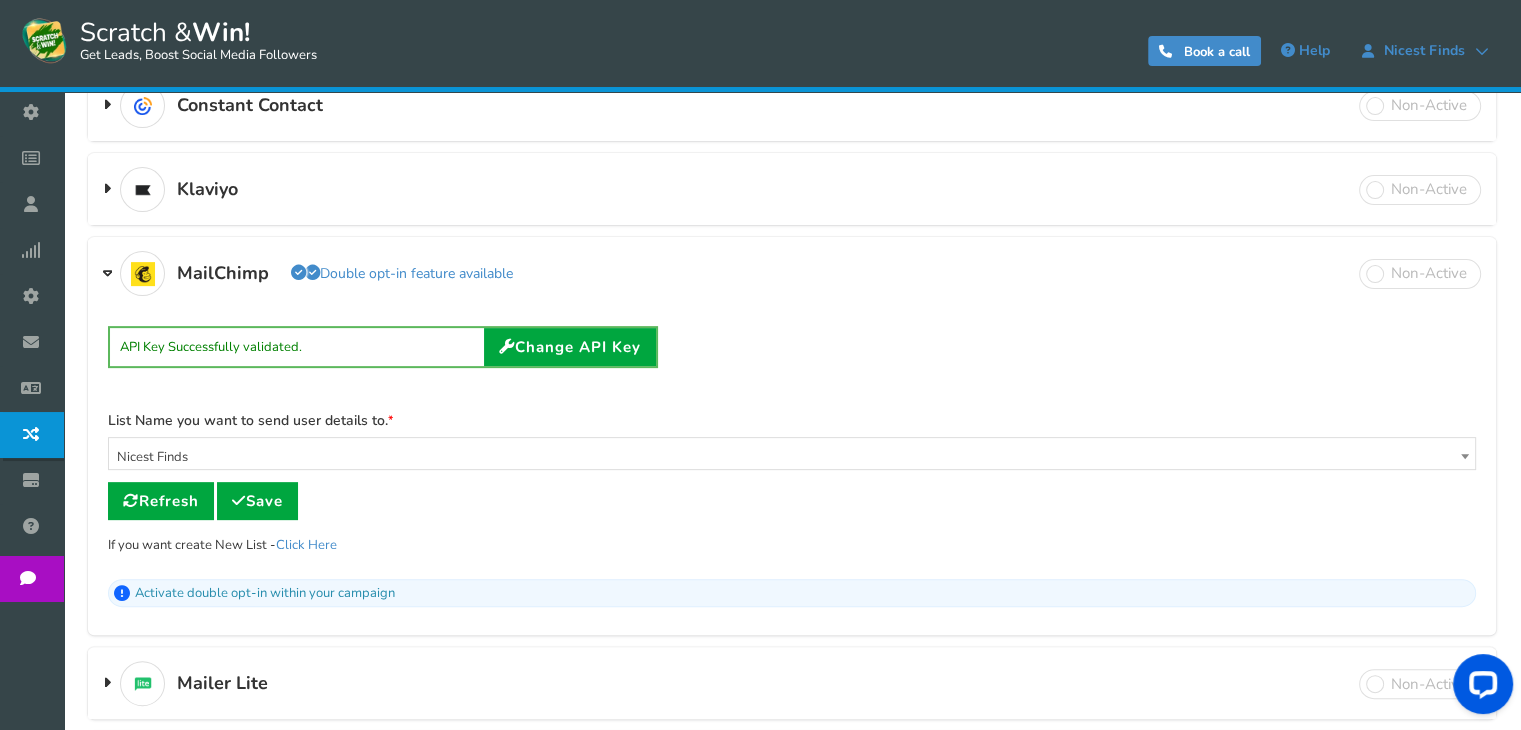 scroll, scrollTop: 616, scrollLeft: 0, axis: vertical 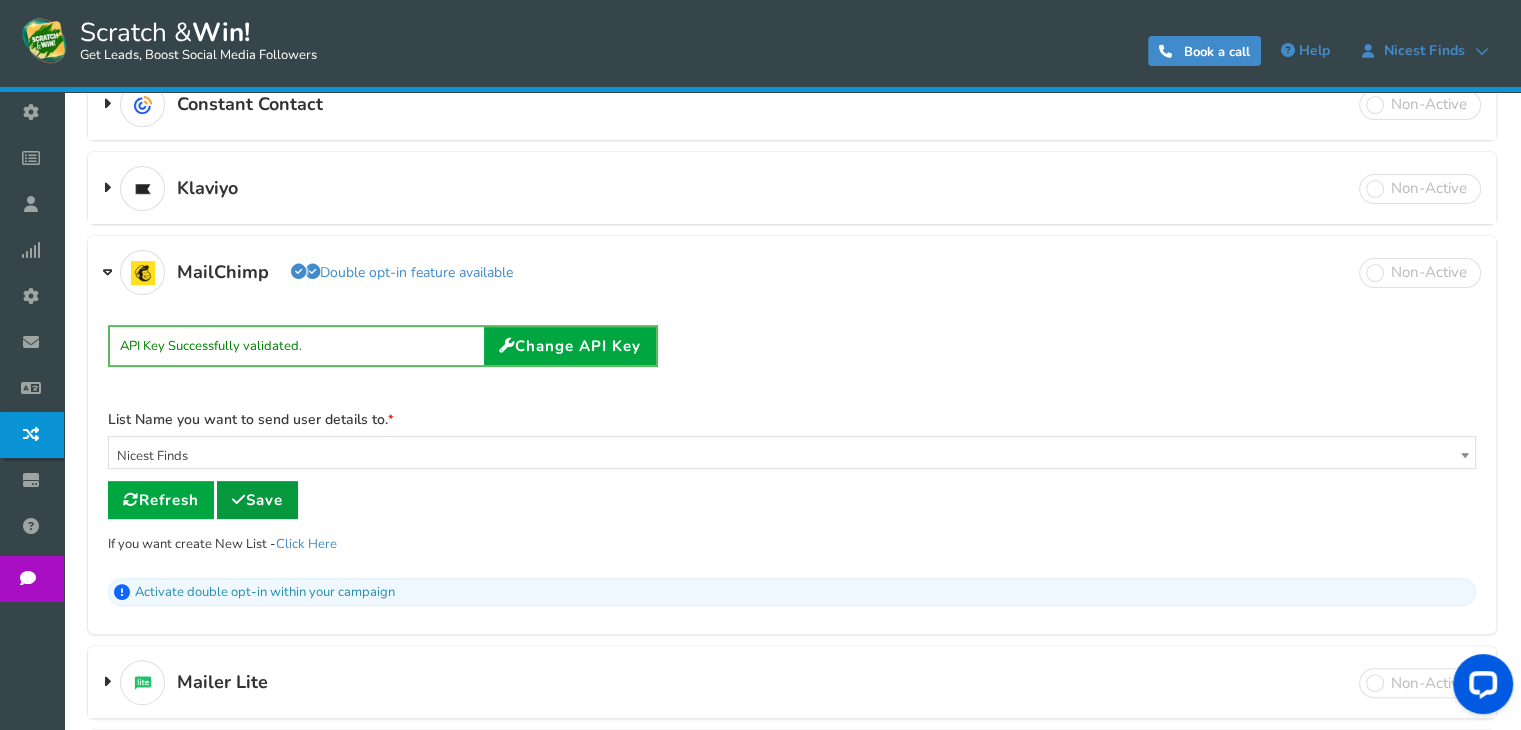 click at bounding box center [239, 499] 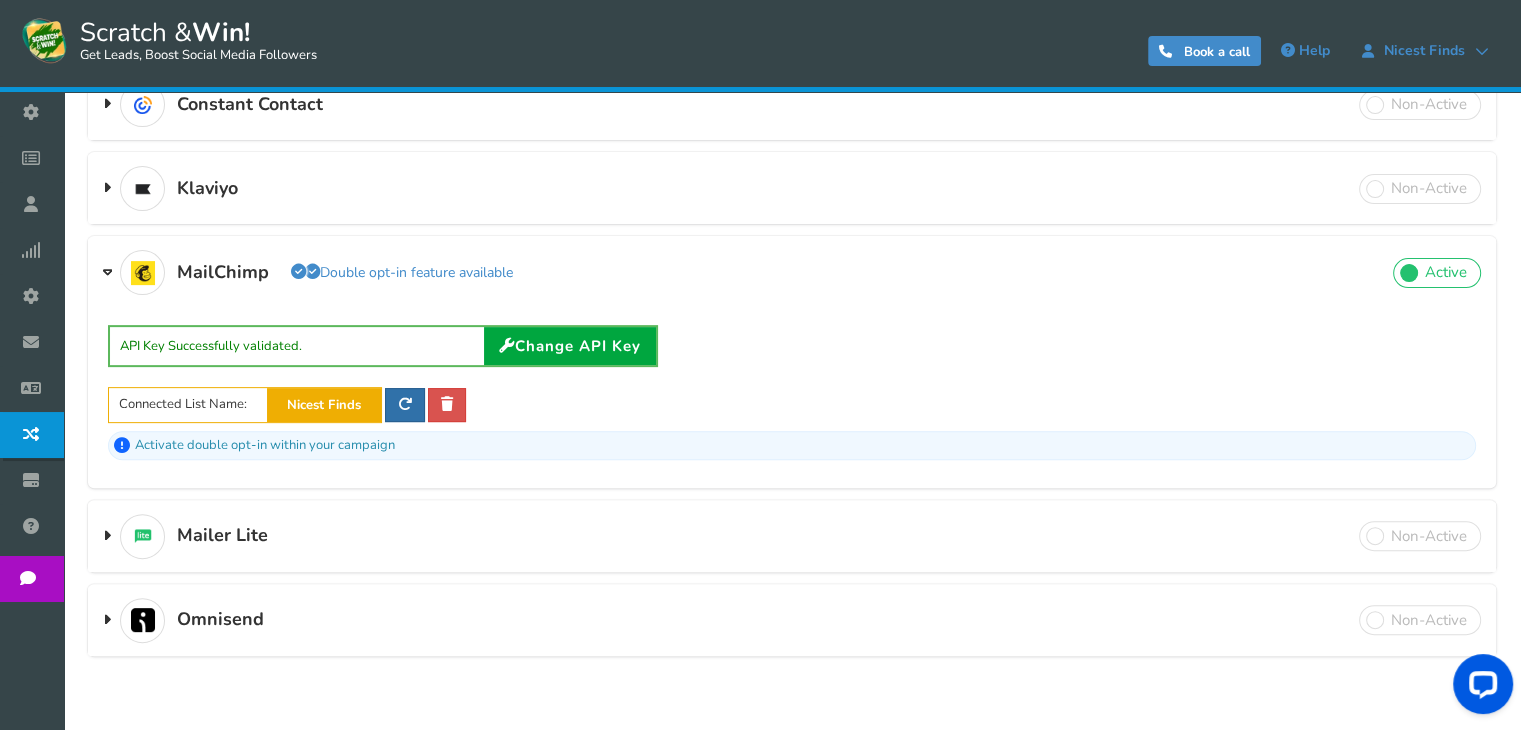 click at bounding box center [405, 404] 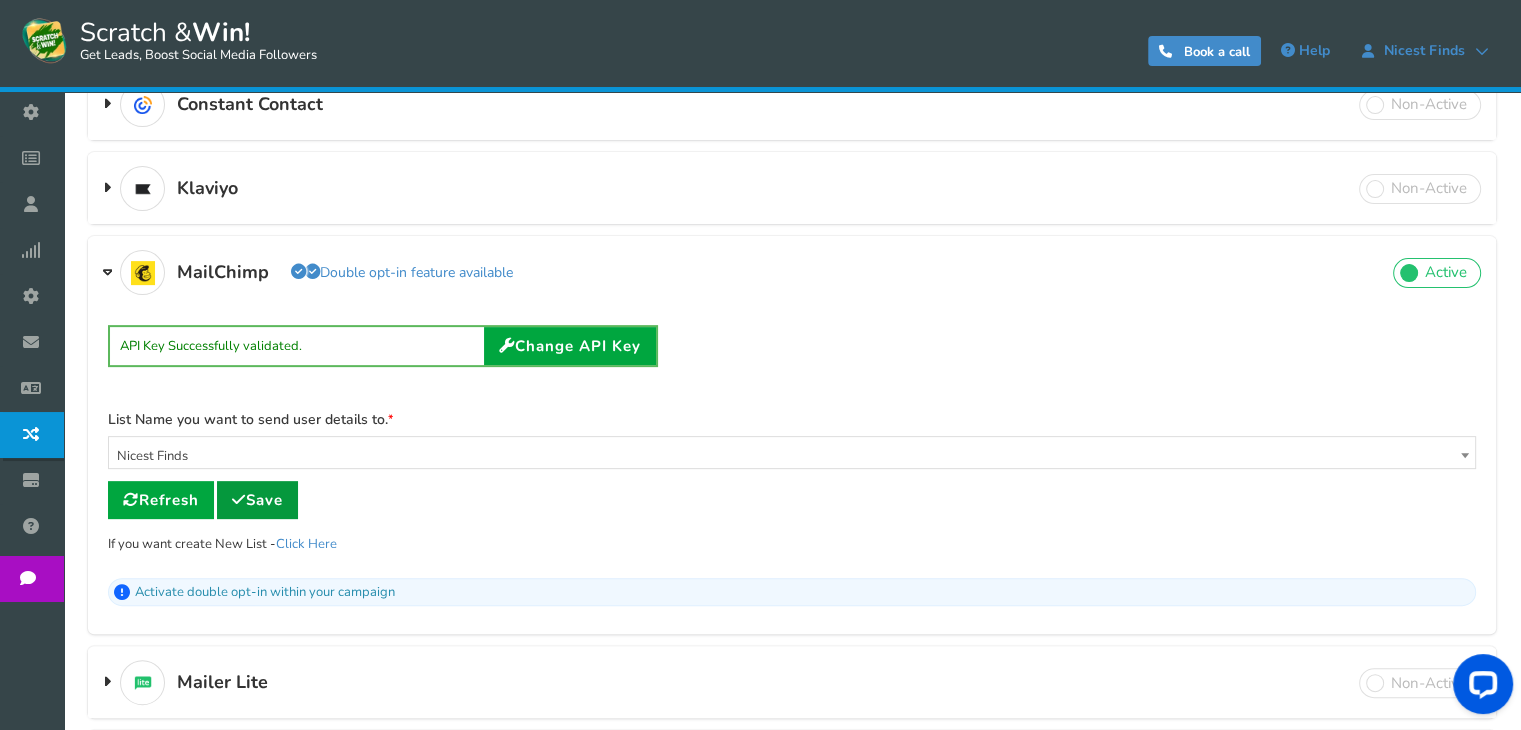 click at bounding box center (239, 499) 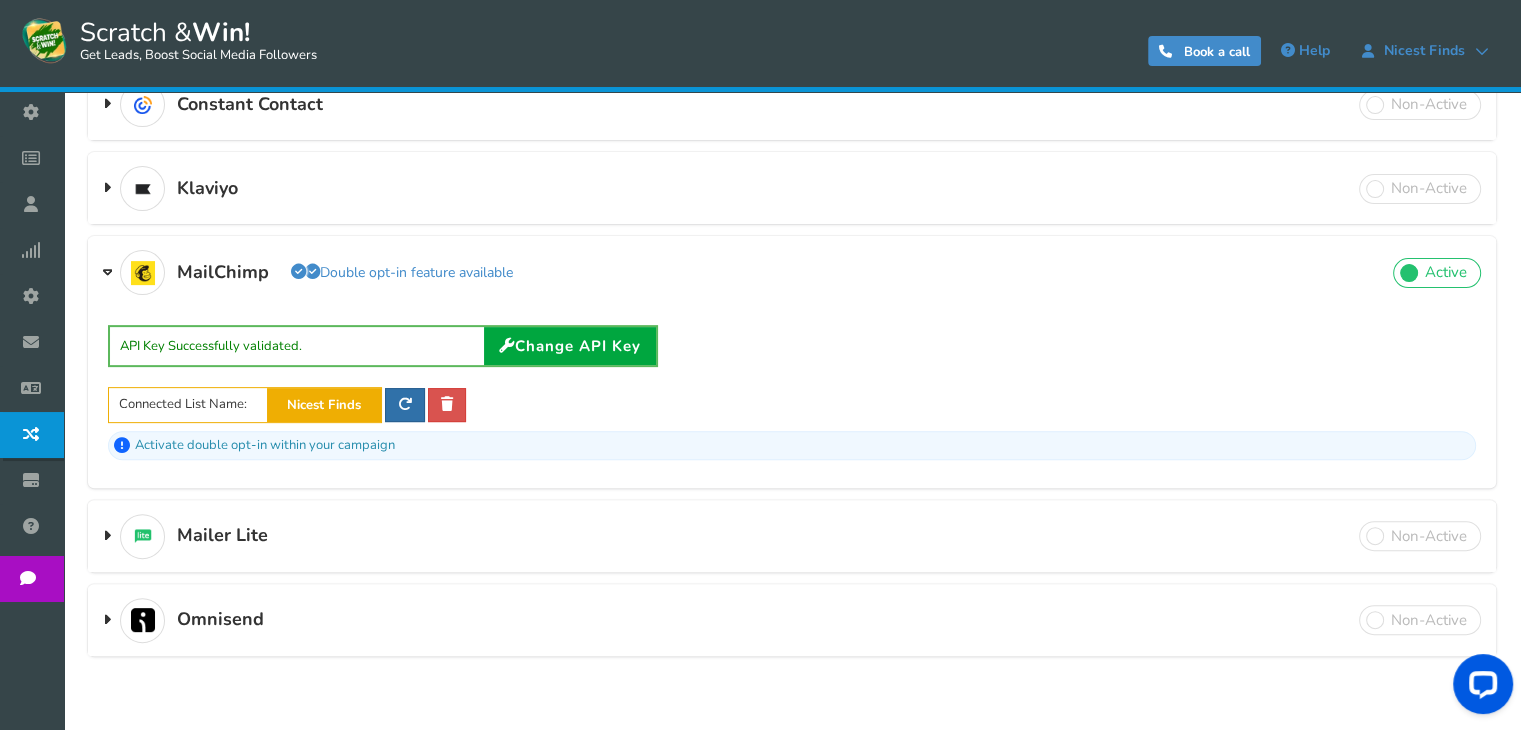 click at bounding box center [405, 404] 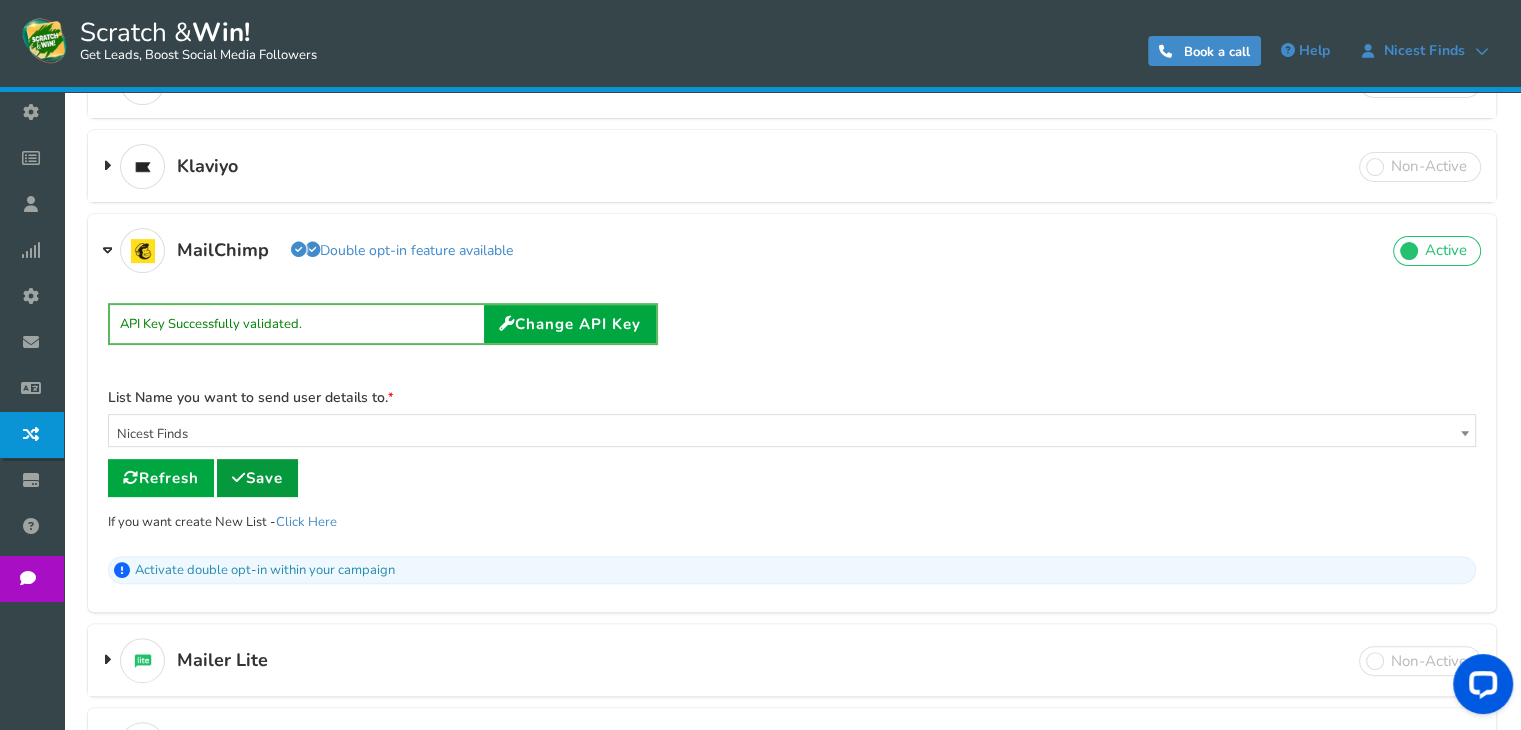 scroll, scrollTop: 640, scrollLeft: 0, axis: vertical 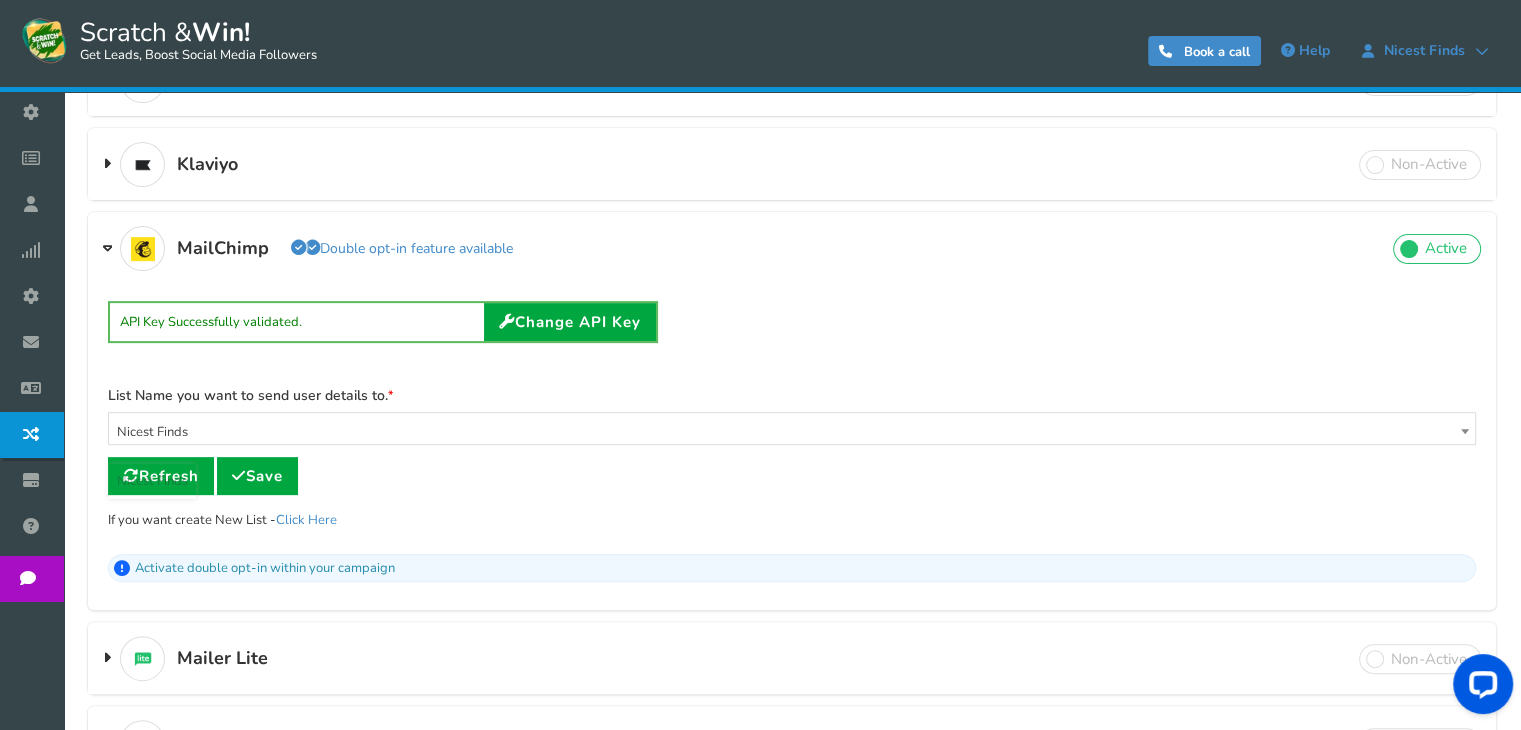 click on "Nicest Finds" at bounding box center (792, 432) 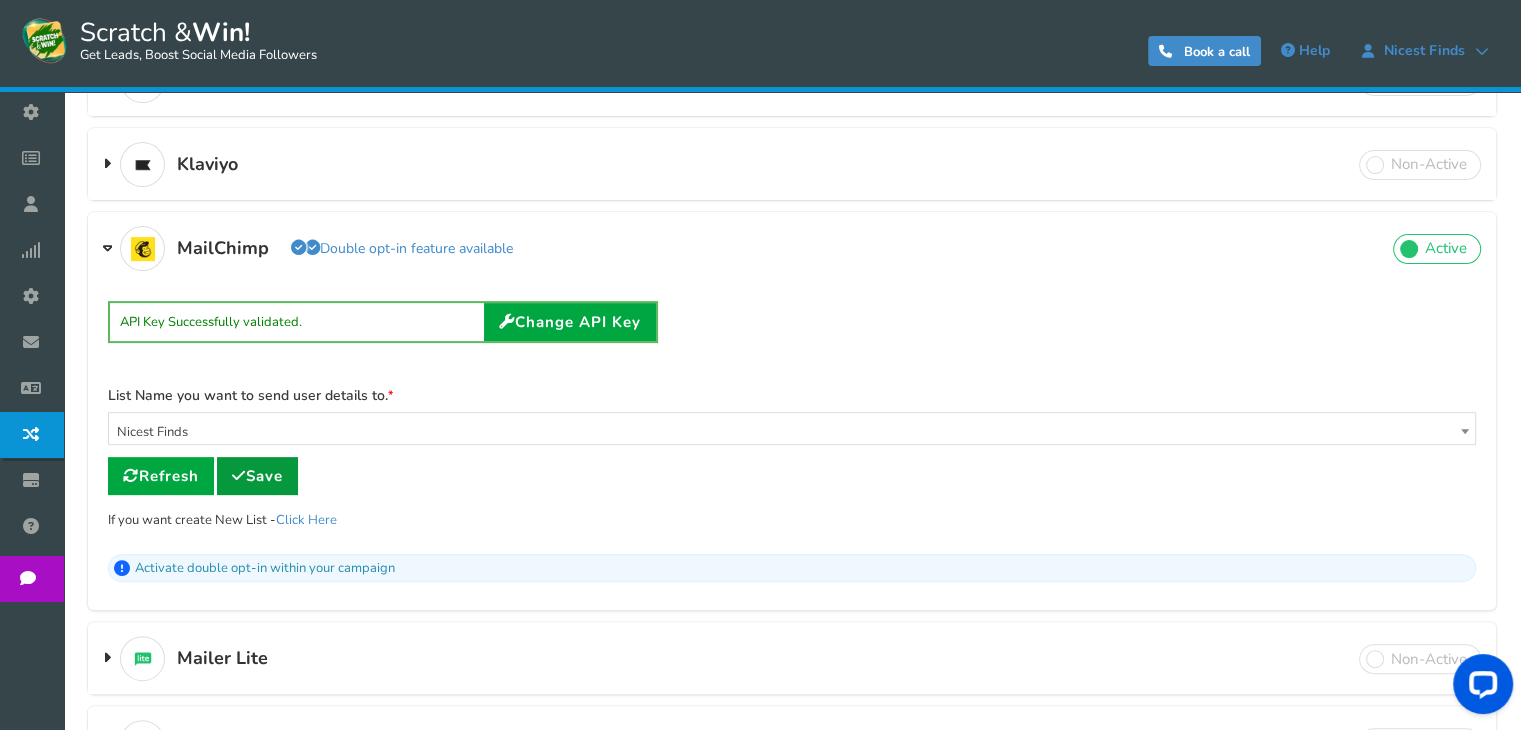 click on "Save" at bounding box center (257, 476) 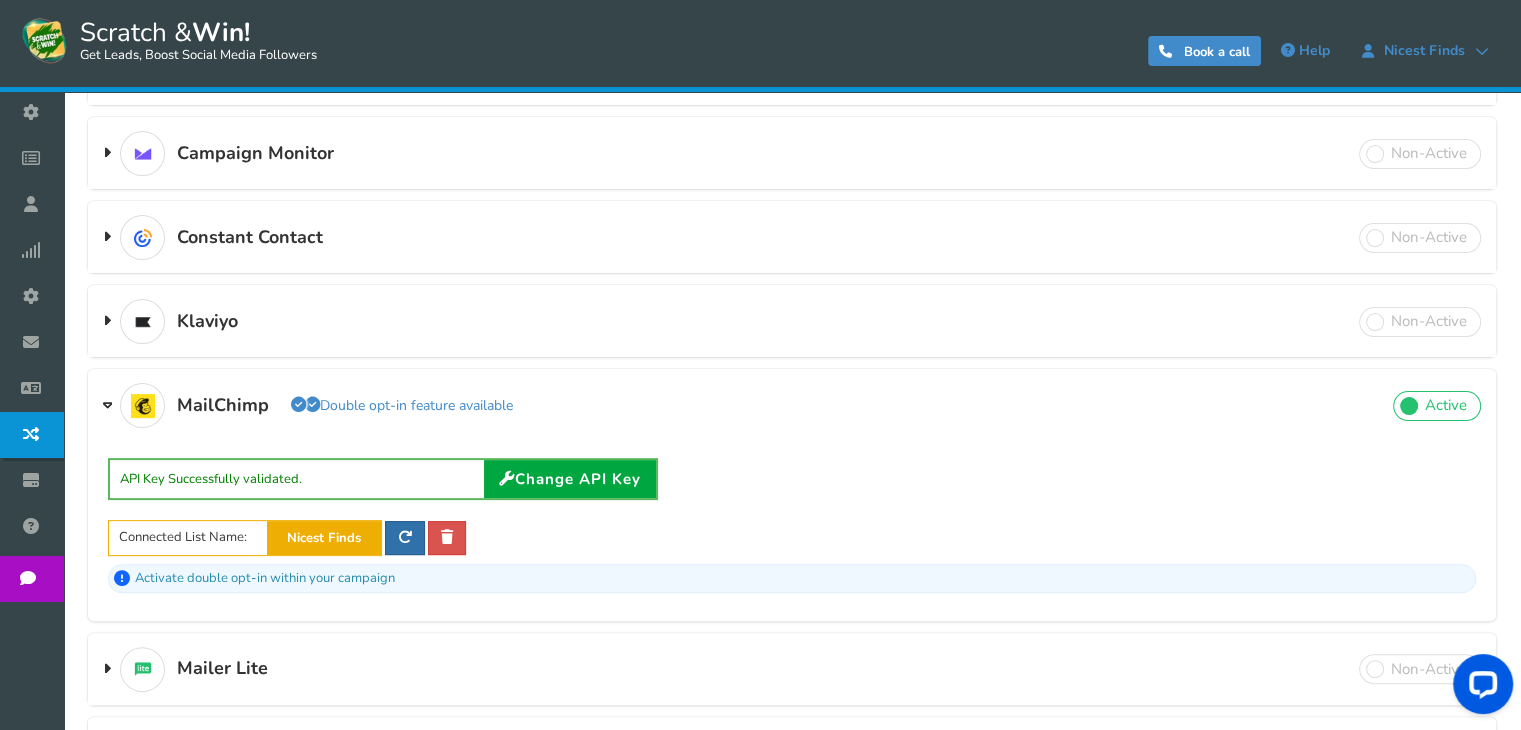 scroll, scrollTop: 499, scrollLeft: 0, axis: vertical 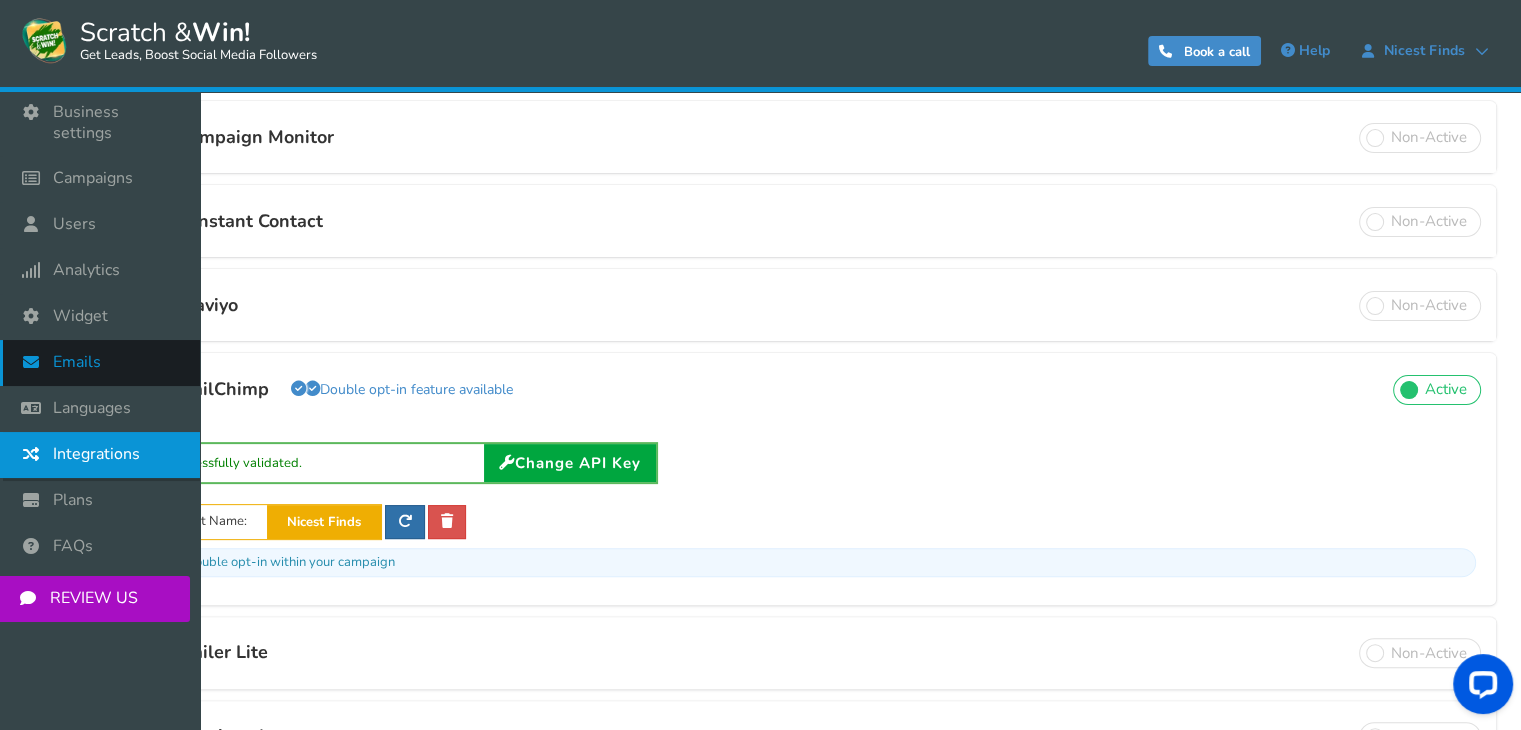 click on "Emails" at bounding box center (77, 362) 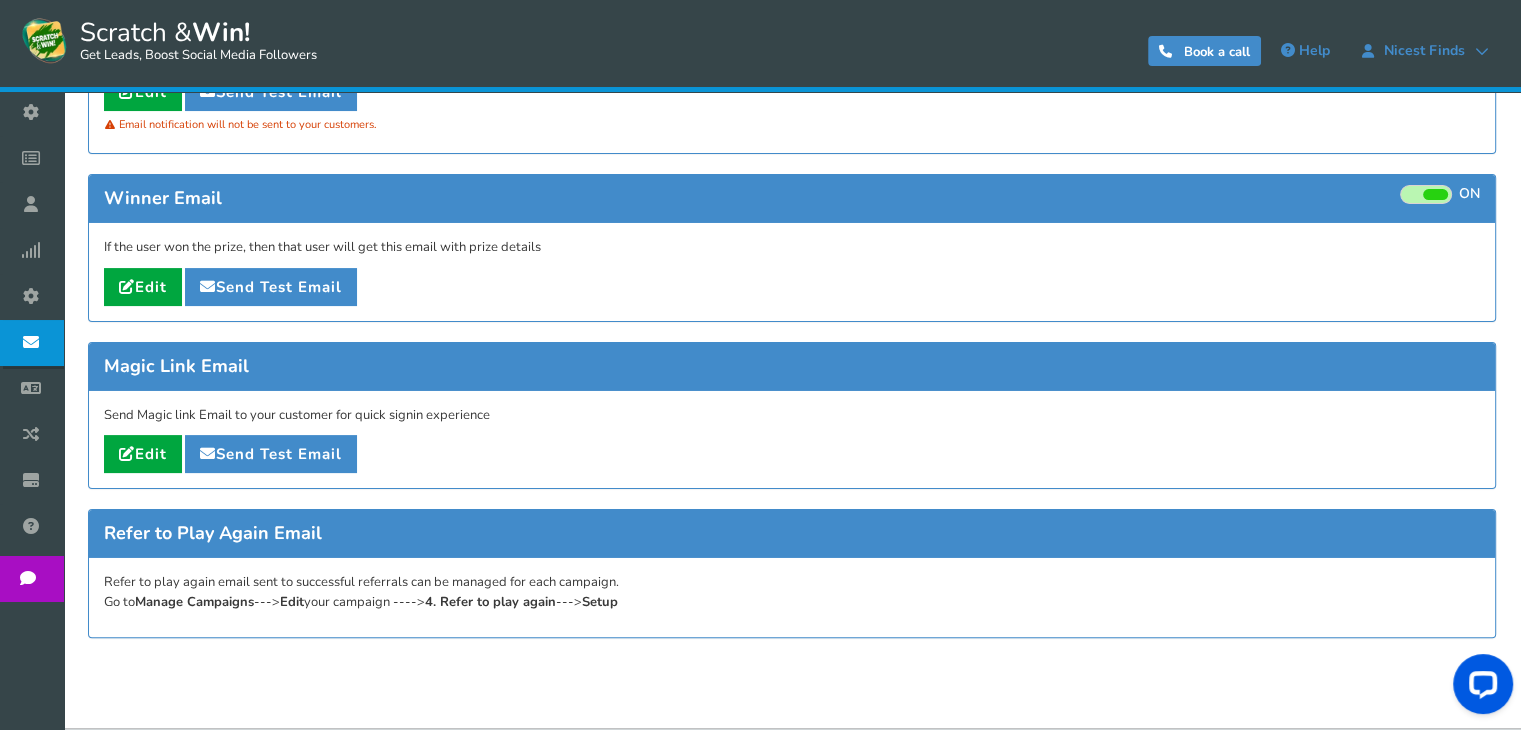scroll, scrollTop: 332, scrollLeft: 0, axis: vertical 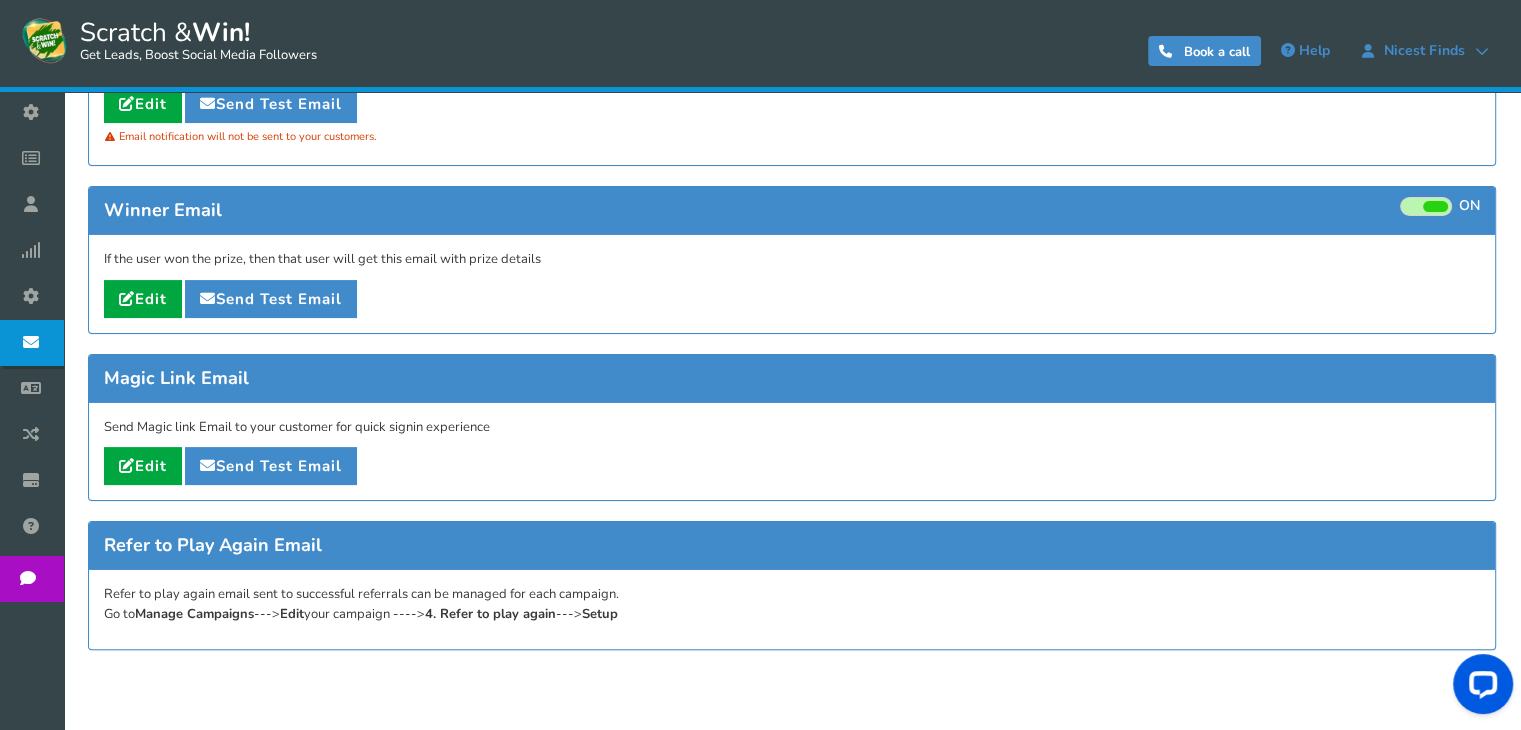 click on "Send Magic link Email to your customer for quick signin experience
Edit
Send Test Email
Email notification will not be sent to your customers." at bounding box center (792, 452) 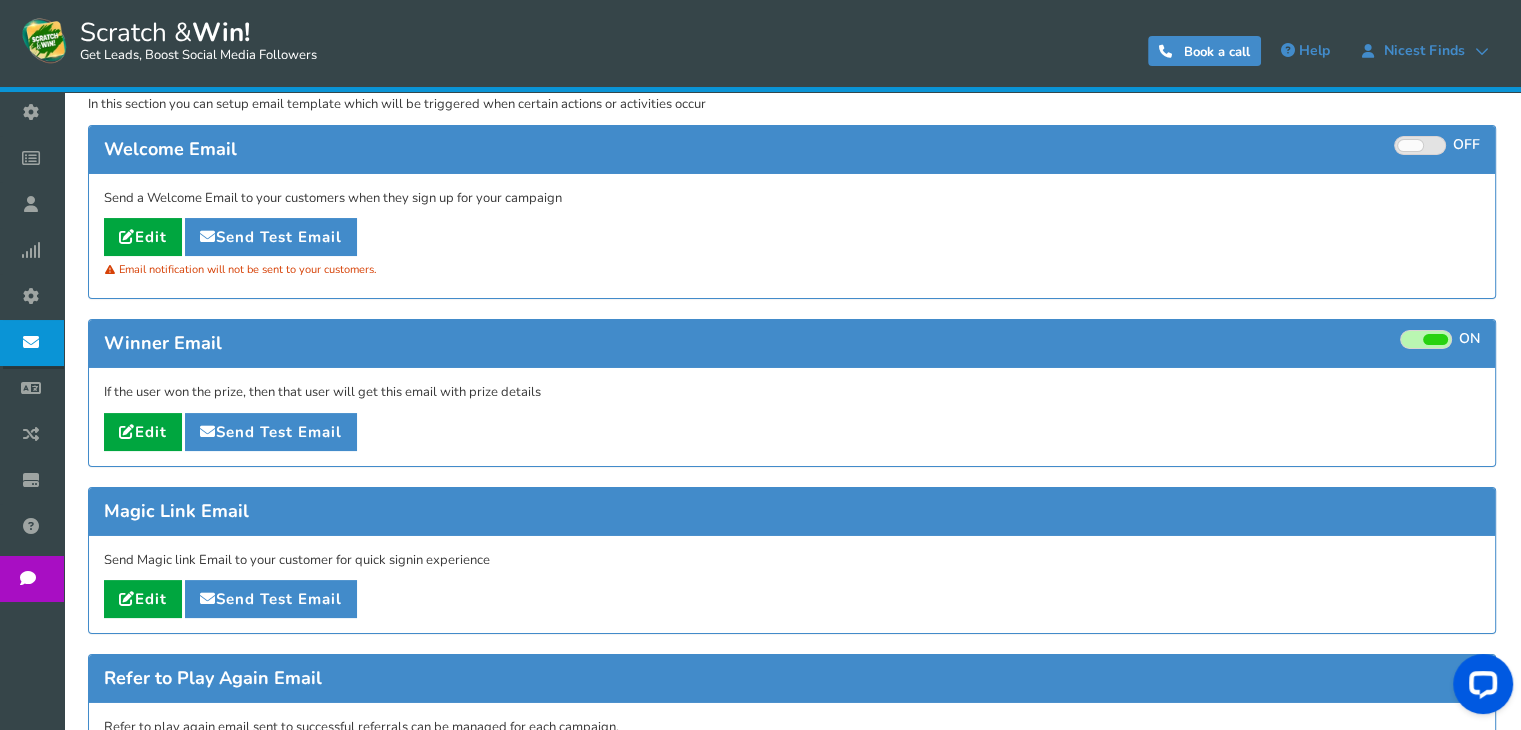 scroll, scrollTop: 0, scrollLeft: 0, axis: both 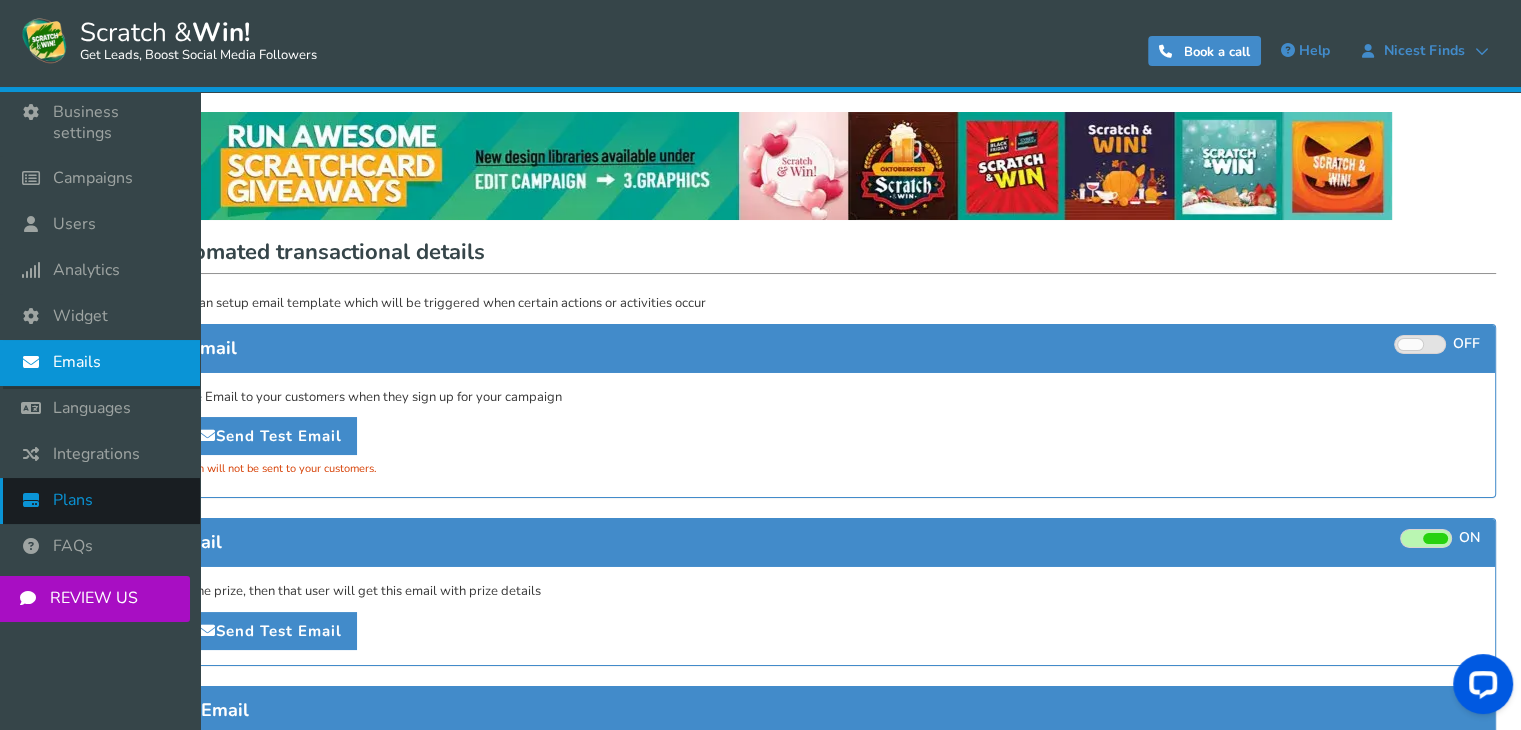 click on "Plans" at bounding box center [73, 500] 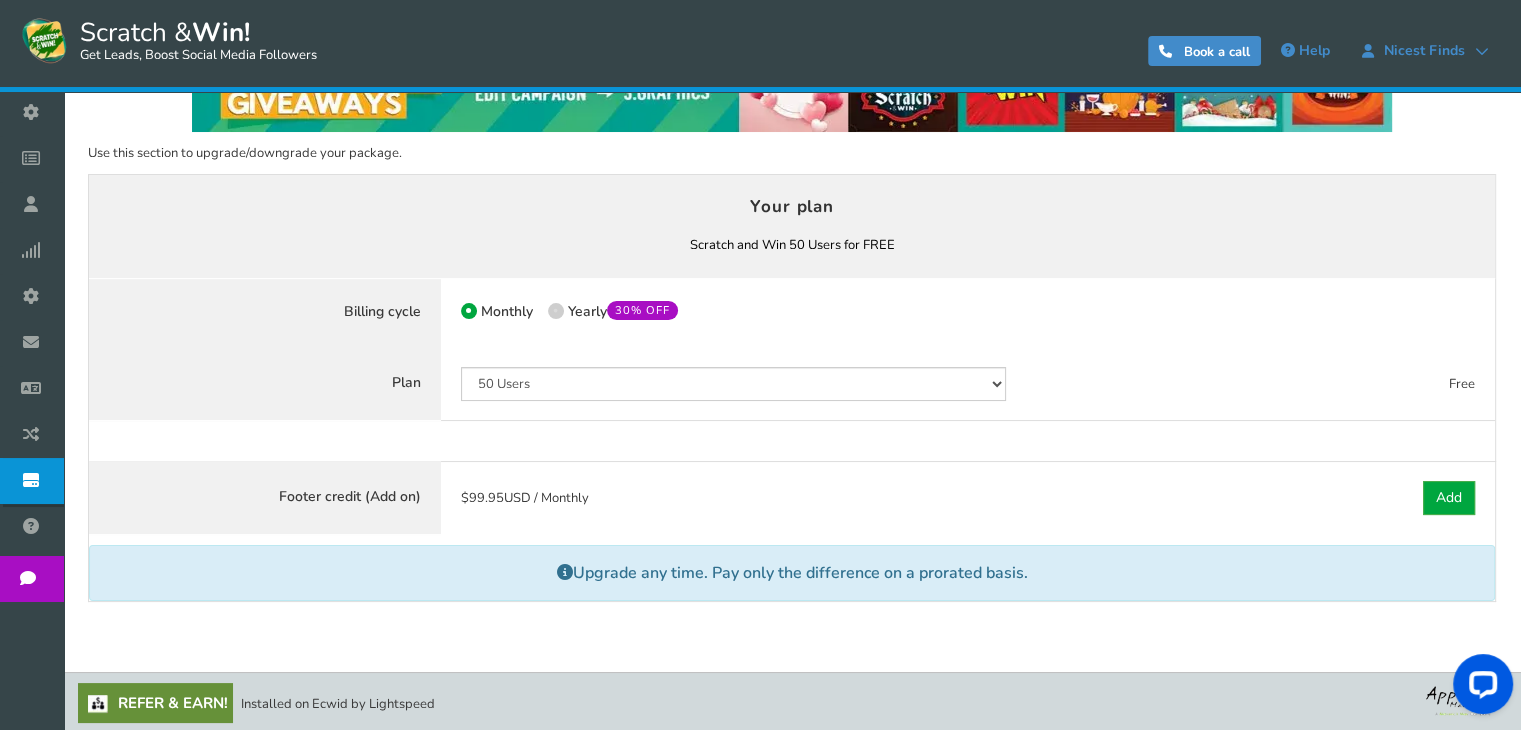 scroll, scrollTop: 89, scrollLeft: 0, axis: vertical 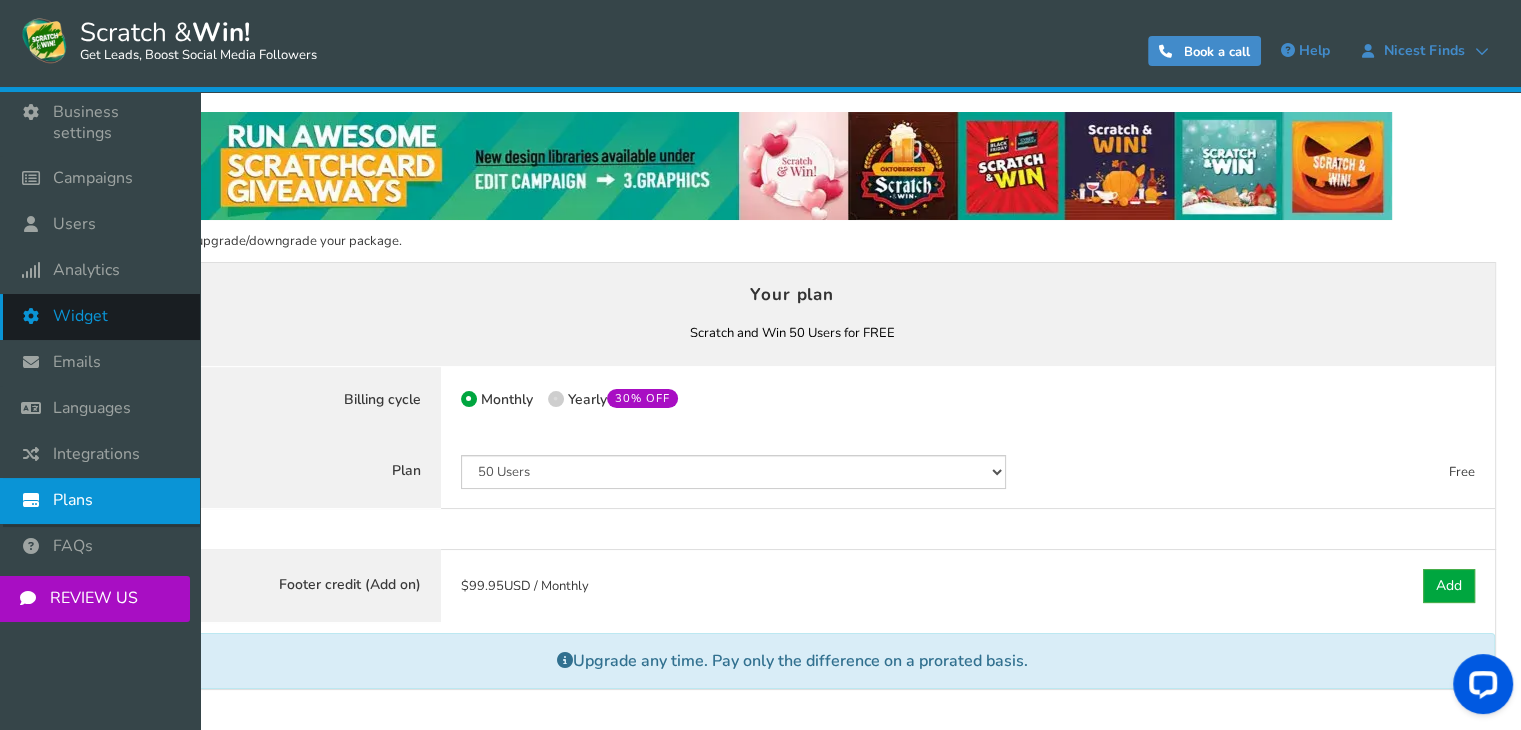 click on "Widget" at bounding box center (80, 316) 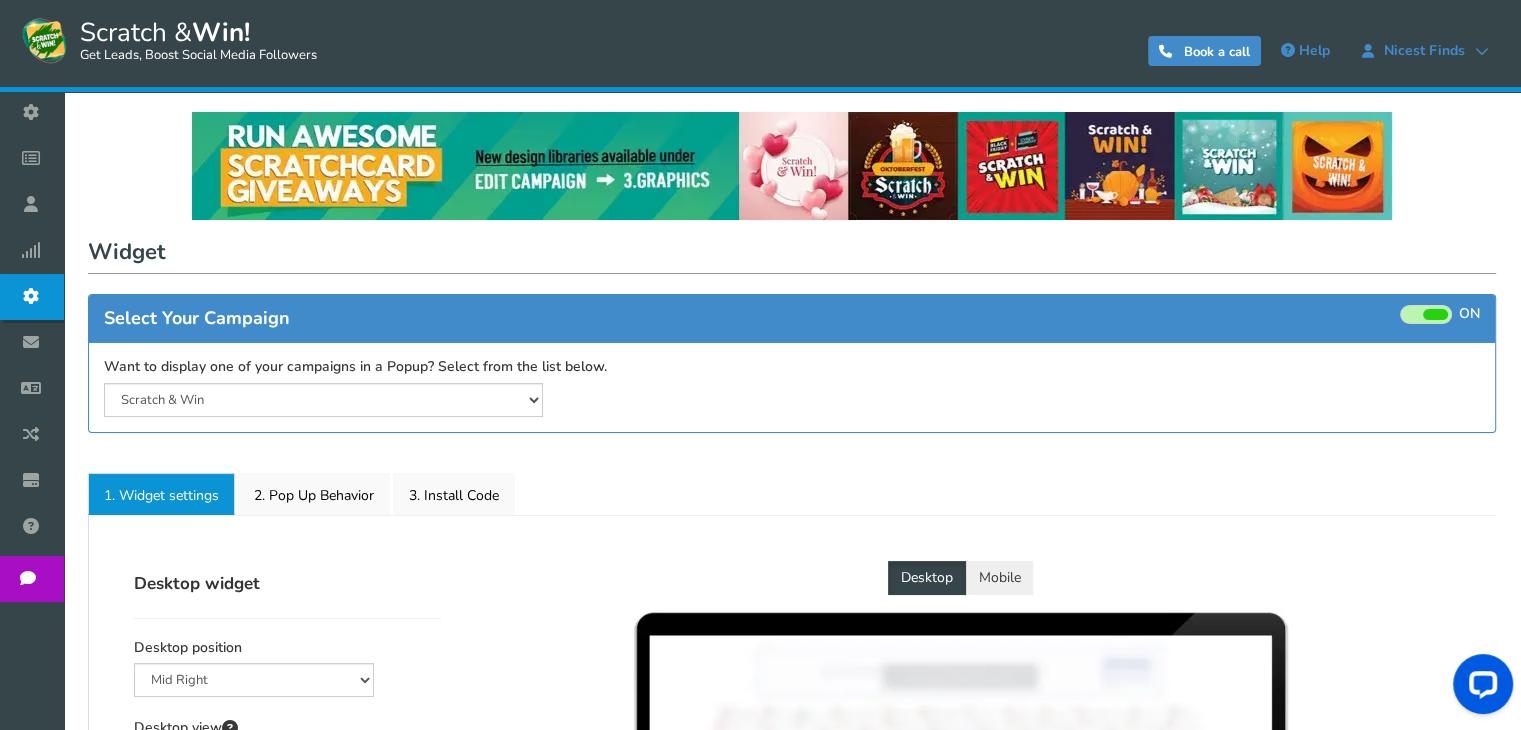 select on "mid-bottom-bar" 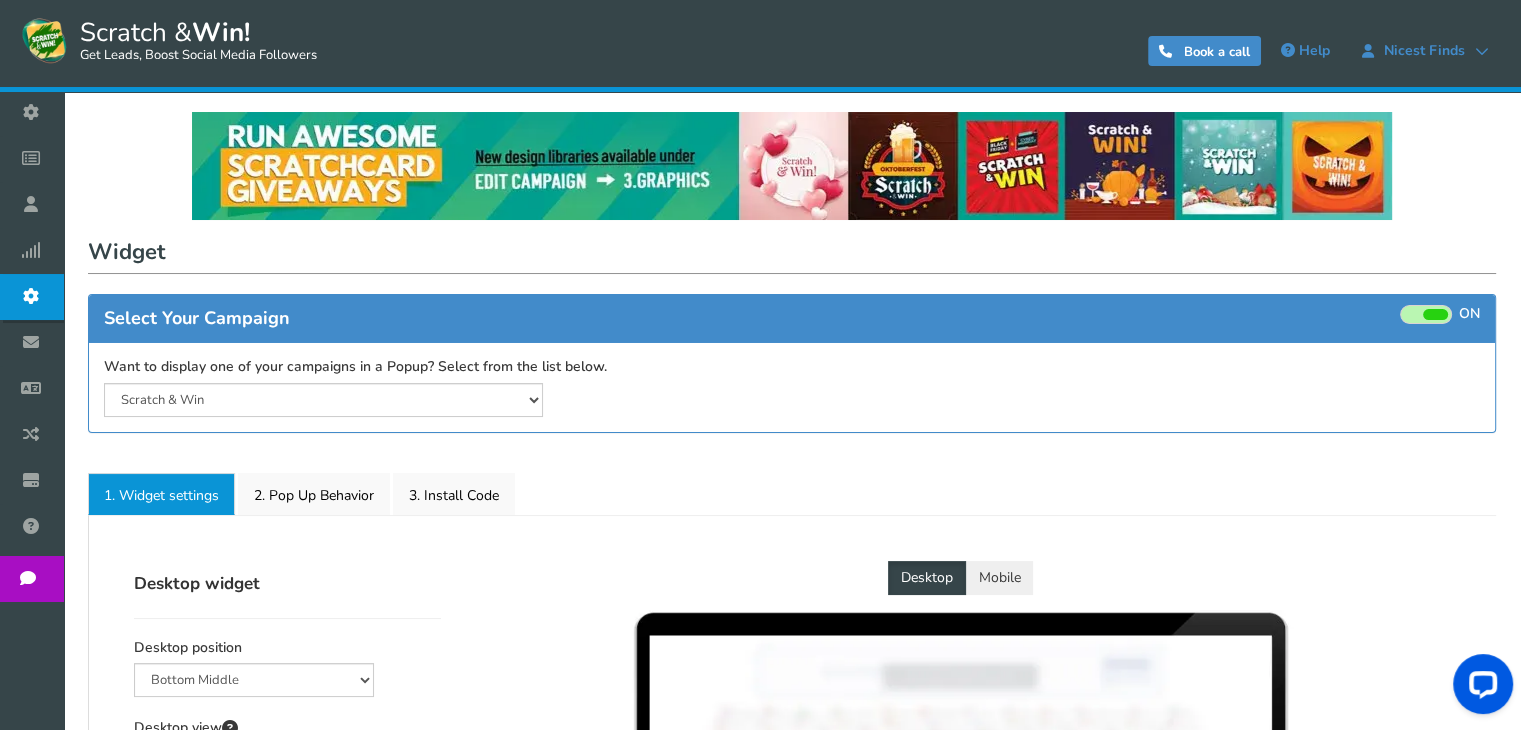 radio on "true" 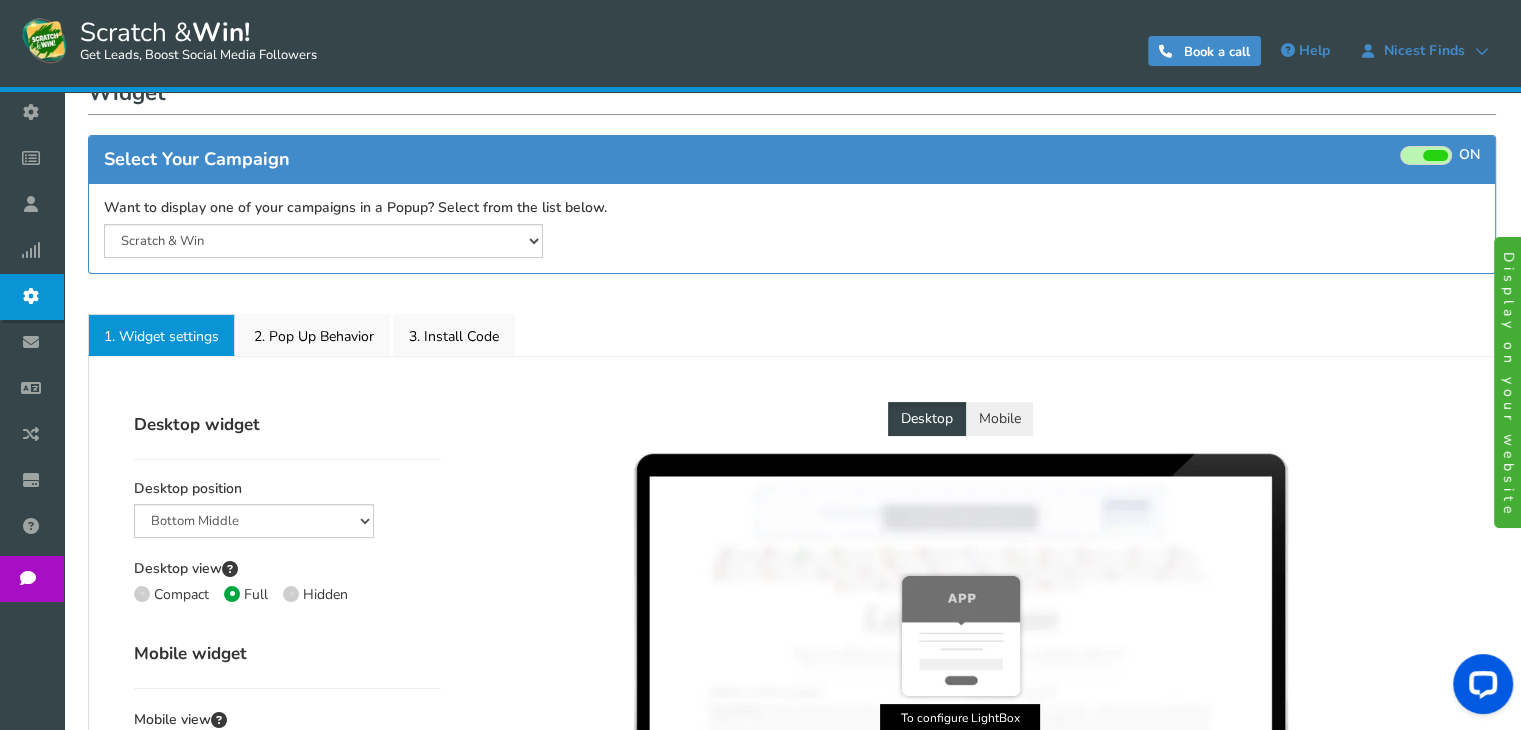 scroll, scrollTop: 160, scrollLeft: 0, axis: vertical 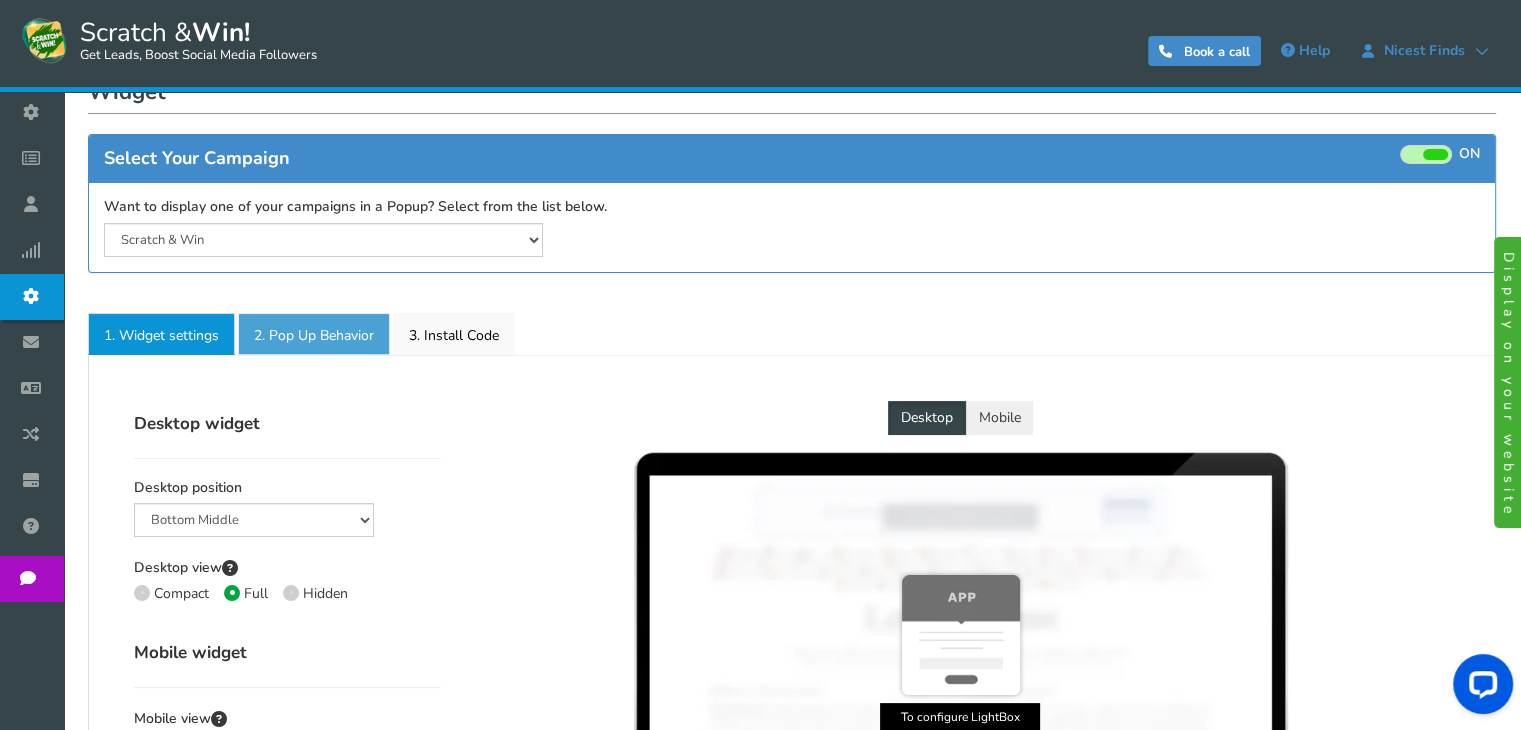 click on "2. Pop Up Behavior" at bounding box center [314, 334] 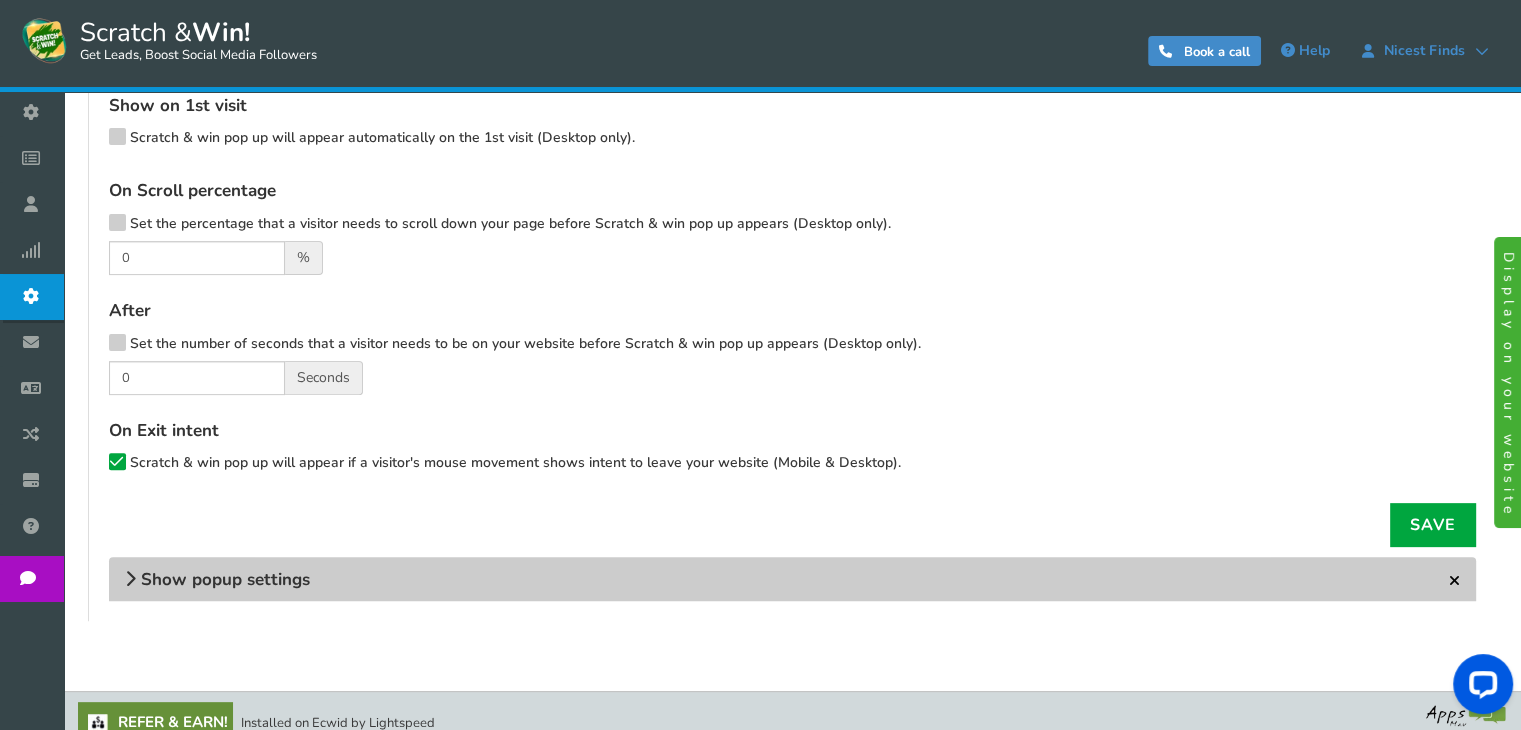 scroll, scrollTop: 580, scrollLeft: 0, axis: vertical 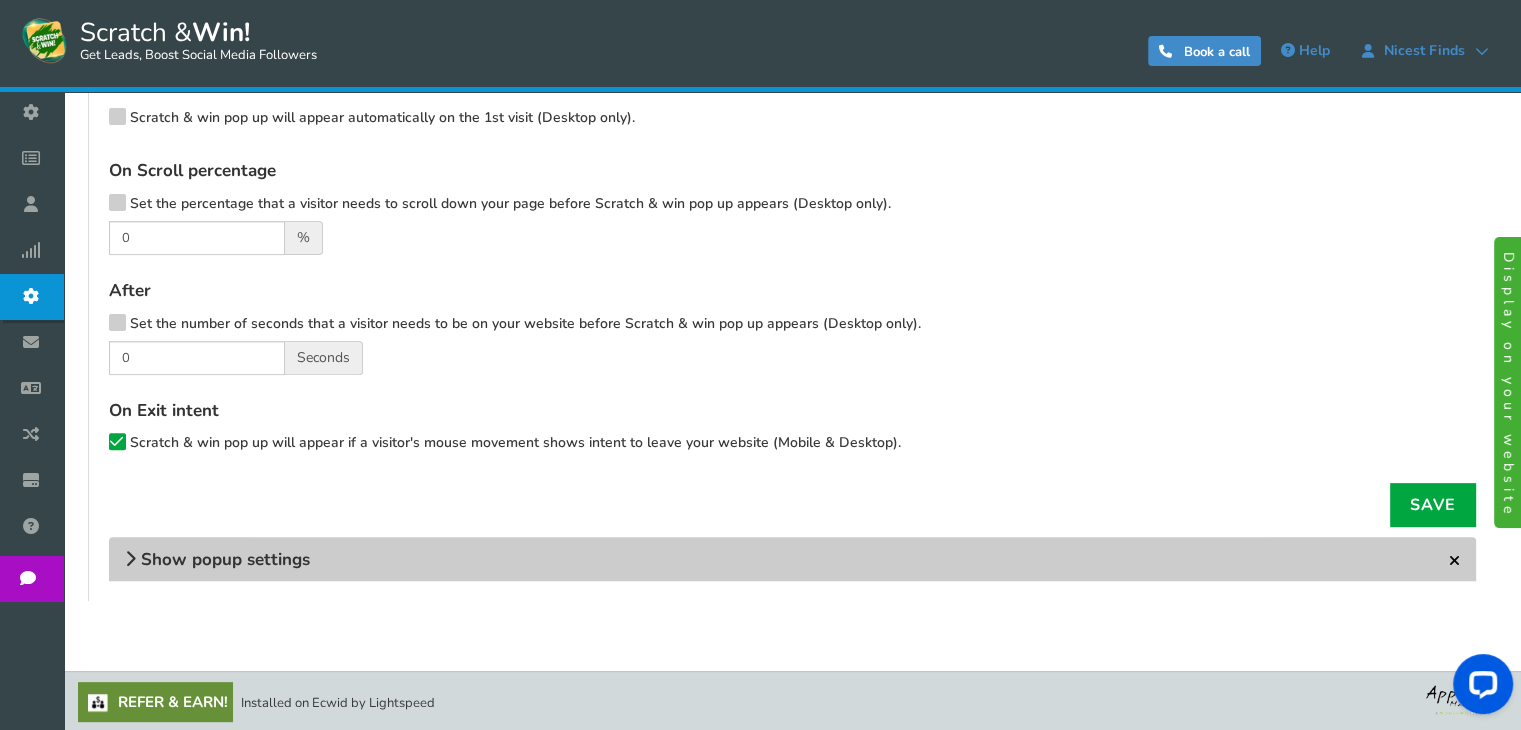 click on "Show popup settings" at bounding box center (225, 559) 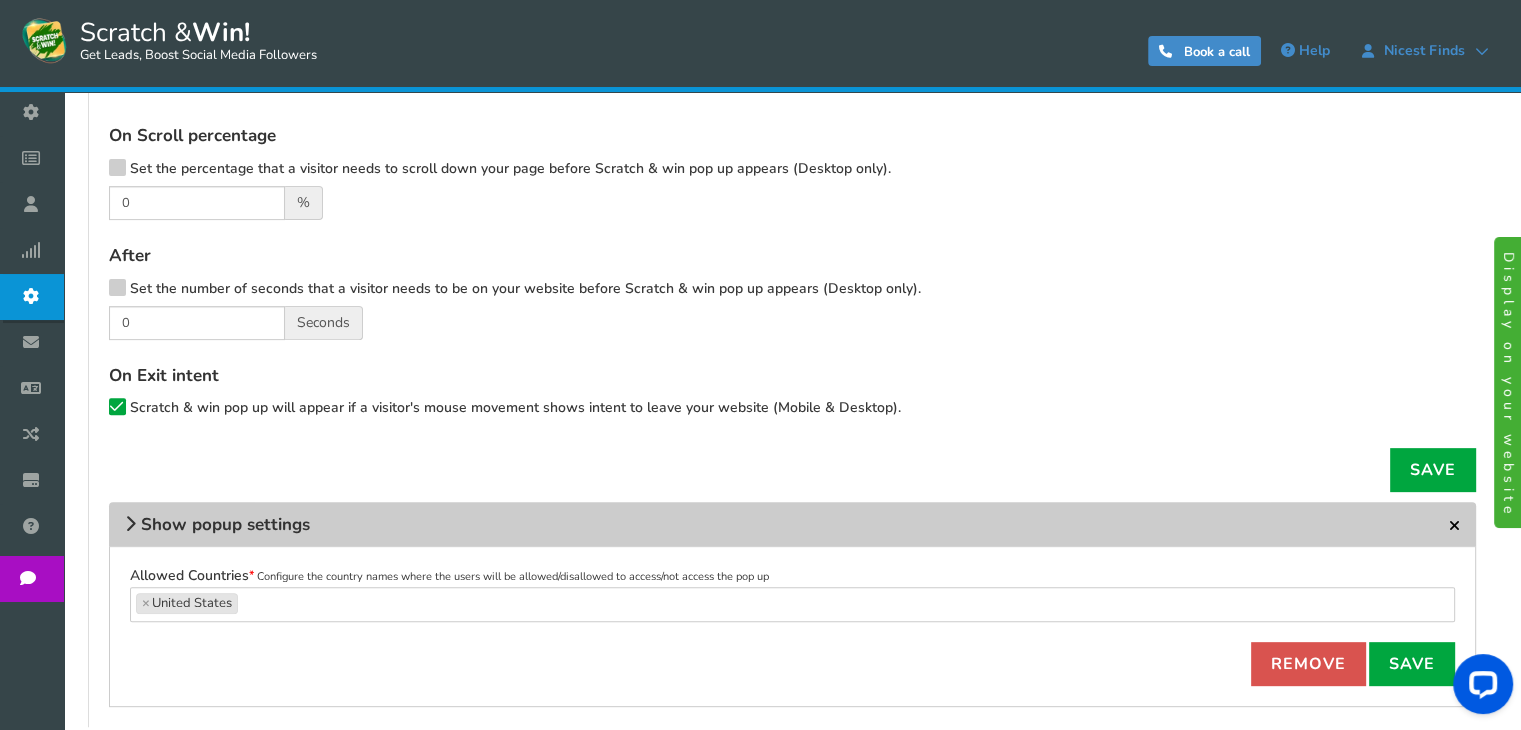 click on "Show popup settings" at bounding box center [225, 524] 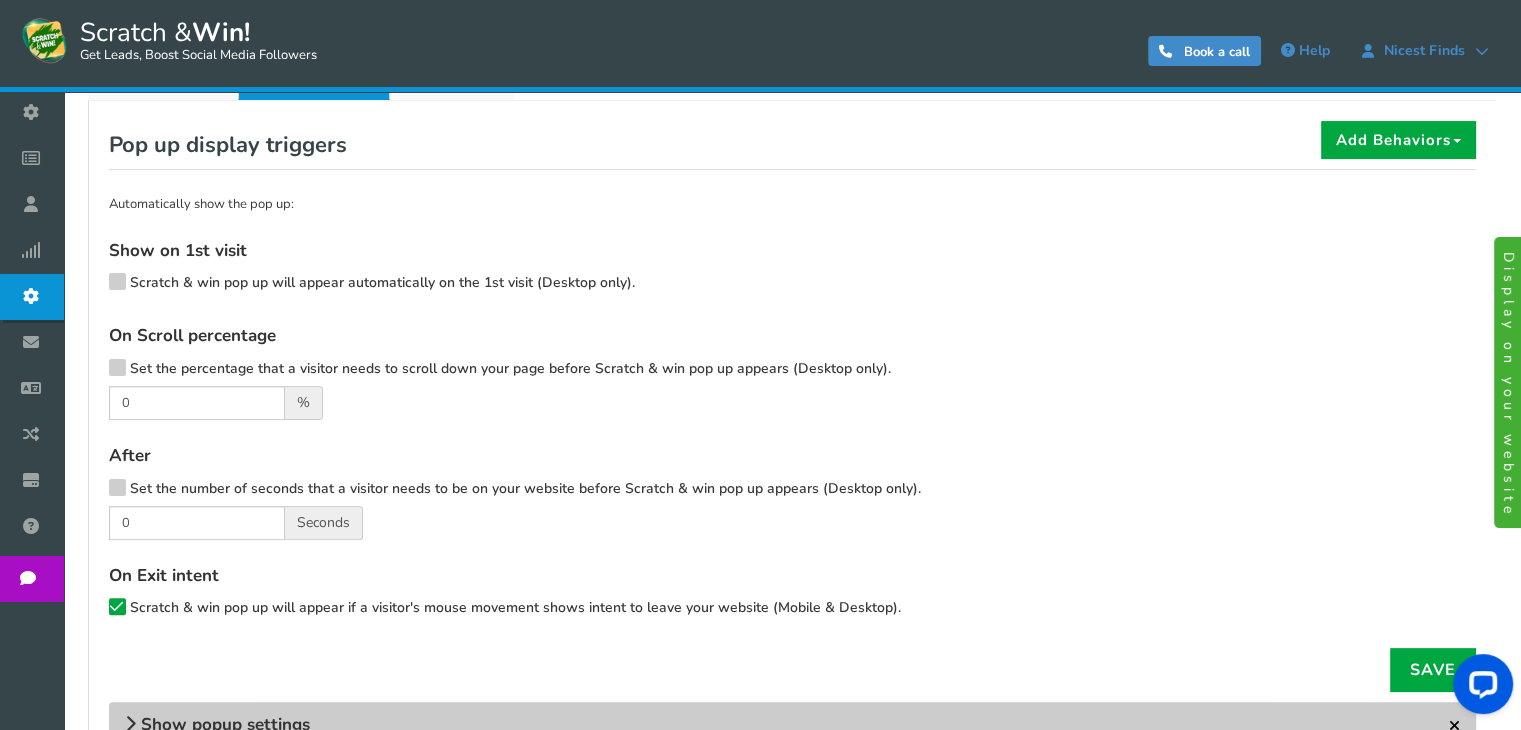 scroll, scrollTop: 408, scrollLeft: 0, axis: vertical 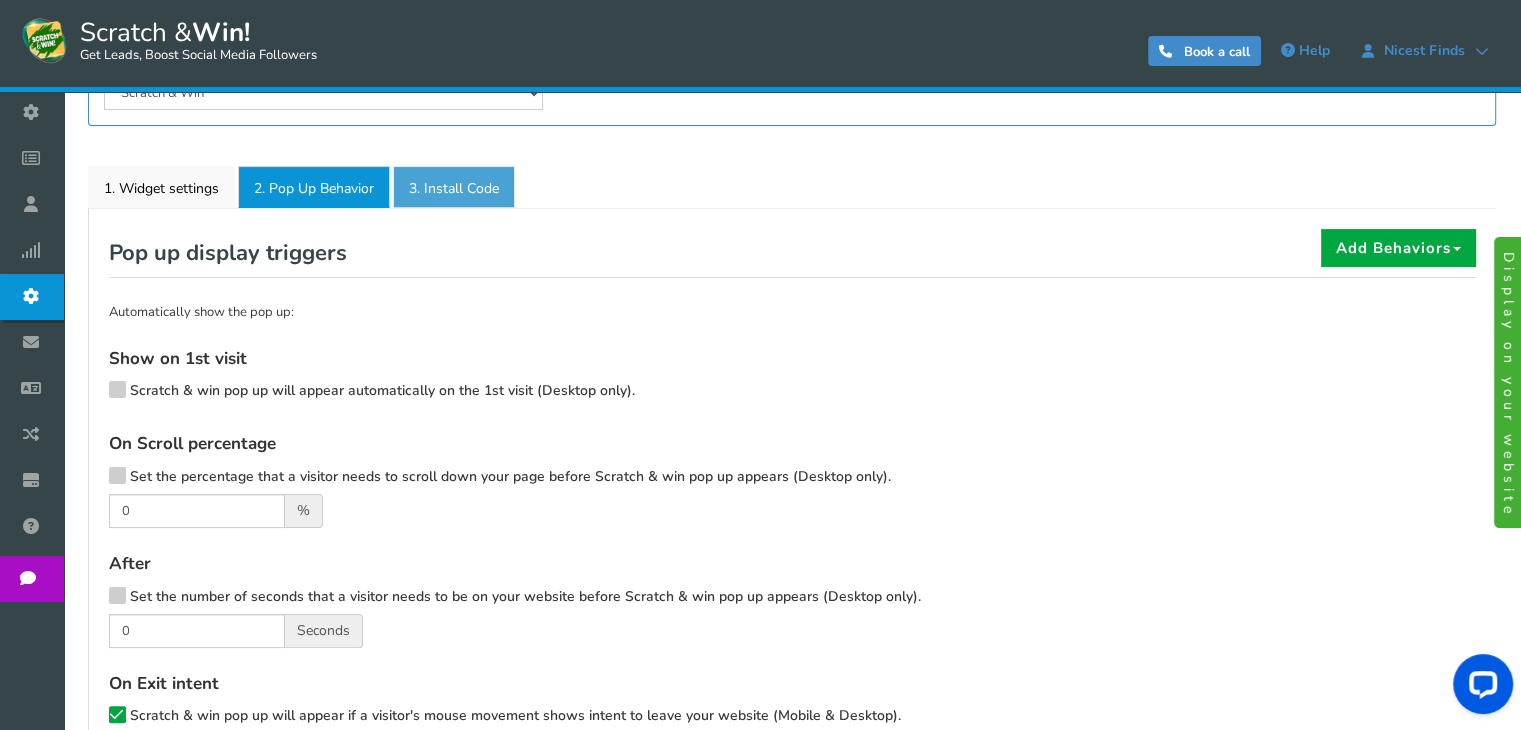 click on "3. Install Code" at bounding box center (454, 187) 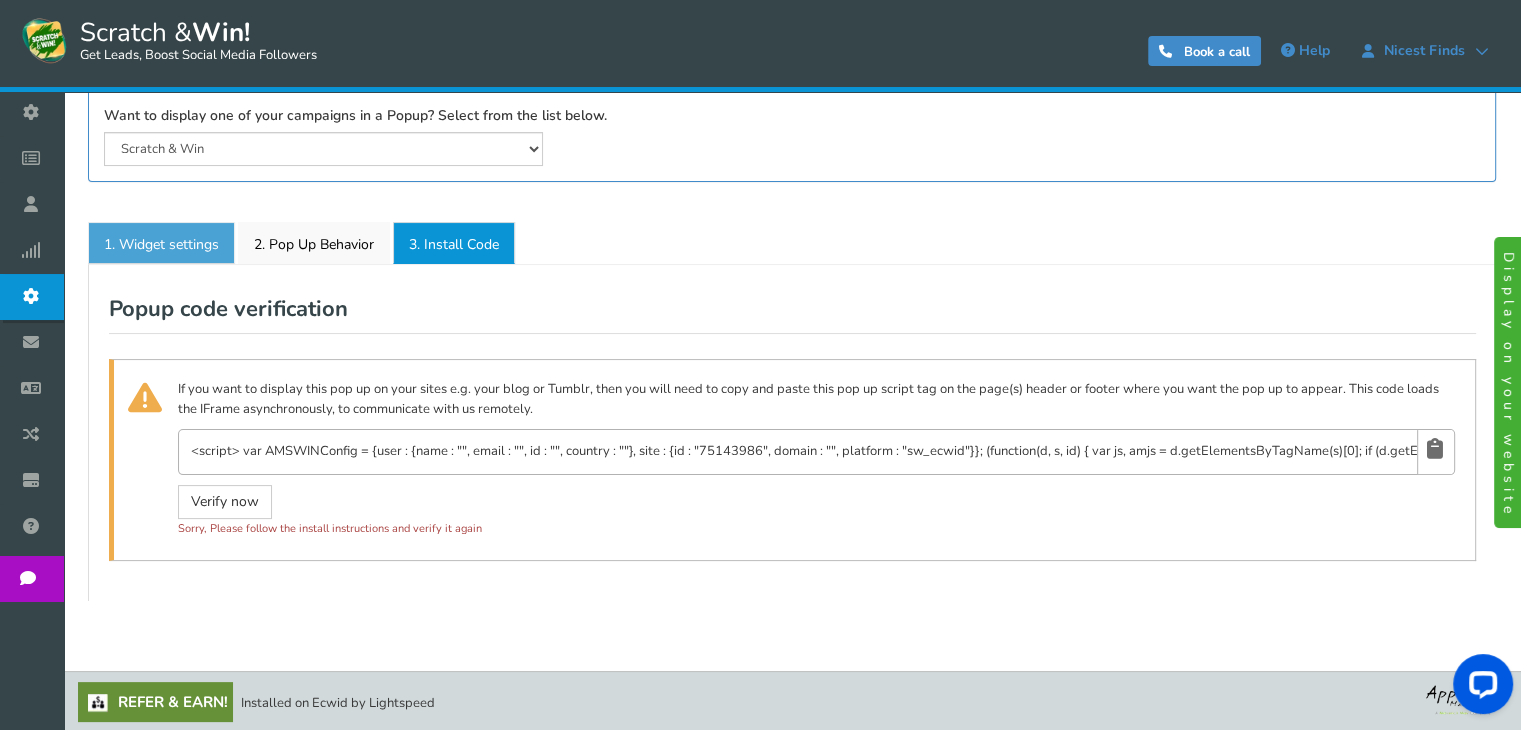 click on "1. Widget settings" at bounding box center (161, 243) 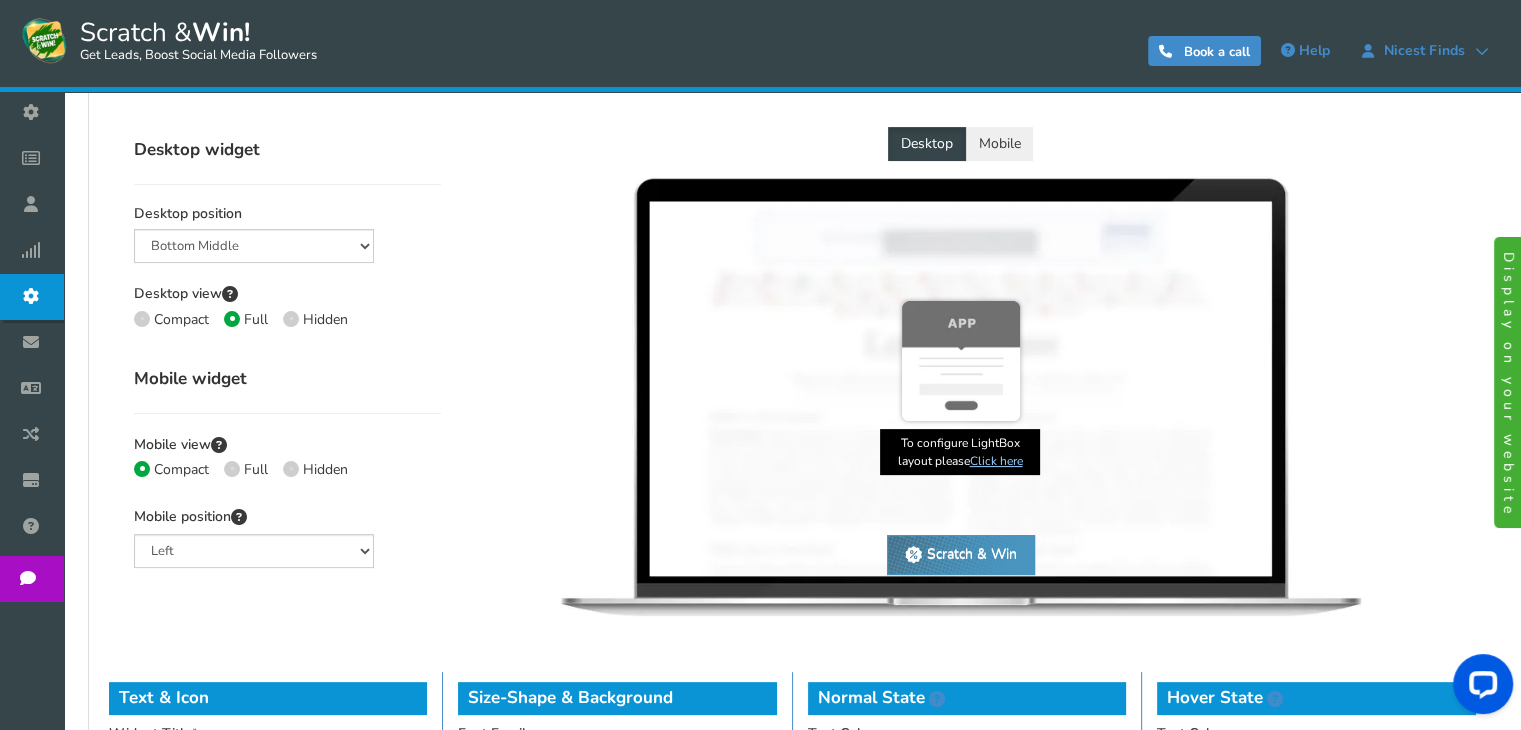 scroll, scrollTop: 432, scrollLeft: 0, axis: vertical 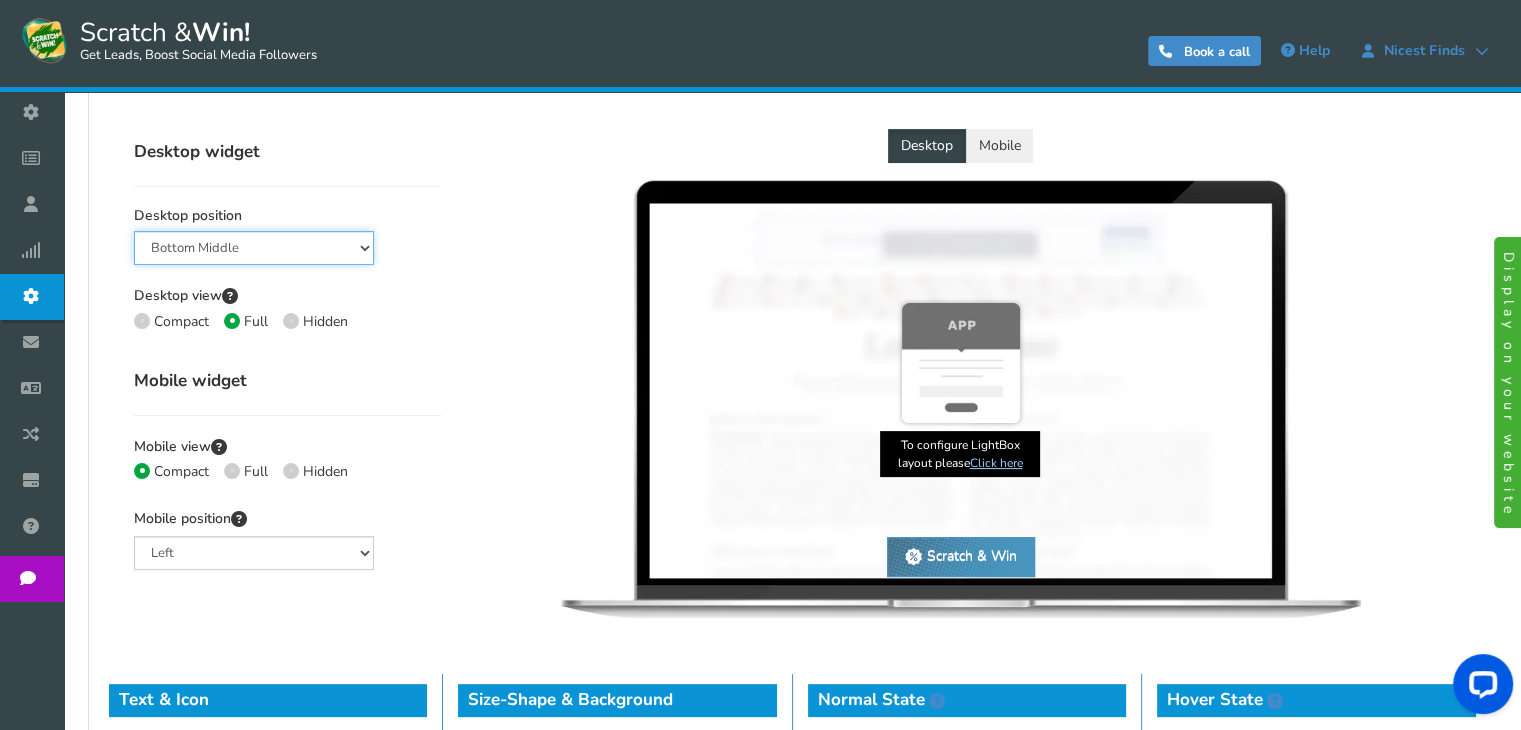 click on "Mid Right
Mid Left
Top Bar
Bottom Bar
Bottom Left
Bottom Right
Bottom Middle" at bounding box center (254, 248) 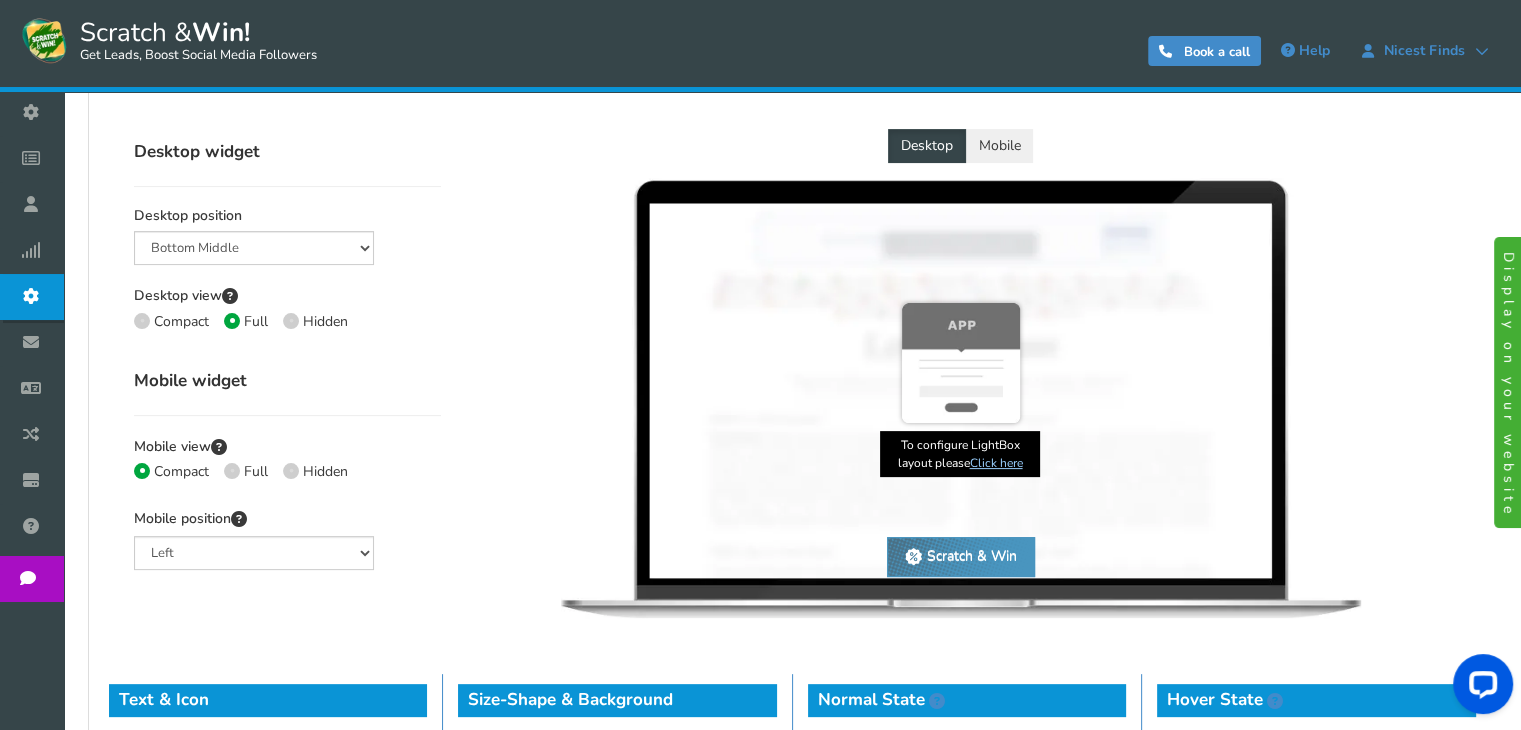 click on "Desktop
Mobile
Scratch & Win
×
Scratch & Win
×
Scratch & Win
Scratch & Win" at bounding box center (961, 381) 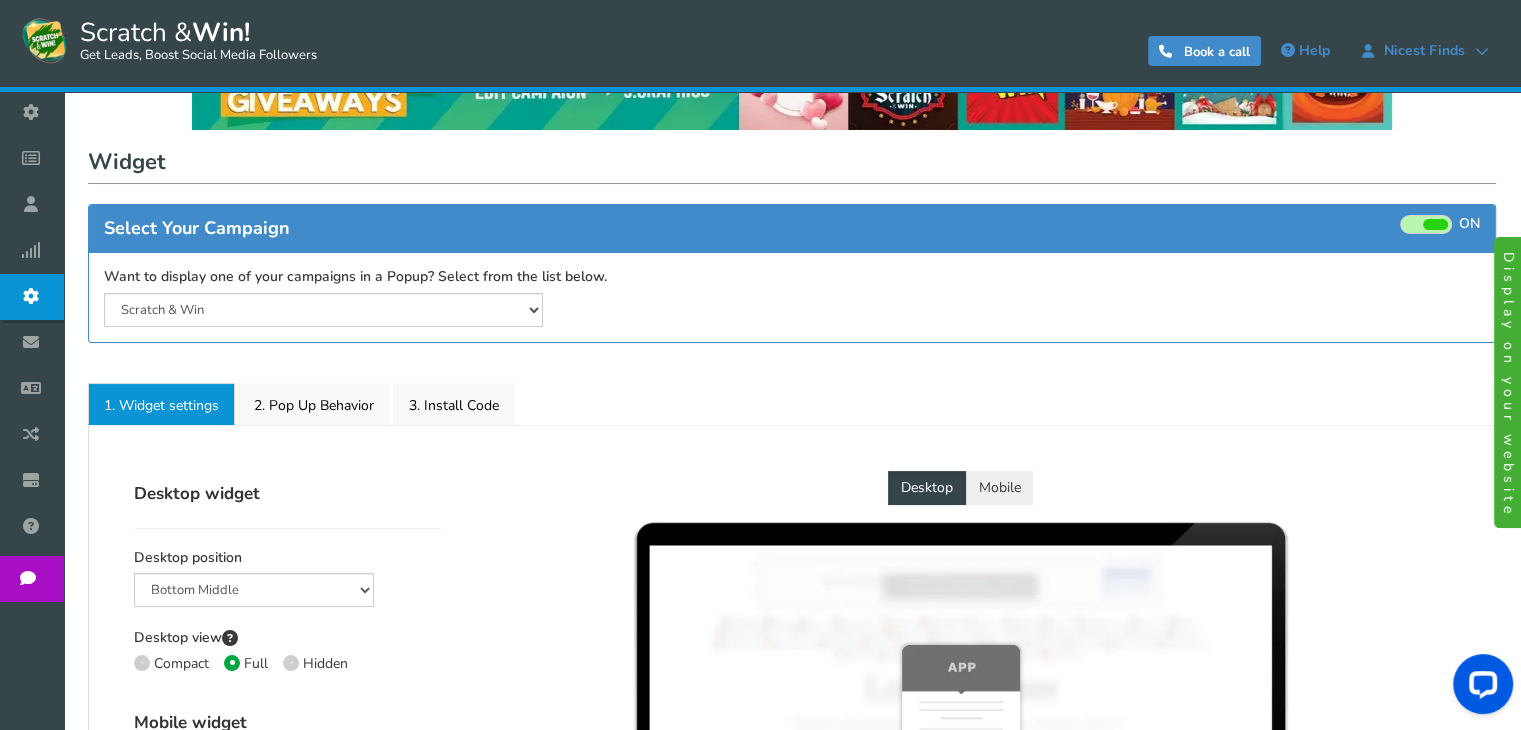 scroll, scrollTop: 15, scrollLeft: 0, axis: vertical 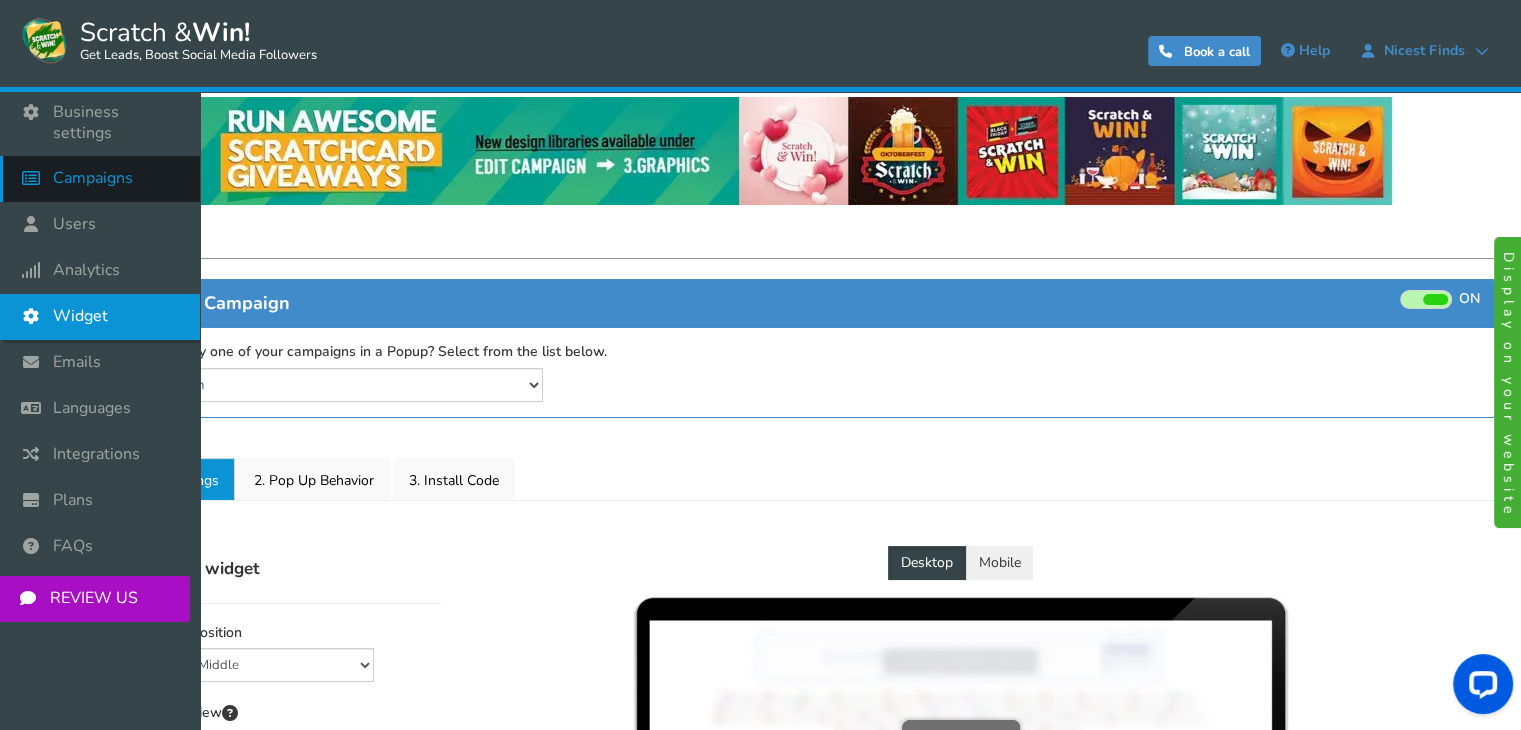 click on "Campaigns" at bounding box center (100, 179) 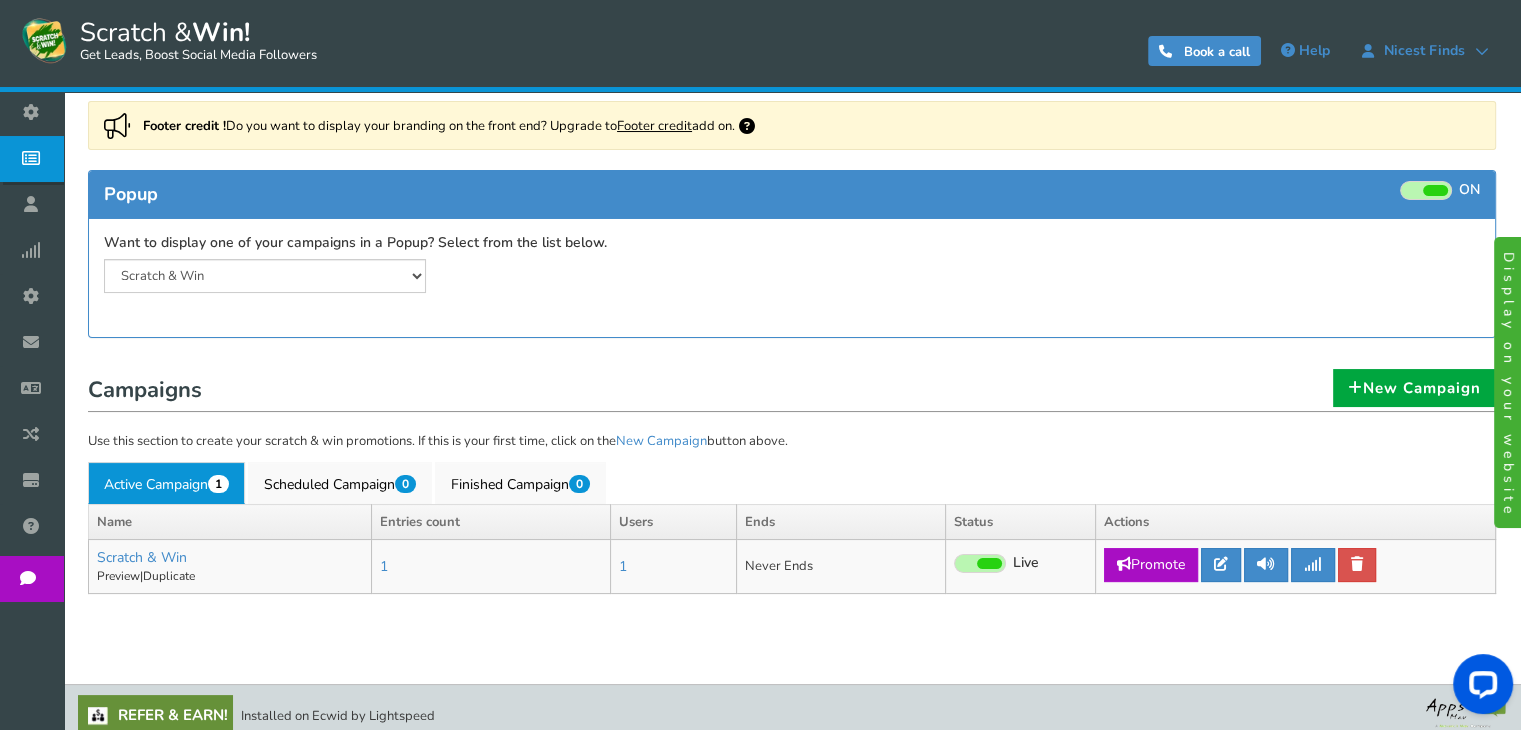 scroll, scrollTop: 147, scrollLeft: 0, axis: vertical 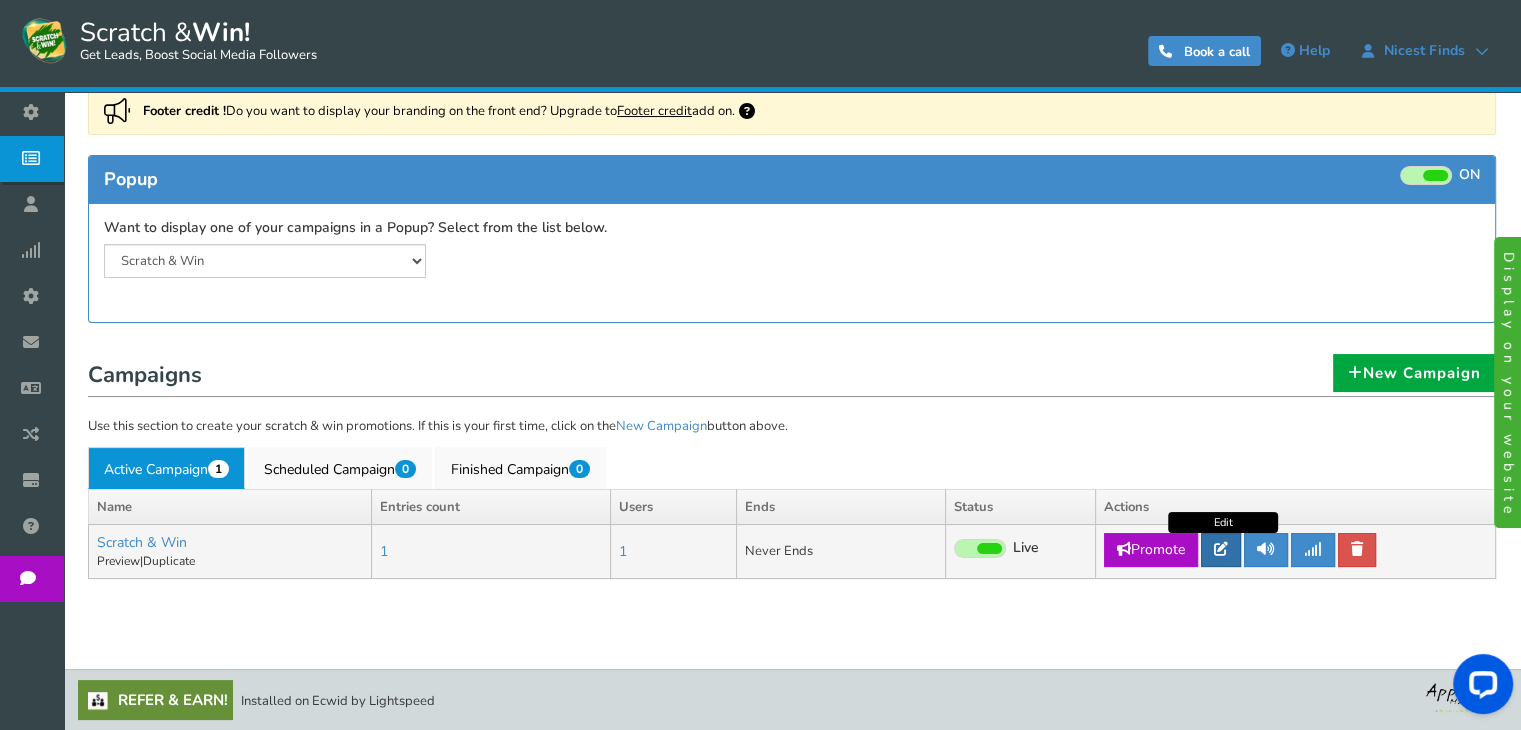 click at bounding box center (1221, 549) 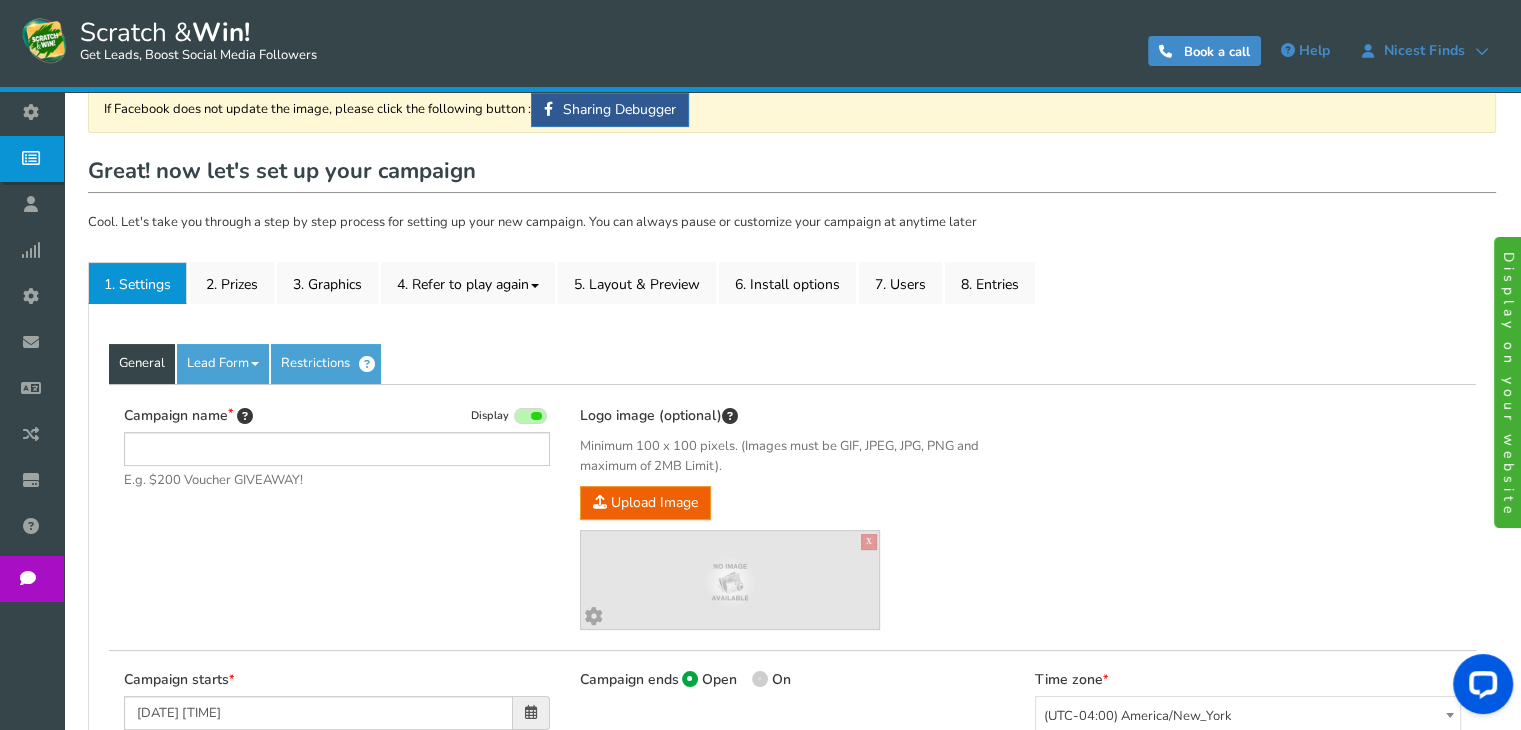 scroll, scrollTop: 0, scrollLeft: 0, axis: both 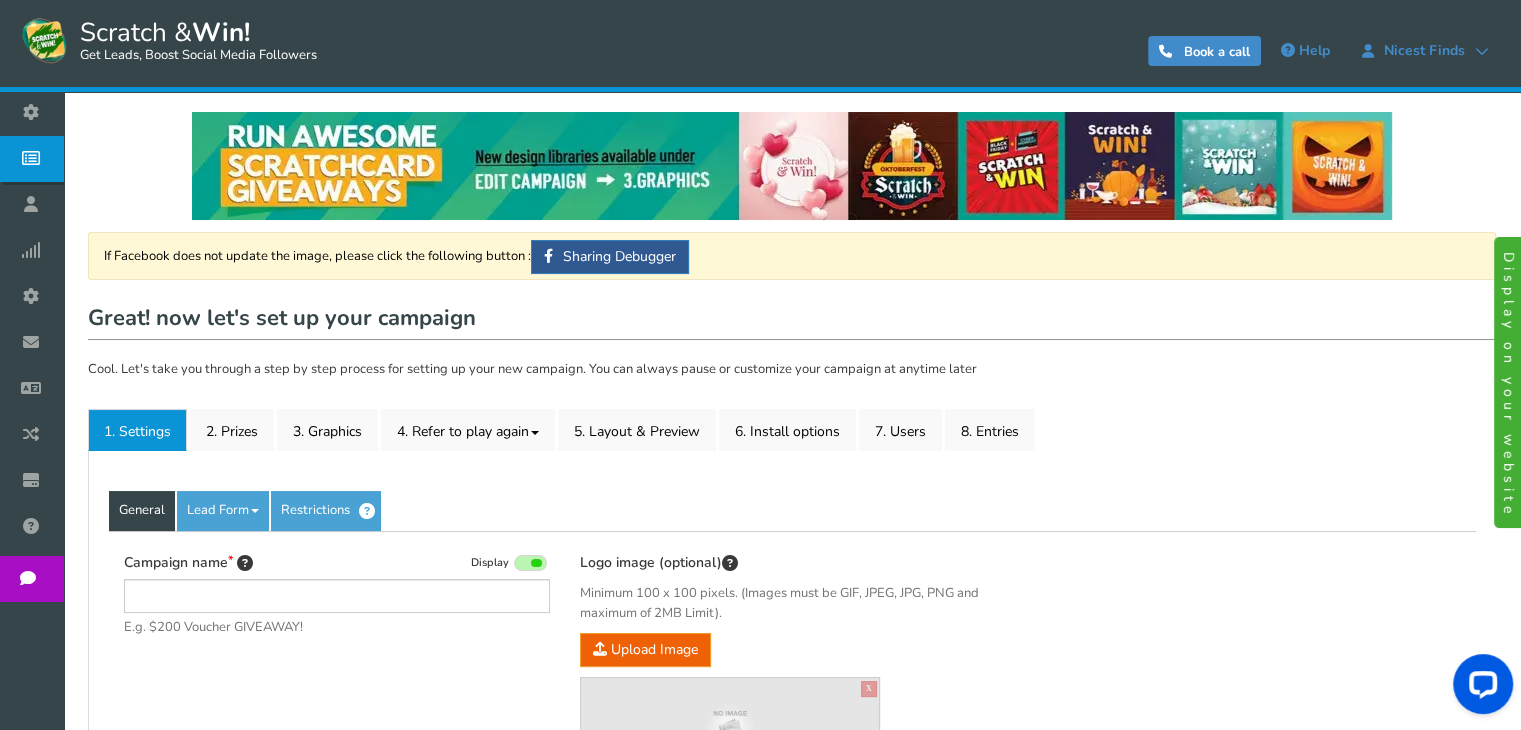 type on "Scratch & Win" 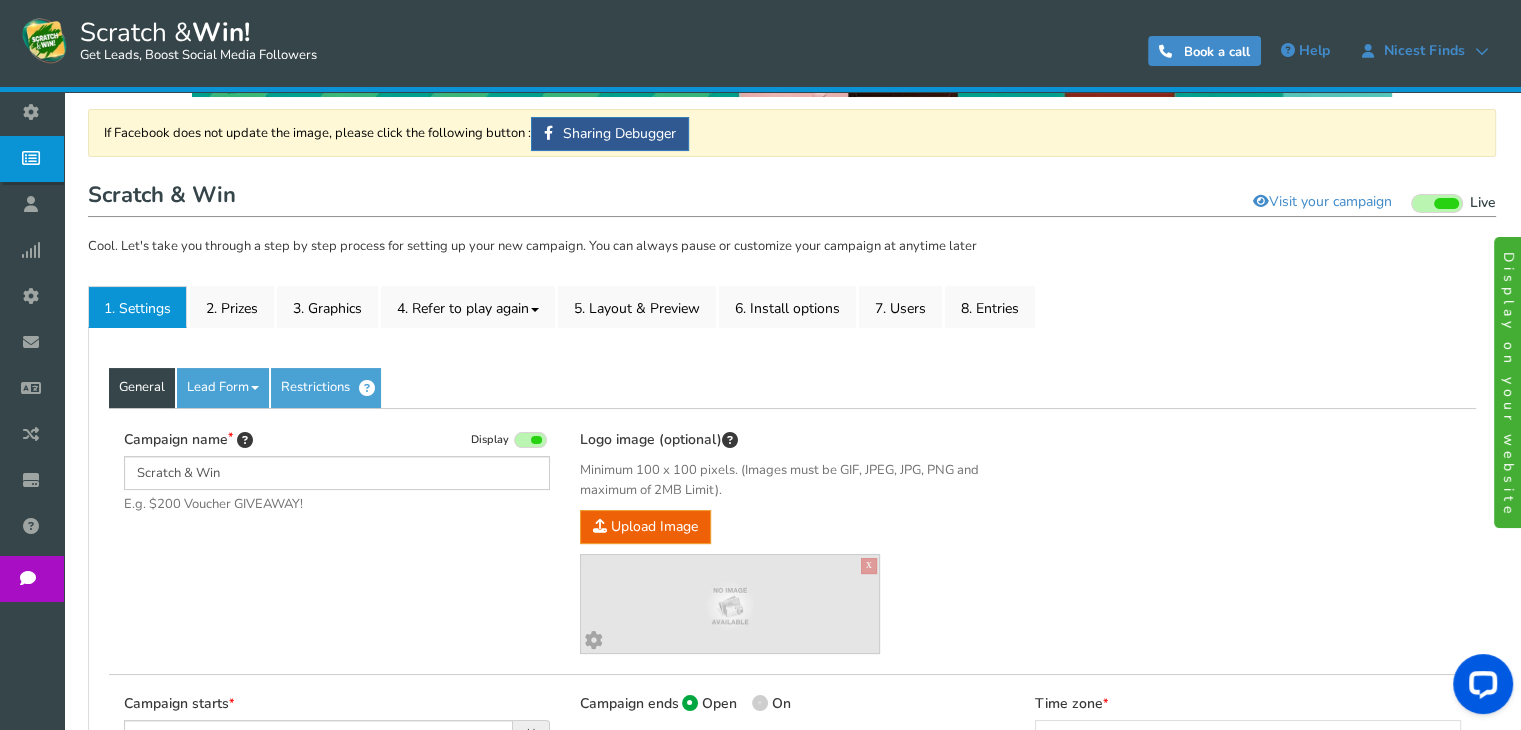 scroll, scrollTop: 124, scrollLeft: 0, axis: vertical 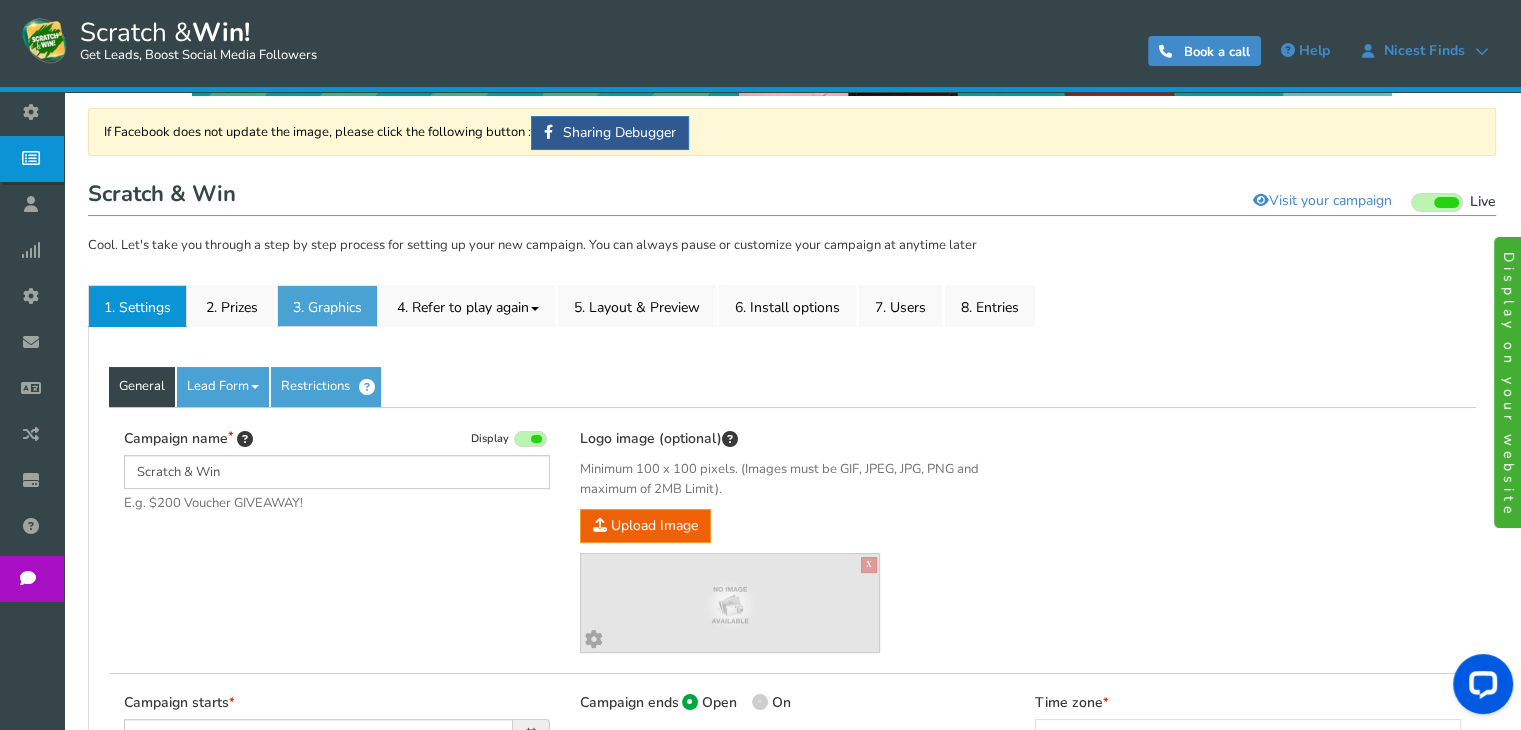 click on "3. Graphics" at bounding box center [327, 306] 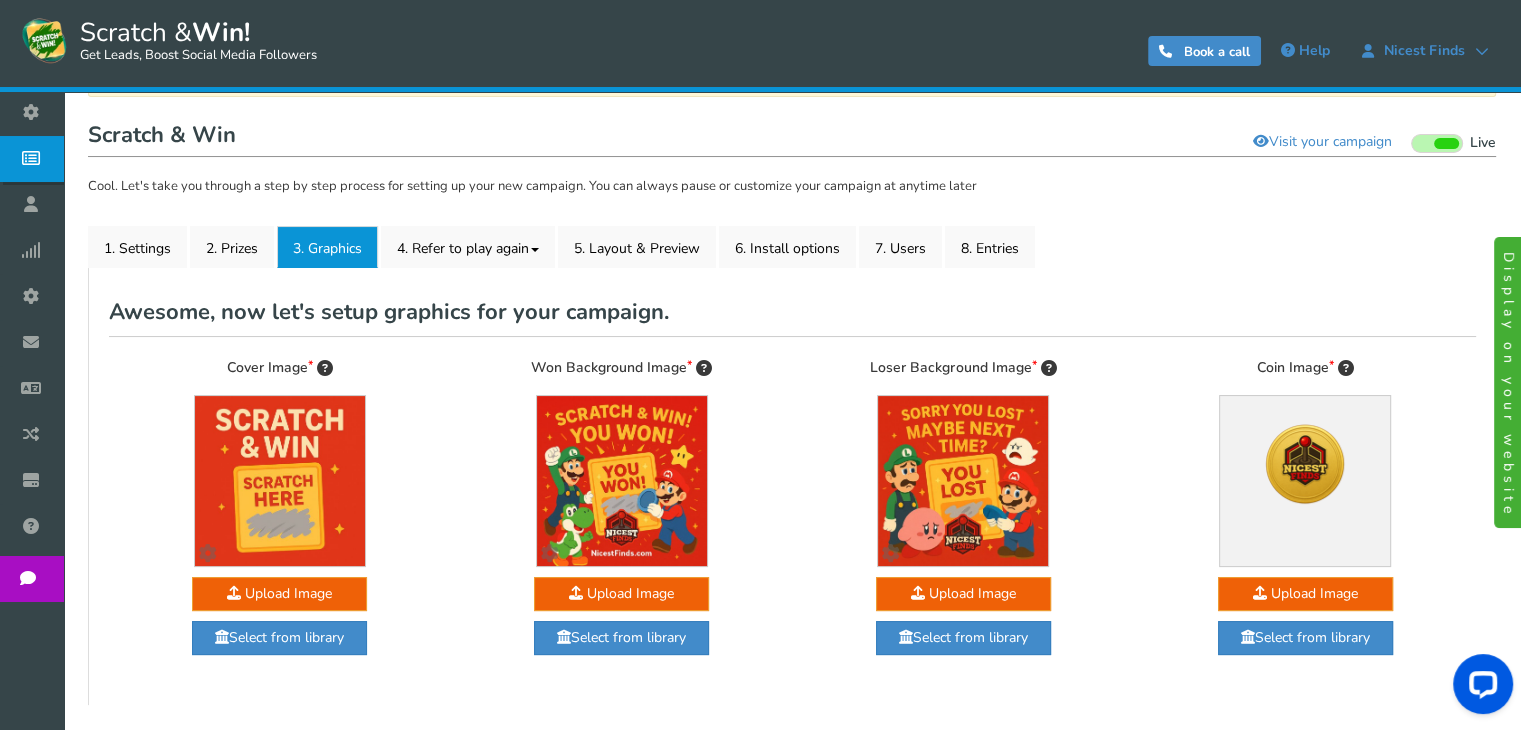 scroll, scrollTop: 176, scrollLeft: 0, axis: vertical 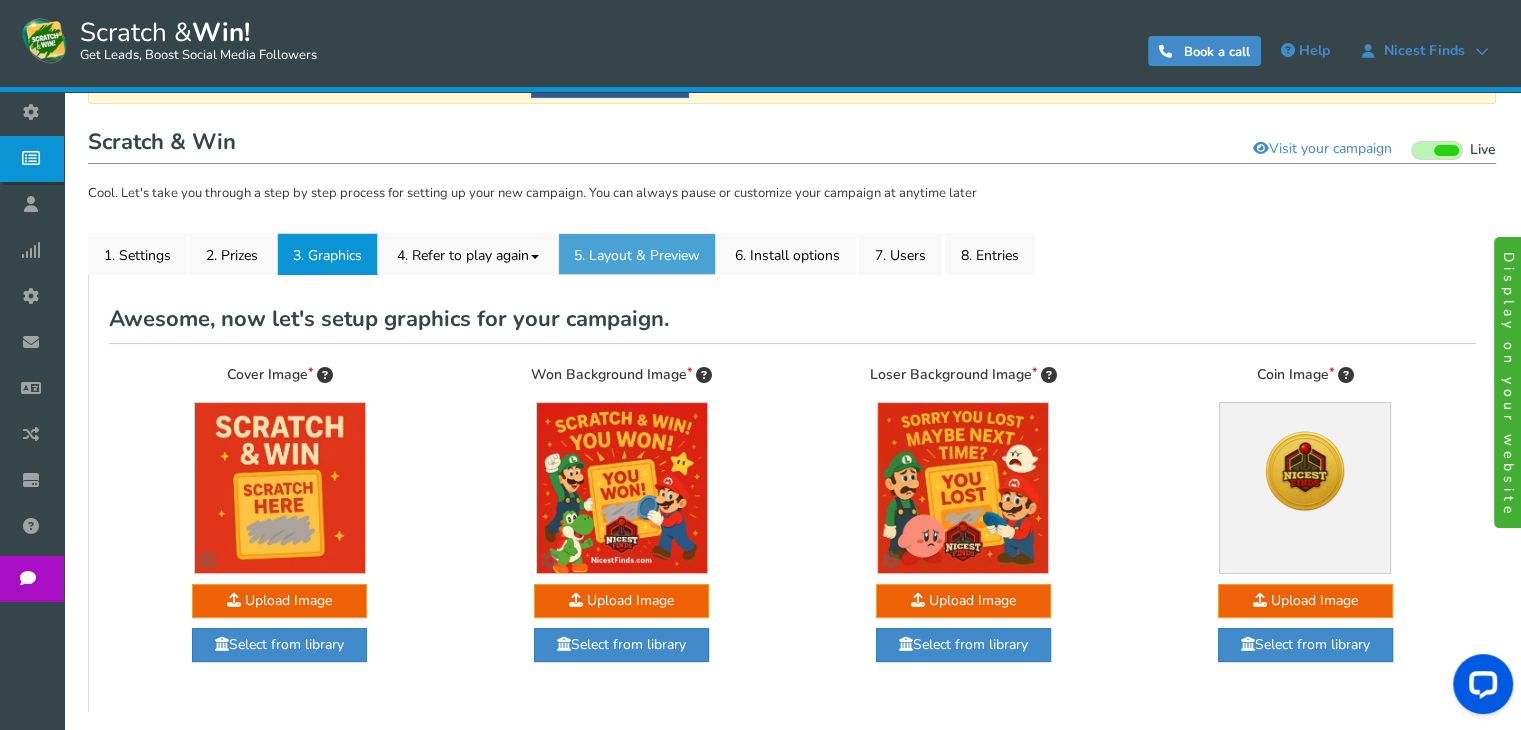 click on "5. Layout & Preview" at bounding box center (637, 254) 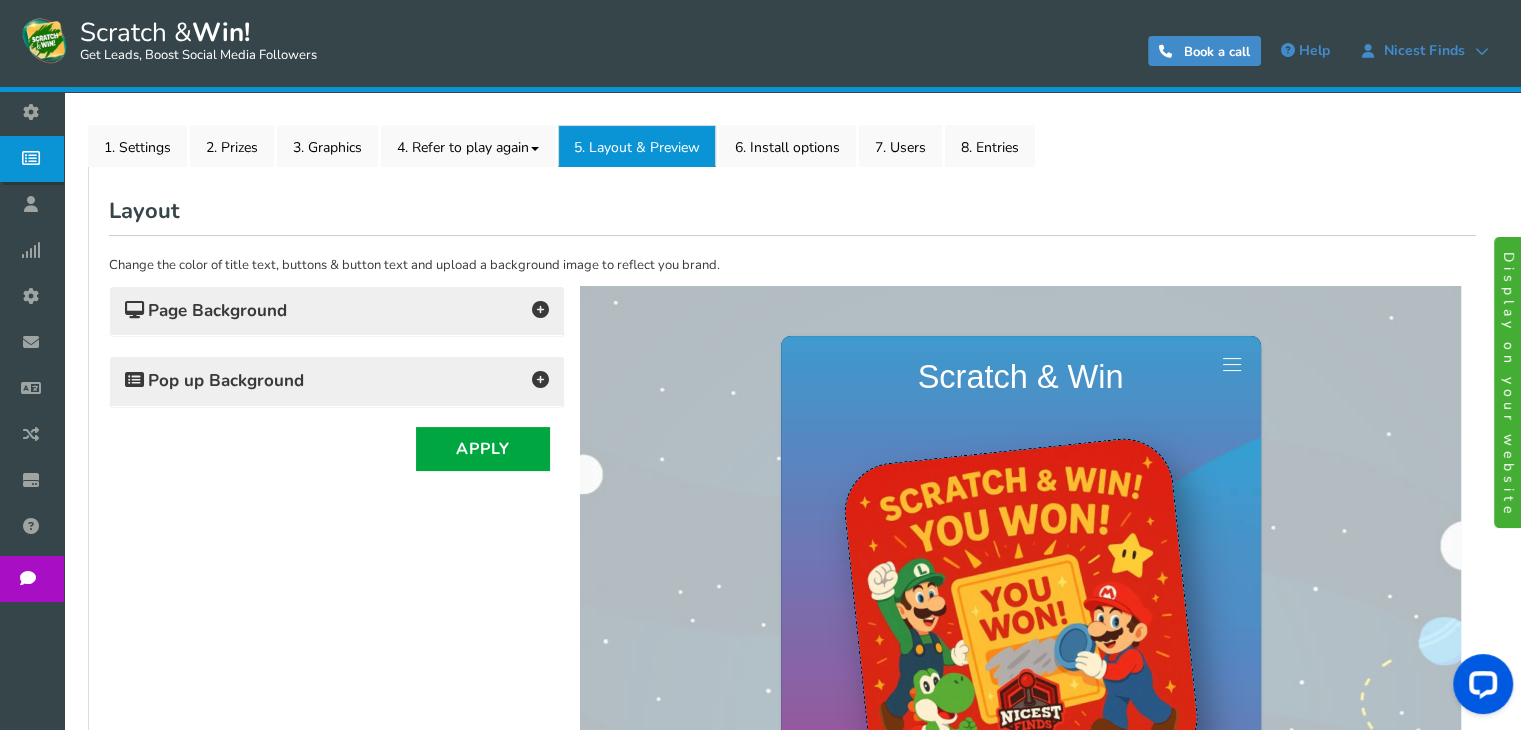scroll, scrollTop: 341, scrollLeft: 0, axis: vertical 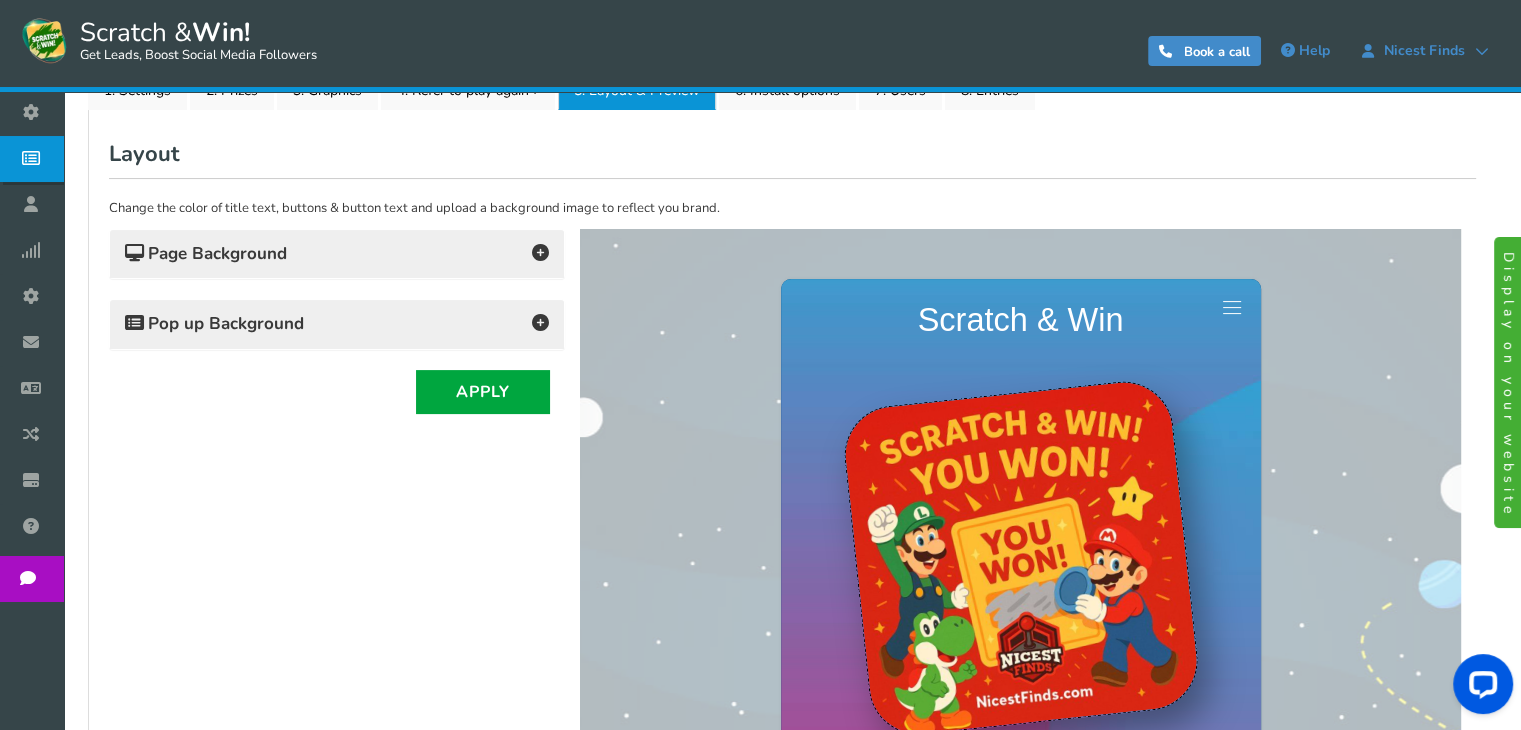 click on "Page Background" at bounding box center (337, 254) 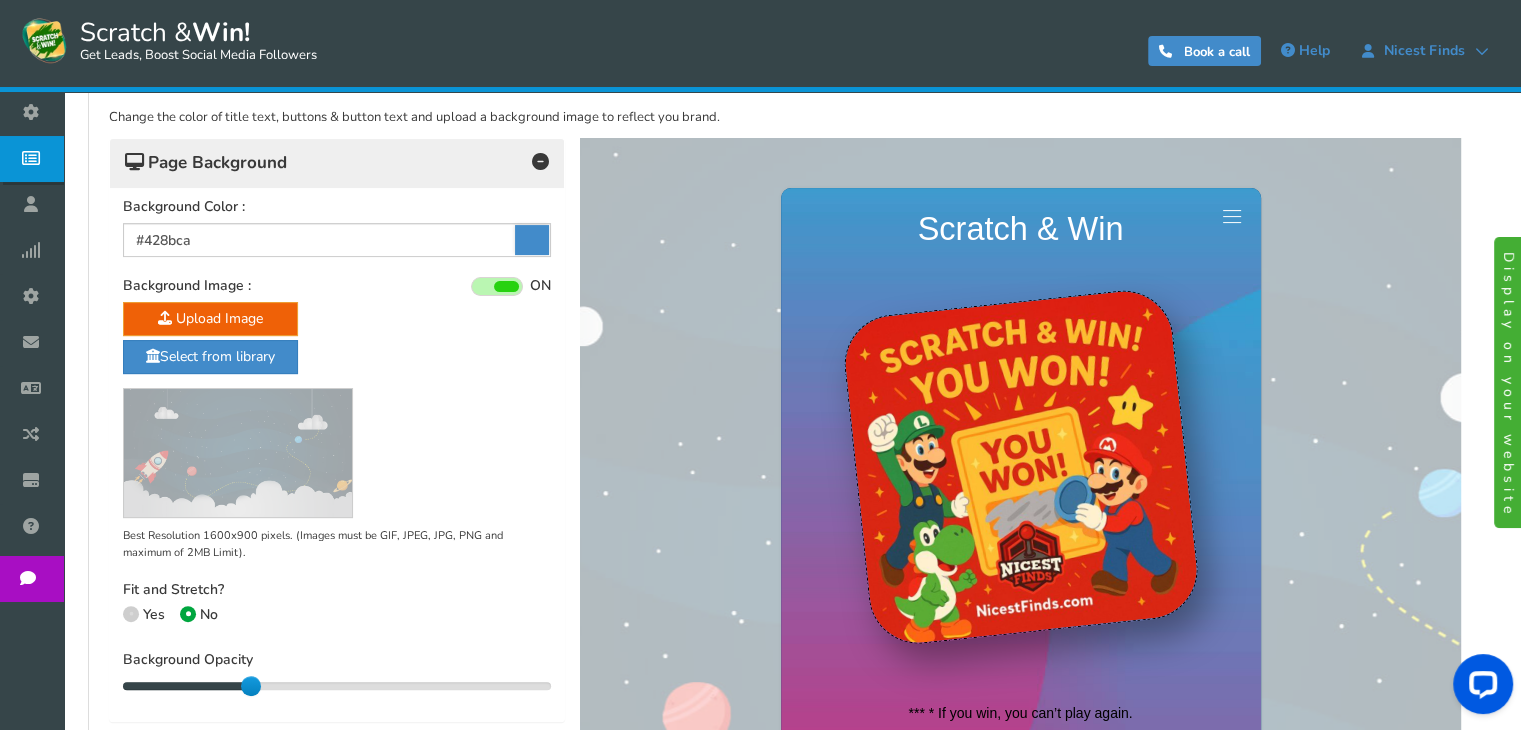 scroll, scrollTop: 421, scrollLeft: 0, axis: vertical 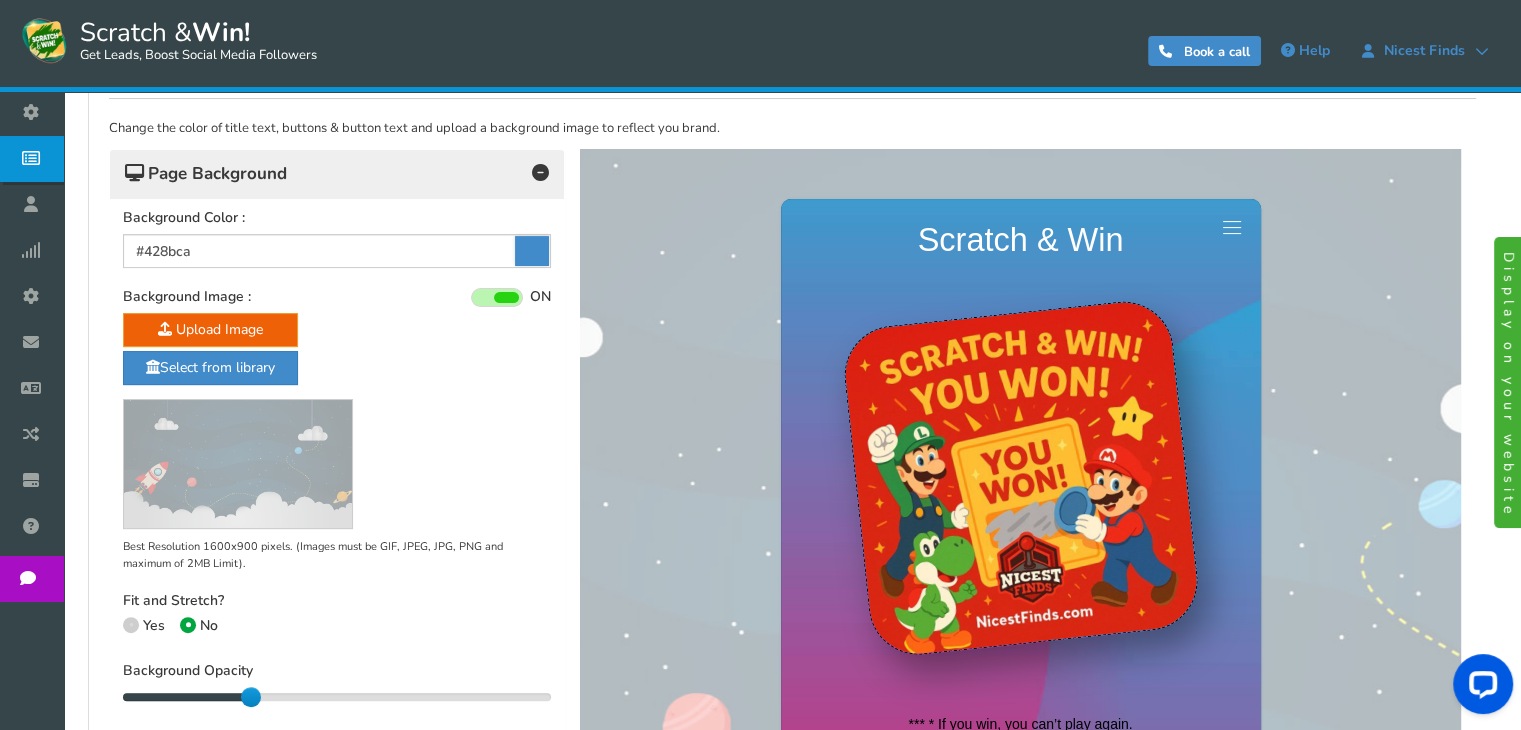 click on "Page Background" at bounding box center [337, 174] 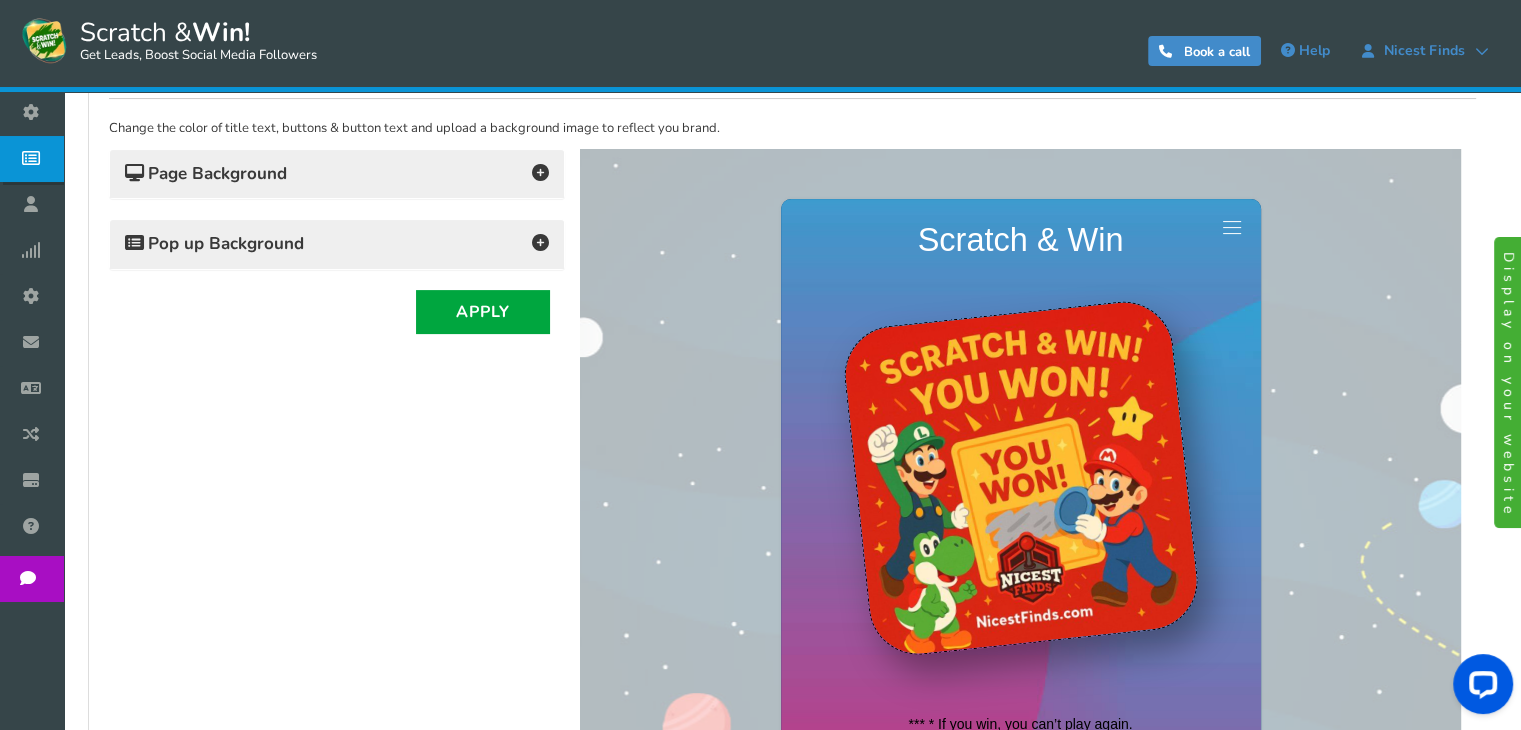 click on "Pop up Background" at bounding box center (337, 244) 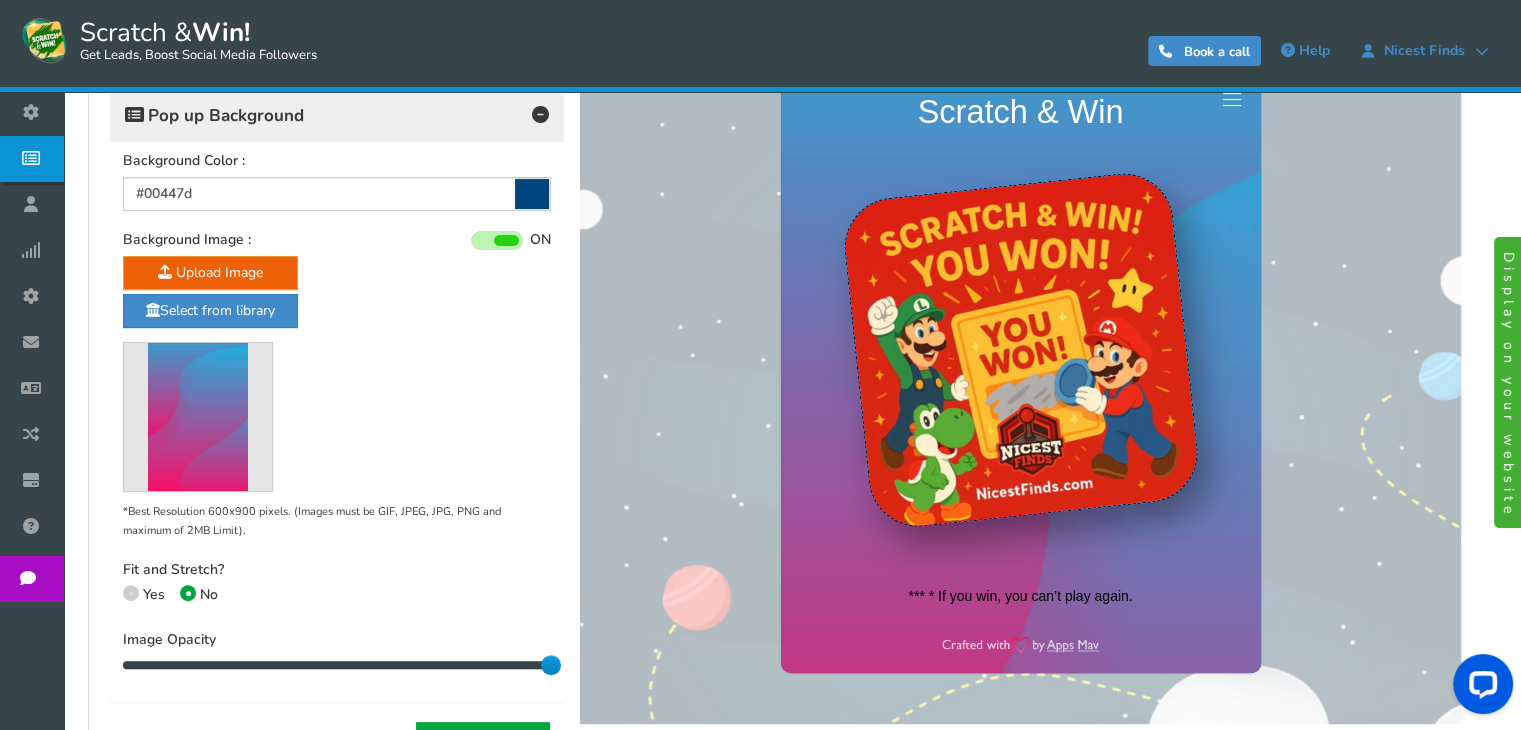 scroll, scrollTop: 548, scrollLeft: 0, axis: vertical 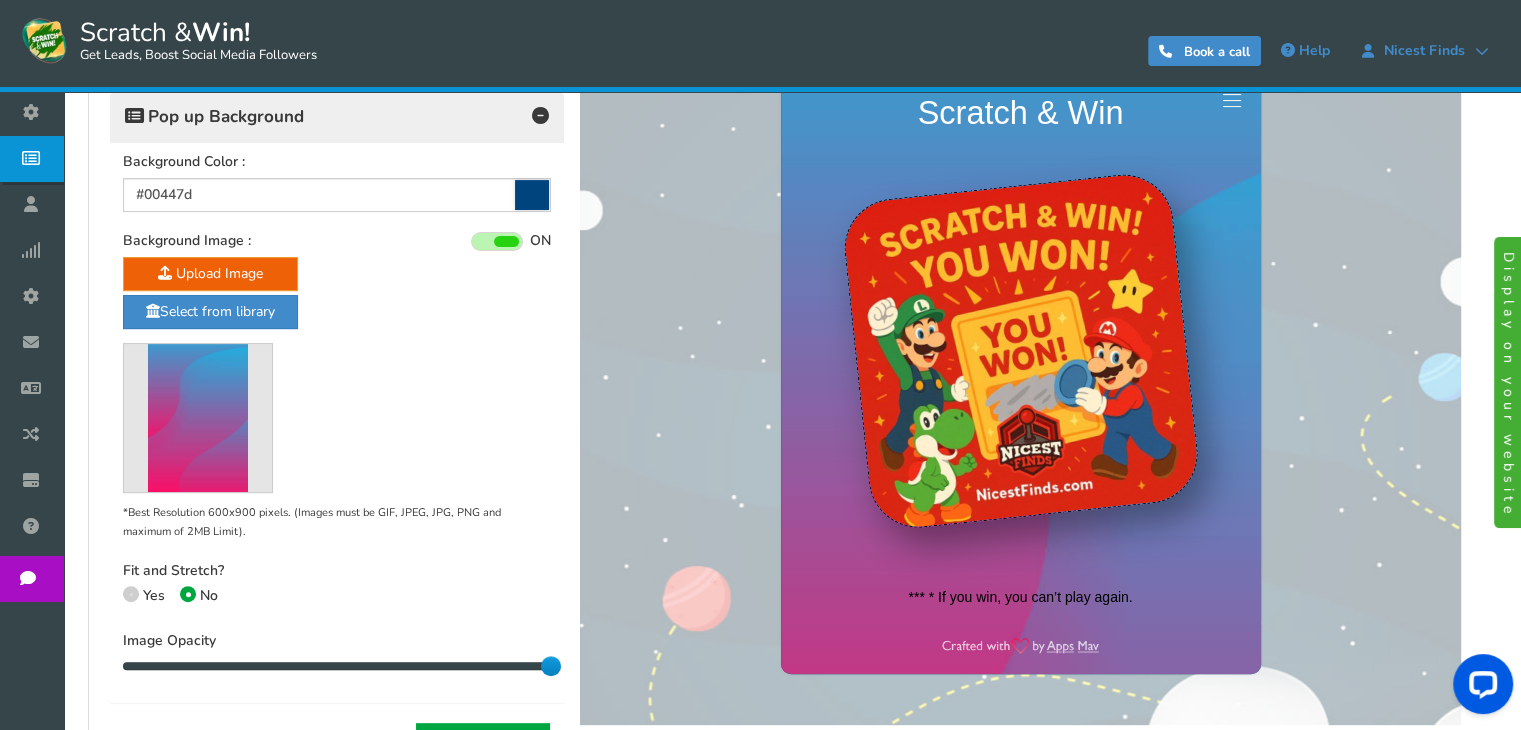 click on "Yes" at bounding box center [154, 595] 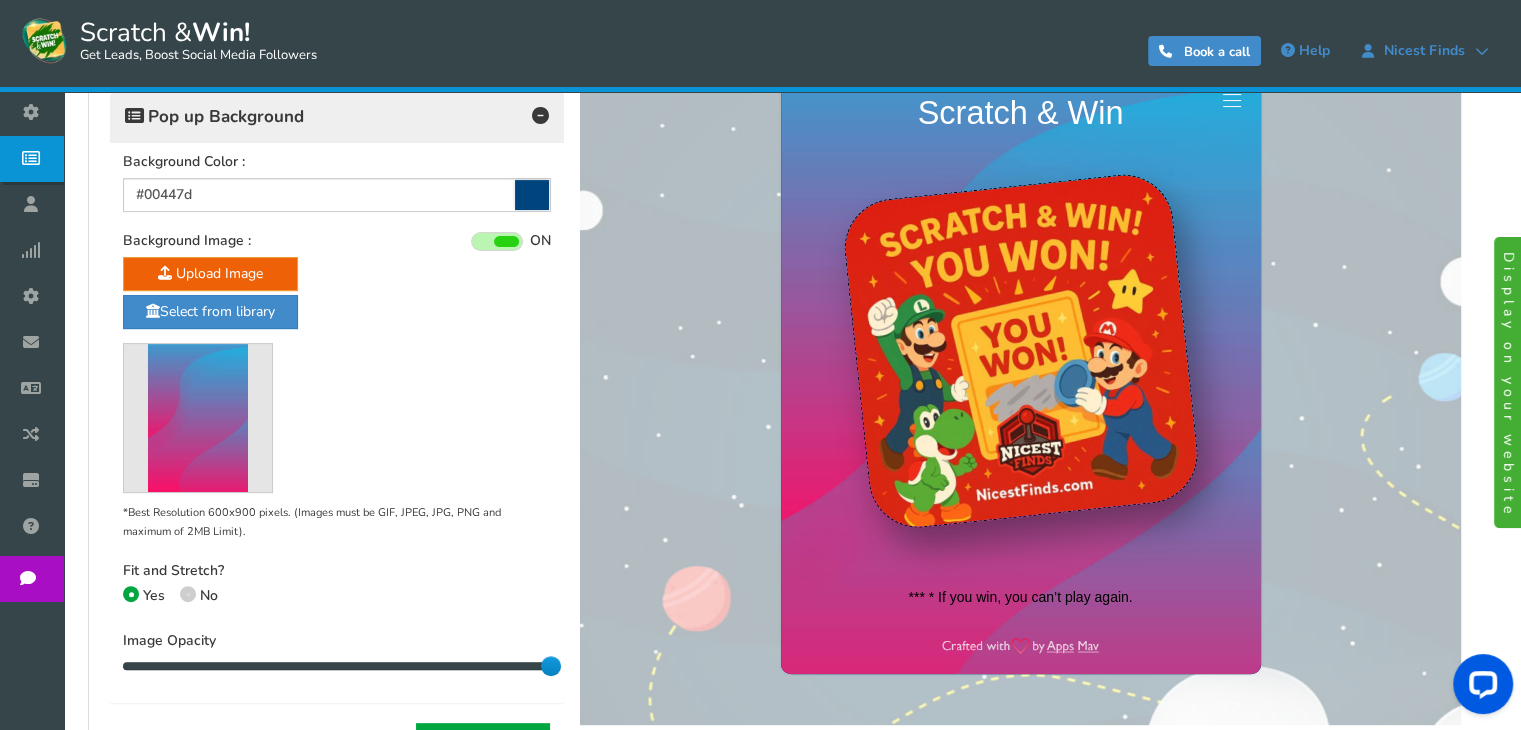 click at bounding box center [188, 594] 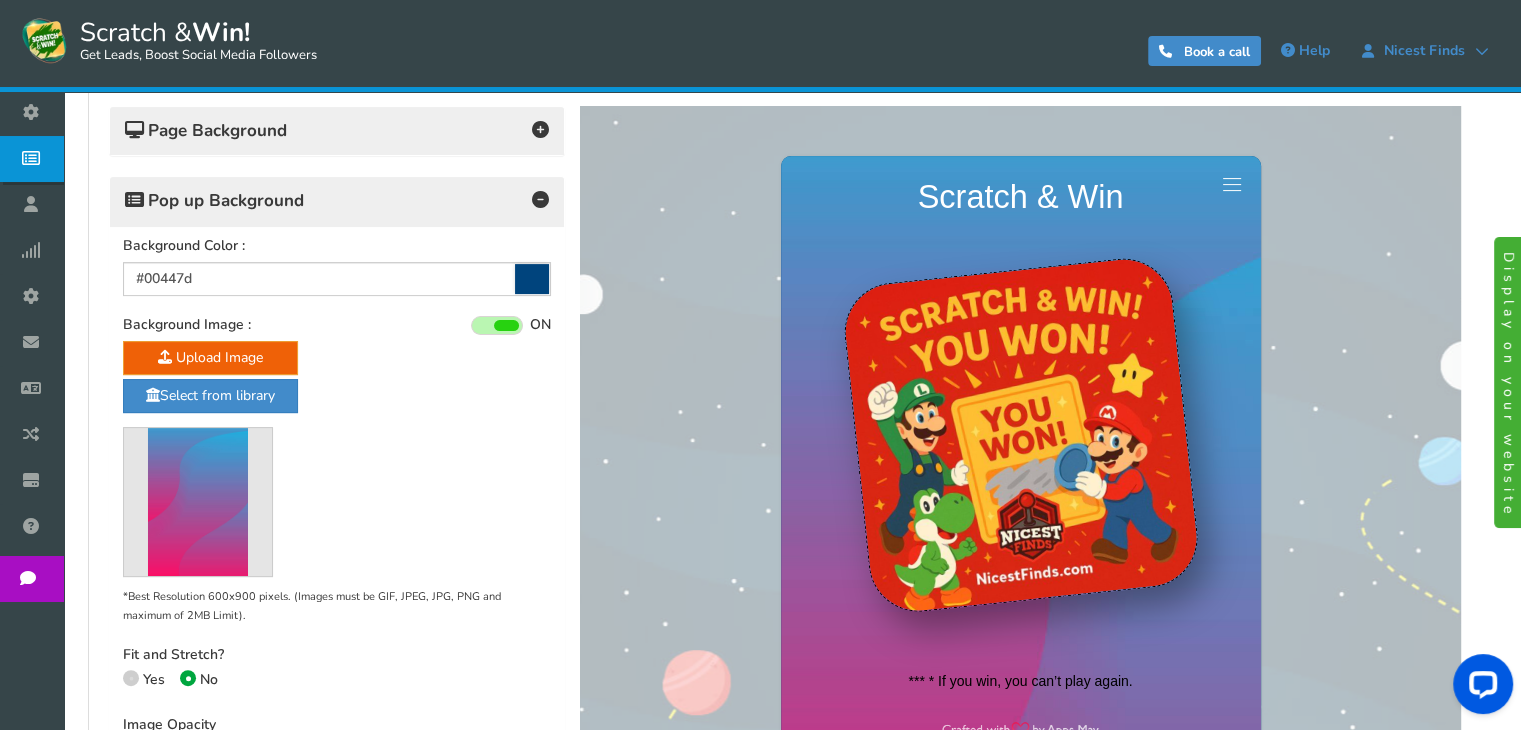 scroll, scrollTop: 468, scrollLeft: 0, axis: vertical 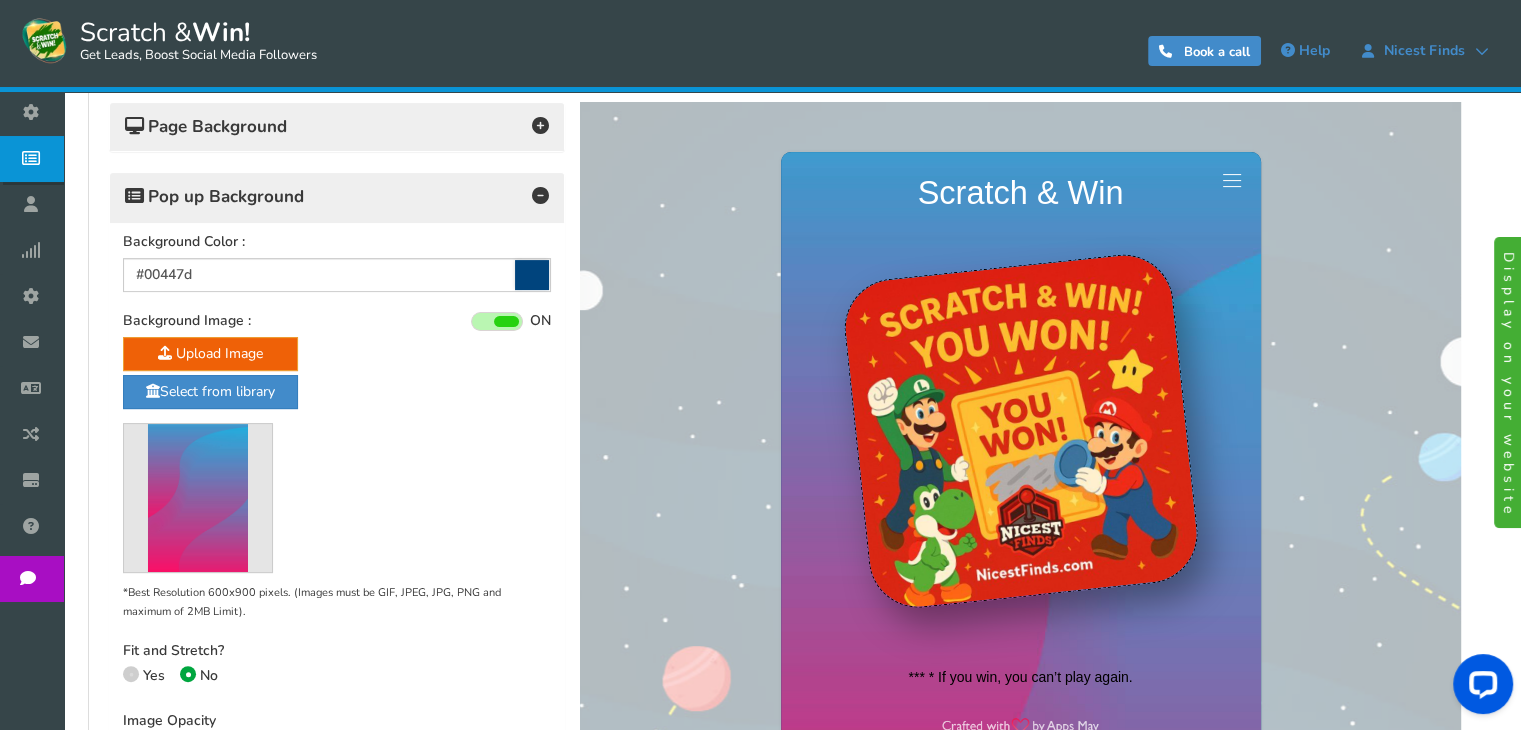 click at bounding box center (532, 275) 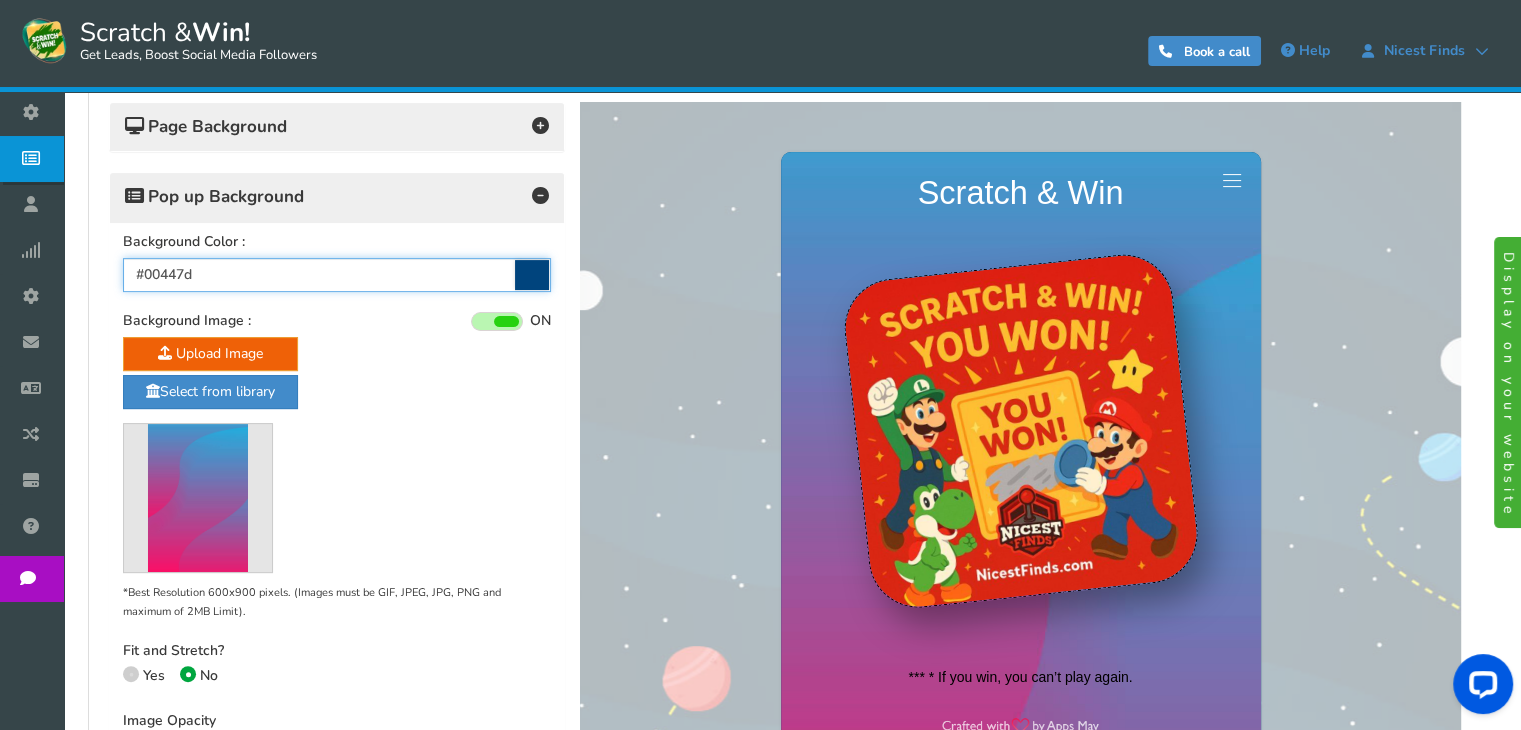 click on "#00447d" at bounding box center (337, 275) 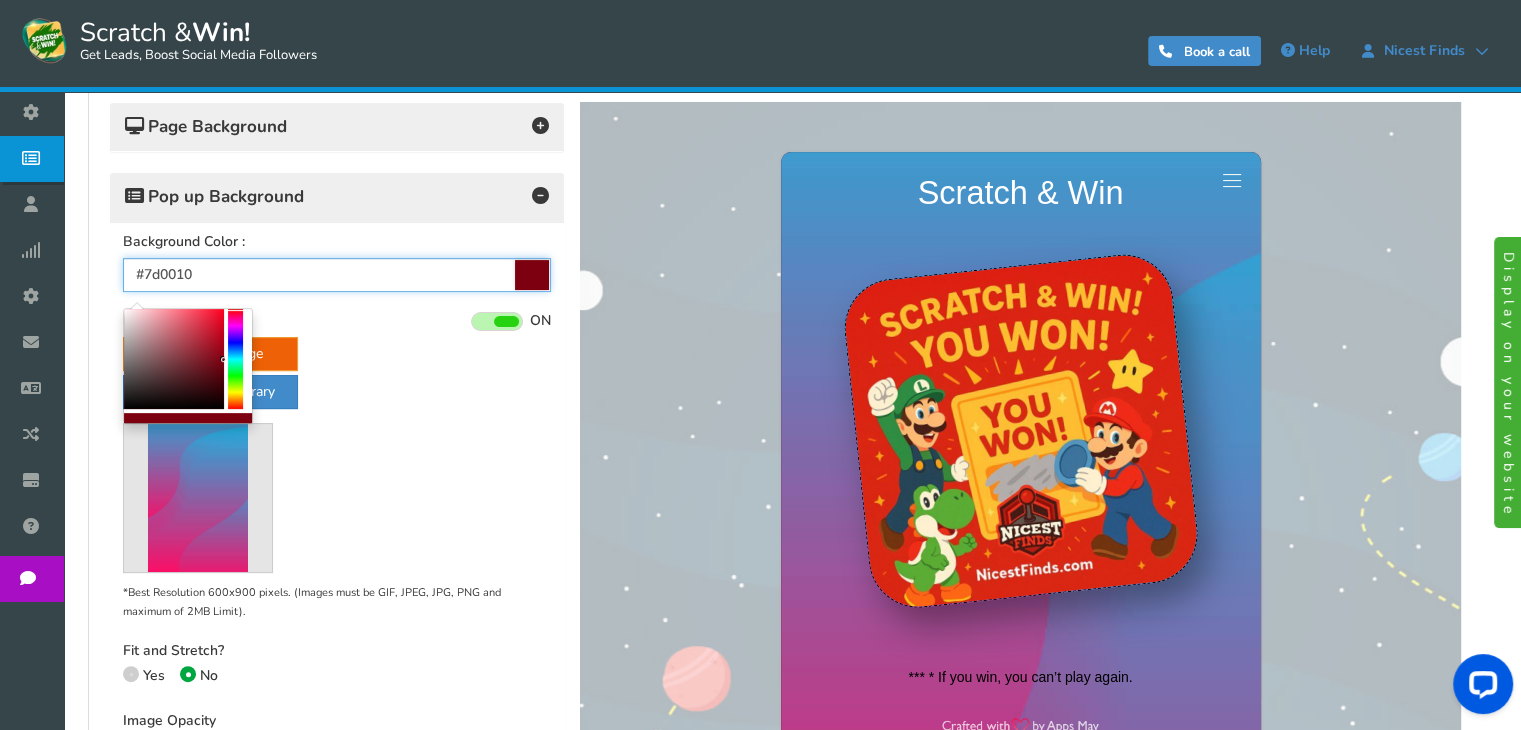 click at bounding box center (235, 359) 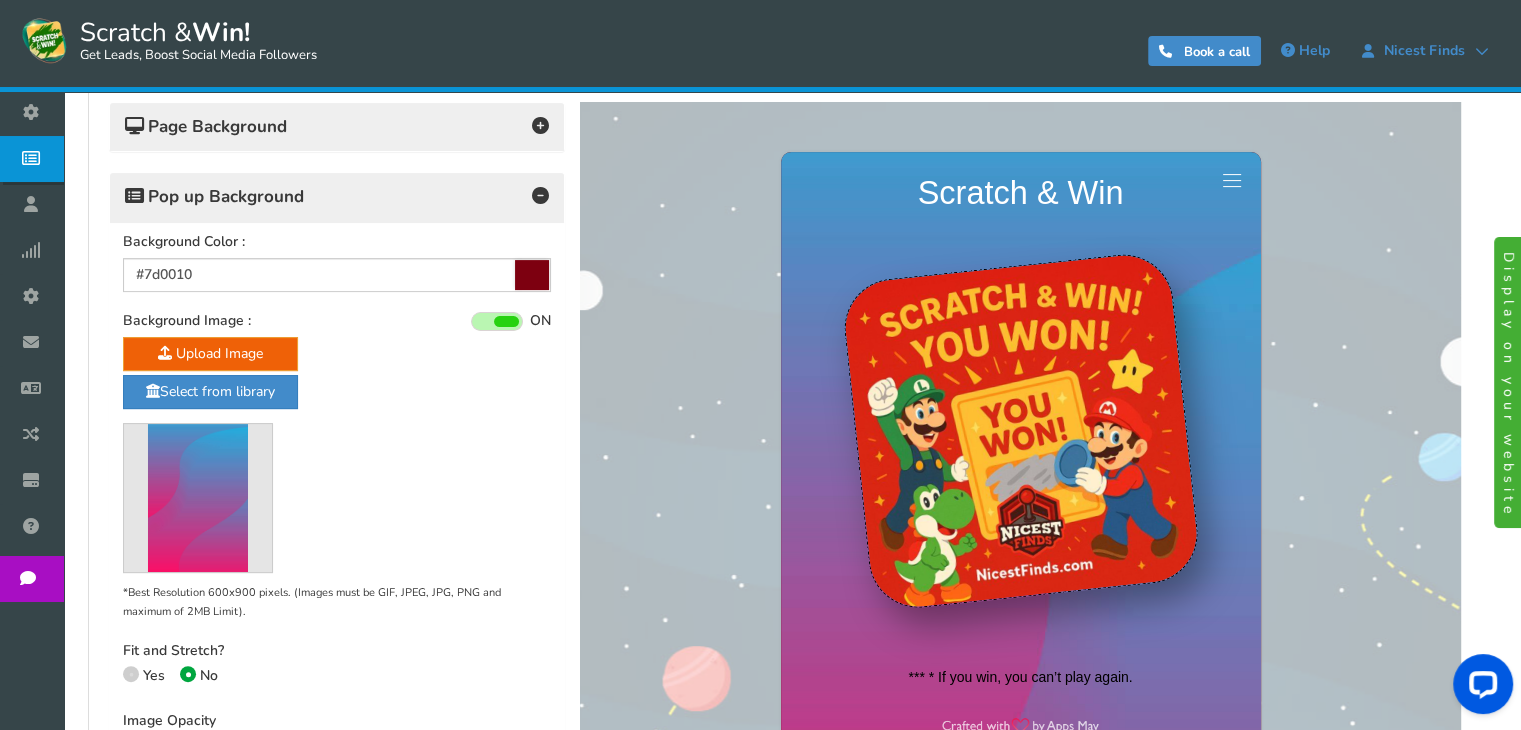 click on "Upload Image
Select from library
*Best Resolution 600x900 pixels. (Images must be GIF, JPEG, JPG, PNG and maximum of 2MB Limit)." at bounding box center (337, 479) 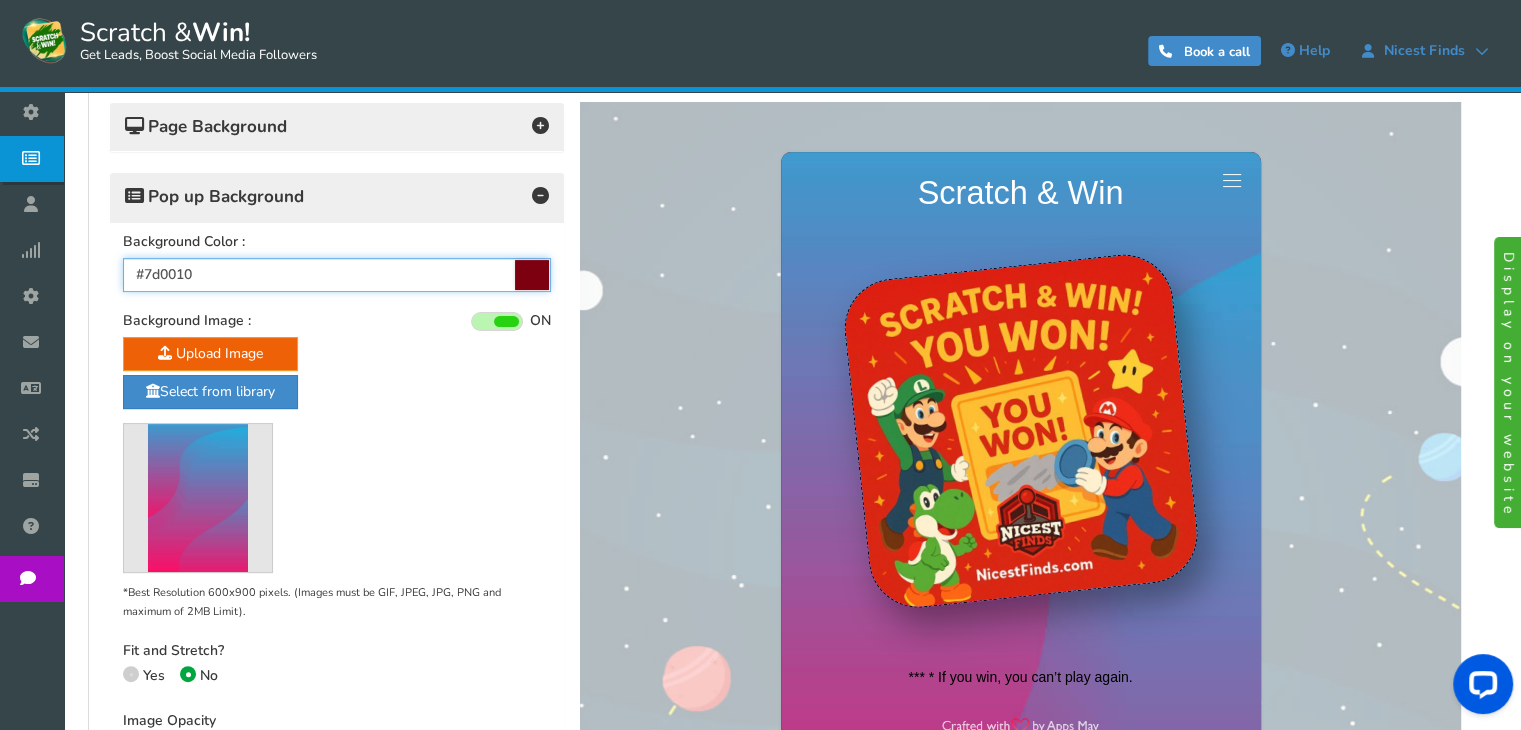 click on "#7d0010" at bounding box center [337, 275] 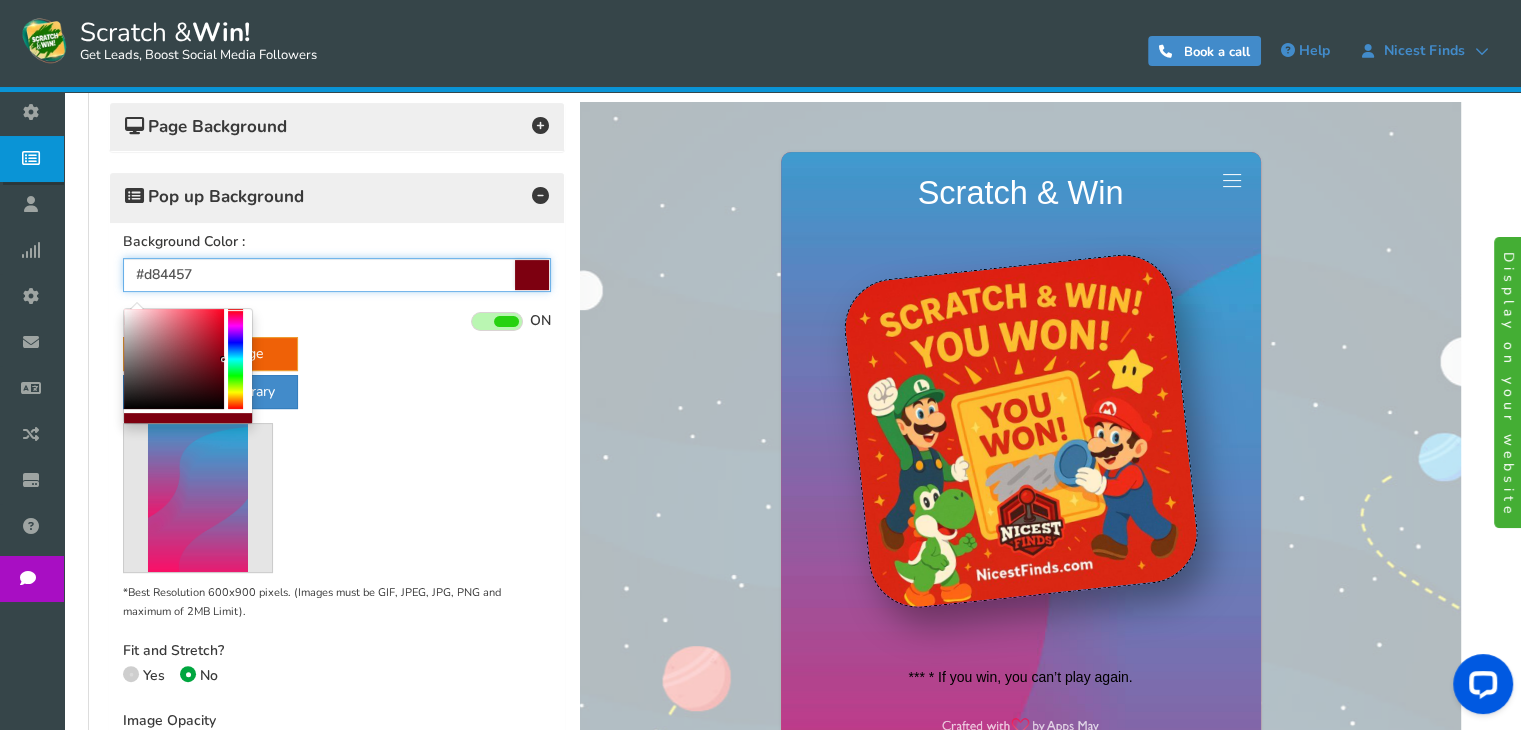 click at bounding box center [174, 359] 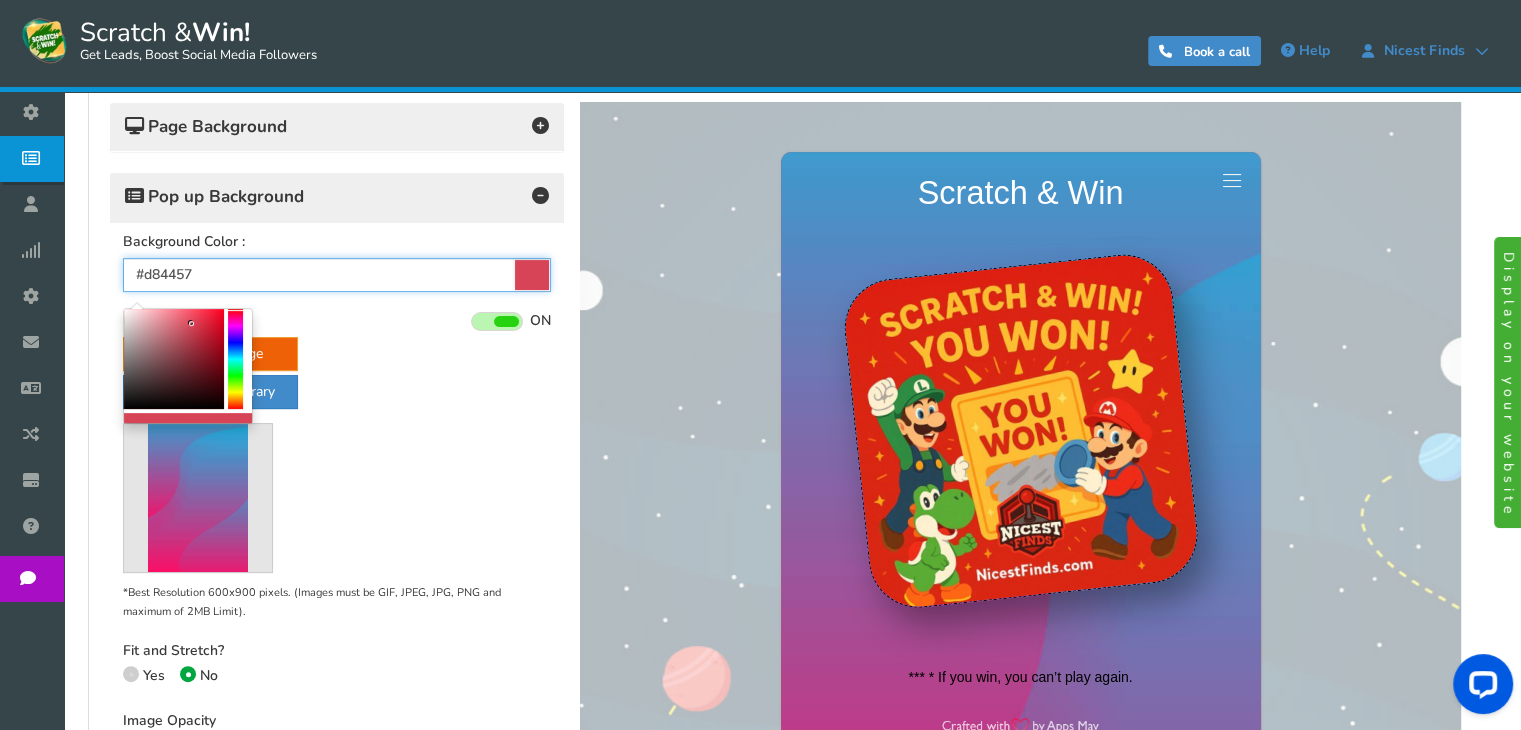 type on "#f42f49" 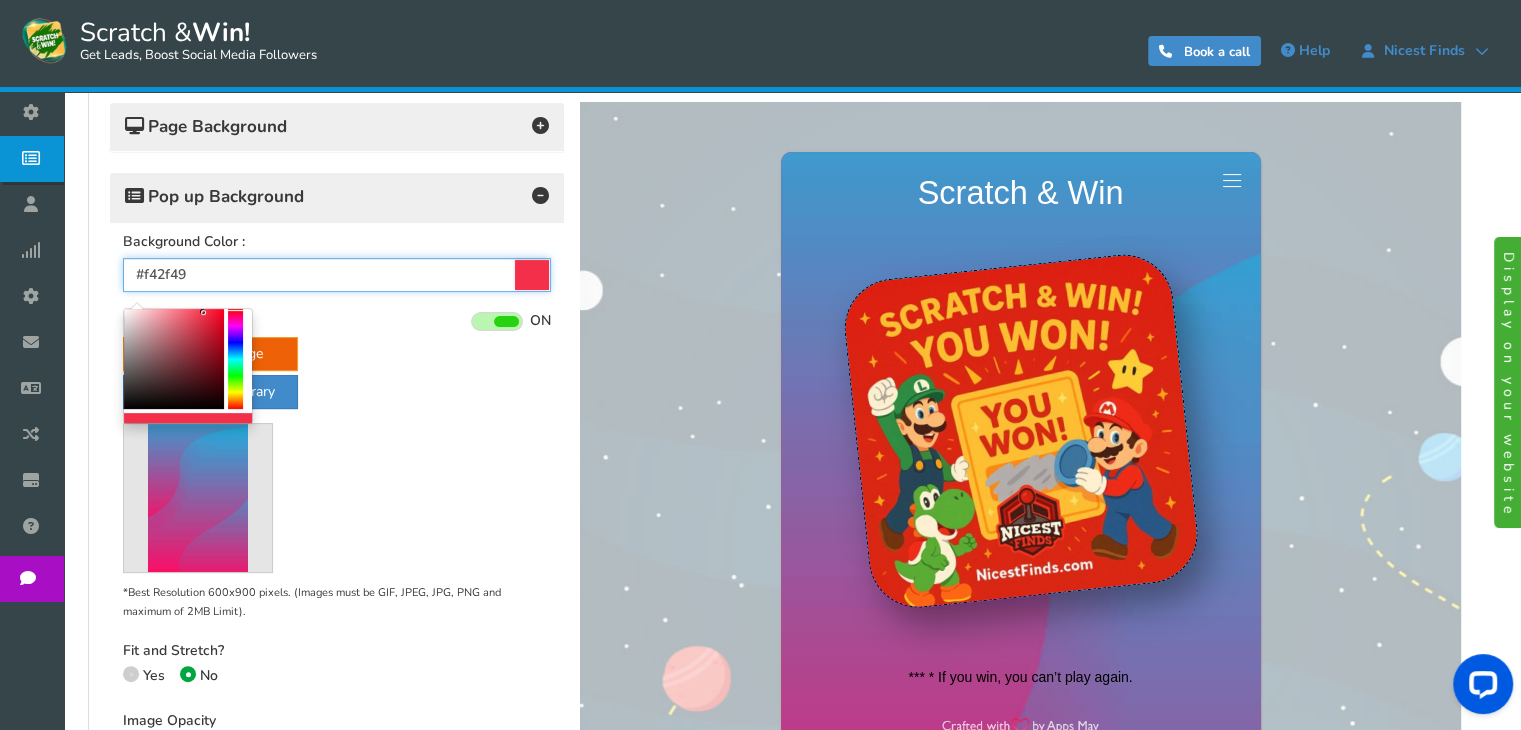 click at bounding box center [174, 359] 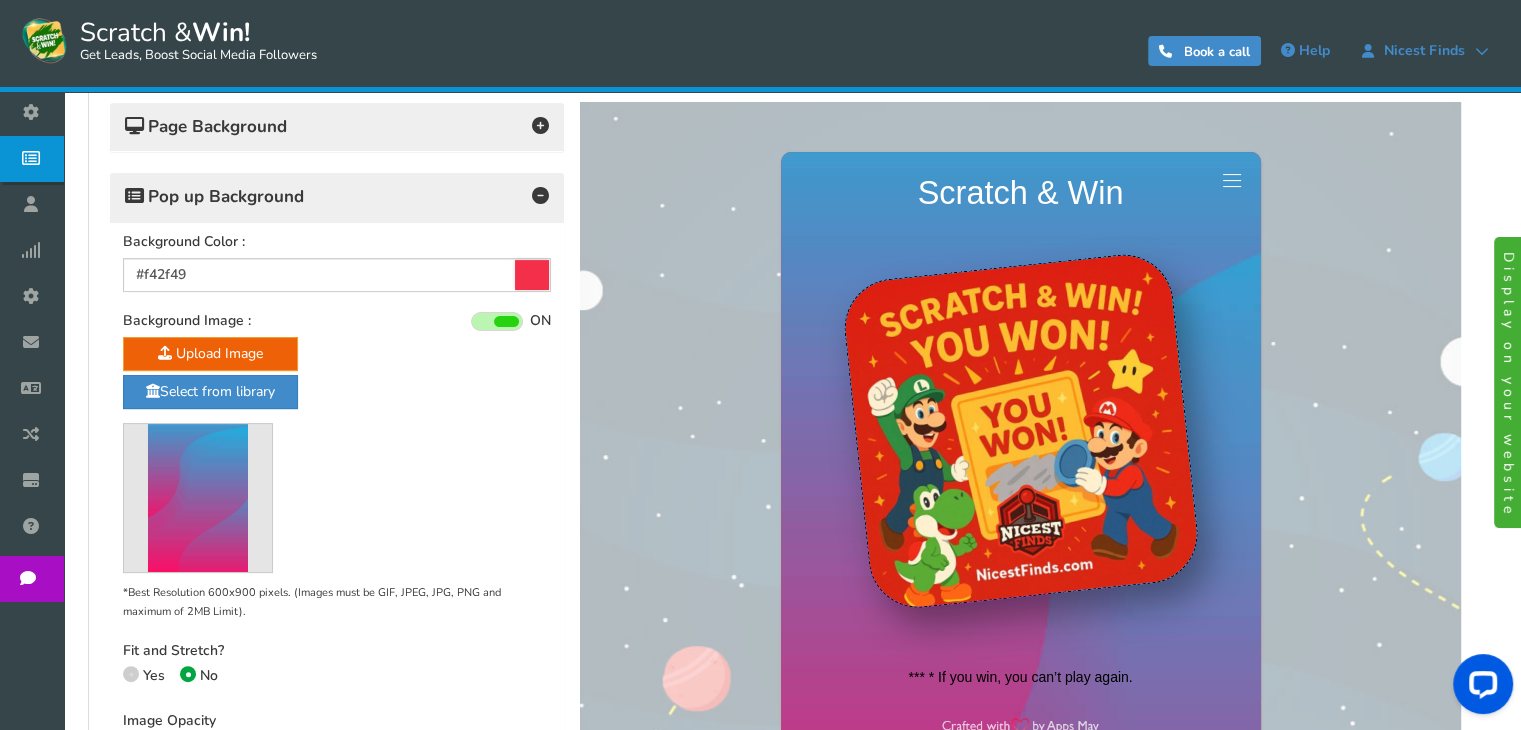 click on "Upload Image
Select from library
*Best Resolution 600x900 pixels. (Images must be GIF, JPEG, JPG, PNG and maximum of 2MB Limit)." at bounding box center (337, 479) 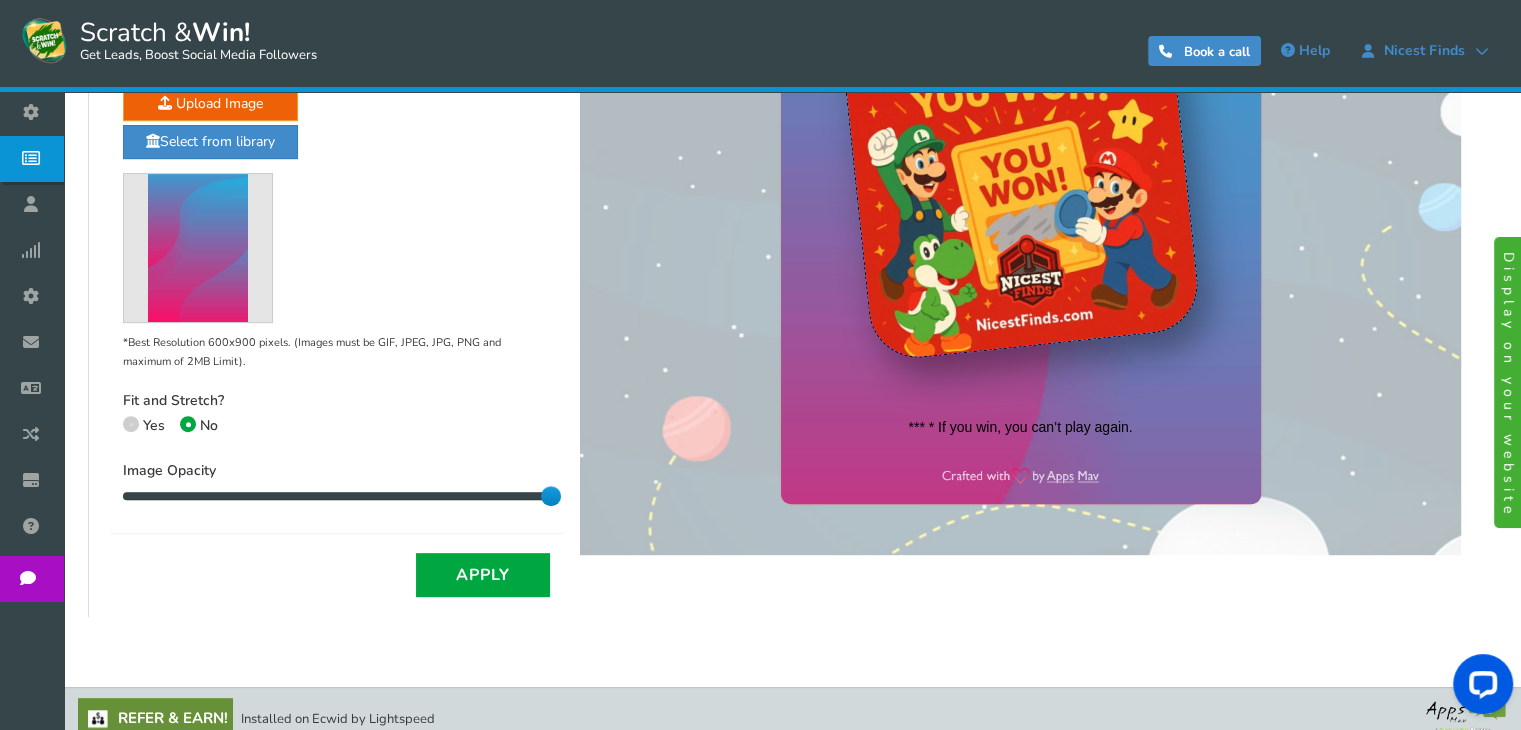 scroll, scrollTop: 716, scrollLeft: 0, axis: vertical 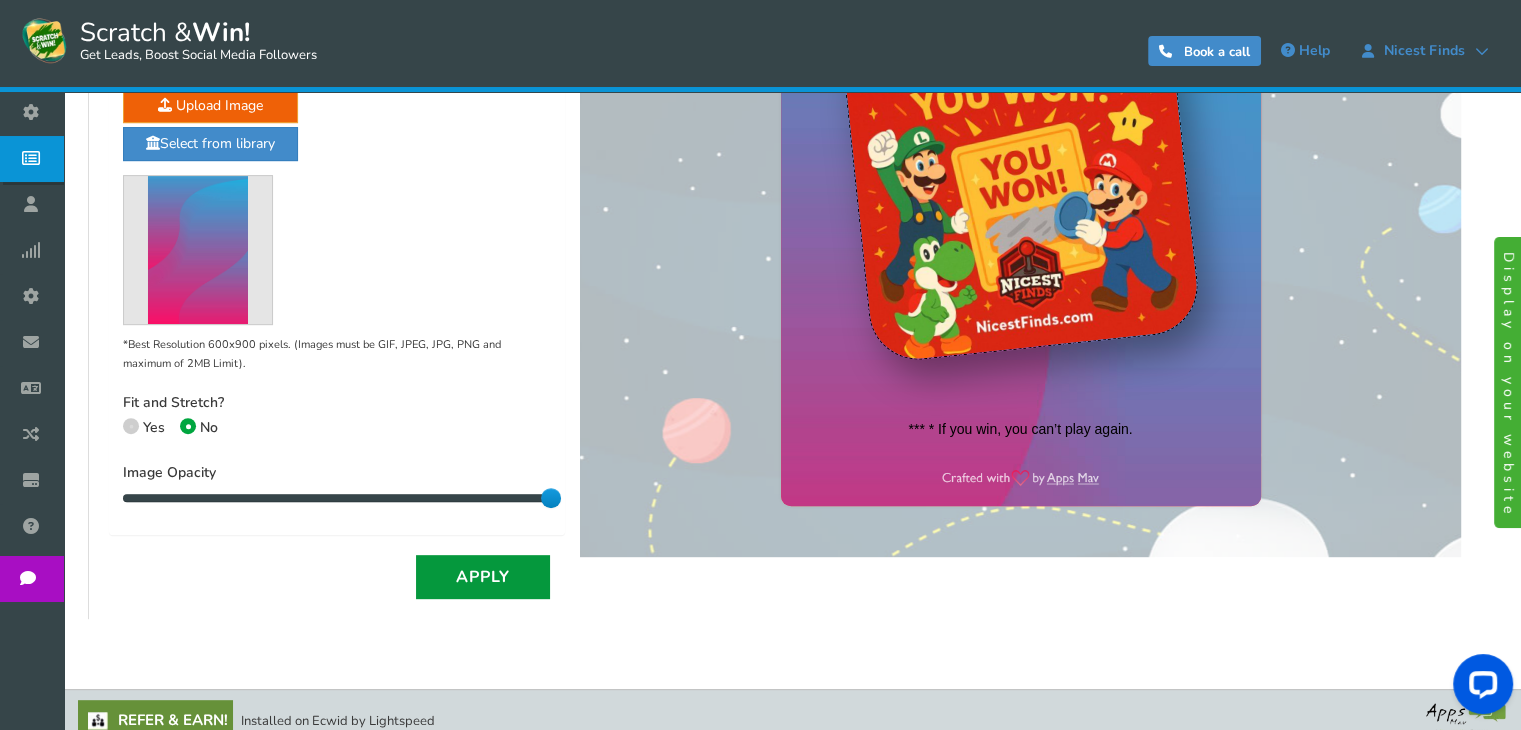 click on "Apply" at bounding box center (483, 577) 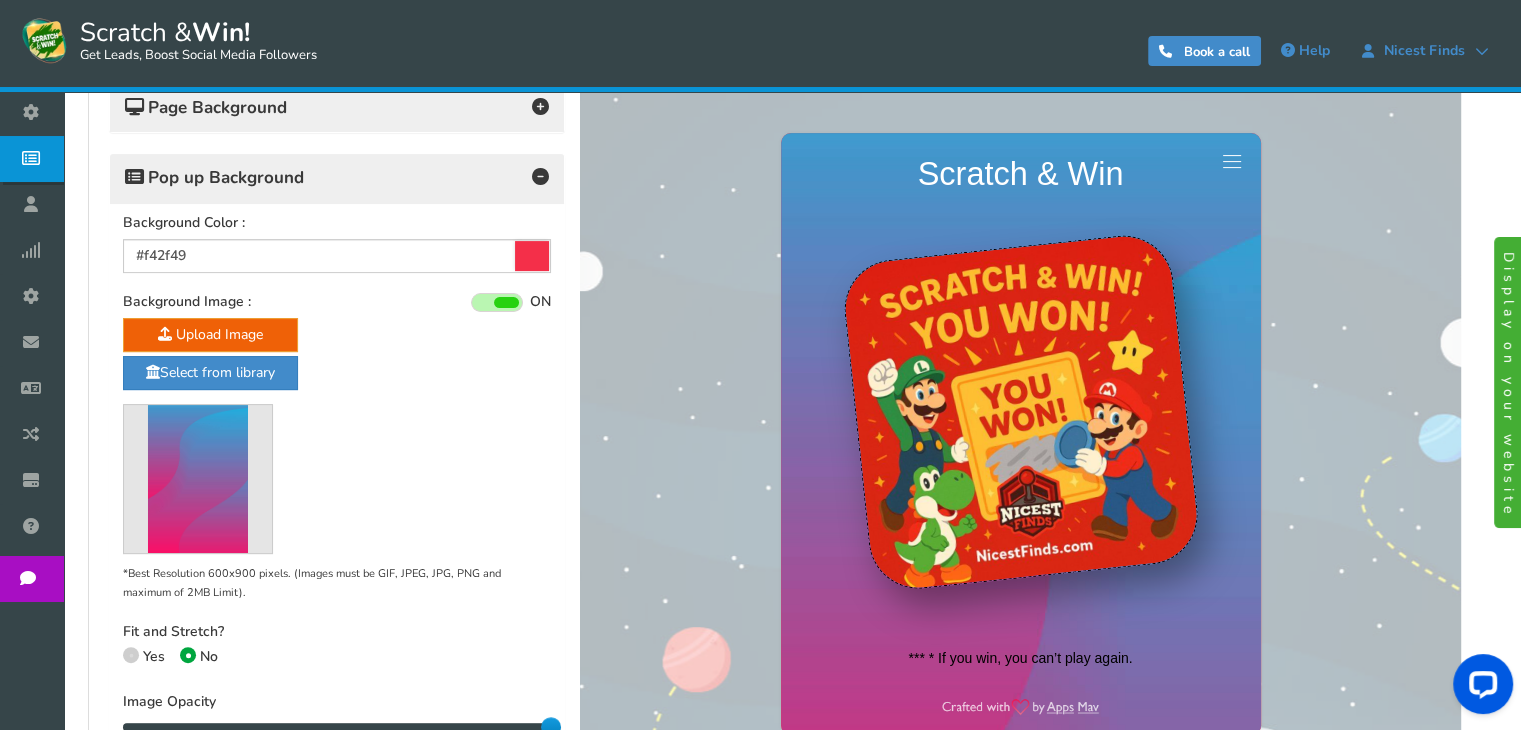 scroll, scrollTop: 486, scrollLeft: 0, axis: vertical 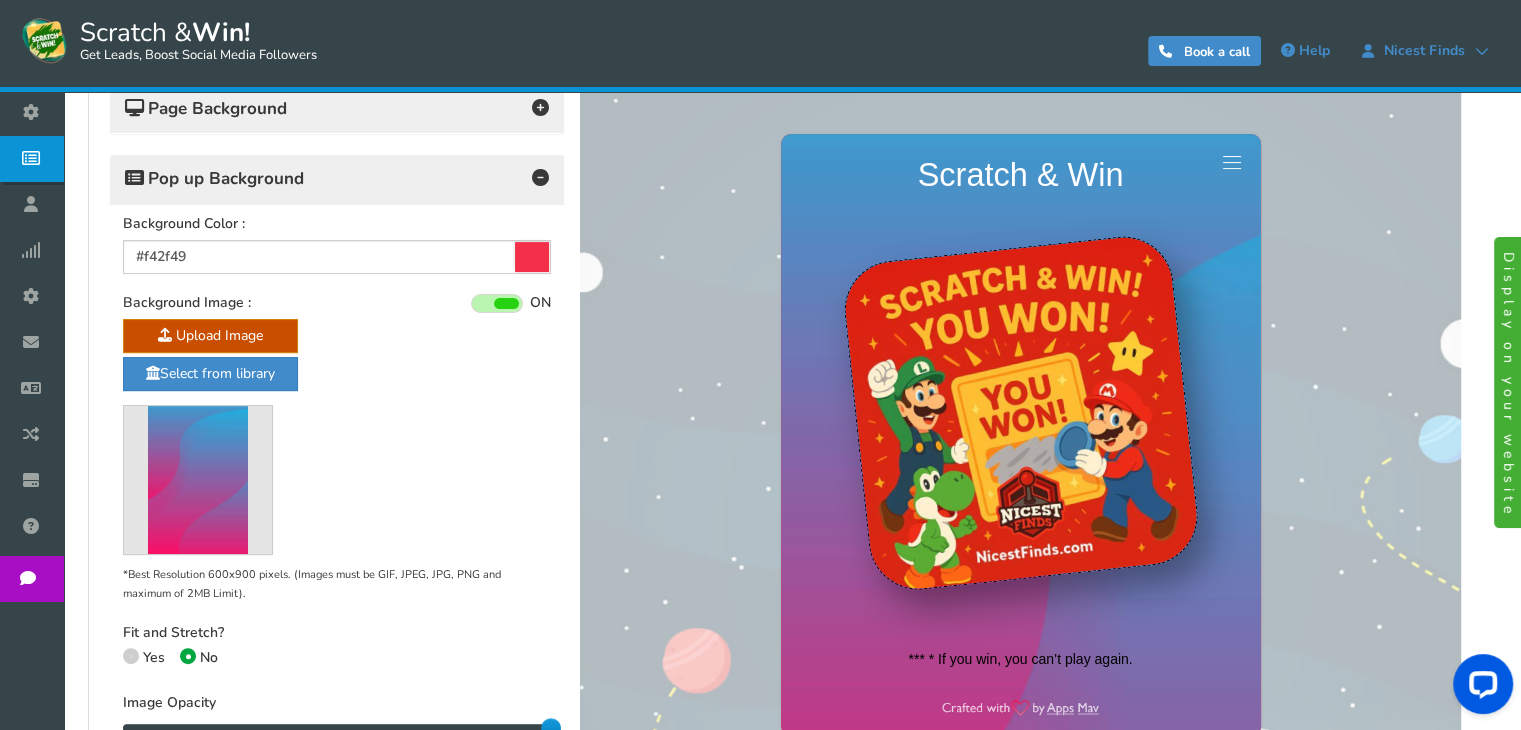 click at bounding box center (-1743, 463) 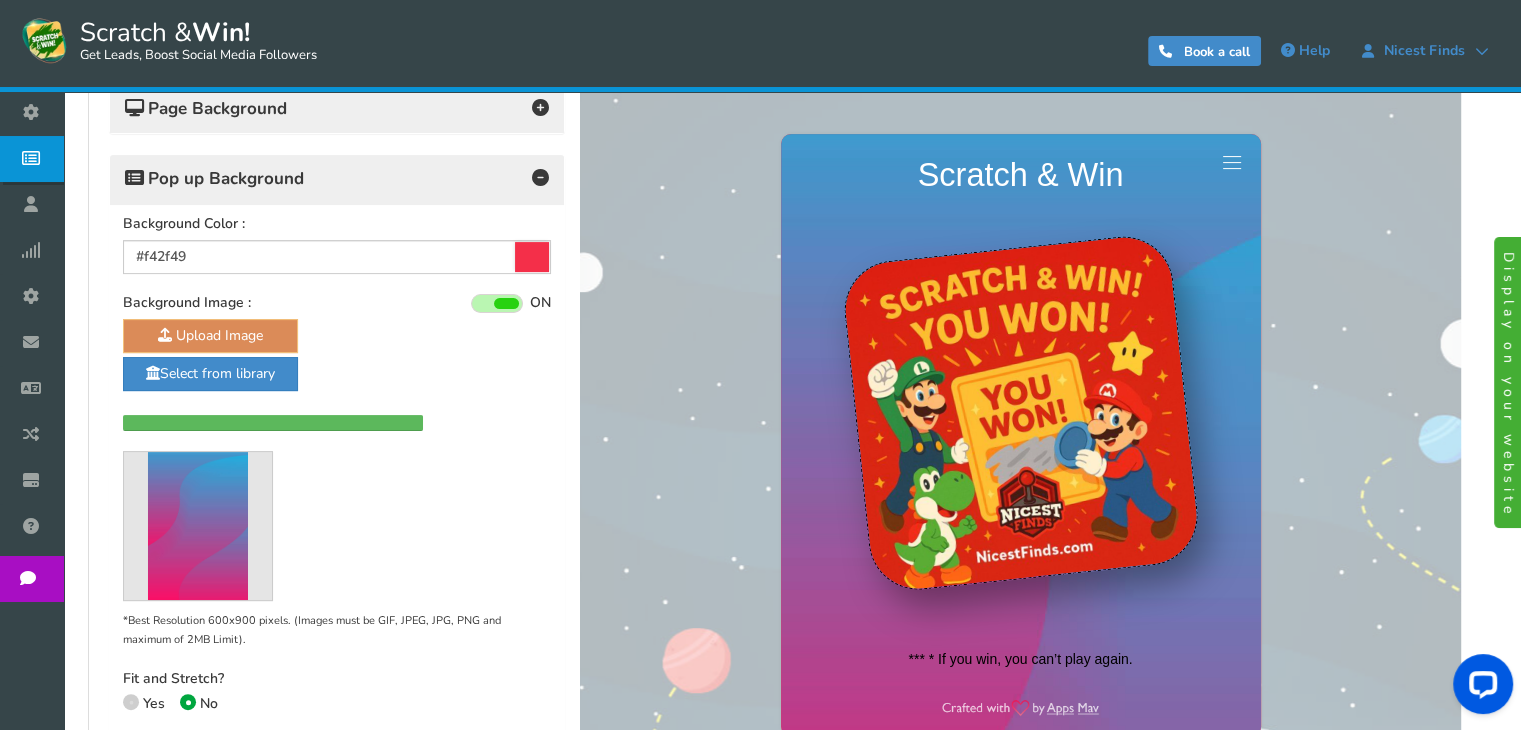 radio on "true" 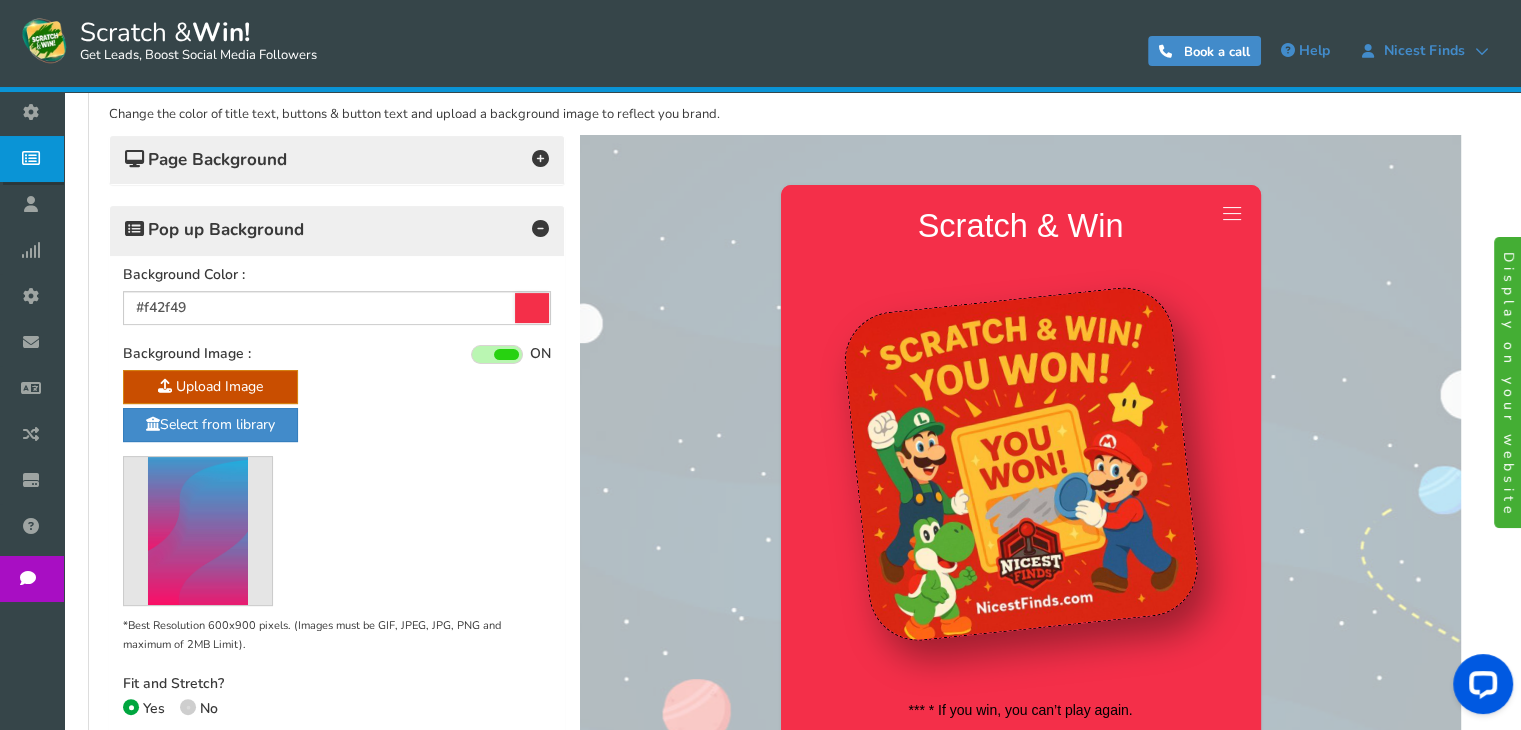 scroll, scrollTop: 438, scrollLeft: 0, axis: vertical 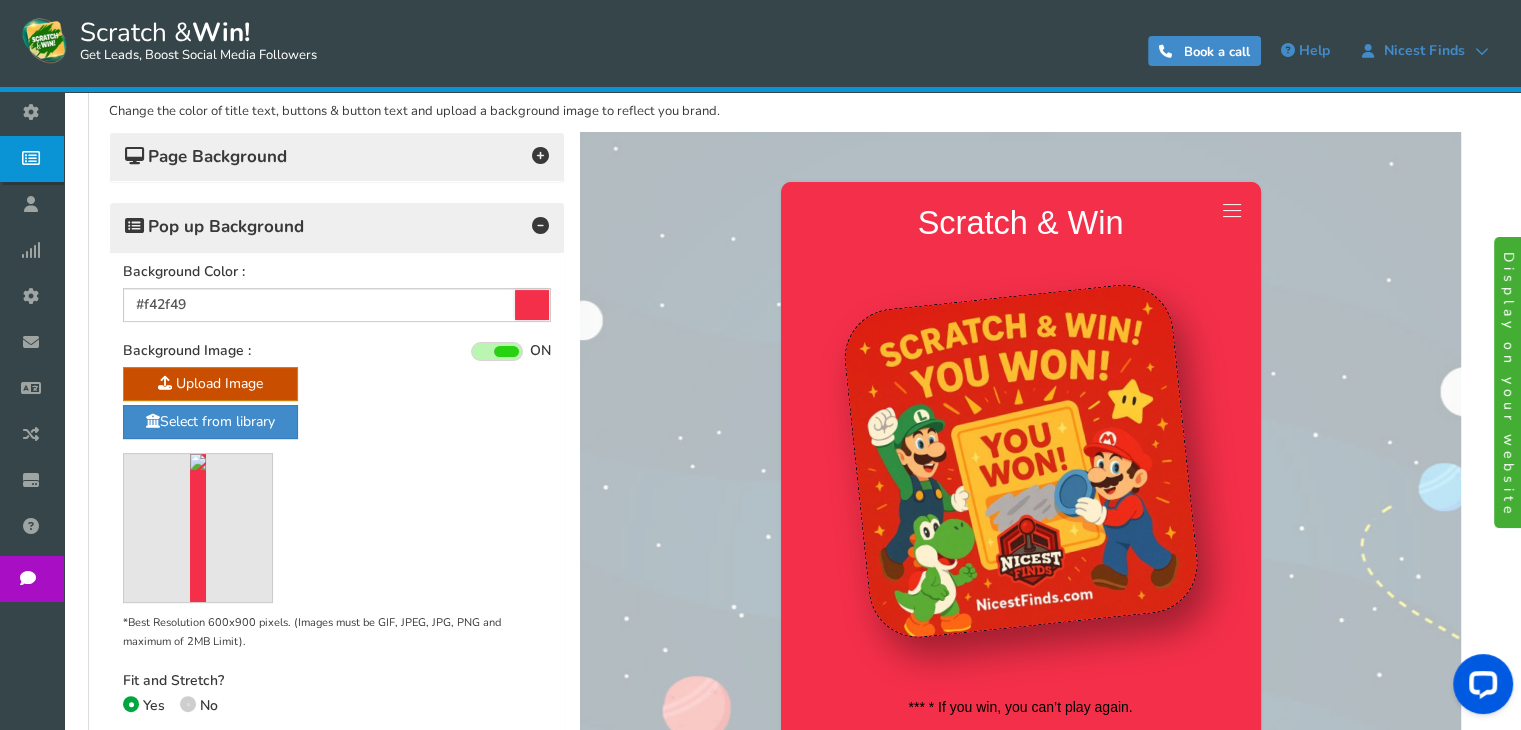 click at bounding box center [-1743, 511] 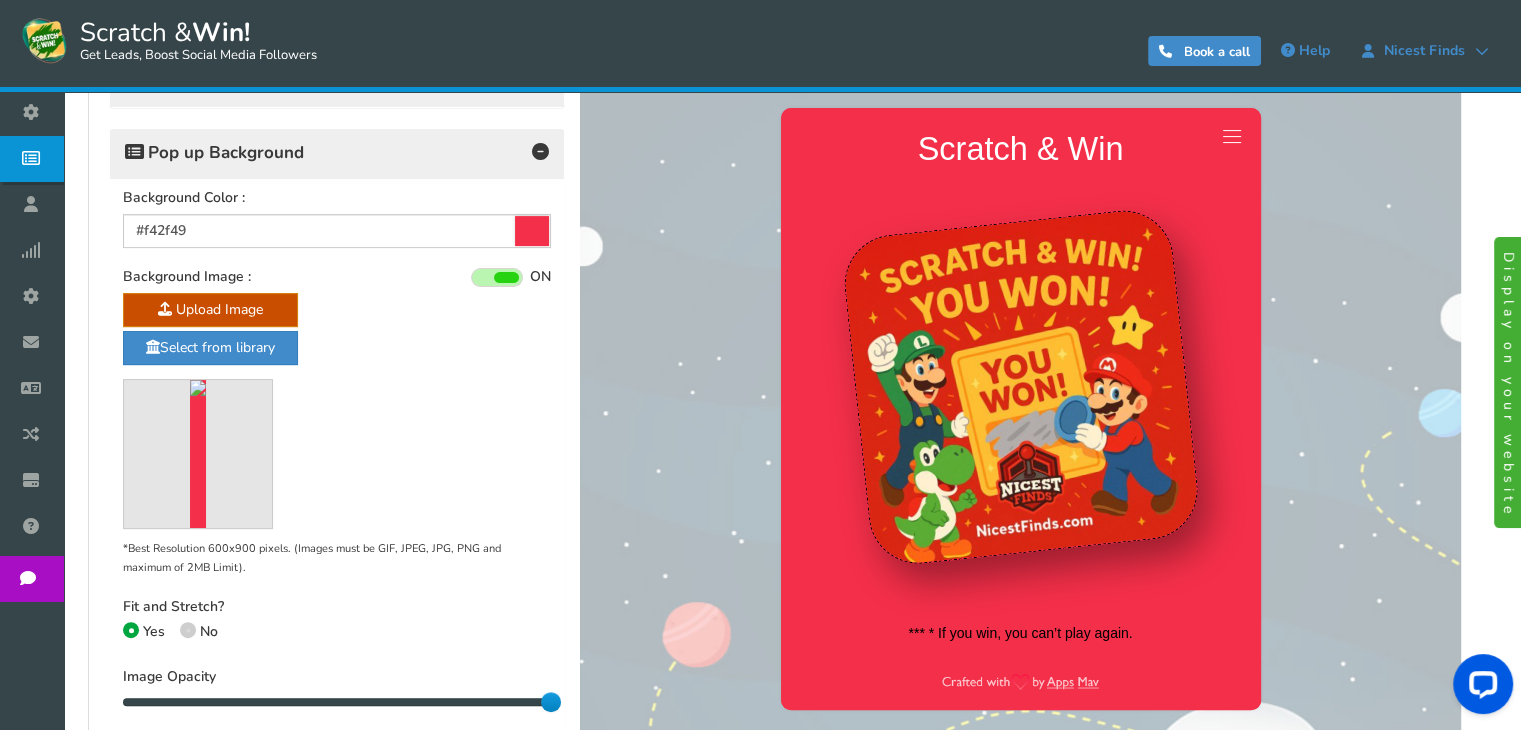 scroll, scrollTop: 512, scrollLeft: 0, axis: vertical 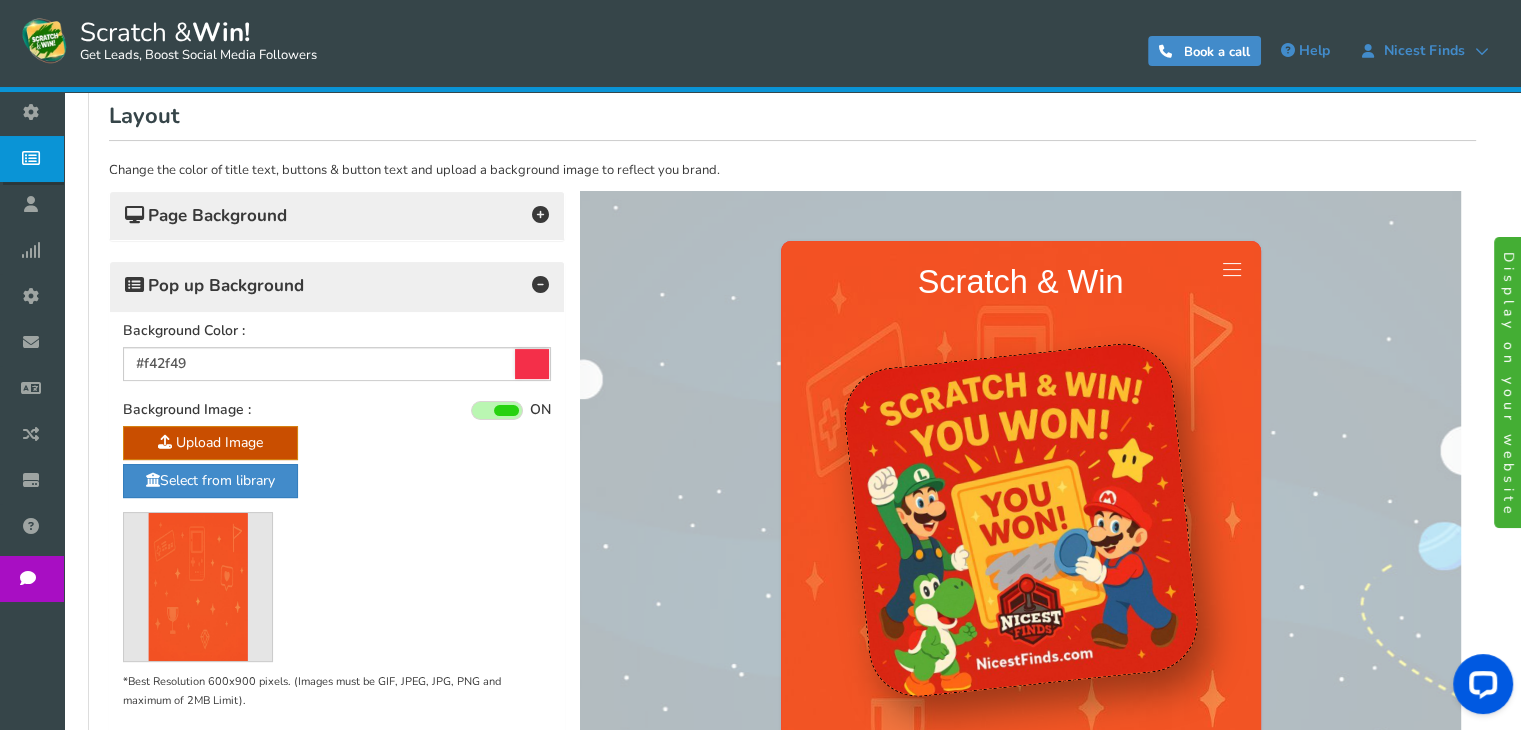 click on "Page Background" at bounding box center (337, 216) 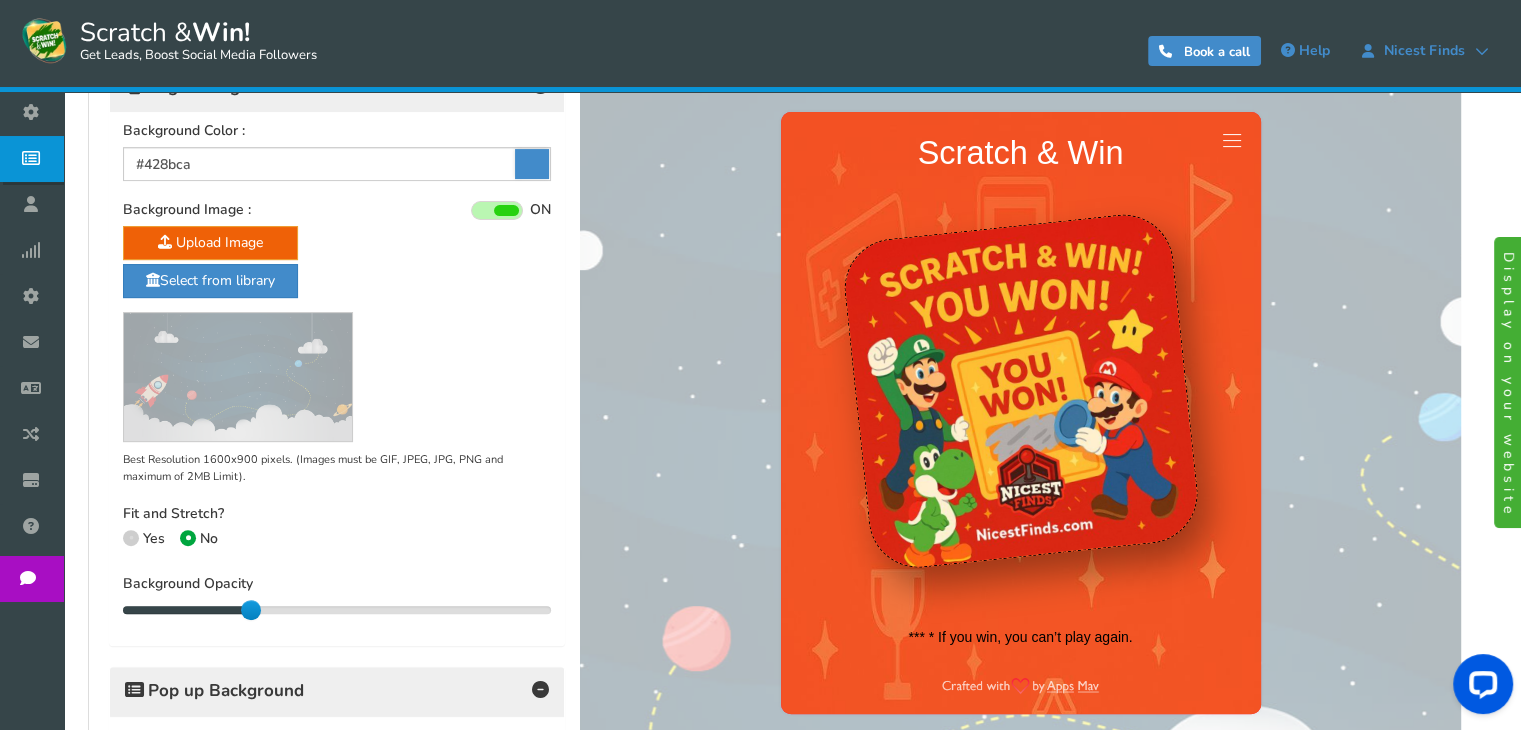 scroll, scrollTop: 502, scrollLeft: 0, axis: vertical 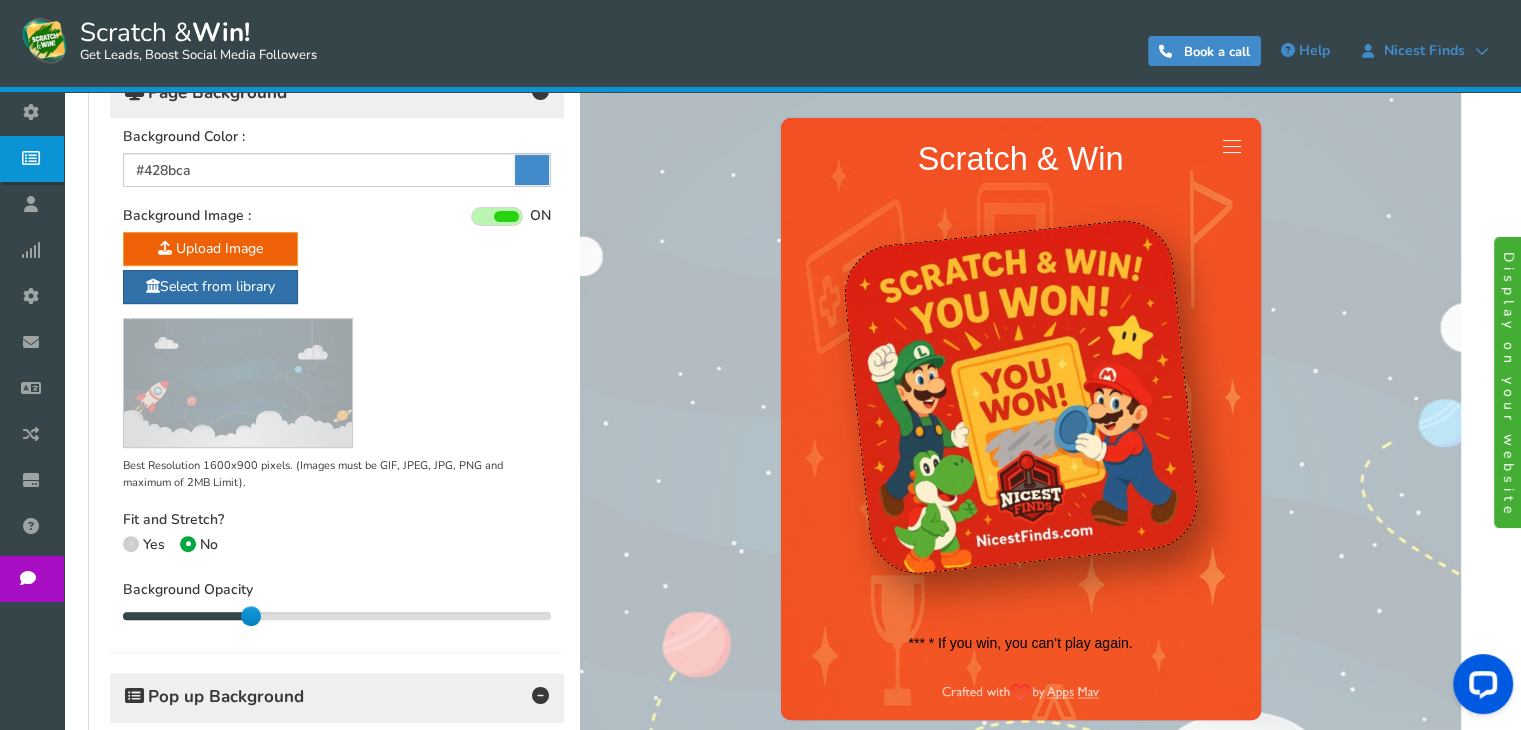 click on "Select from library" at bounding box center [210, 287] 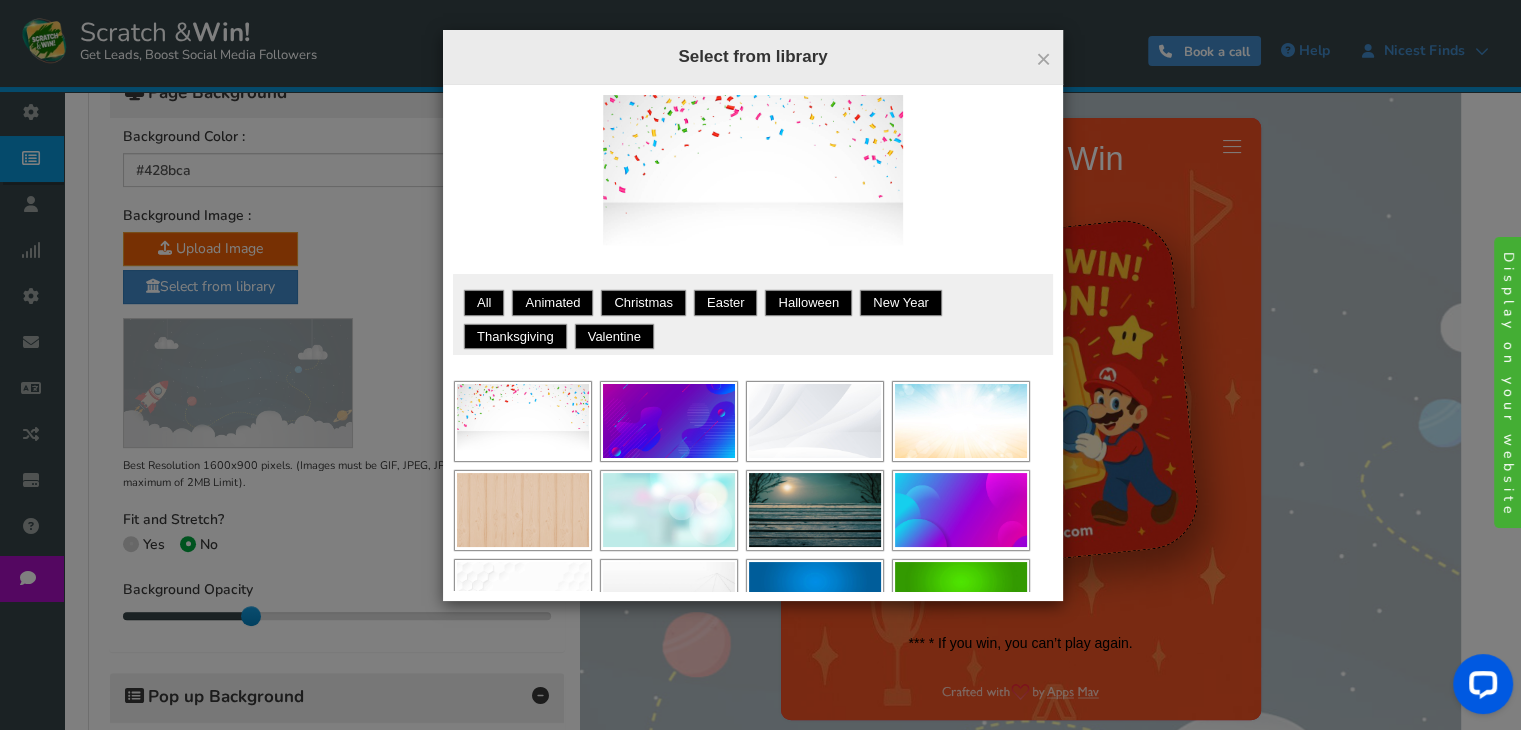 click on "× Close
Select from library
Want to show your own text on an image?  Choose from our blank templates & use our image editor.
All
No images found. All All" at bounding box center [760, 365] 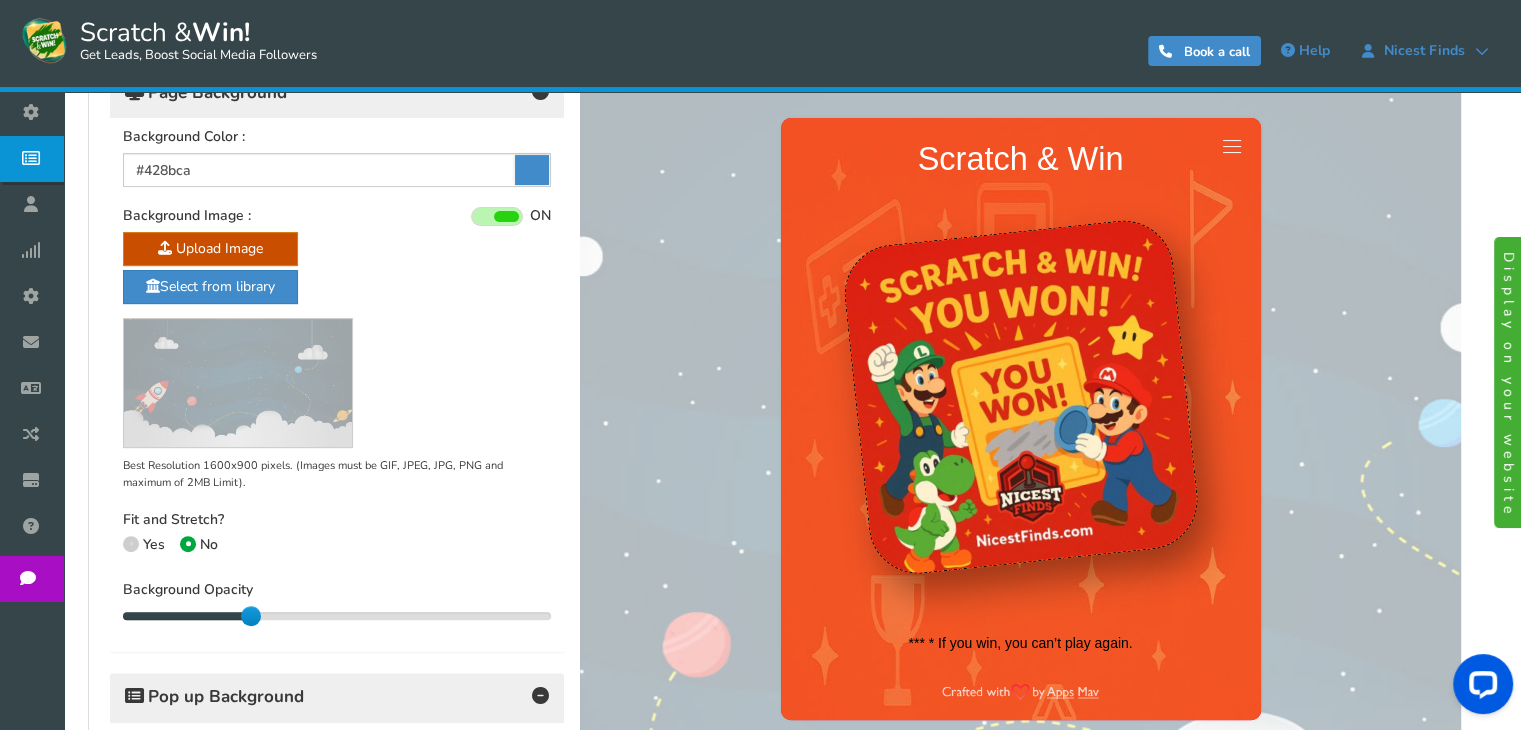 click at bounding box center [-1743, 376] 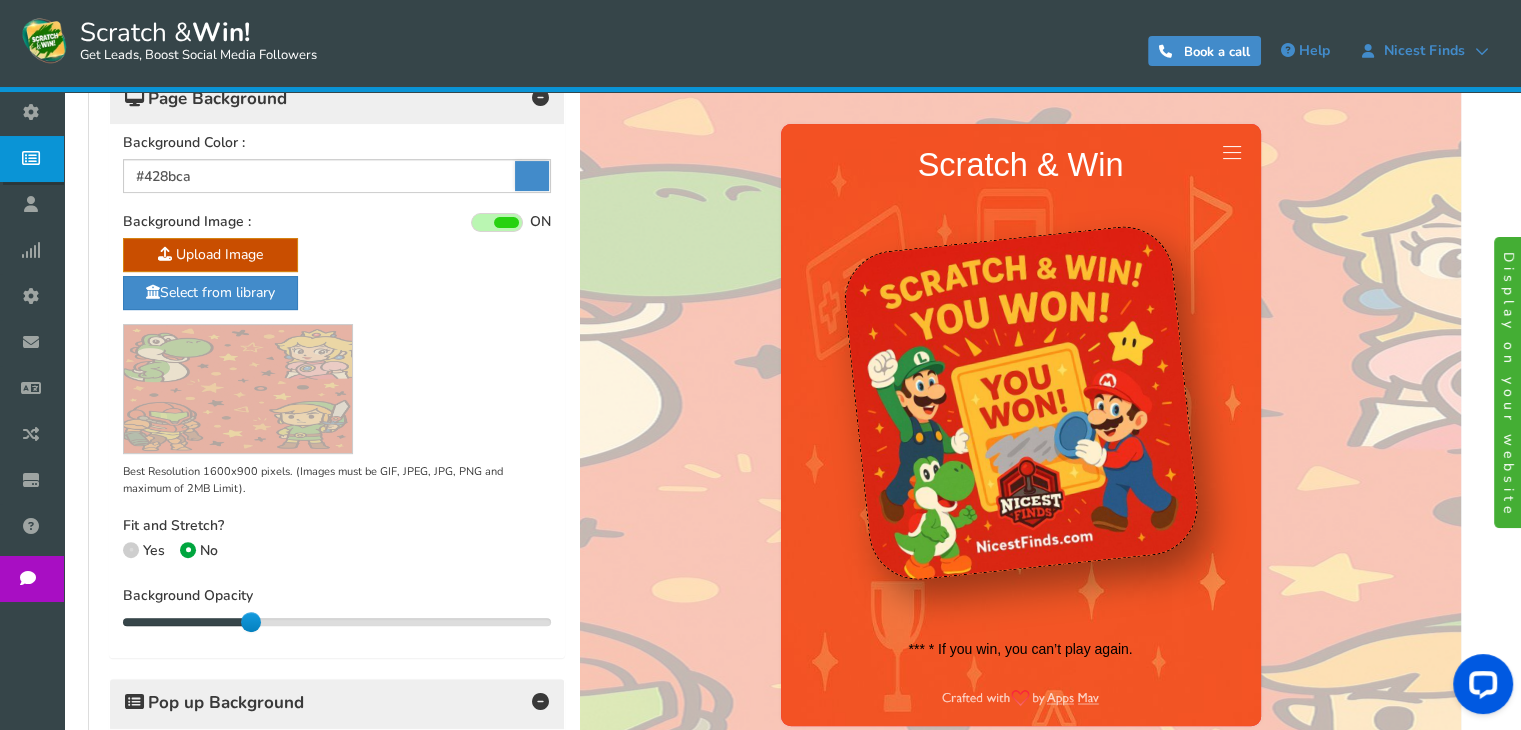 scroll, scrollTop: 492, scrollLeft: 0, axis: vertical 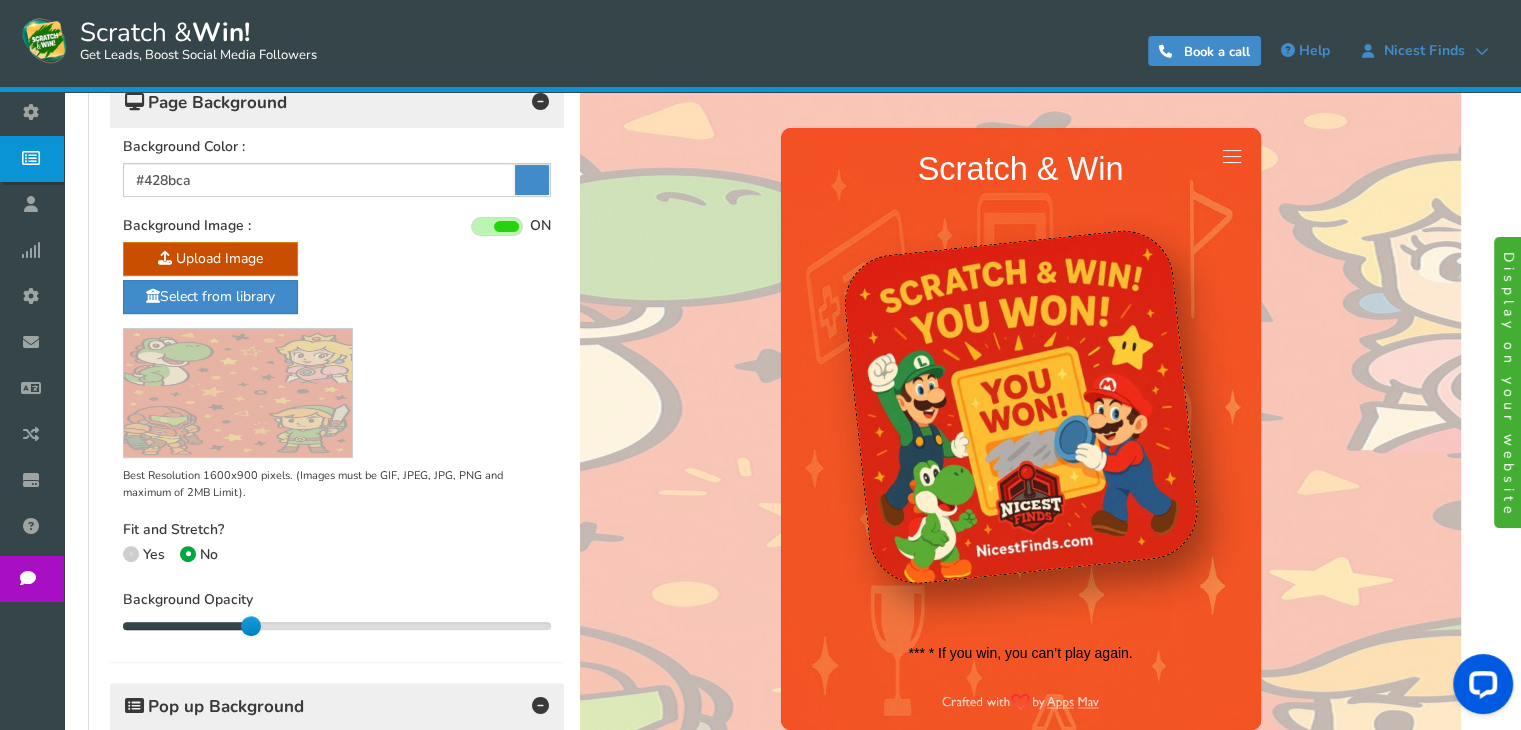 click at bounding box center [-1743, 386] 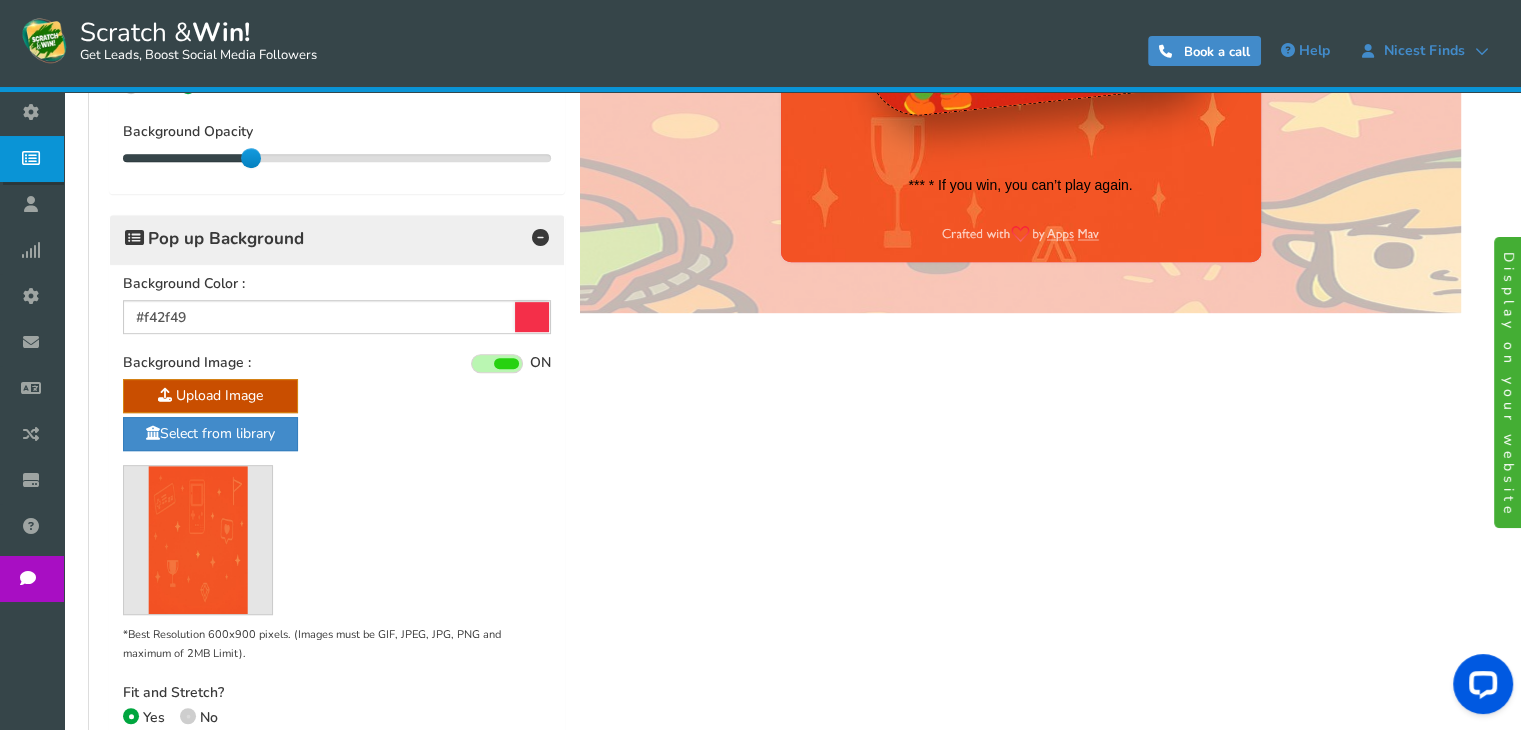 scroll, scrollTop: 1264, scrollLeft: 0, axis: vertical 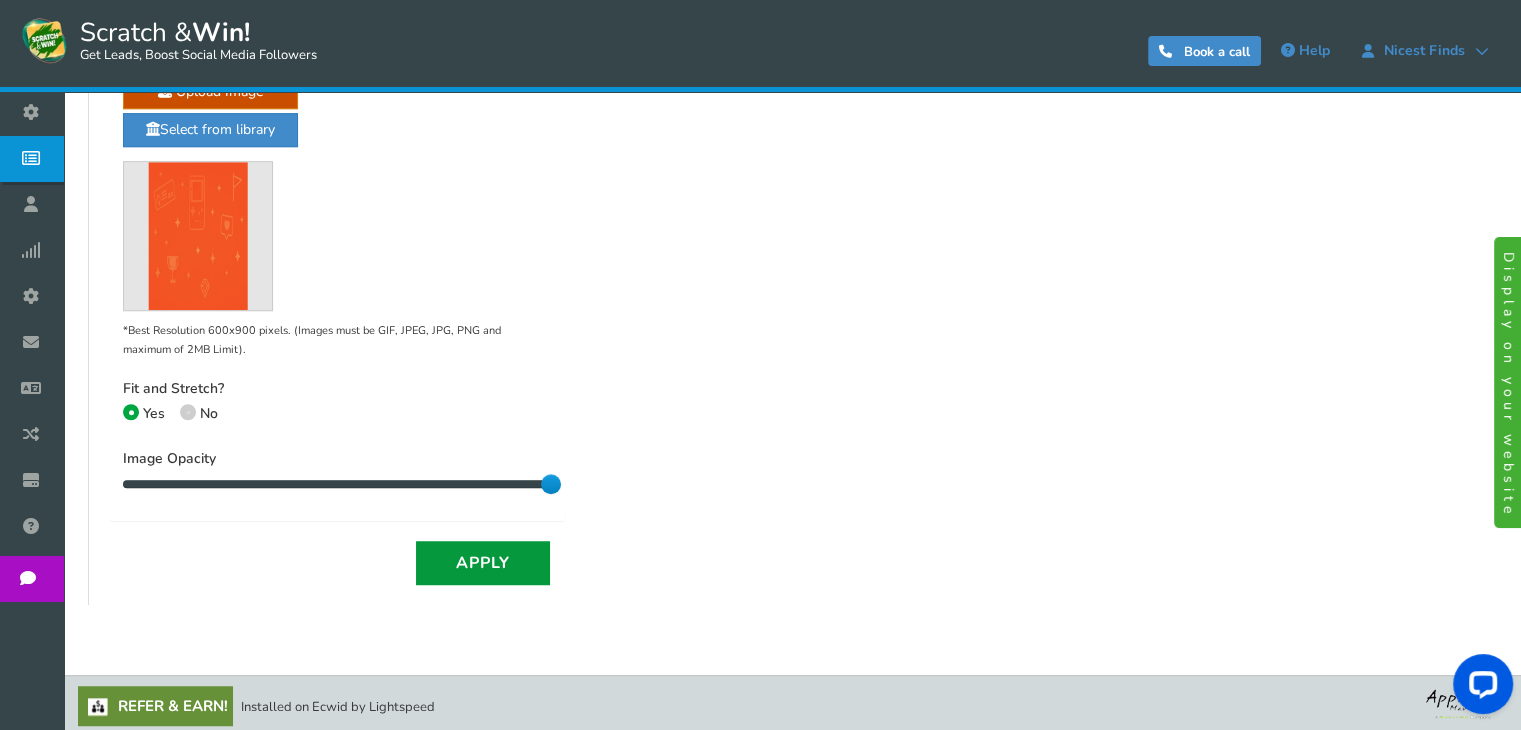 click on "Apply" at bounding box center (483, 563) 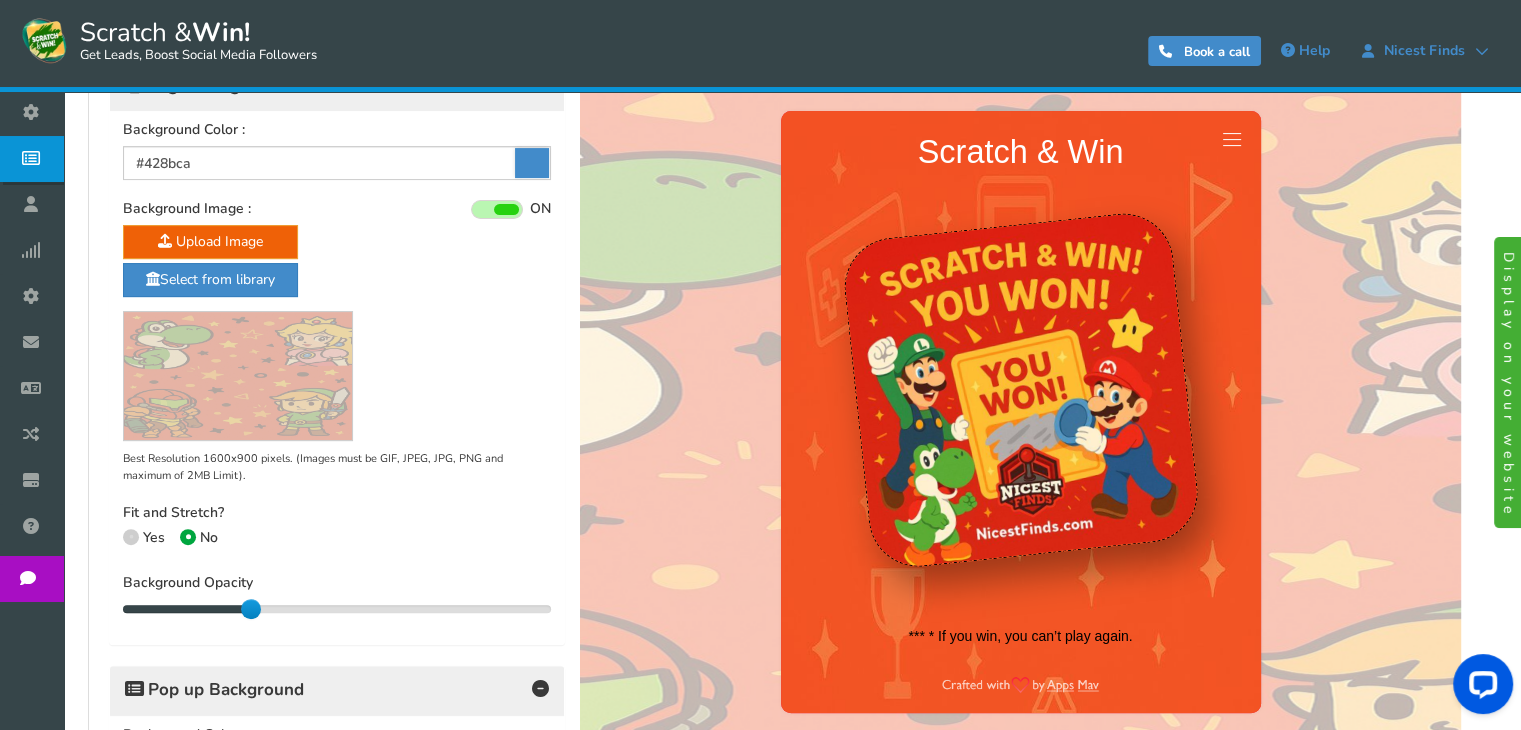 scroll, scrollTop: 512, scrollLeft: 0, axis: vertical 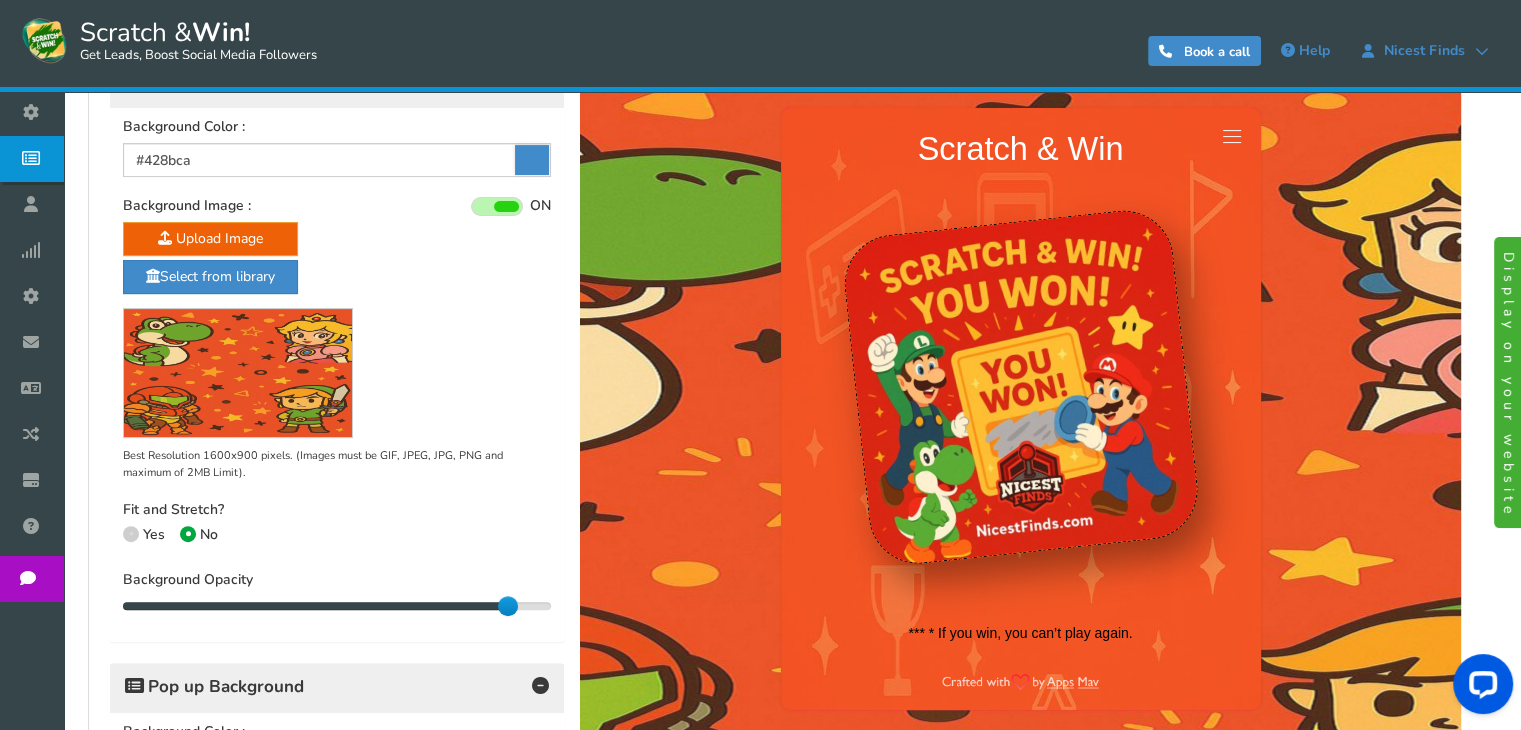 drag, startPoint x: 252, startPoint y: 601, endPoint x: 512, endPoint y: 615, distance: 260.37665 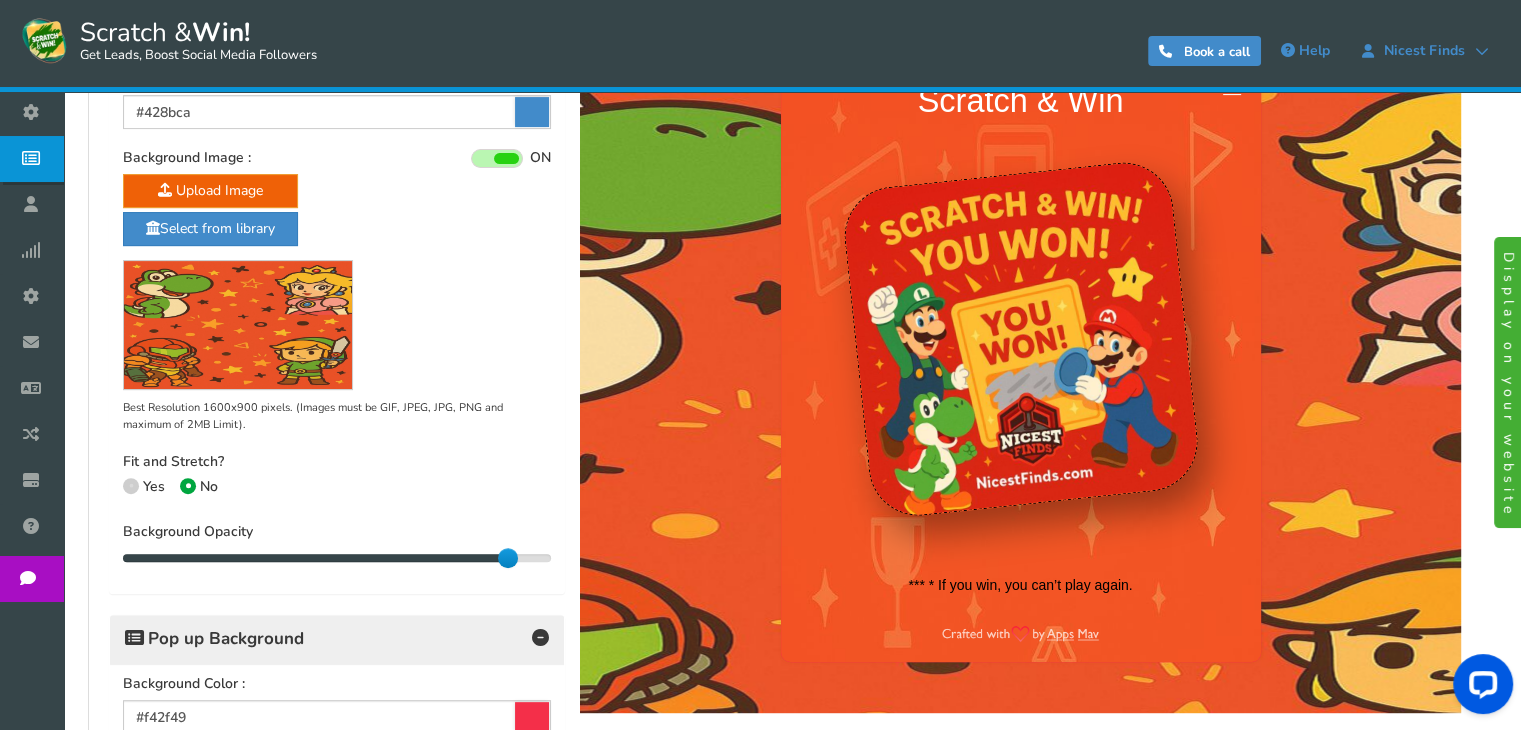scroll, scrollTop: 569, scrollLeft: 0, axis: vertical 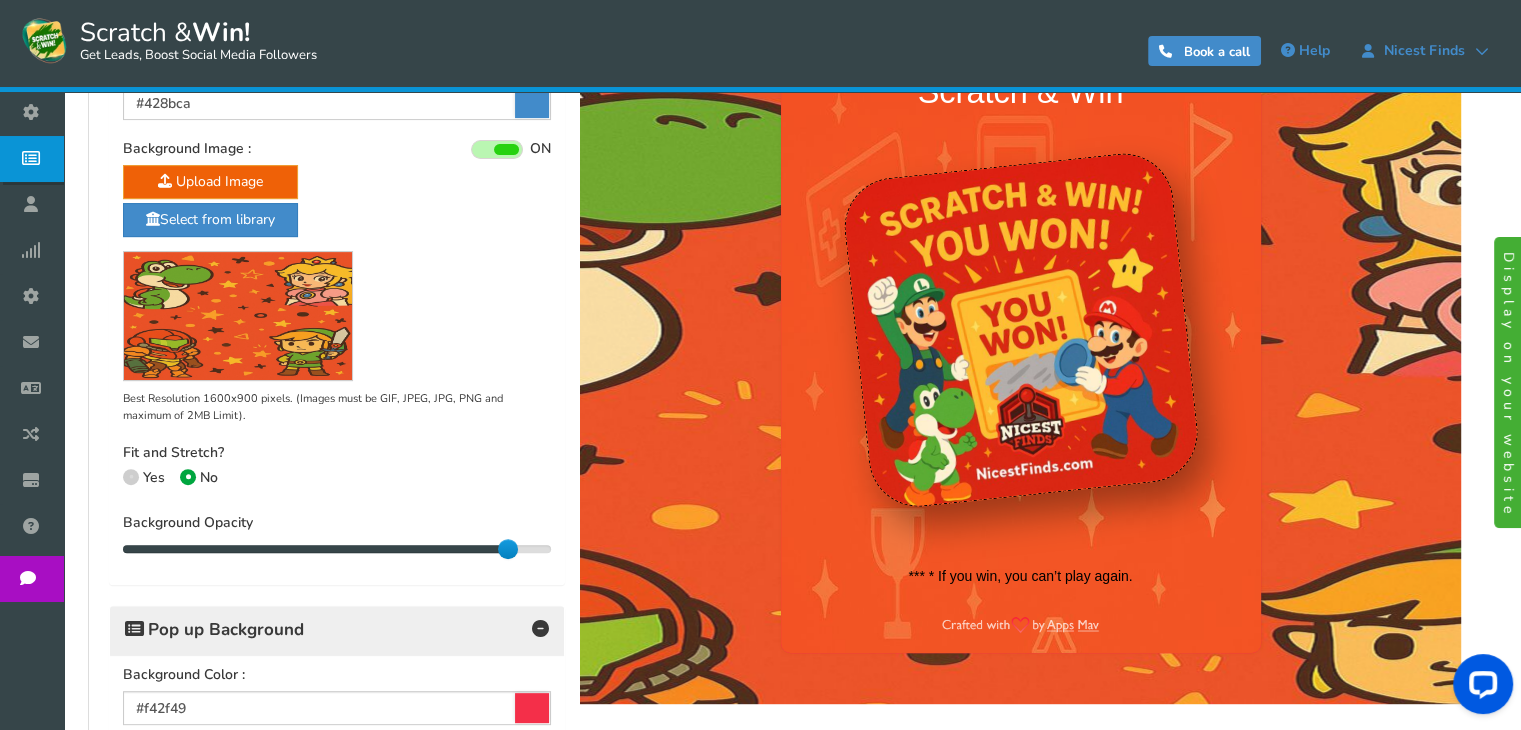 click at bounding box center [508, 549] 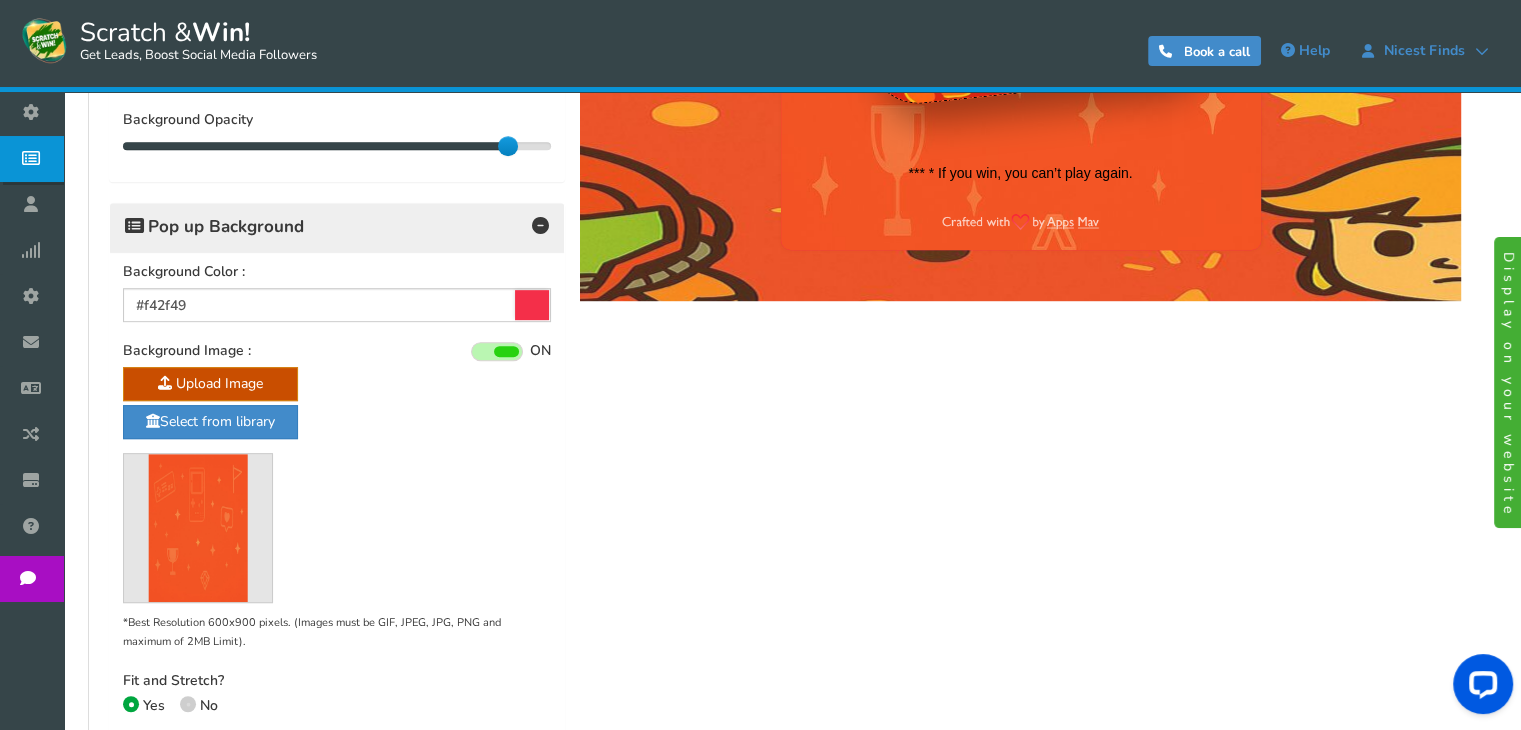 scroll, scrollTop: 1264, scrollLeft: 0, axis: vertical 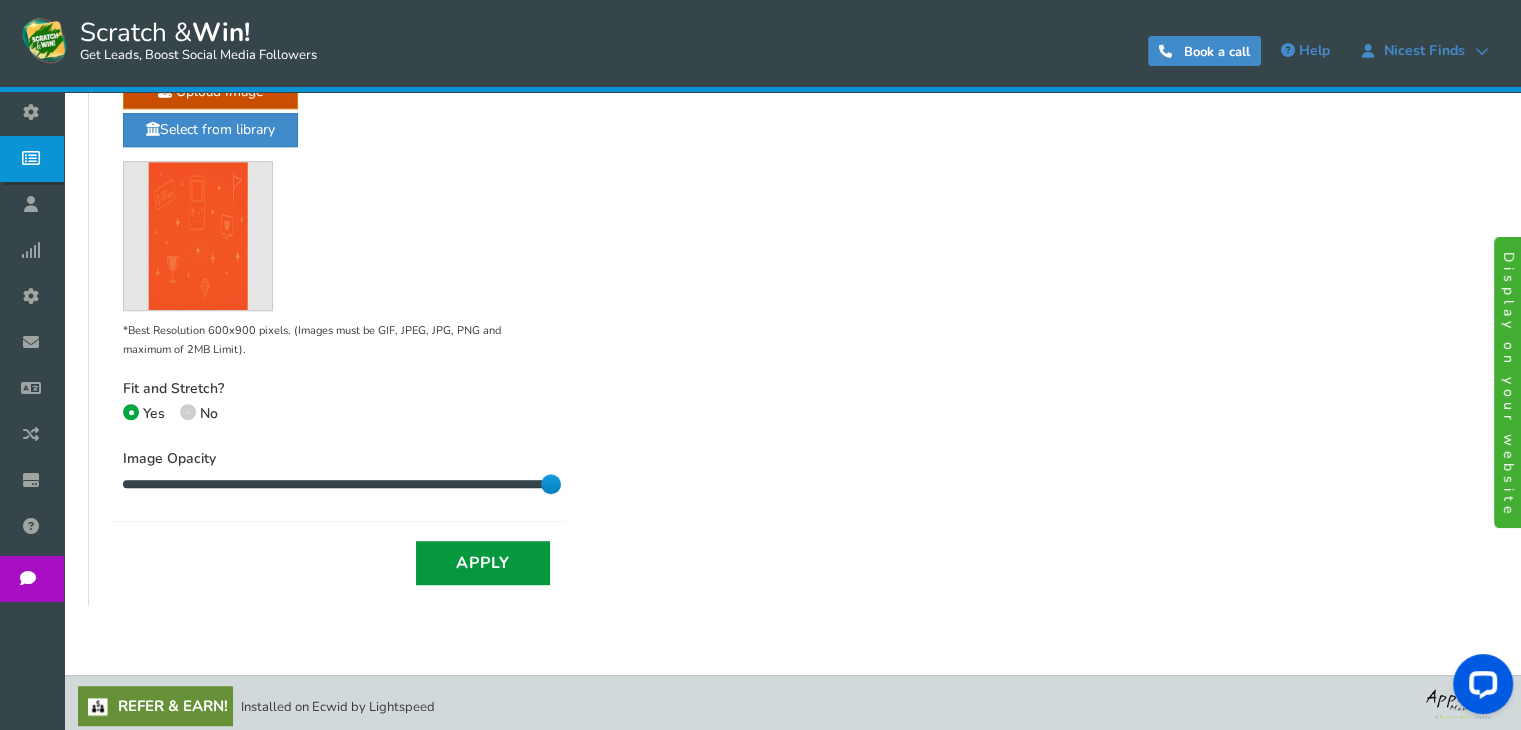 click on "Apply" at bounding box center [483, 563] 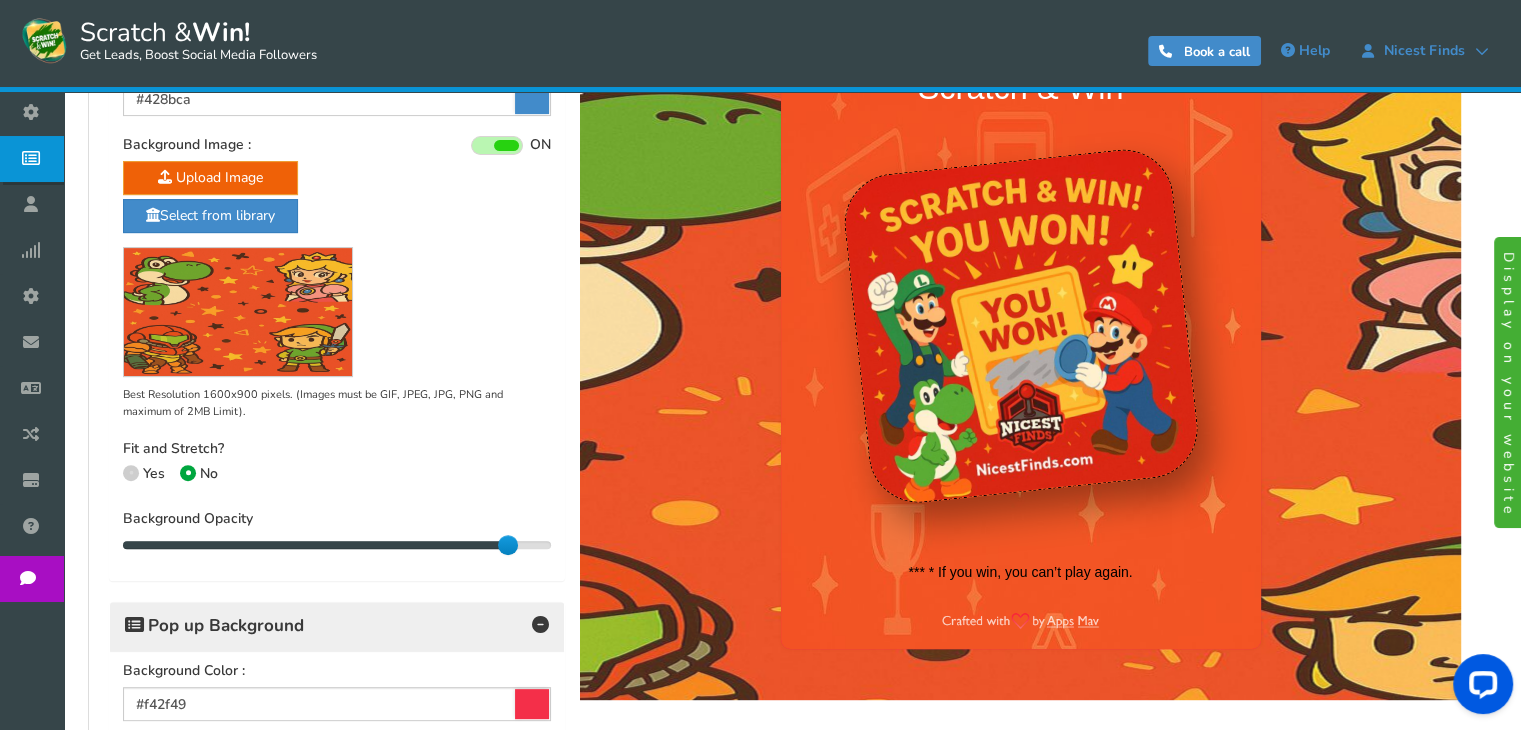 scroll, scrollTop: 576, scrollLeft: 0, axis: vertical 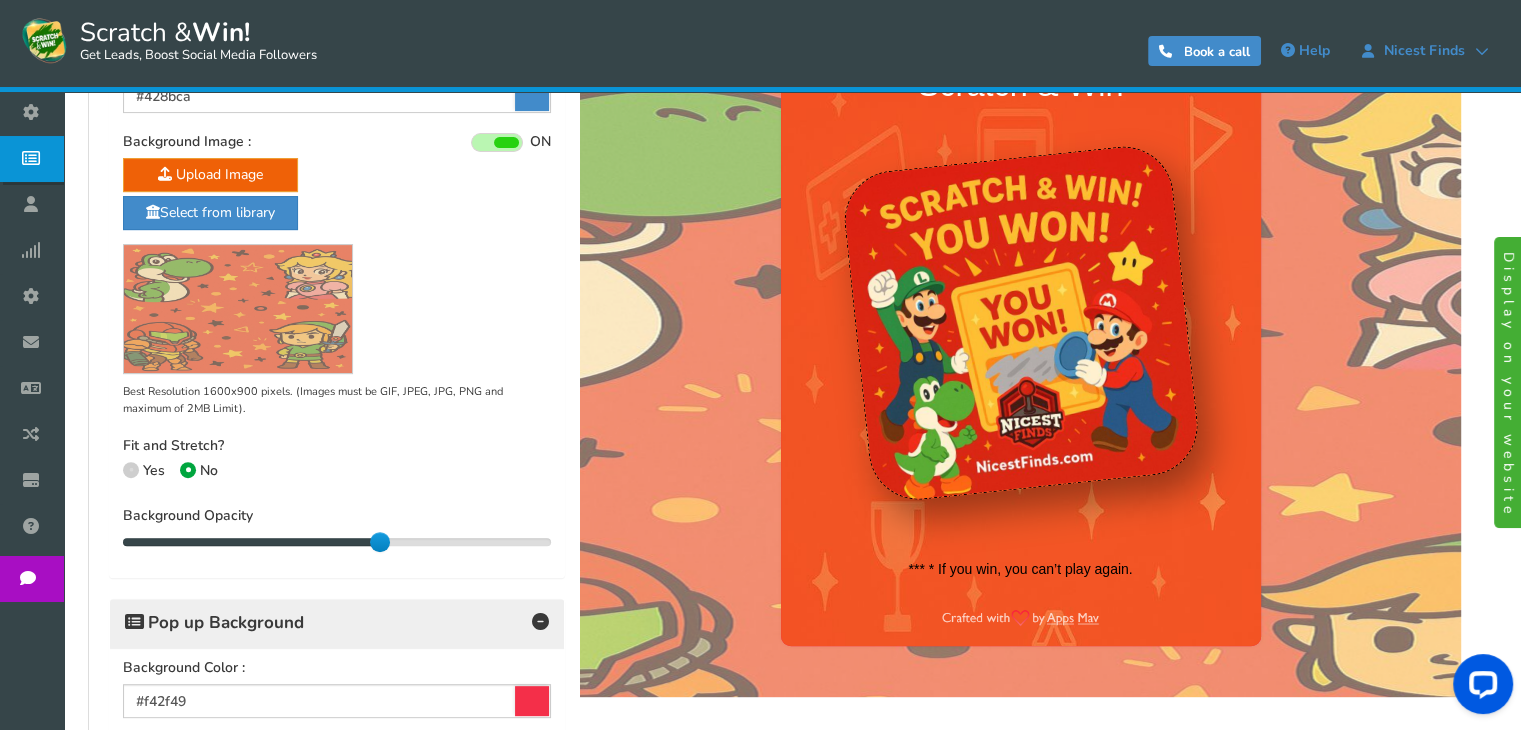 drag, startPoint x: 504, startPoint y: 538, endPoint x: 385, endPoint y: 537, distance: 119.0042 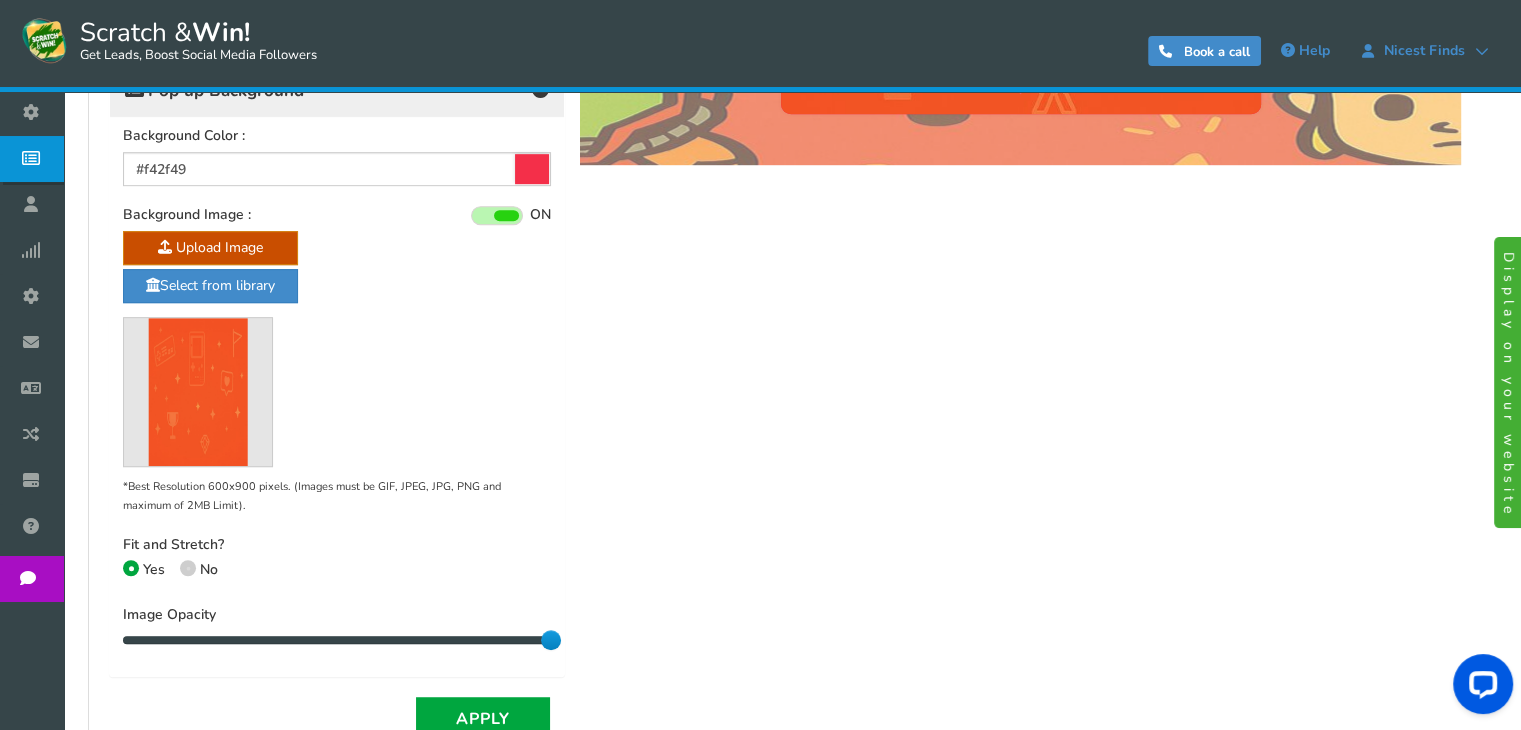 scroll, scrollTop: 1112, scrollLeft: 0, axis: vertical 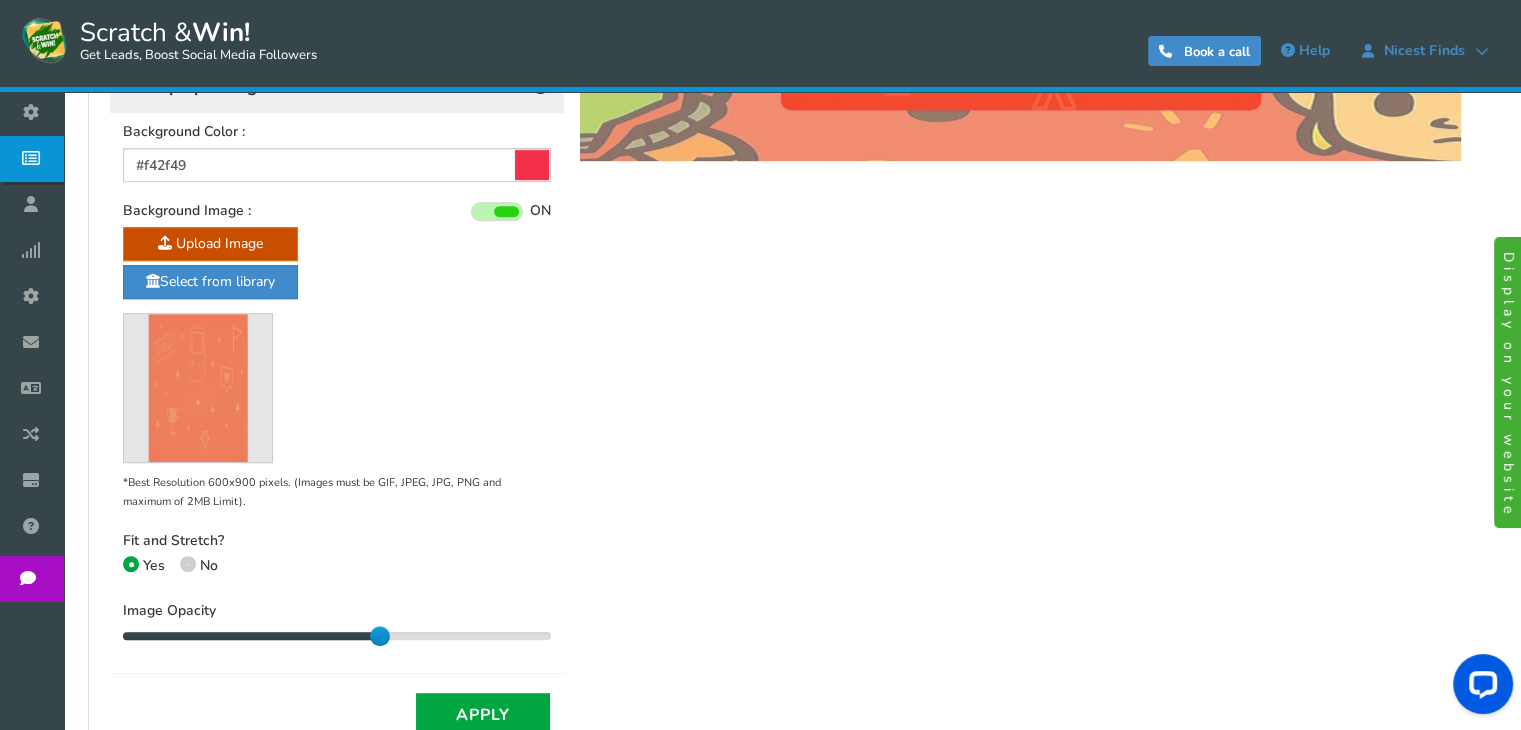 drag, startPoint x: 548, startPoint y: 630, endPoint x: 395, endPoint y: 636, distance: 153.1176 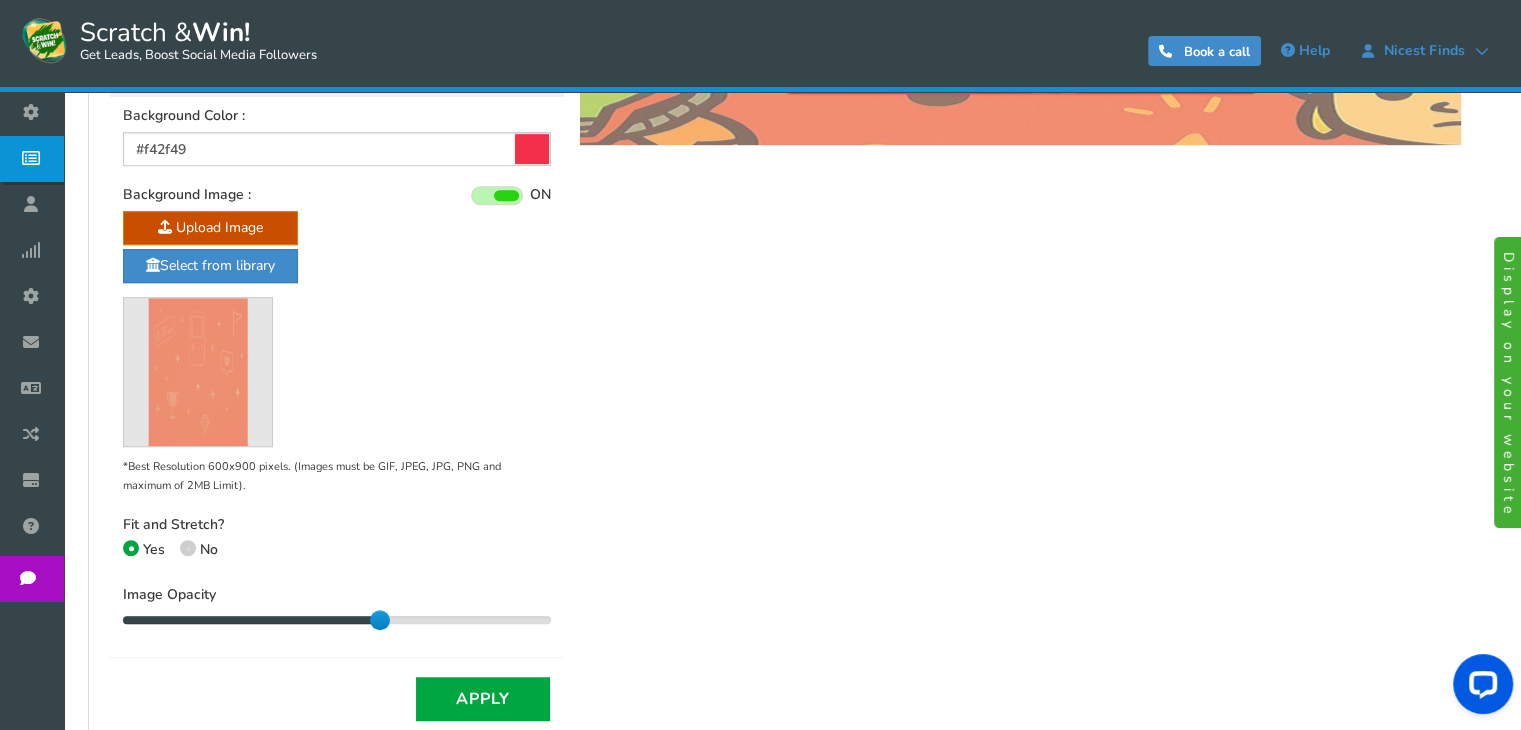scroll, scrollTop: 1128, scrollLeft: 0, axis: vertical 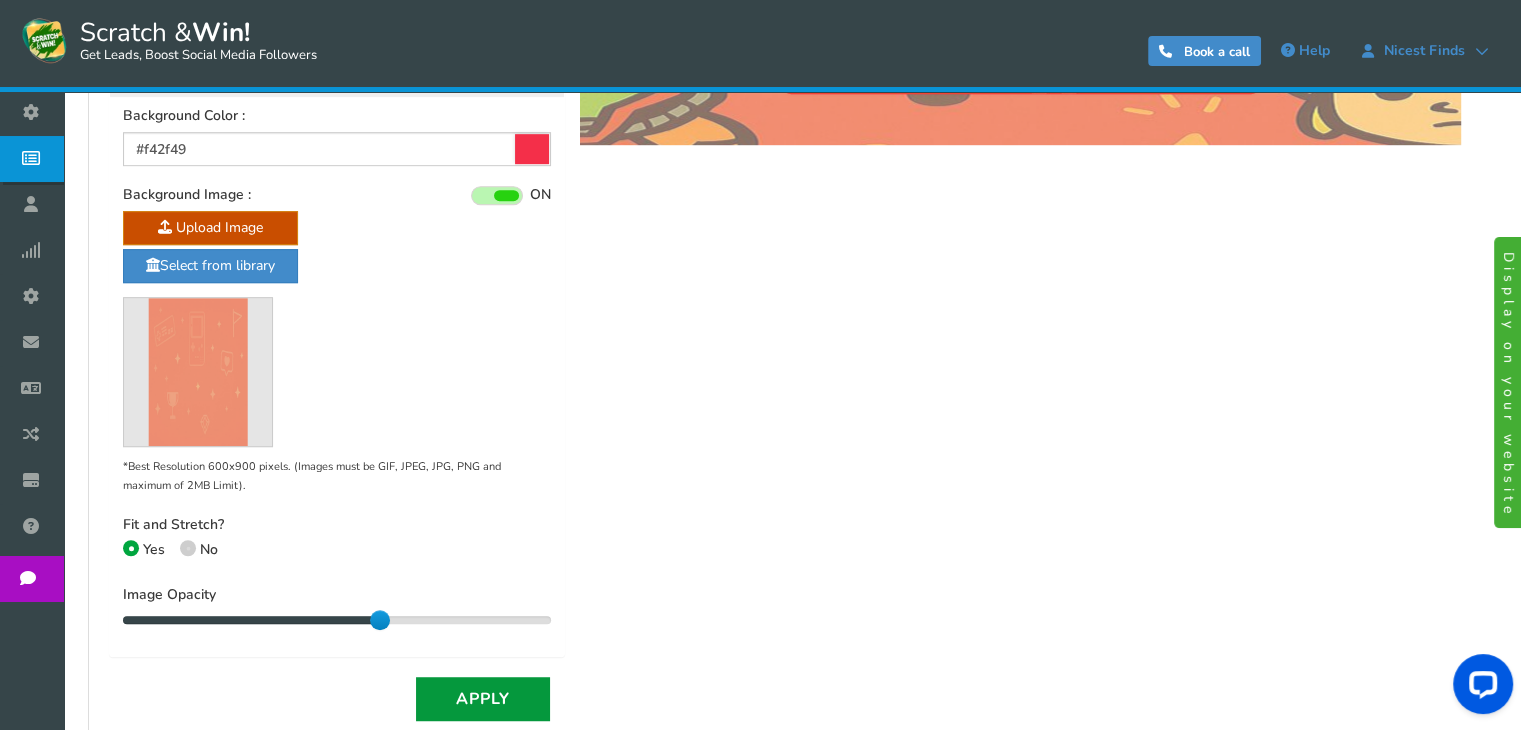click on "Apply" at bounding box center (483, 699) 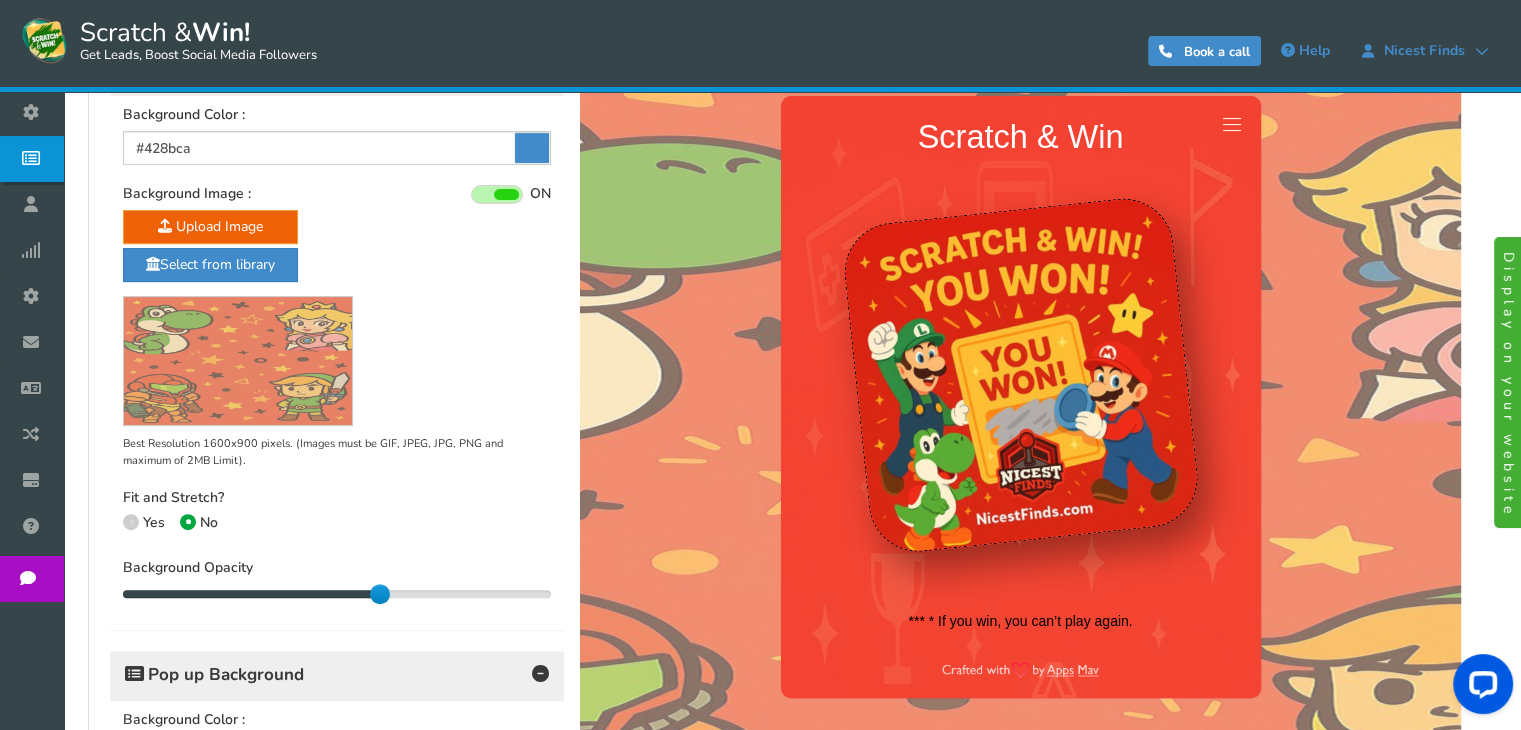 scroll, scrollTop: 563, scrollLeft: 0, axis: vertical 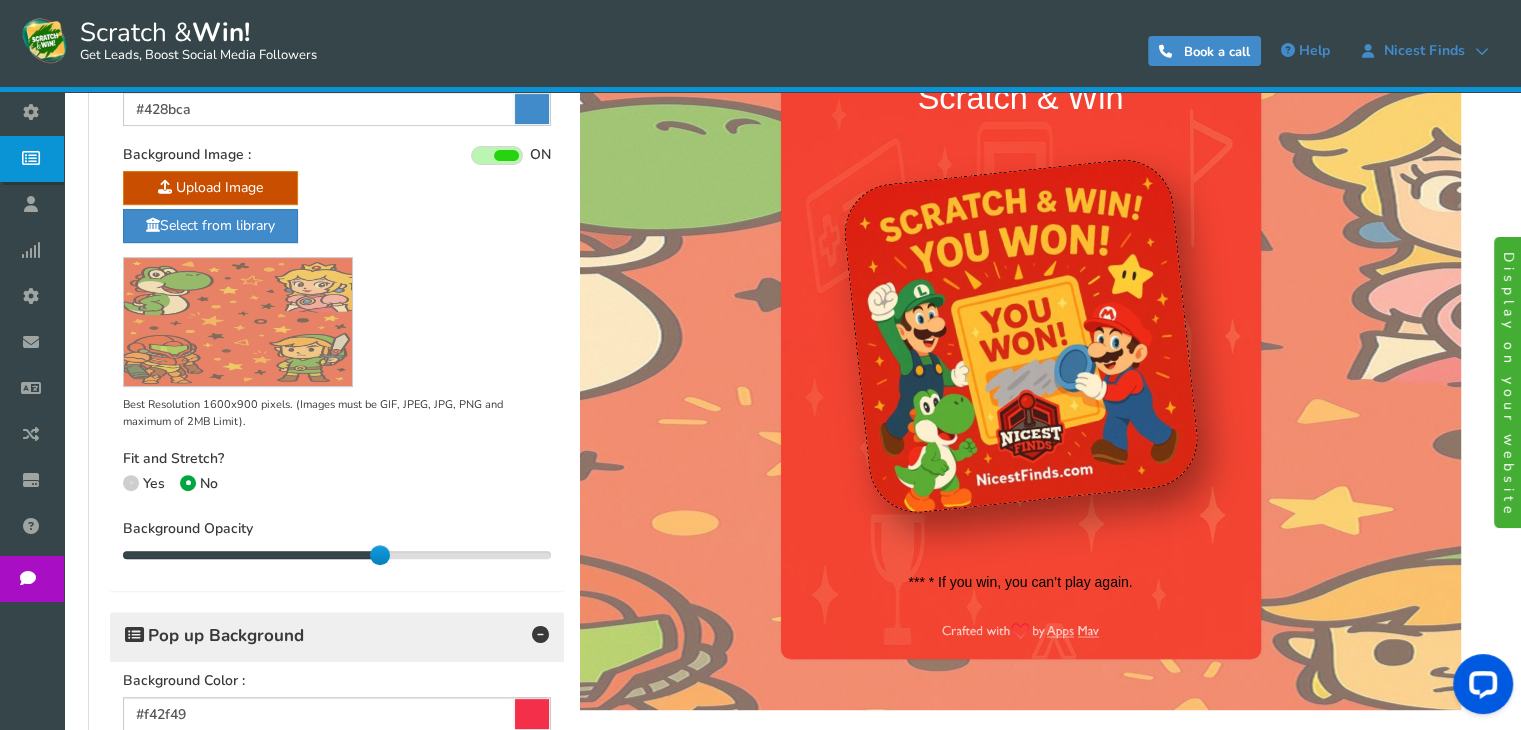 click at bounding box center [-1743, 315] 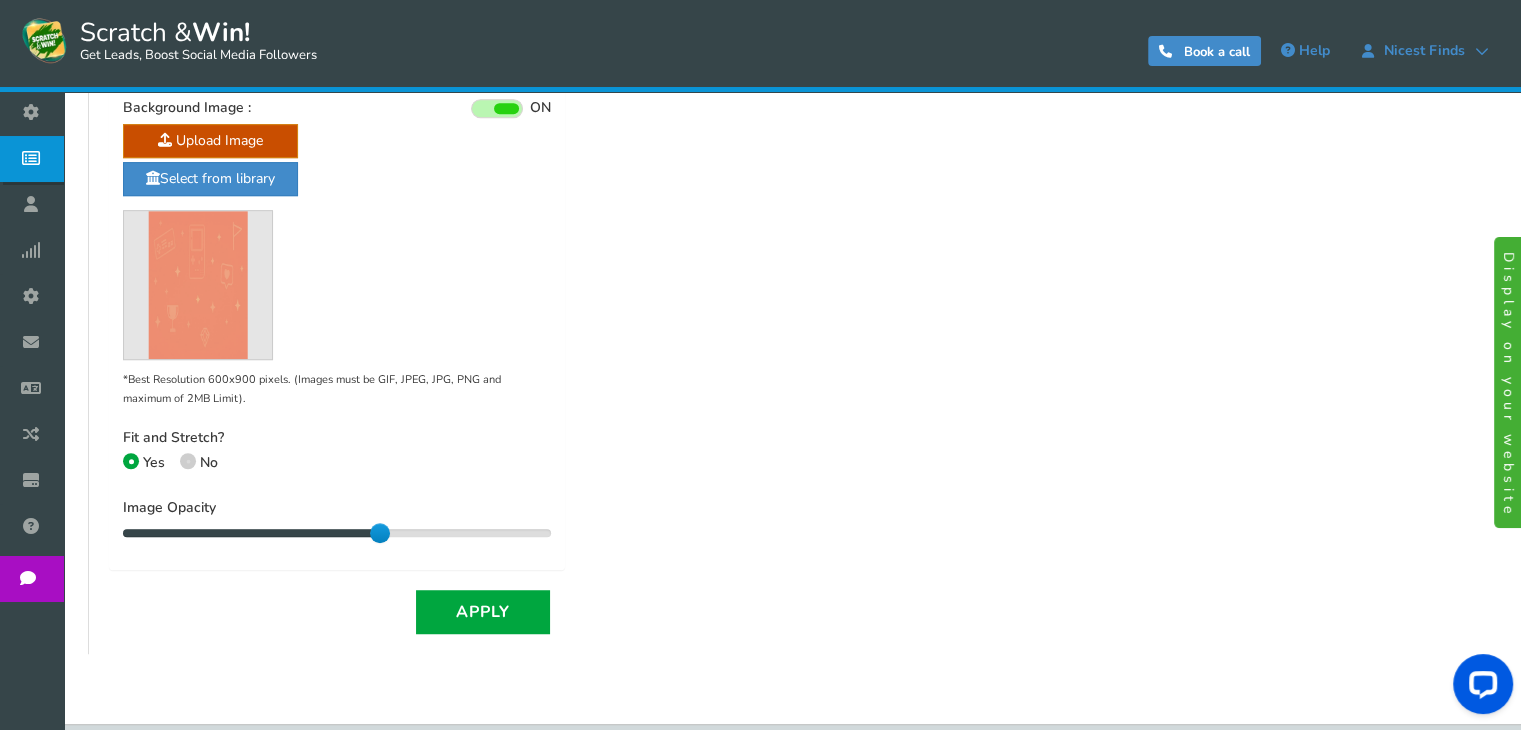 scroll, scrollTop: 1212, scrollLeft: 0, axis: vertical 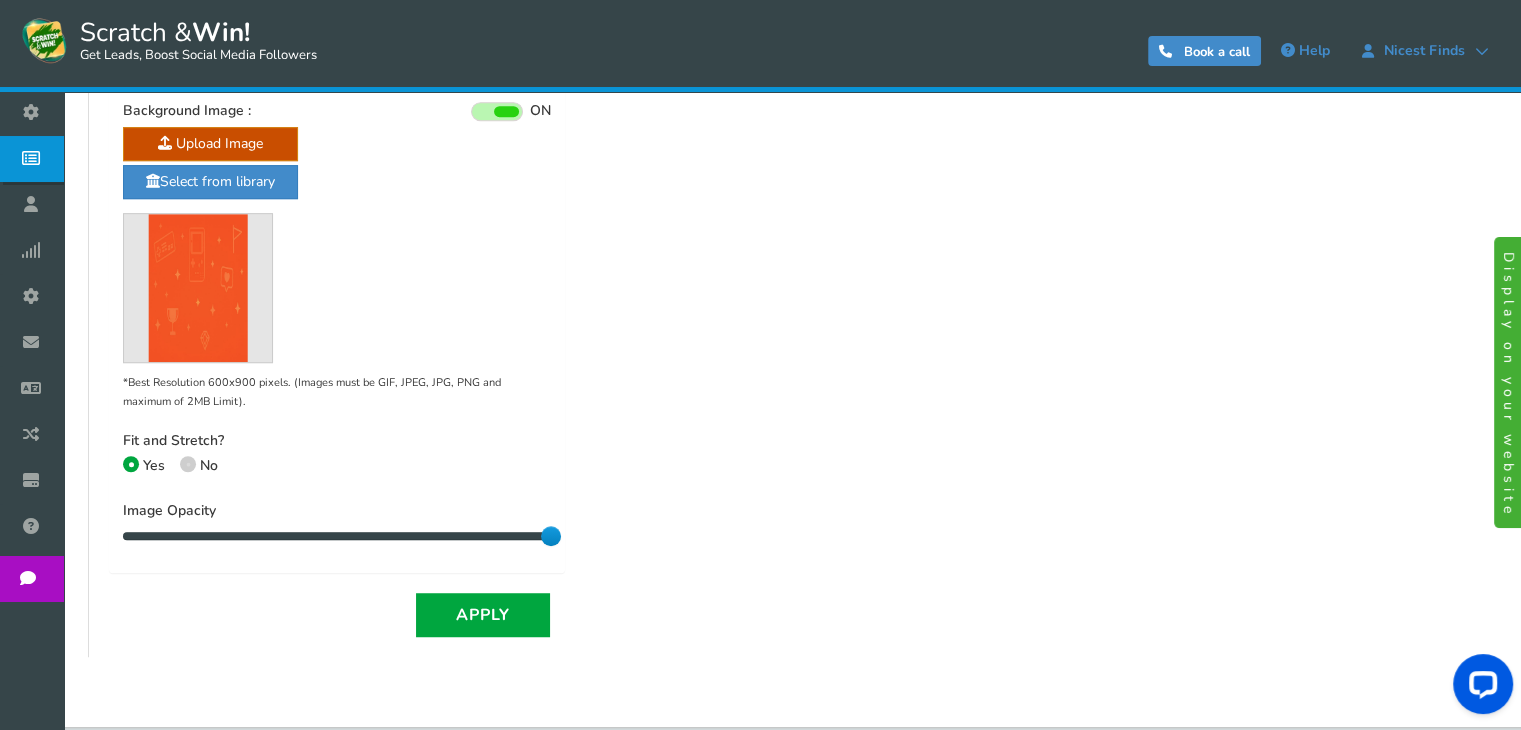 drag, startPoint x: 379, startPoint y: 527, endPoint x: 618, endPoint y: 536, distance: 239.1694 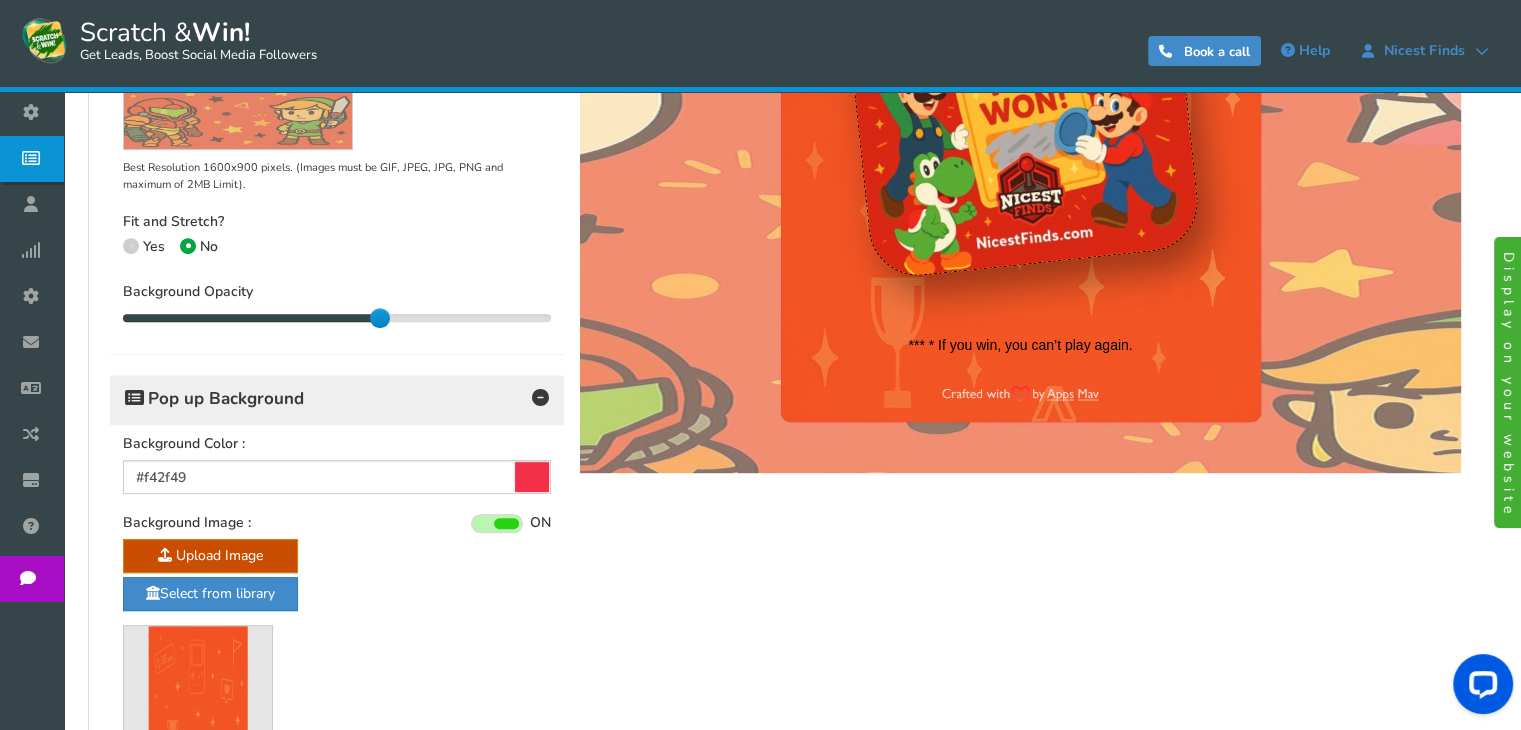 scroll, scrollTop: 784, scrollLeft: 0, axis: vertical 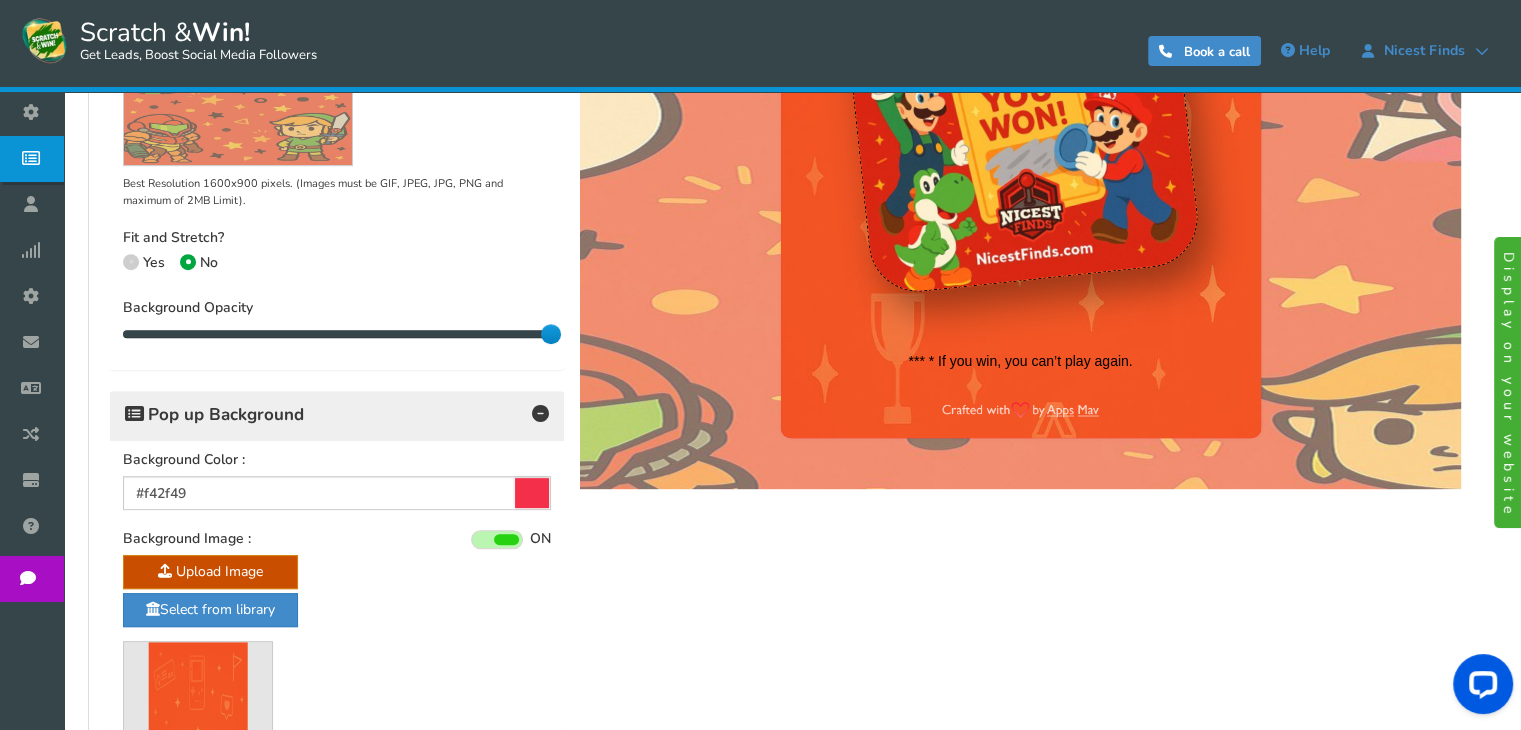 drag, startPoint x: 954, startPoint y: 107, endPoint x: 638, endPoint y: 348, distance: 397.41287 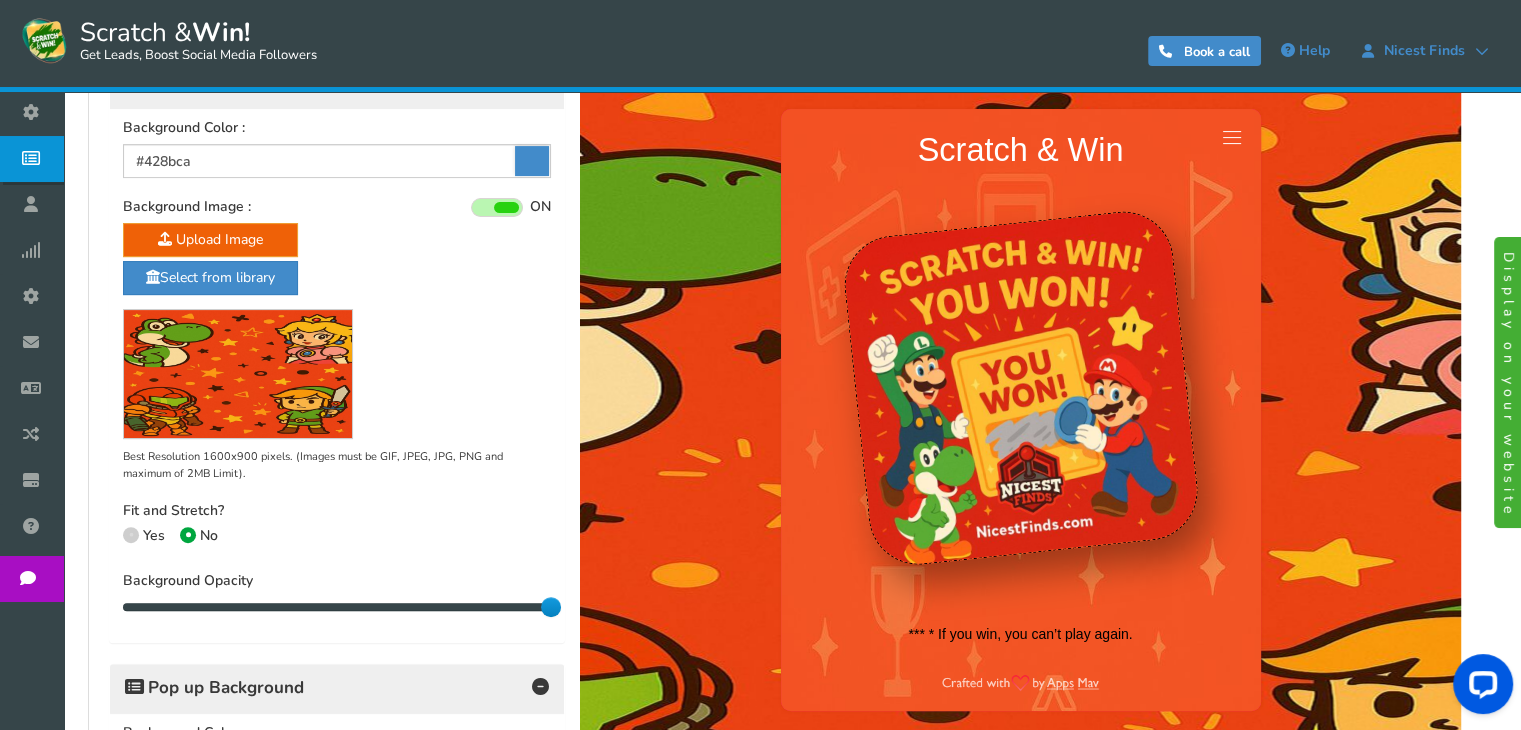 scroll, scrollTop: 500, scrollLeft: 0, axis: vertical 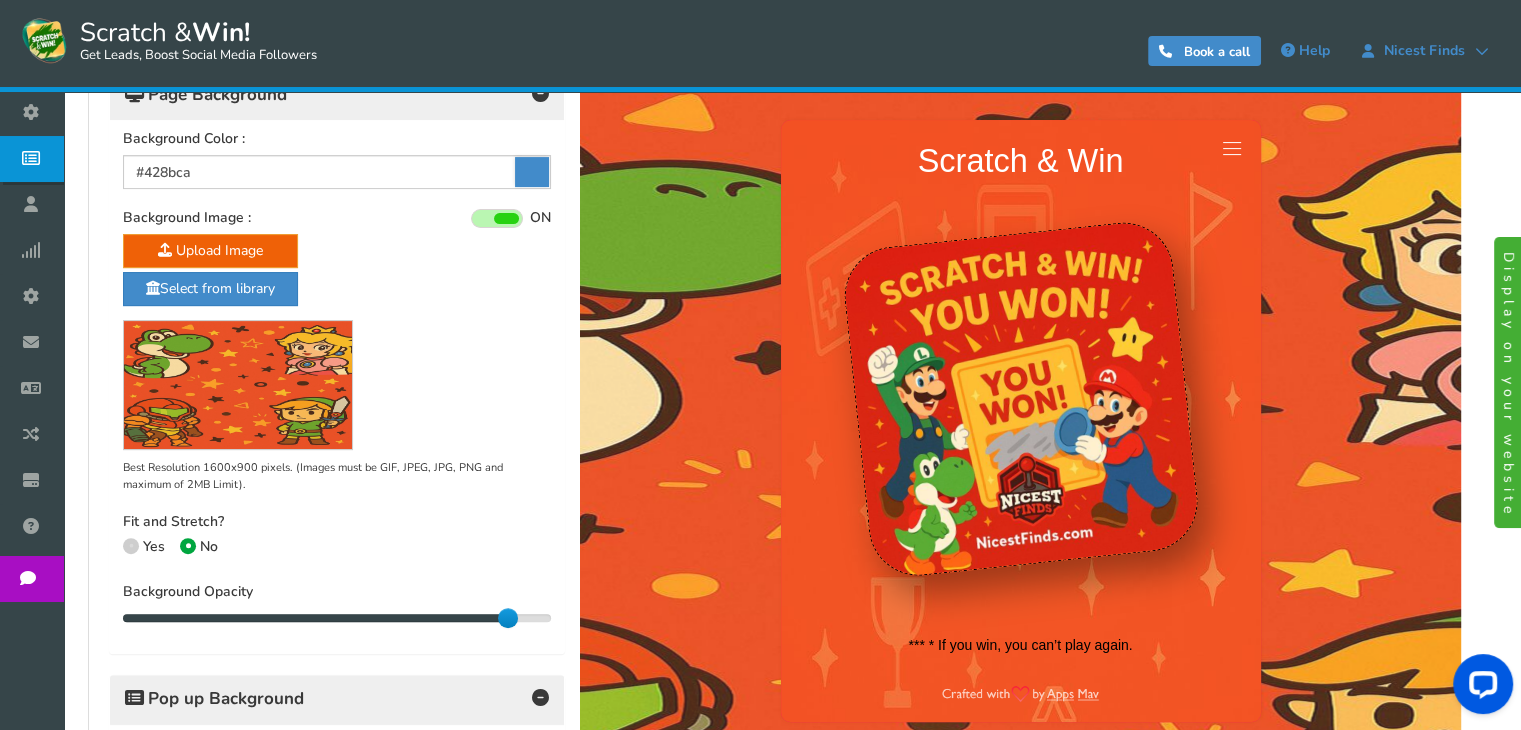 drag, startPoint x: 548, startPoint y: 615, endPoint x: 529, endPoint y: 613, distance: 19.104973 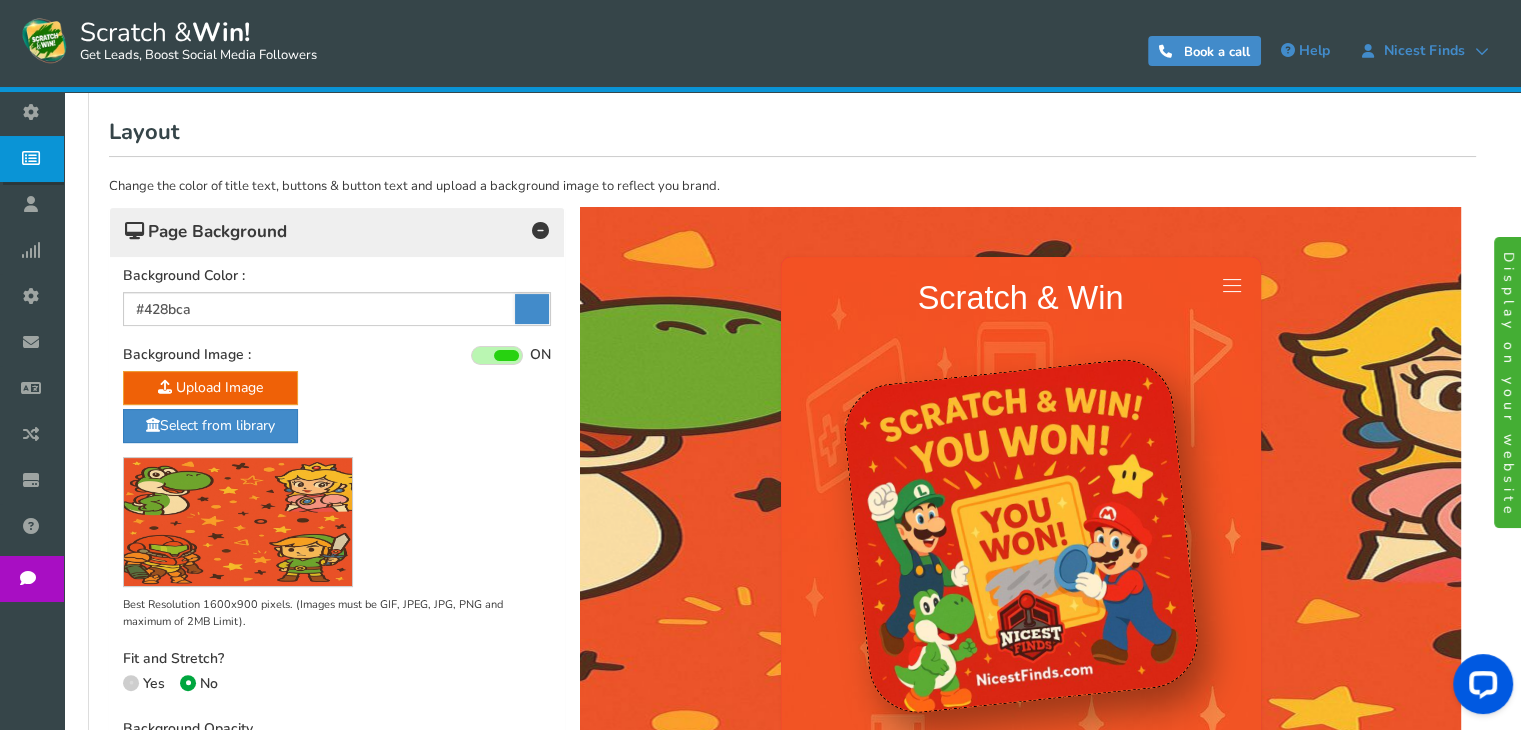 scroll, scrollTop: 337, scrollLeft: 0, axis: vertical 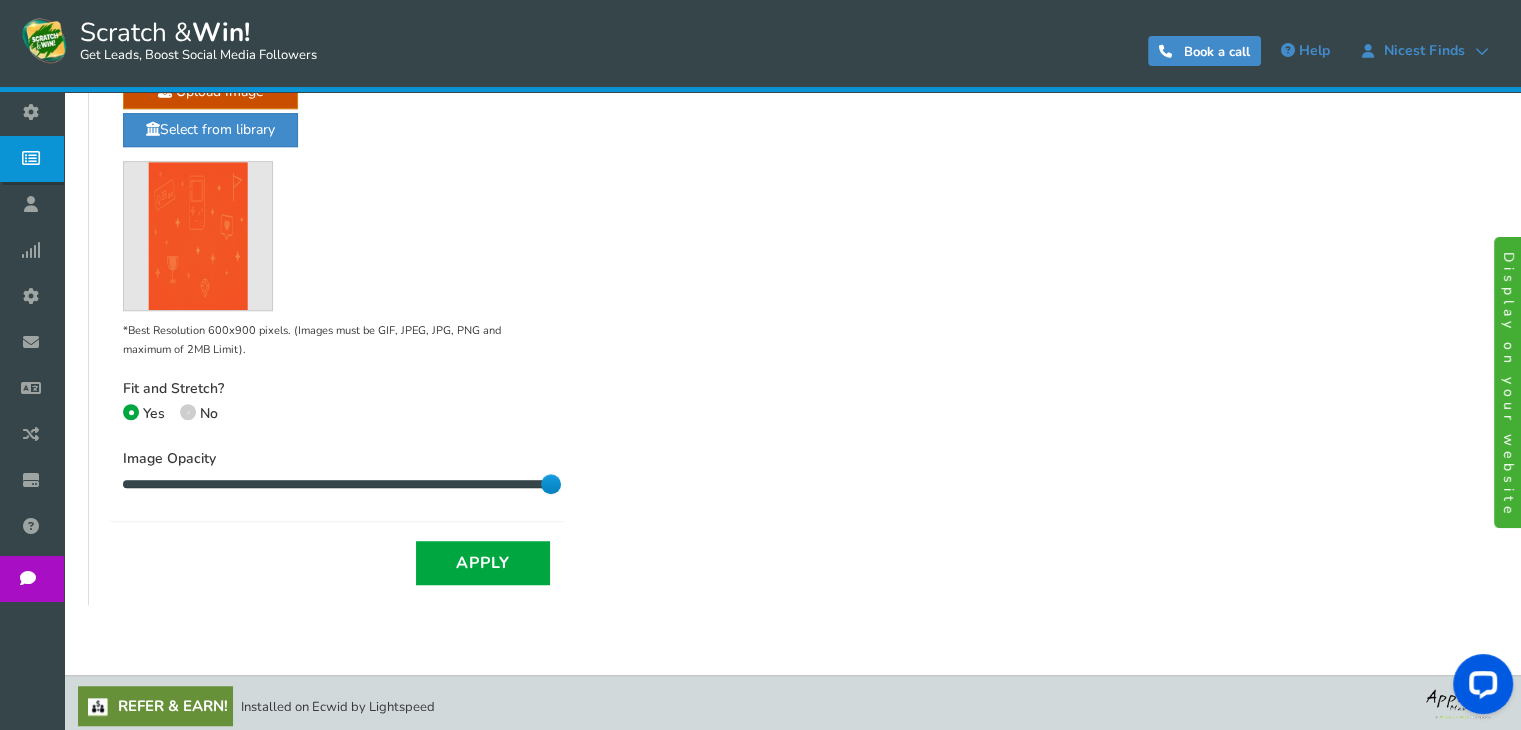 click on "General
Lead Form
Labels
Fields setup
Restrictions
Allow users to play again after a certain time interval
Yes
Recommended
No 1440 in Minutes" at bounding box center [792, -104] 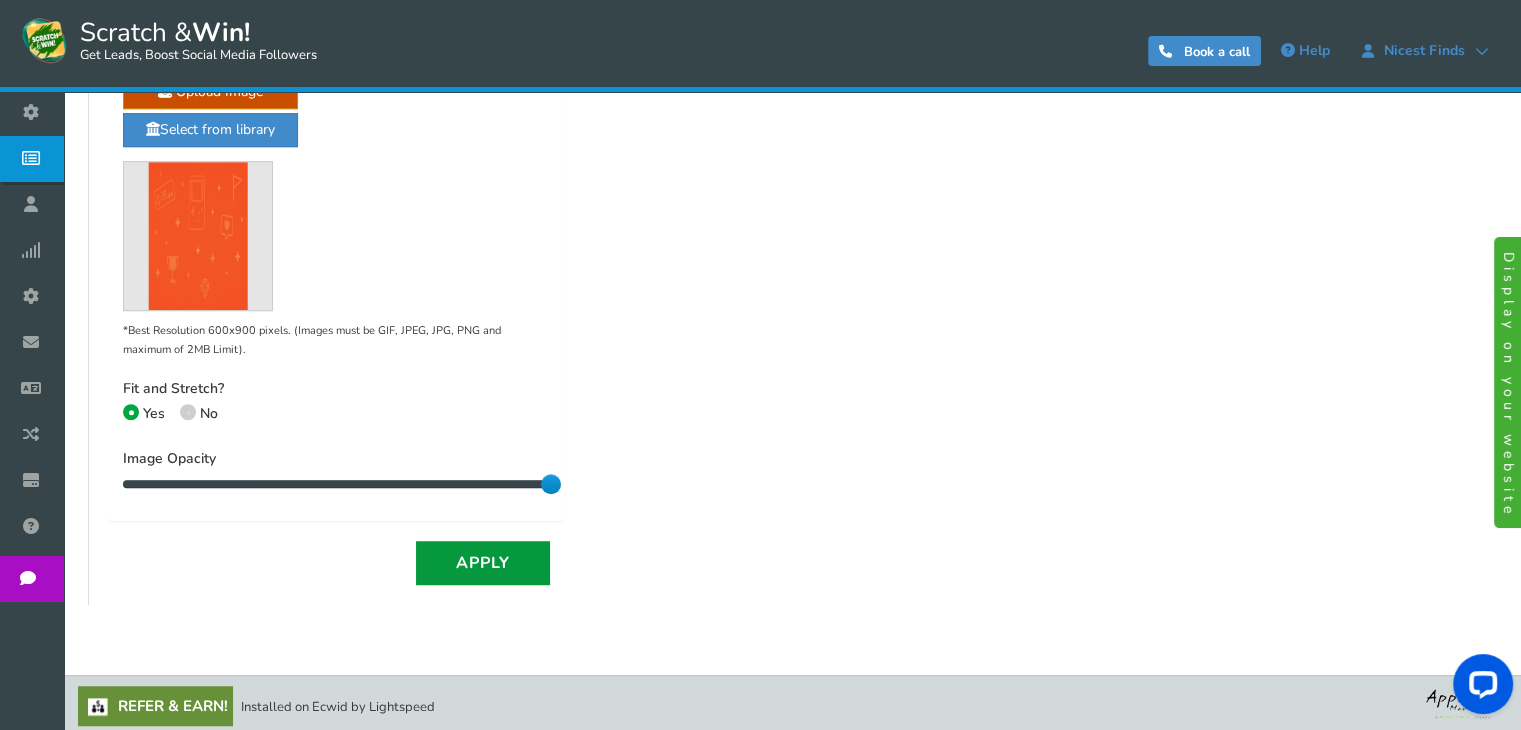 click on "Apply" at bounding box center [483, 563] 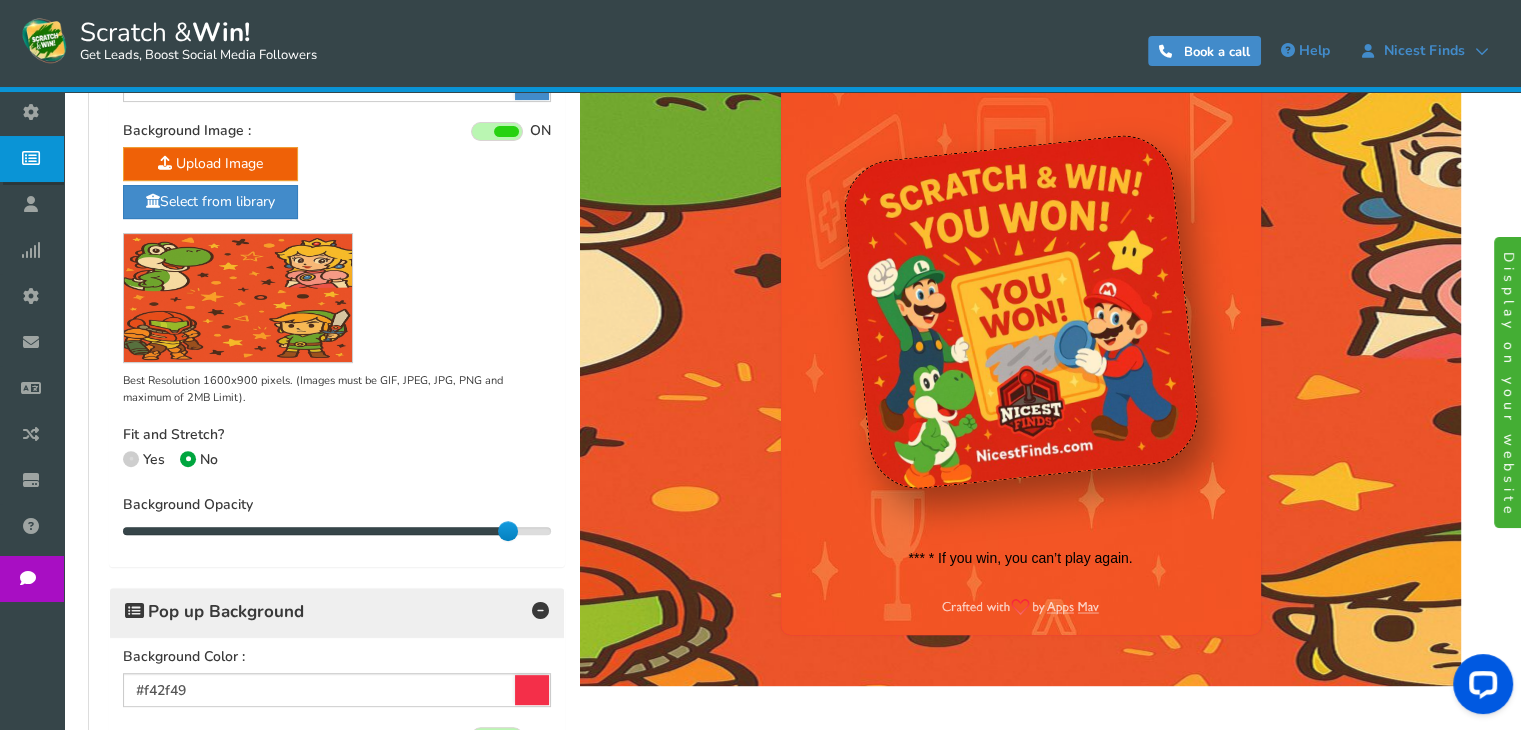 scroll, scrollTop: 588, scrollLeft: 0, axis: vertical 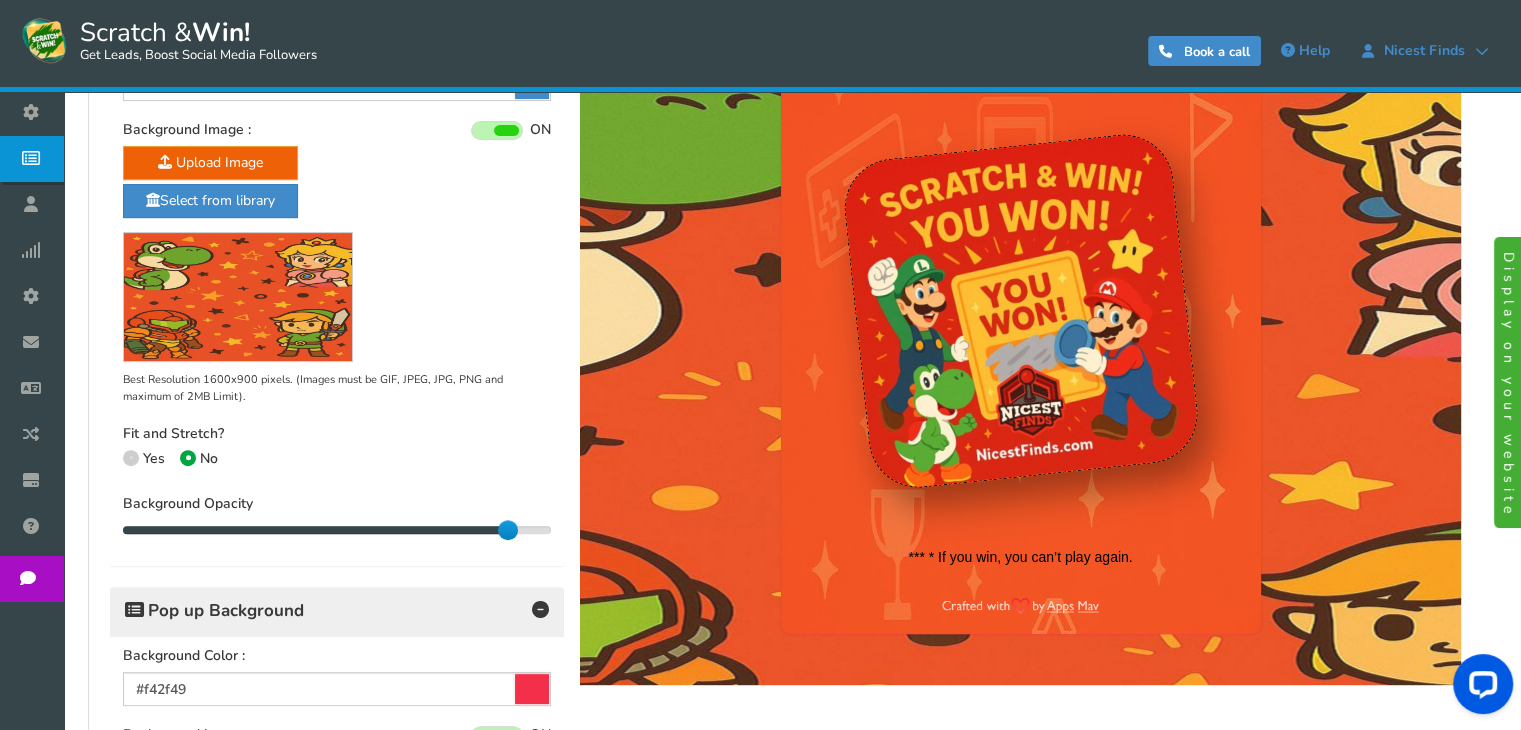 click on "Yes" at bounding box center [144, 459] 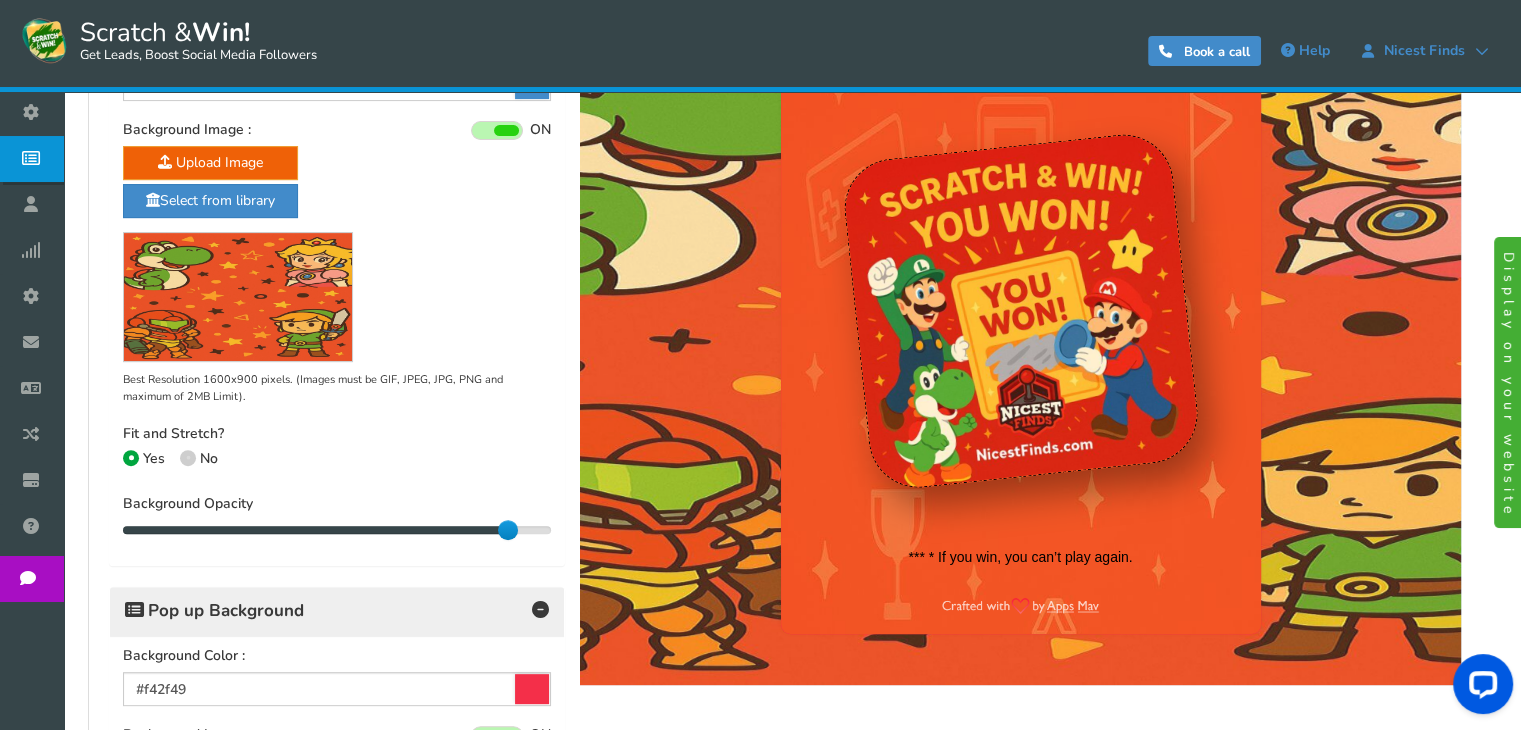 click on "No" at bounding box center (186, 460) 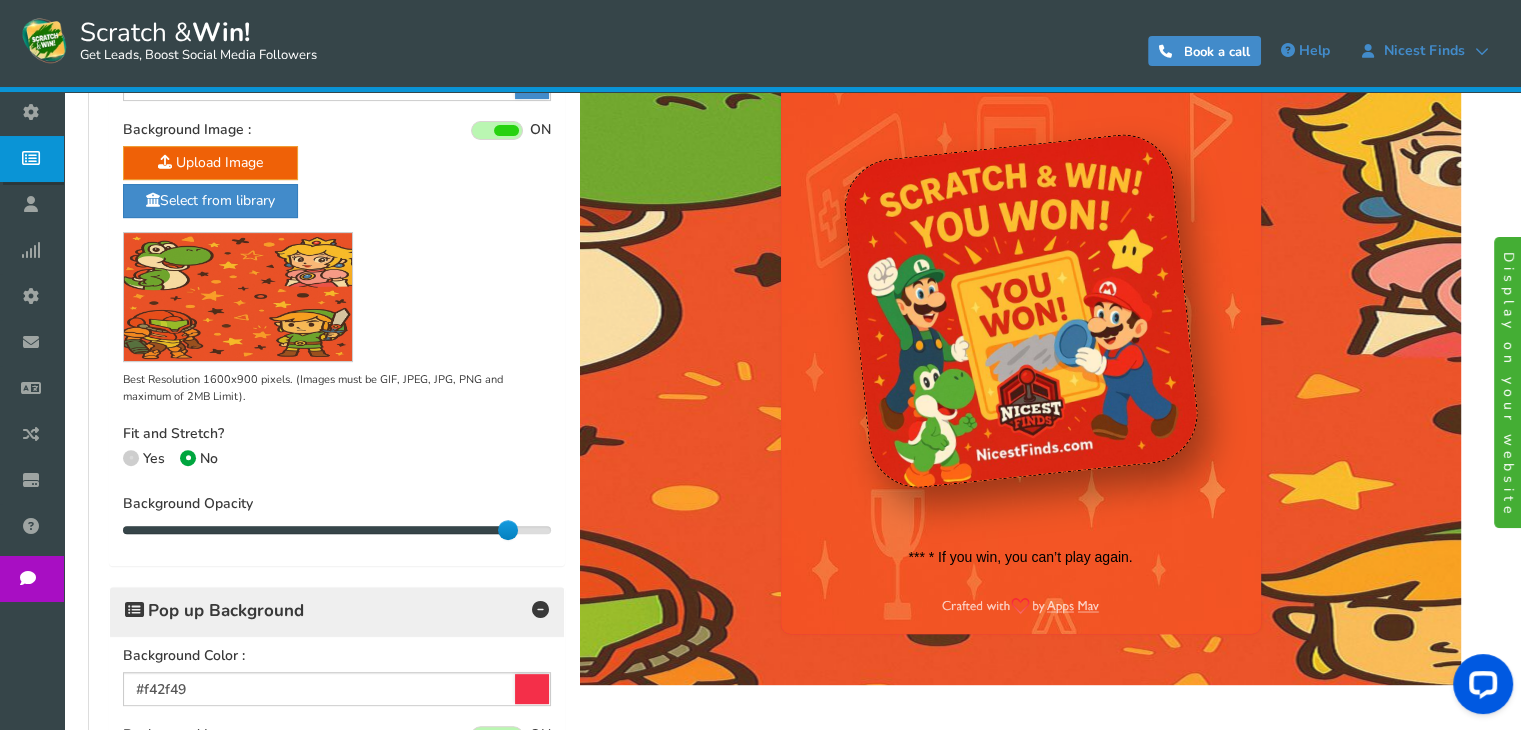 click on "Yes" at bounding box center [144, 459] 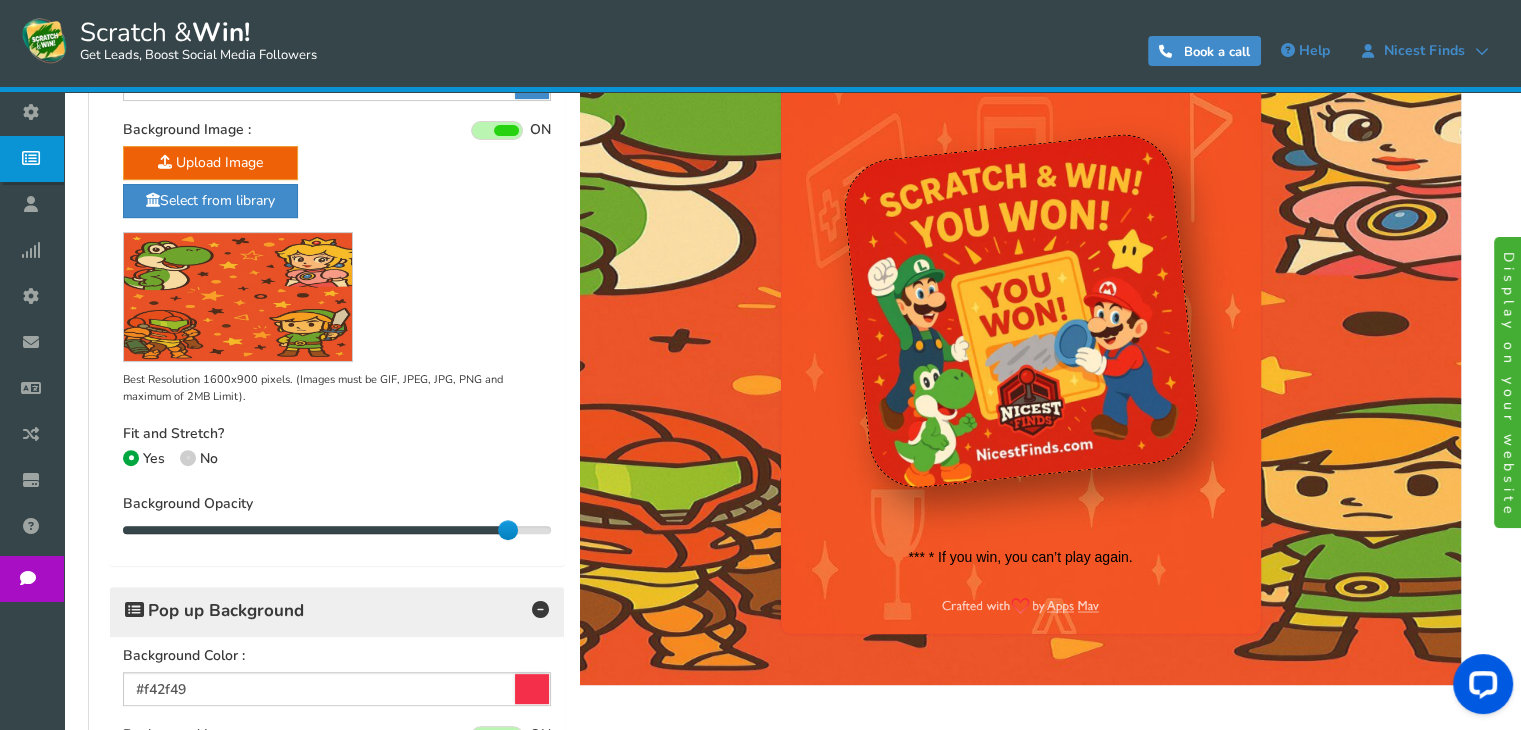 click at bounding box center (188, 458) 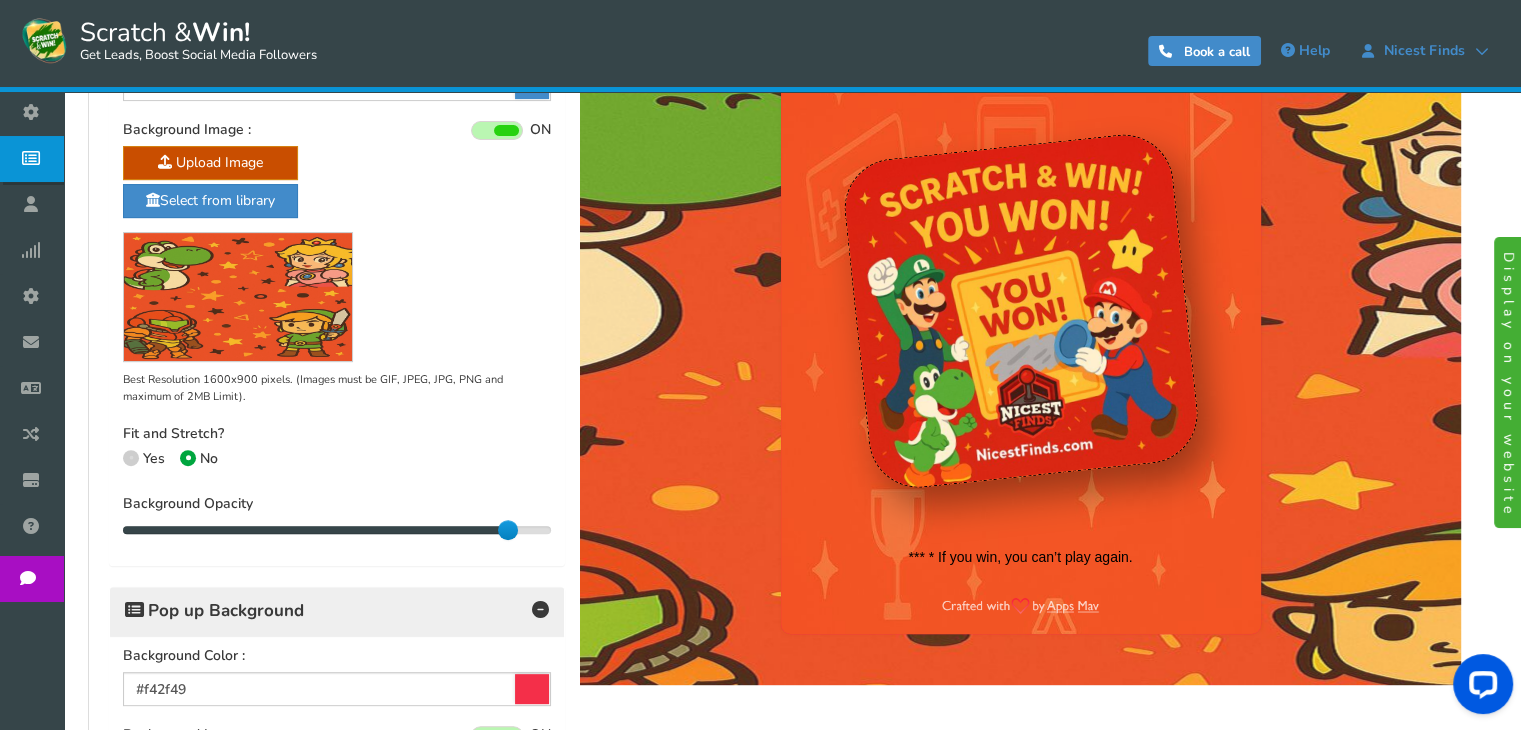 click at bounding box center [-1743, 290] 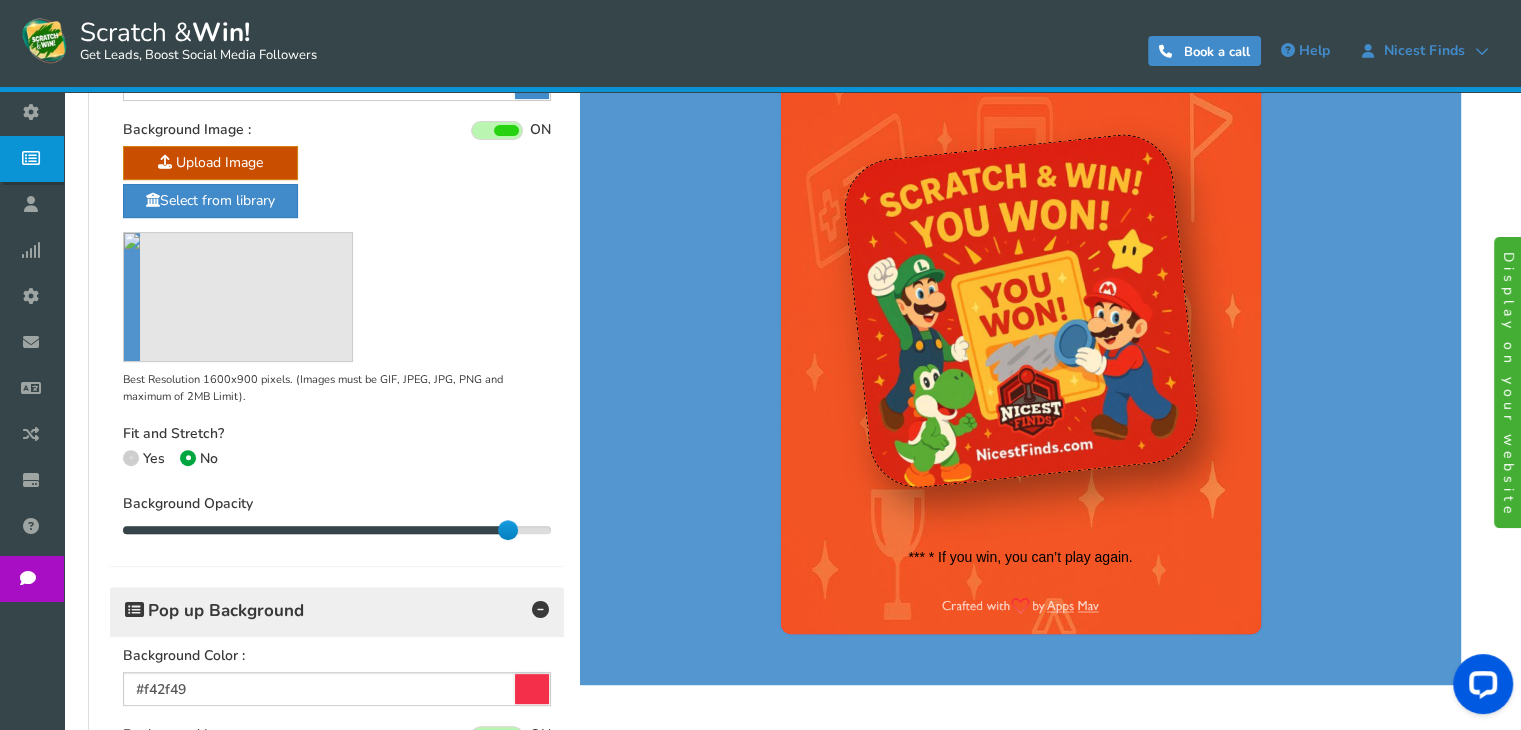 click on "Yes" at bounding box center (144, 459) 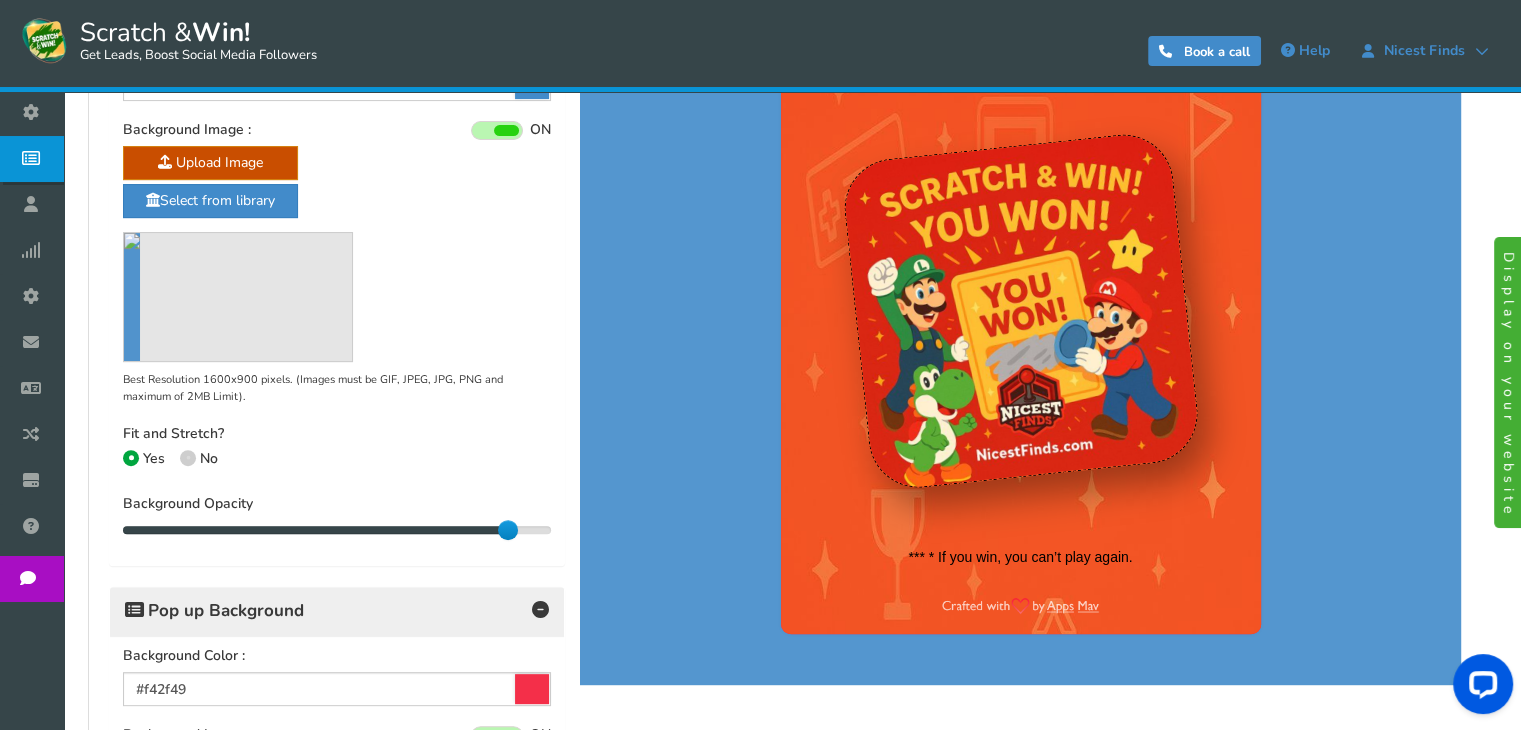 click at bounding box center (188, 458) 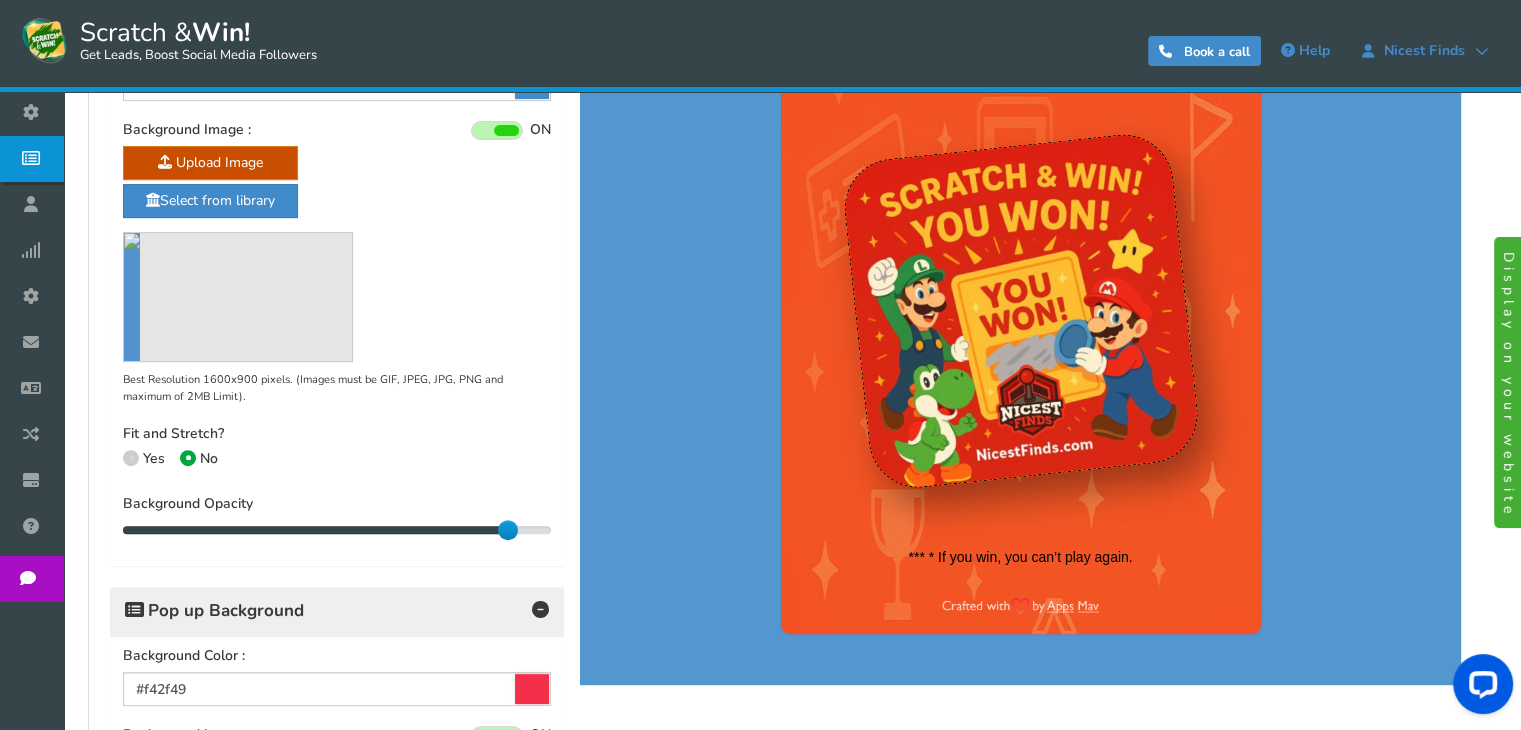 click at bounding box center [131, 458] 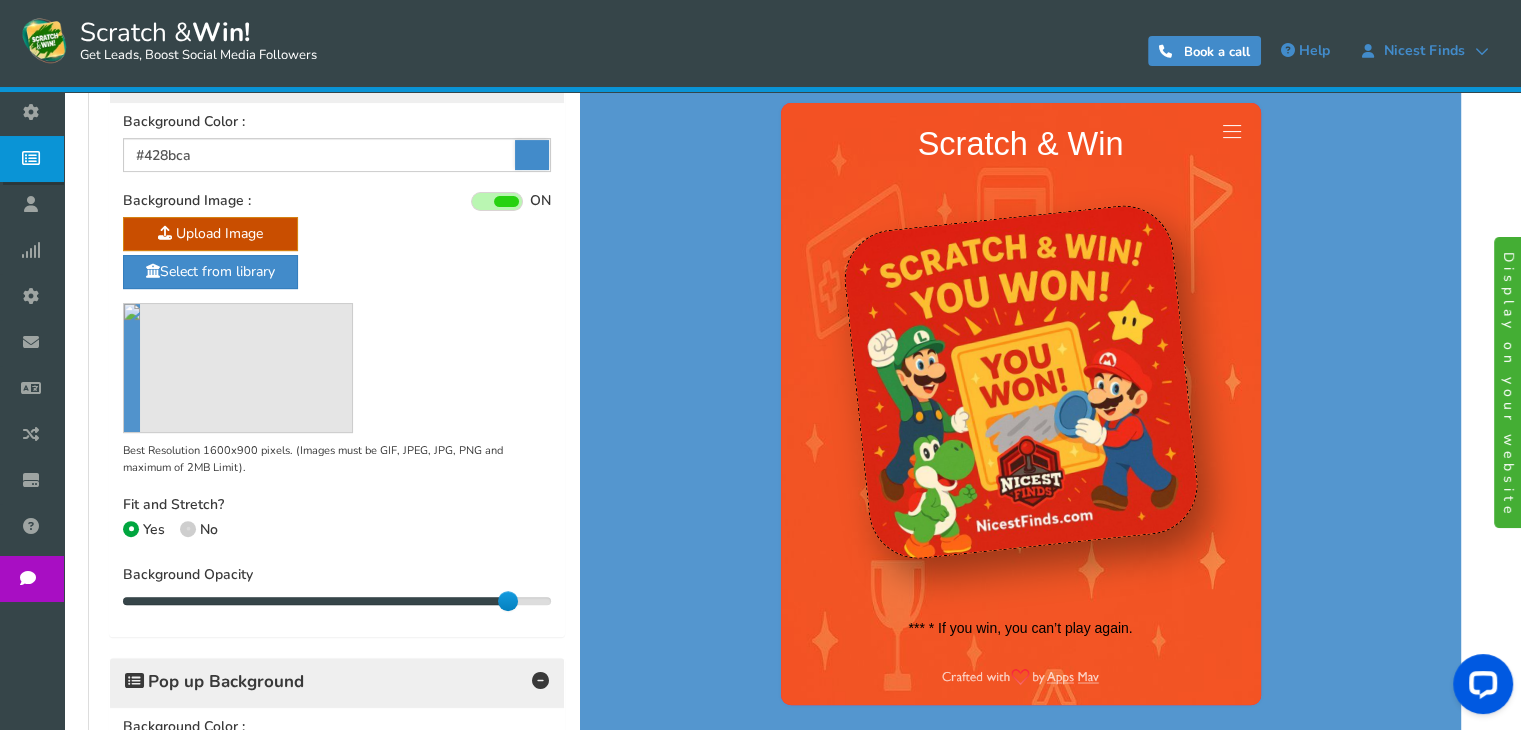 scroll, scrollTop: 523, scrollLeft: 0, axis: vertical 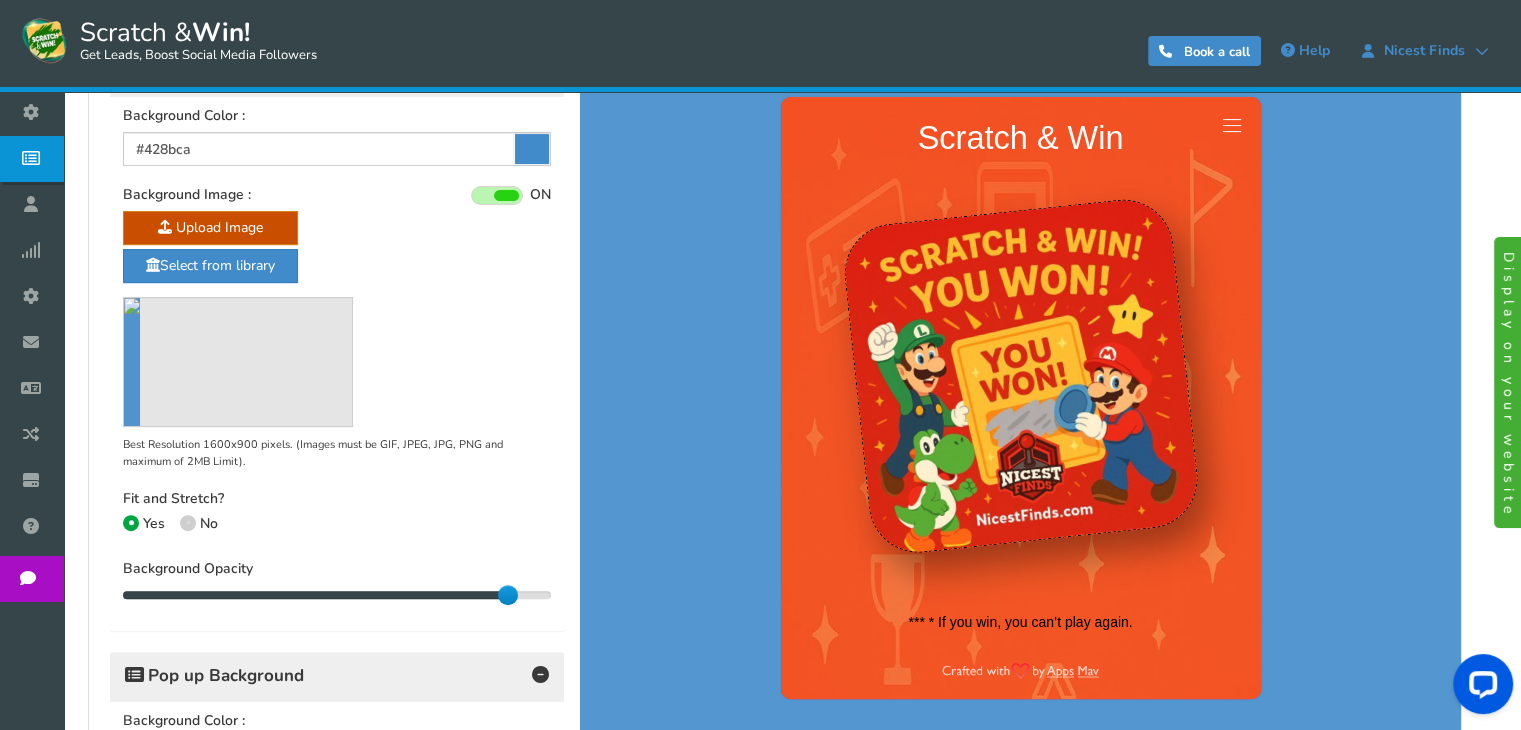 click at bounding box center (-1743, 355) 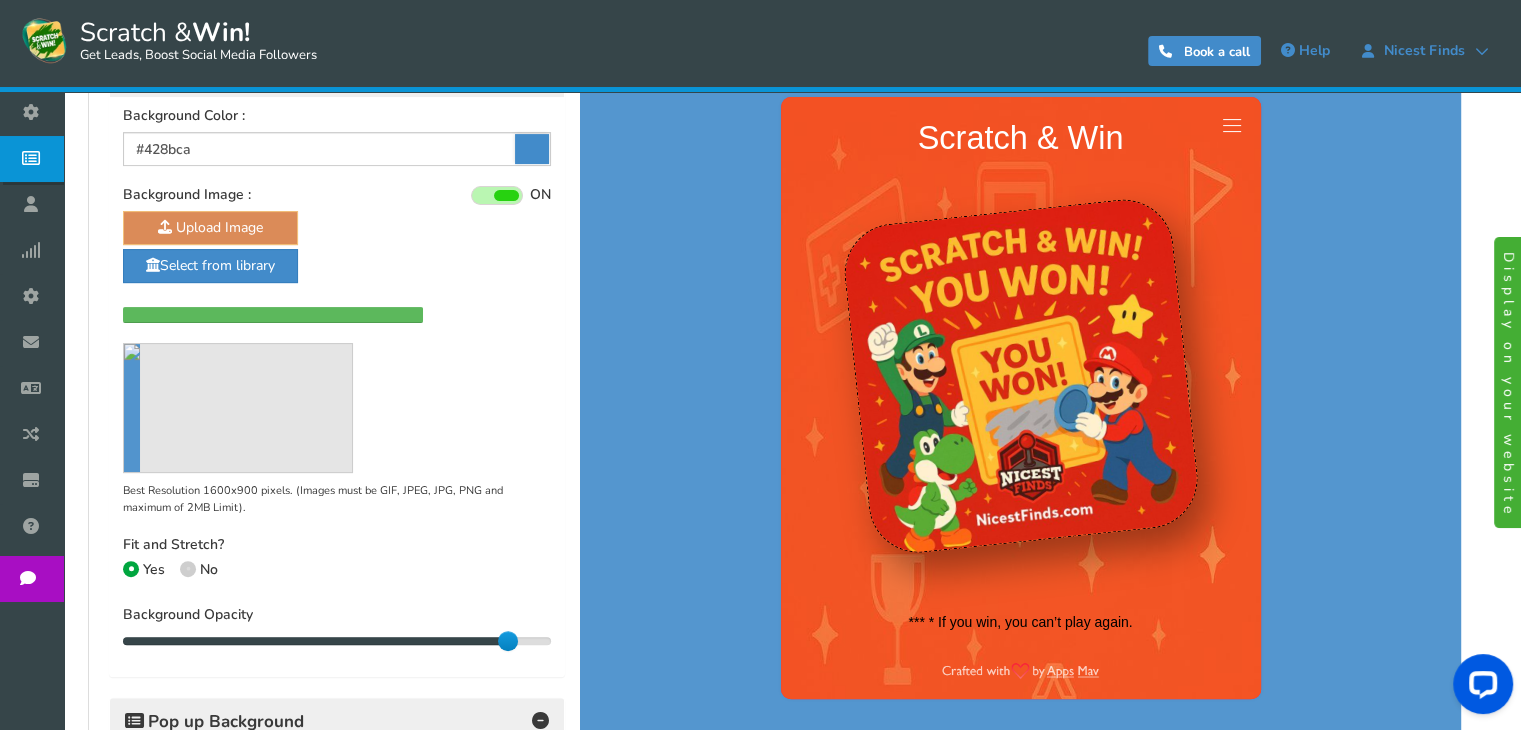 radio on "true" 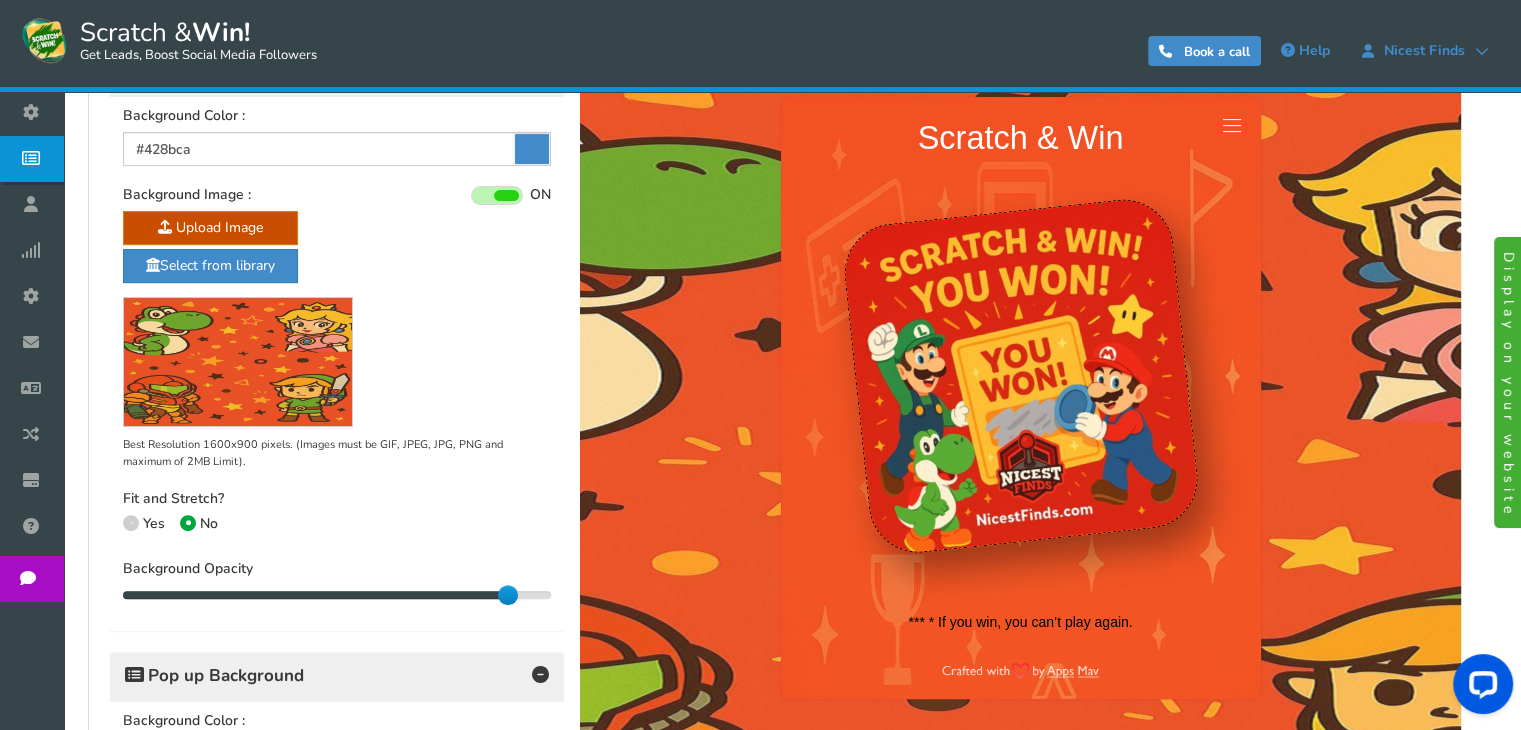 click on "Yes" at bounding box center (154, 523) 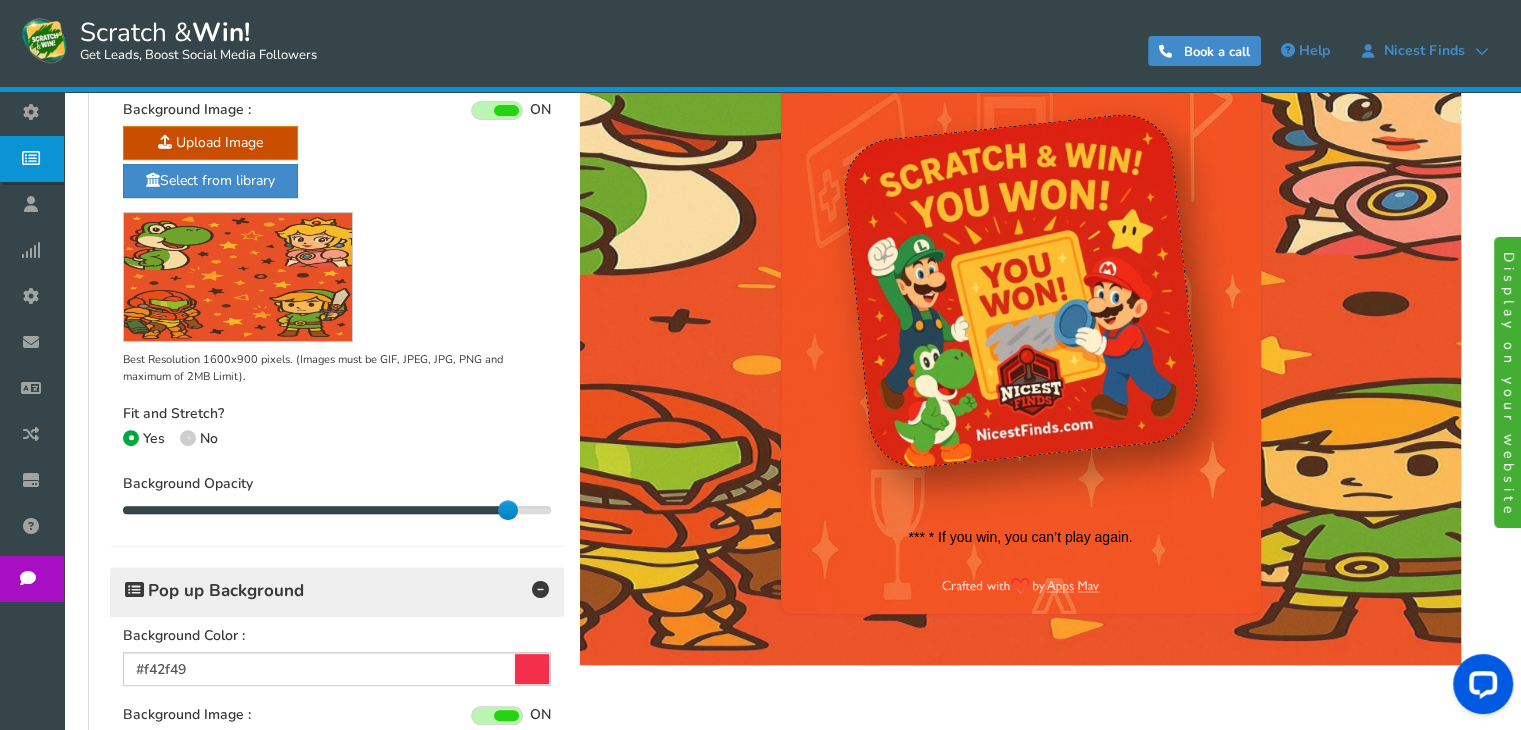 click on "Background Opacity
90 90" at bounding box center [337, 497] 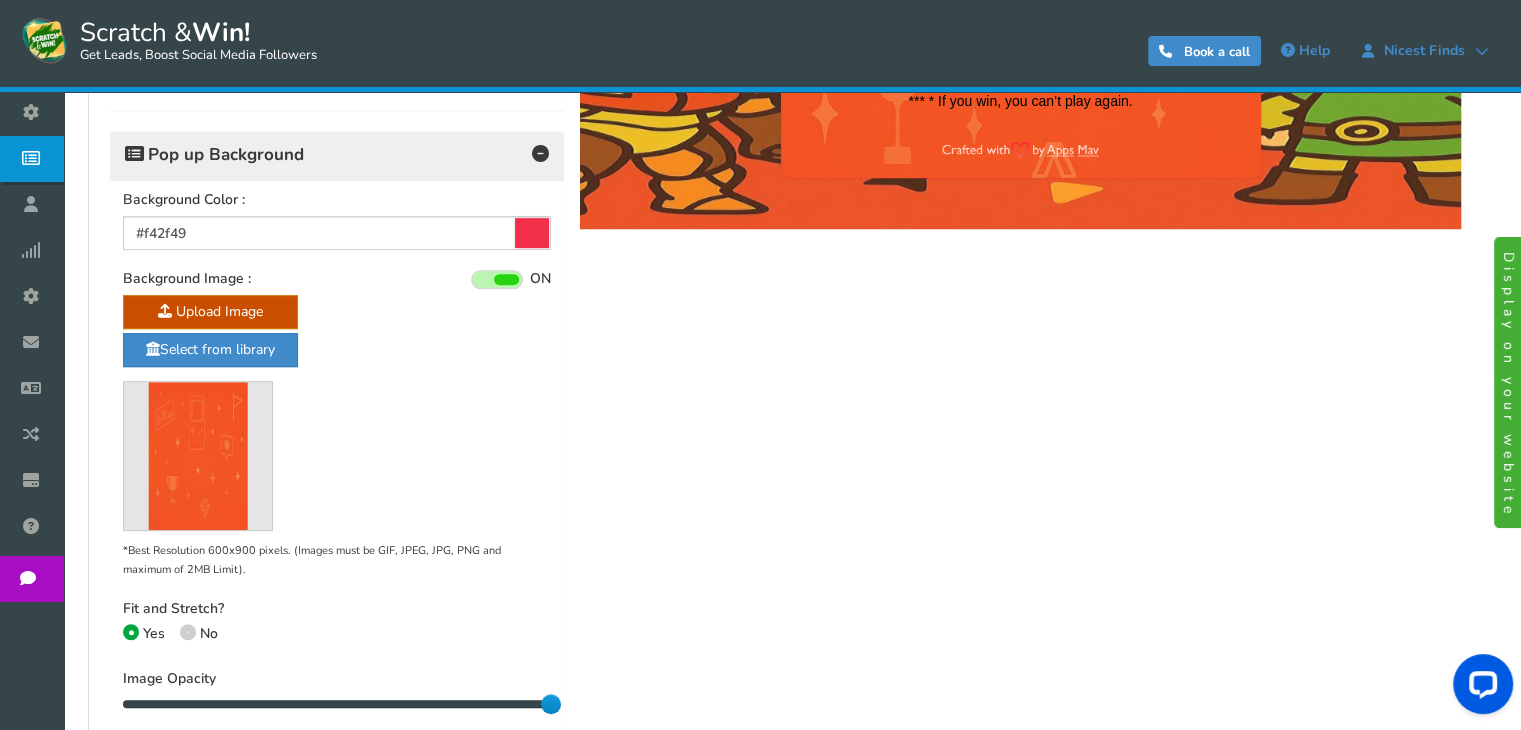 scroll, scrollTop: 1264, scrollLeft: 0, axis: vertical 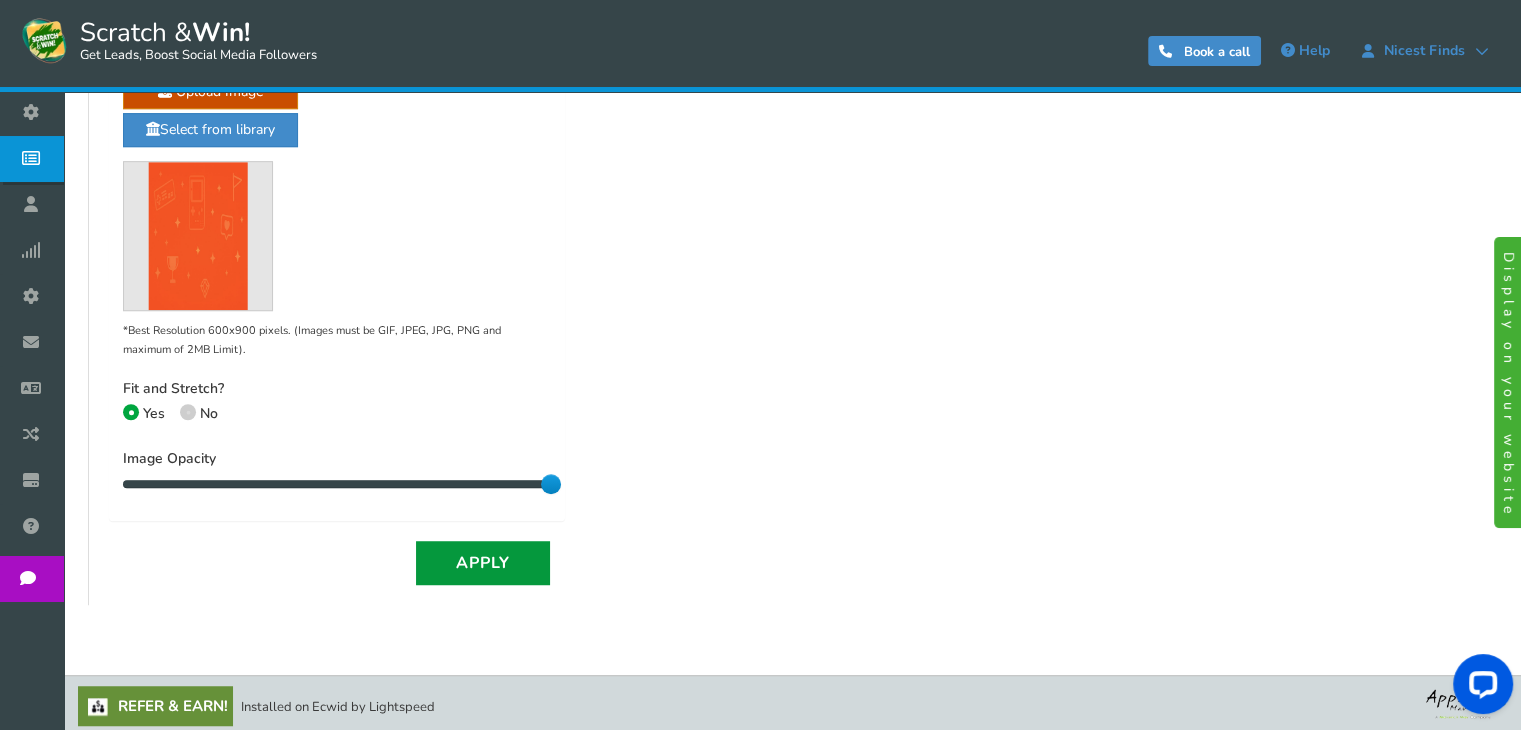 click on "Apply" at bounding box center (483, 563) 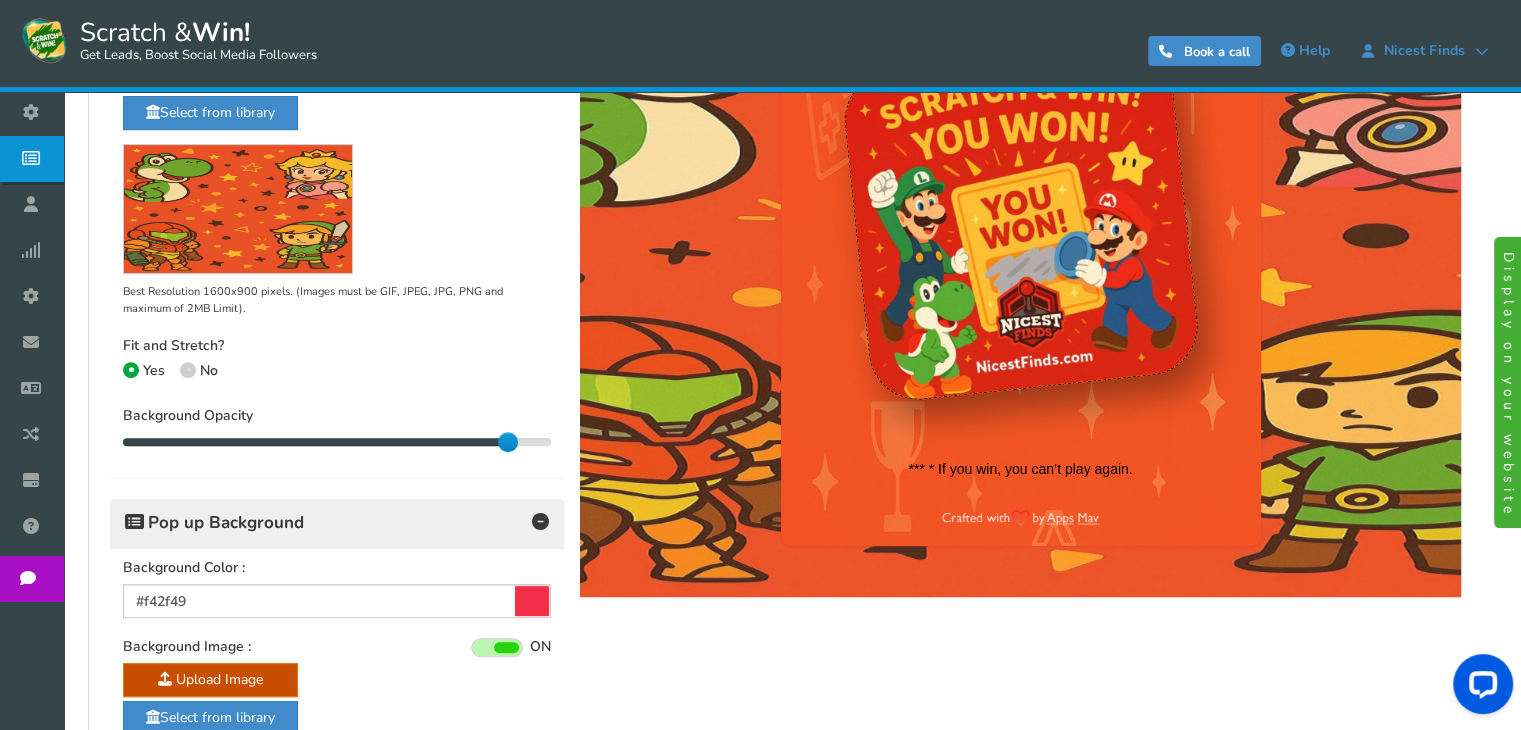 scroll, scrollTop: 673, scrollLeft: 0, axis: vertical 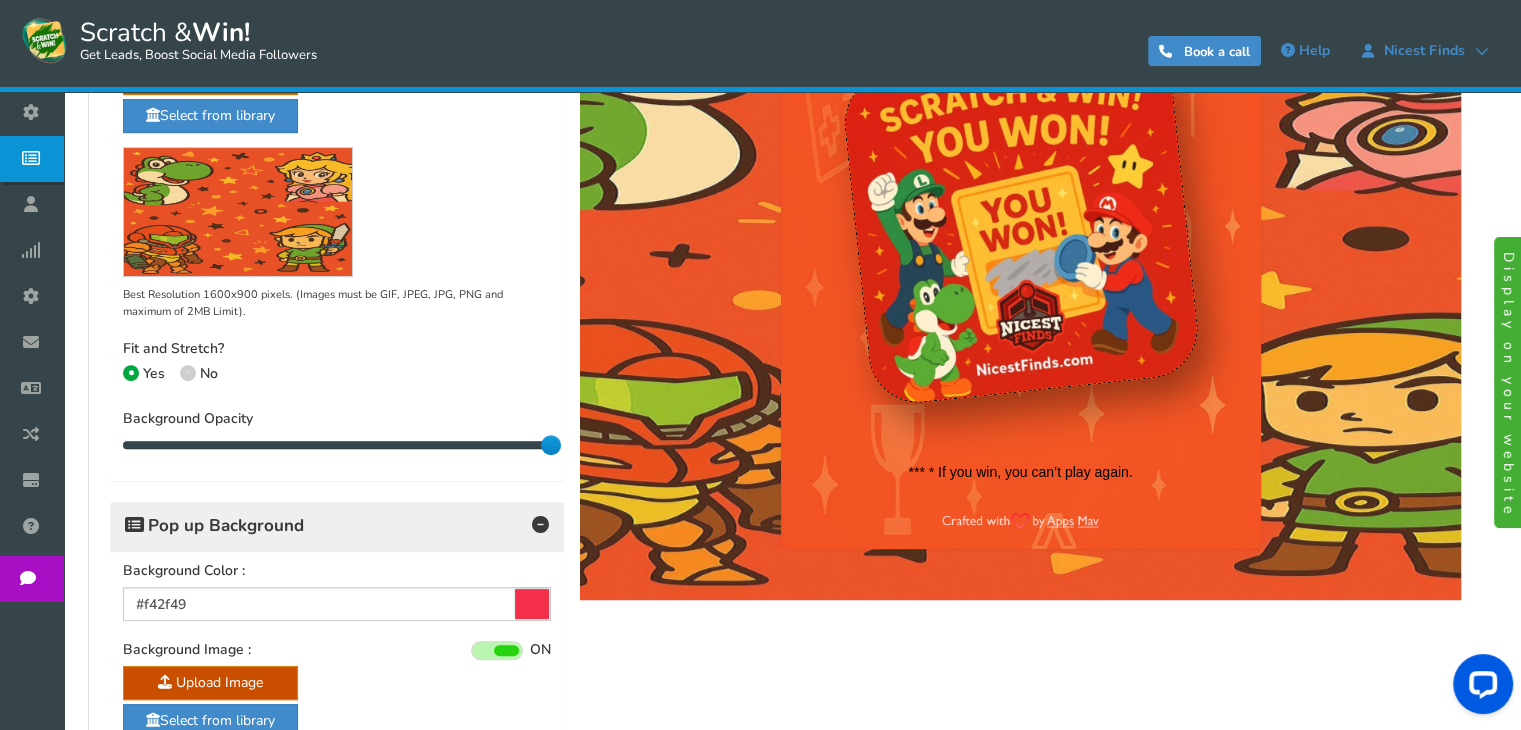 drag, startPoint x: 1091, startPoint y: 340, endPoint x: 588, endPoint y: 441, distance: 513.04 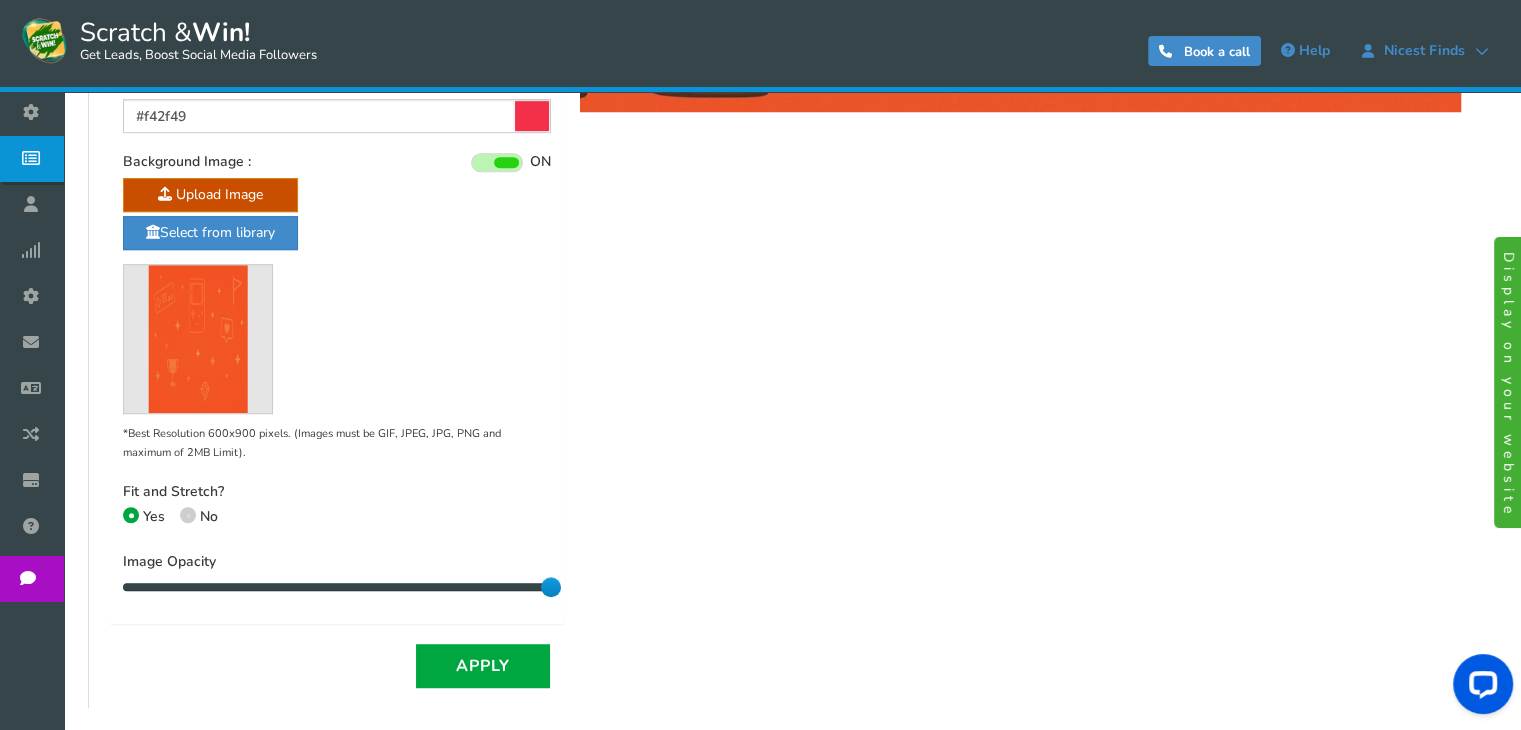 scroll, scrollTop: 1164, scrollLeft: 0, axis: vertical 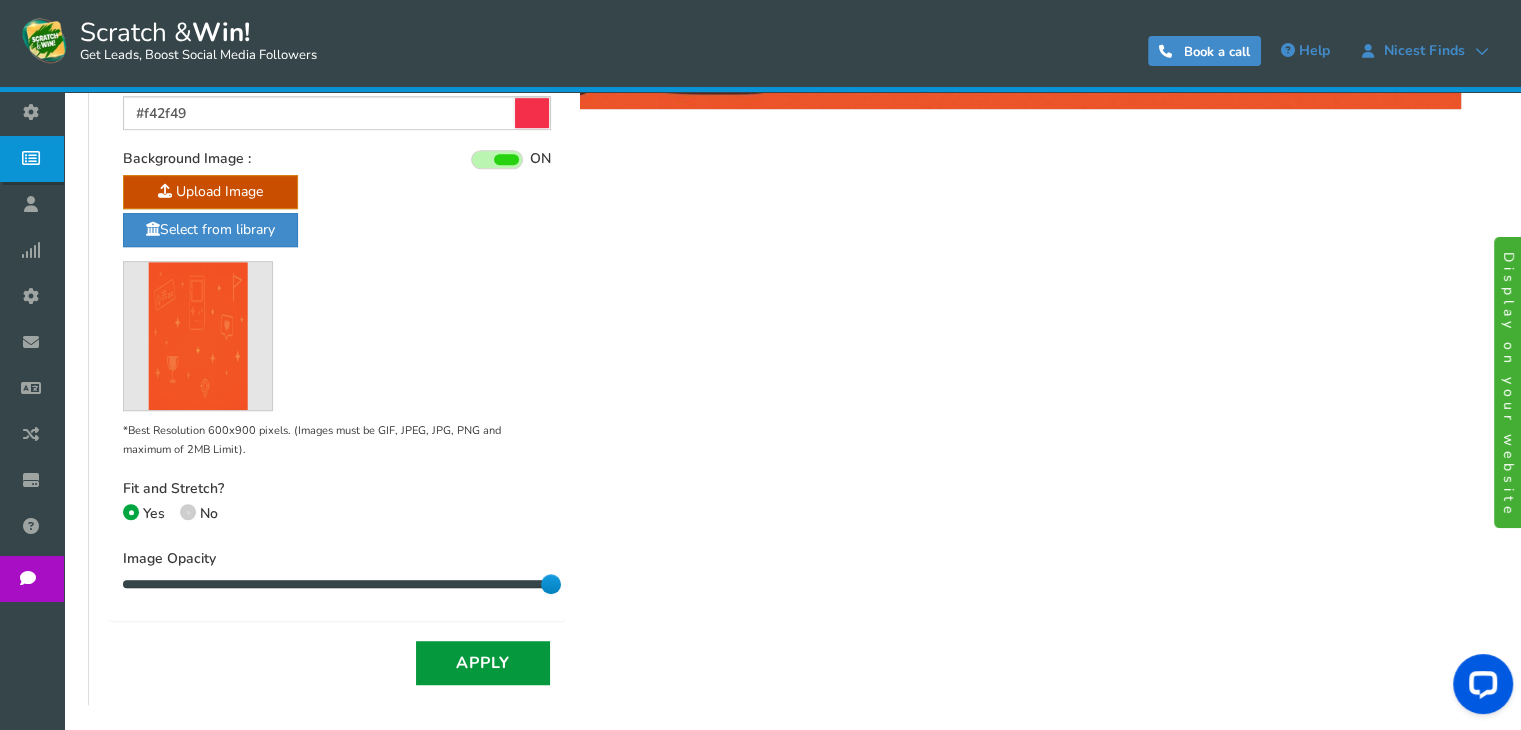 click on "Apply" at bounding box center (483, 663) 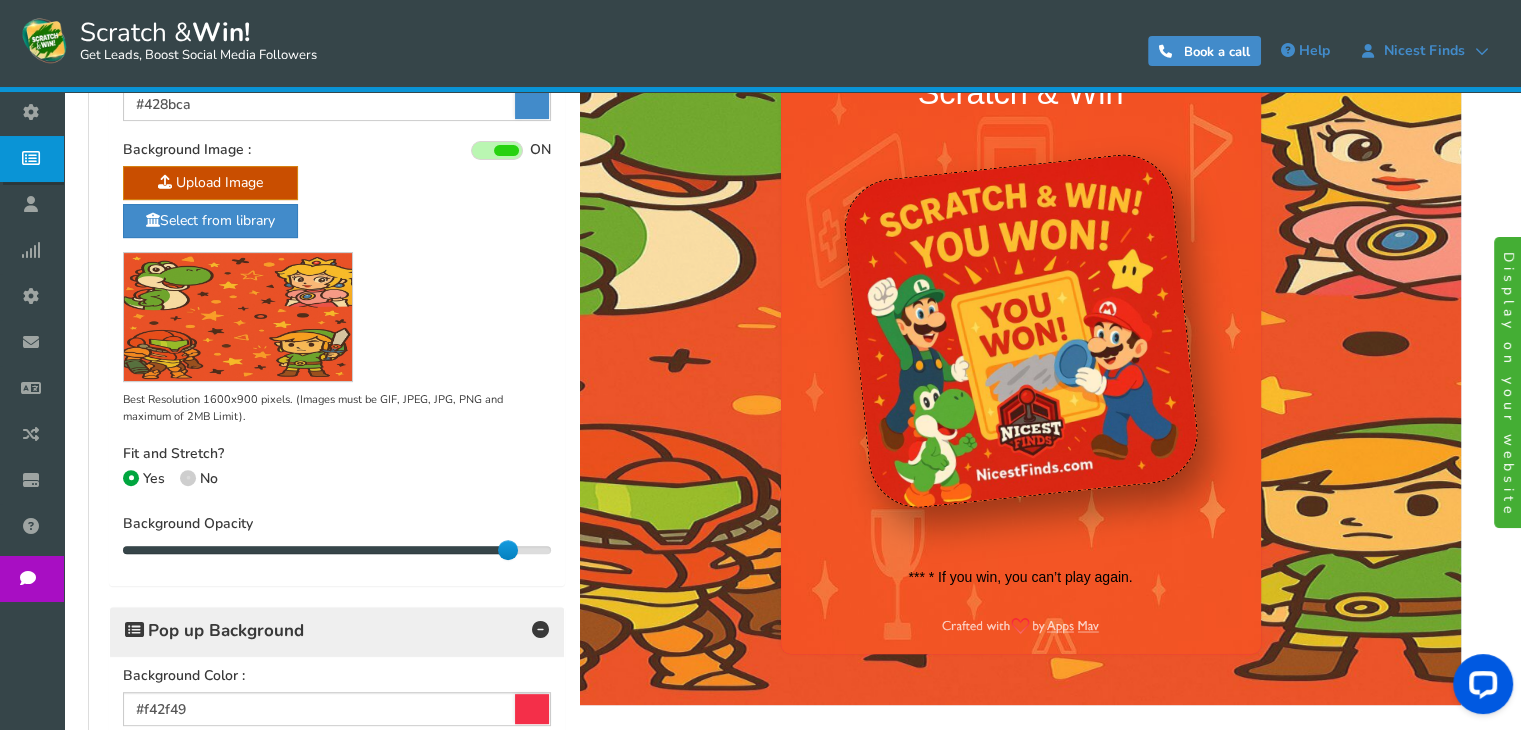 scroll, scrollTop: 572, scrollLeft: 0, axis: vertical 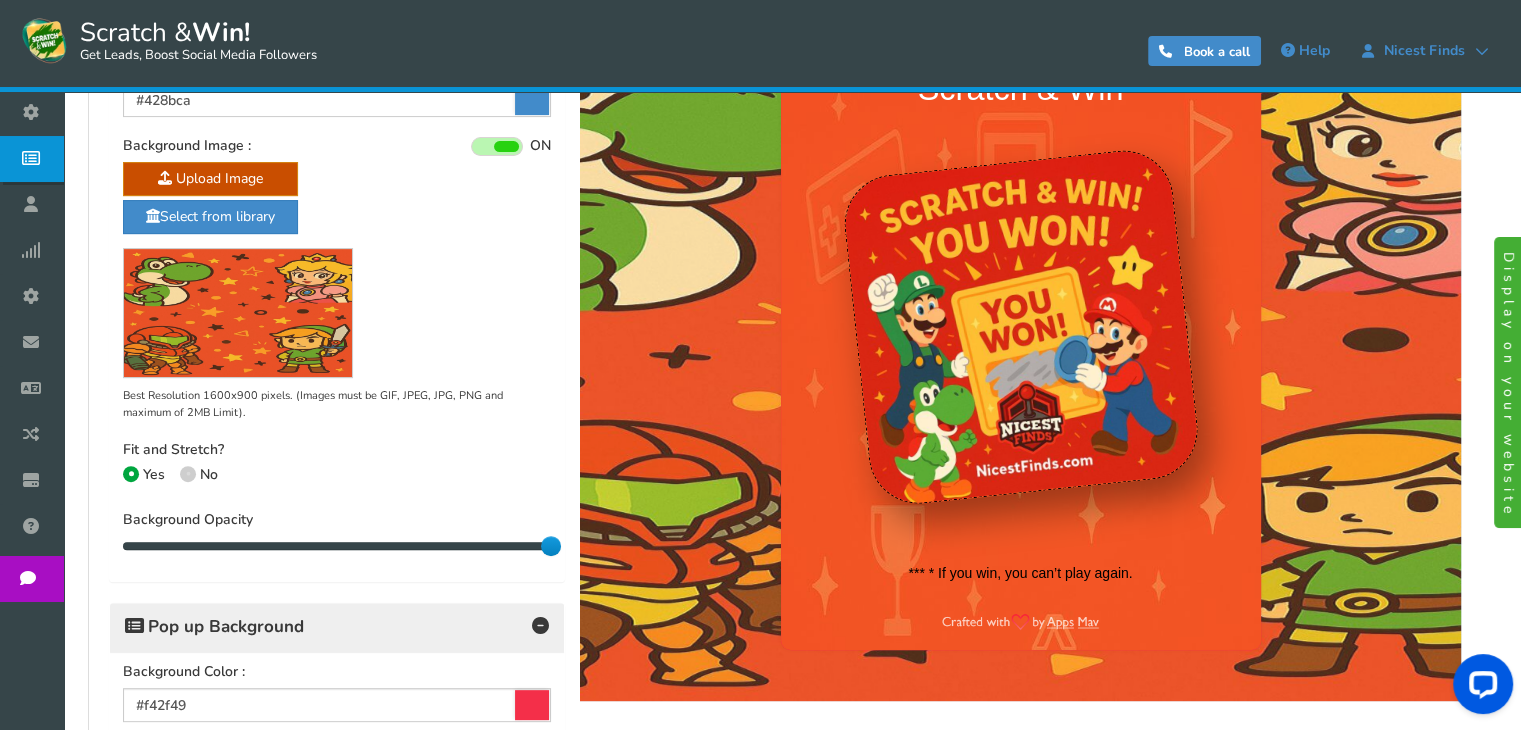 drag, startPoint x: 1088, startPoint y: 535, endPoint x: 631, endPoint y: 539, distance: 457.01752 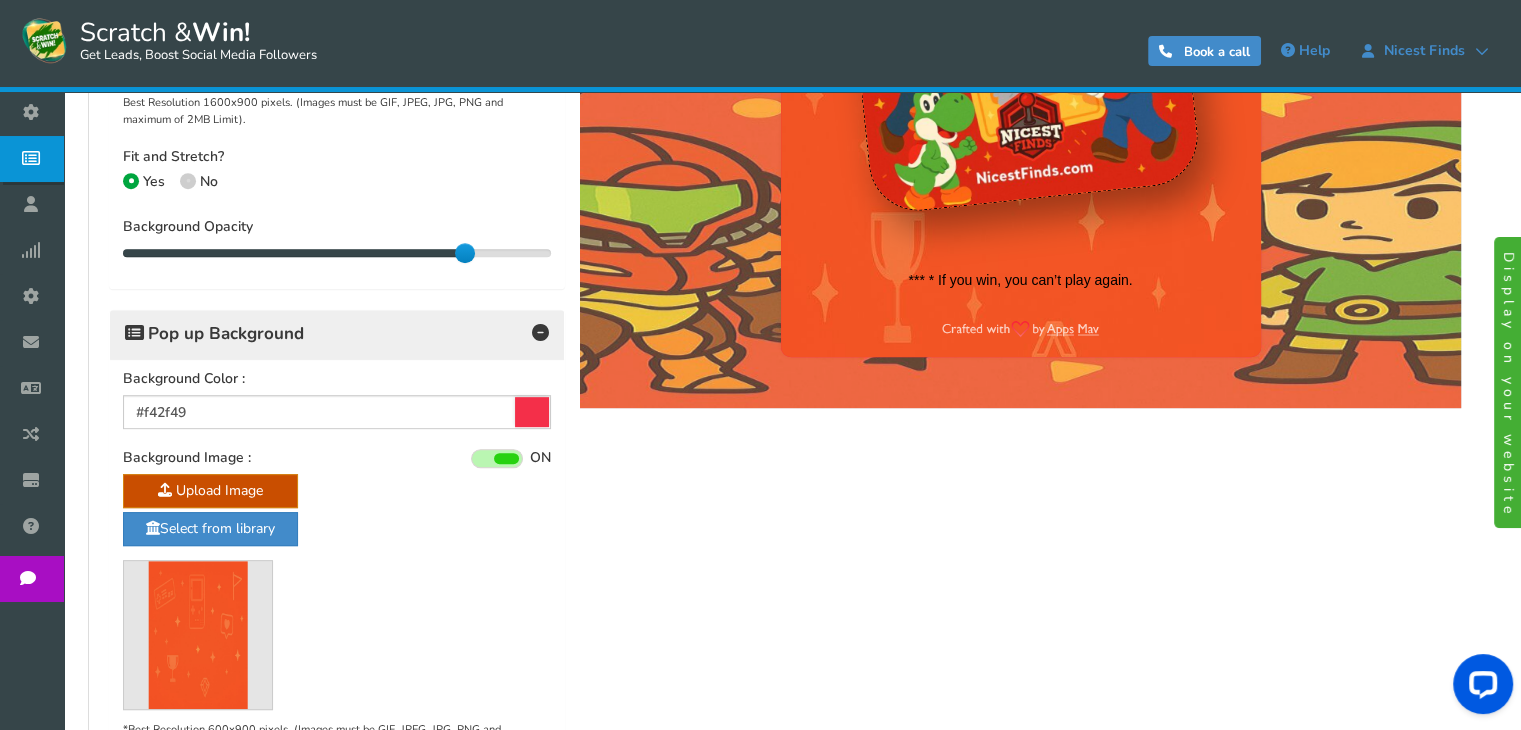 scroll, scrollTop: 897, scrollLeft: 0, axis: vertical 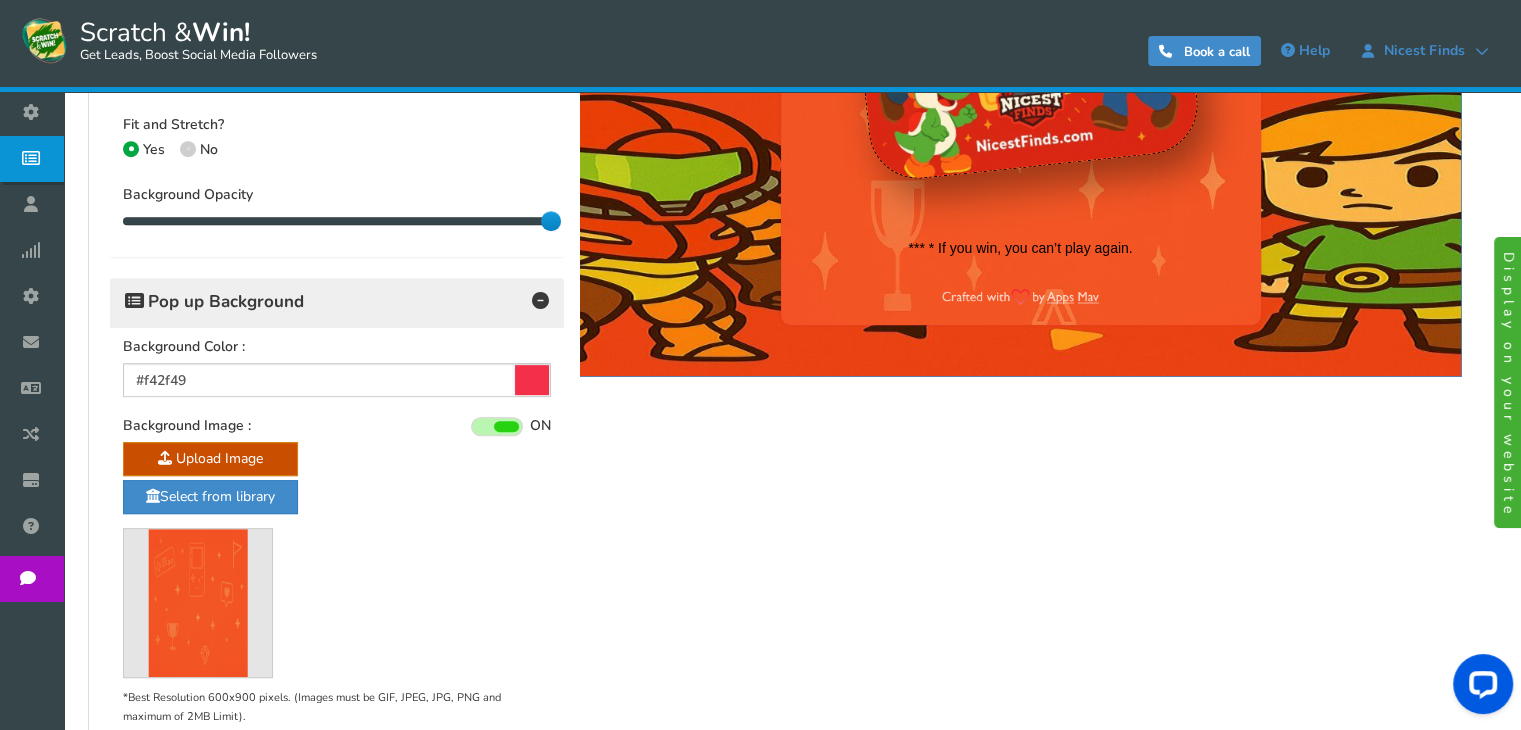 click on "Change the color of title text, buttons & button text and upload a background image to reflect you brand.
Page Background
Background Color :
#428bca
Background Image :
ON
OFF
Upload Image
Select from library" at bounding box center [792, 287] 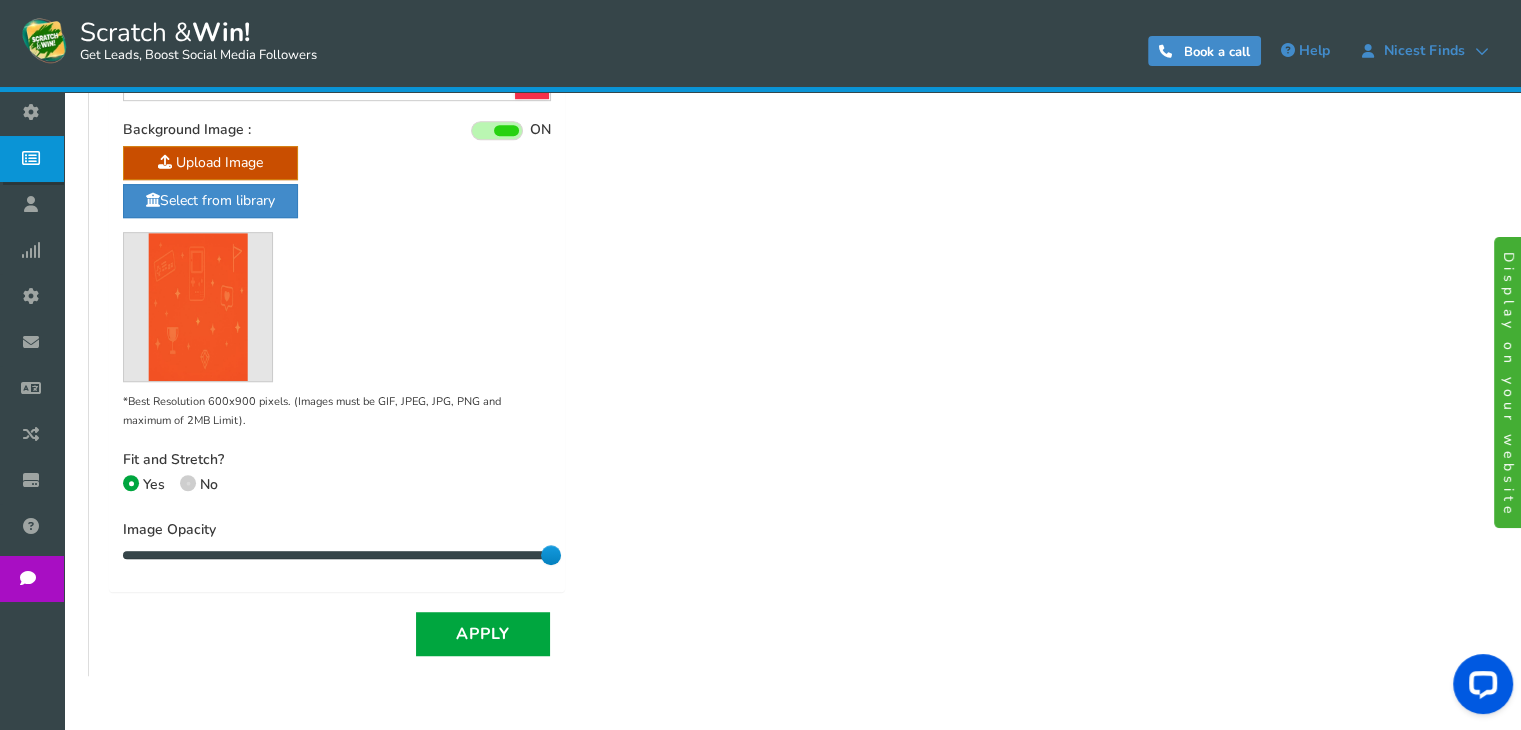 scroll, scrollTop: 1209, scrollLeft: 0, axis: vertical 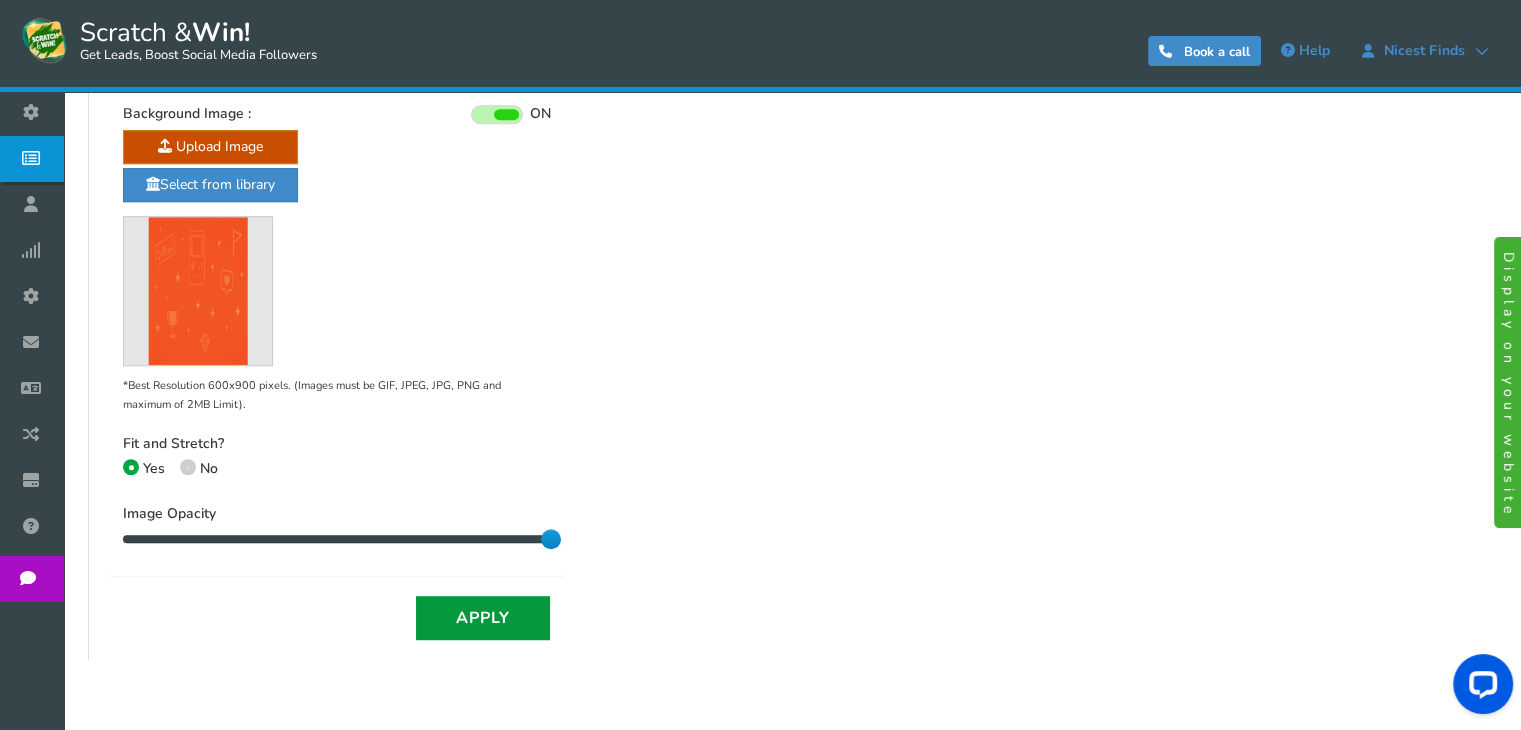 click on "Apply" at bounding box center [483, 618] 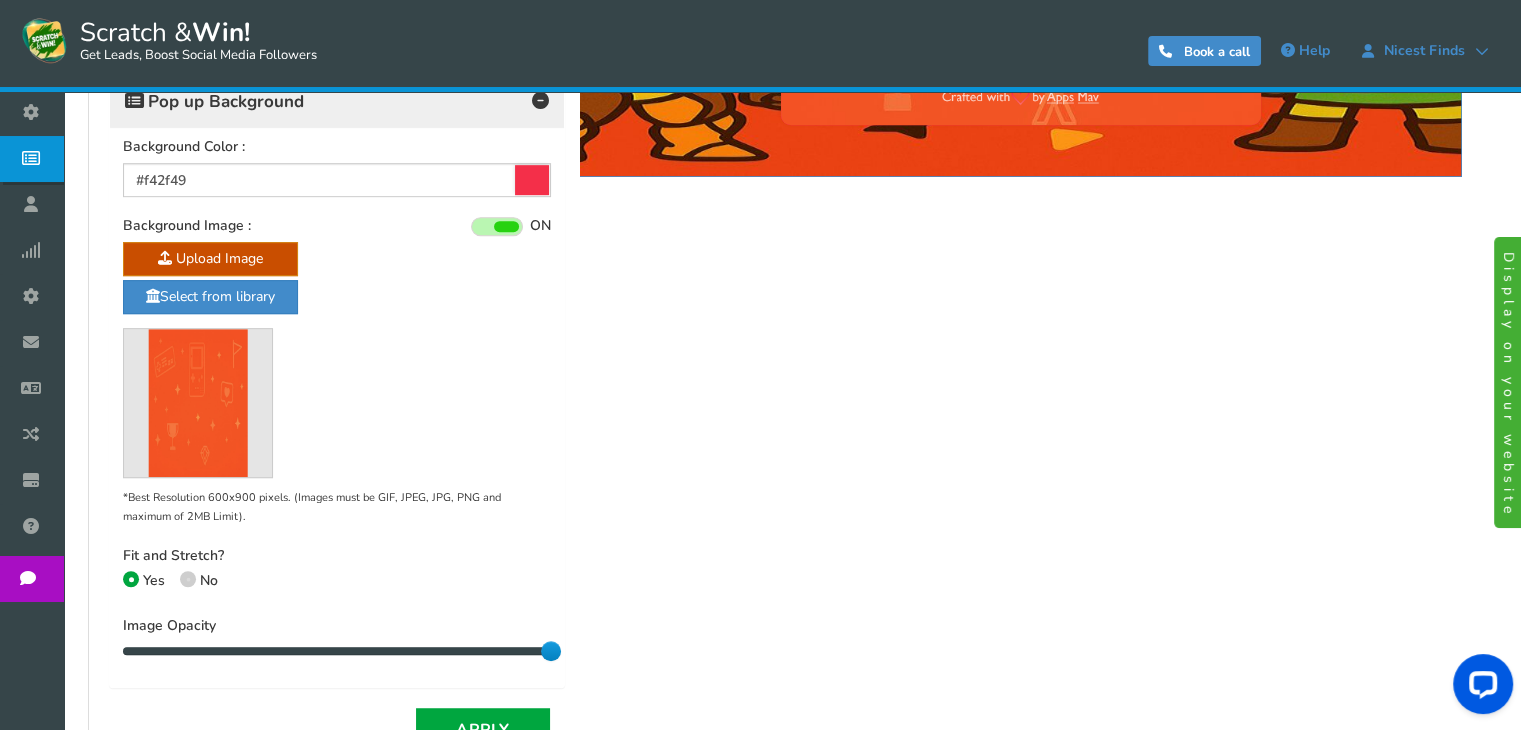 scroll, scrollTop: 1096, scrollLeft: 0, axis: vertical 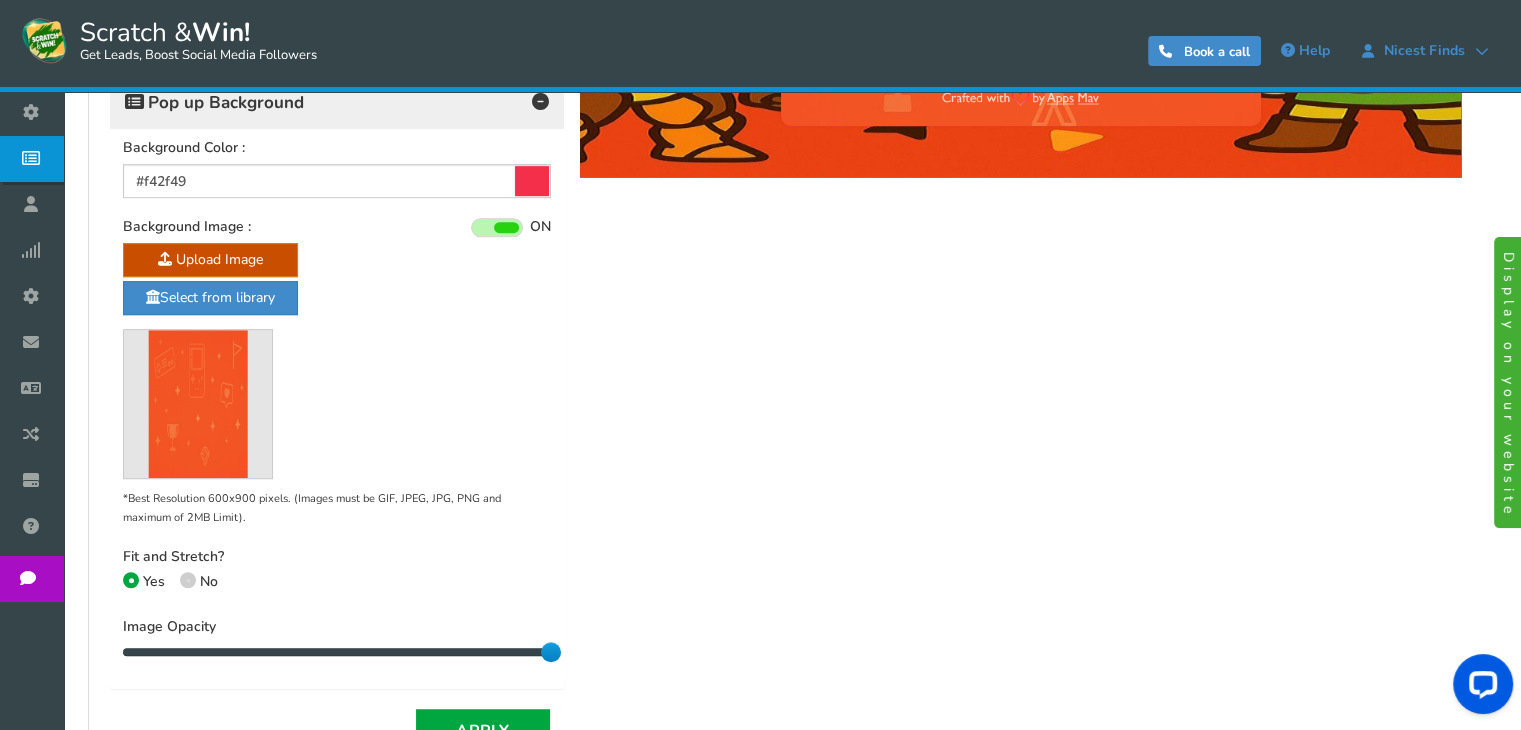 click at bounding box center [-1743, 387] 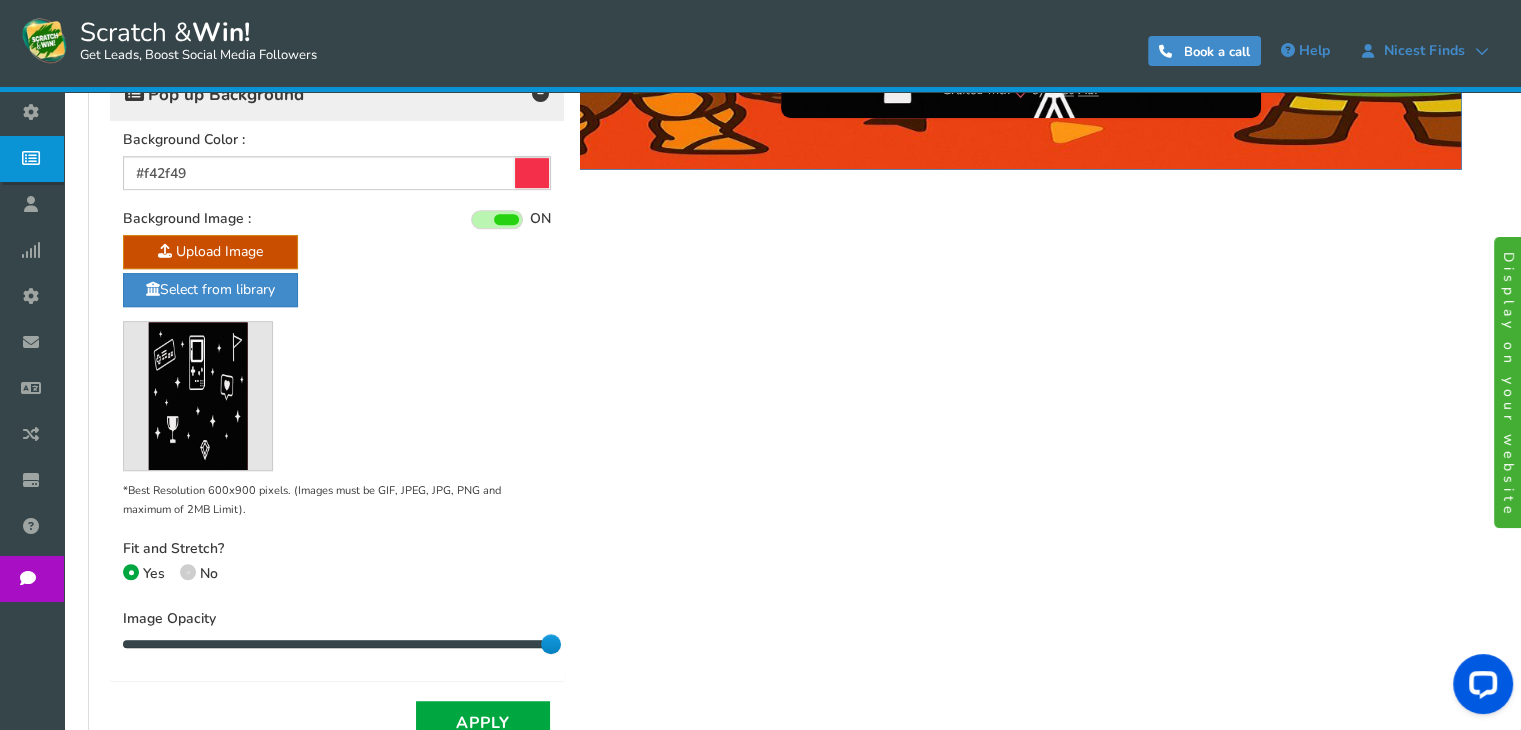 scroll, scrollTop: 1105, scrollLeft: 0, axis: vertical 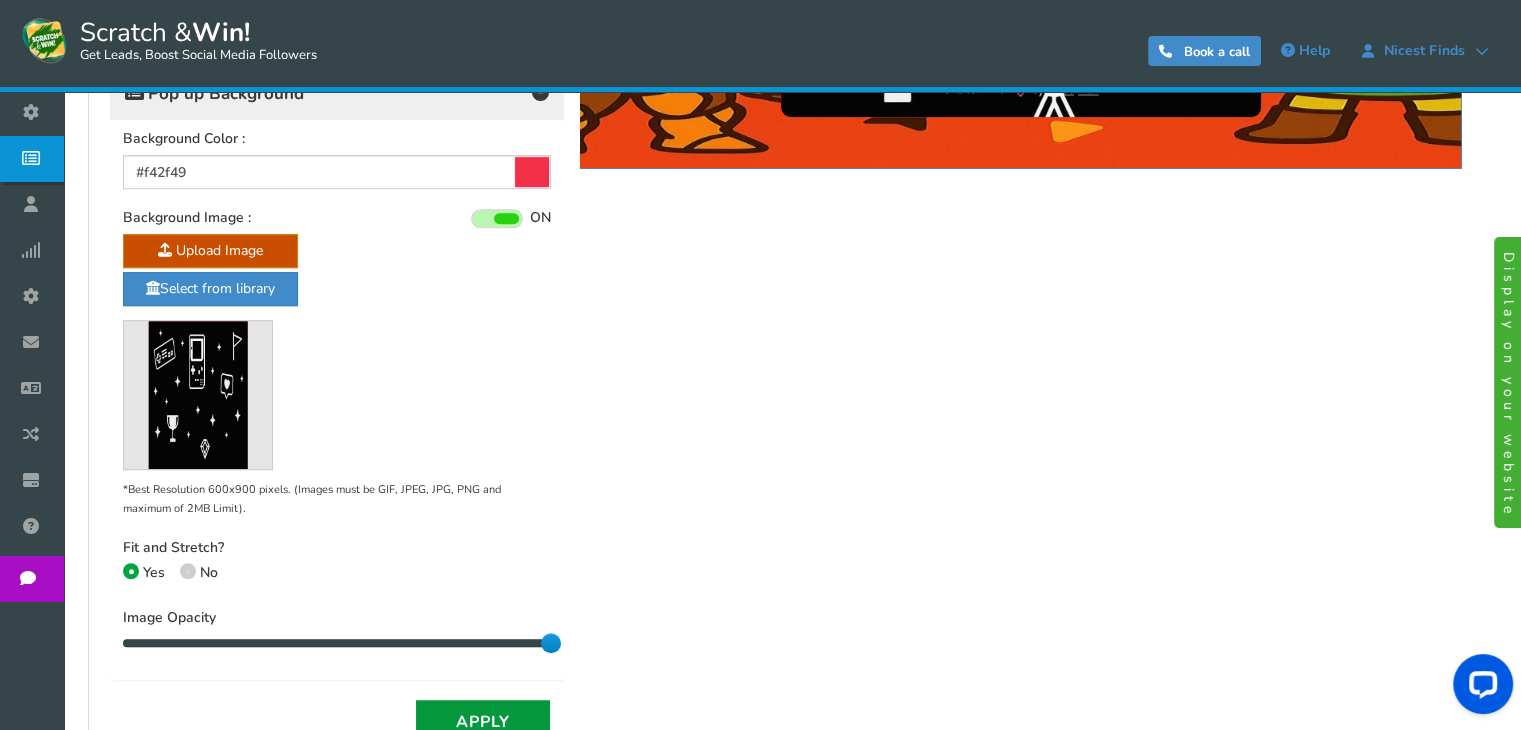 click on "Apply" at bounding box center (483, 722) 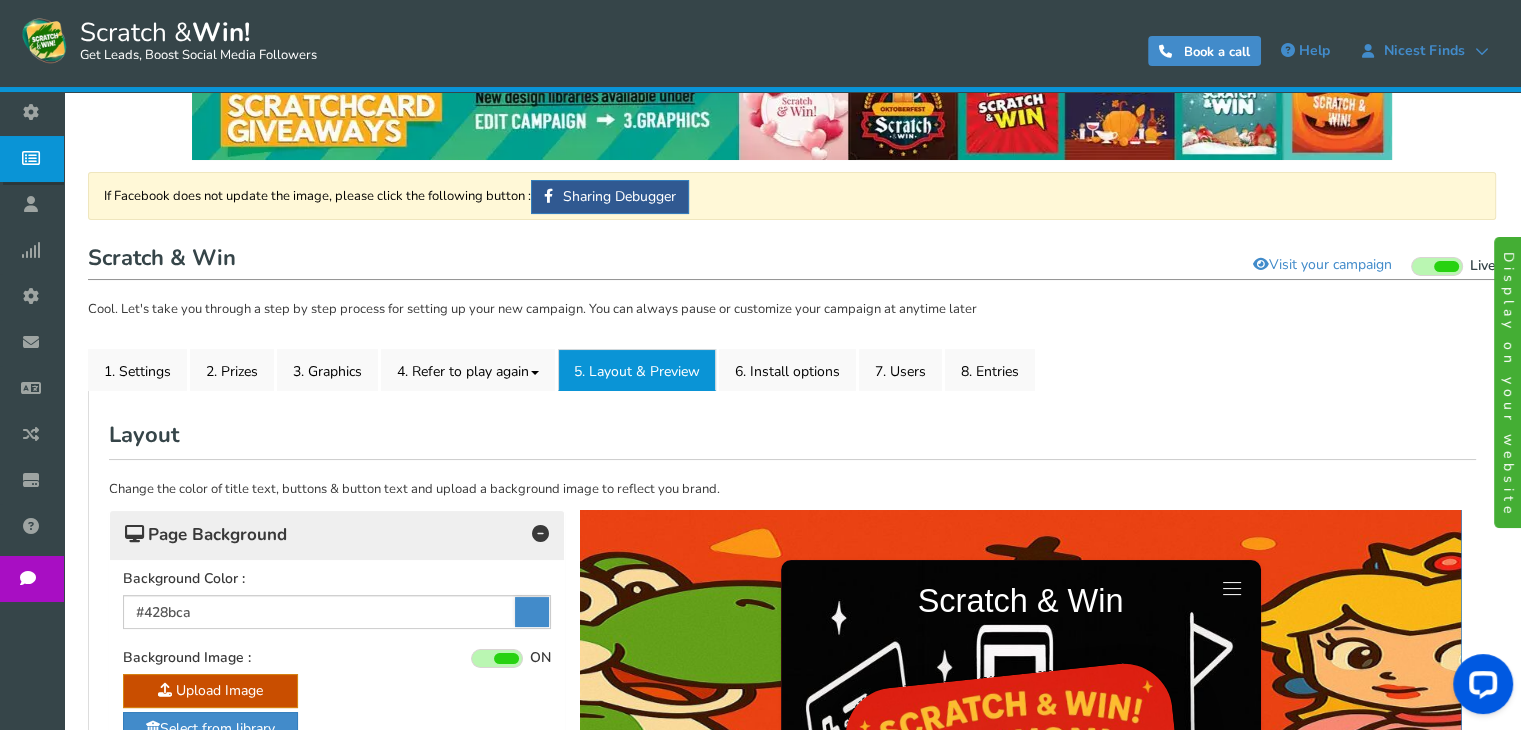 scroll, scrollTop: 58, scrollLeft: 0, axis: vertical 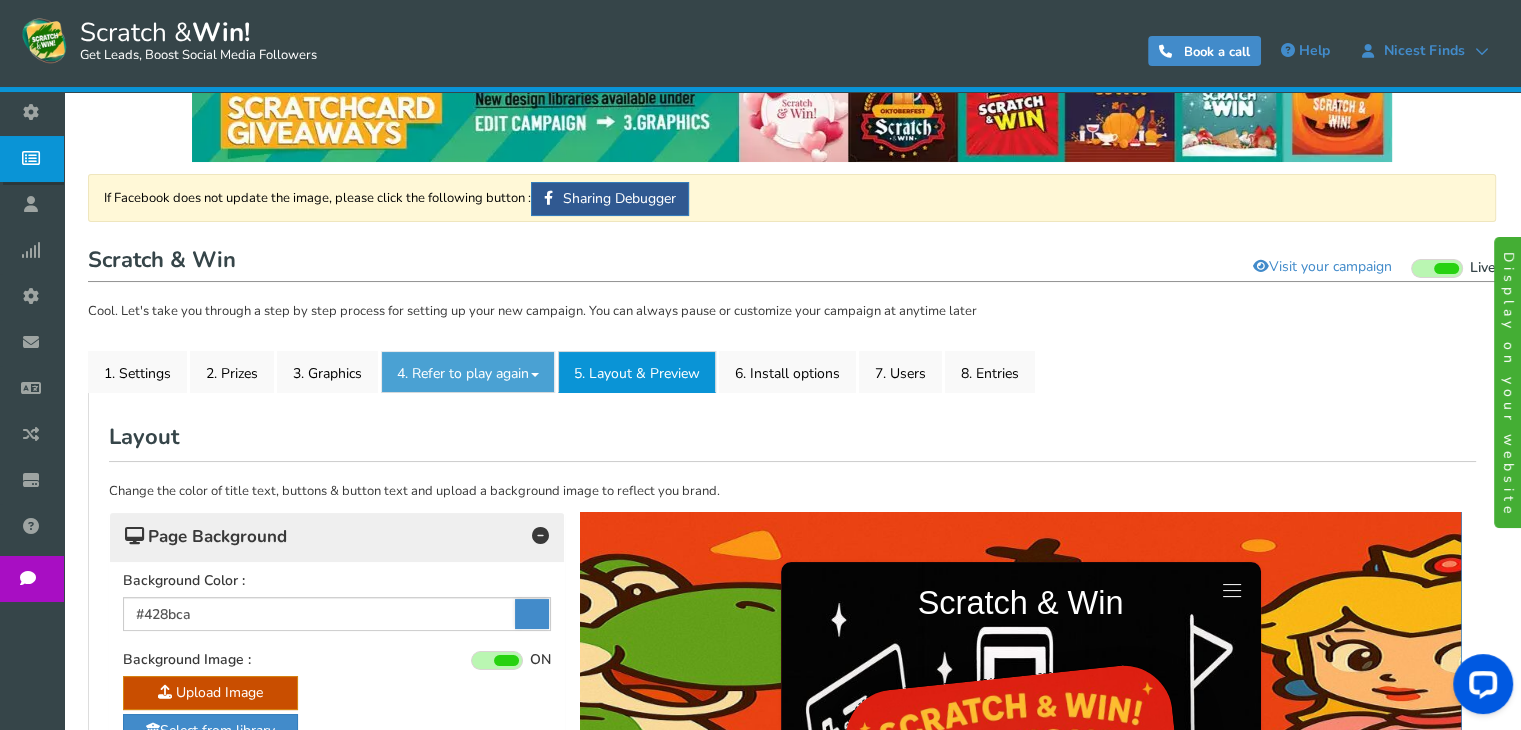 click on "4. Refer to play again" at bounding box center (468, 372) 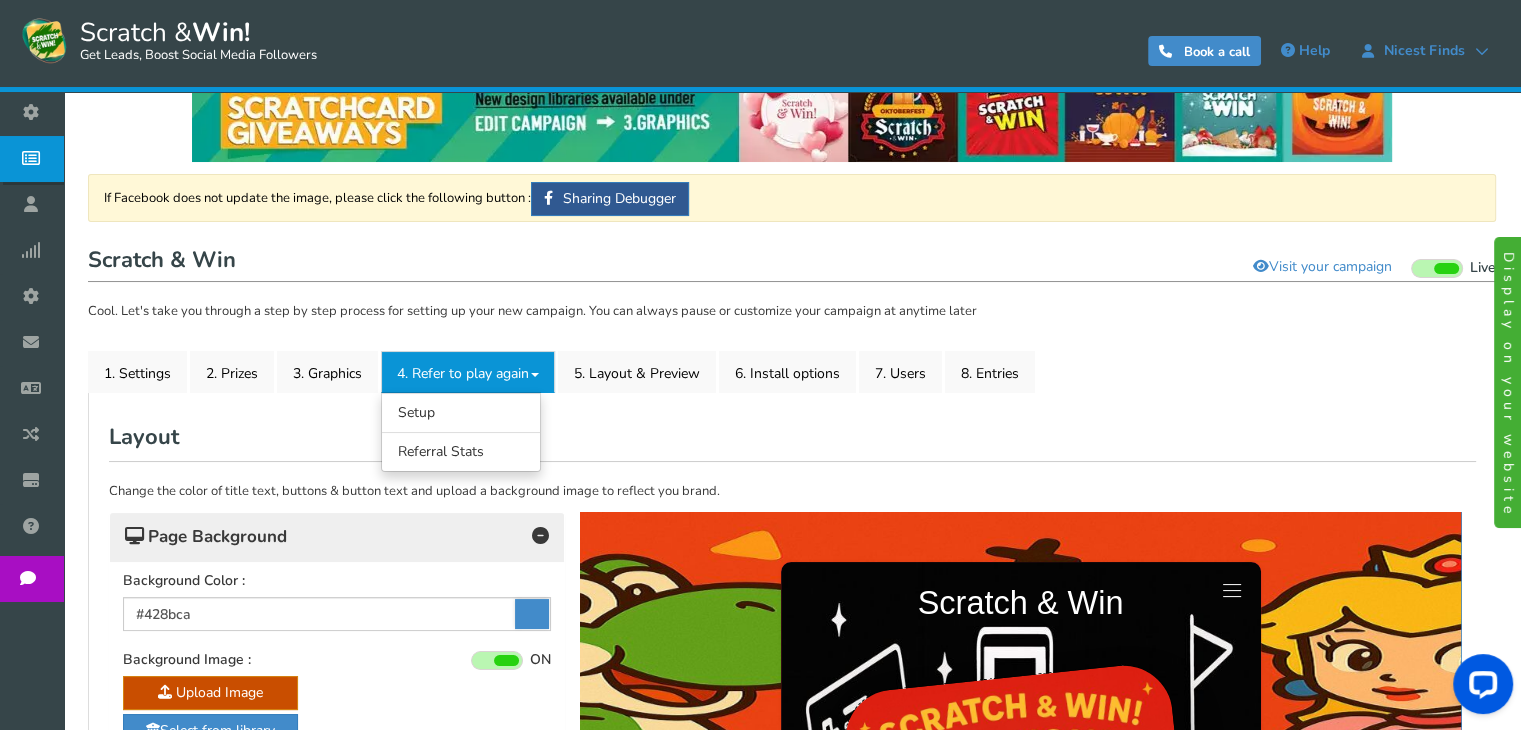 click on "4. Refer to play again" at bounding box center (468, 372) 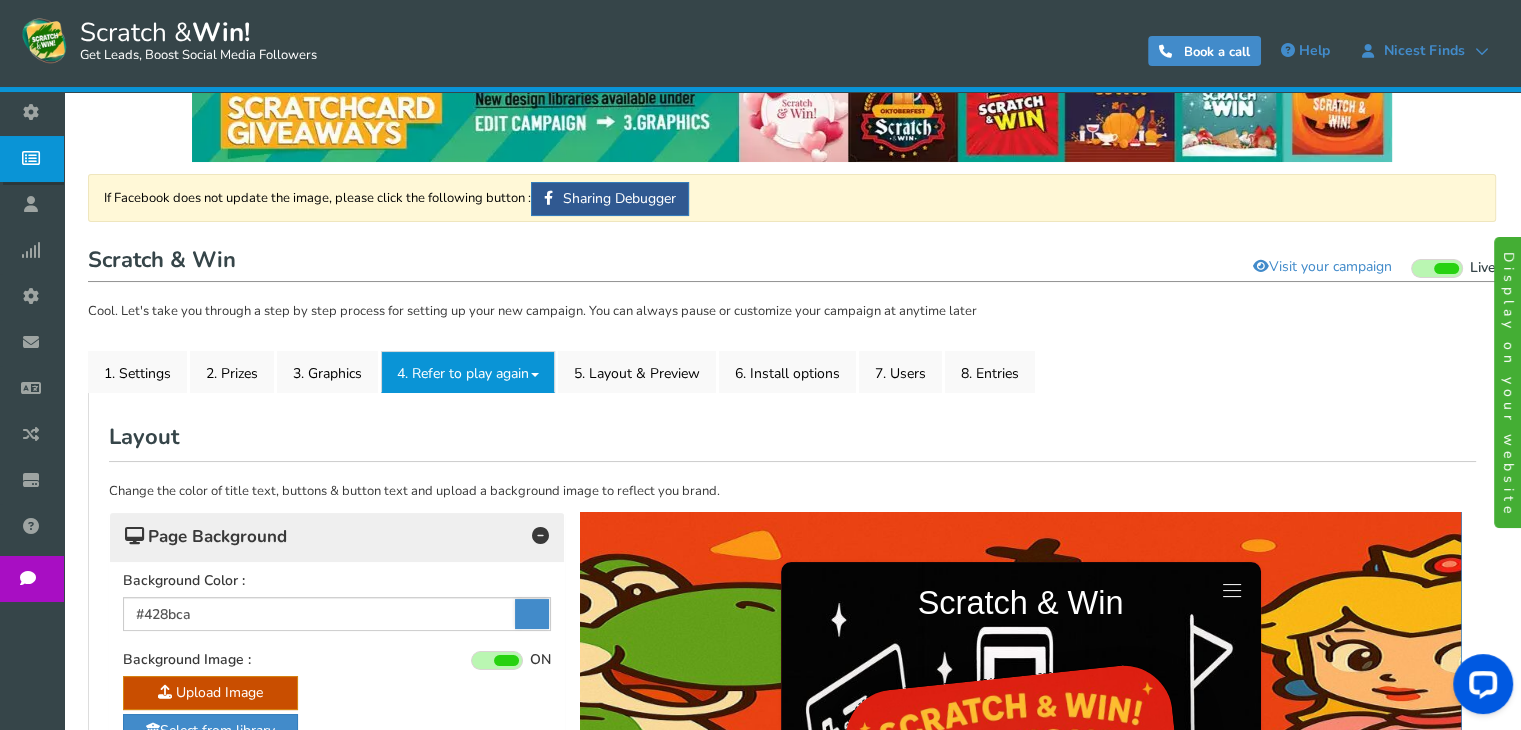 drag, startPoint x: 510, startPoint y: 368, endPoint x: 456, endPoint y: 381, distance: 55.542778 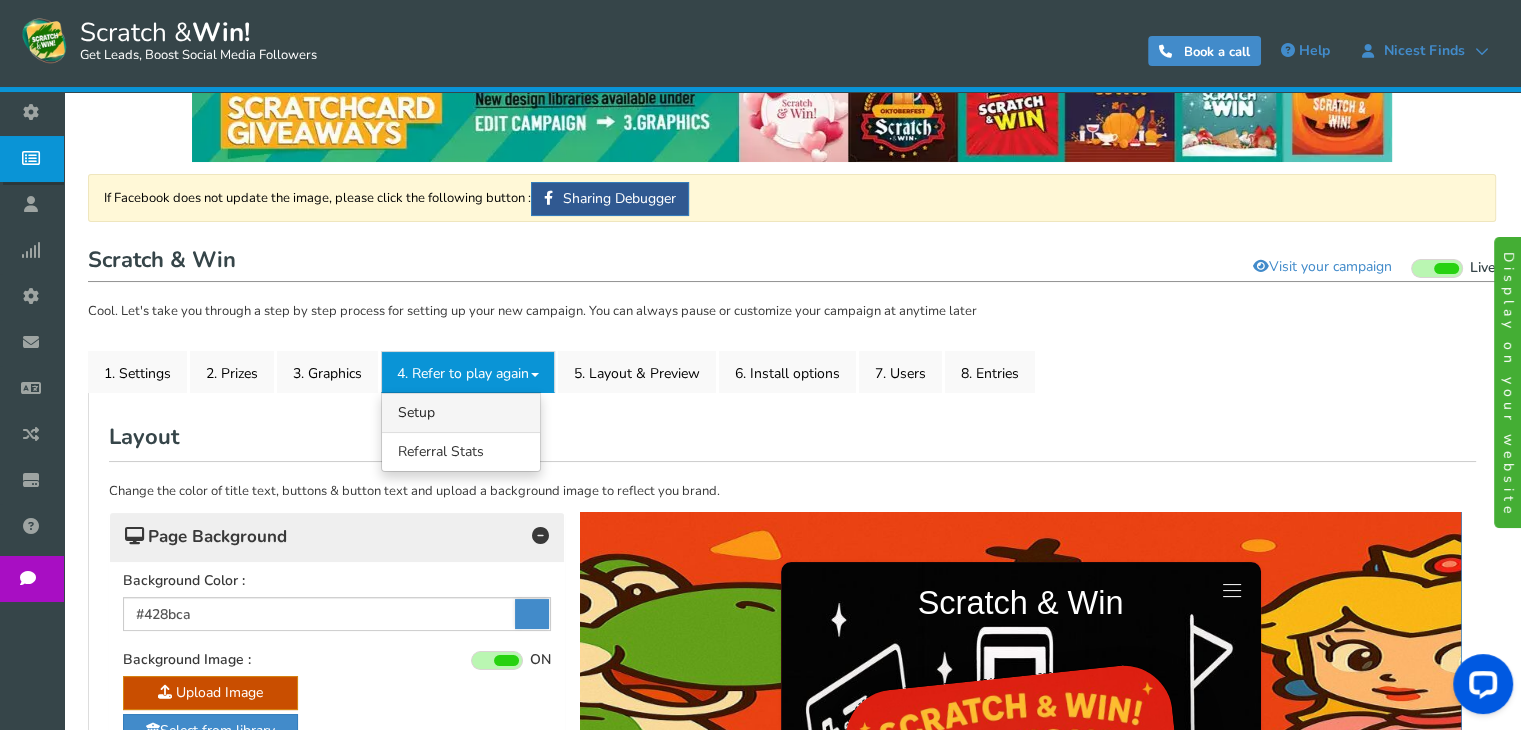 click on "4.1 Referrals  Setup" at bounding box center (461, 412) 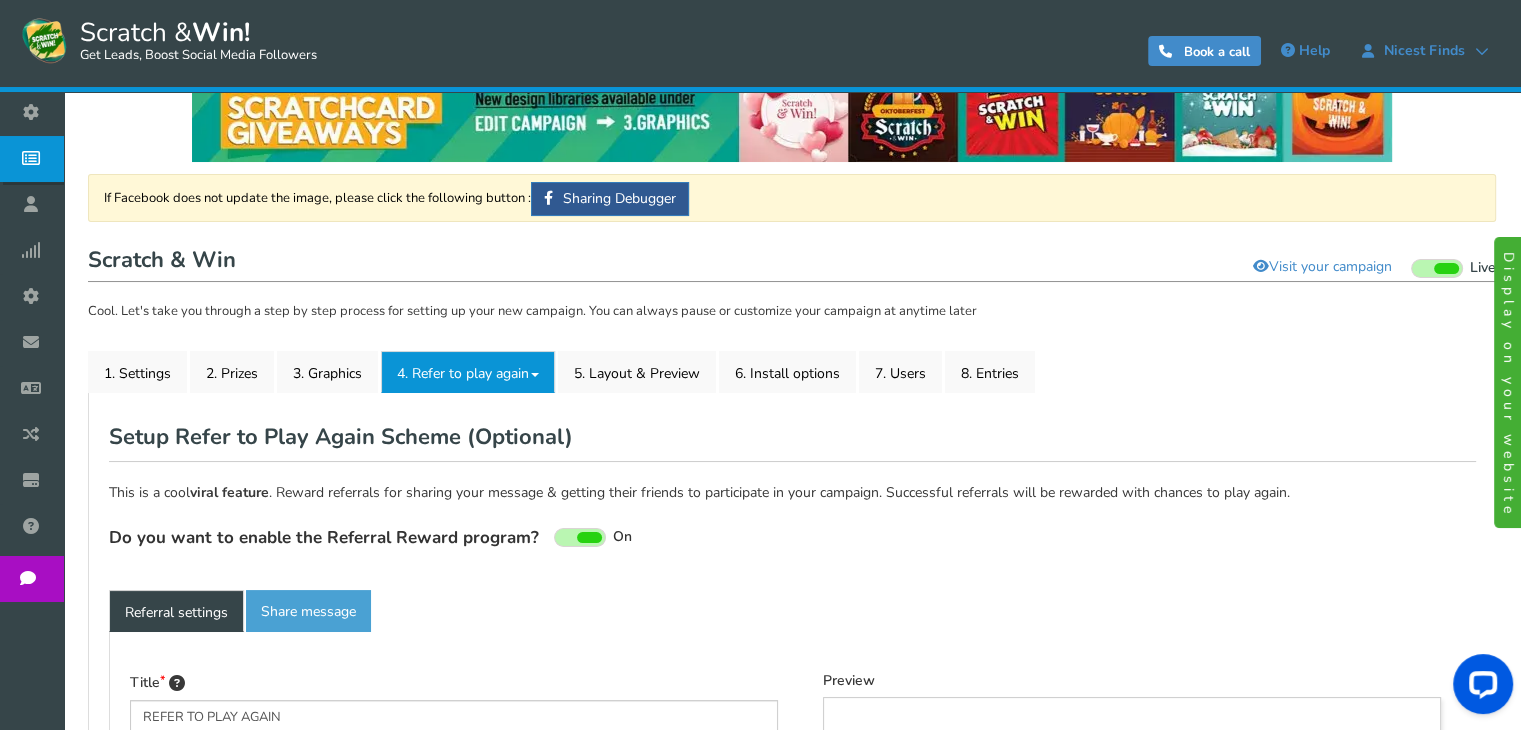 type on "Refer your friends and get more chances to win!" 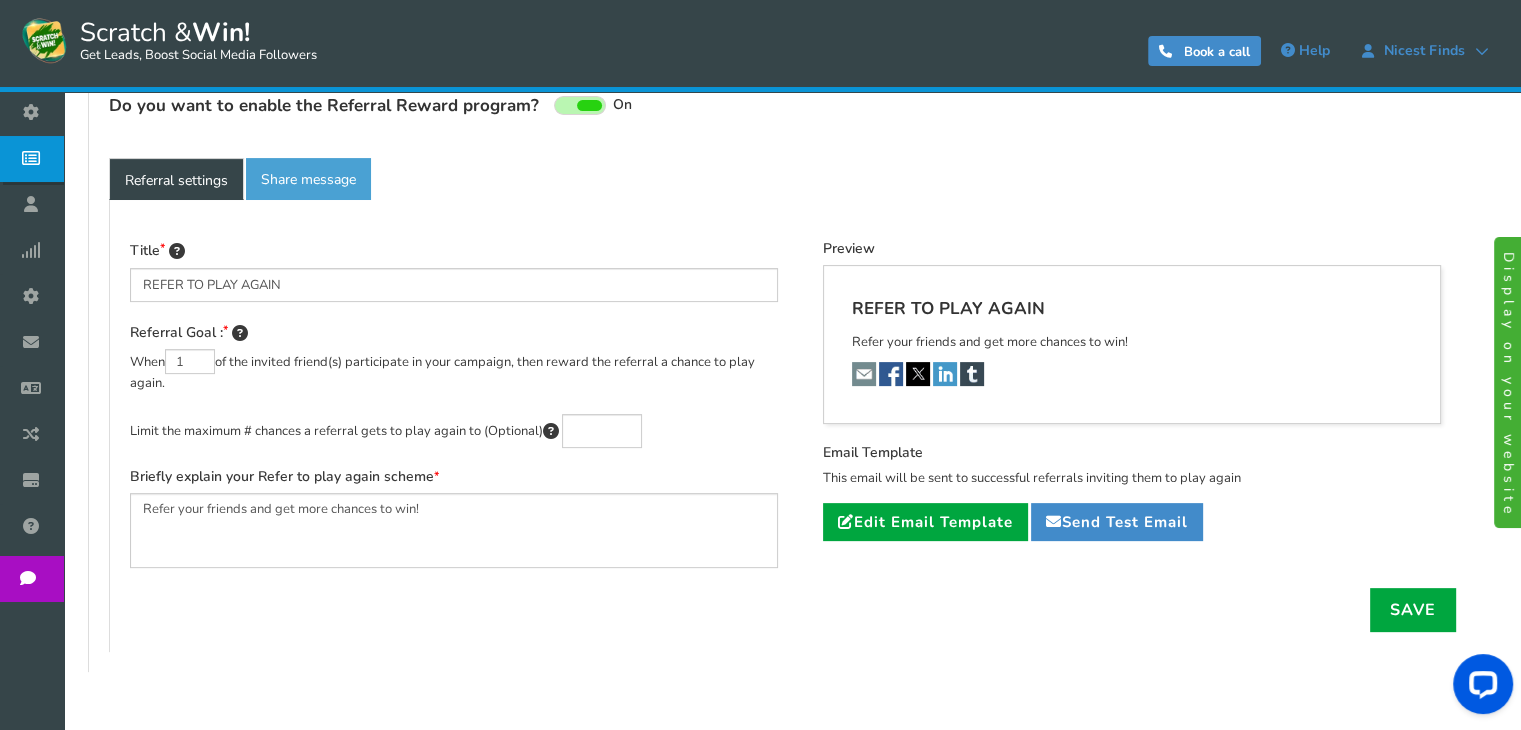 scroll, scrollTop: 488, scrollLeft: 0, axis: vertical 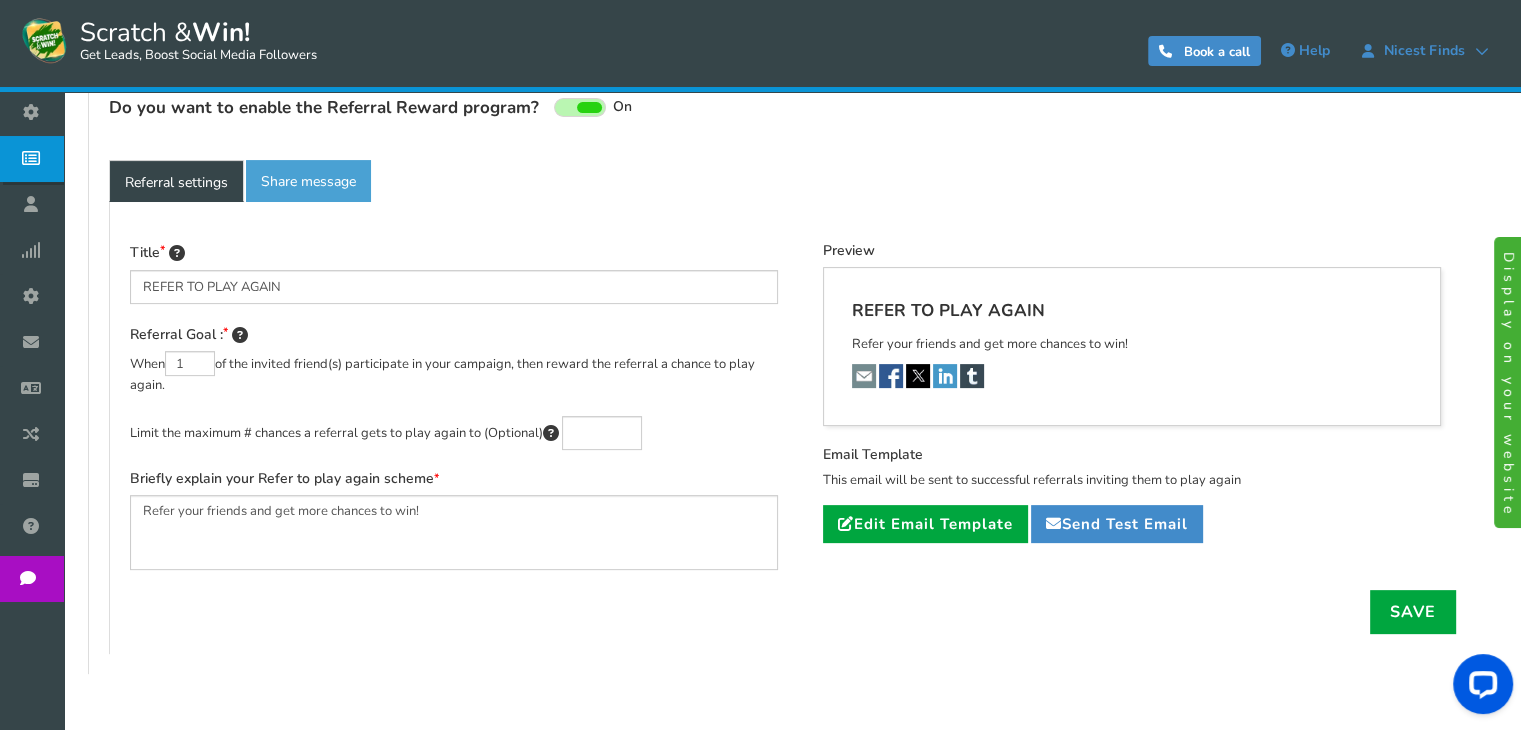 click on "Referral settings" at bounding box center [176, 181] 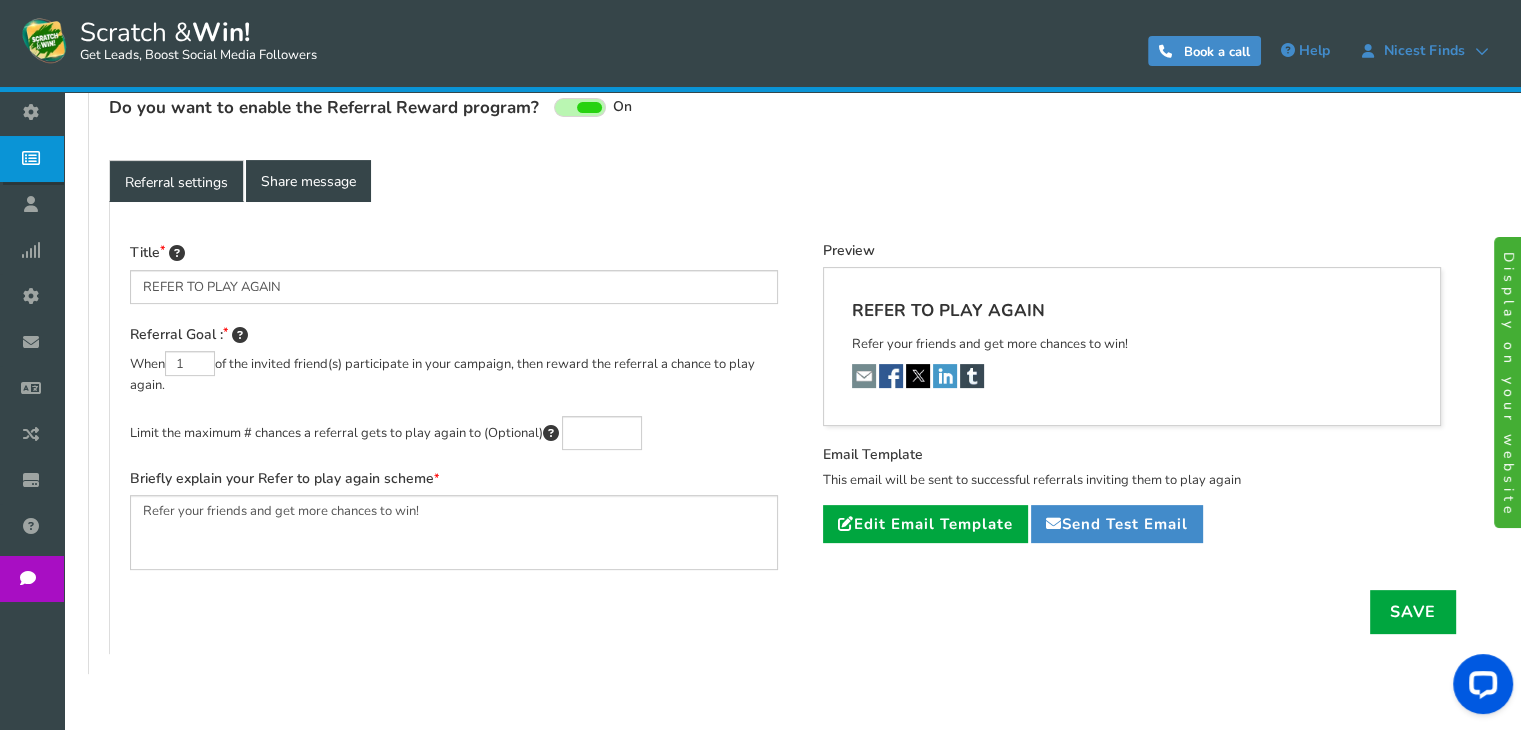 click on "Share message" at bounding box center [308, 181] 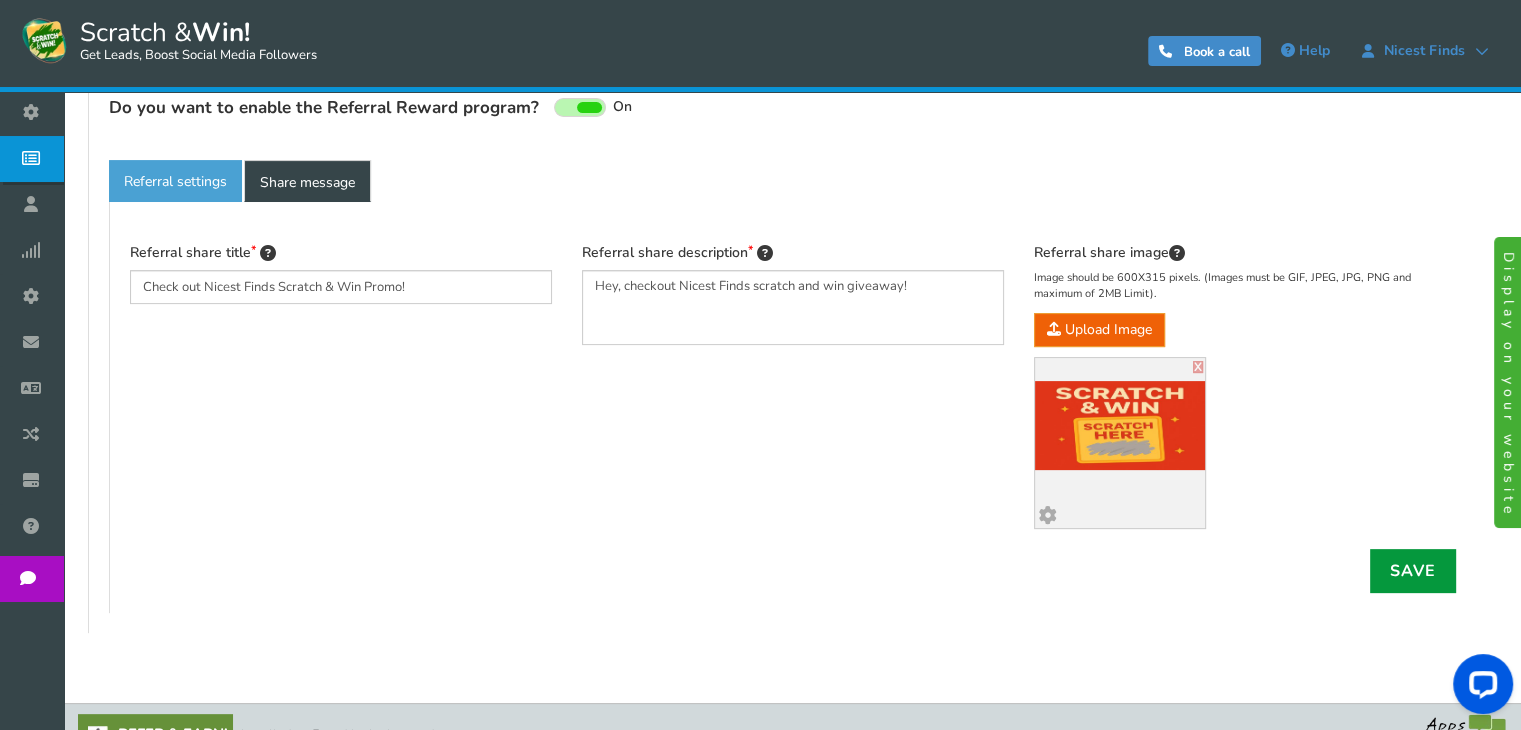 click on "Save" at bounding box center [1413, 571] 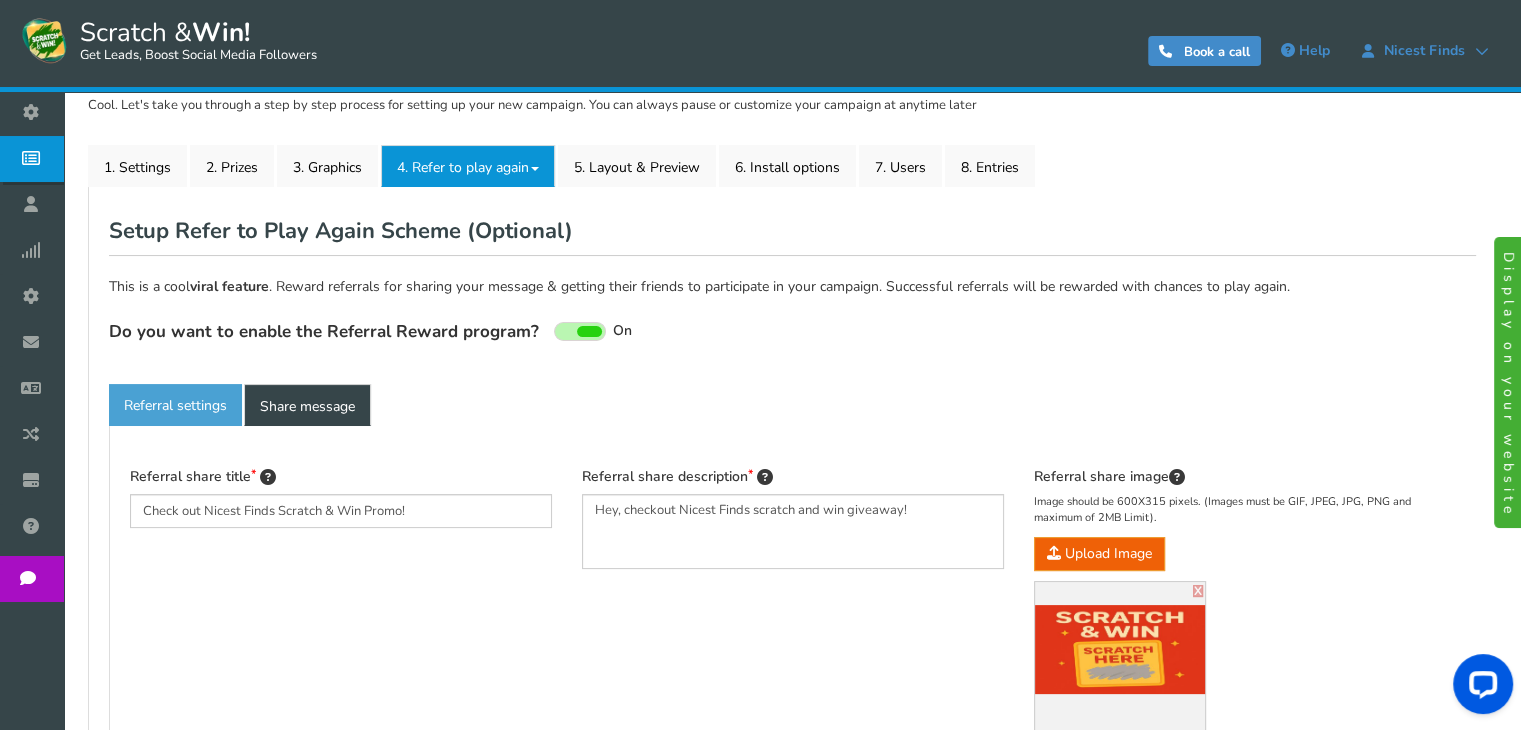 scroll, scrollTop: 234, scrollLeft: 0, axis: vertical 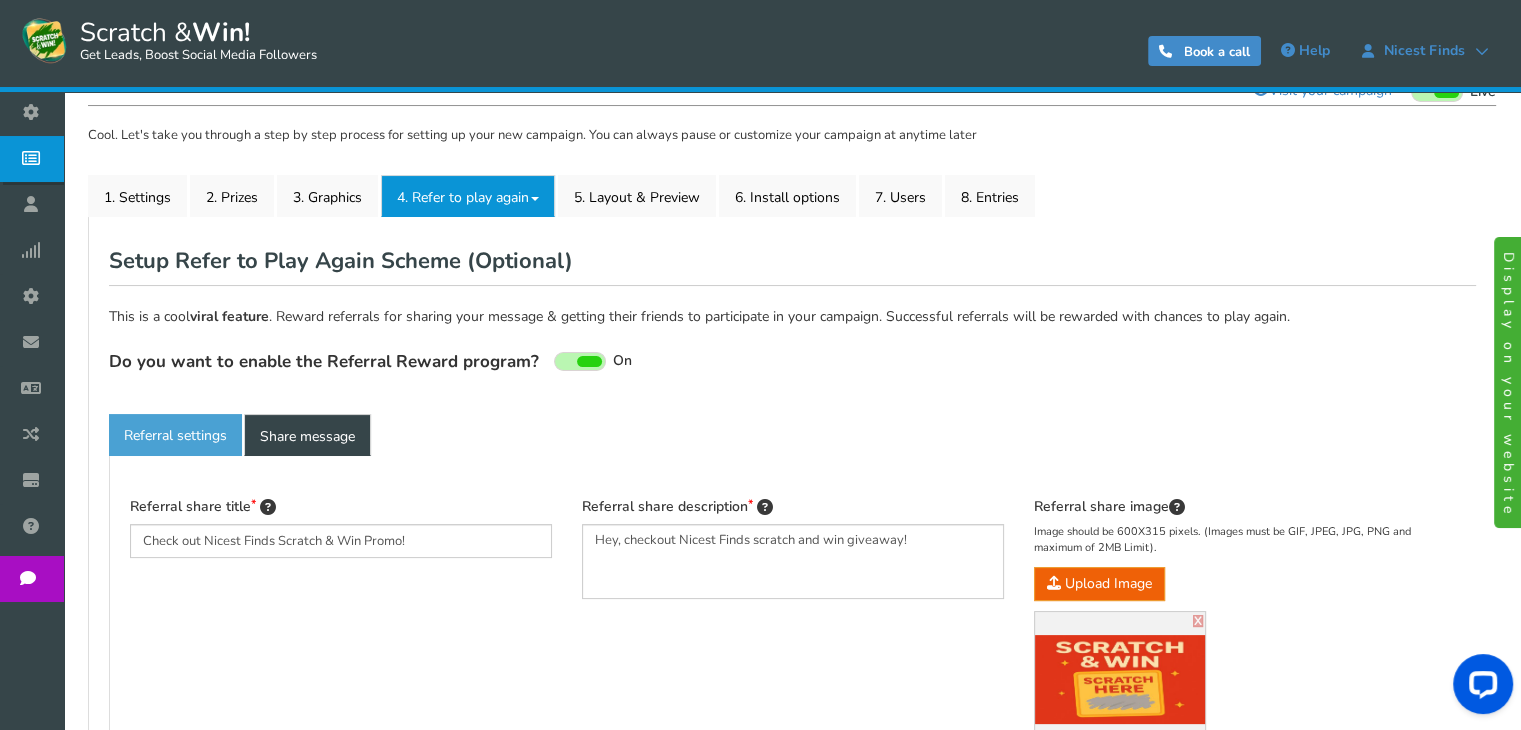 click on "General
Lead Form
Labels
Fields setup
Restrictions
Allow users to play again after a certain time interval
Yes
Recommended
No 1440 in Minutes" at bounding box center (792, 552) 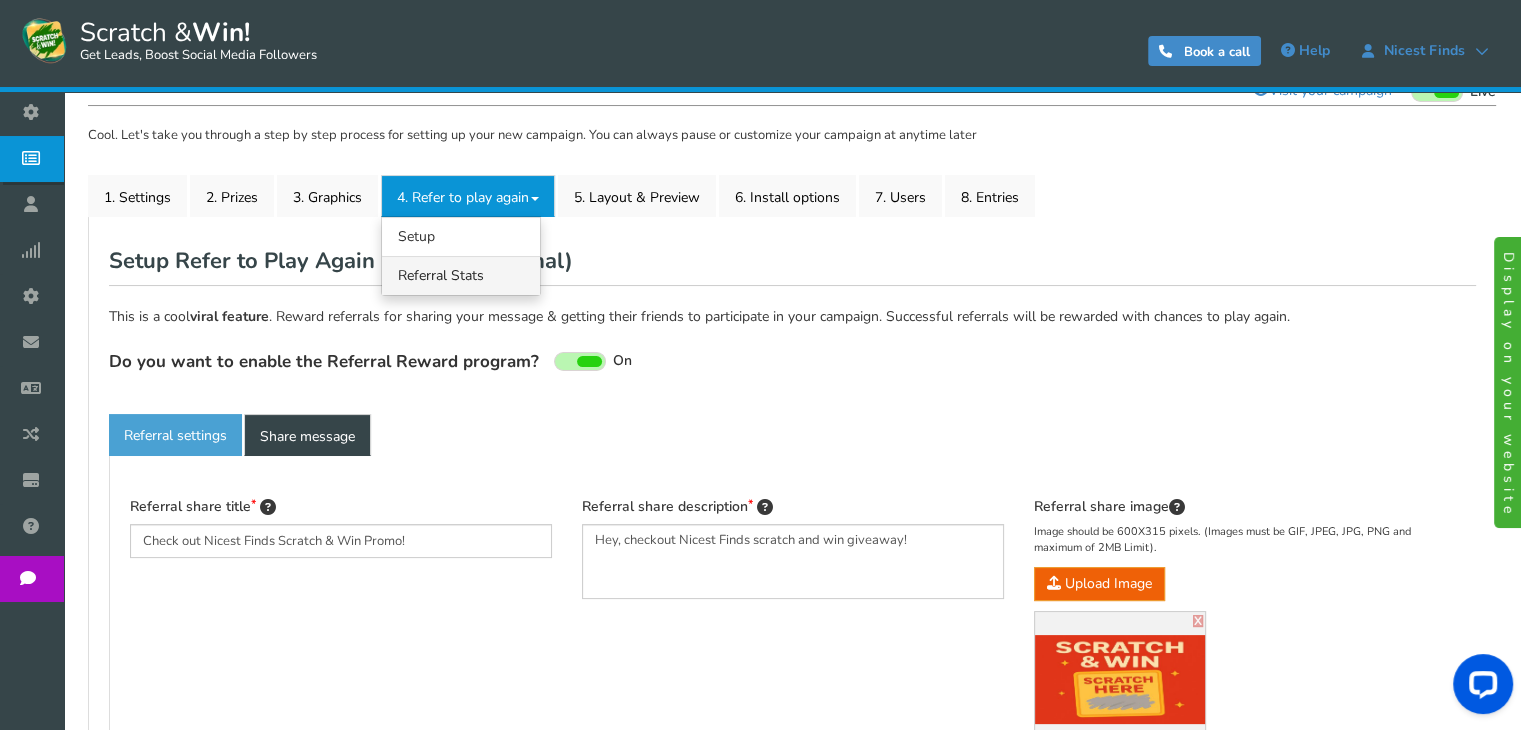 click on "4.2  Referral Stats" at bounding box center (461, 275) 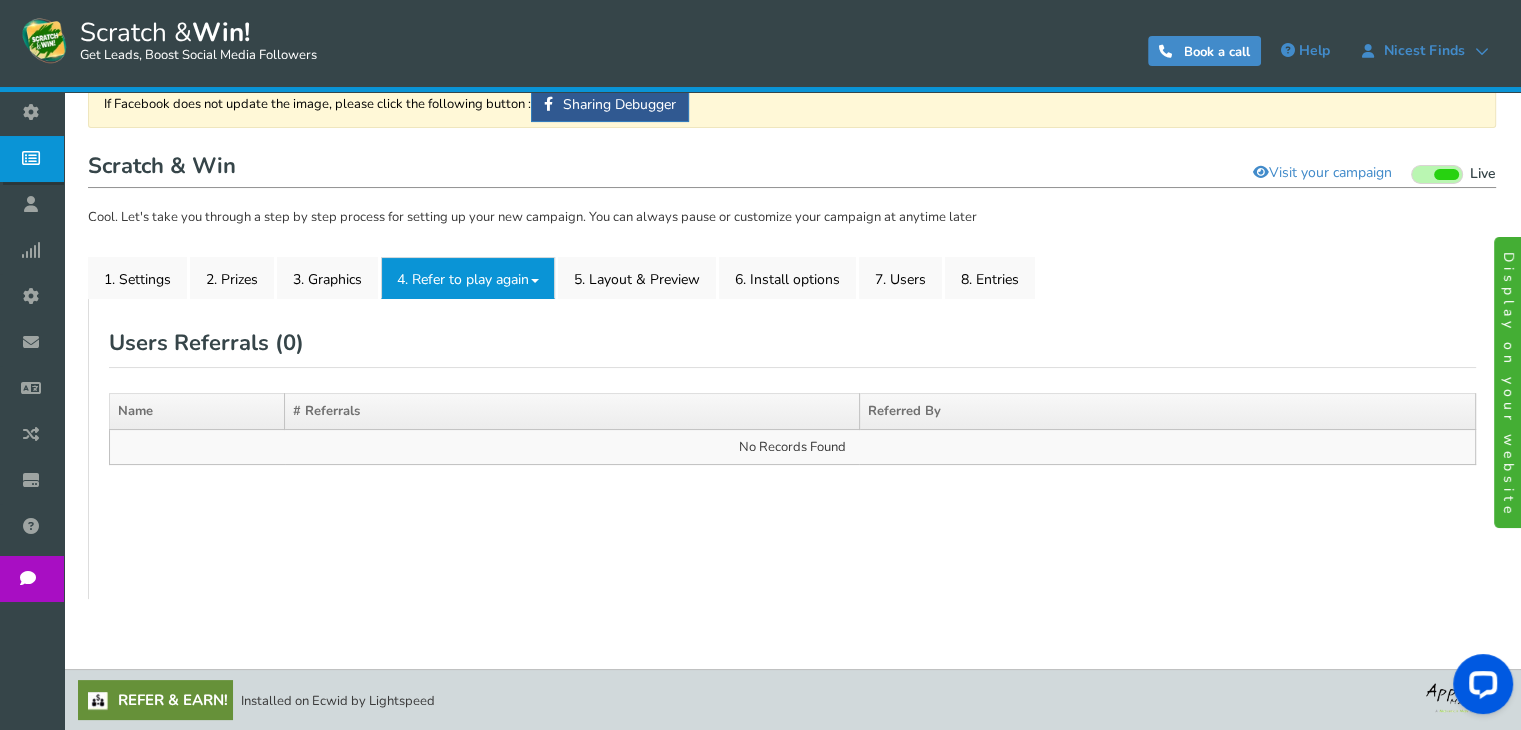 click on "4. Refer to play again" at bounding box center [468, 278] 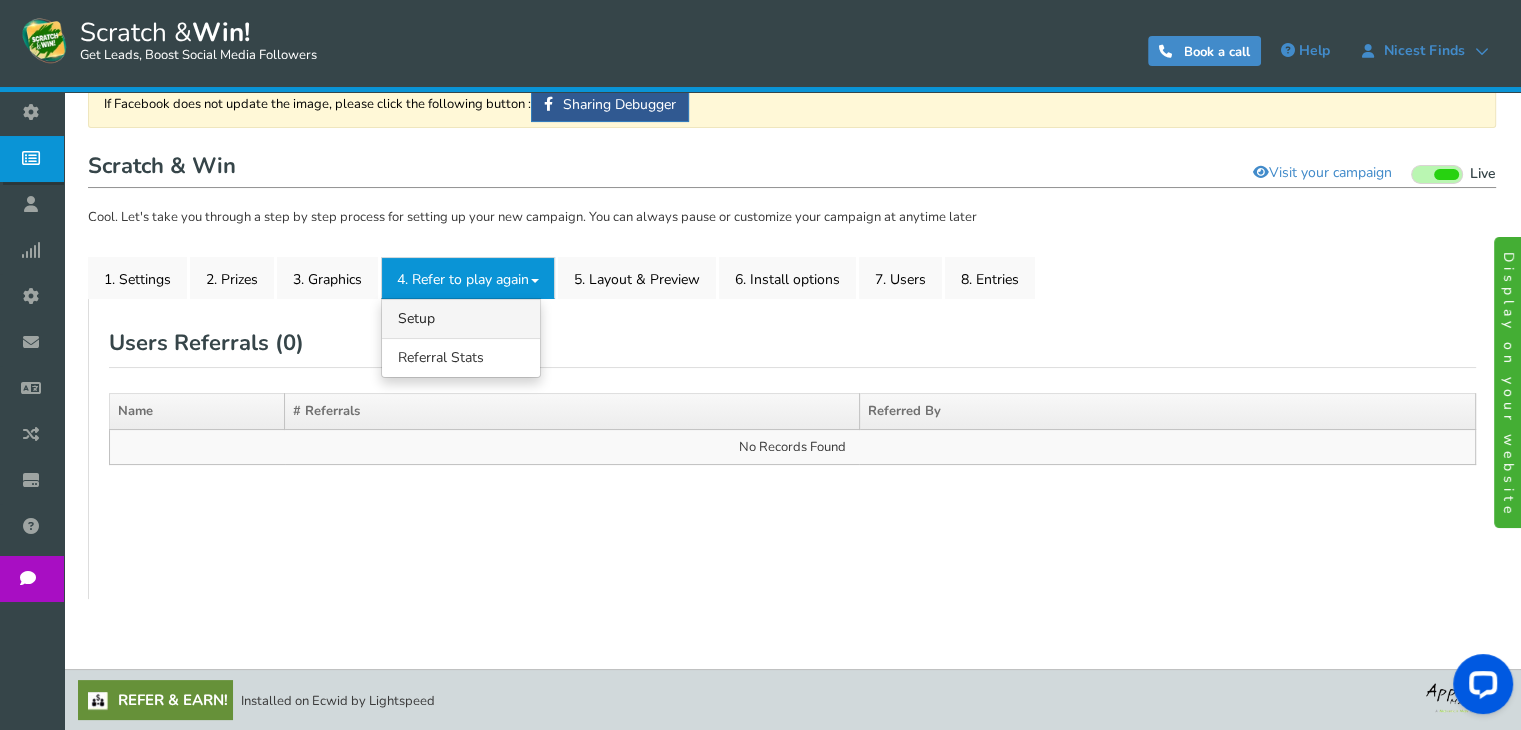 click on "4.1 Referrals  Setup" at bounding box center (461, 318) 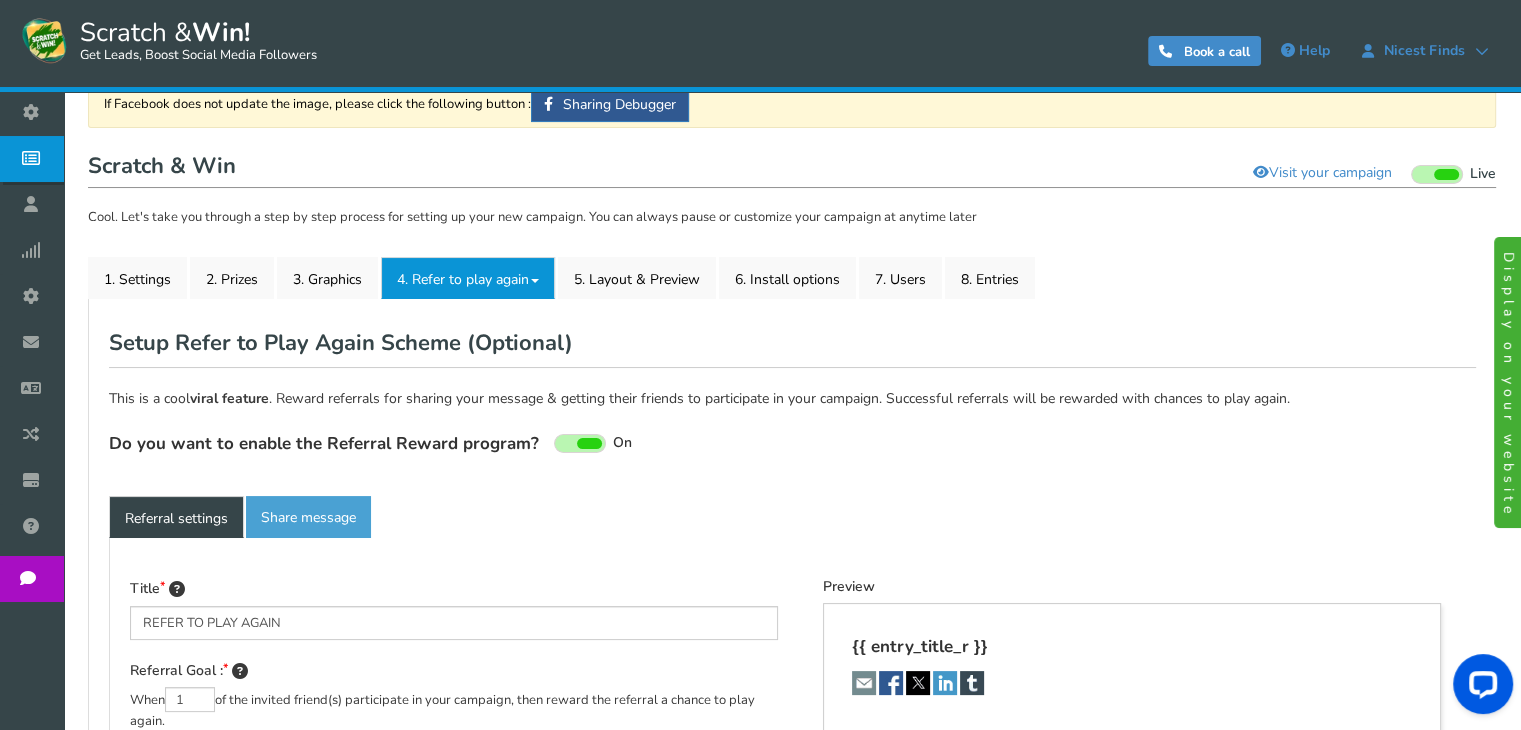 type on "Refer your friends and get more chances to win!" 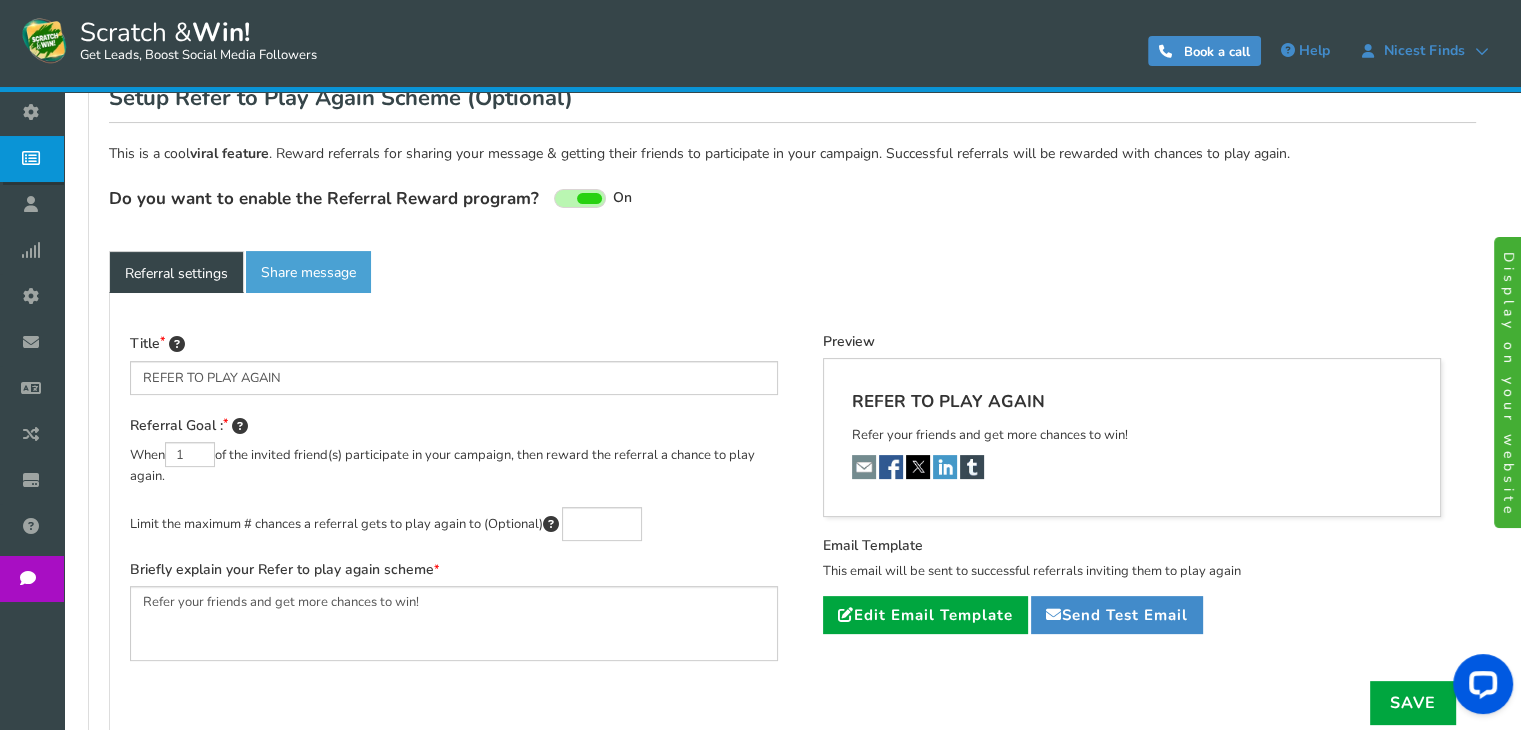 scroll, scrollTop: 396, scrollLeft: 0, axis: vertical 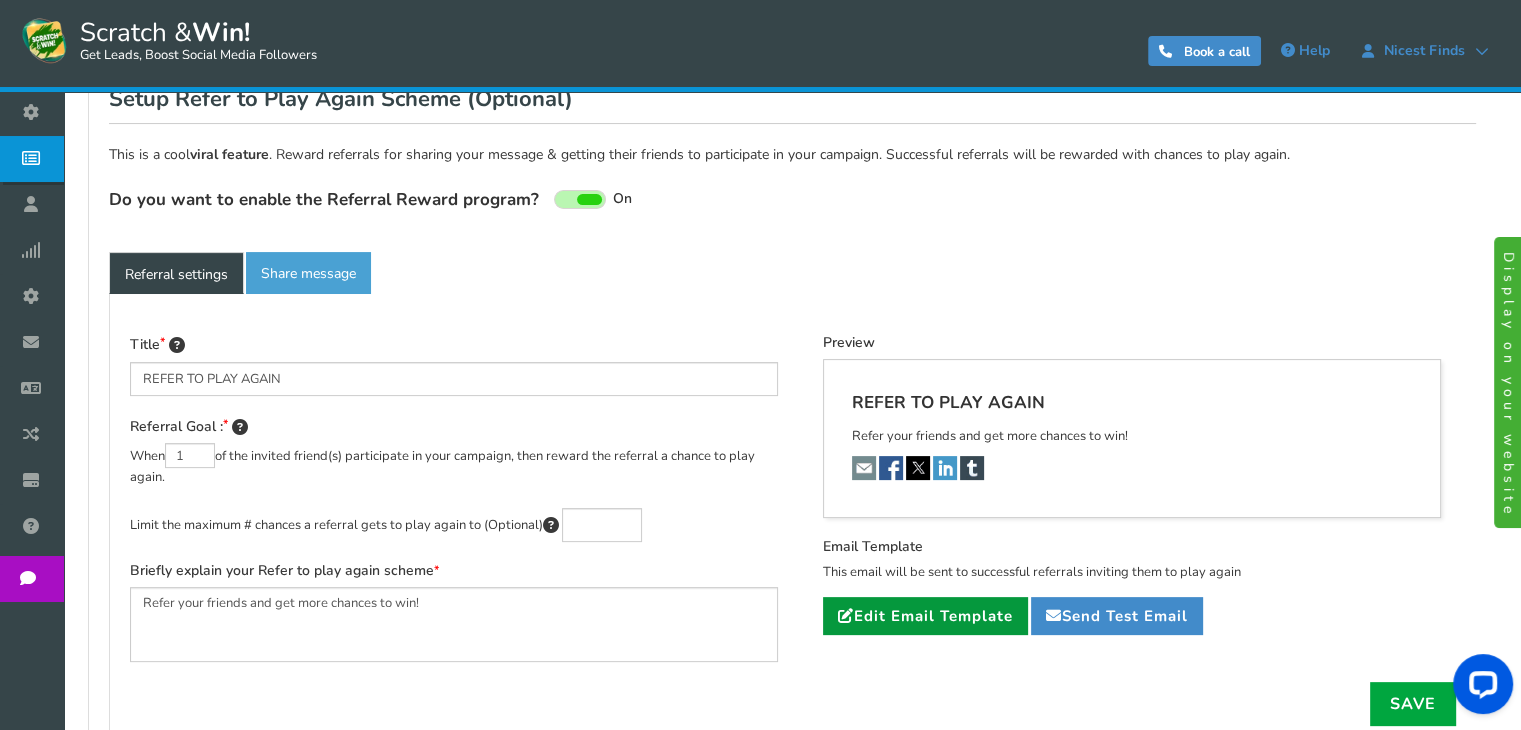 click on "Edit Email Template" at bounding box center [925, 616] 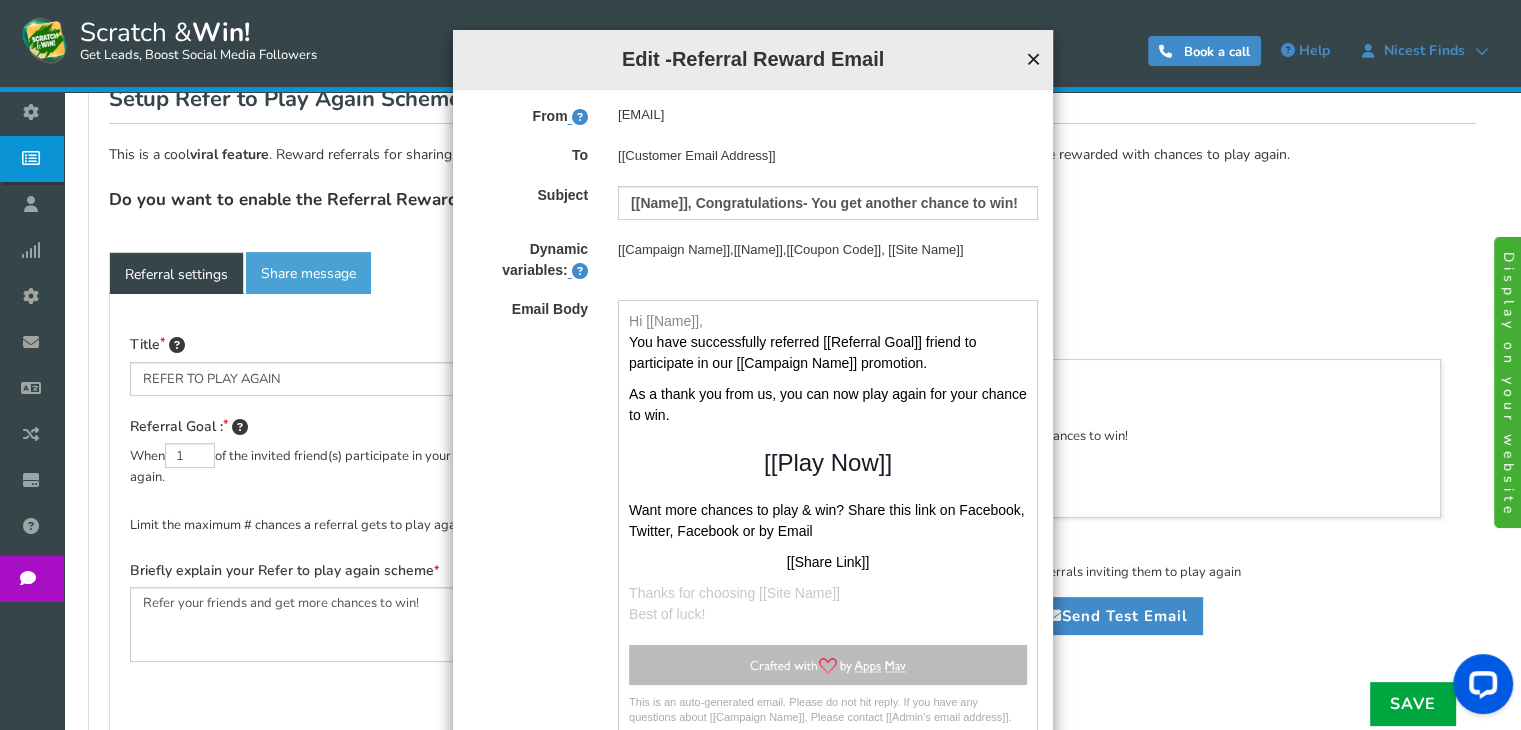 click on "×" at bounding box center [1033, 59] 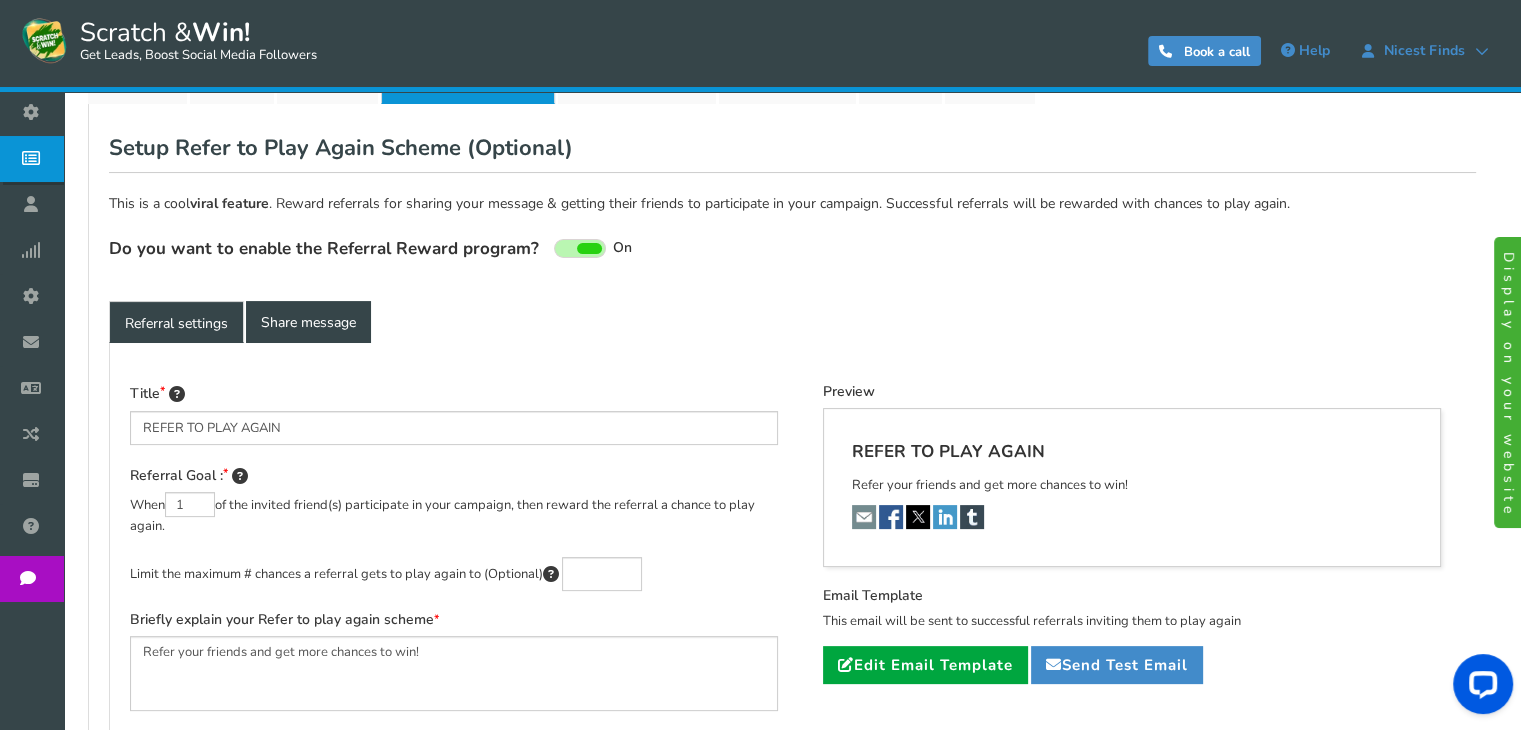 scroll, scrollTop: 348, scrollLeft: 0, axis: vertical 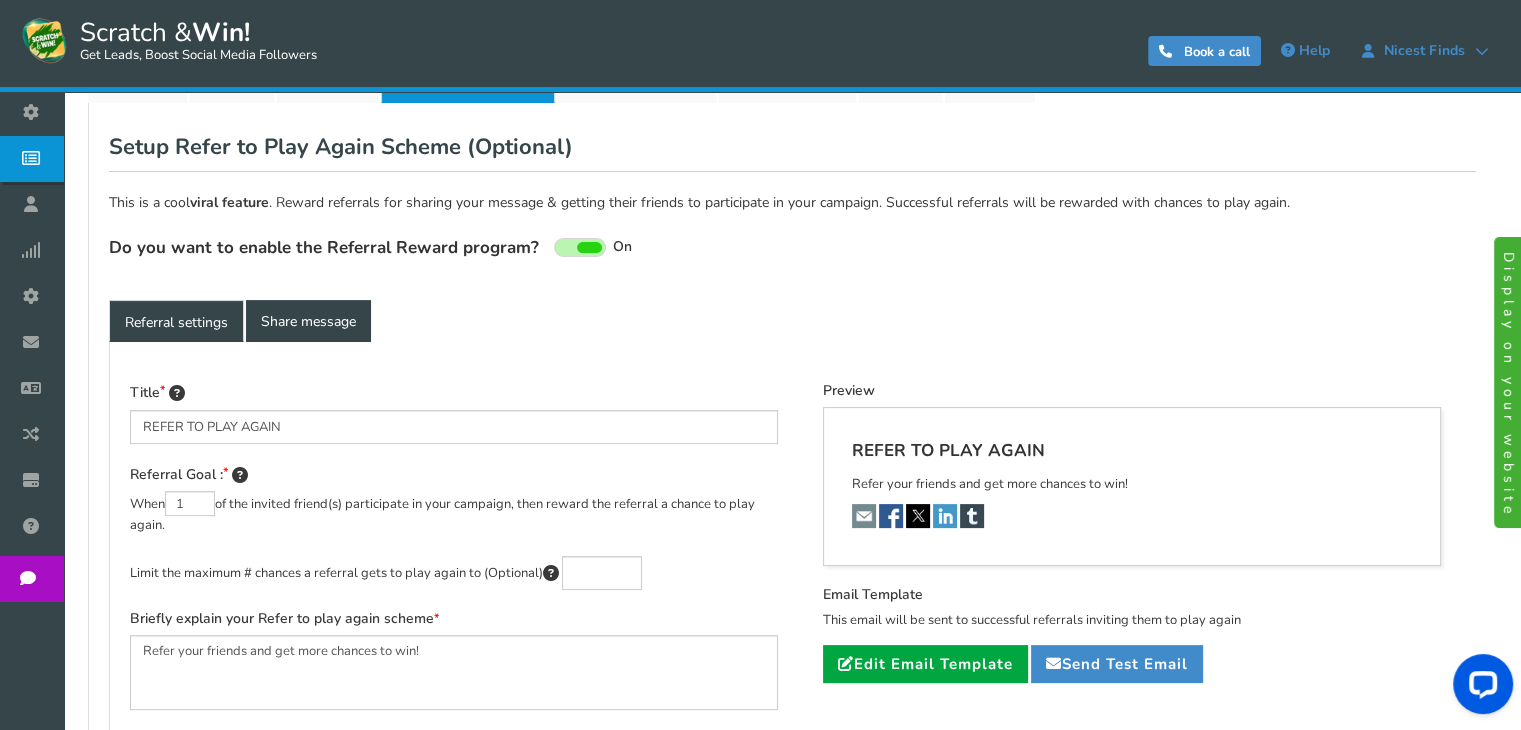 click on "Share message" at bounding box center (308, 321) 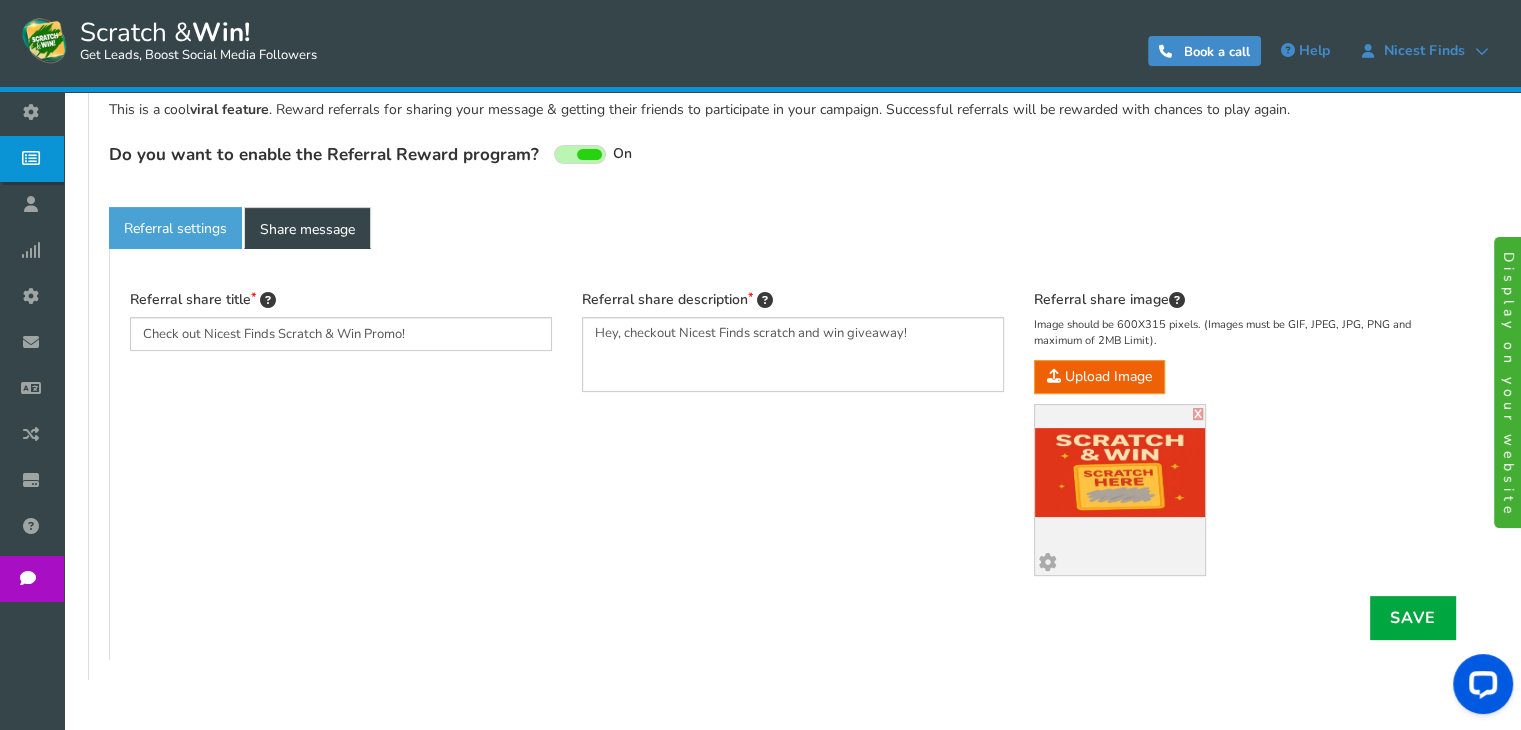 scroll, scrollTop: 444, scrollLeft: 0, axis: vertical 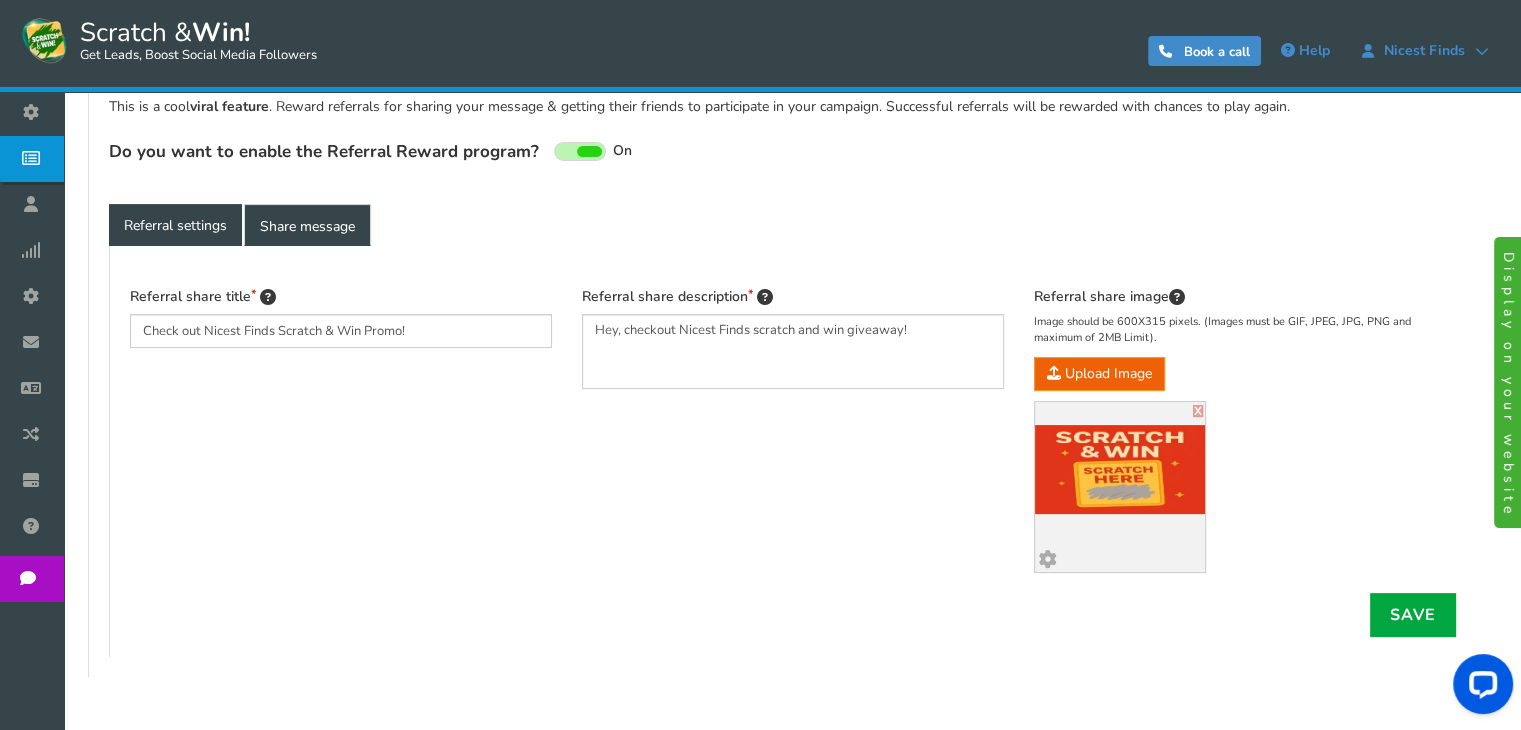 click on "Referral settings" at bounding box center [175, 225] 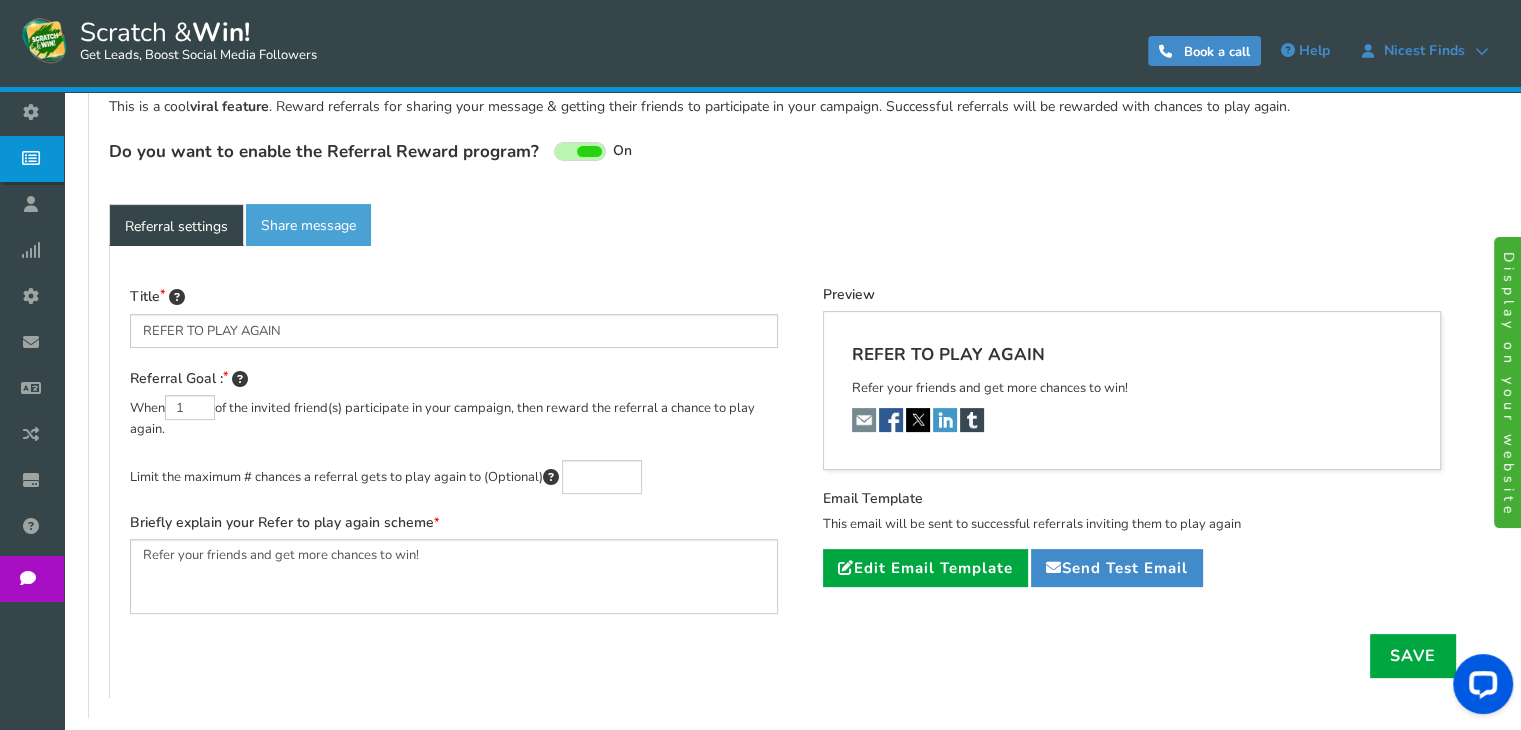click at bounding box center [589, 151] 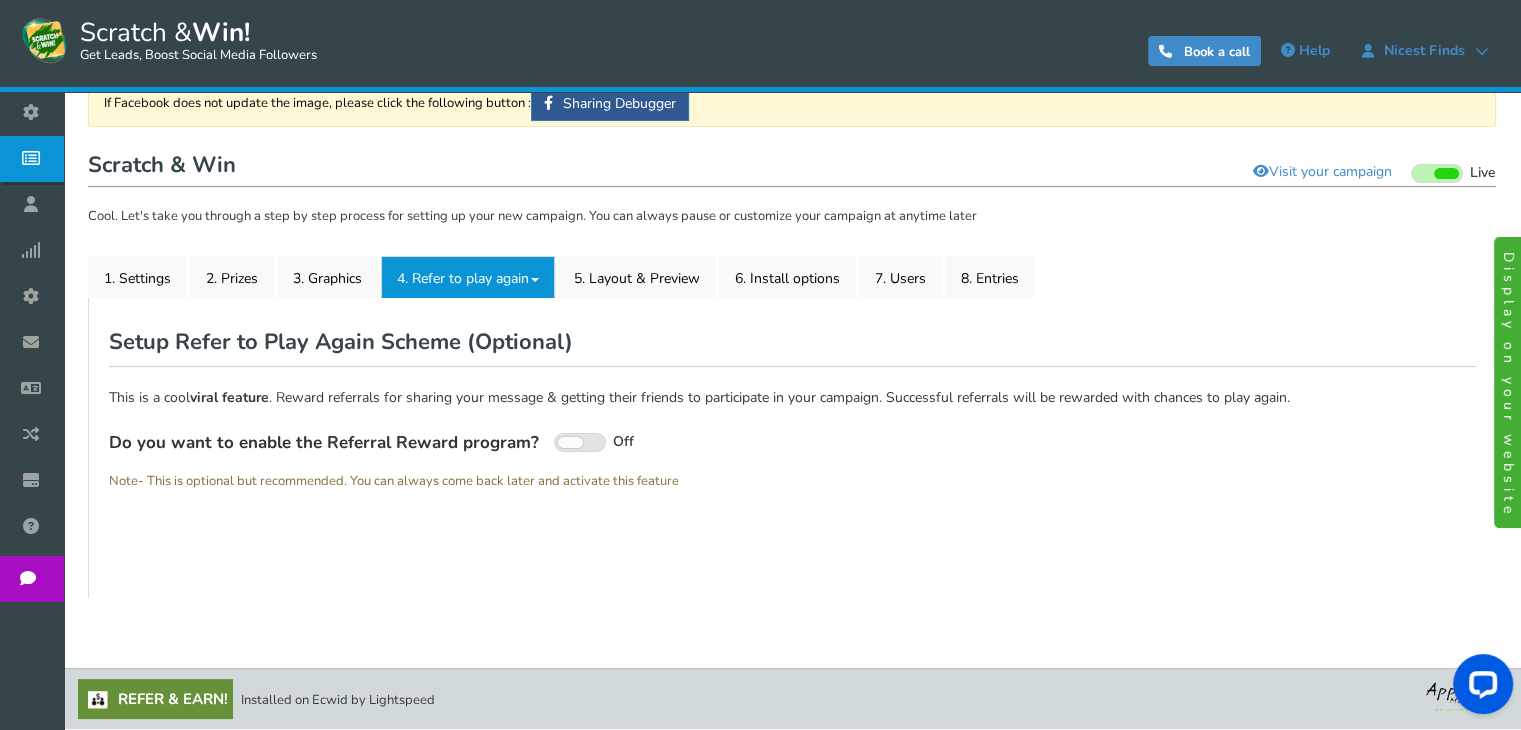 scroll, scrollTop: 152, scrollLeft: 0, axis: vertical 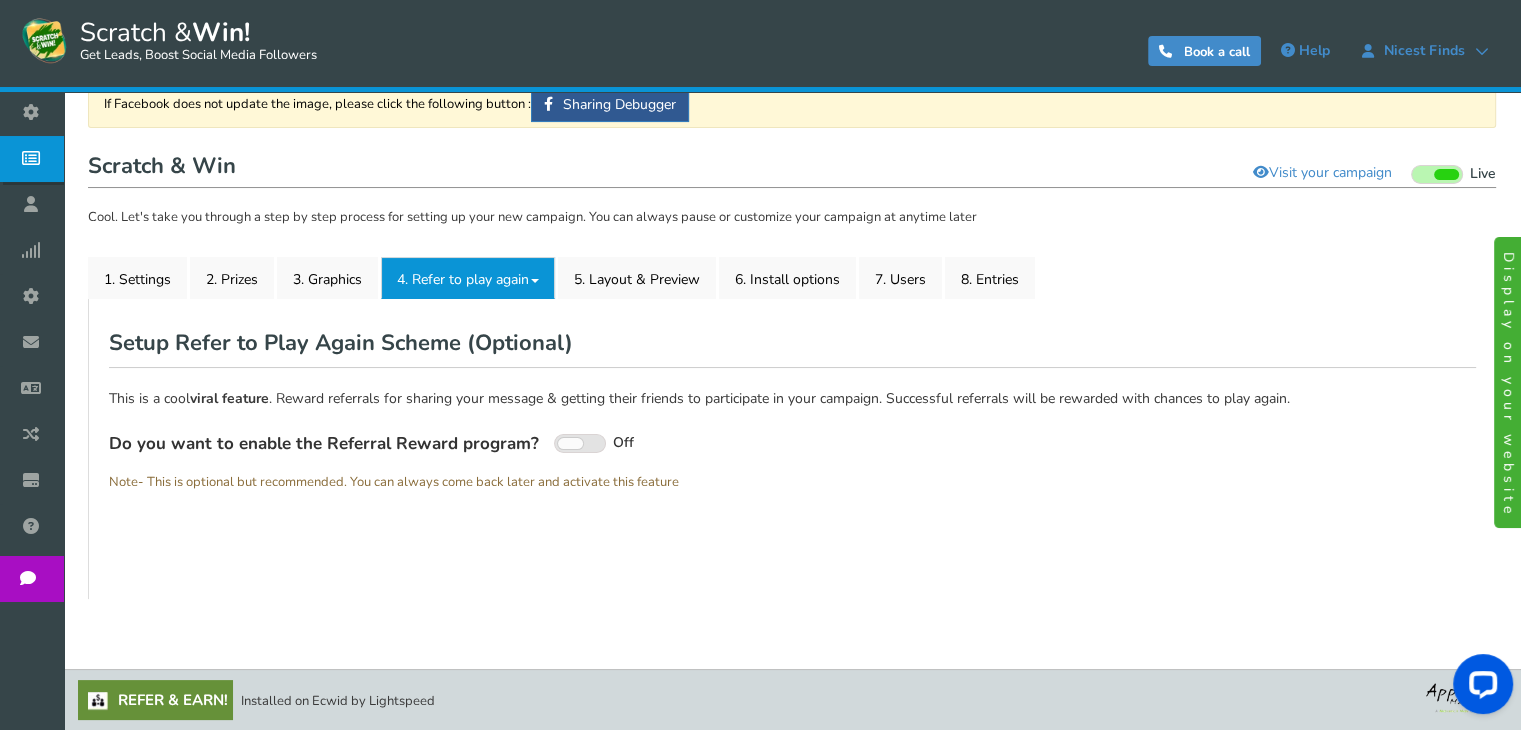 click at bounding box center (580, 443) 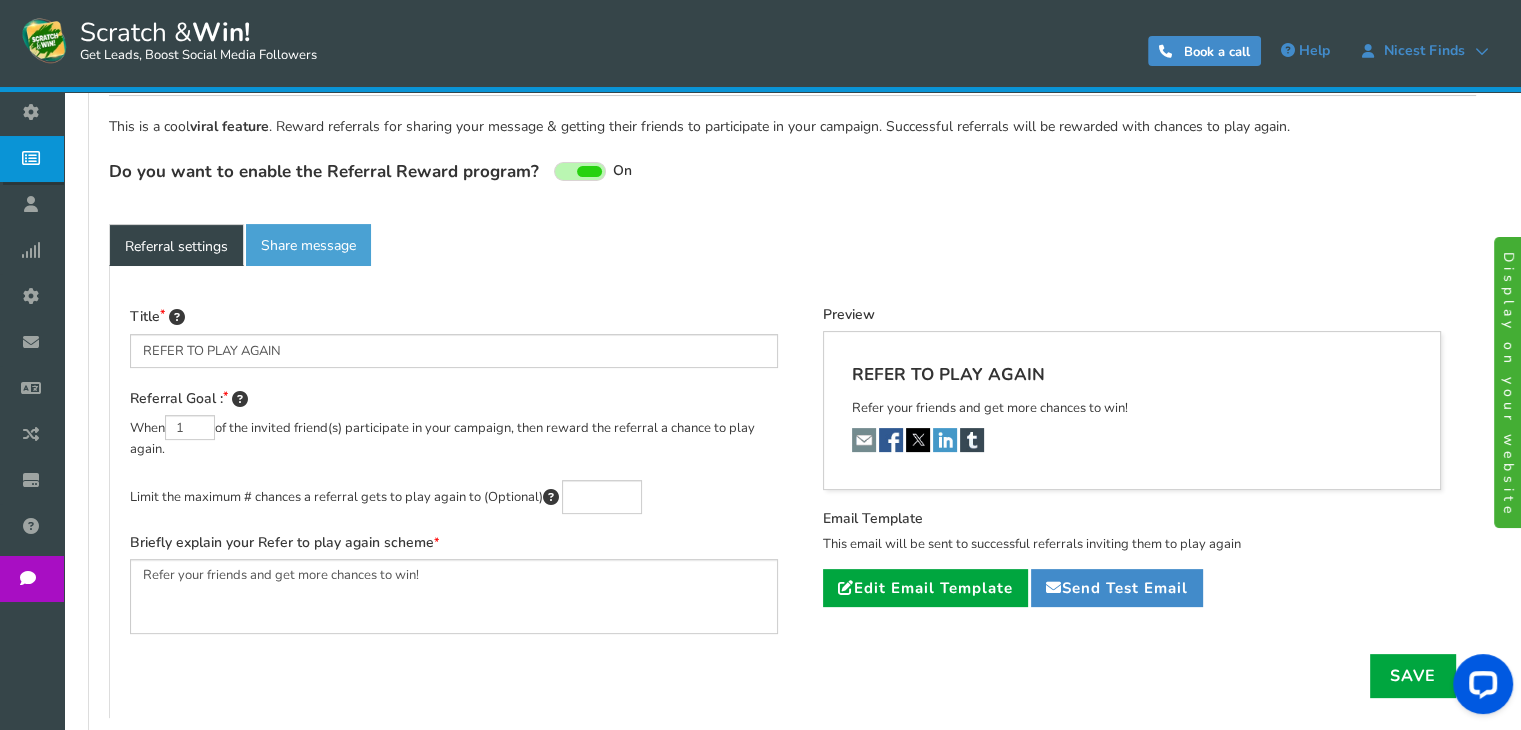 scroll, scrollTop: 336, scrollLeft: 0, axis: vertical 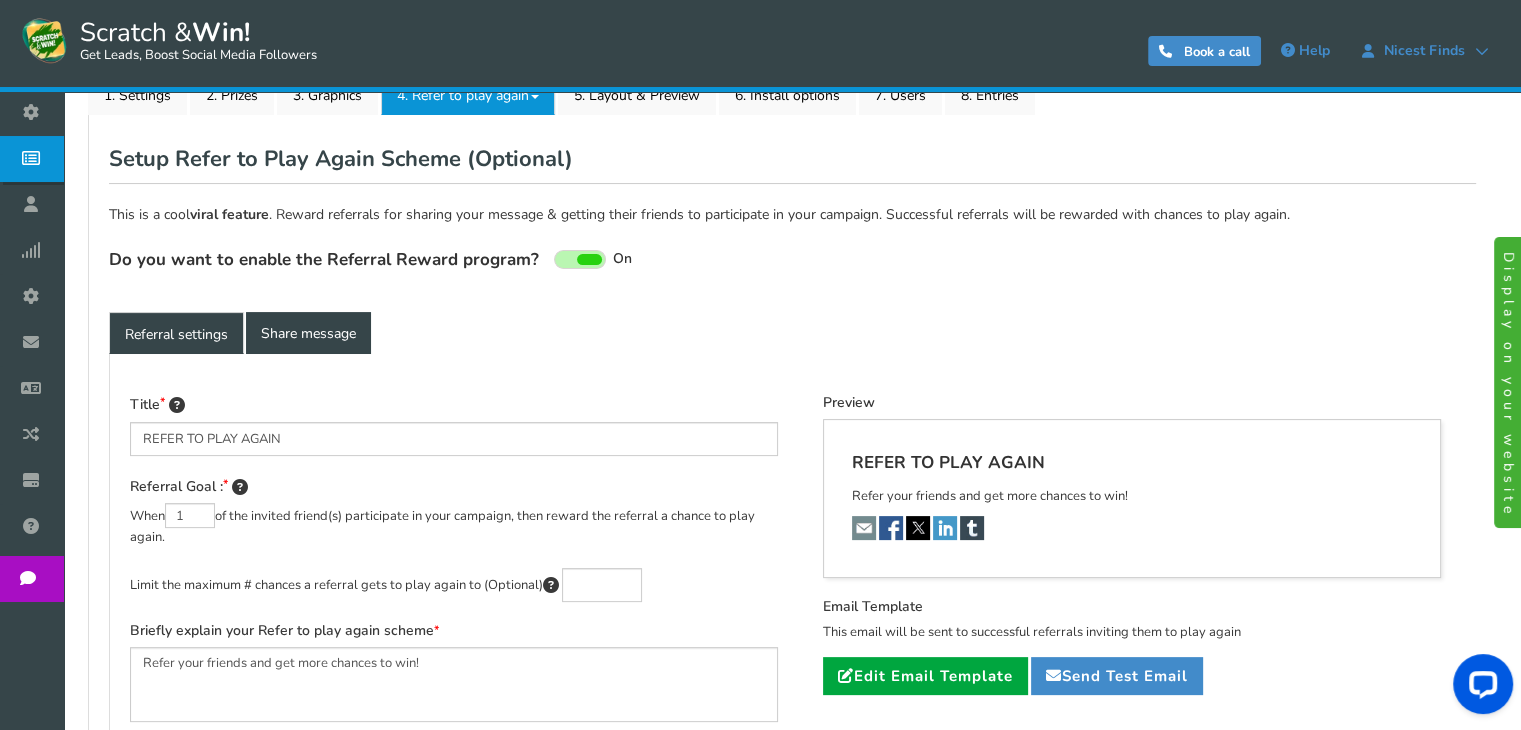 click on "Share message" at bounding box center [308, 333] 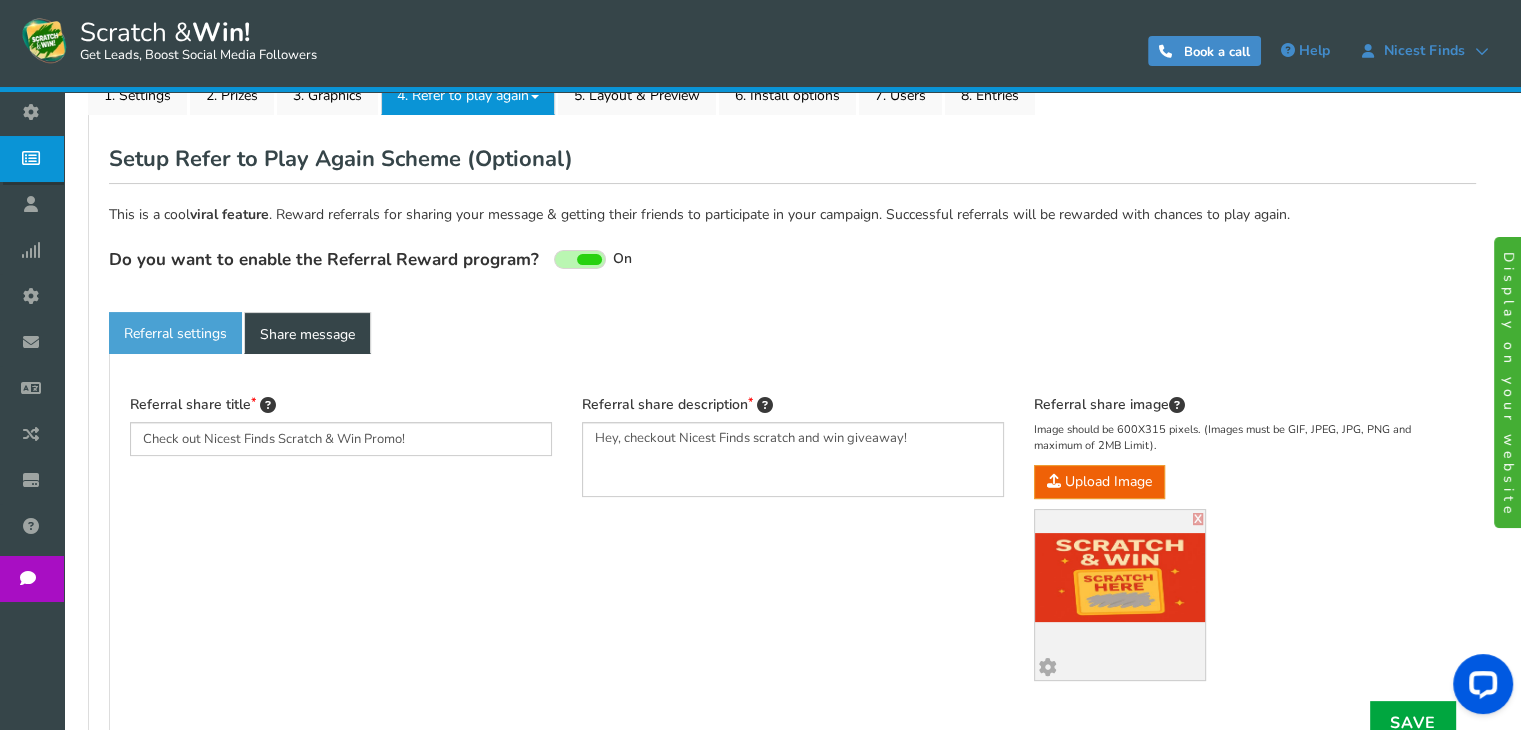 scroll, scrollTop: 521, scrollLeft: 0, axis: vertical 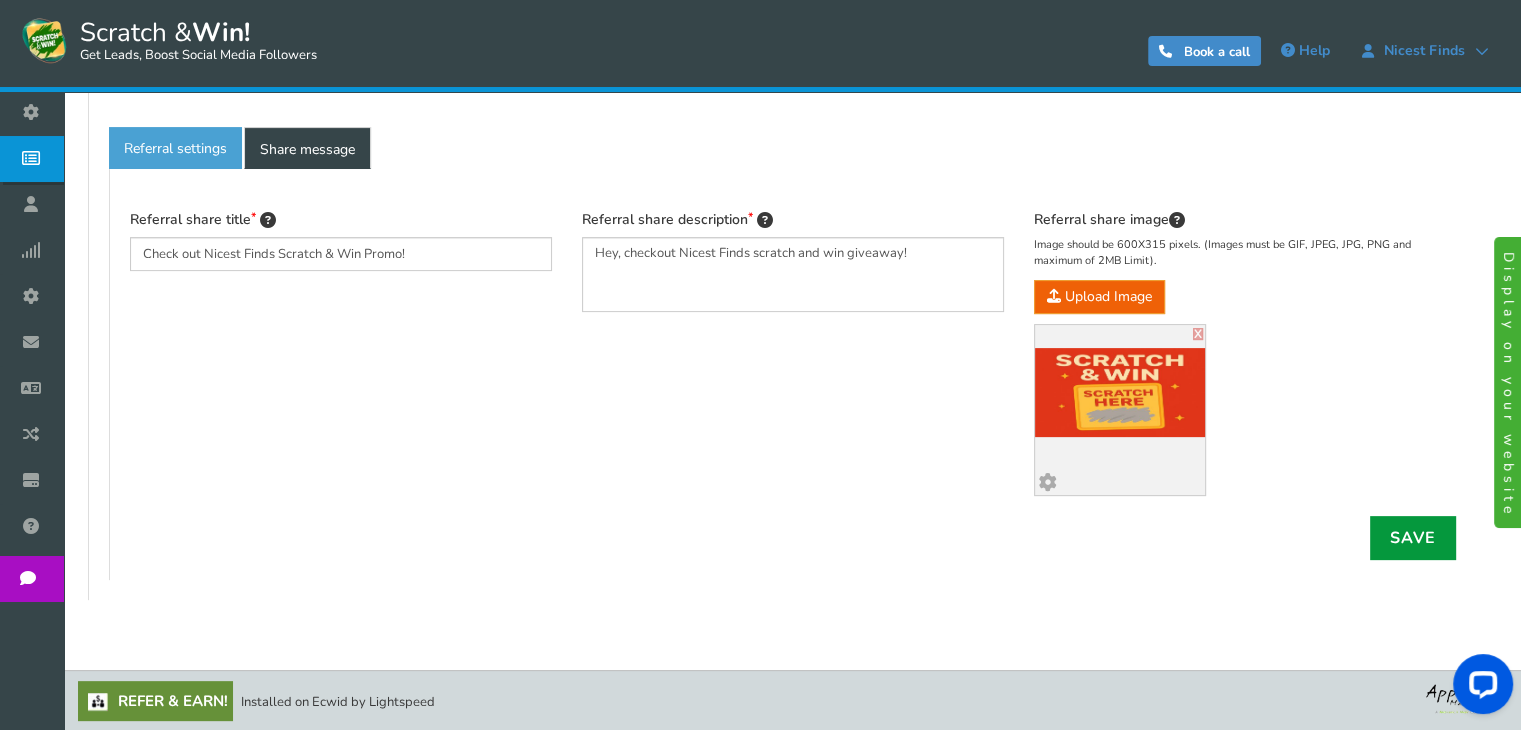 click on "Save" at bounding box center (1413, 538) 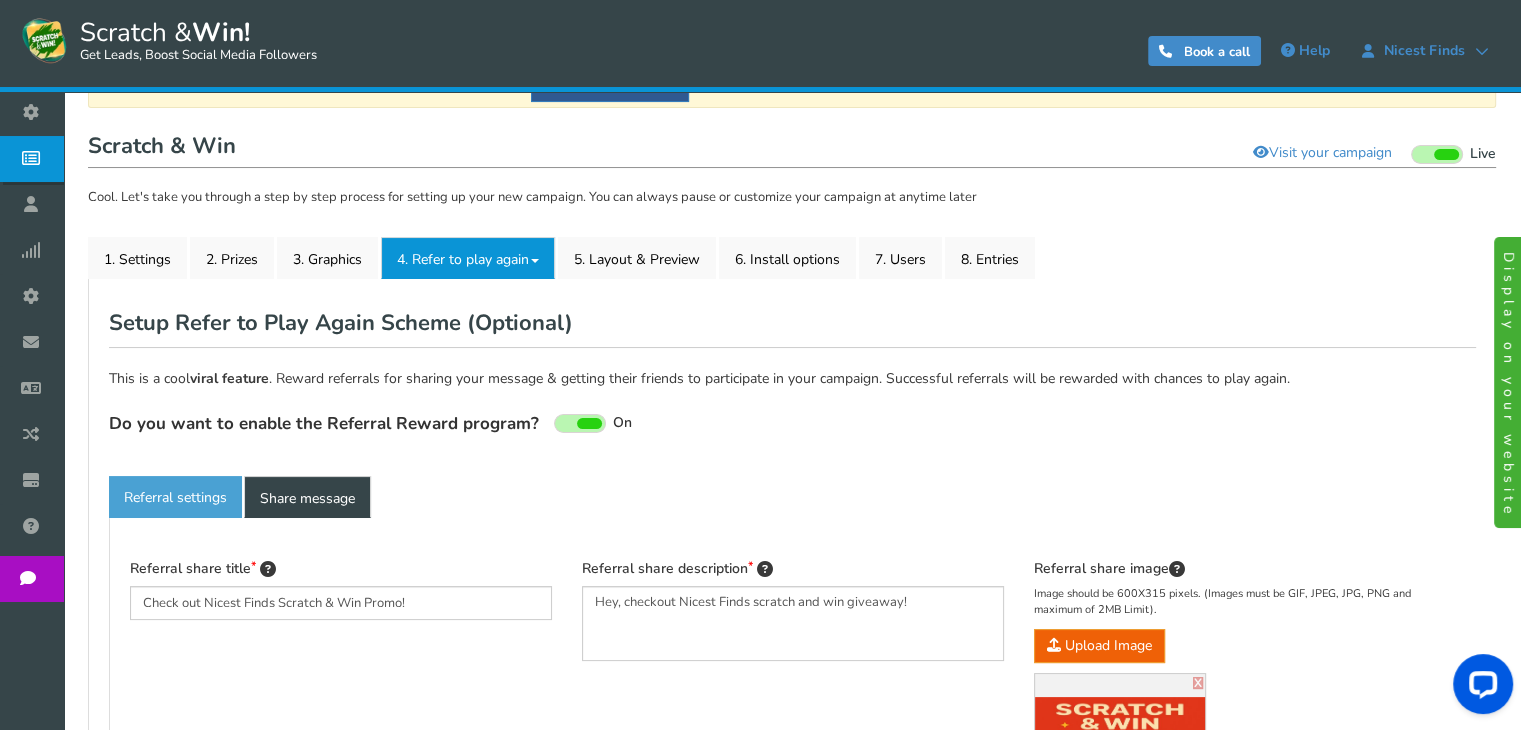 scroll, scrollTop: 170, scrollLeft: 0, axis: vertical 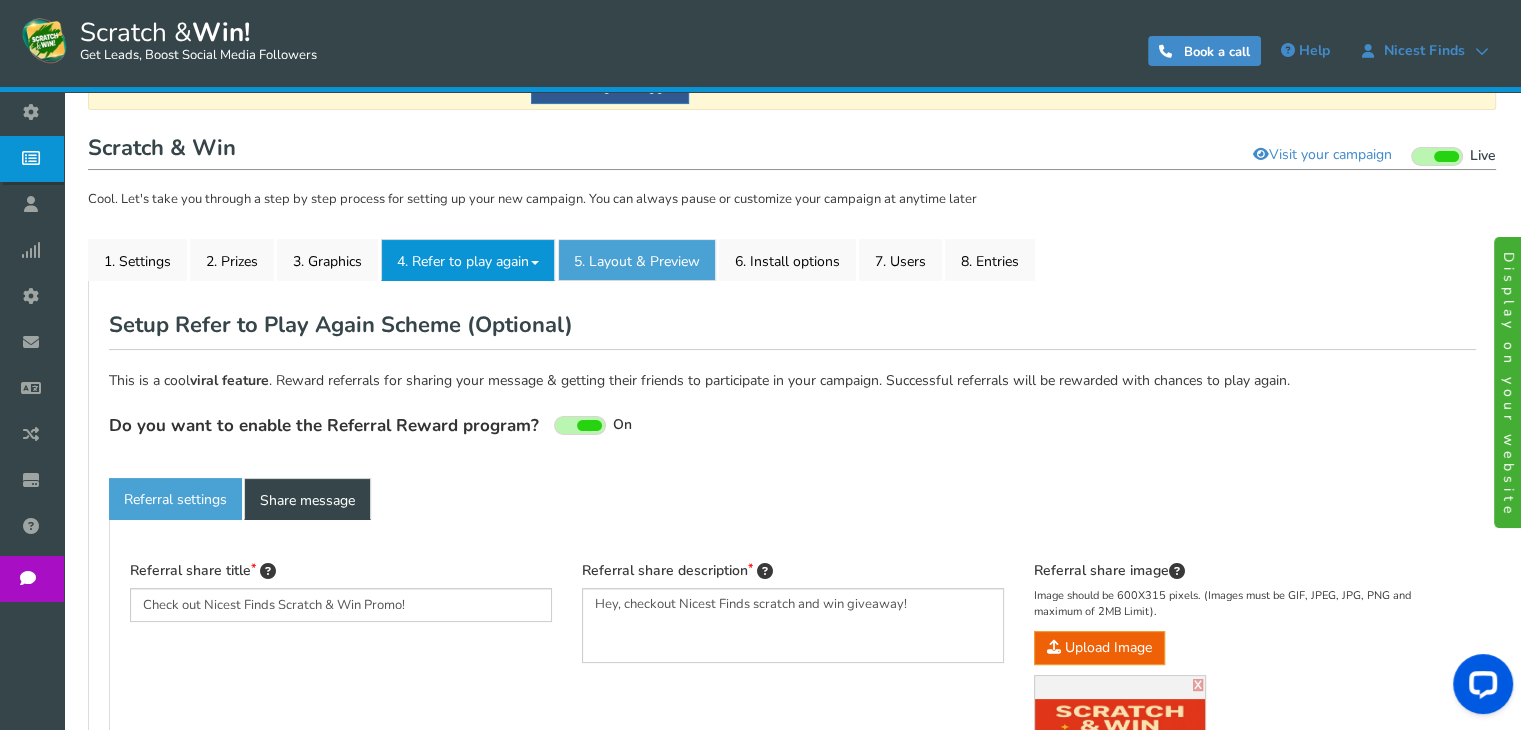 click on "5. Layout & Preview" at bounding box center (637, 260) 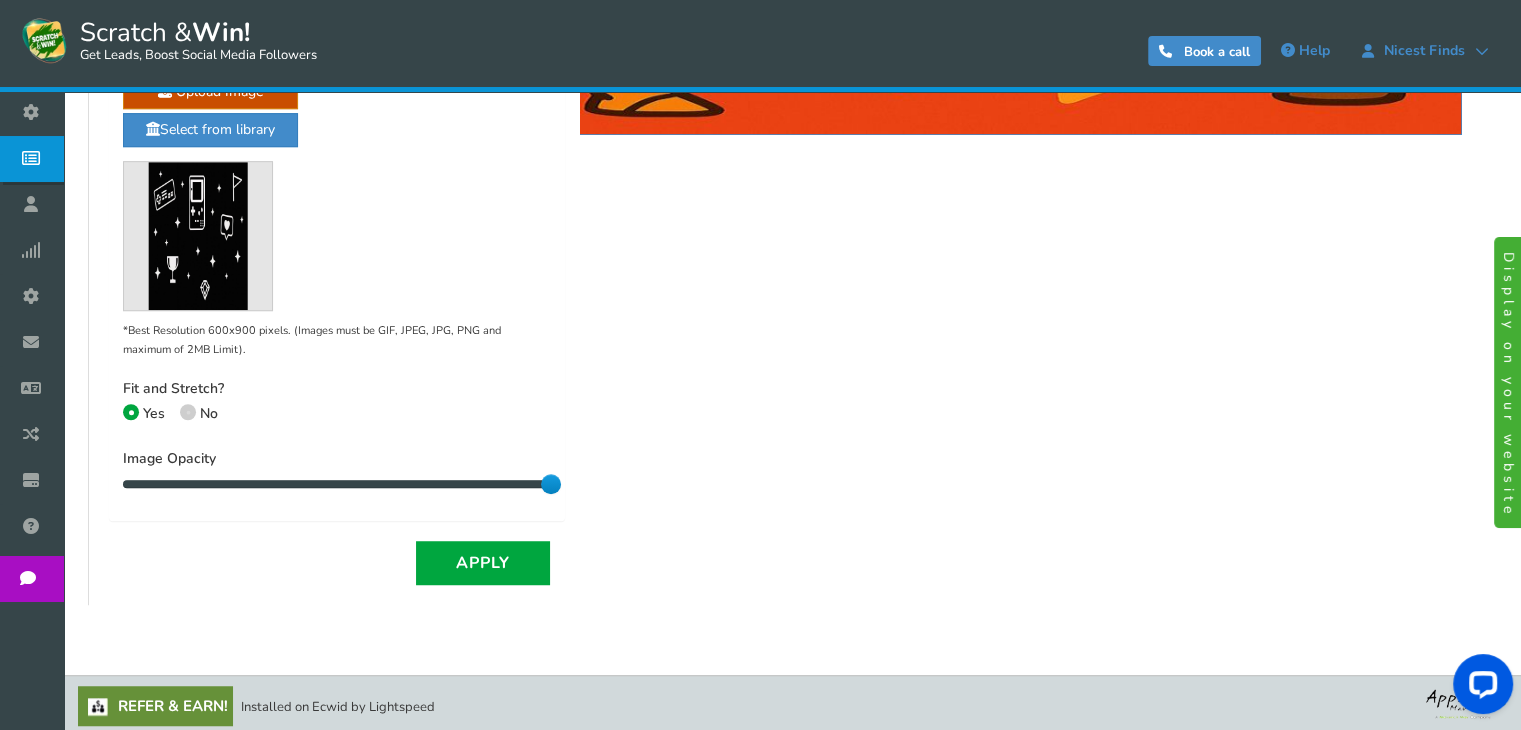 scroll, scrollTop: 1264, scrollLeft: 0, axis: vertical 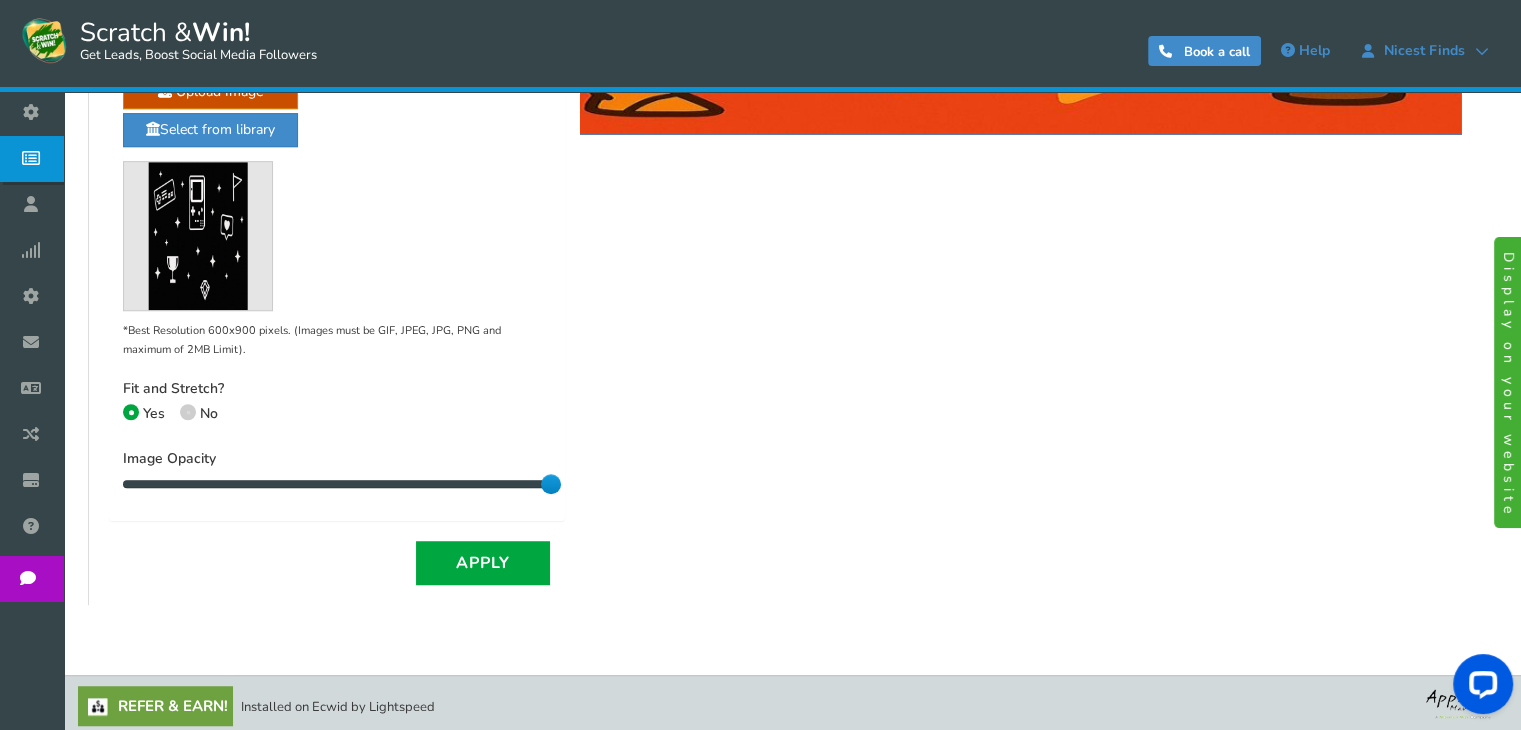 click on "Refer & Earn!" at bounding box center [155, 706] 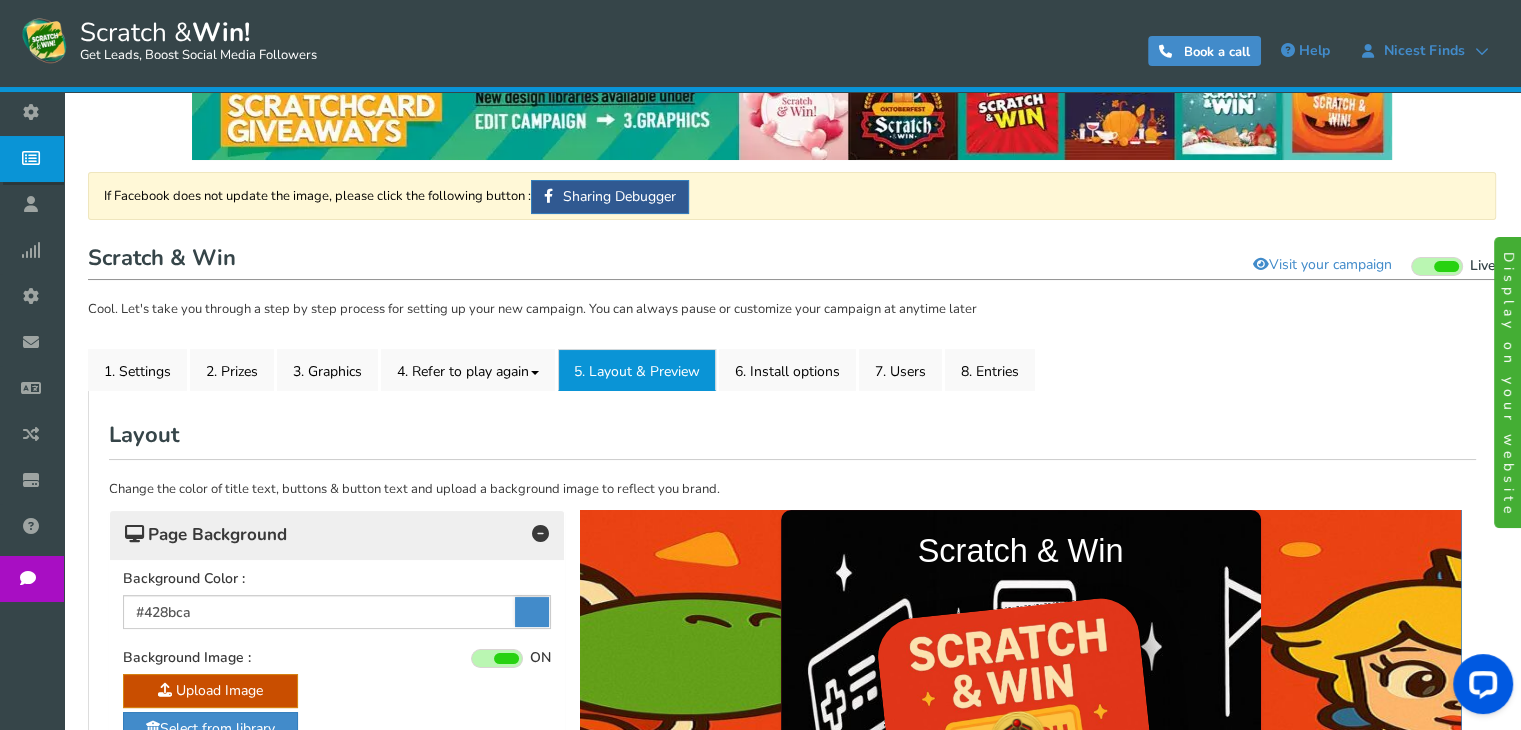 scroll, scrollTop: 0, scrollLeft: 0, axis: both 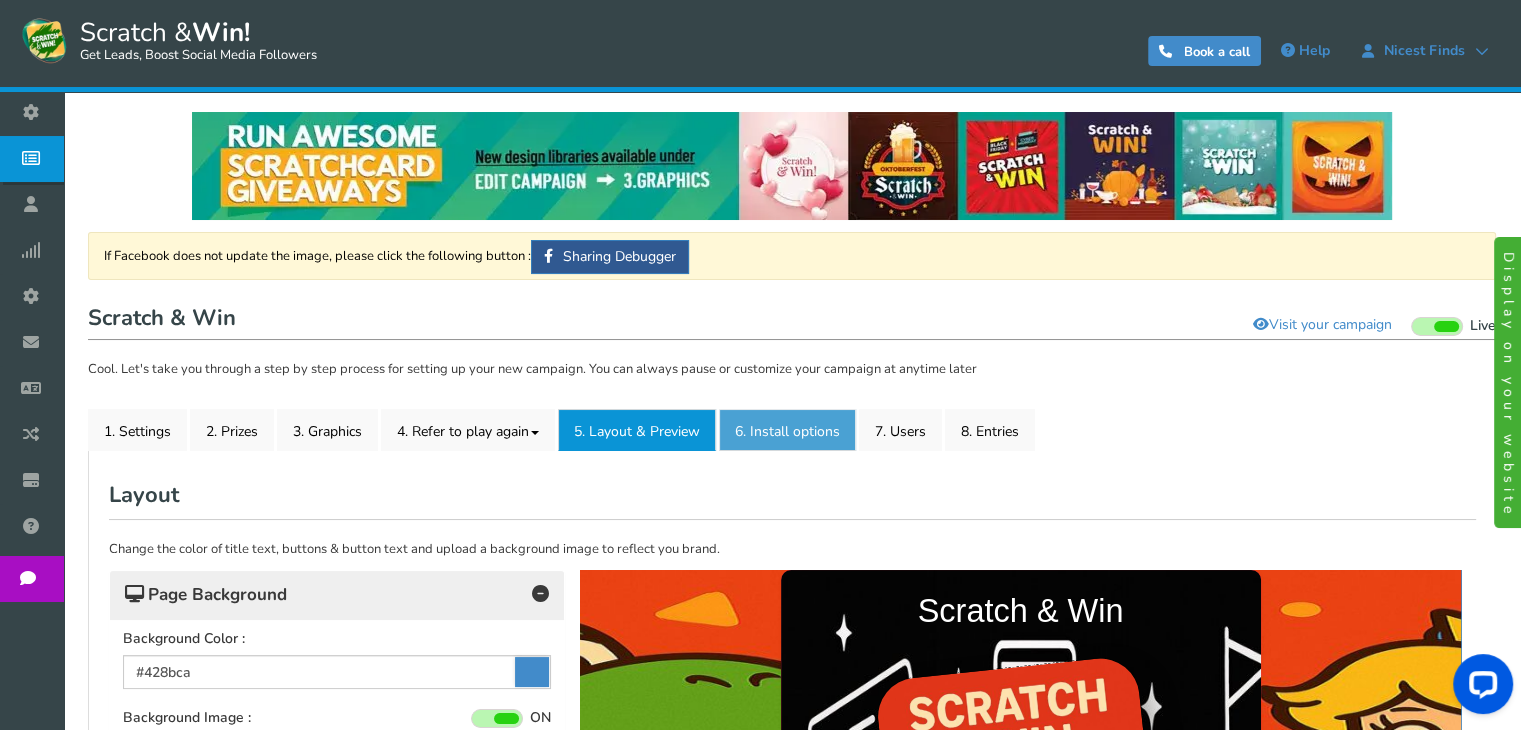 click on "6. Install options  New" at bounding box center (787, 430) 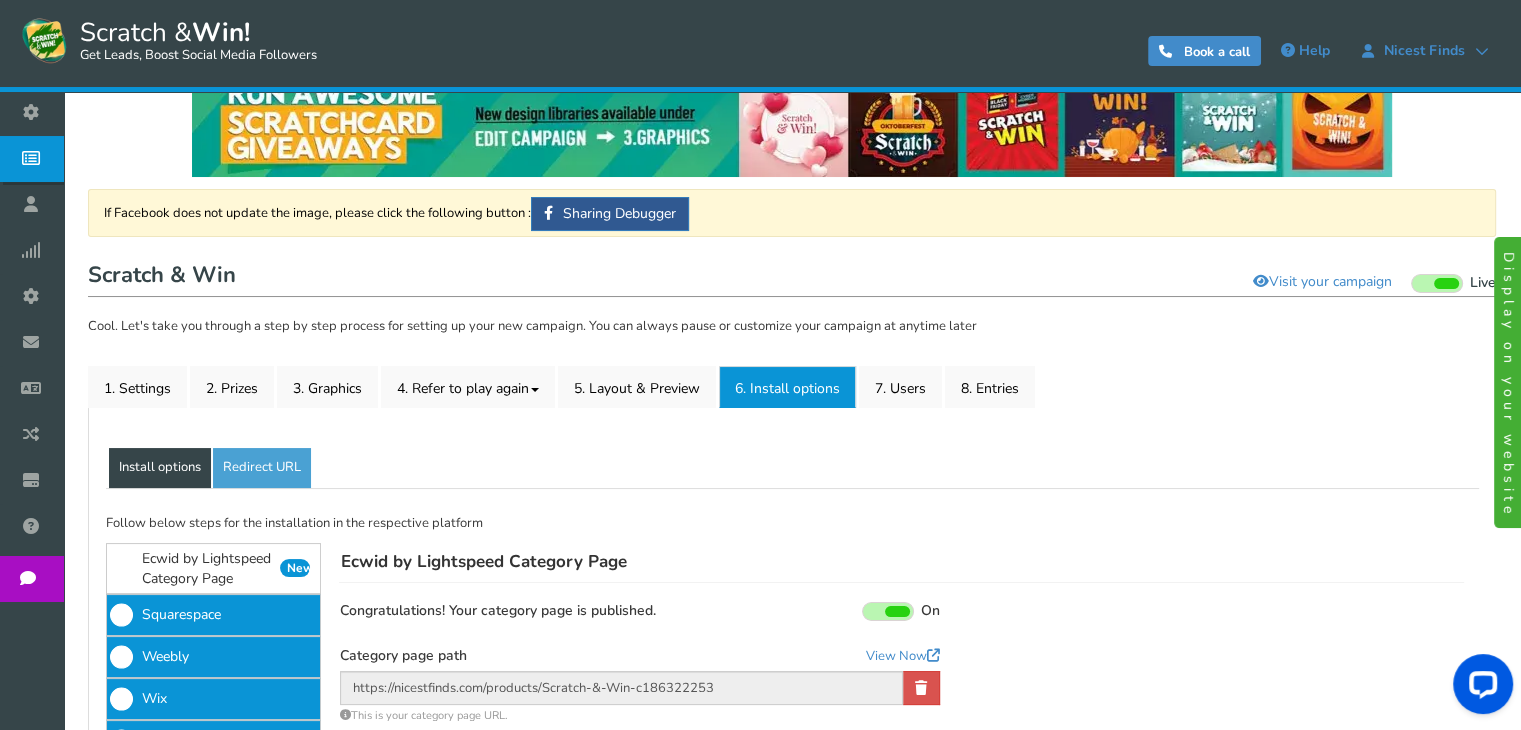 scroll, scrollTop: 42, scrollLeft: 0, axis: vertical 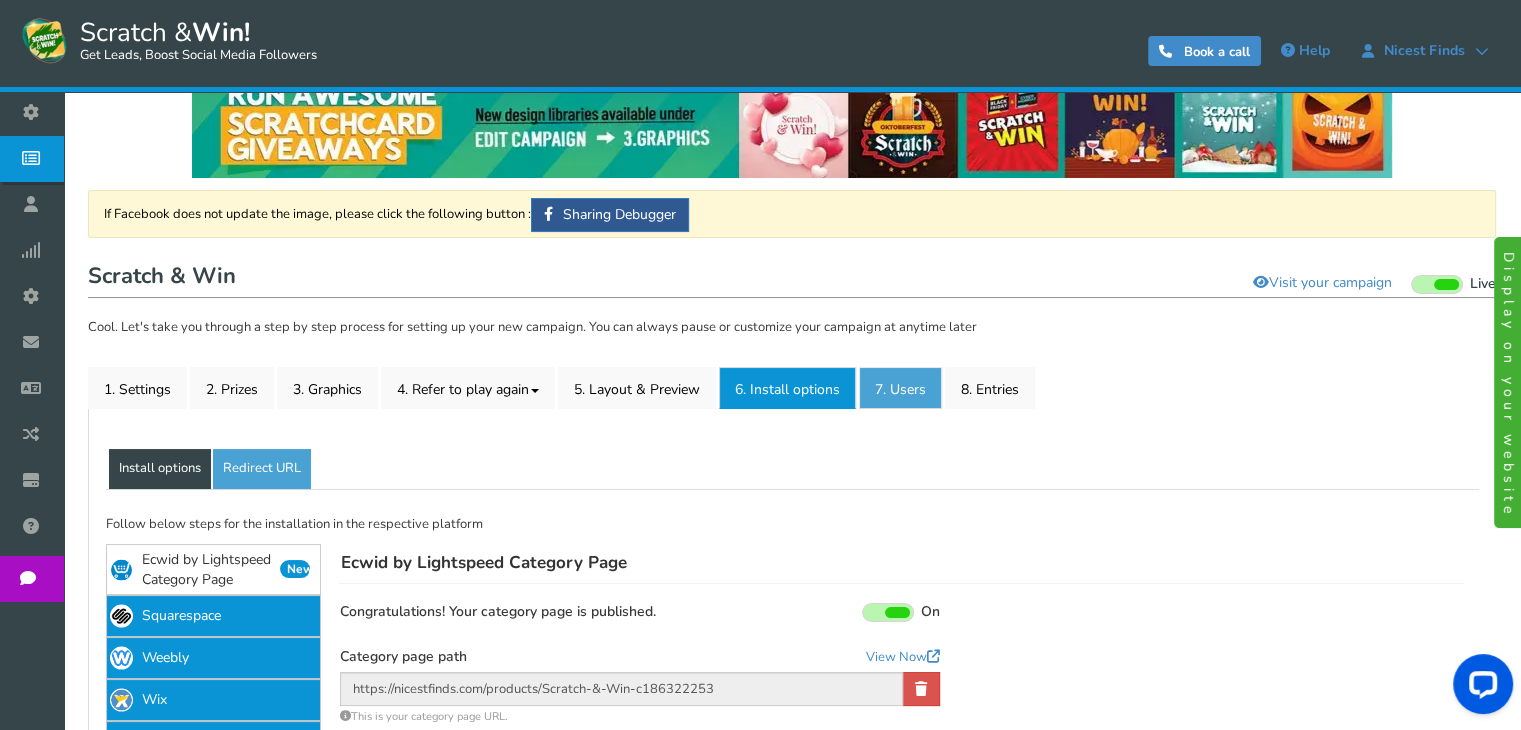 click on "7. Users" at bounding box center [900, 388] 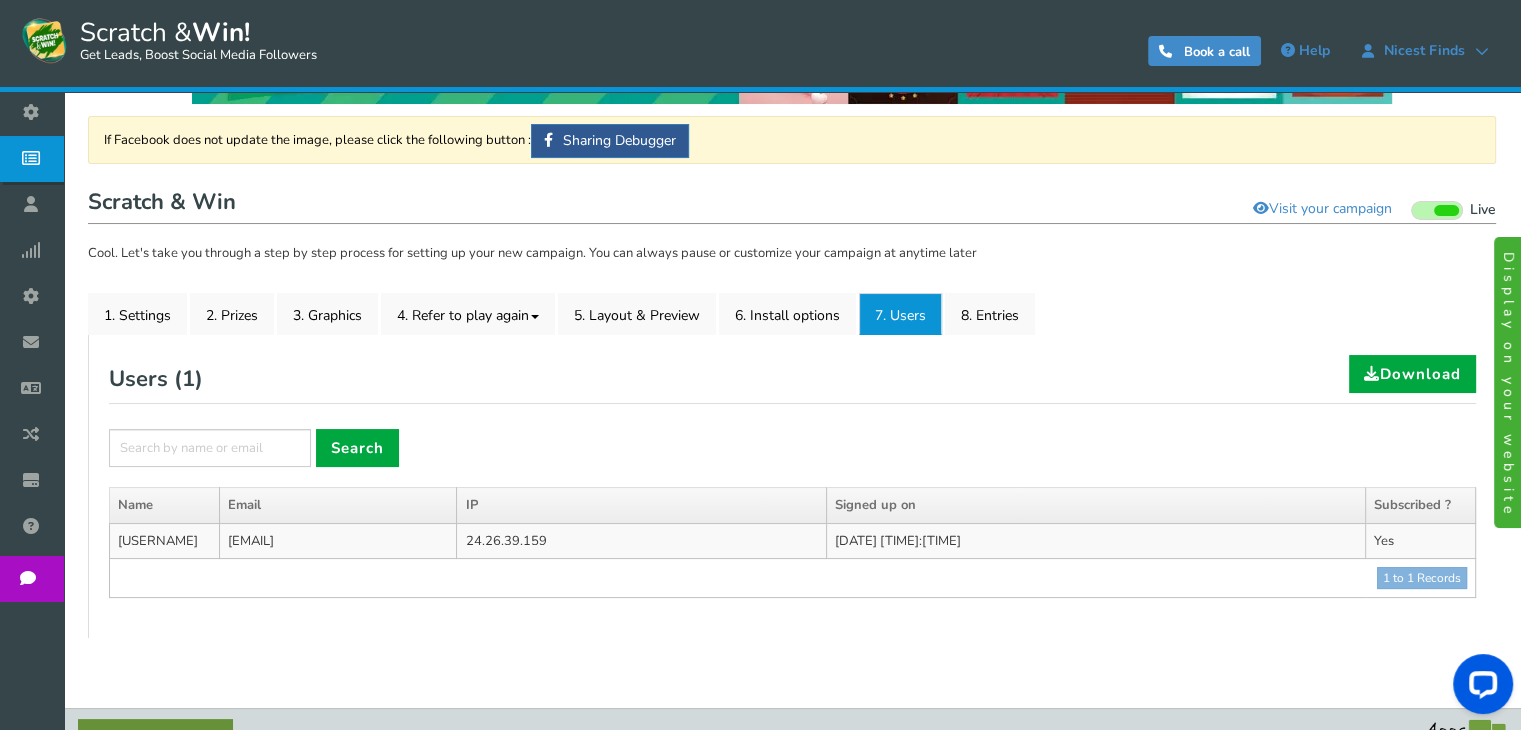scroll, scrollTop: 120, scrollLeft: 0, axis: vertical 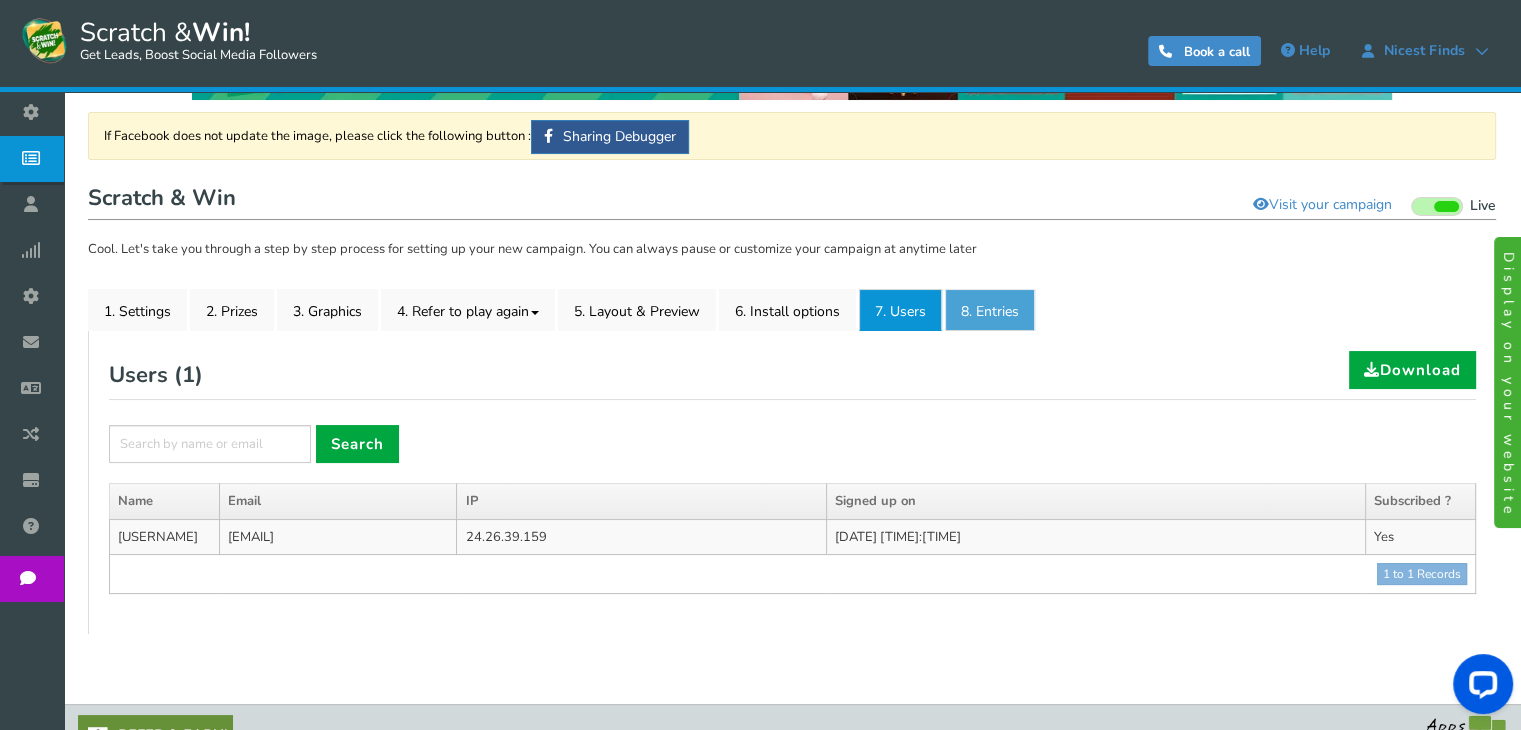 click on "8. Entries" at bounding box center [990, 310] 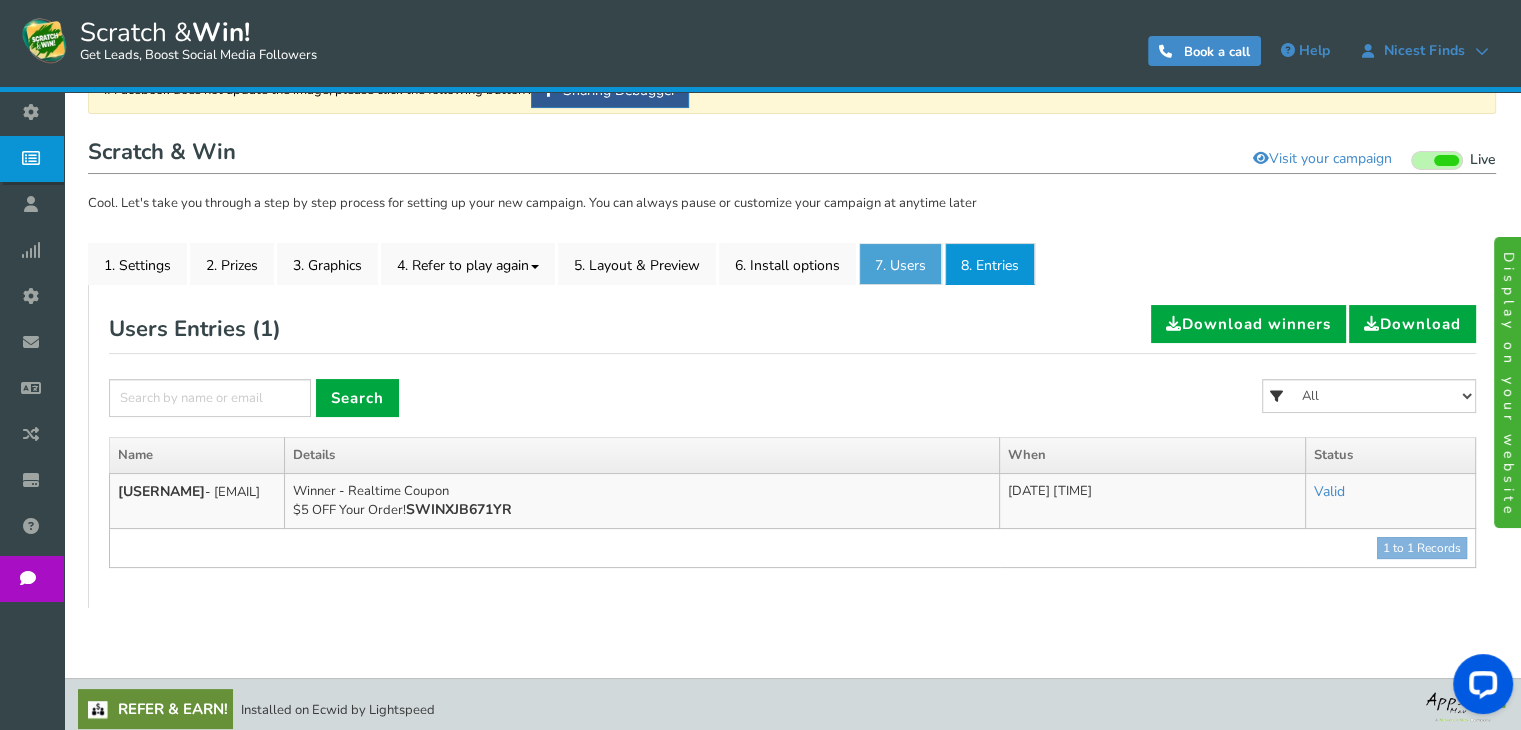scroll, scrollTop: 168, scrollLeft: 0, axis: vertical 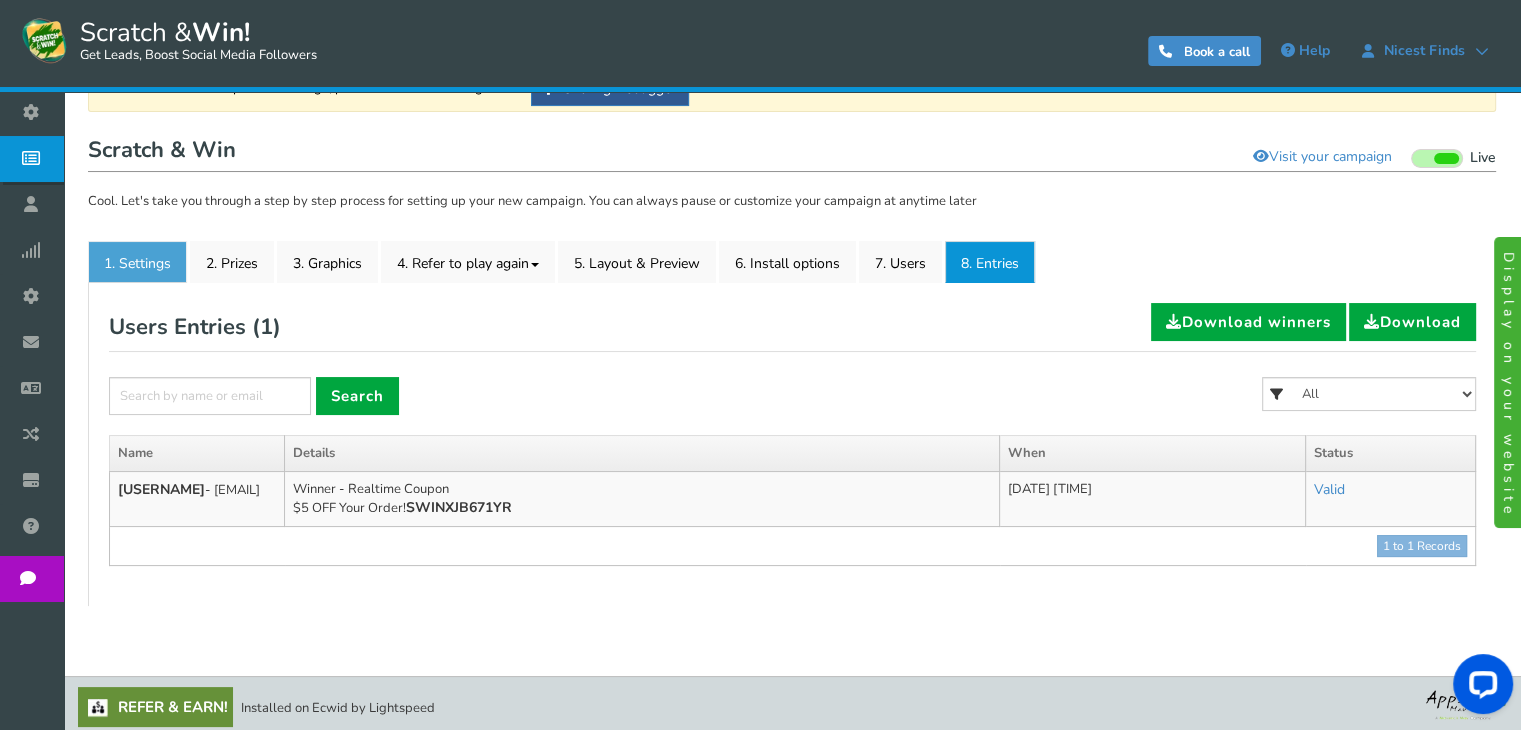 click on "1. Settings" at bounding box center [137, 262] 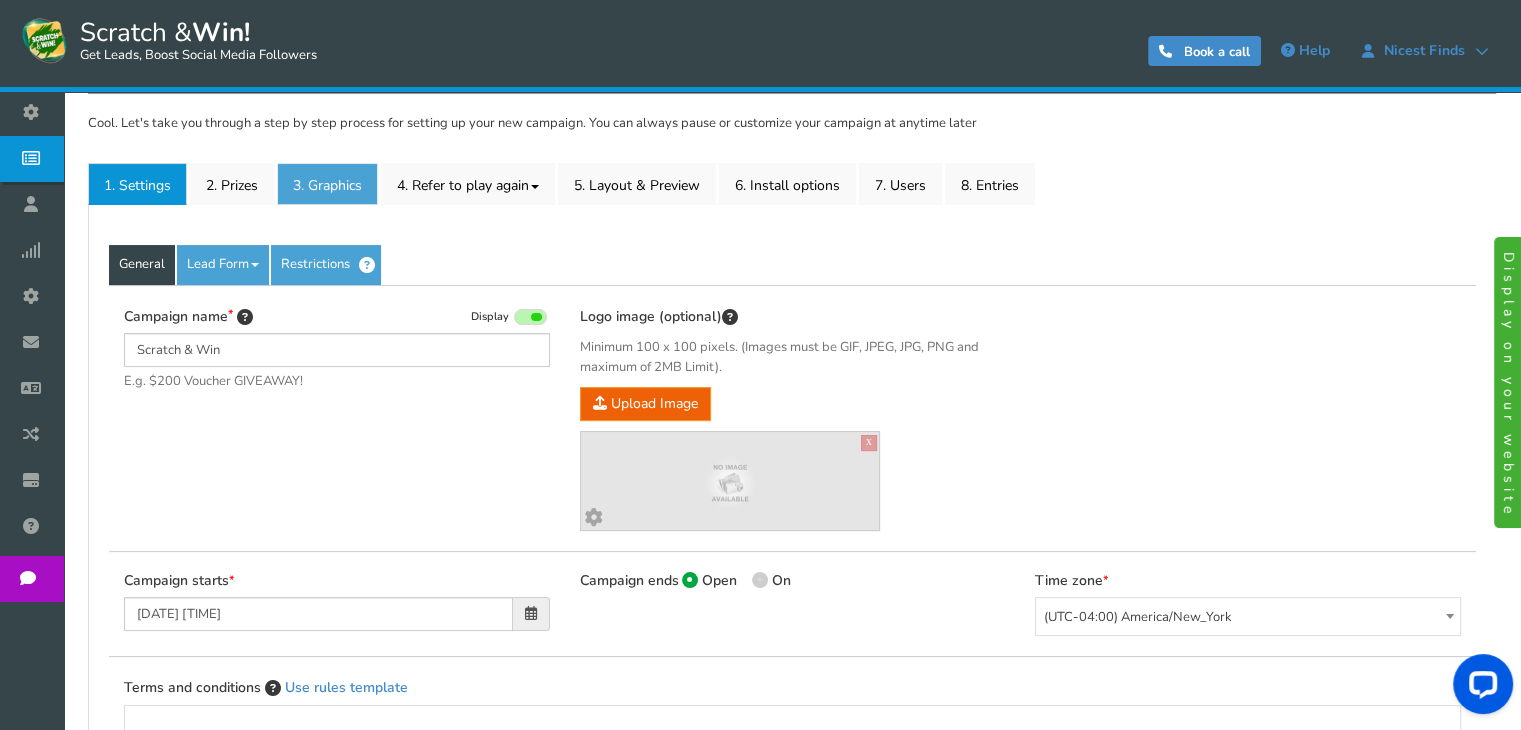 scroll, scrollTop: 250, scrollLeft: 0, axis: vertical 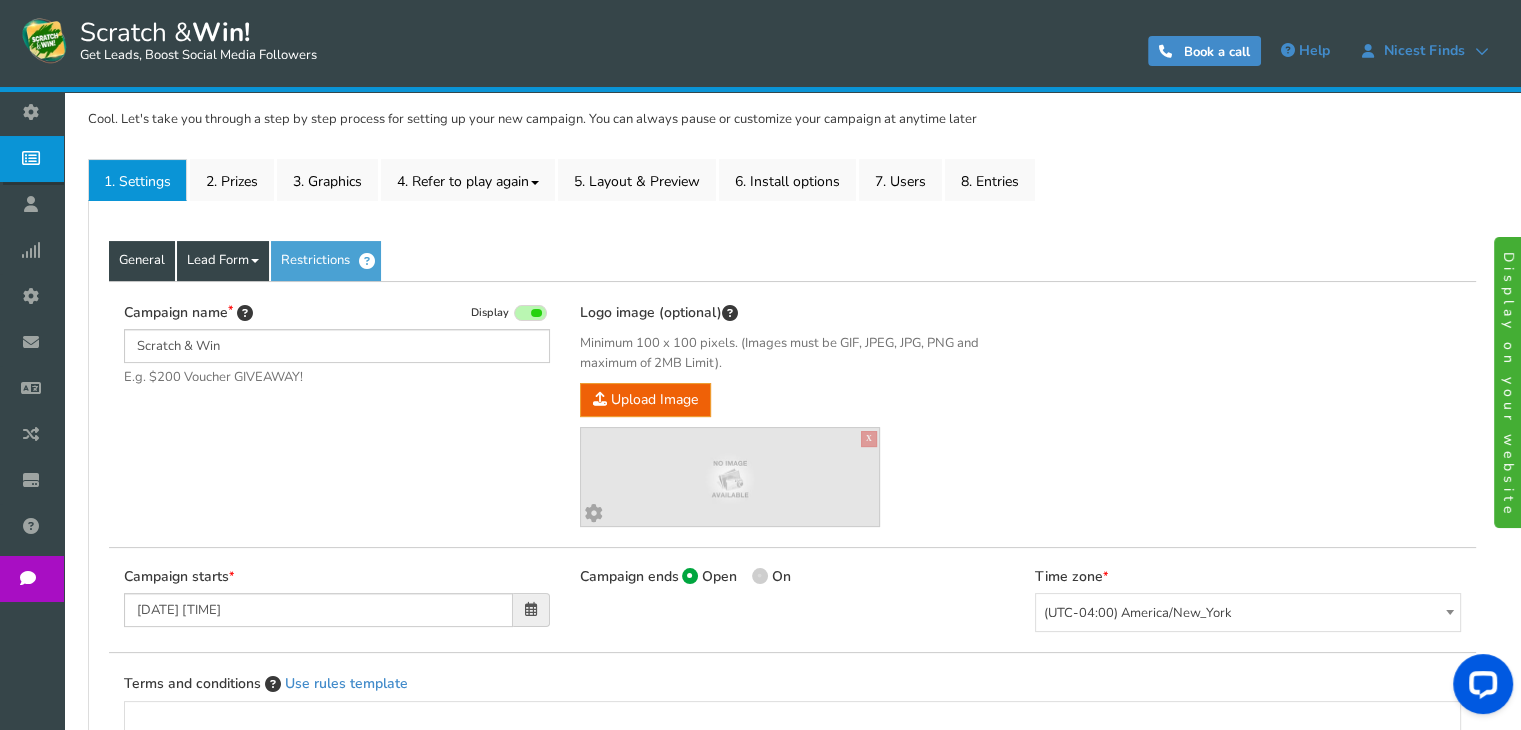 click on "Lead Form" at bounding box center (223, 261) 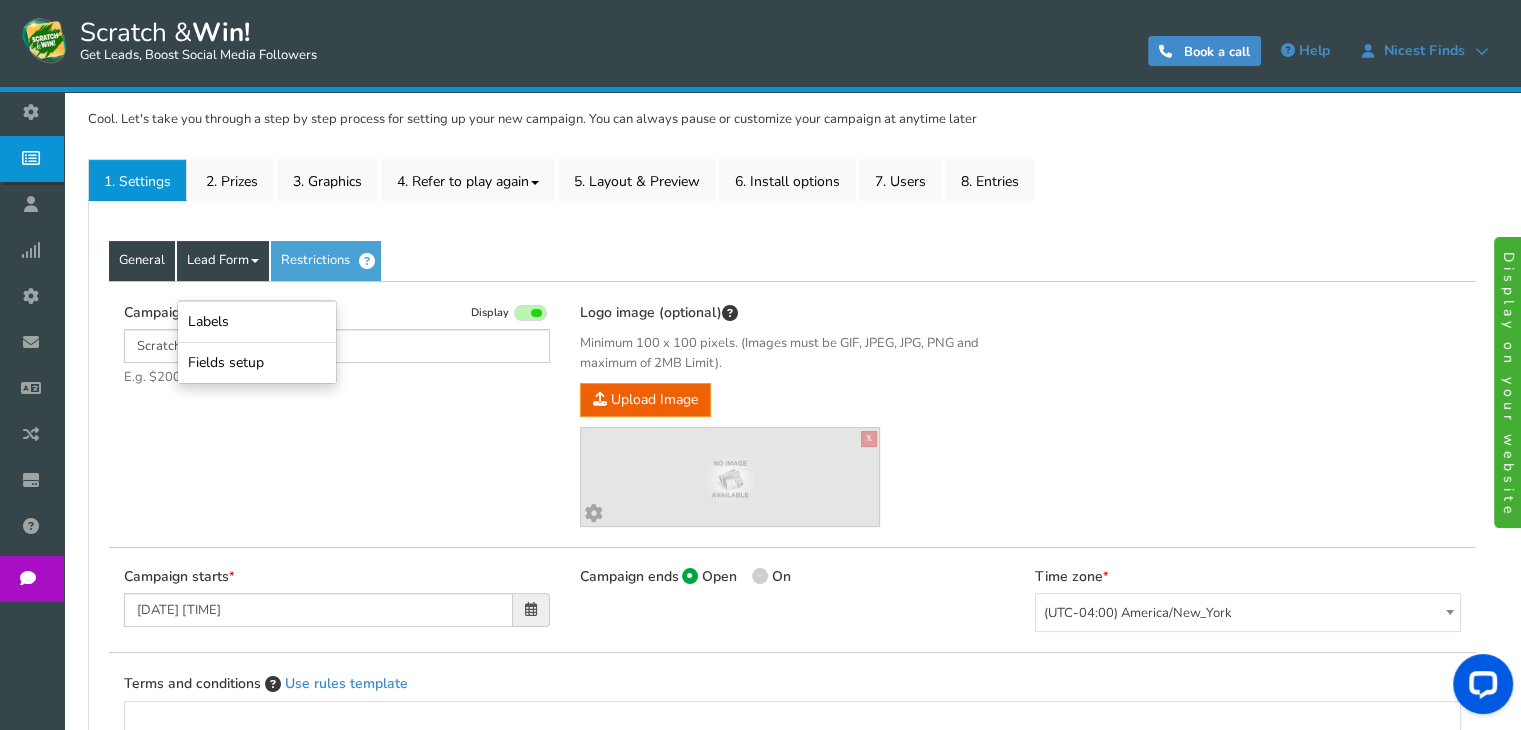 click on "Lead Form" at bounding box center [223, 261] 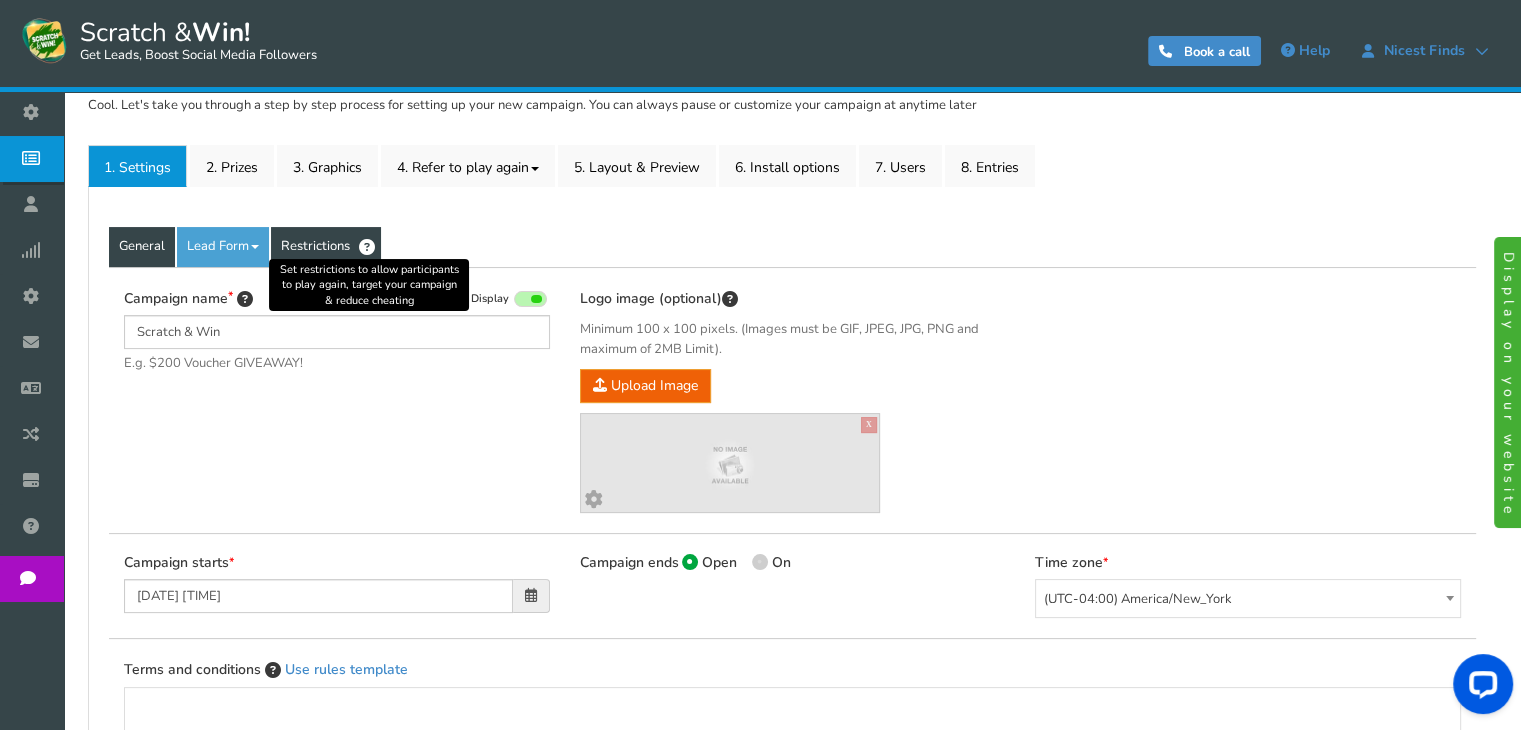 scroll, scrollTop: 270, scrollLeft: 0, axis: vertical 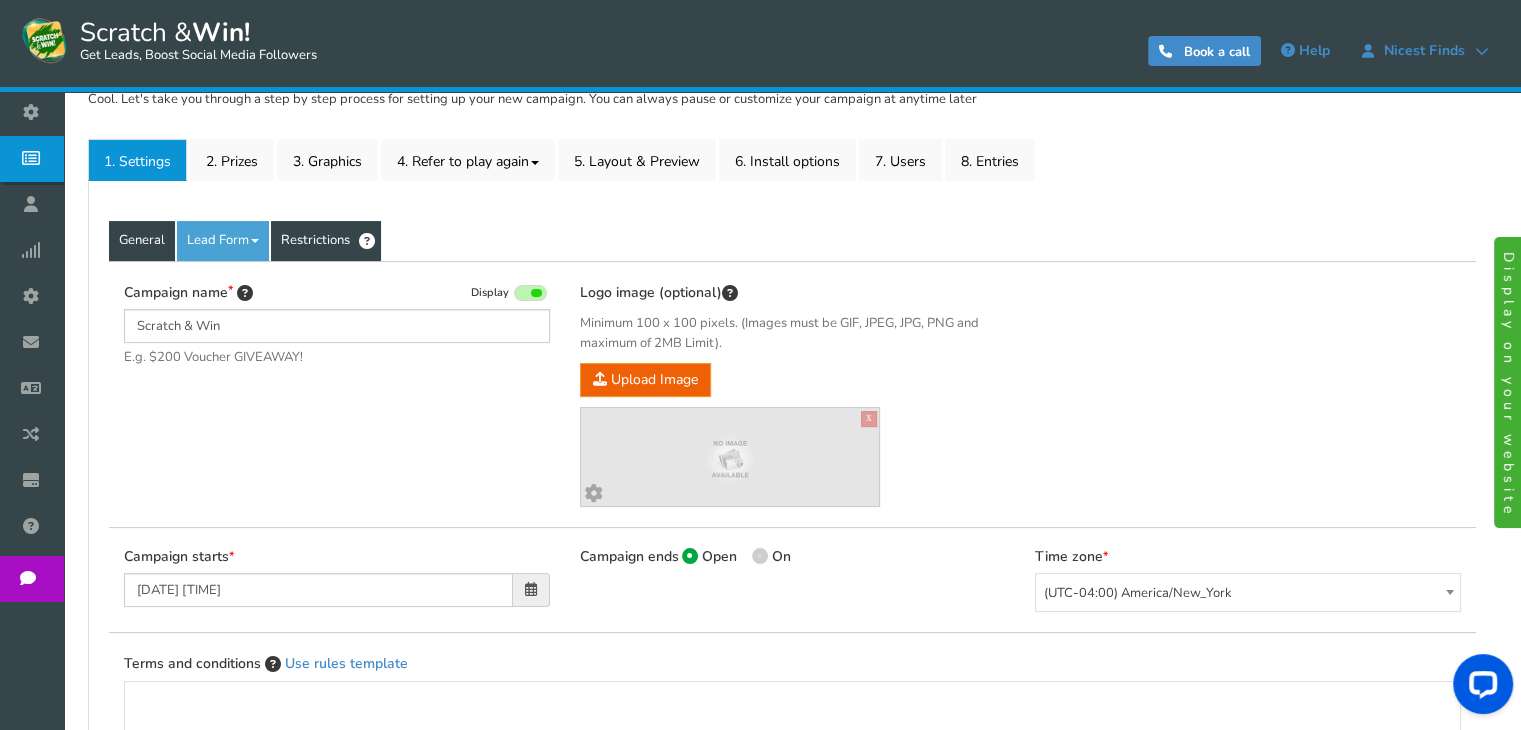 click on "Restrictions" at bounding box center [326, 241] 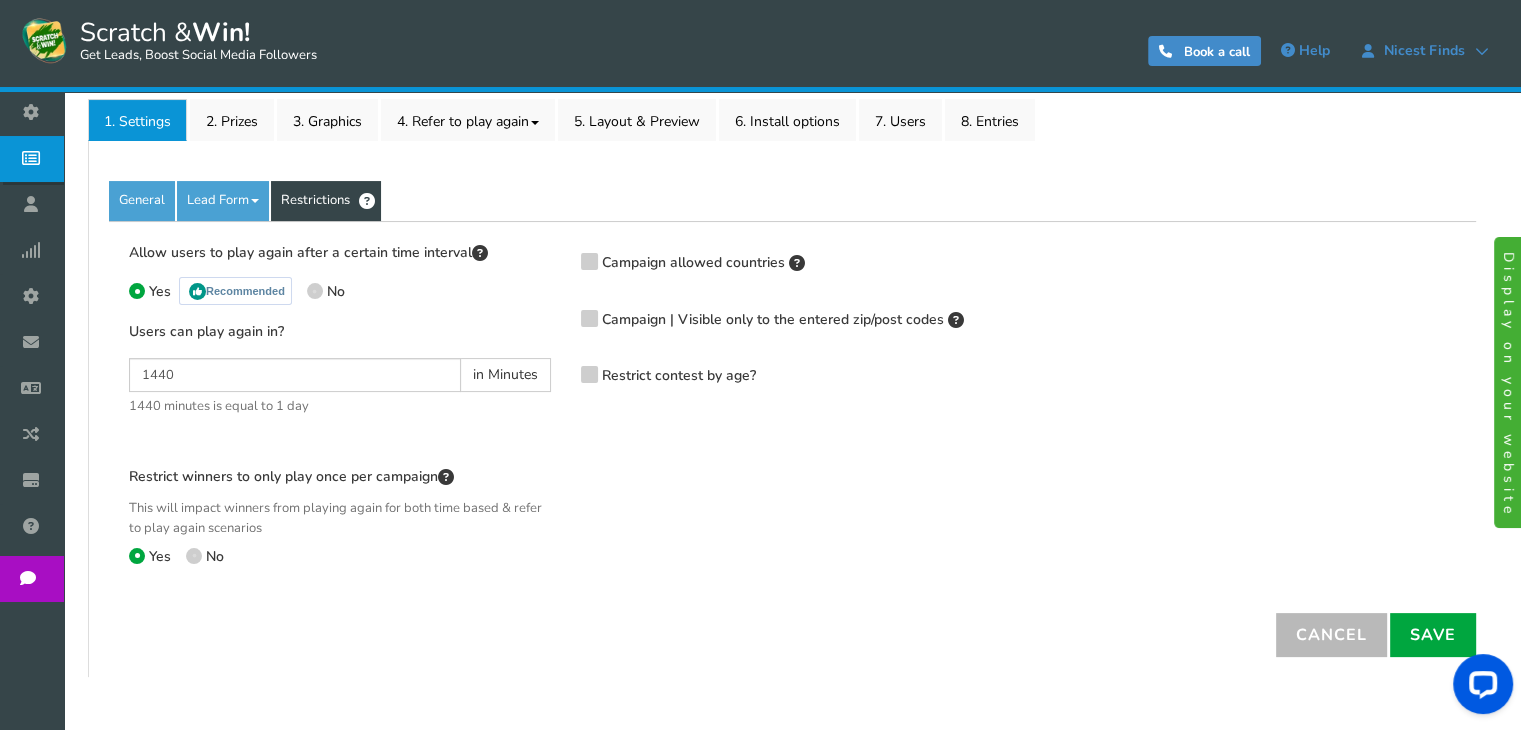 scroll, scrollTop: 304, scrollLeft: 0, axis: vertical 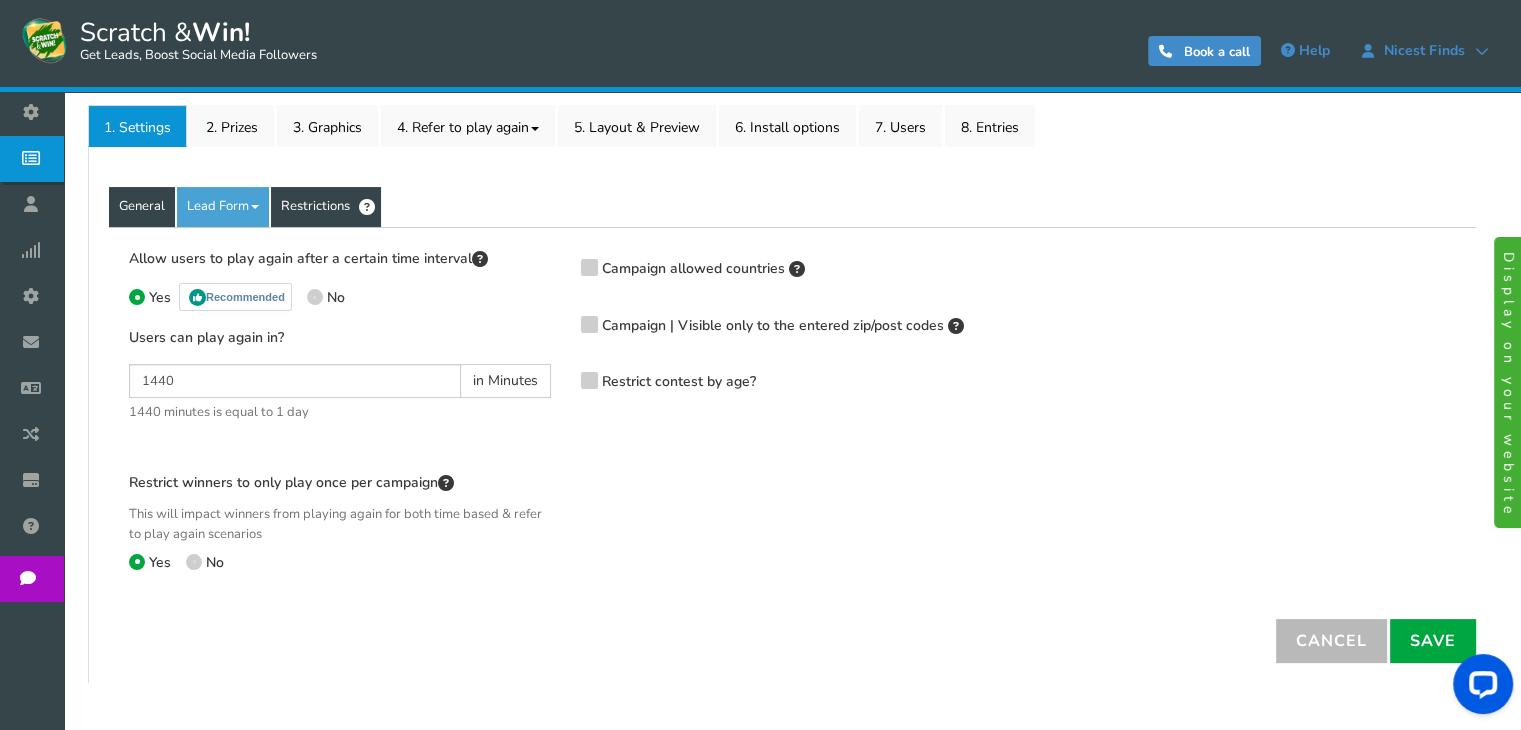 click on "General" at bounding box center (142, 207) 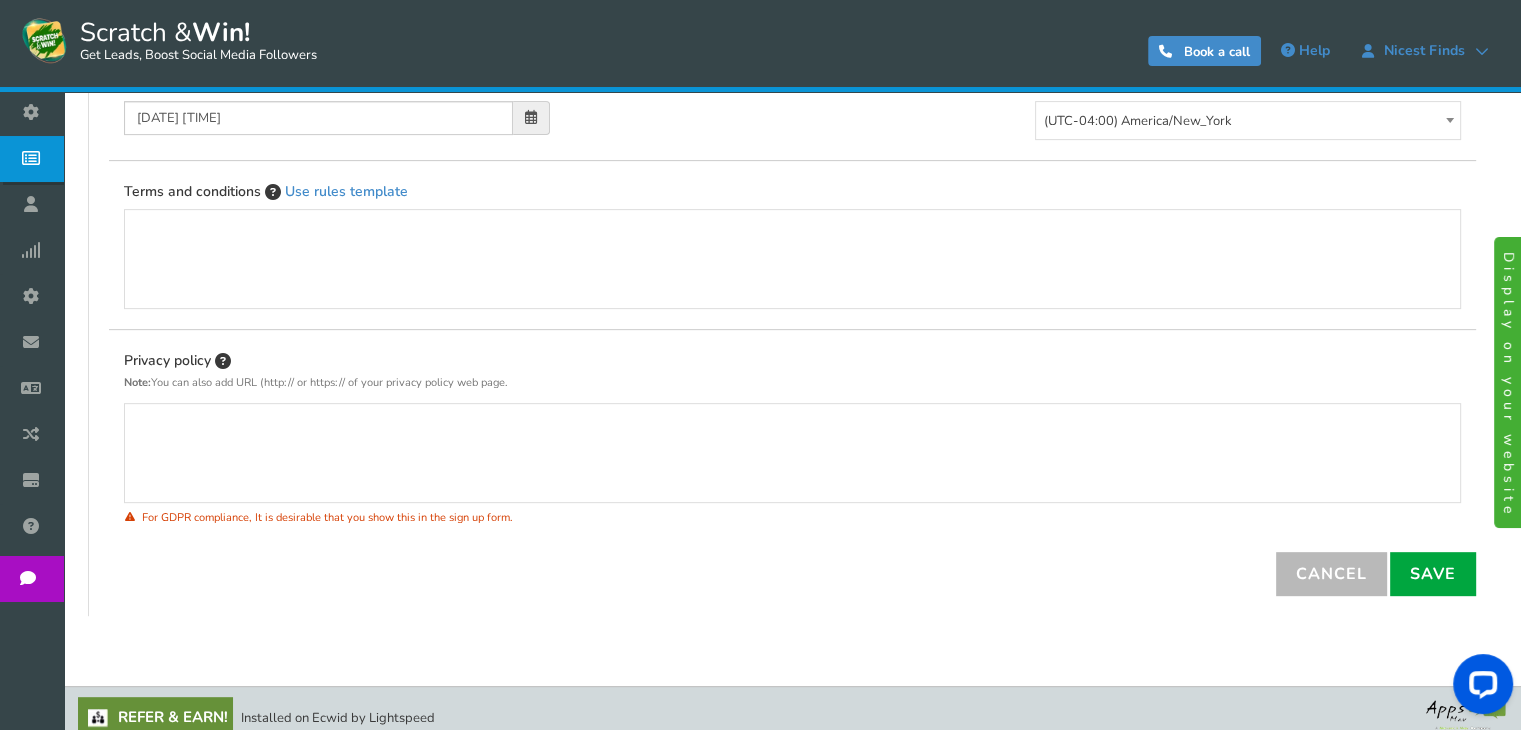 scroll, scrollTop: 743, scrollLeft: 0, axis: vertical 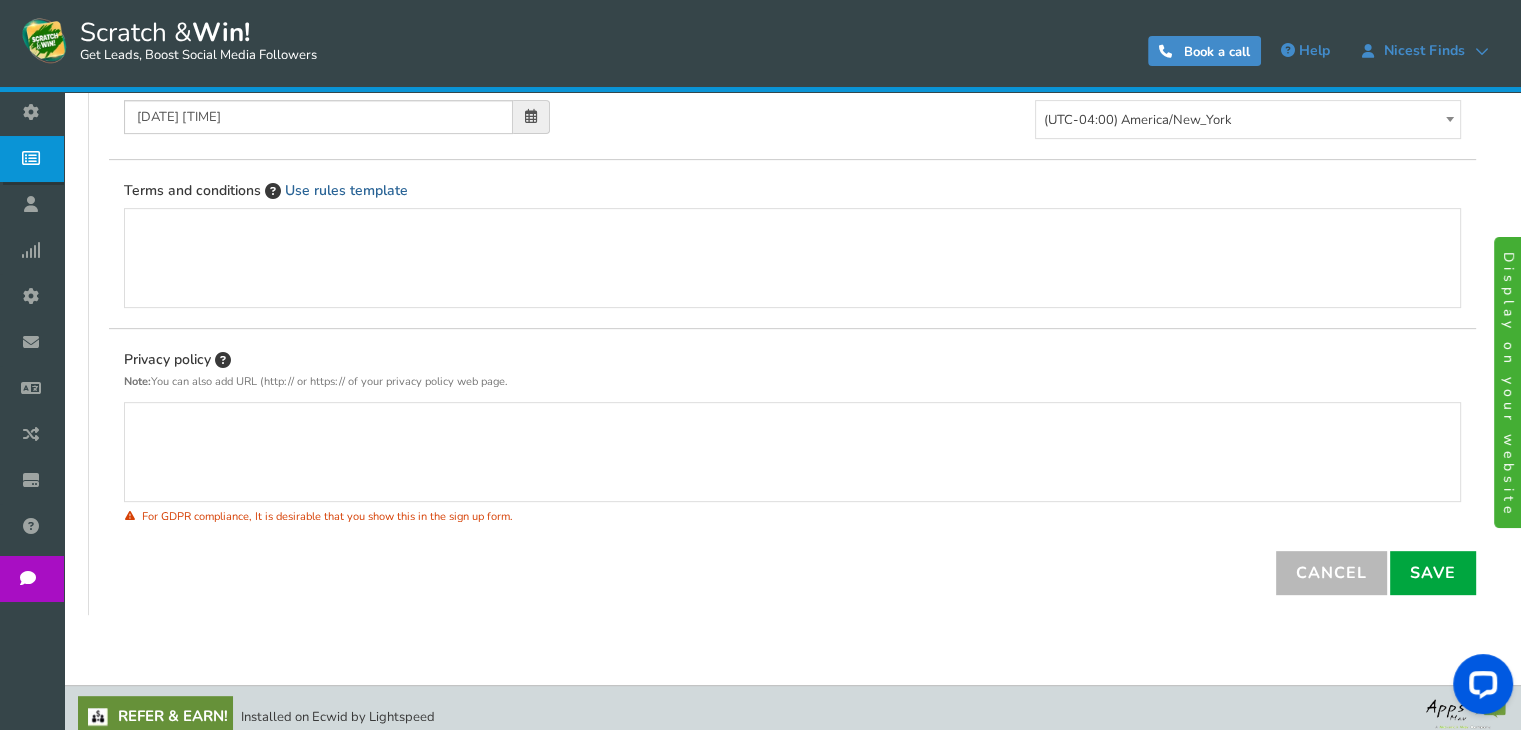 click on "Use rules template" at bounding box center [346, 190] 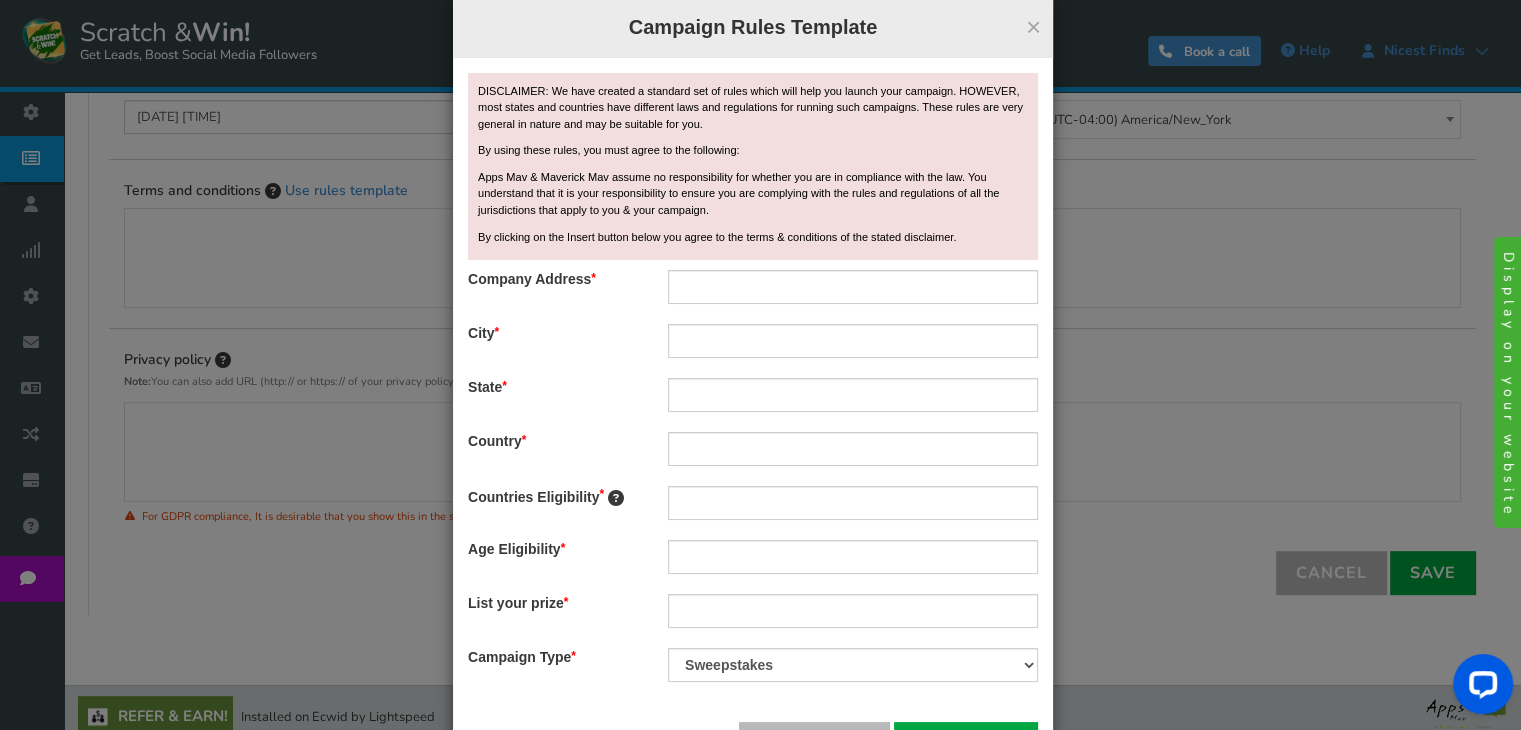 scroll, scrollTop: 23, scrollLeft: 0, axis: vertical 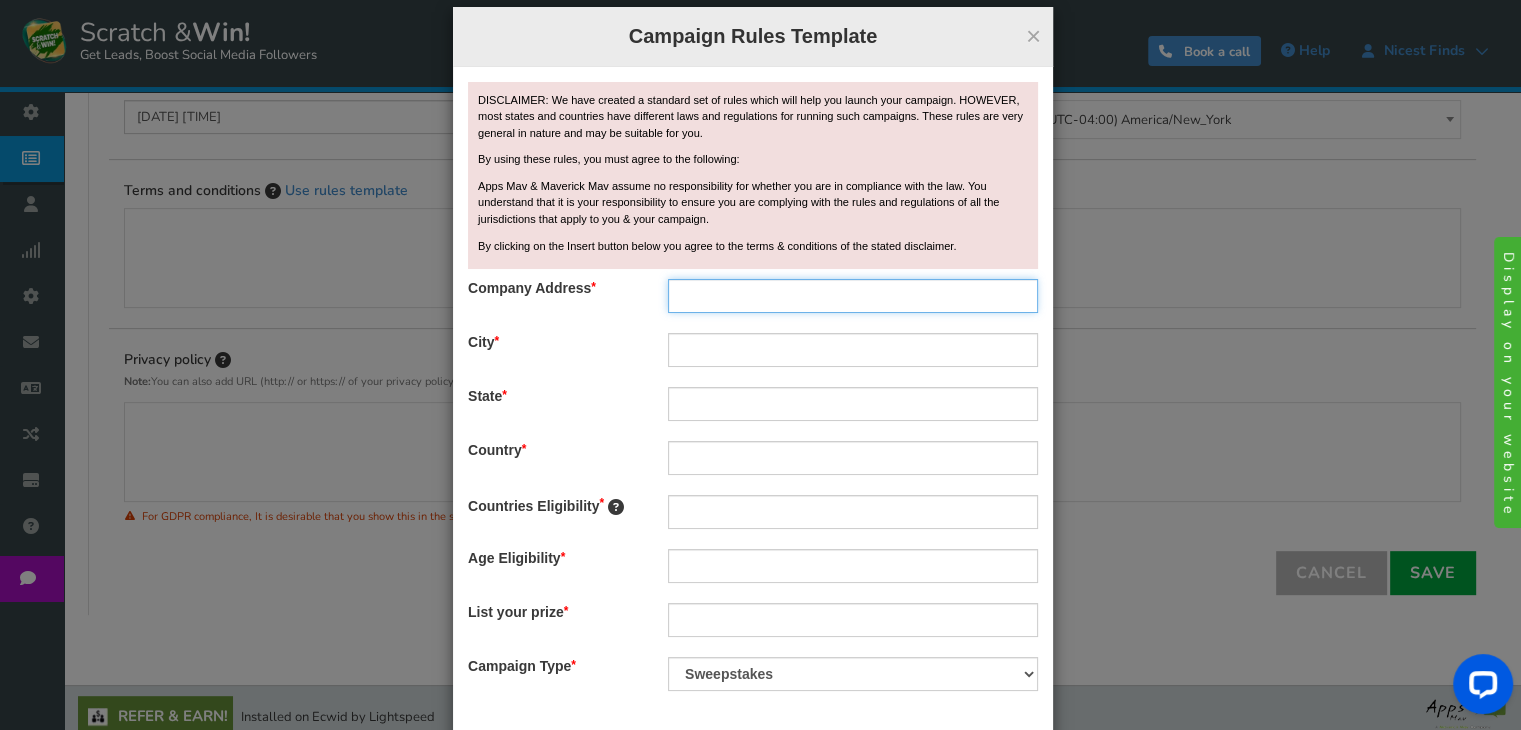 click at bounding box center (853, 296) 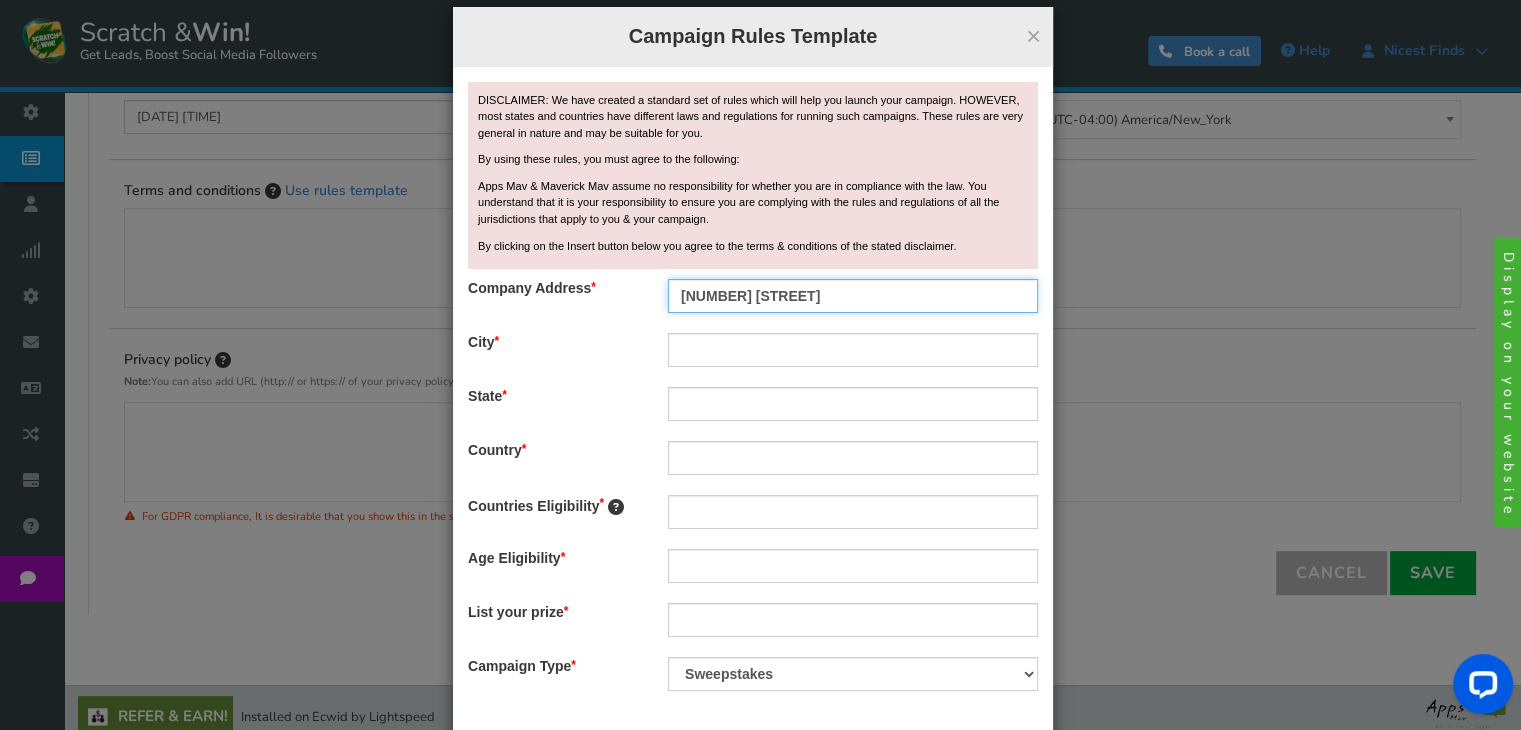 type on "LONDON" 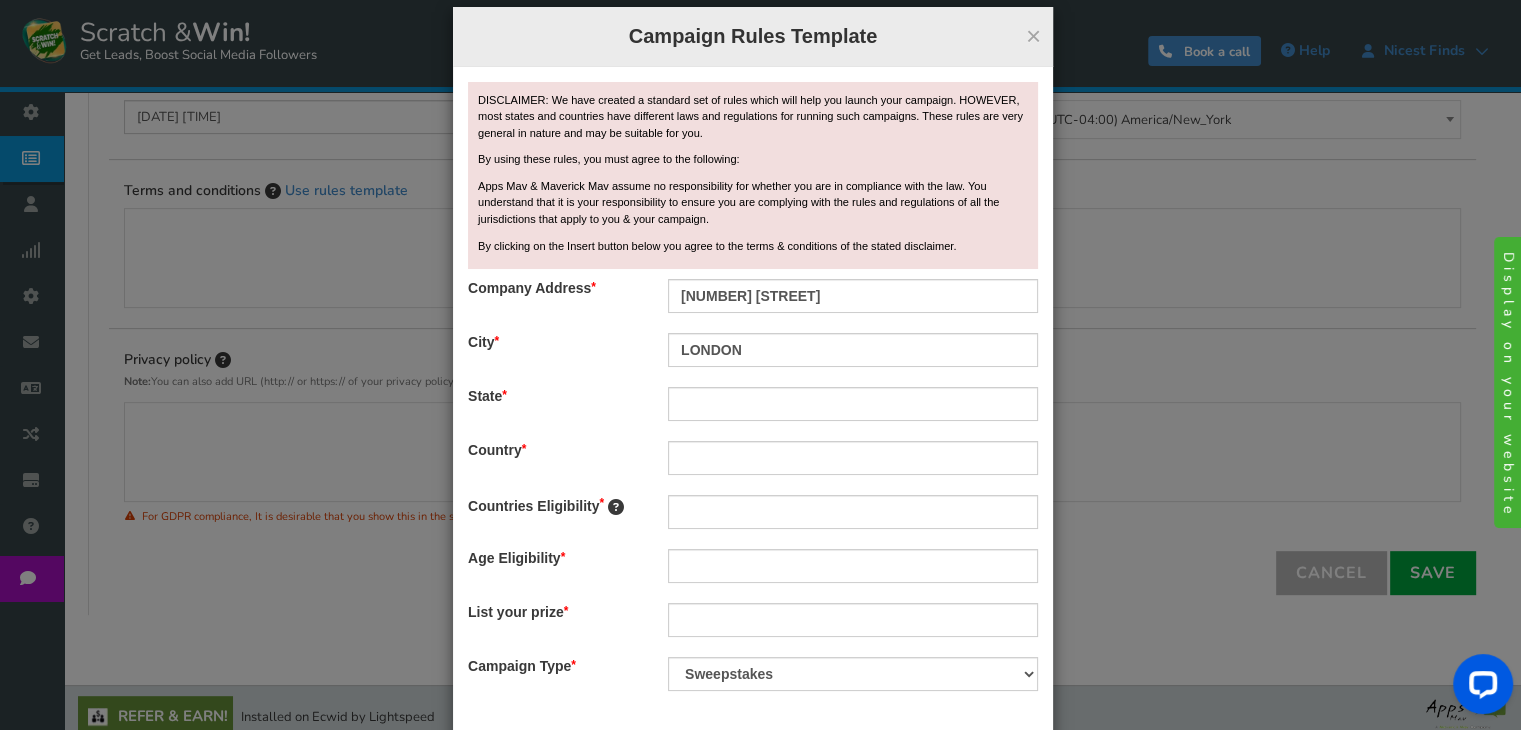type on "KY" 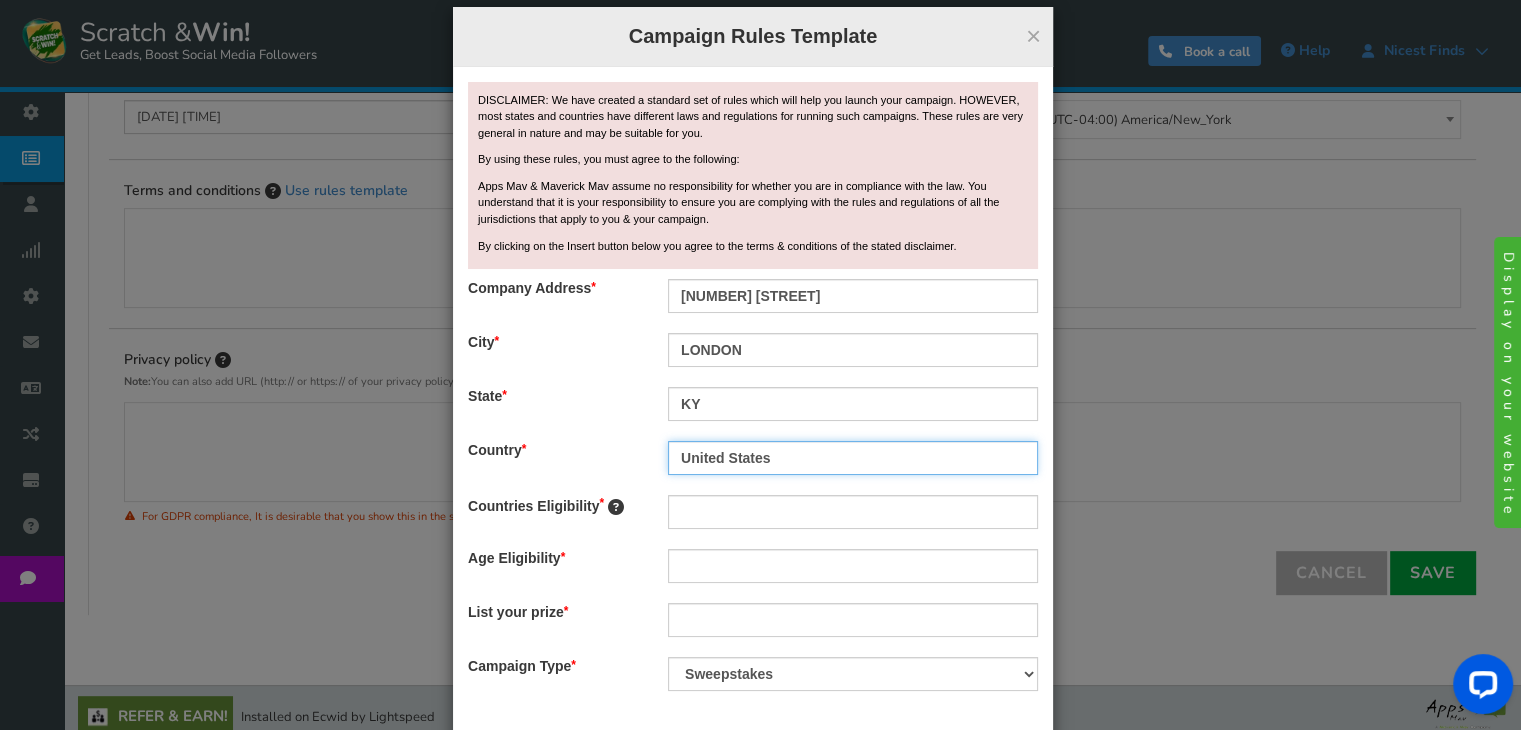 type on "United States" 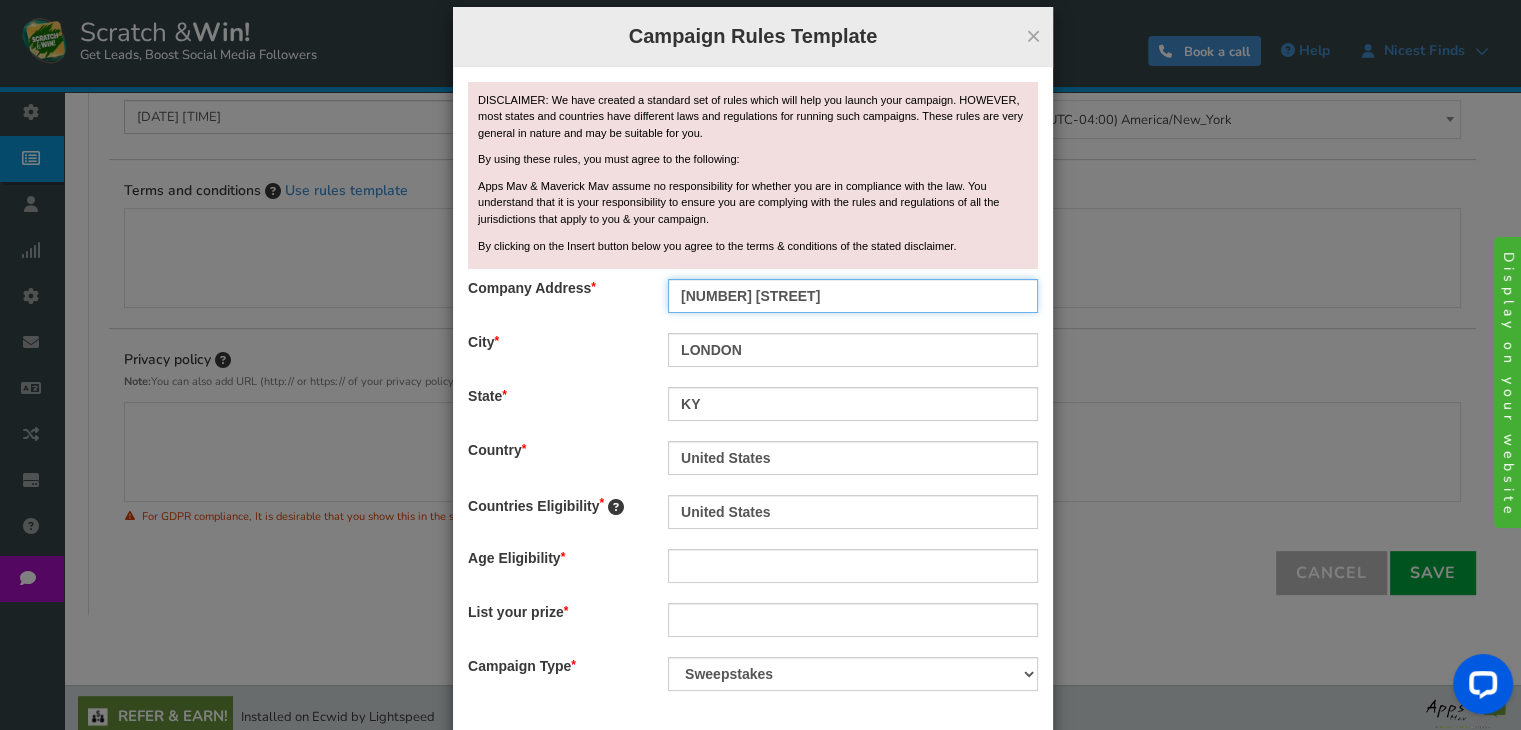 scroll, scrollTop: 112, scrollLeft: 0, axis: vertical 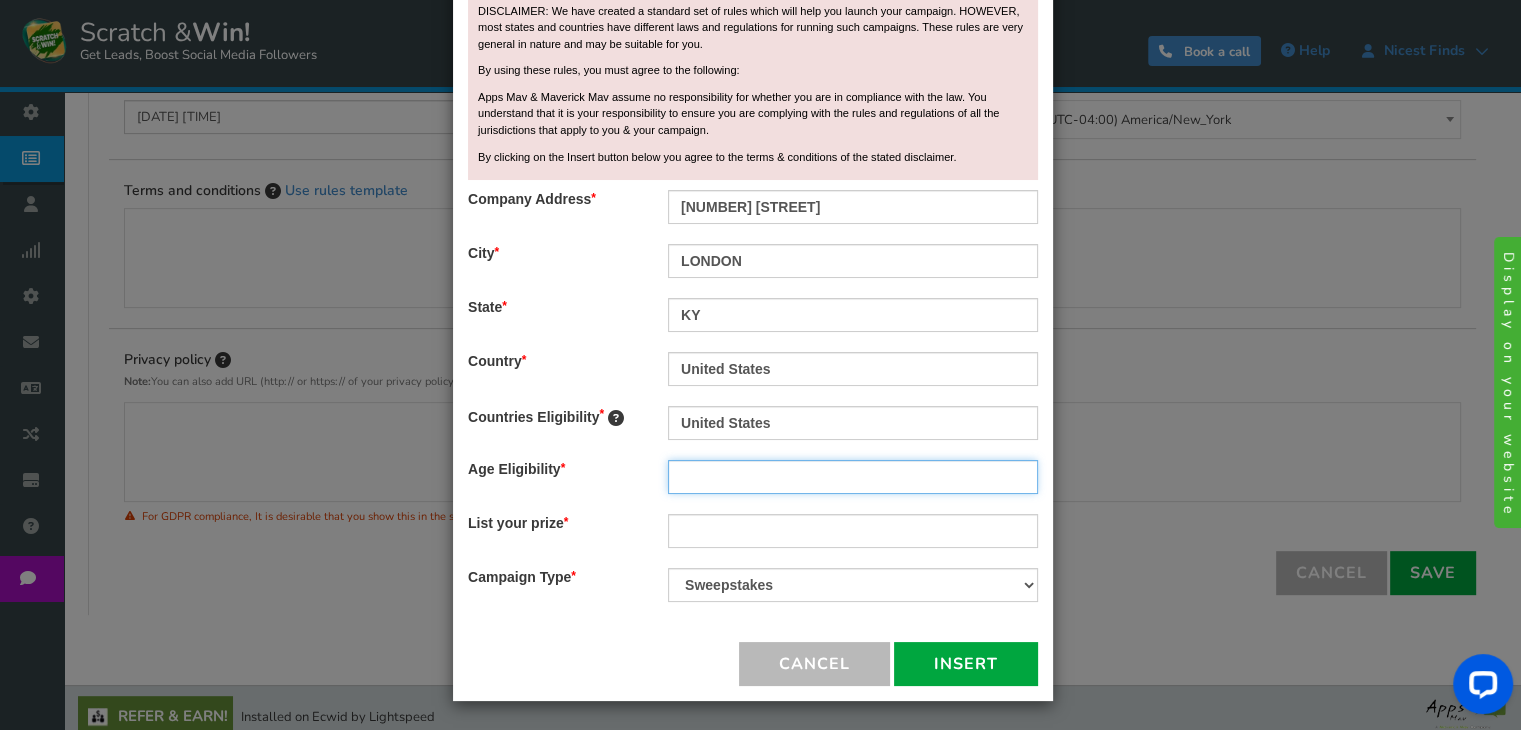 click at bounding box center [853, 477] 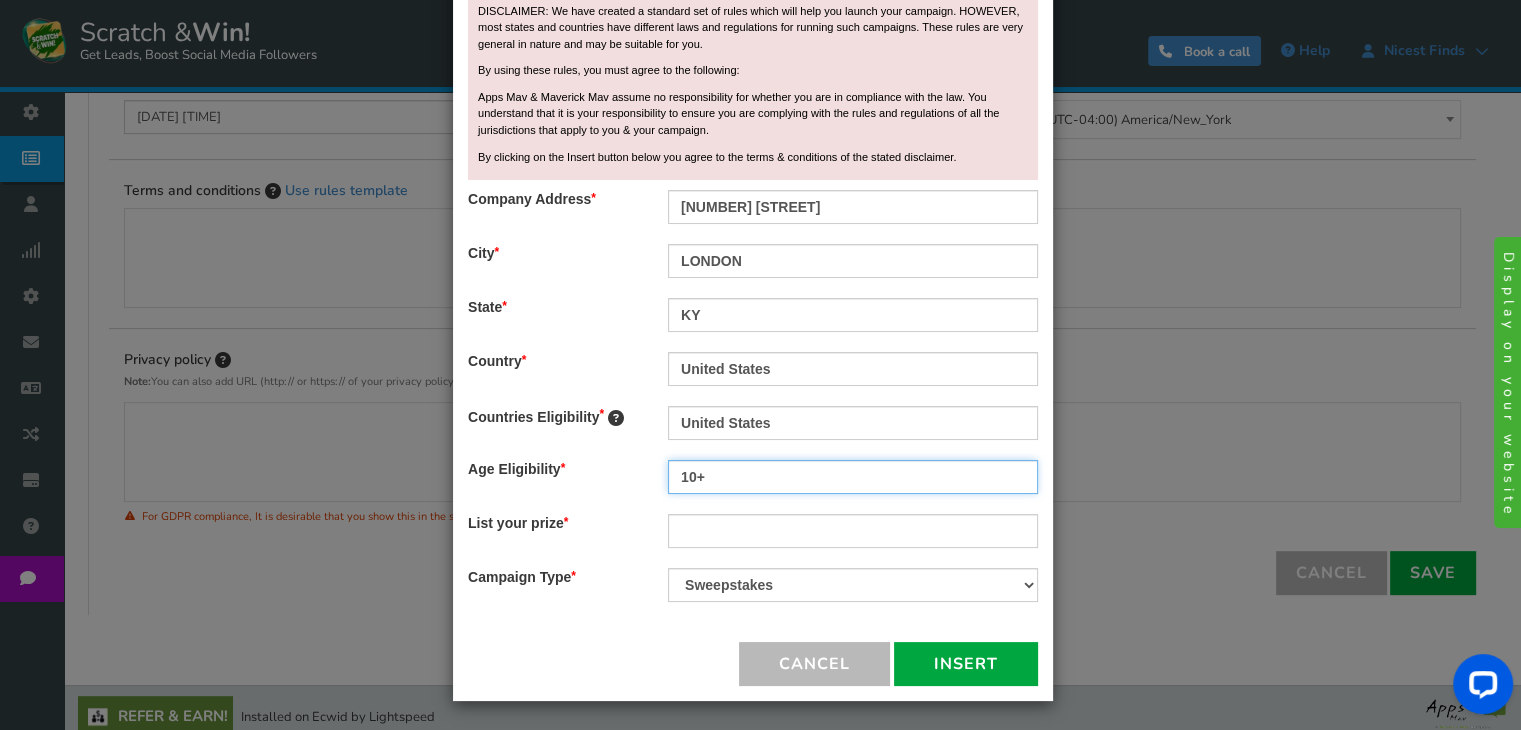 type on "10+" 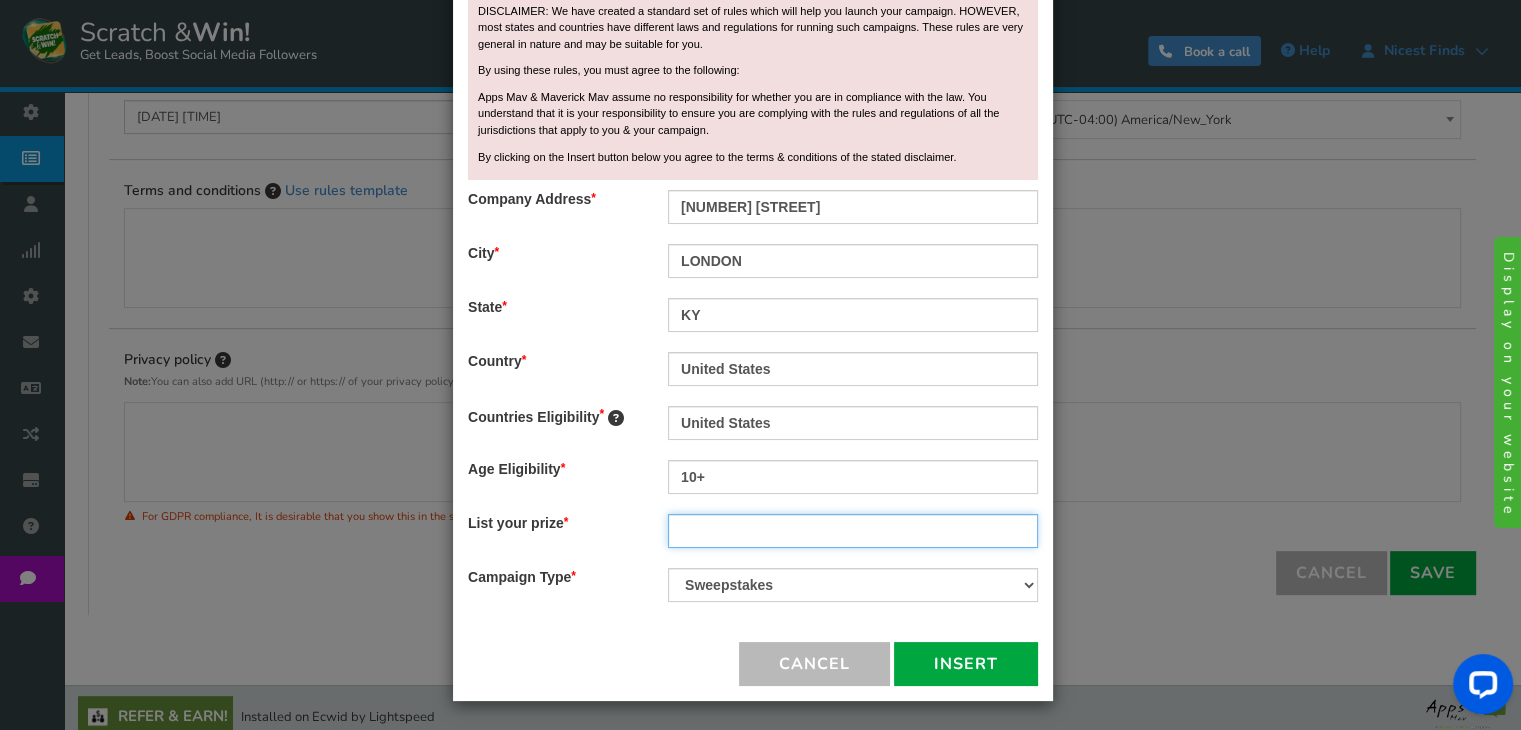 click at bounding box center (853, 531) 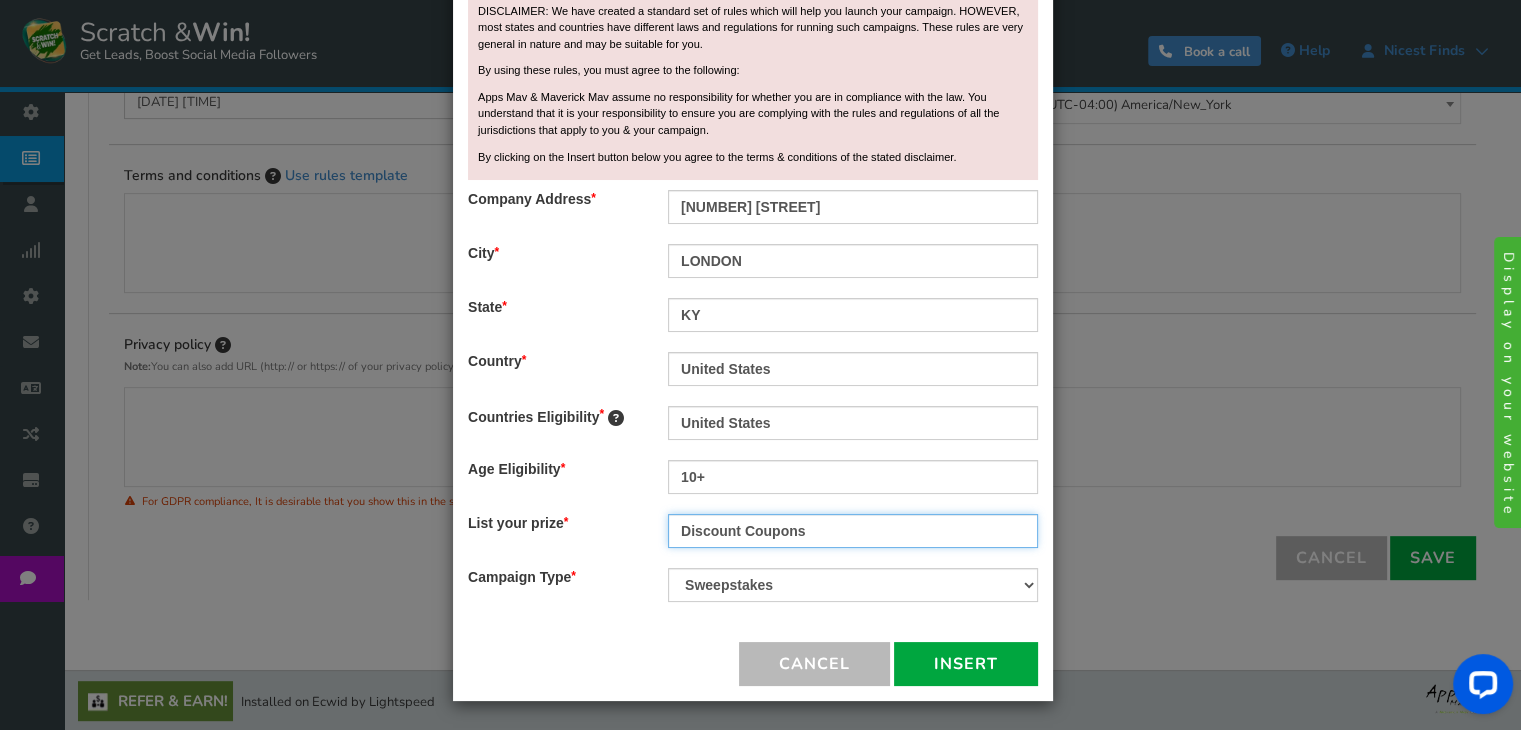 type on "Discount Coupons" 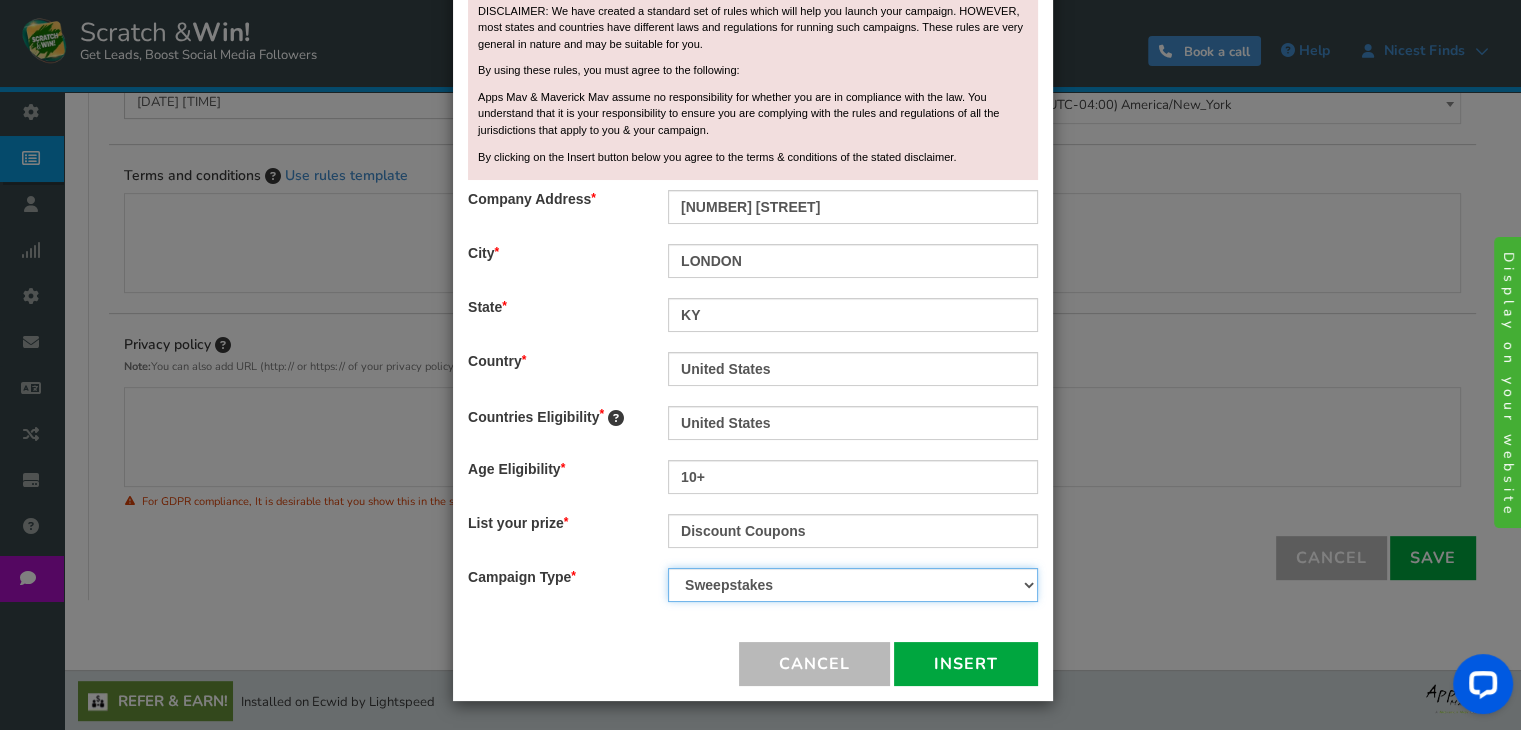 click on "Contest
Giveaway
Lottery
Offer
Raffle
Sweepstakes
Other" at bounding box center [853, 585] 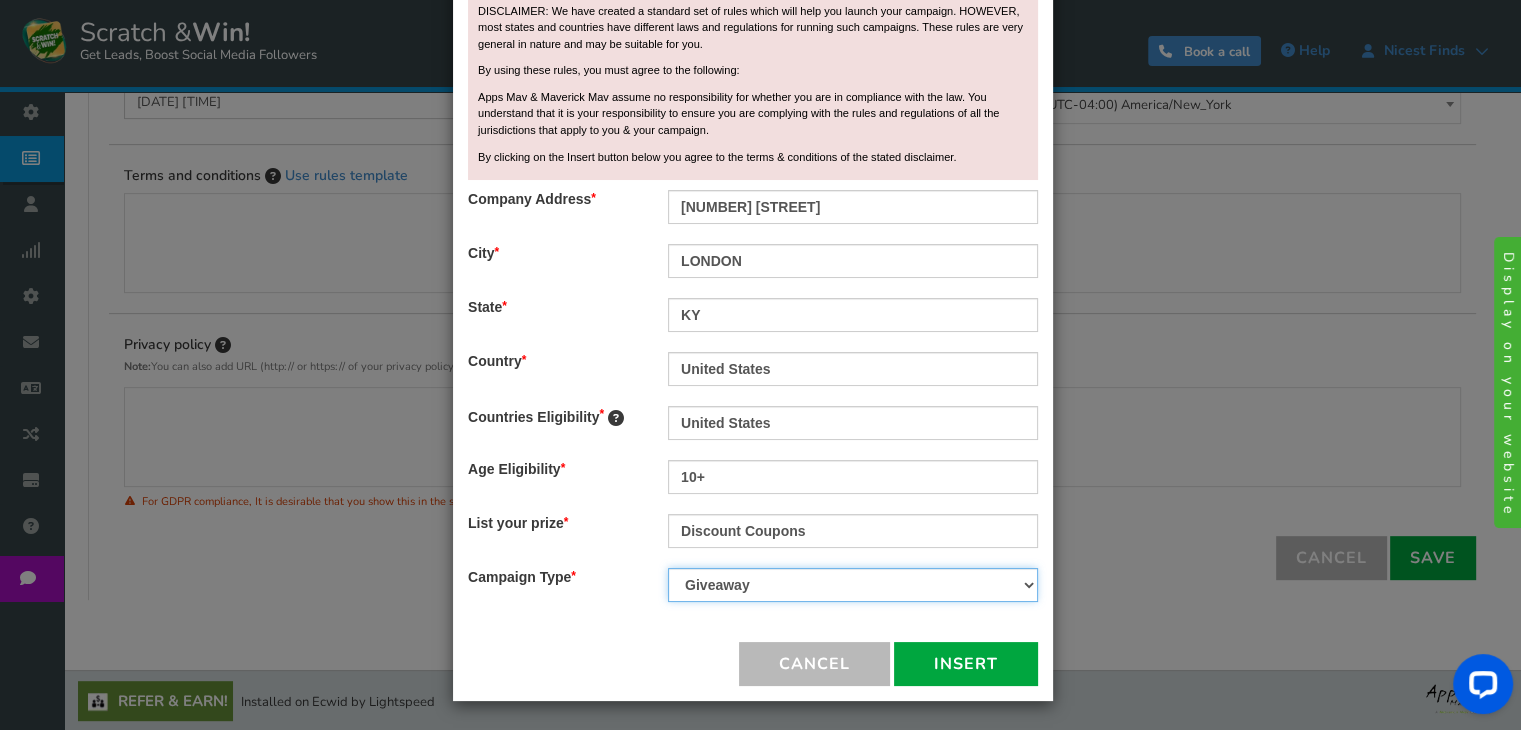 click on "Contest
Giveaway
Lottery
Offer
Raffle
Sweepstakes
Other" at bounding box center [853, 585] 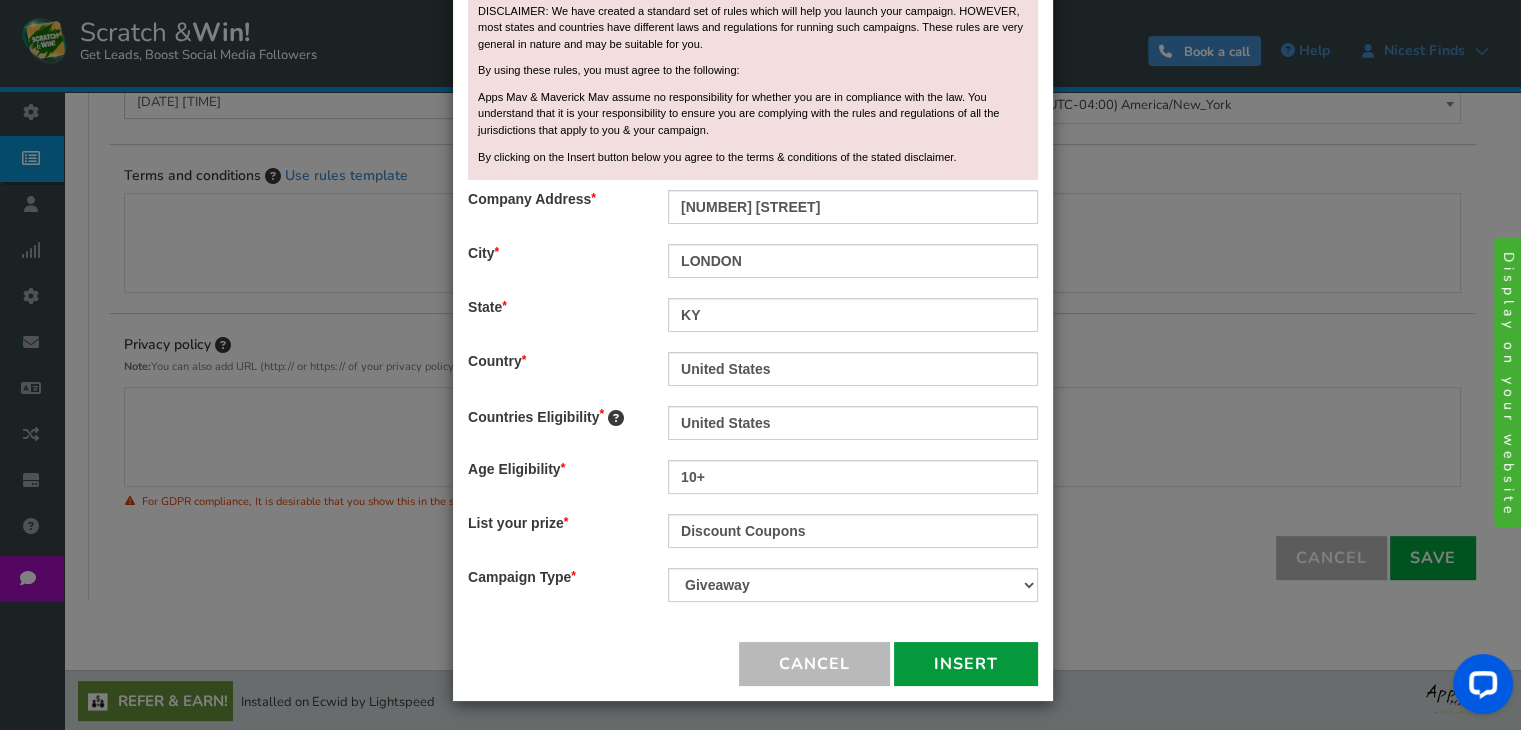 click on "Insert" at bounding box center (966, 664) 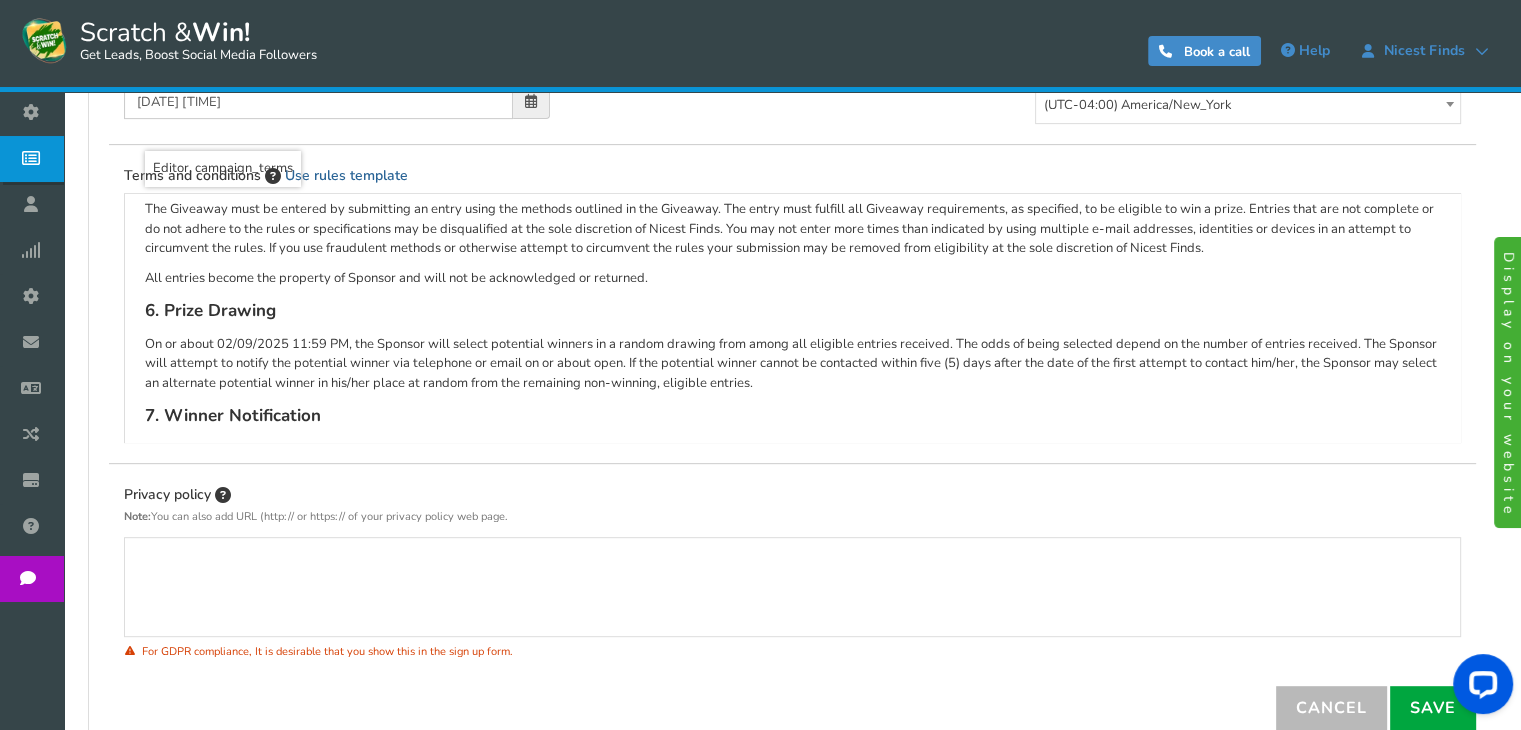 scroll, scrollTop: 480, scrollLeft: 0, axis: vertical 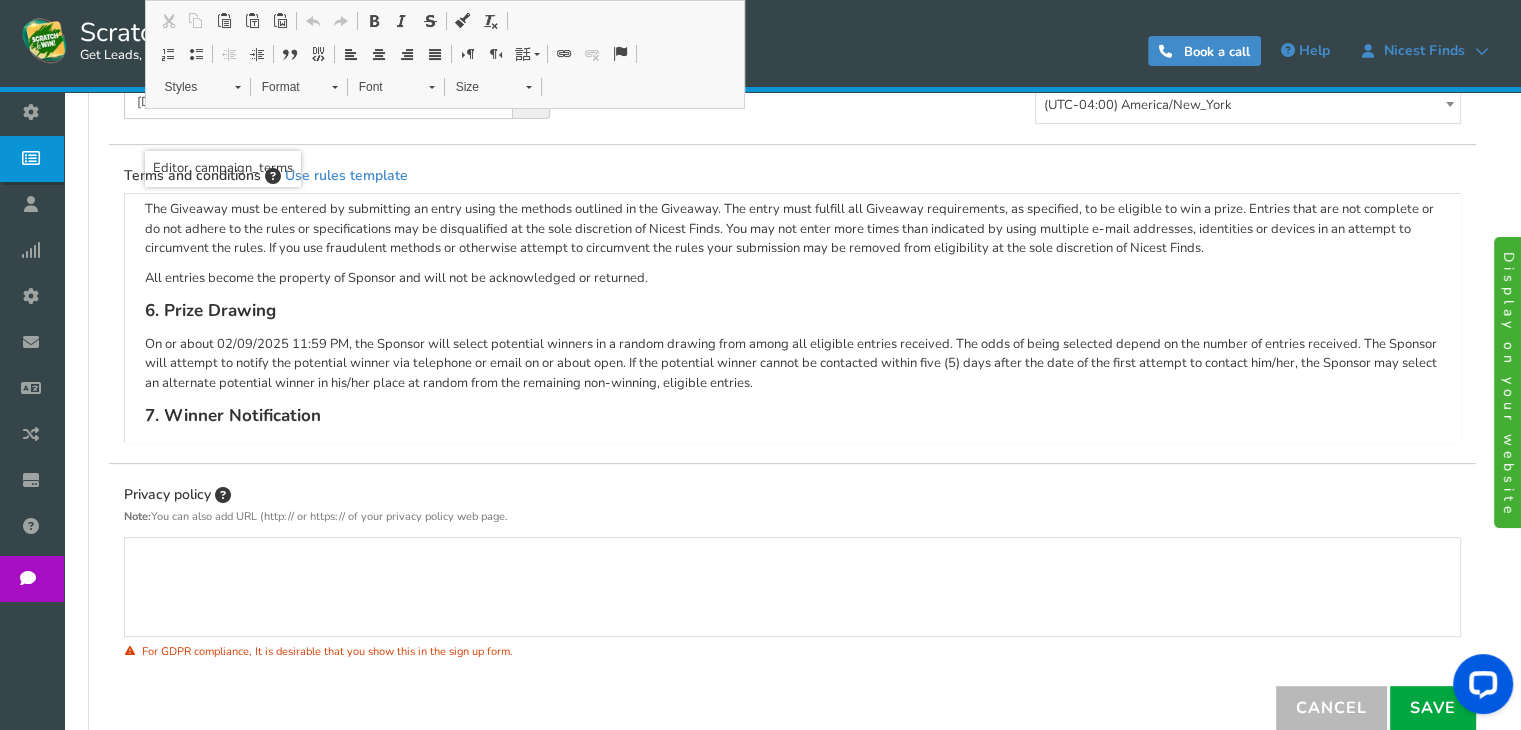 drag, startPoint x: 828, startPoint y: 378, endPoint x: 145, endPoint y: 317, distance: 685.7186 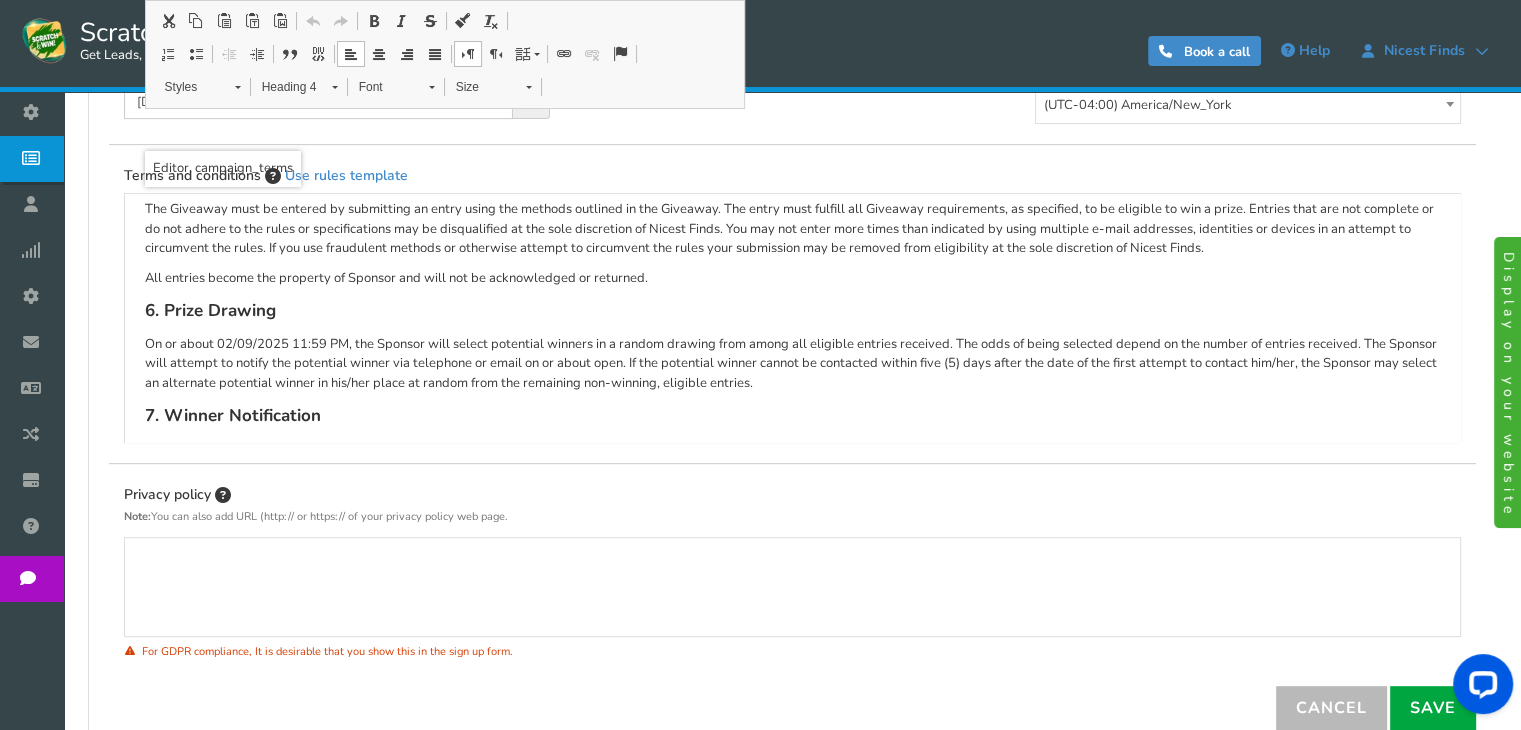 type 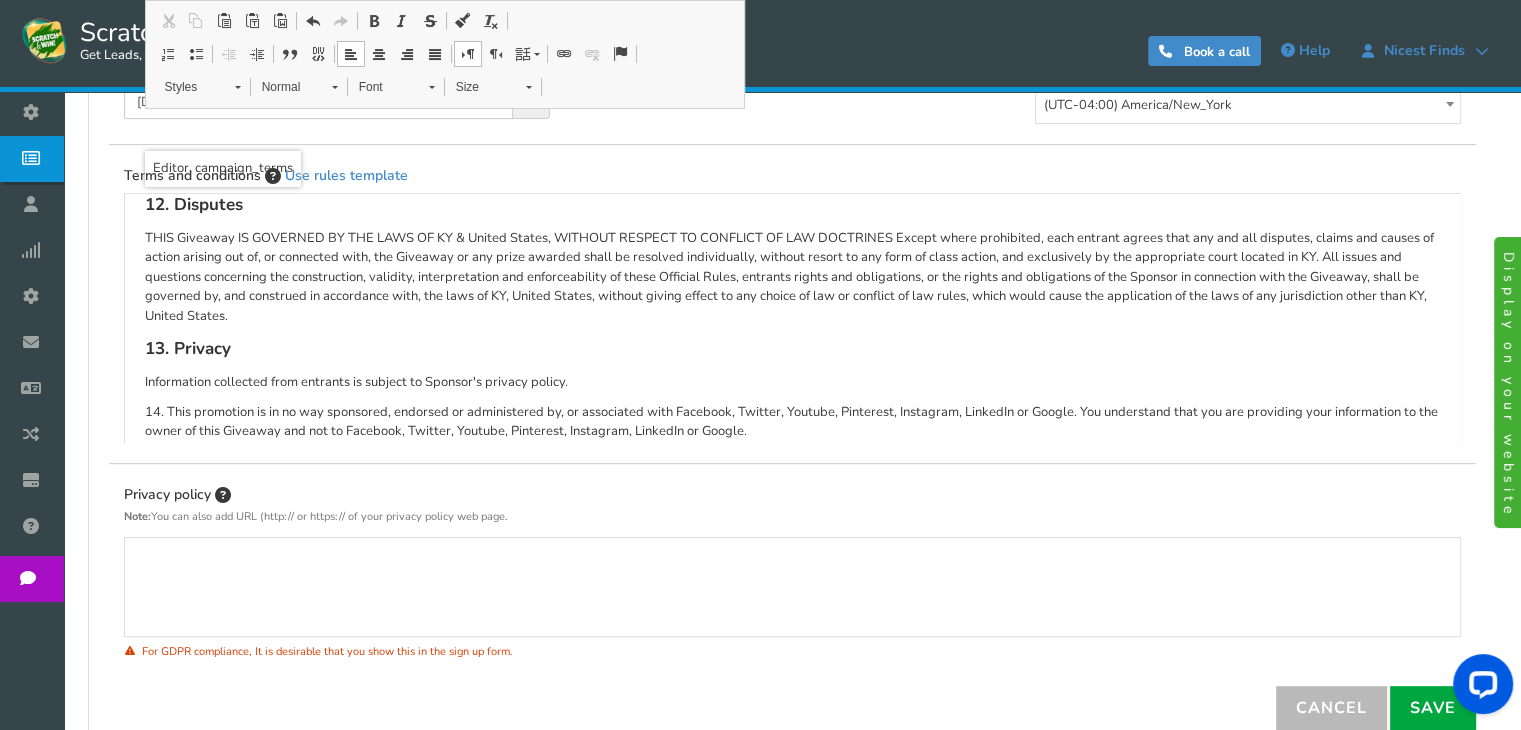 scroll, scrollTop: 1438, scrollLeft: 0, axis: vertical 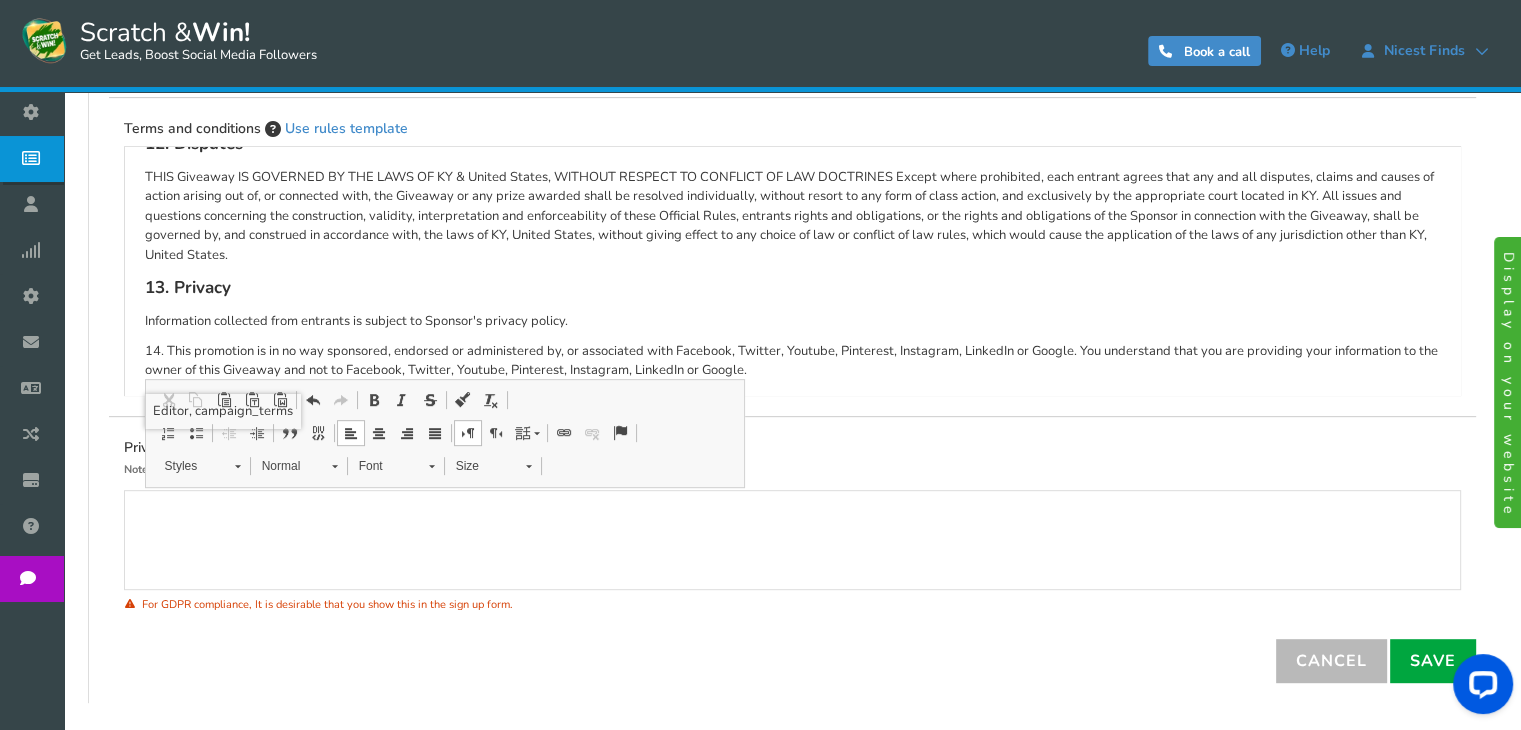 click on "13.	Privacy" at bounding box center (792, 288) 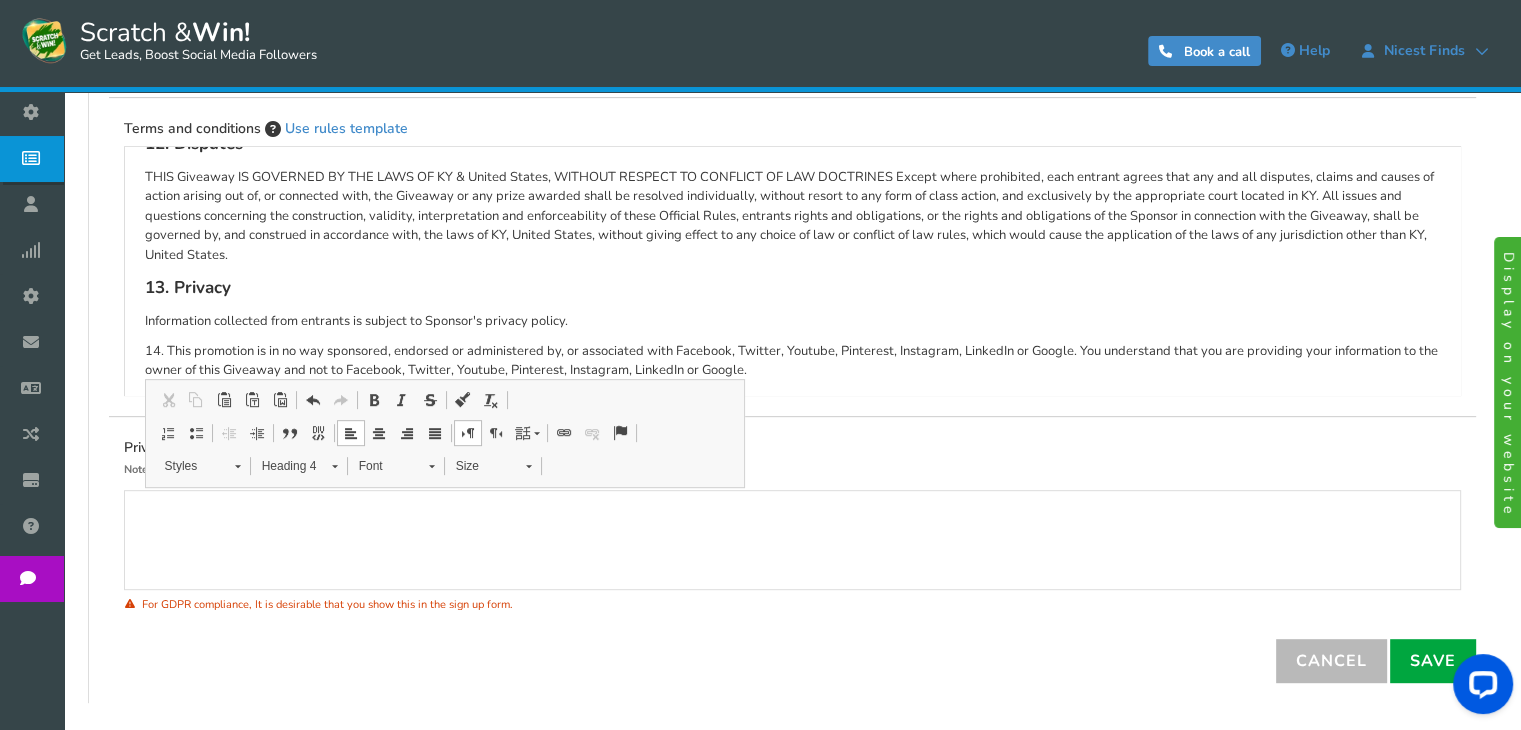 click on "Terms and conditions
Use rules template
Giveaway Rules
NO PURCHASE IS NECESSARY TO ENTER OR WIN. A PURCHASE WILL NOT INCREASE YOUR CHANCES OF WINNING. ALL FEDERAL,
STATE, LOCAL, AND MUNICIPAL LAWS AND REGULATIONS APPLY. VOID WHERE PROHIBITED.
1.	Eligibility
2.	Sponsor
The Giveaway is sponsored by Nicest Finds, located at [NUMBER] [STREET]
3.	Agreement to Official Rules
4.	 Giveaway Period
5.	How to Enter
All entries become the property of Sponsor and will not be acknowledged or returned.
7.	Winner Notification
8.	Prizes
Discount Coupons" at bounding box center [792, 267] 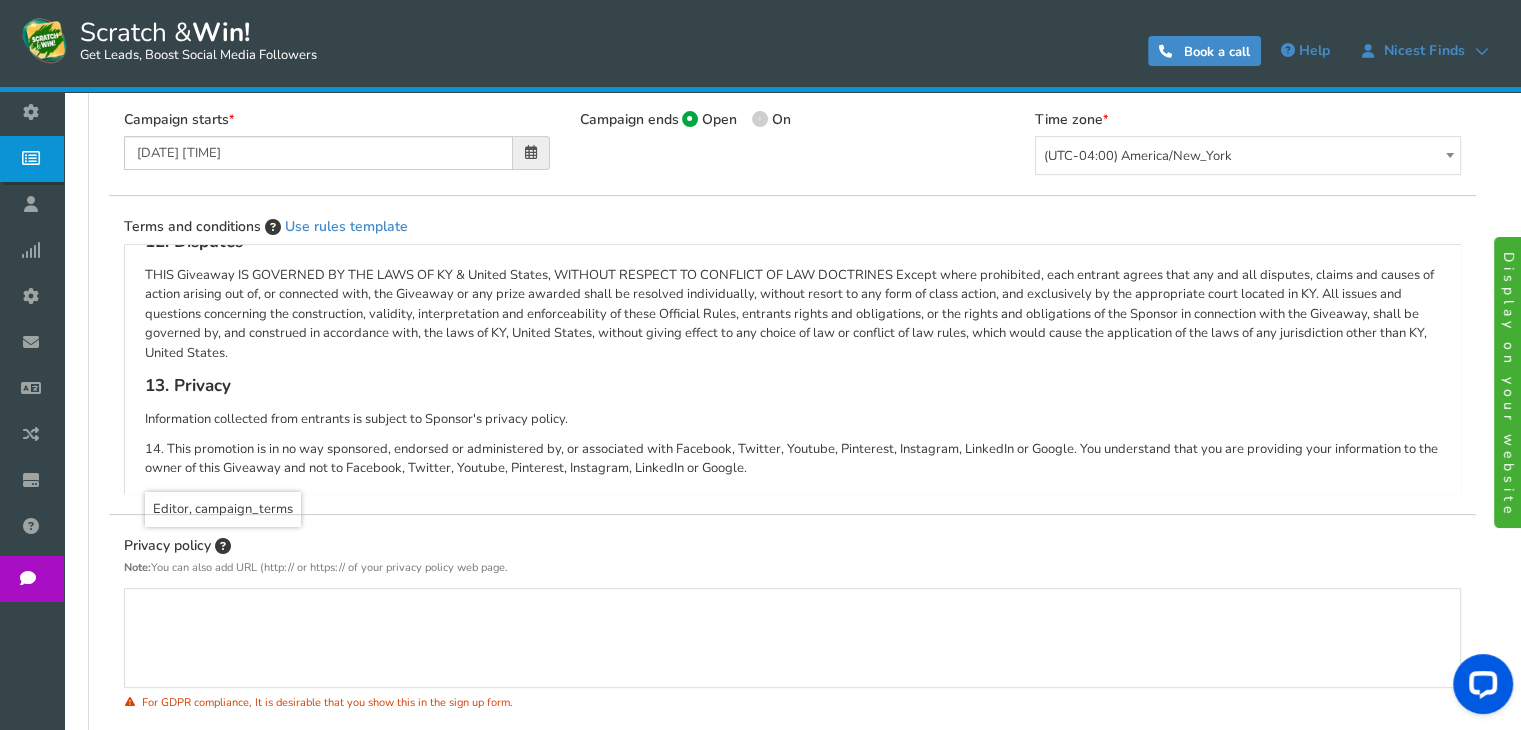 scroll, scrollTop: 706, scrollLeft: 0, axis: vertical 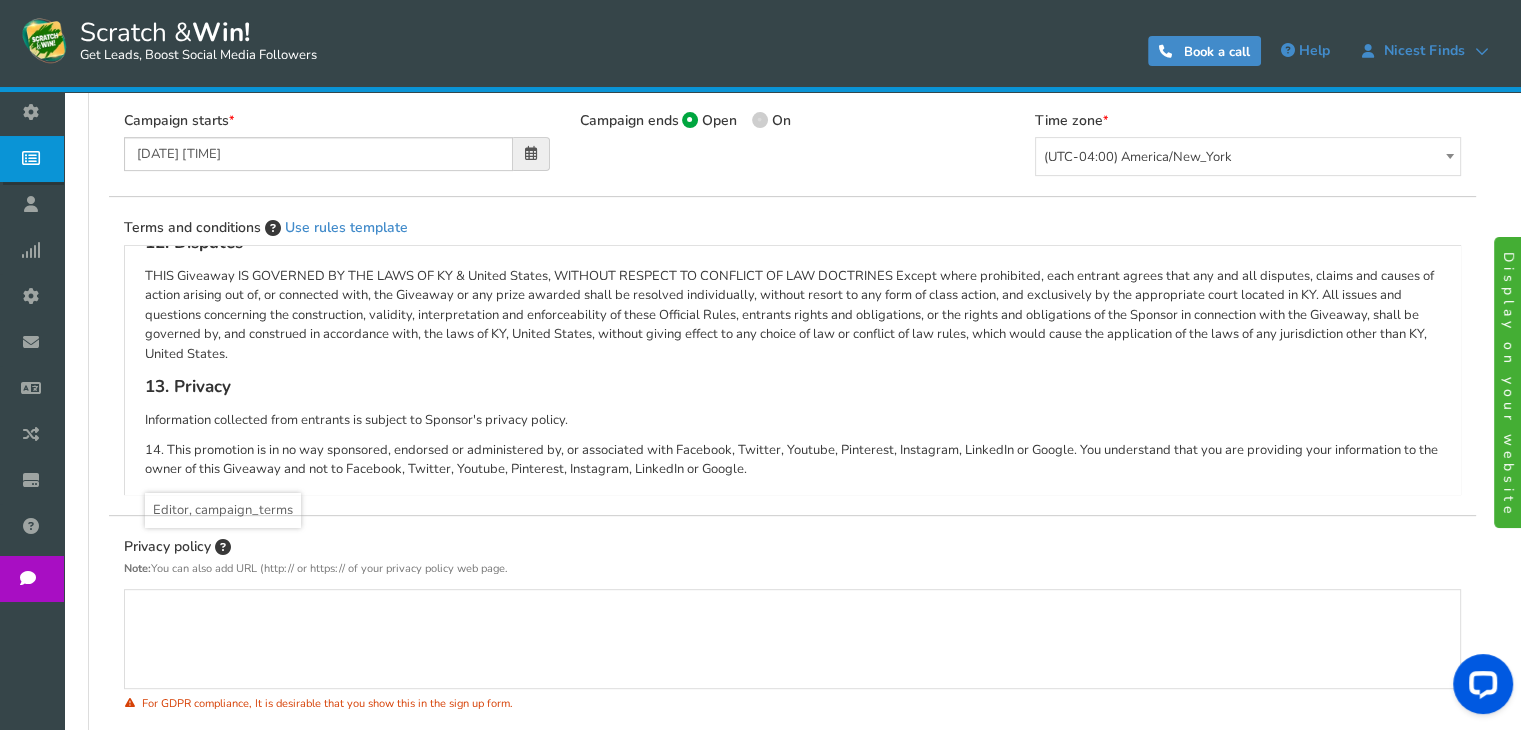 click on "14. This promotion is in no way sponsored, endorsed or administered by, or associated with Facebook, Twitter, Youtube, Pinterest, Instagram, LinkedIn or Google. You understand that you are providing your information to the owner of this Giveaway  and not to Facebook, Twitter, Youtube, Pinterest, Instagram, LinkedIn or Google." at bounding box center (792, 460) 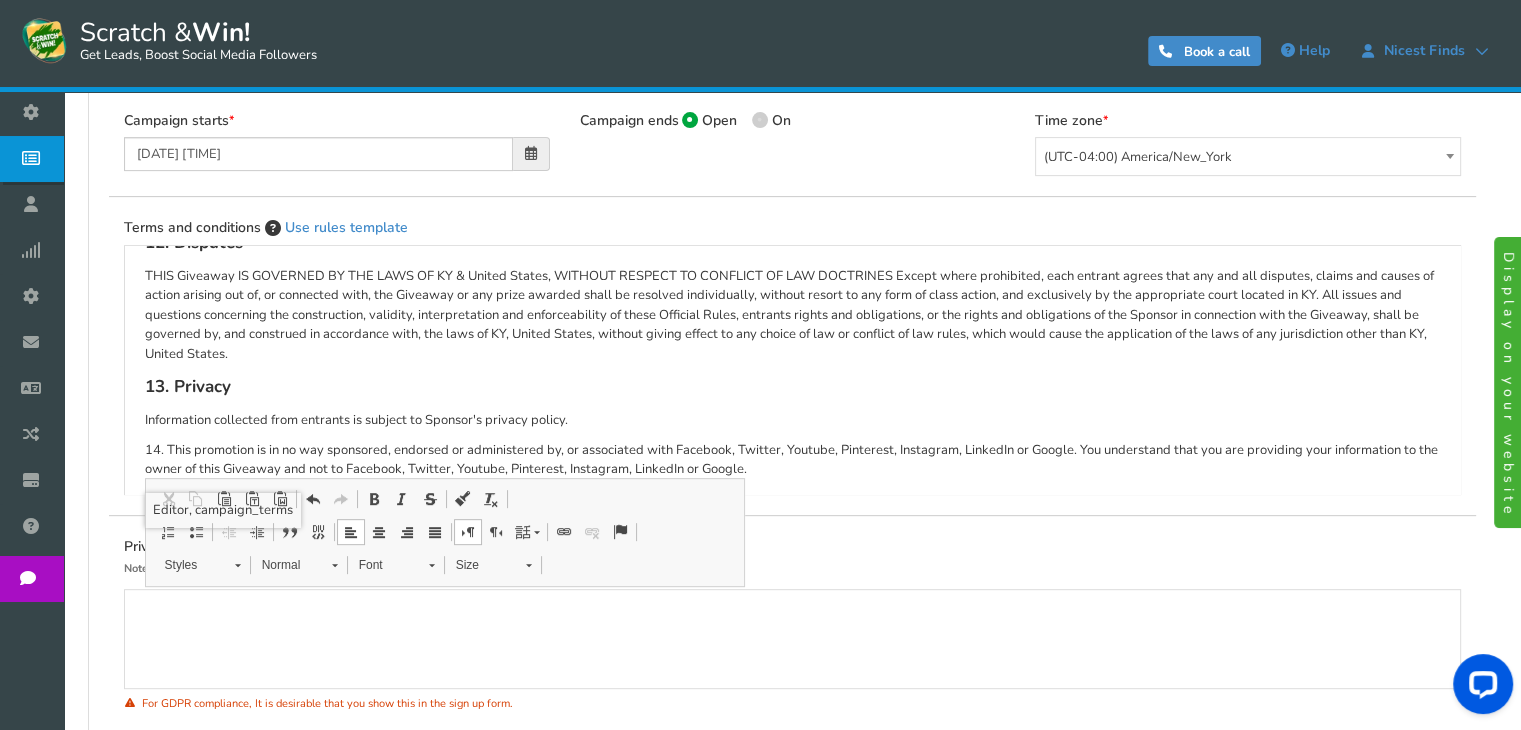 scroll, scrollTop: 1430, scrollLeft: 0, axis: vertical 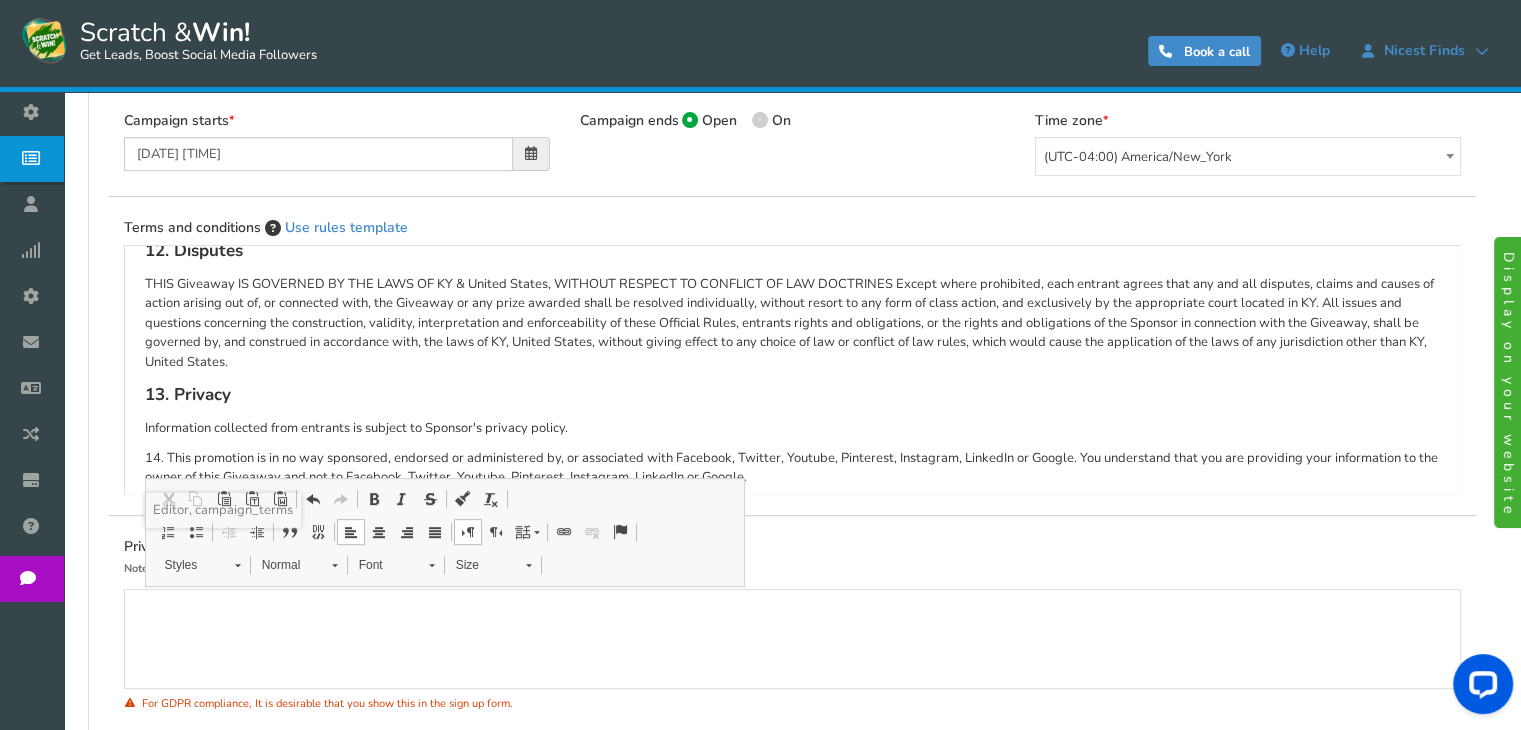 click on "Terms and conditions
Use rules template
Giveaway Rules
NO PURCHASE IS NECESSARY TO ENTER OR WIN. A PURCHASE WILL NOT INCREASE YOUR CHANCES OF WINNING. ALL FEDERAL,
STATE, LOCAL, AND MUNICIPAL LAWS AND REGULATIONS APPLY. VOID WHERE PROHIBITED.
1.	Eligibility
2.	Sponsor
The Giveaway is sponsored by Nicest Finds, located at [NUMBER] [STREET]
3.	Agreement to Official Rules
4.	 Giveaway Period
5.	How to Enter
All entries become the property of Sponsor and will not be acknowledged or returned.
7.	Winner Notification
8.	Prizes
Discount Coupons" at bounding box center (792, 366) 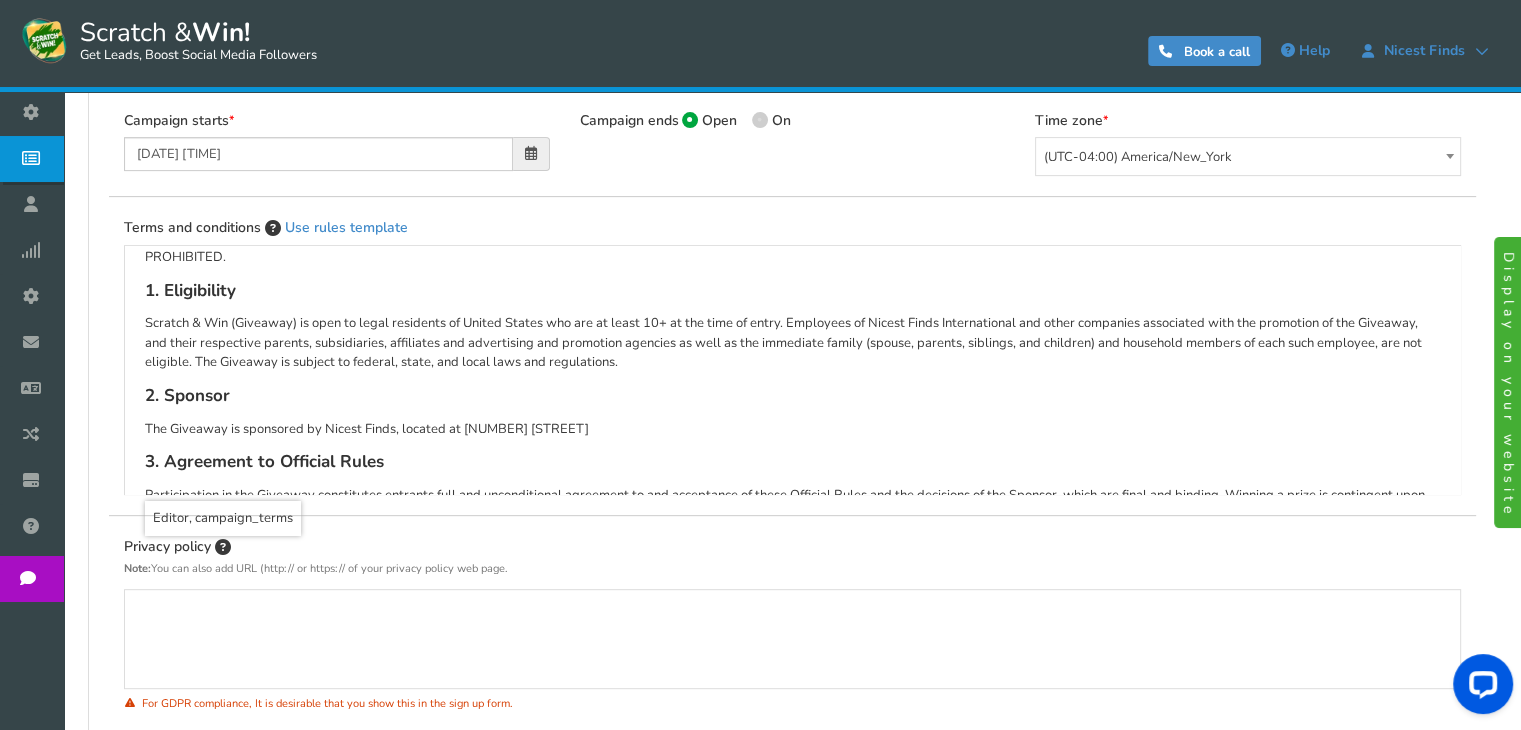 scroll, scrollTop: 0, scrollLeft: 0, axis: both 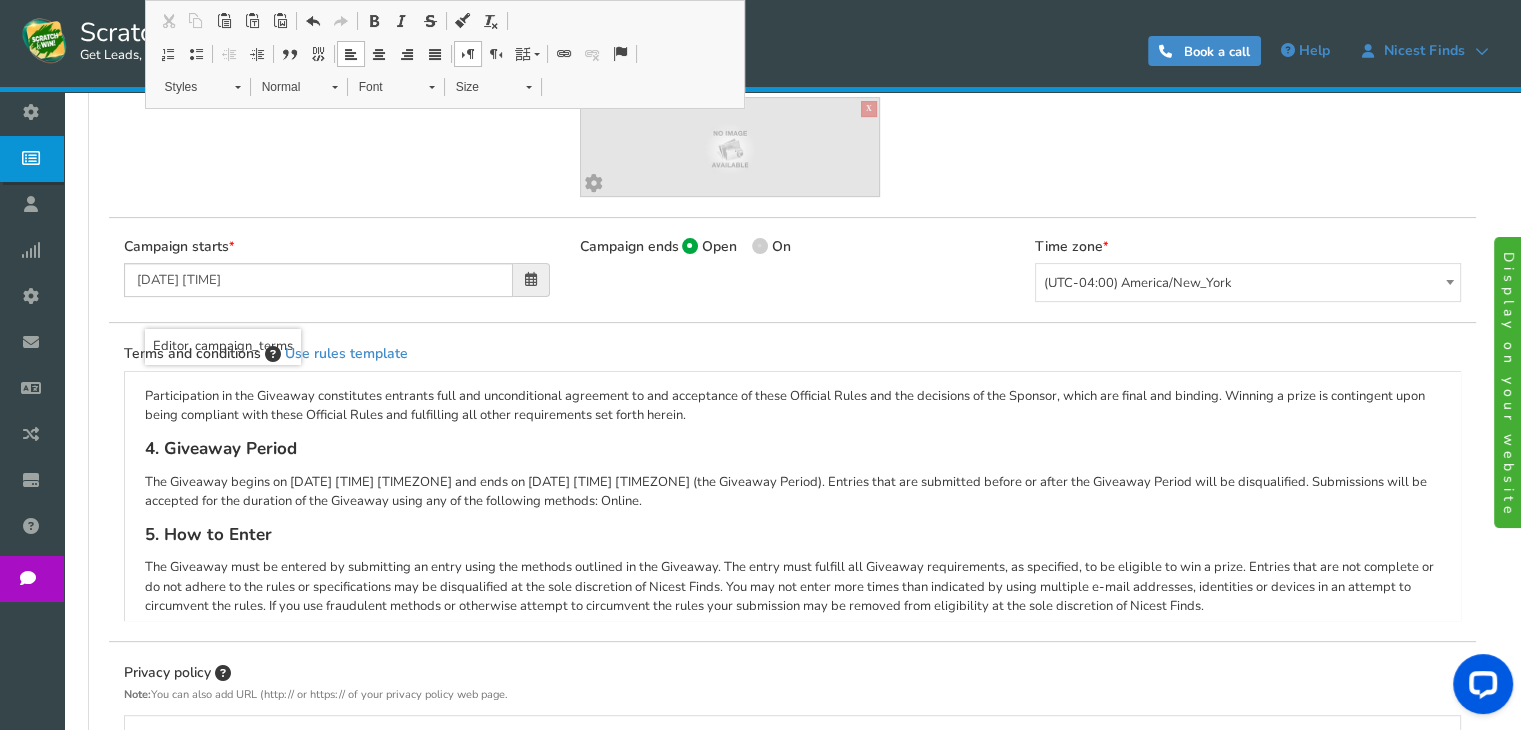 drag, startPoint x: 851, startPoint y: 500, endPoint x: 148, endPoint y: 451, distance: 704.7056 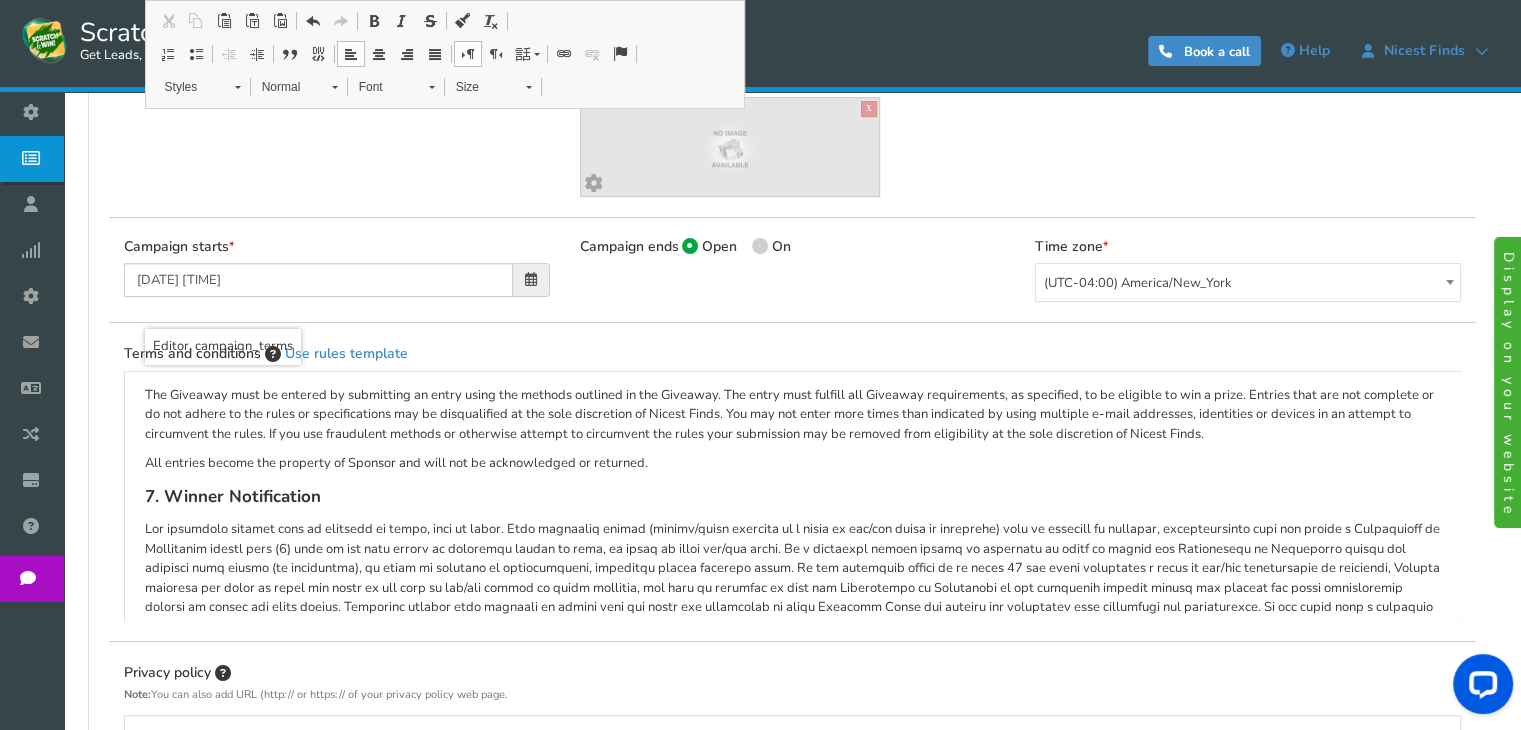 scroll, scrollTop: 388, scrollLeft: 0, axis: vertical 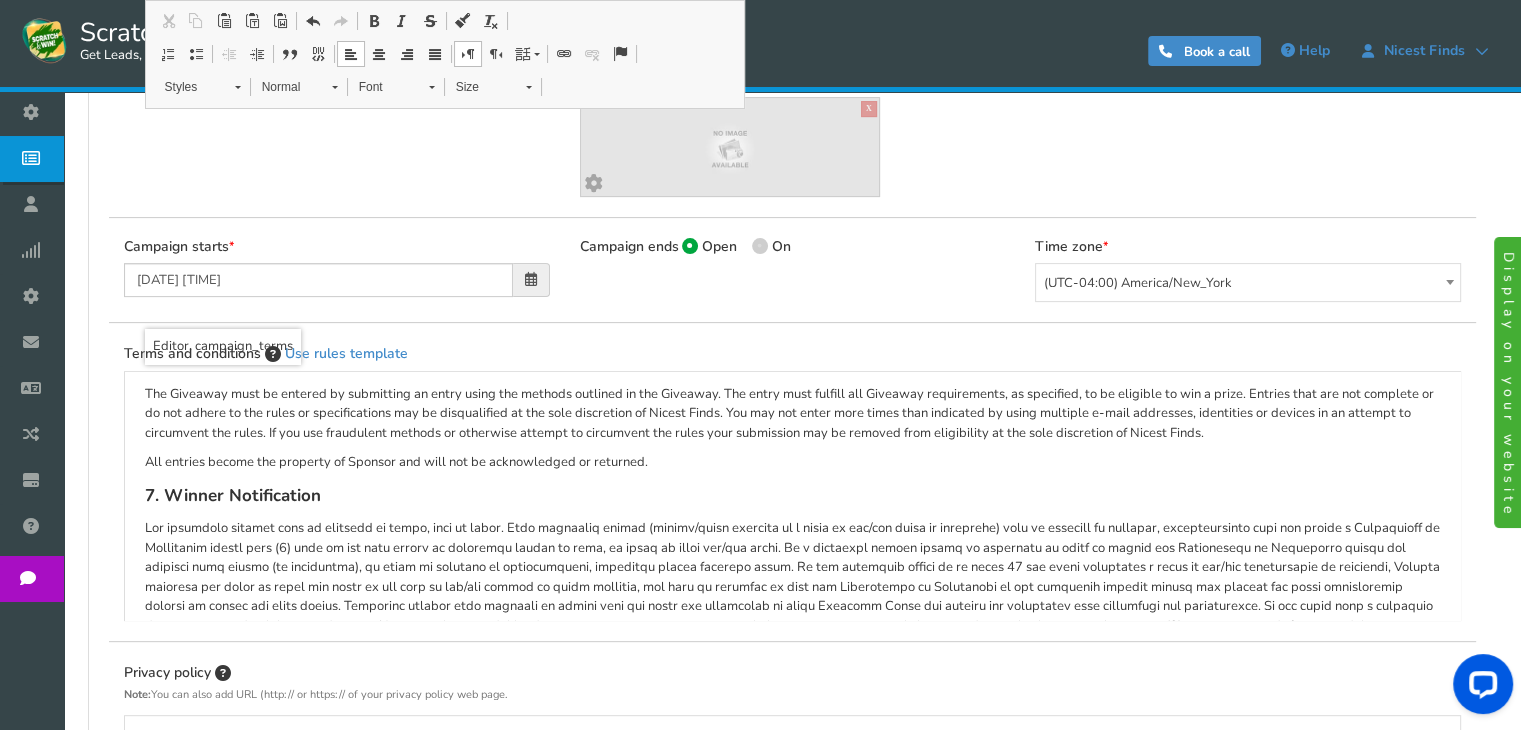 click on "7.	Winner Notification" at bounding box center [792, 496] 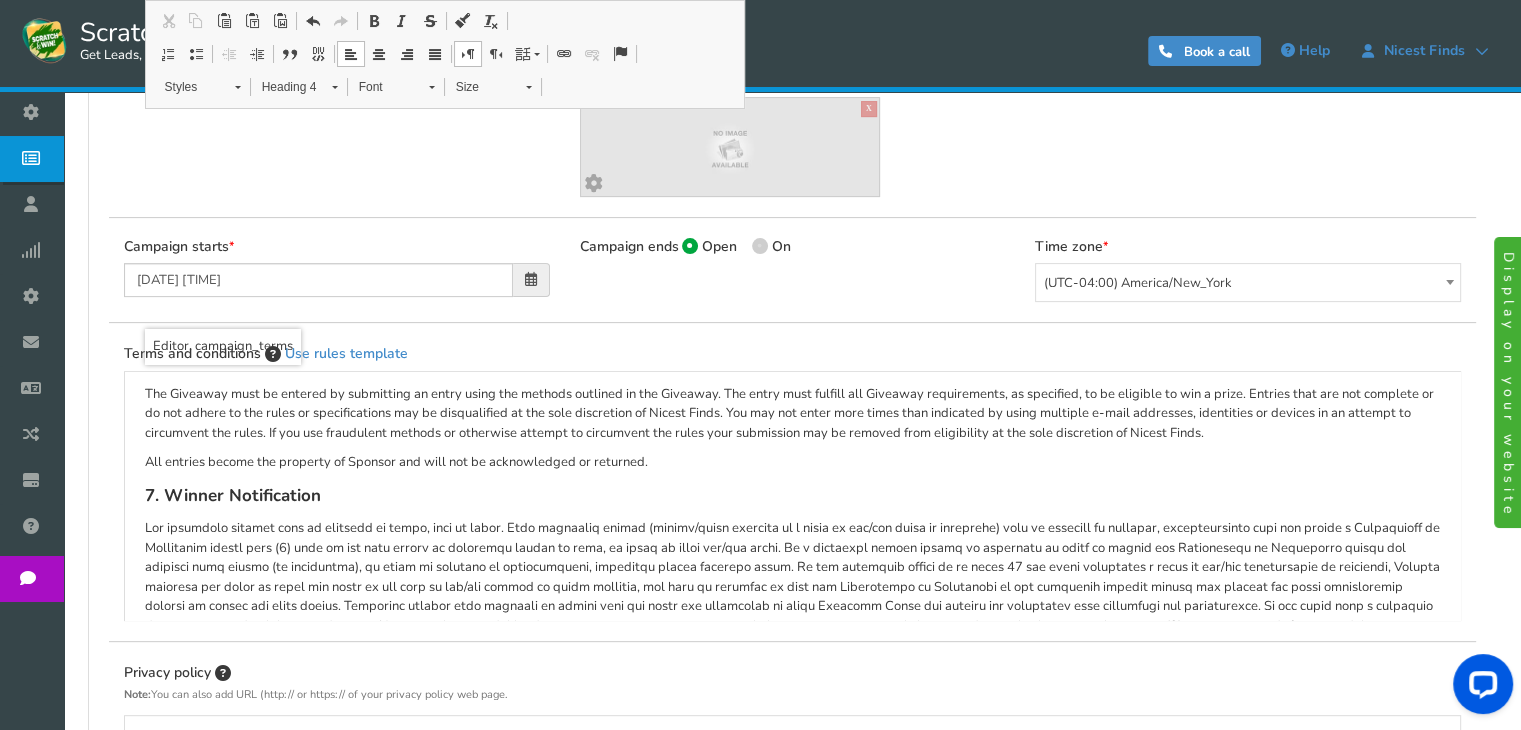 click on "7.	Winner Notification" at bounding box center (792, 496) 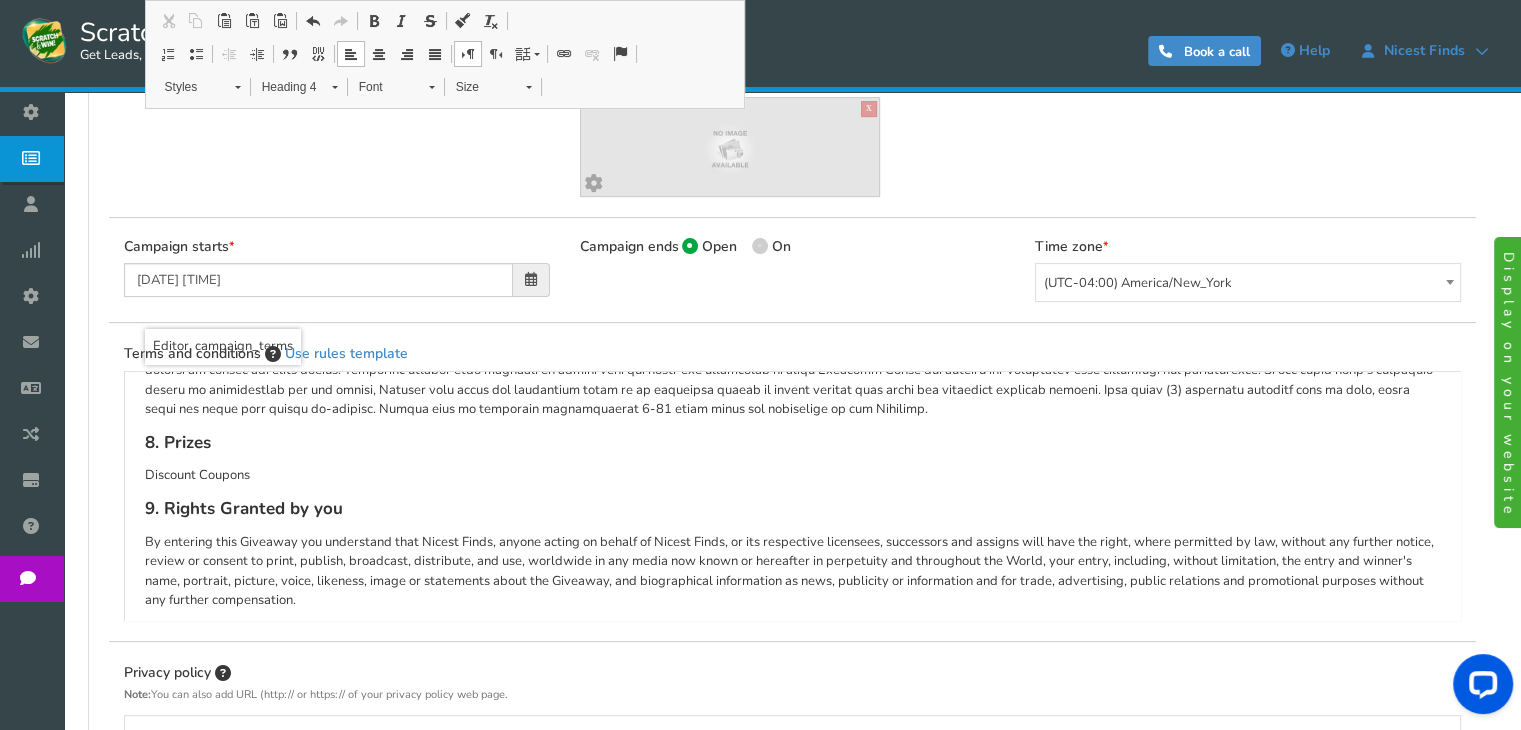 scroll, scrollTop: 624, scrollLeft: 0, axis: vertical 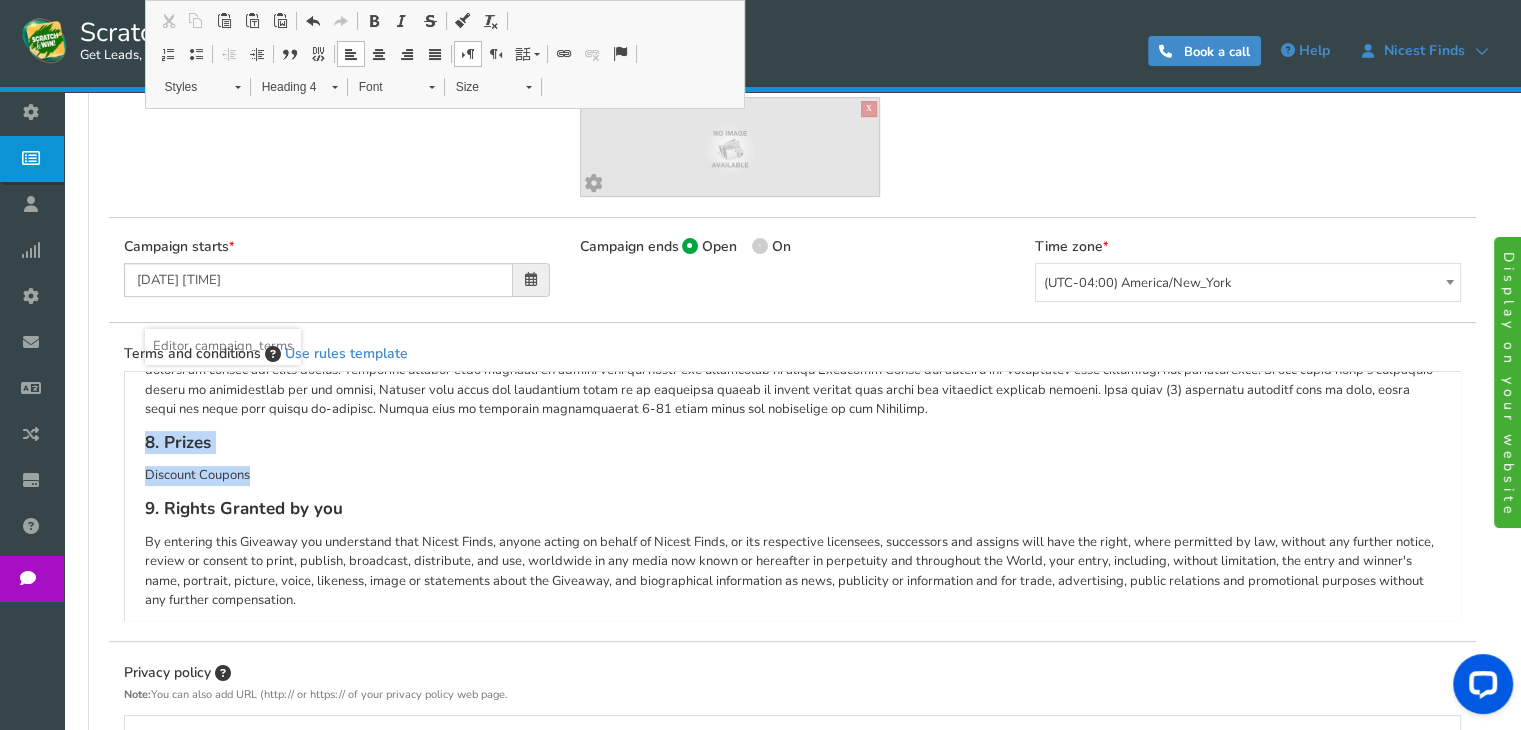 drag, startPoint x: 256, startPoint y: 477, endPoint x: 125, endPoint y: 435, distance: 137.56816 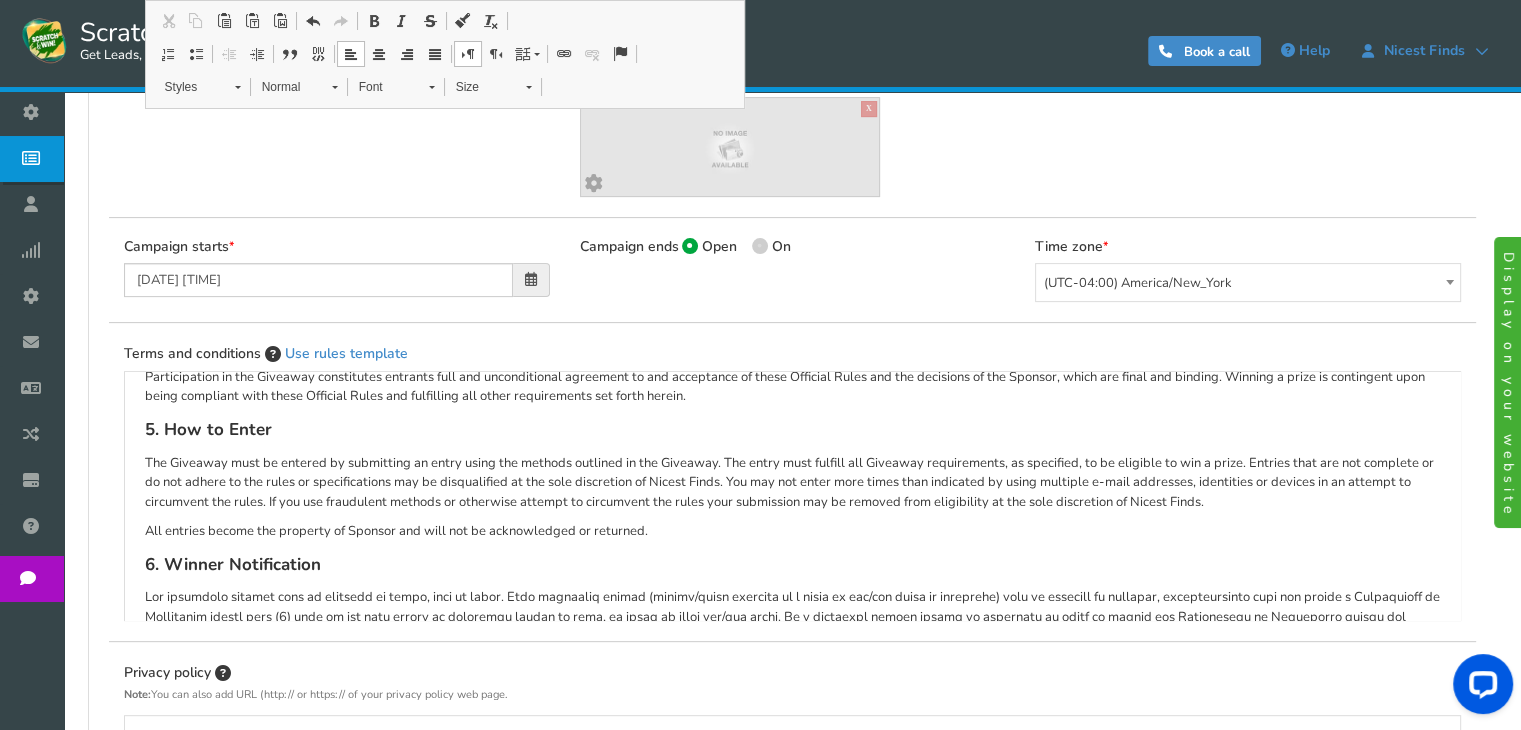 scroll, scrollTop: 320, scrollLeft: 0, axis: vertical 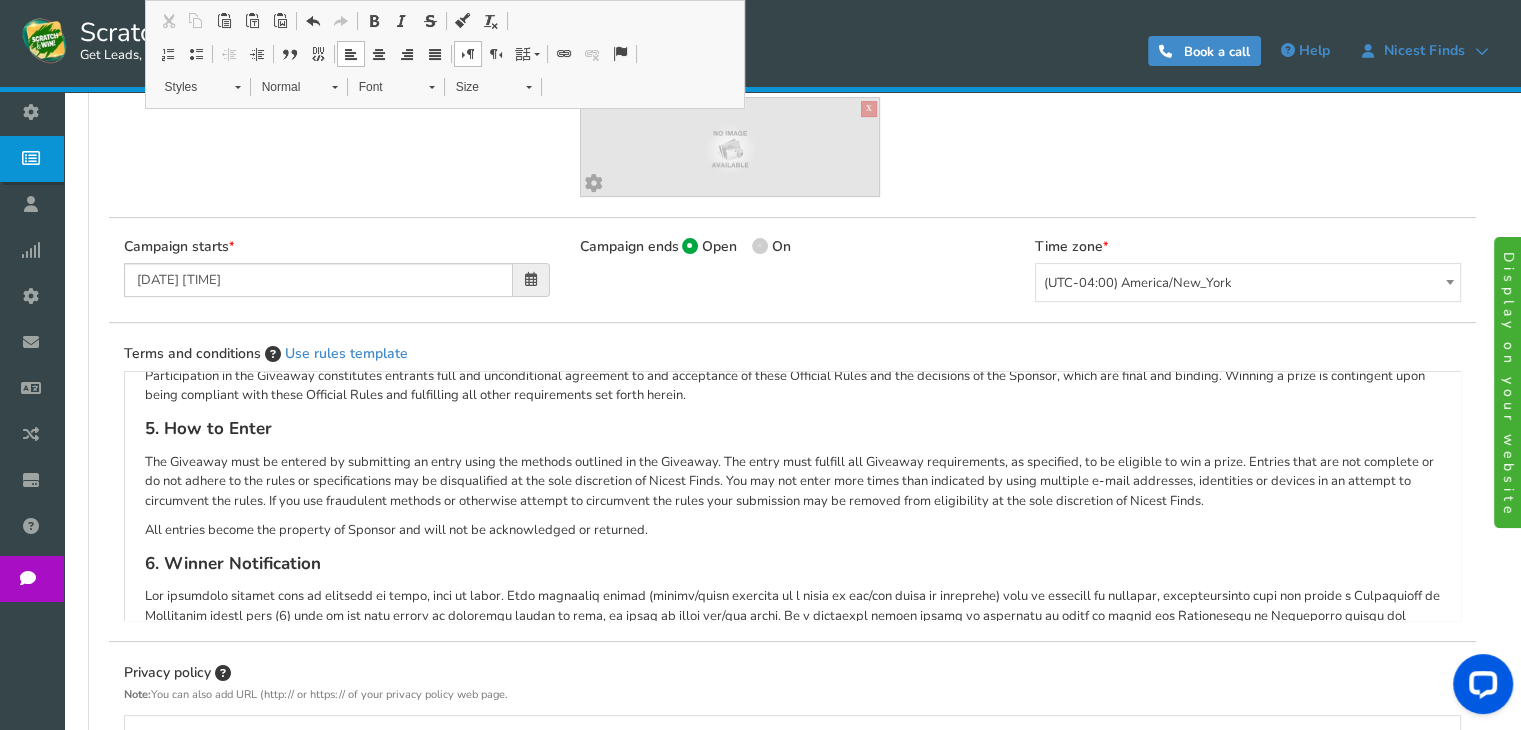 click on "5.	How to Enter" at bounding box center (792, 429) 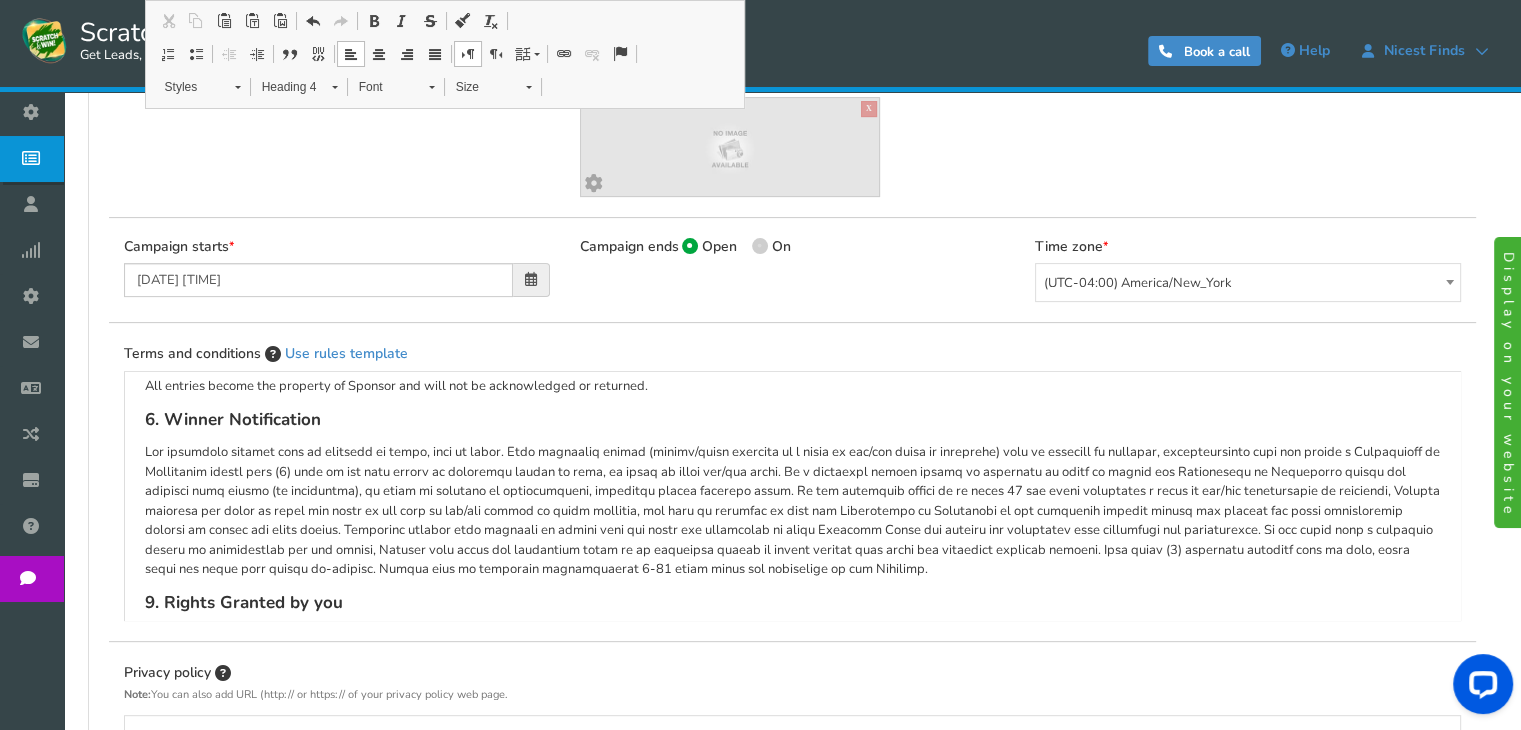 scroll, scrollTop: 456, scrollLeft: 0, axis: vertical 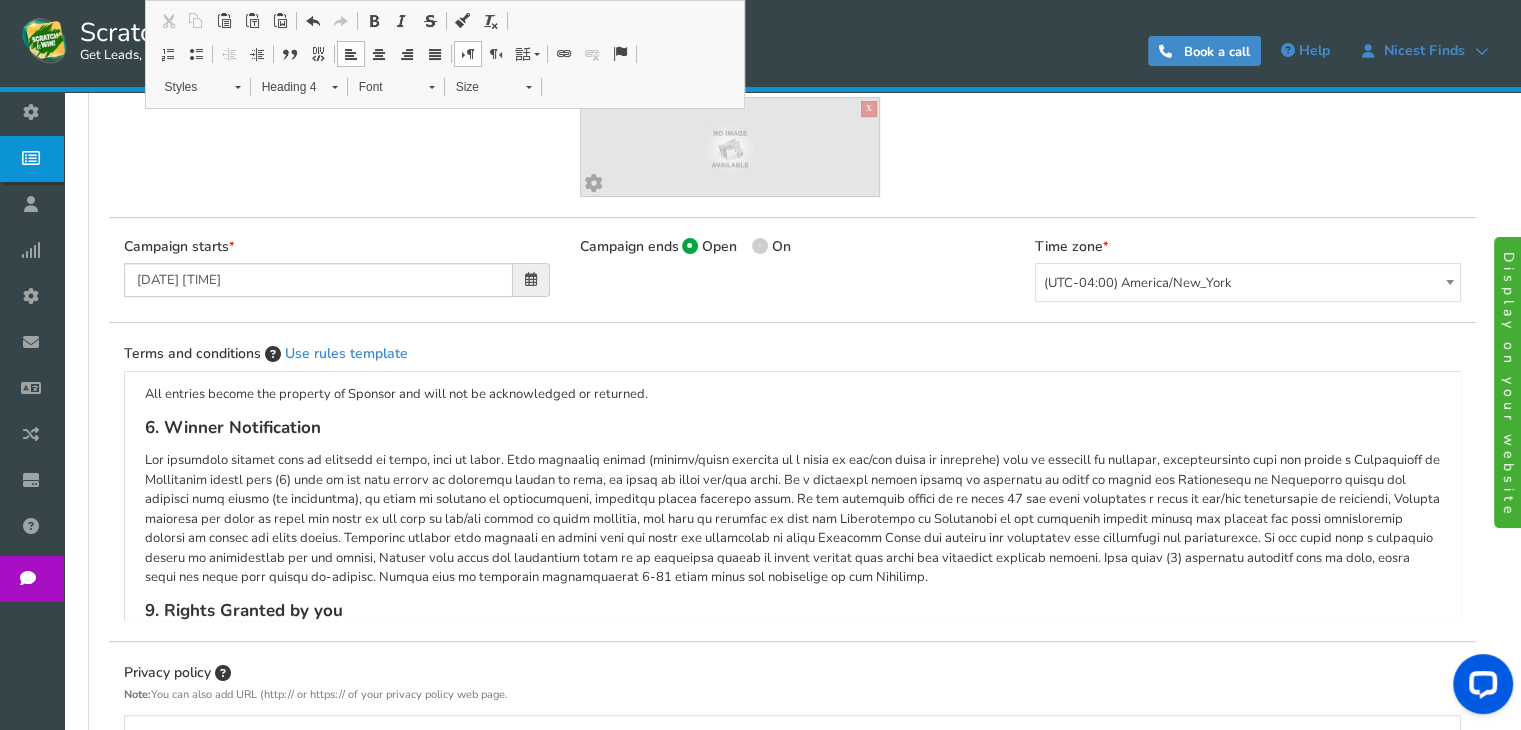 click on "6.	Winner Notification" at bounding box center (792, 428) 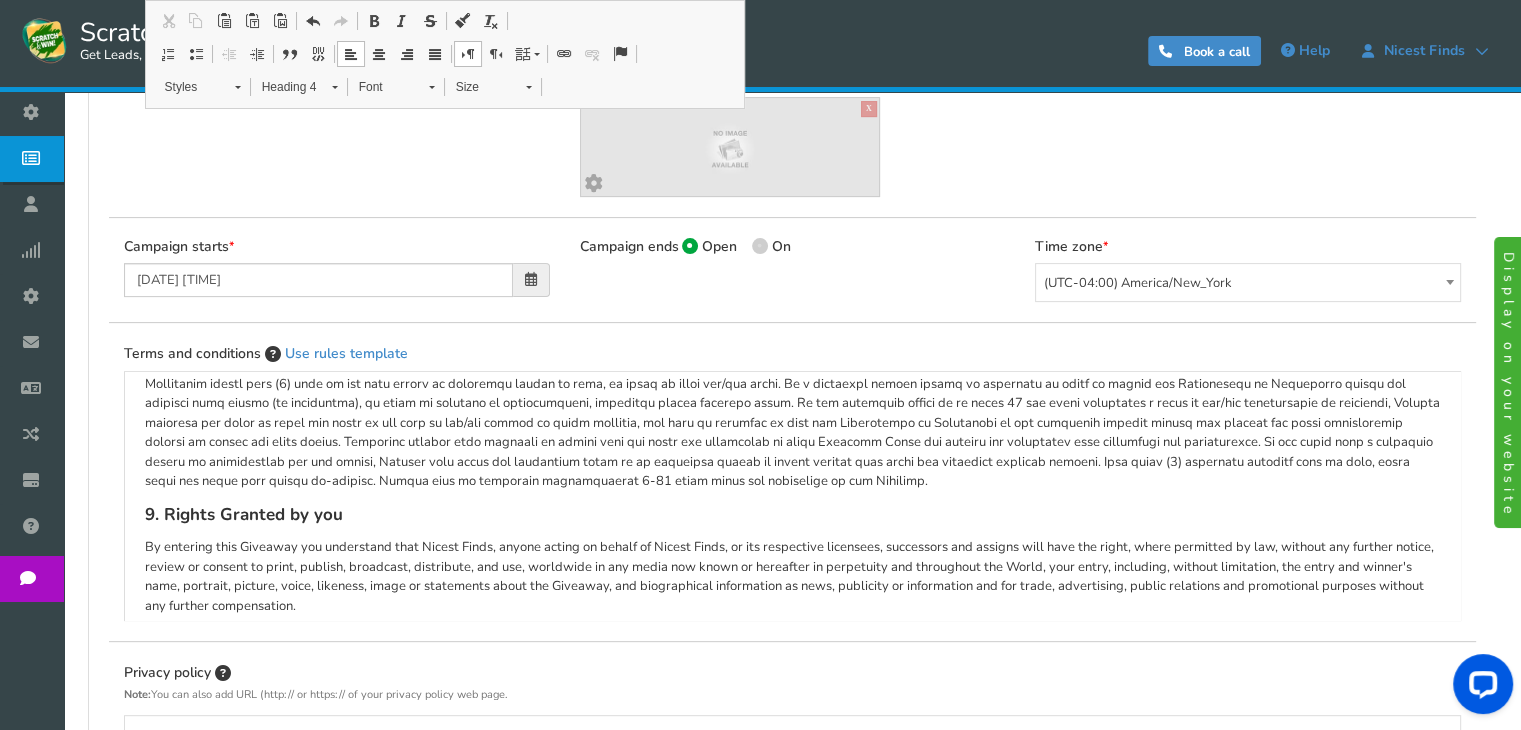 scroll, scrollTop: 554, scrollLeft: 0, axis: vertical 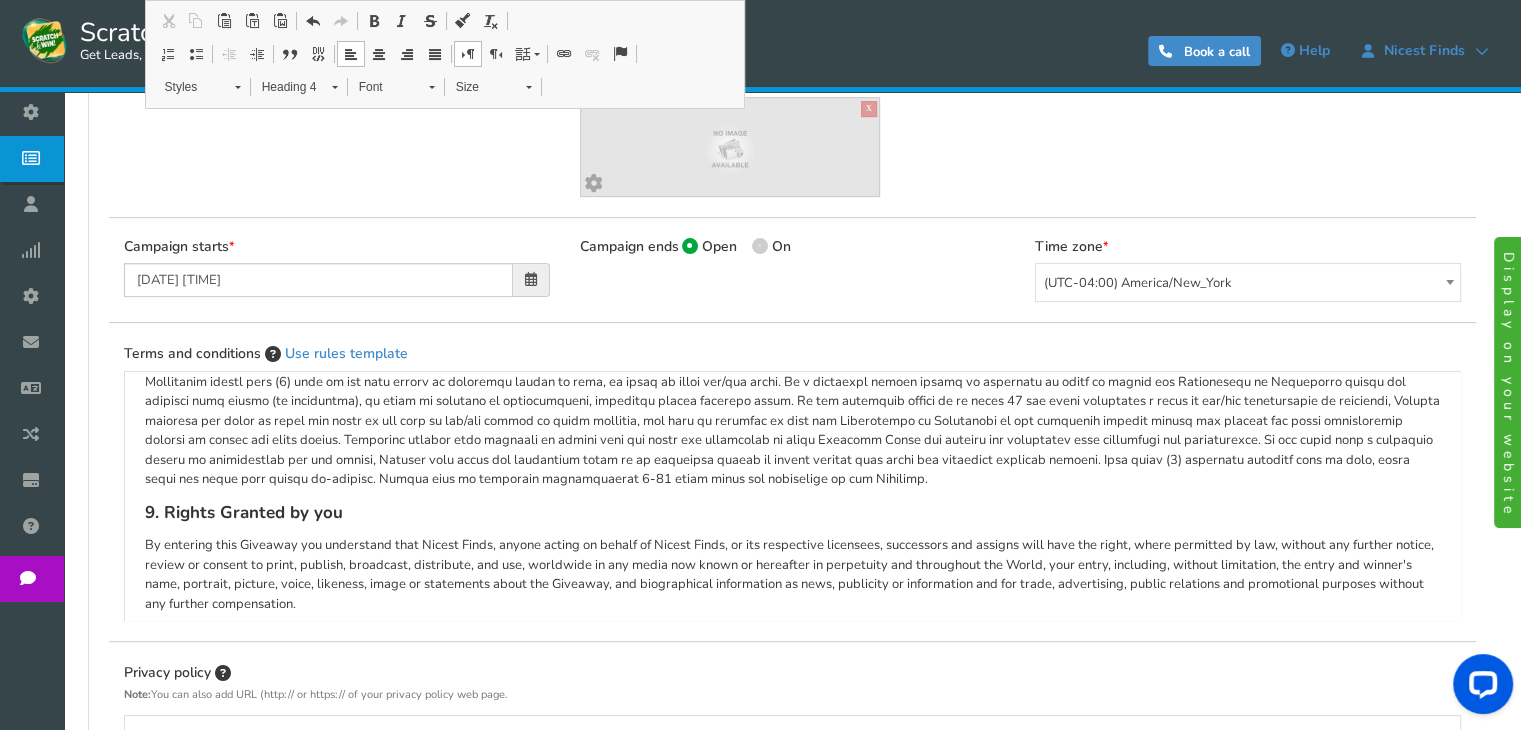 click on "9.	Rights Granted by you" at bounding box center [792, 513] 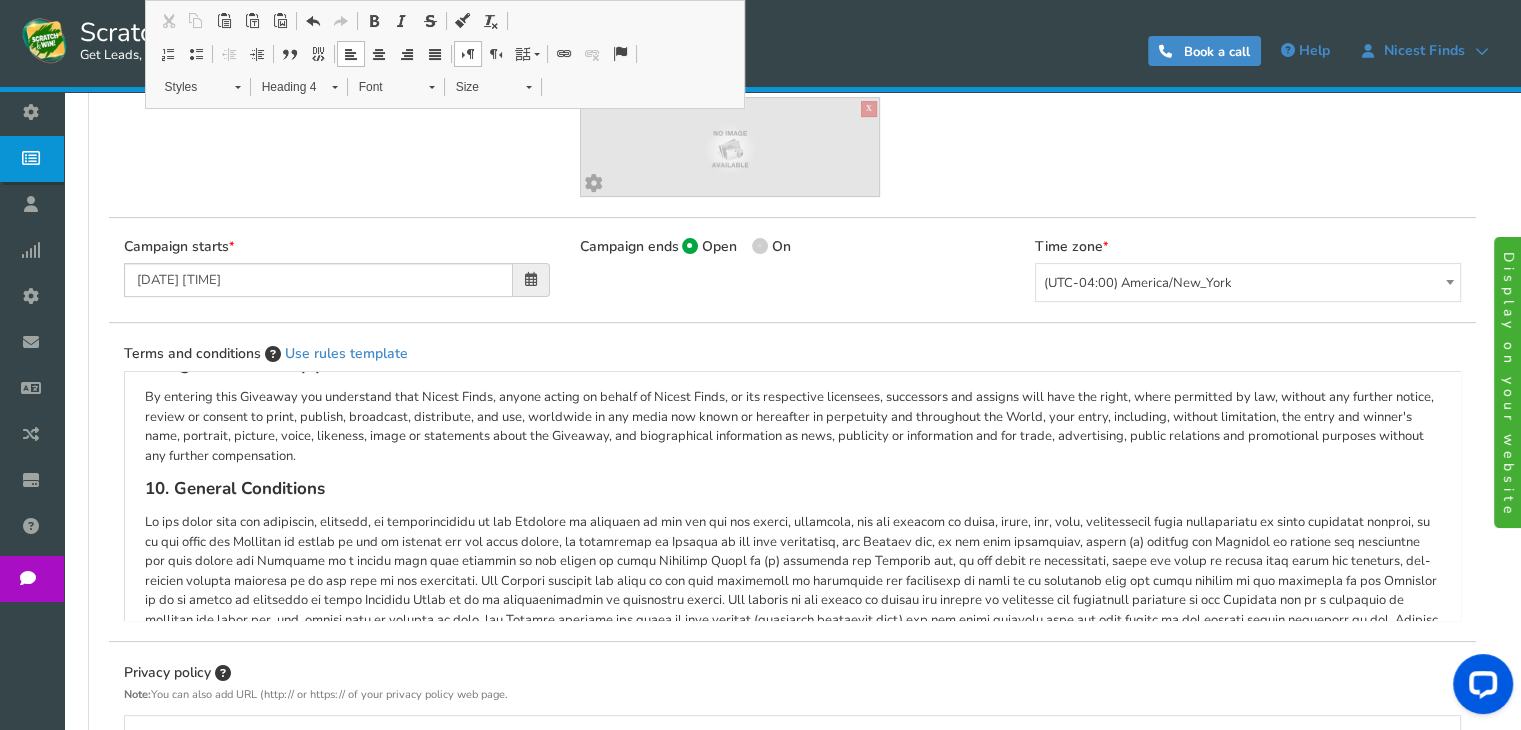 scroll, scrollTop: 700, scrollLeft: 0, axis: vertical 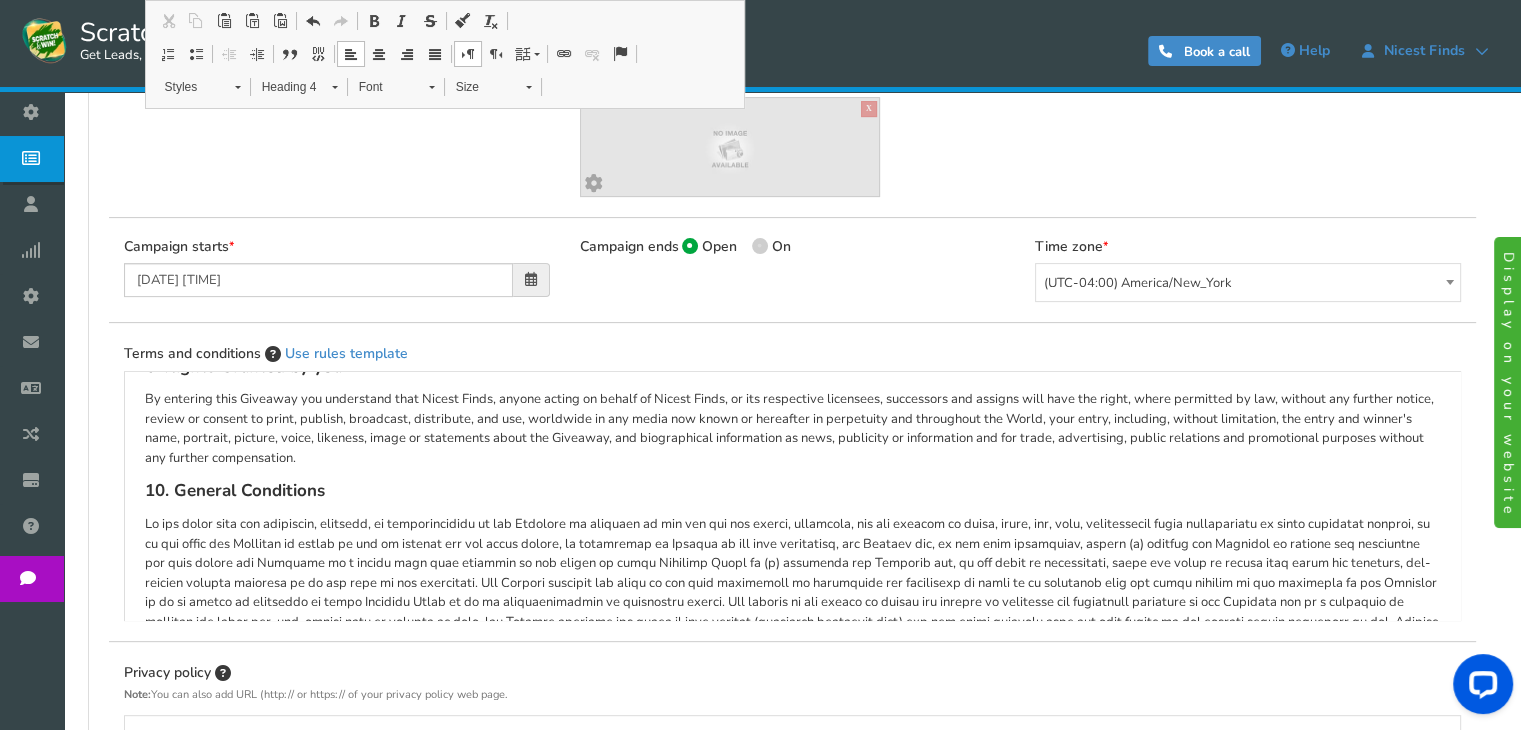 click on "10. General Conditions" at bounding box center [792, 491] 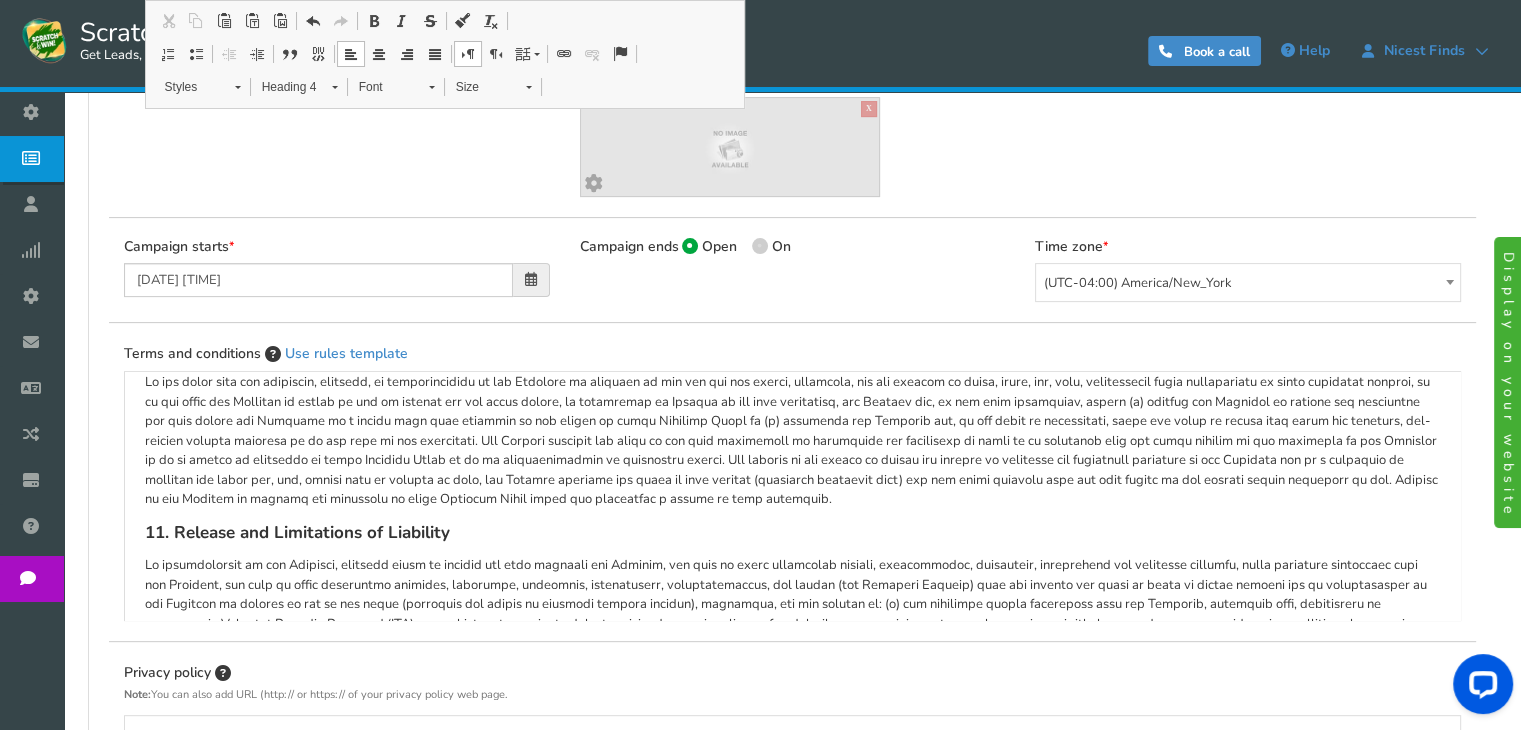 scroll, scrollTop: 856, scrollLeft: 0, axis: vertical 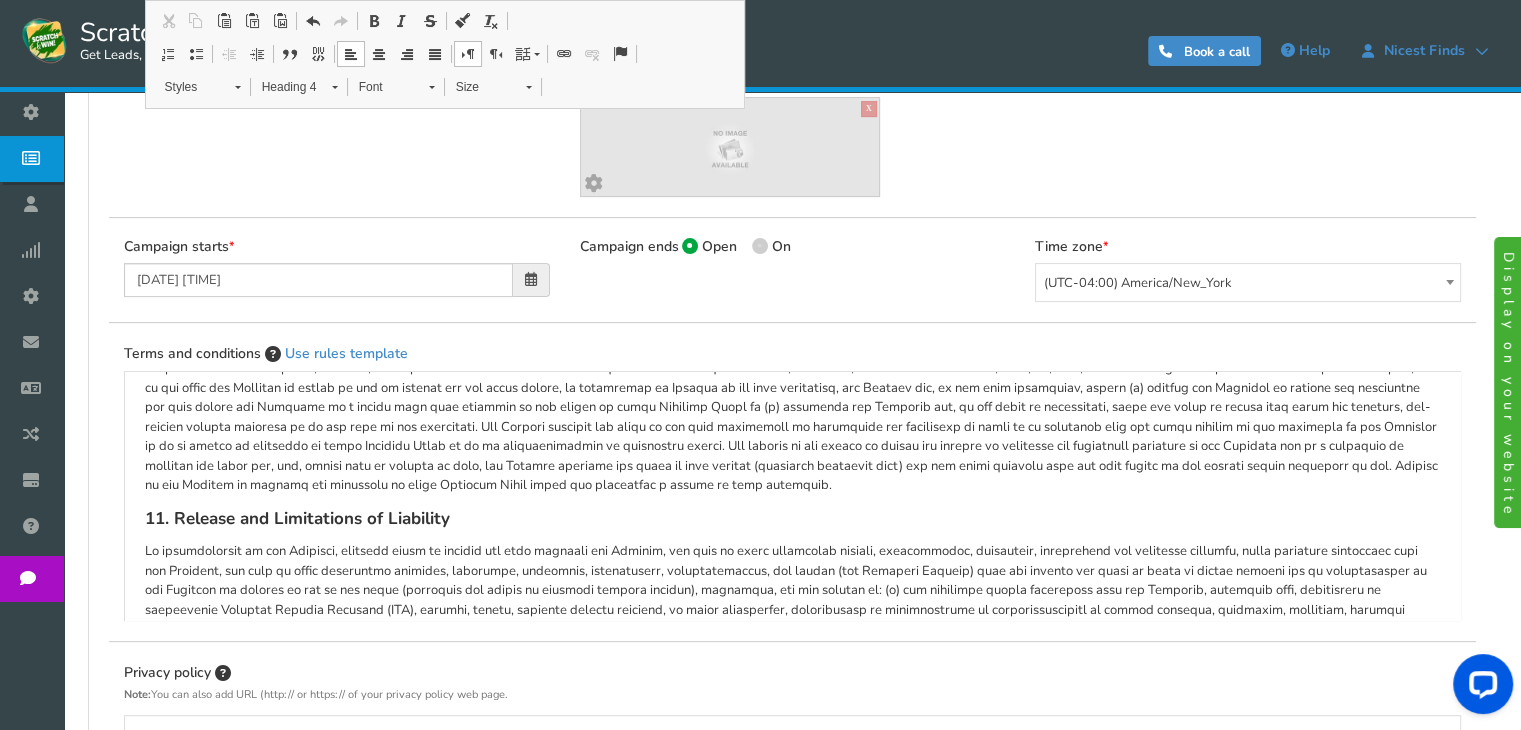 click on "11.	Release and Limitations of Liability" at bounding box center [792, 519] 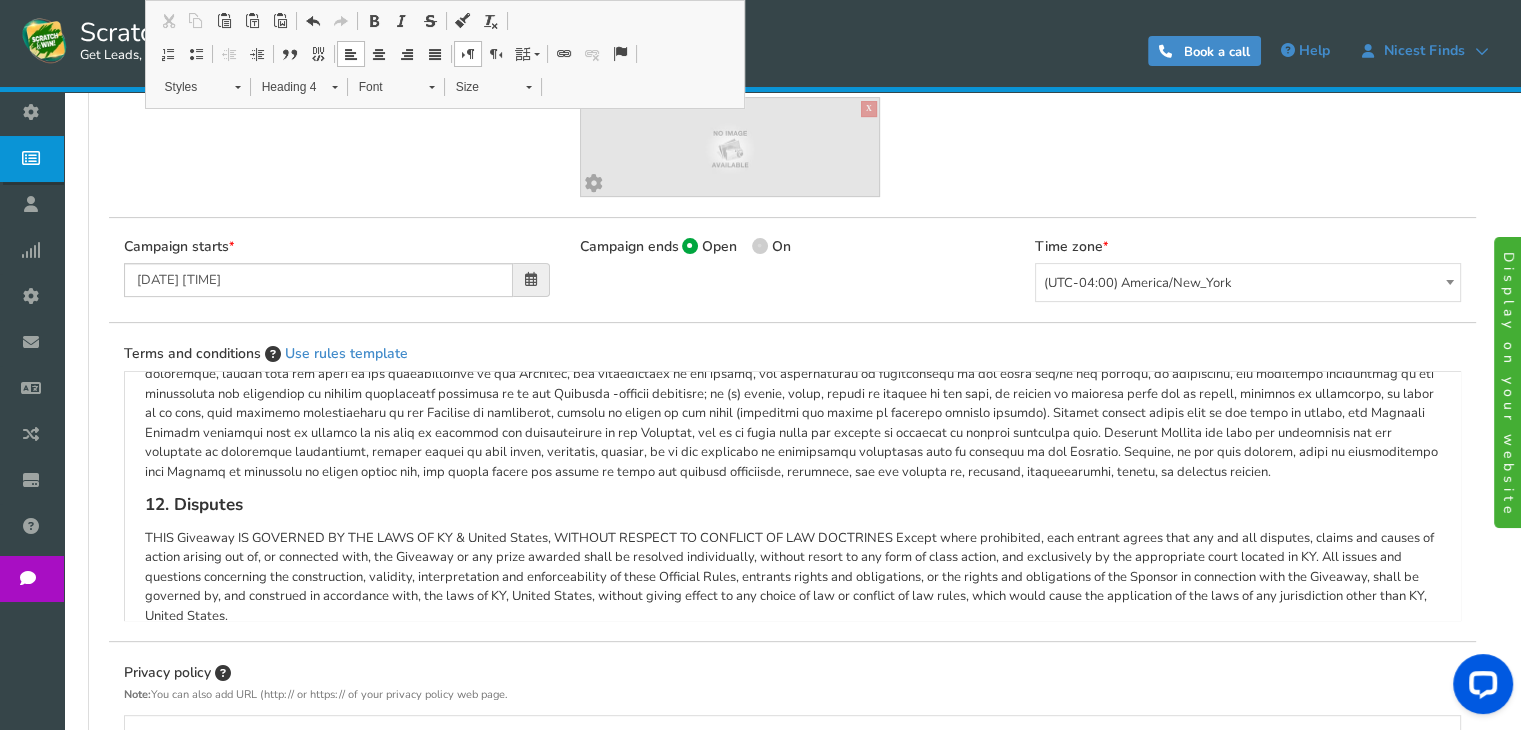 scroll, scrollTop: 1152, scrollLeft: 0, axis: vertical 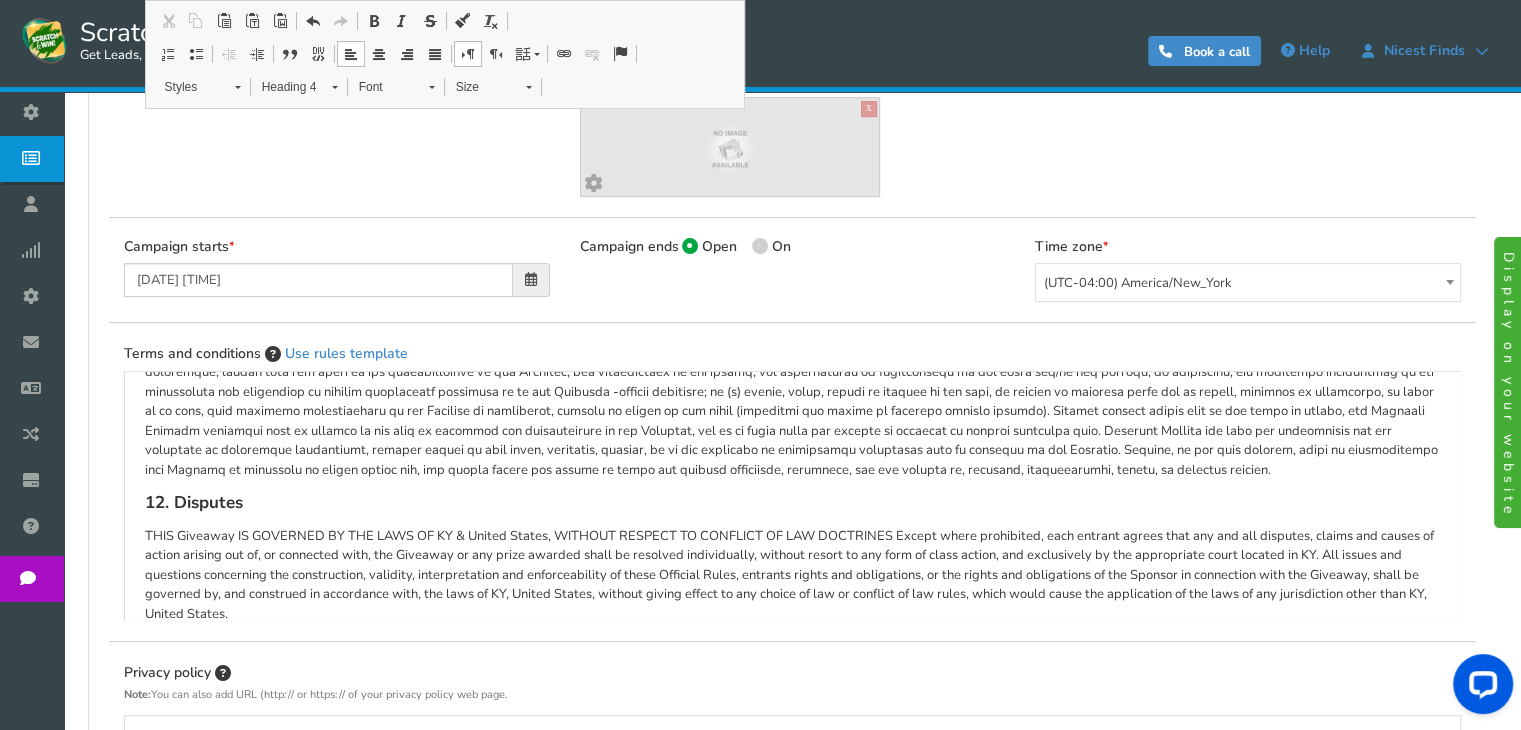 click on "12.	Disputes" at bounding box center [792, 503] 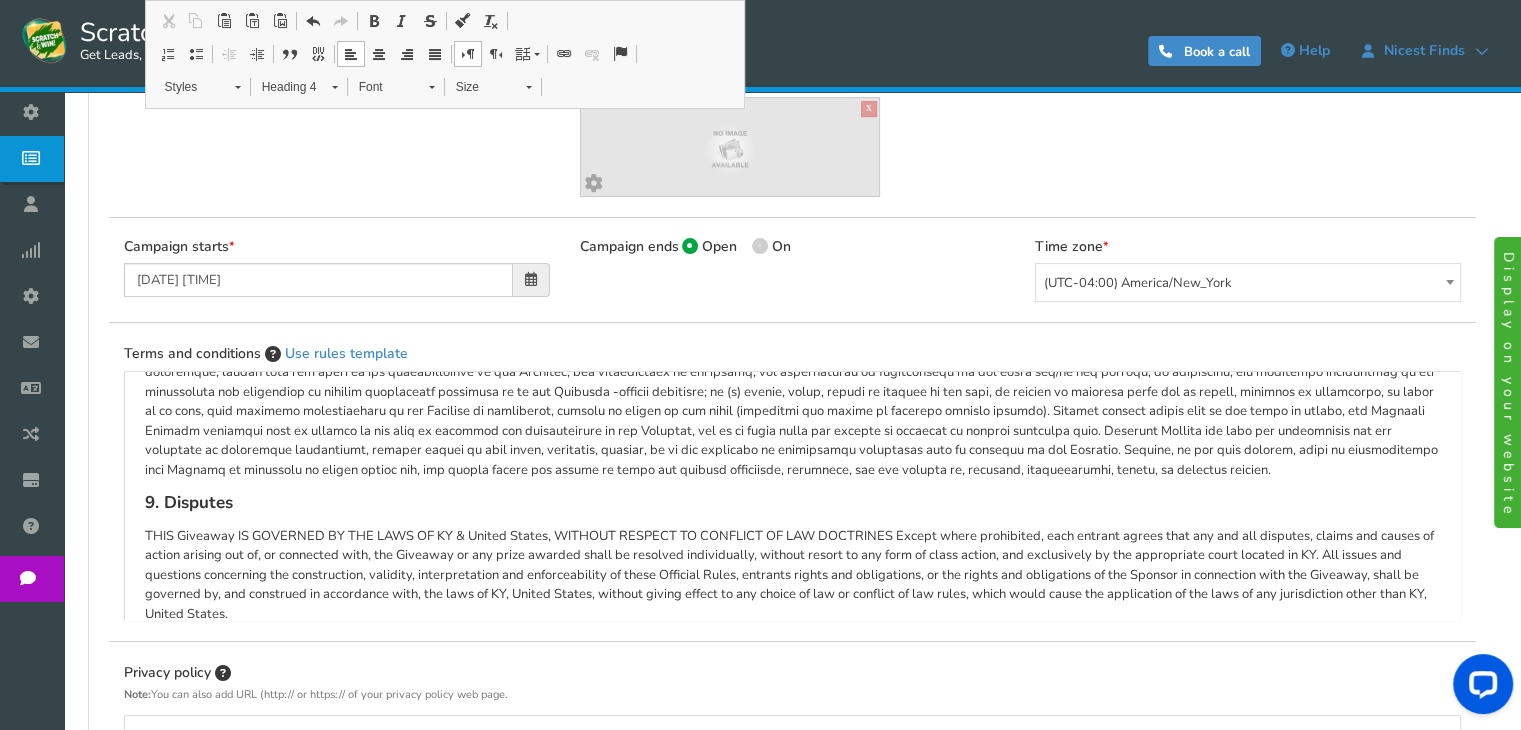 scroll, scrollTop: 1286, scrollLeft: 0, axis: vertical 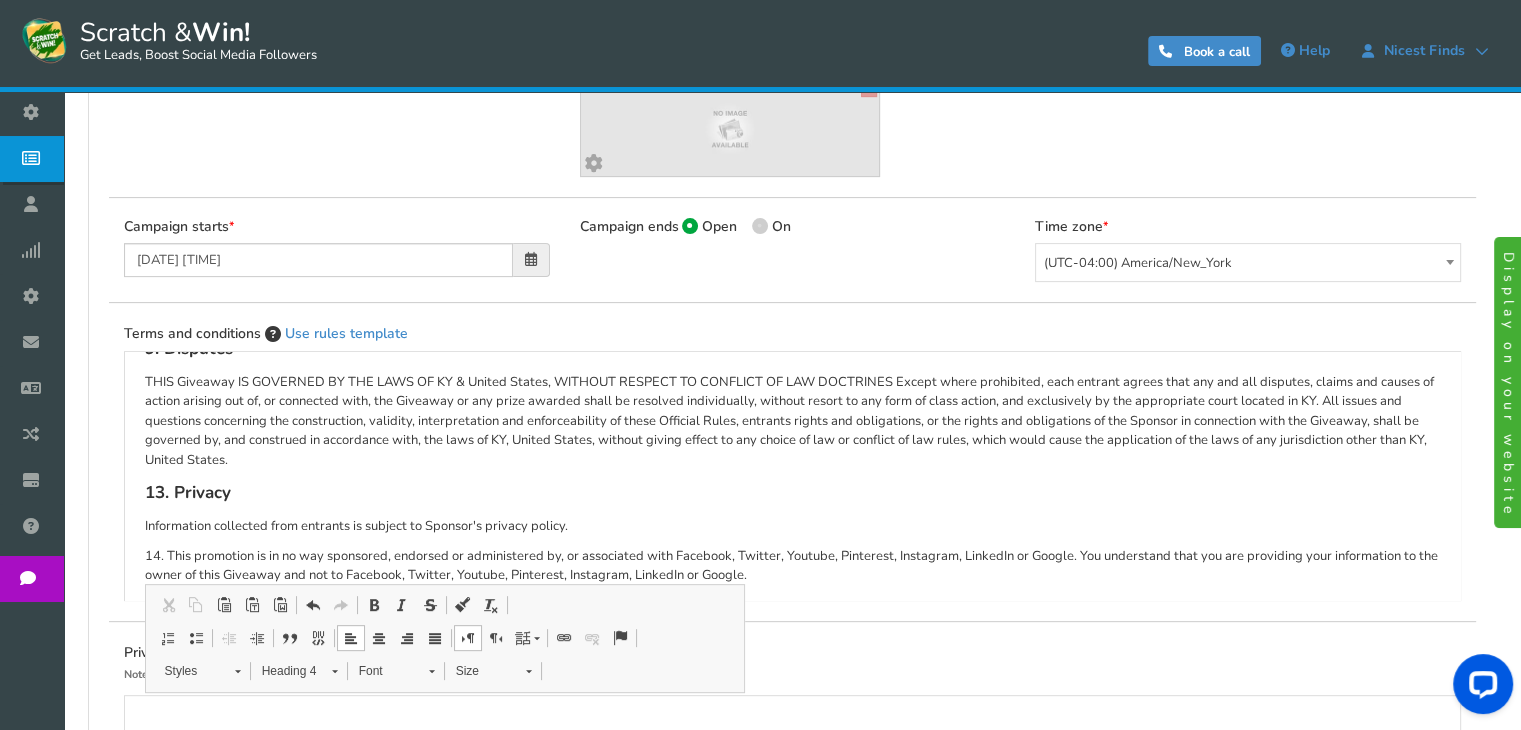 click on "13.	Privacy" at bounding box center (792, 493) 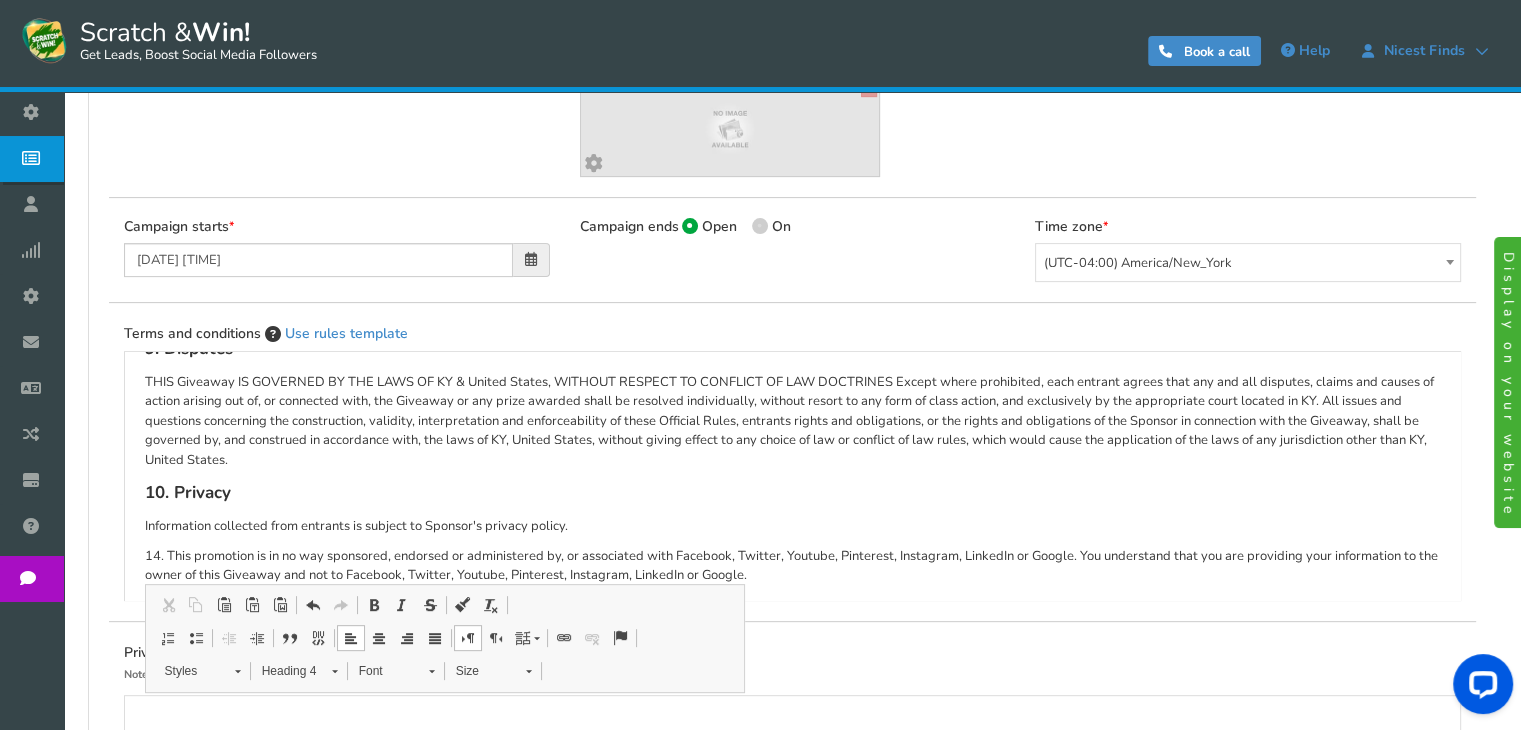 click on "Giveaway Rules
NO PURCHASE IS NECESSARY TO ENTER OR WIN. A PURCHASE WILL NOT INCREASE YOUR CHANCES OF WINNING. ALL FEDERAL,
STATE, LOCAL, AND MUNICIPAL LAWS AND REGULATIONS APPLY. VOID WHERE PROHIBITED.
1.	Eligibility
Scratch & Win (Giveaway) is open to legal residents of United States who are at least
10+ at the time of entry. Employees of Nicest Finds International and other
companies associated with the promotion of the Giveaway, and their respective parents, subsidiaries,
affiliates and advertising and promotion agencies as well as the immediate family (spouse, parents, siblings,
and children) and household members of each such employee, are not eligible. The Giveaway is subject to
federal, state, and local laws and regulations.
2.	Sponsor
The Giveaway is sponsored by Nicest Finds, located at [NUMBER] [STREET]
3.	Agreement to Official Rules" at bounding box center (792, -169) 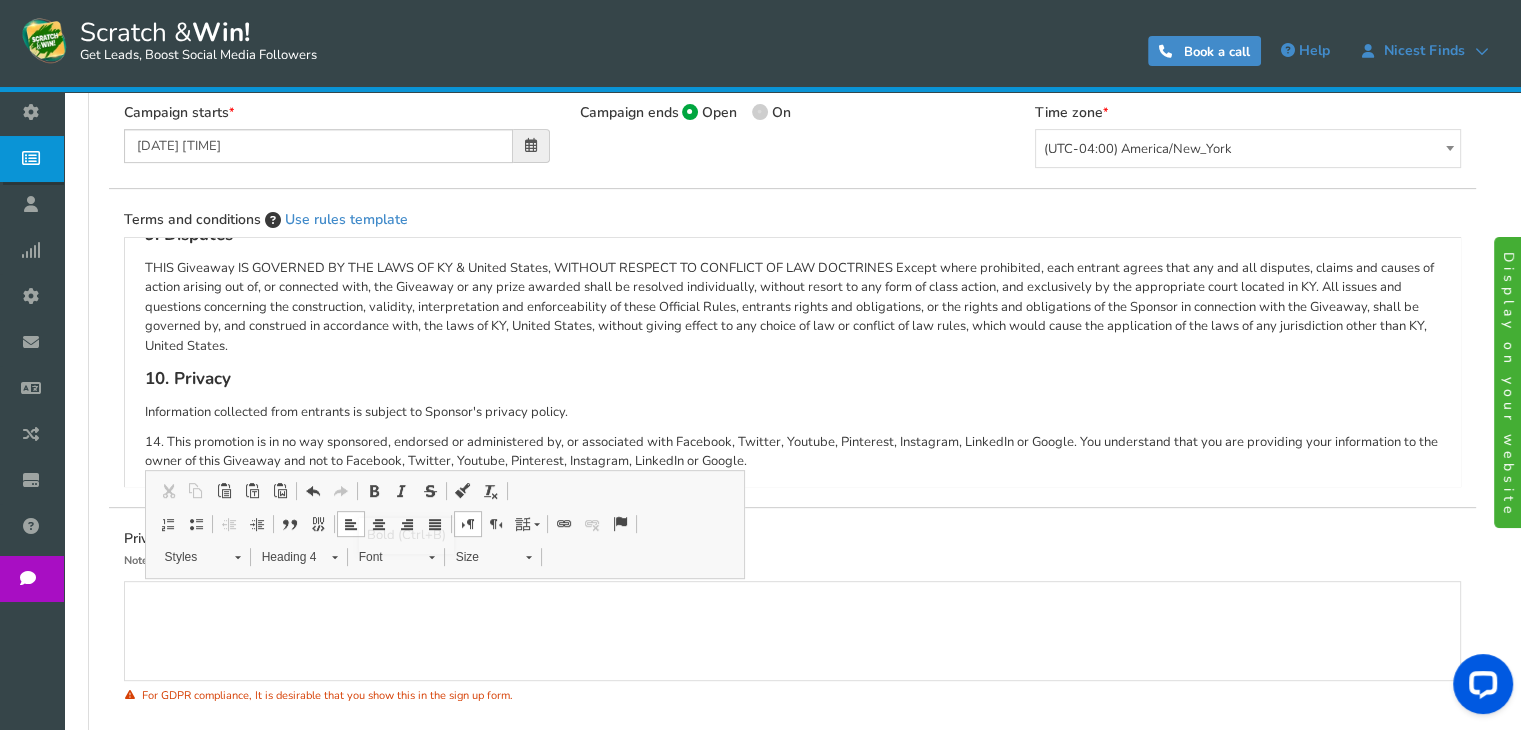 scroll, scrollTop: 716, scrollLeft: 0, axis: vertical 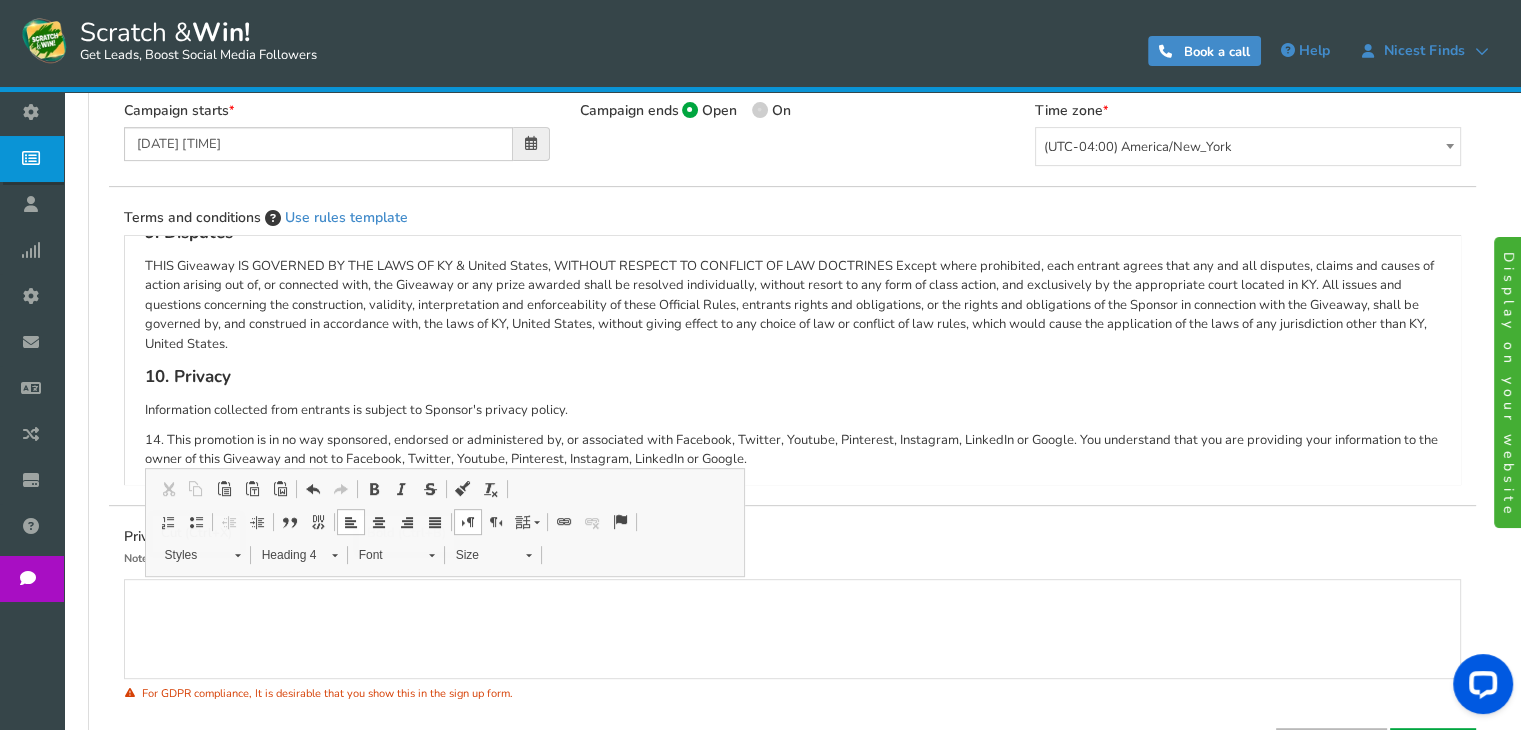 click on "Terms and conditions
Use rules template
Giveaway Rules
NO PURCHASE IS NECESSARY TO ENTER OR WIN. A PURCHASE WILL NOT INCREASE YOUR CHANCES OF WINNING. ALL FEDERAL,
STATE, LOCAL, AND MUNICIPAL LAWS AND REGULATIONS APPLY. VOID WHERE PROHIBITED.
1.	Eligibility
2.	Sponsor
The Giveaway is sponsored by Nicest Finds, located at [NUMBER] [STREET]
3.	Agreement to Official Rules
4.	How to Enter
All entries become the property of Sponsor and will not be acknowledged or returned.
5.	Winner Notification
6.	Rights Granted by you
7. General Conditions" at bounding box center [792, 356] 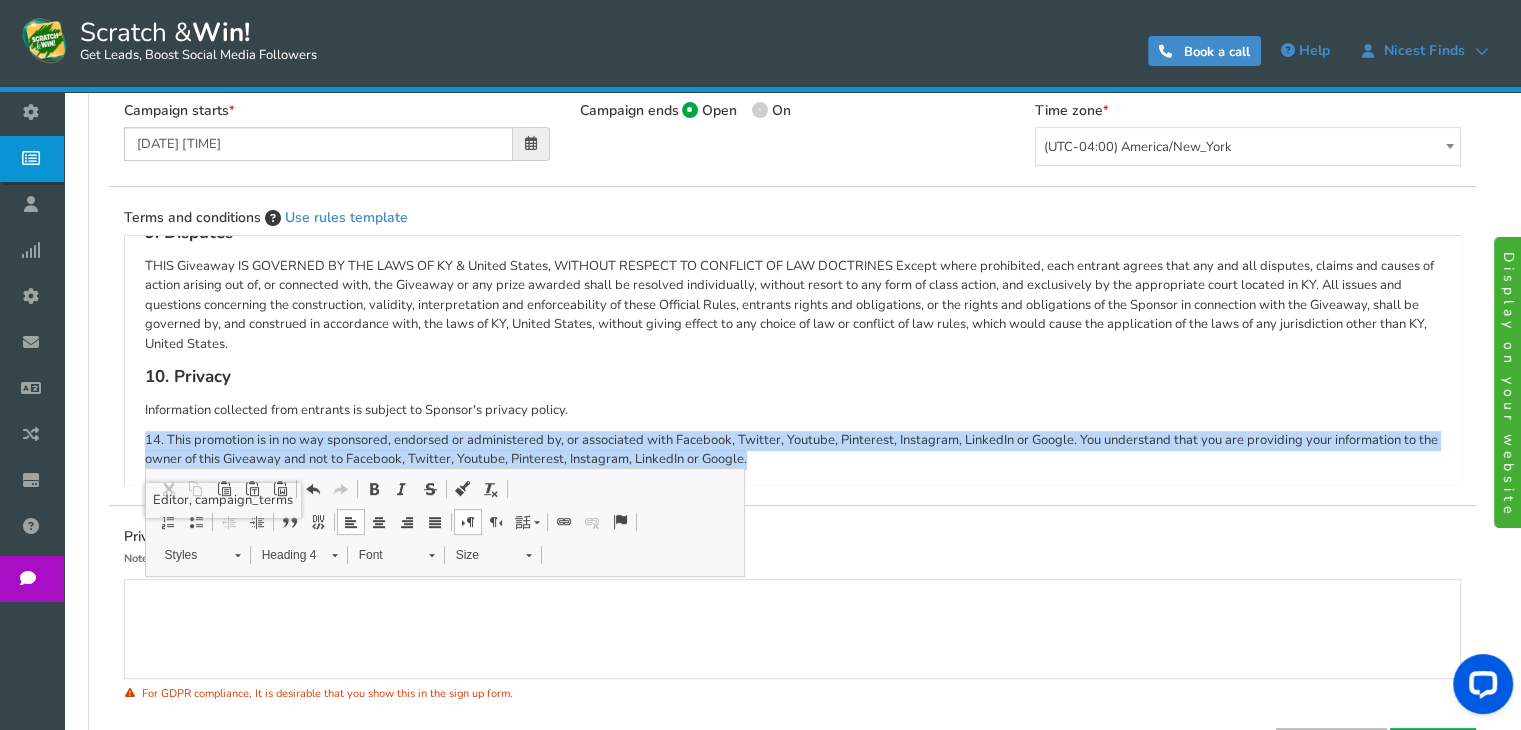 drag, startPoint x: 776, startPoint y: 451, endPoint x: 147, endPoint y: 433, distance: 629.2575 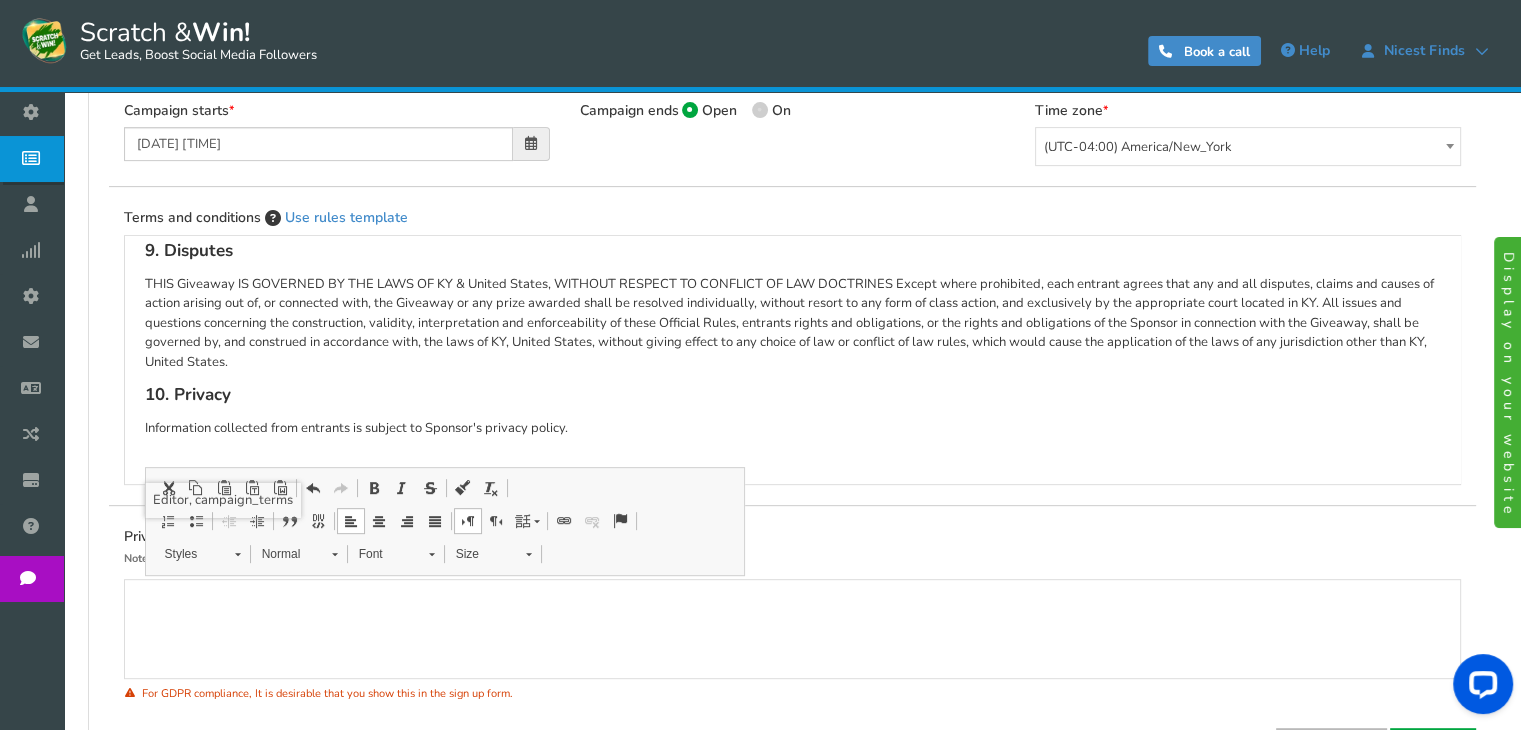 scroll, scrollTop: 1267, scrollLeft: 0, axis: vertical 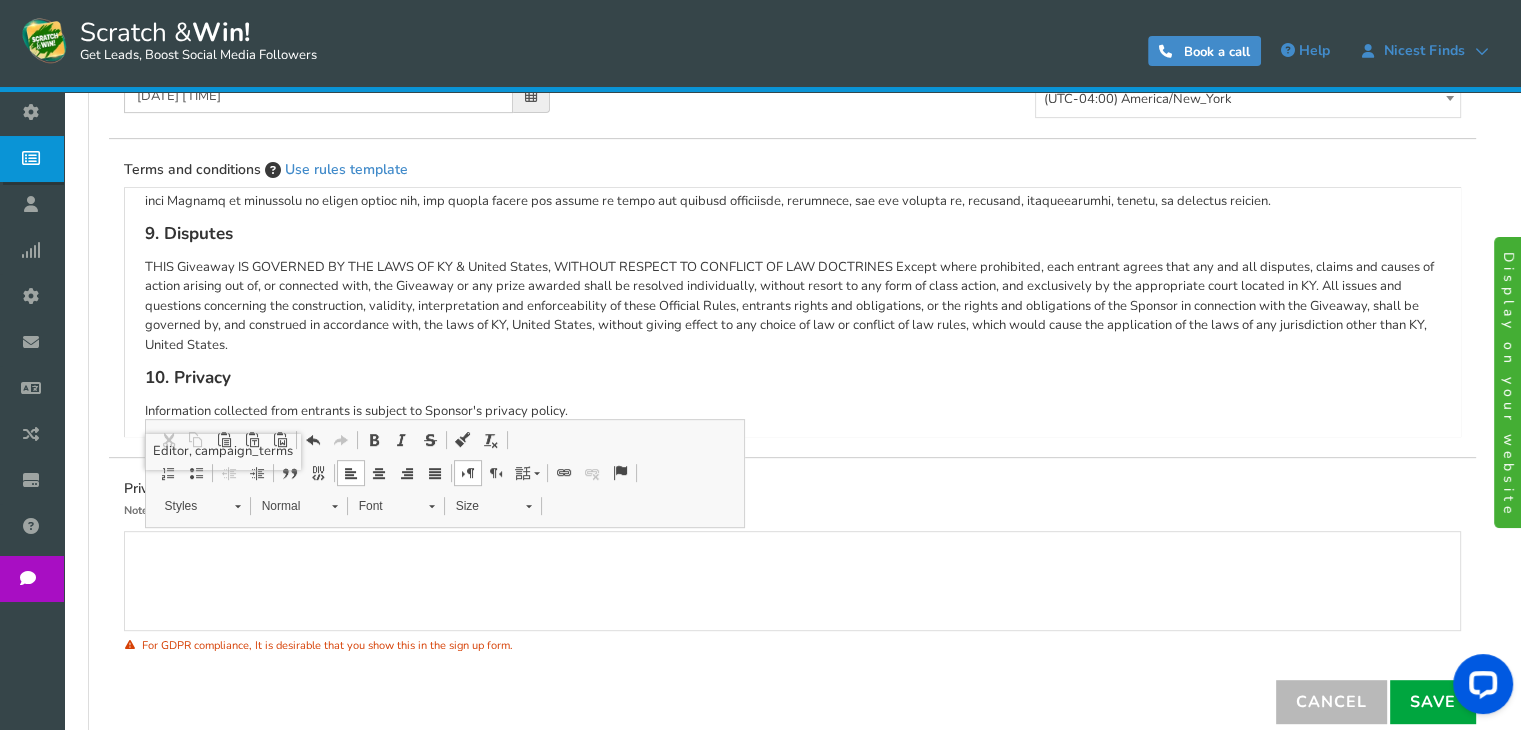 click on "General
Lead Form
Labels
Fields setup
Restrictions
Allow users to play again after a certain time interval
Yes
Recommended
No 1440 in Minutes" at bounding box center [792, 215] 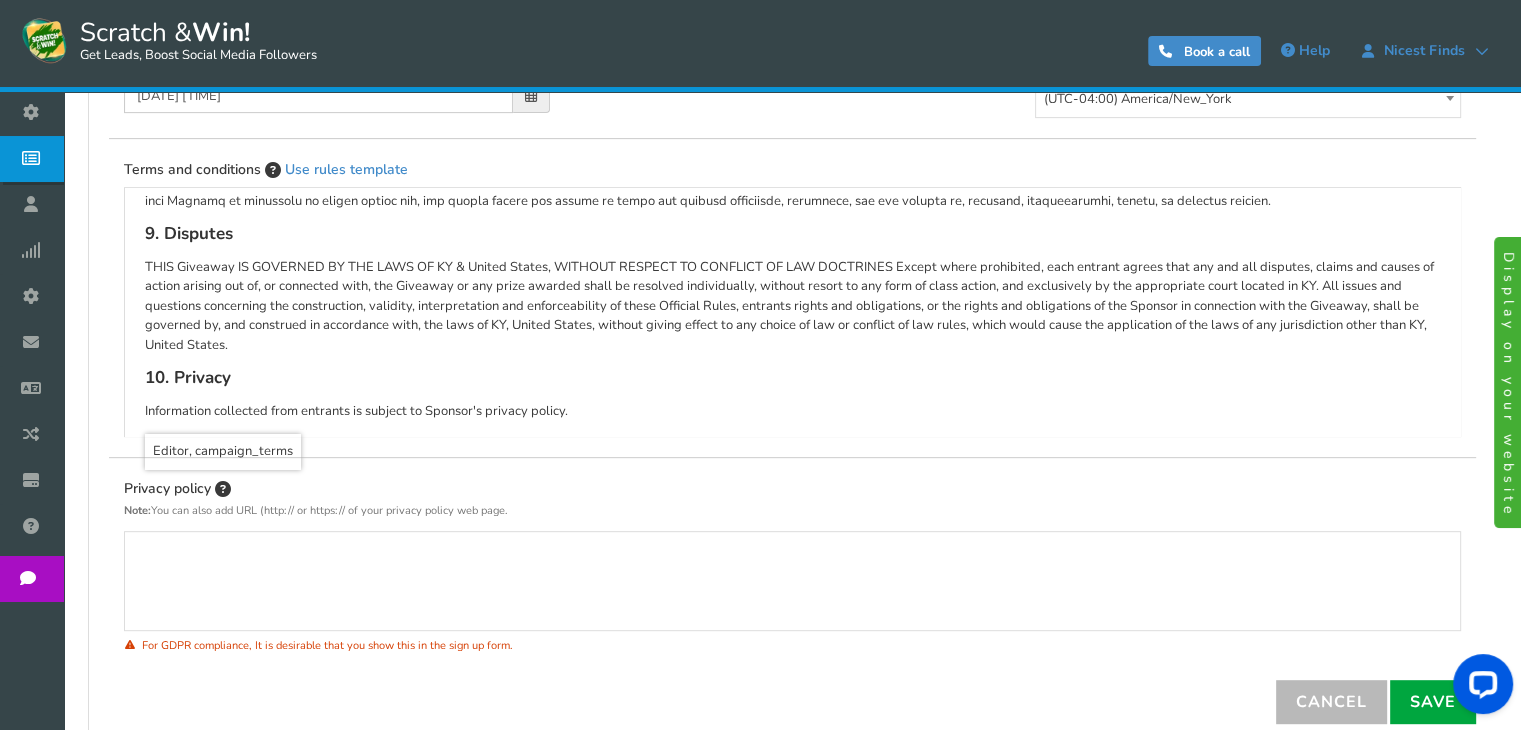 click on "General
Lead Form
Labels
Fields setup
Restrictions
Allow users to play again after a certain time interval
Yes
Recommended
No 1440 in Minutes" at bounding box center (792, 215) 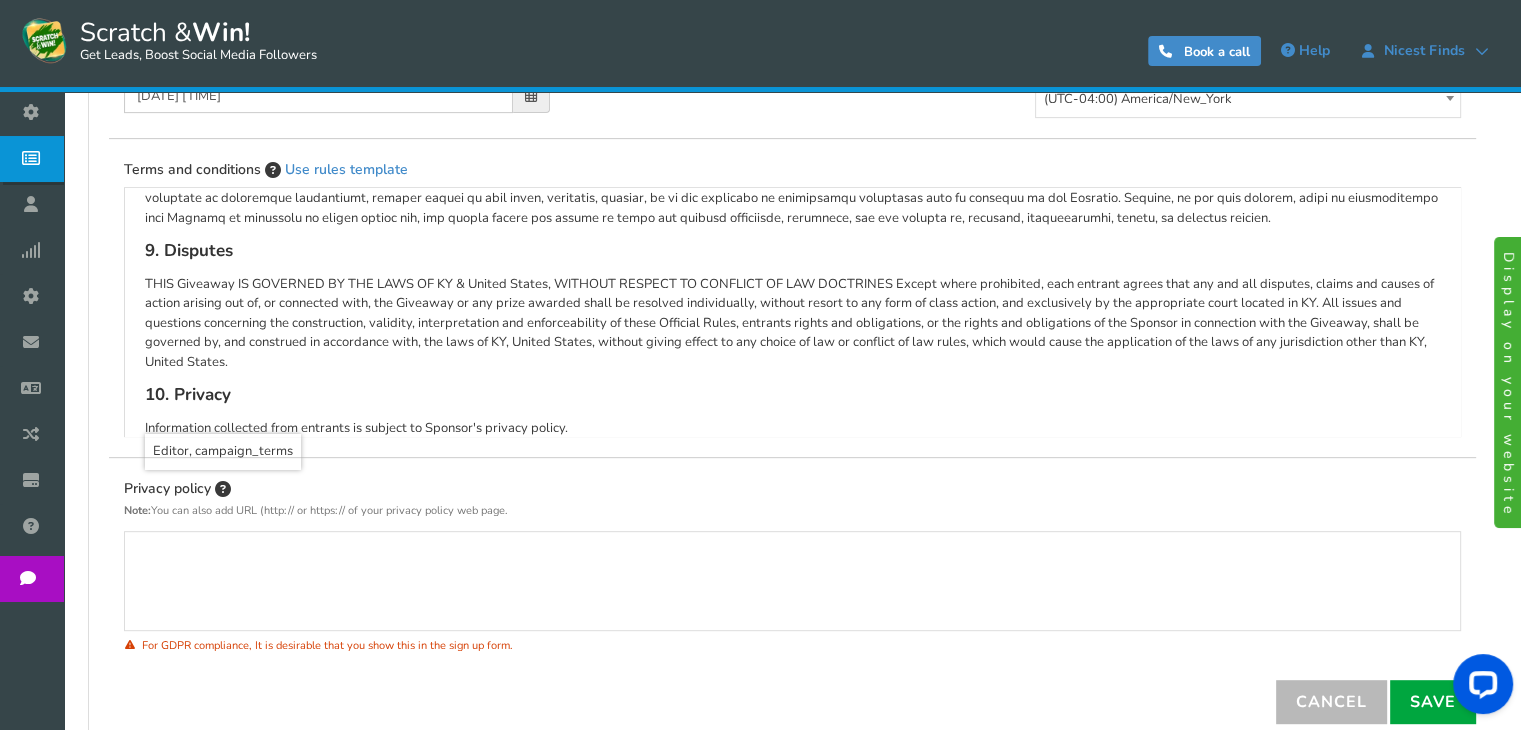 scroll, scrollTop: 1221, scrollLeft: 0, axis: vertical 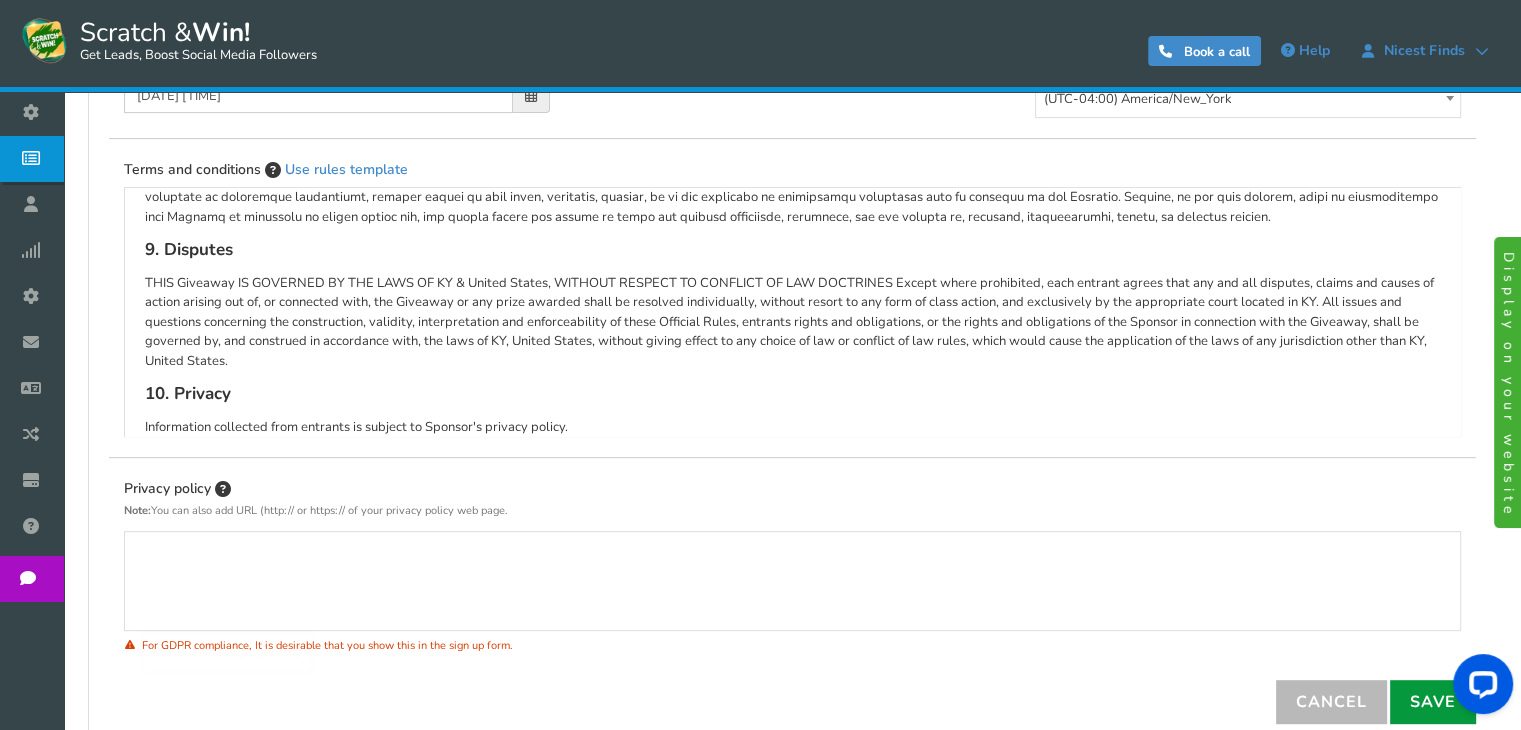 click on "Save" at bounding box center [1433, 702] 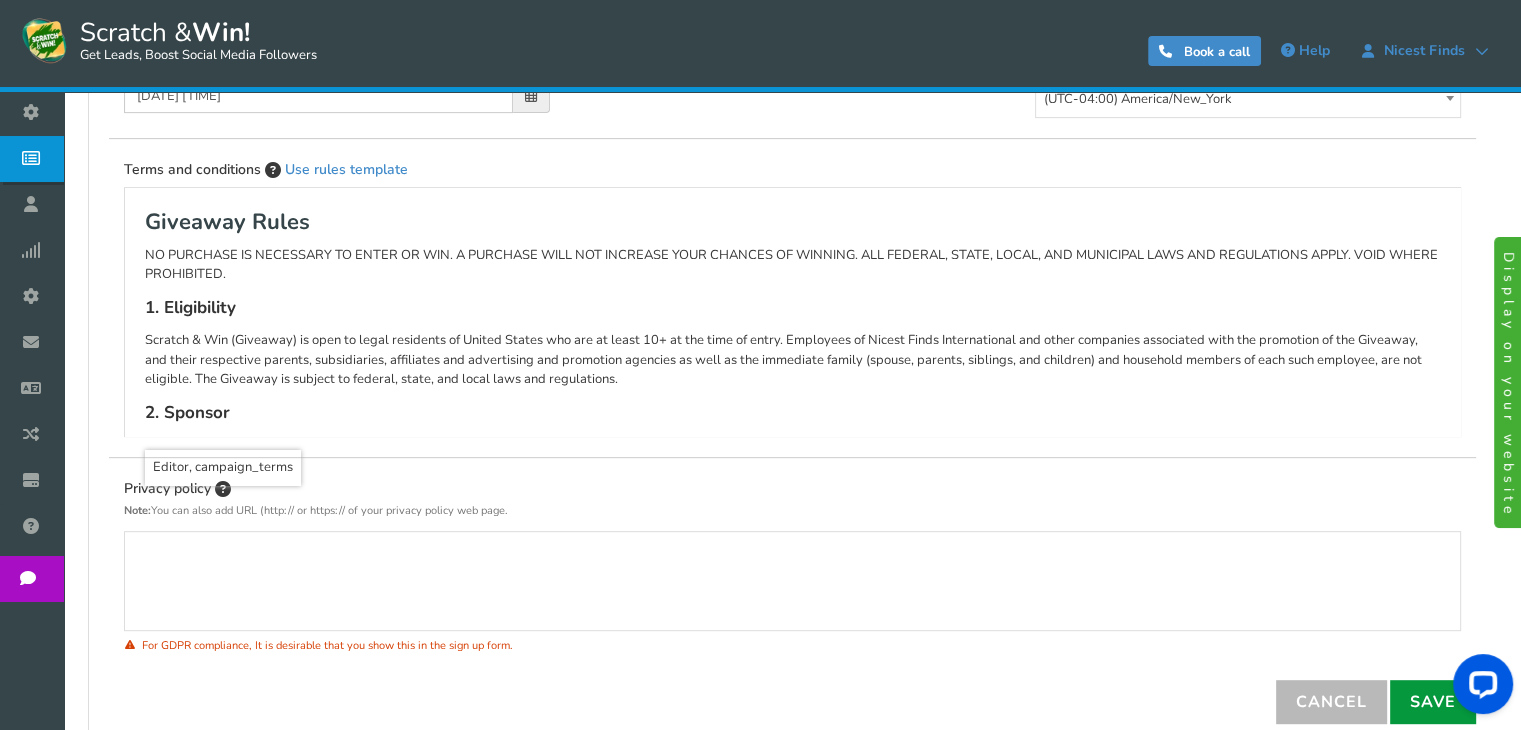 scroll, scrollTop: 0, scrollLeft: 0, axis: both 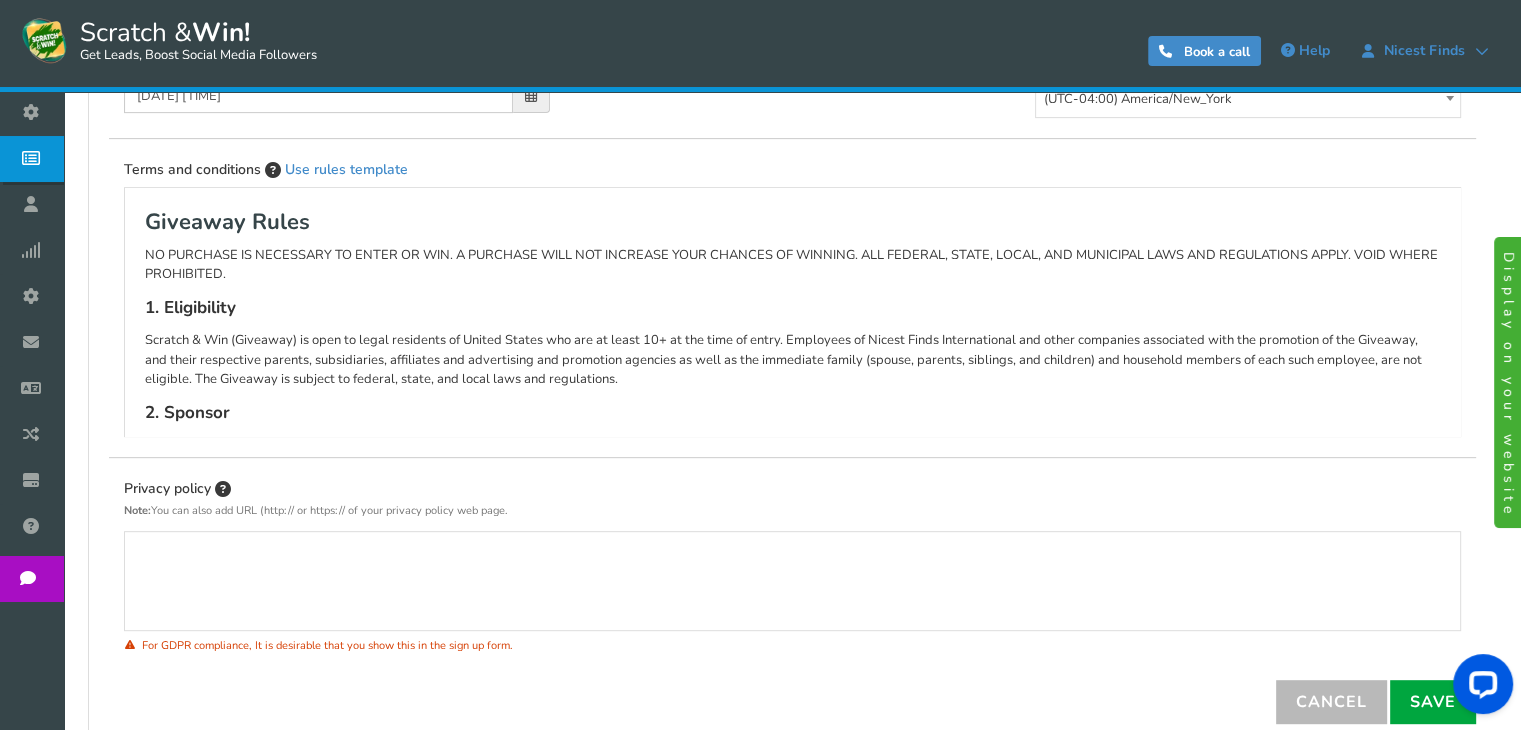 click at bounding box center (792, 581) 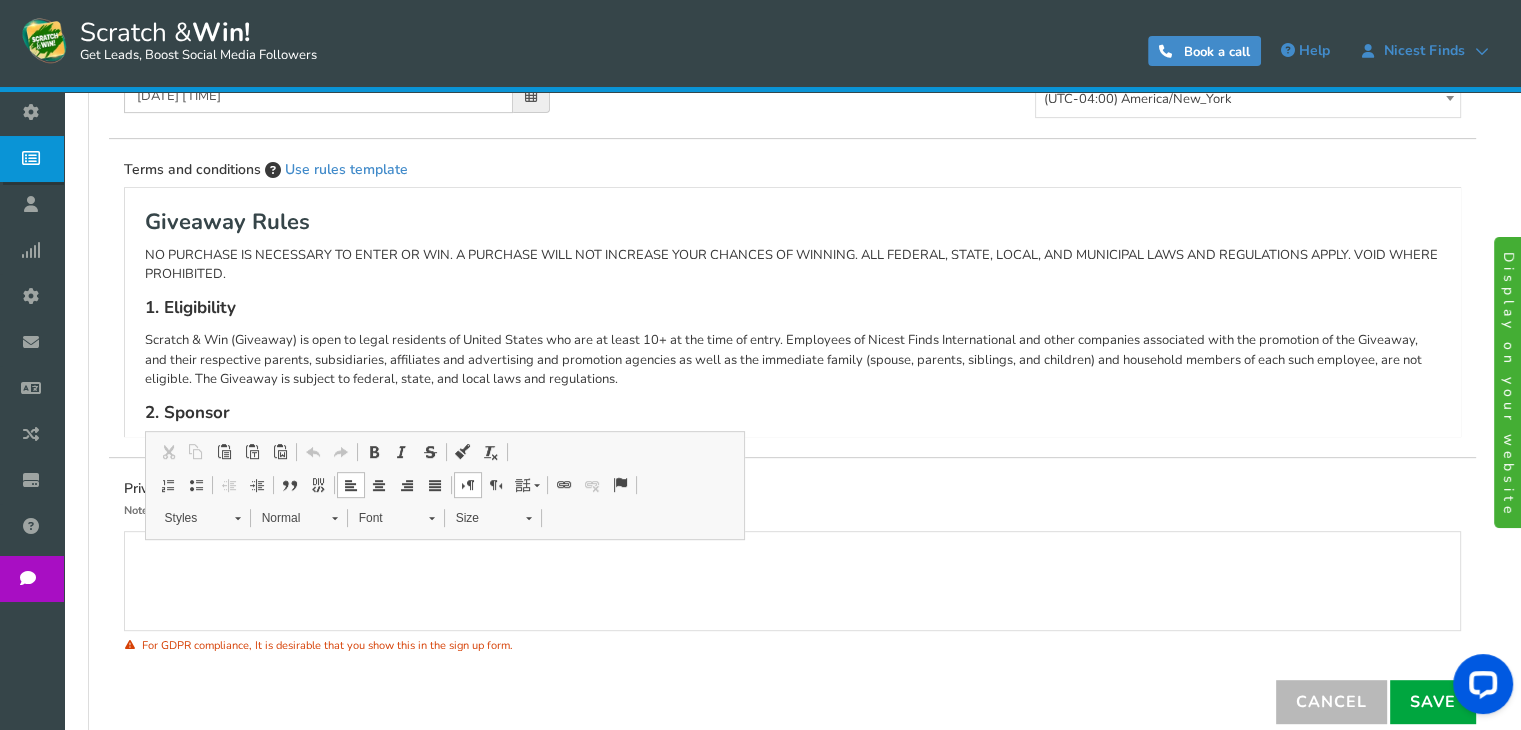 click on "General
Lead Form
Labels
Fields setup
Restrictions
Allow users to play again after a certain time interval
Yes
Recommended
No 1440 in Minutes" at bounding box center (792, 215) 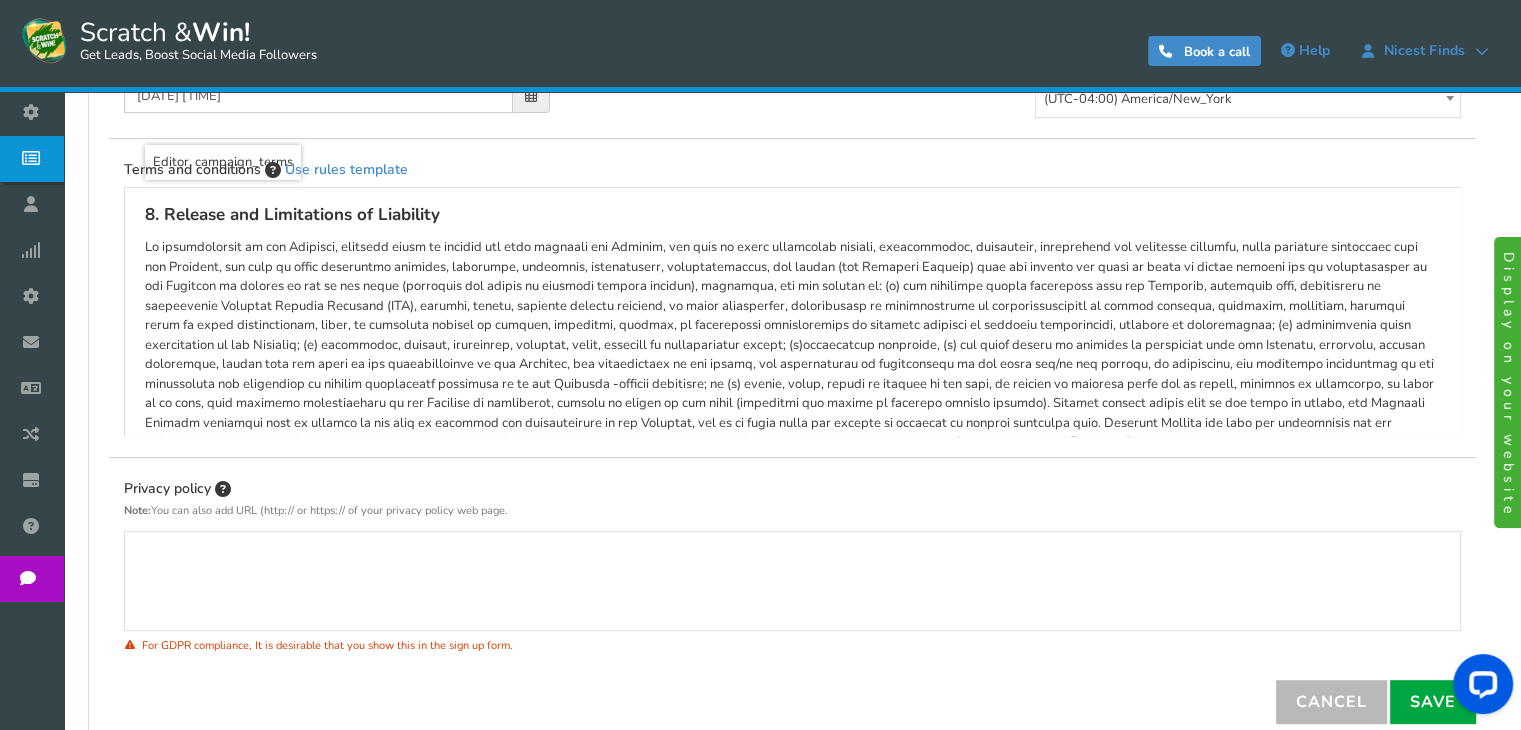 scroll, scrollTop: 1237, scrollLeft: 0, axis: vertical 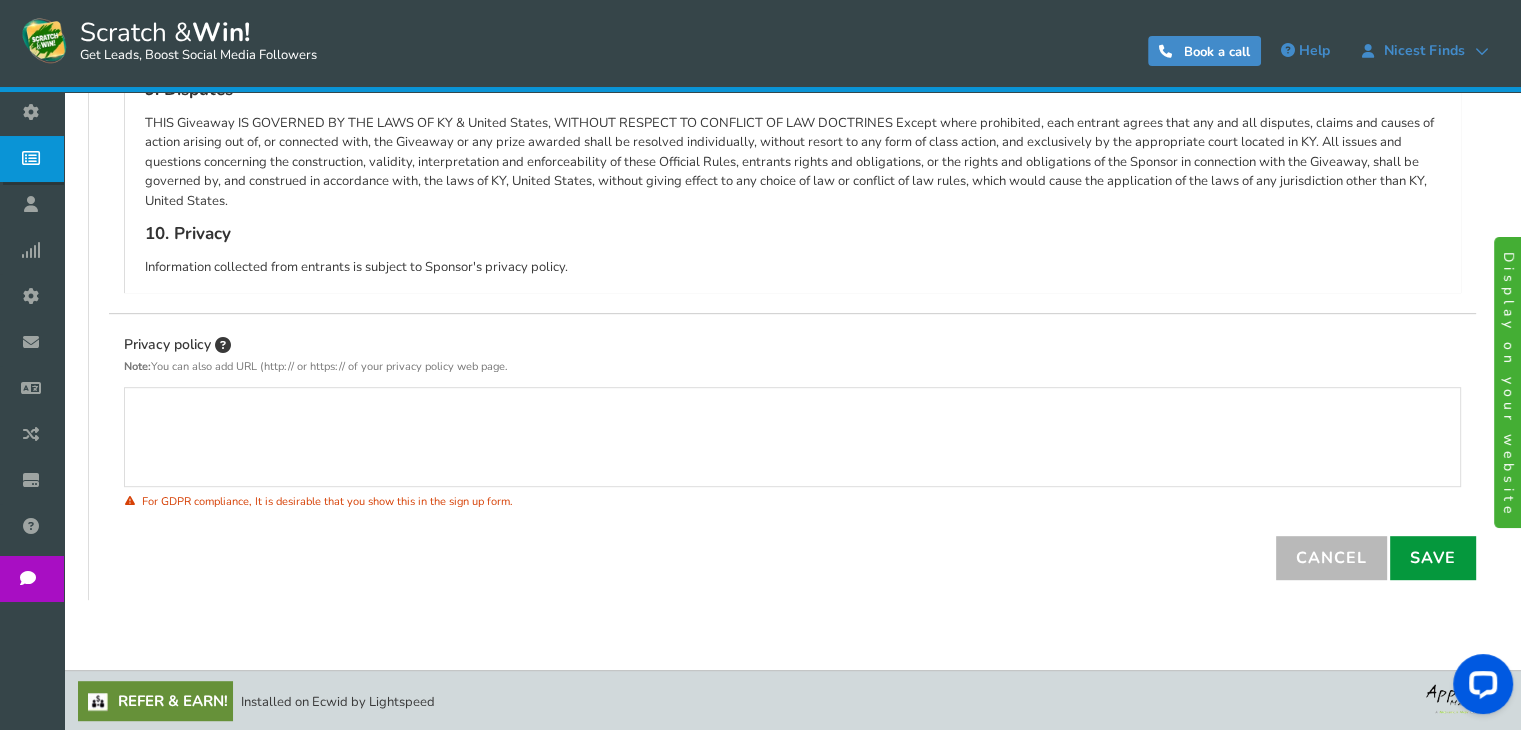 click on "Save" at bounding box center [1433, 558] 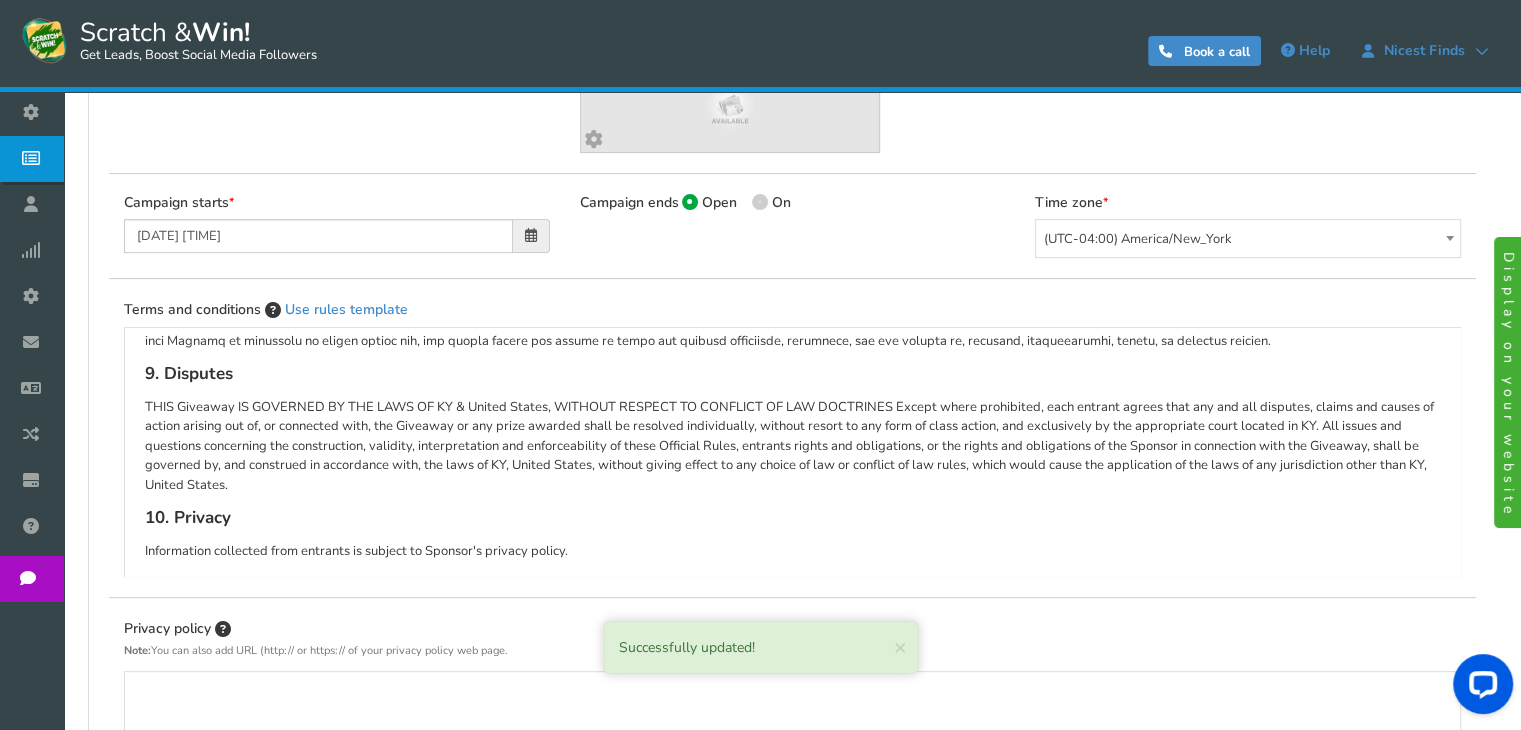 scroll, scrollTop: 583, scrollLeft: 0, axis: vertical 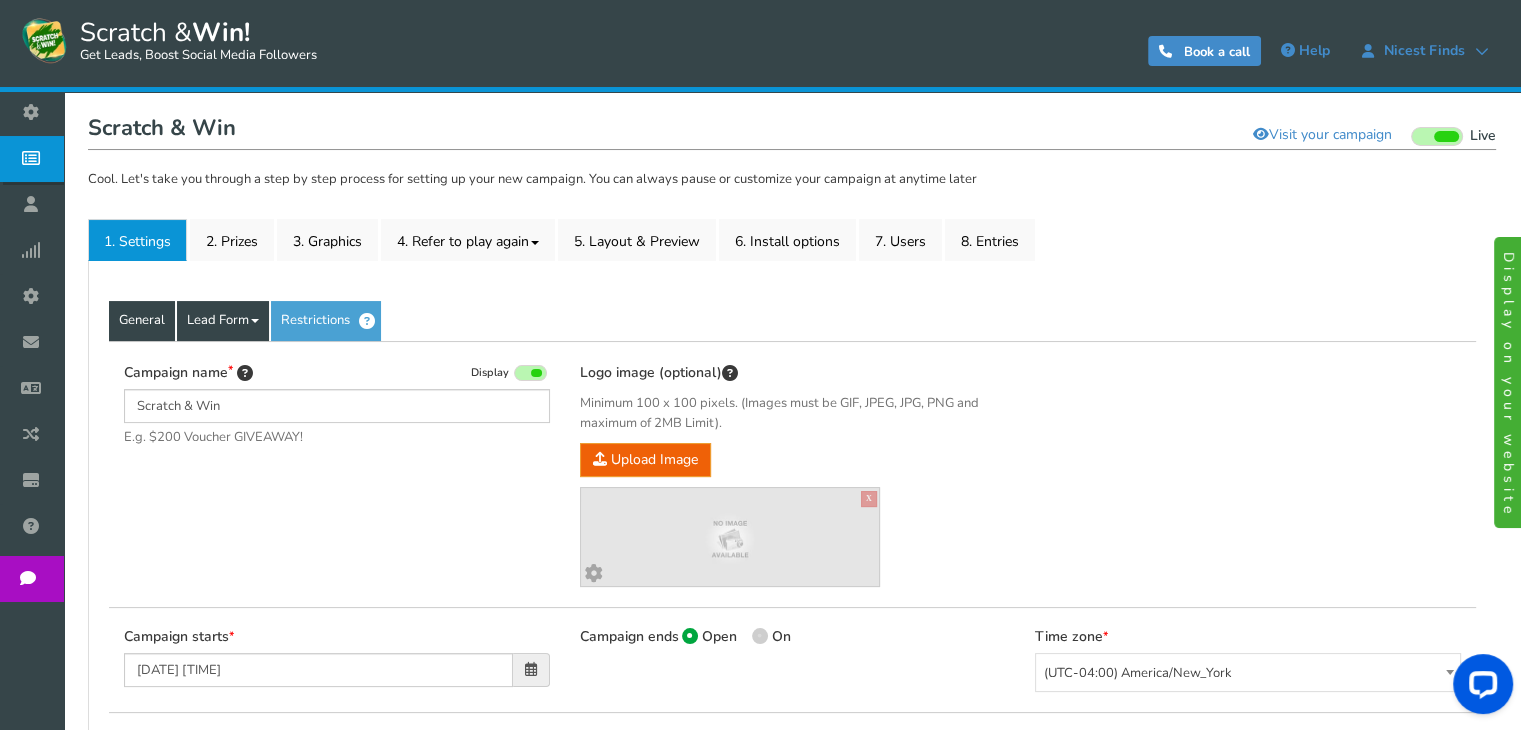 click on "Lead Form" at bounding box center (223, 321) 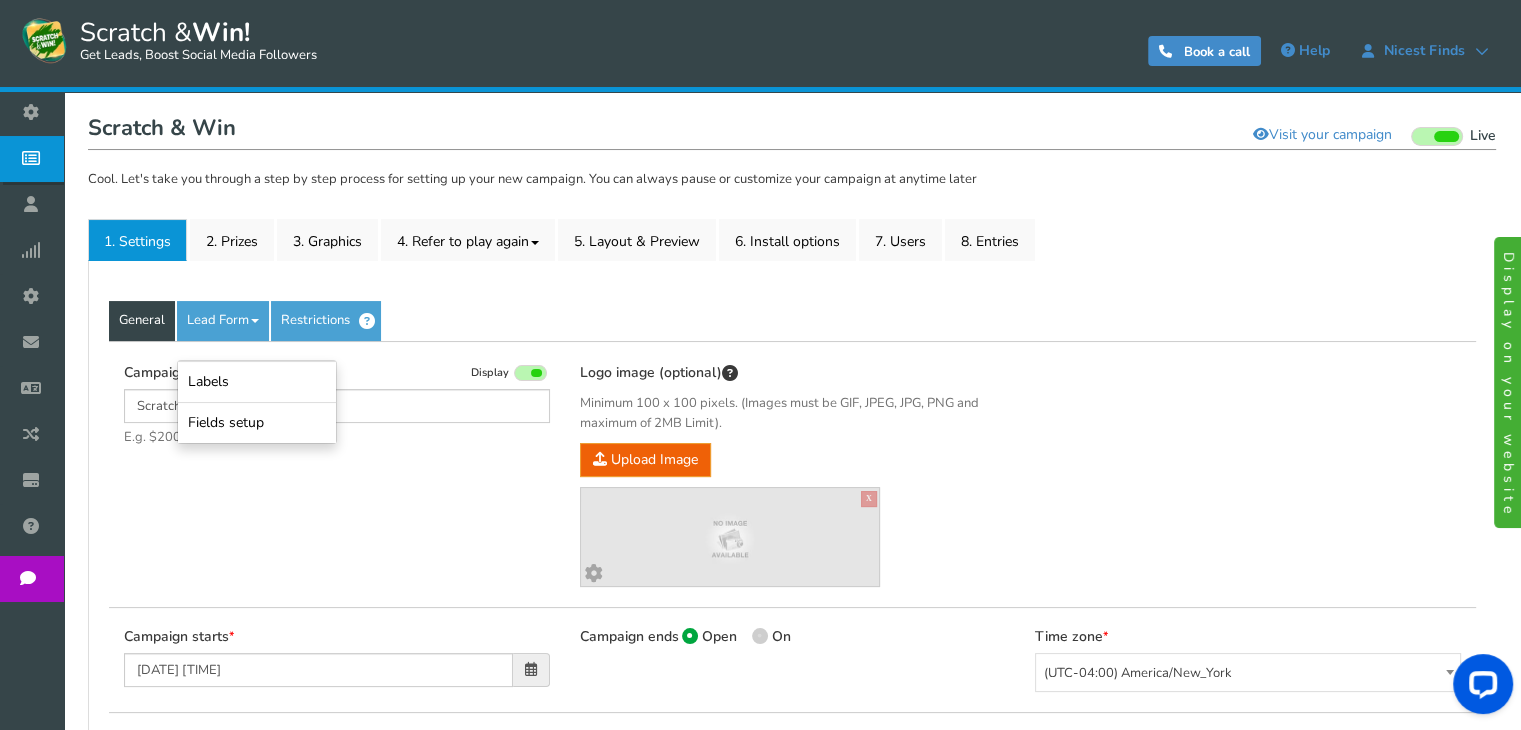 click on "General
Lead Form
Labels
Fields setup
Restrictions
Allow users to play again after a certain time interval
Yes
Recommended
No 1440 in Minutes" at bounding box center (792, 789) 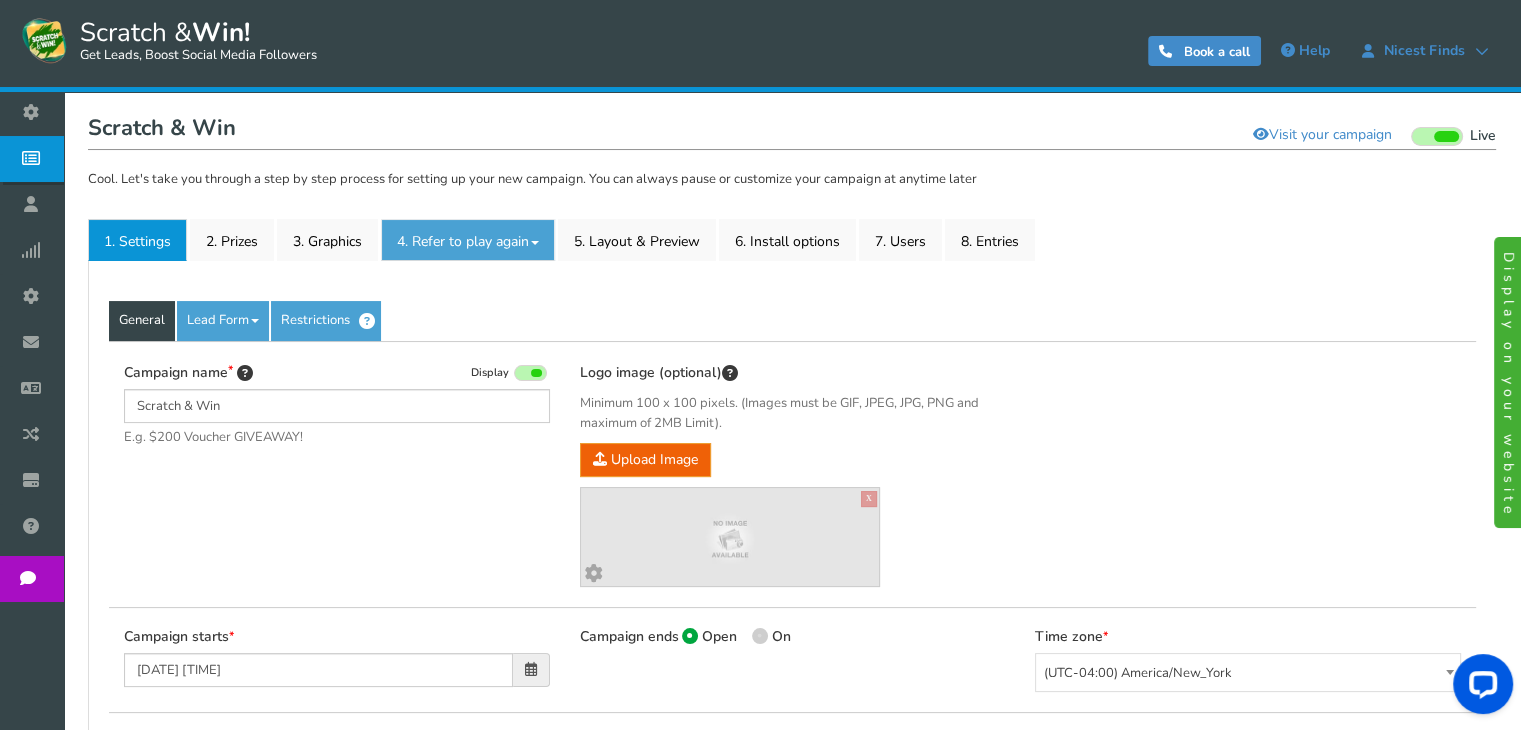 click on "4. Refer to play again" at bounding box center (468, 240) 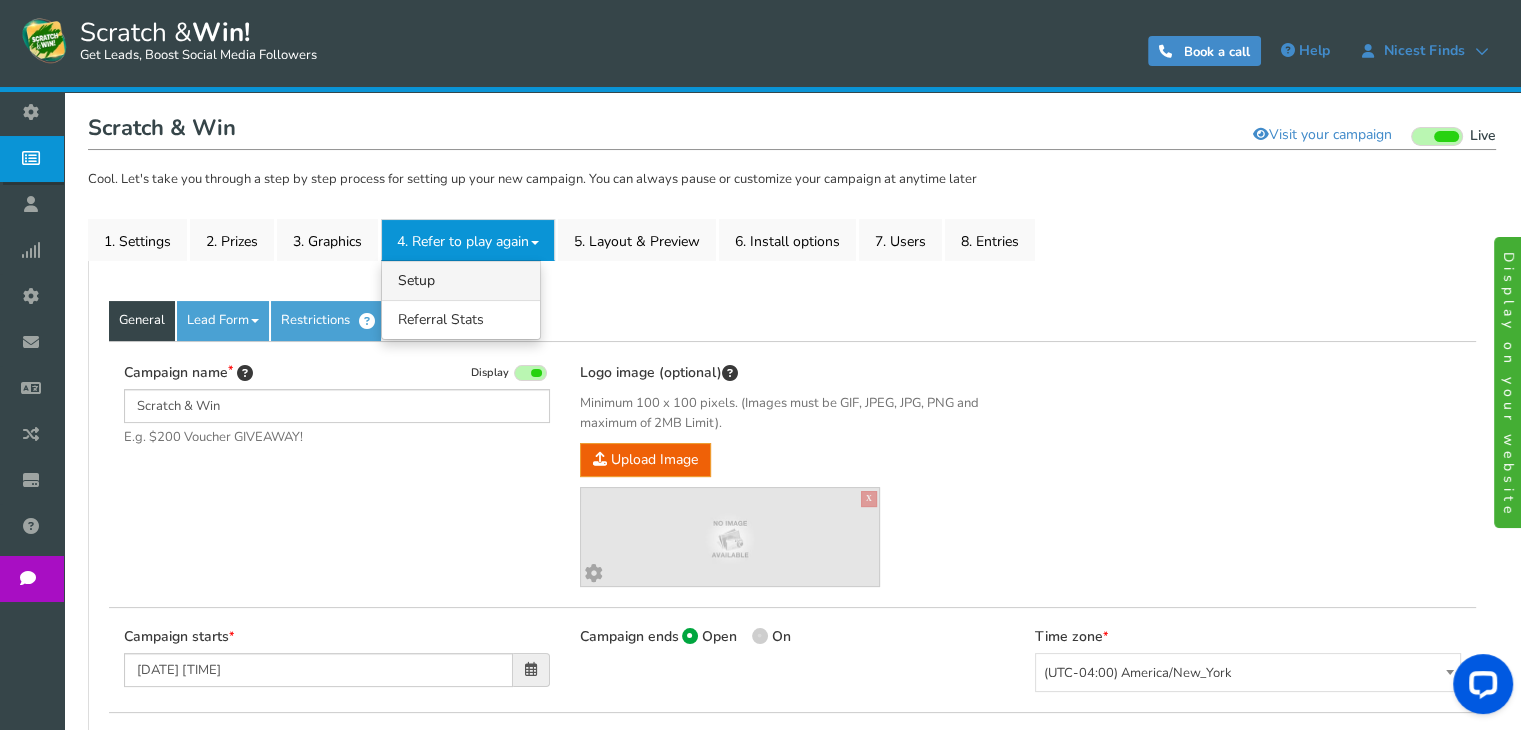 click on "4.1 Referrals  Setup" at bounding box center [461, 280] 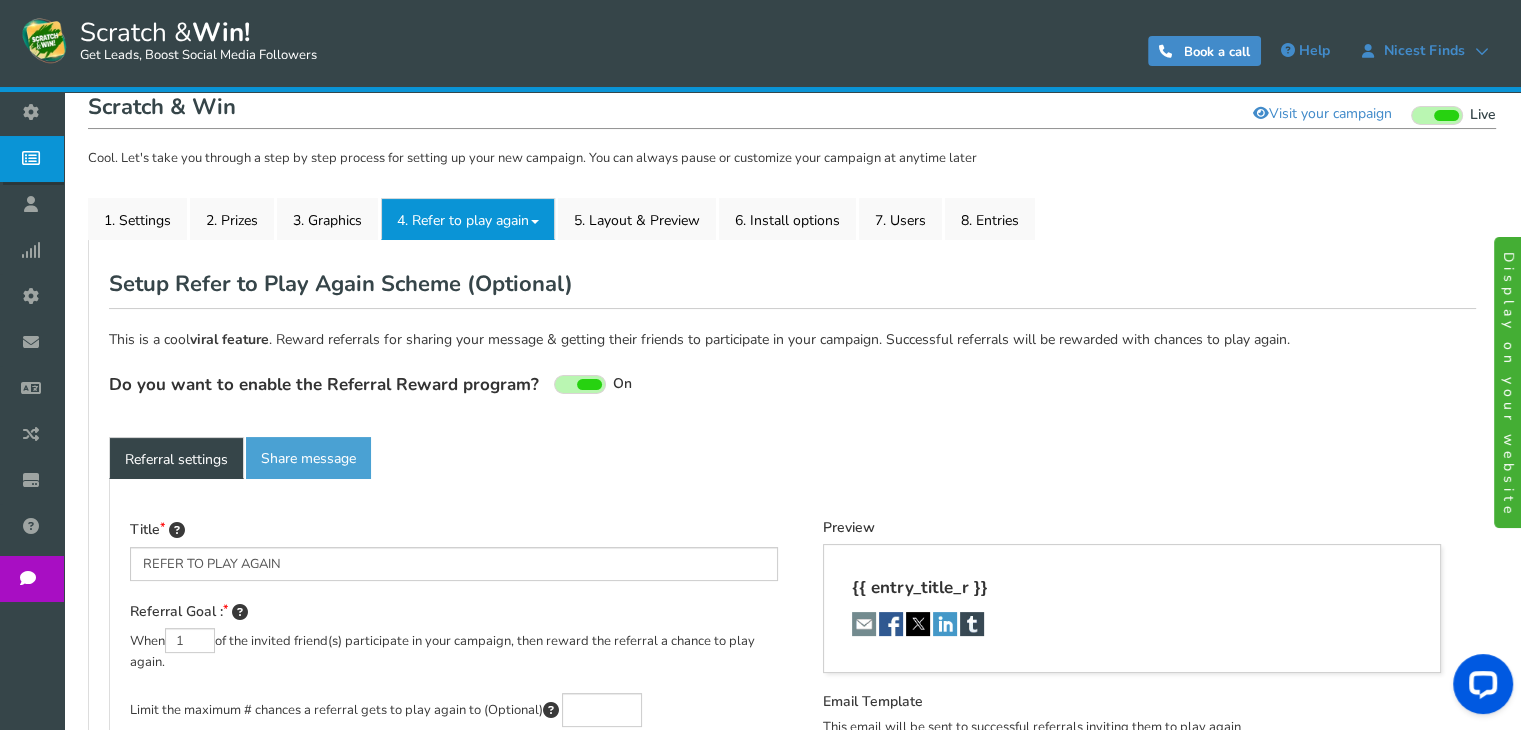 type on "Refer your friends and get more chances to win!" 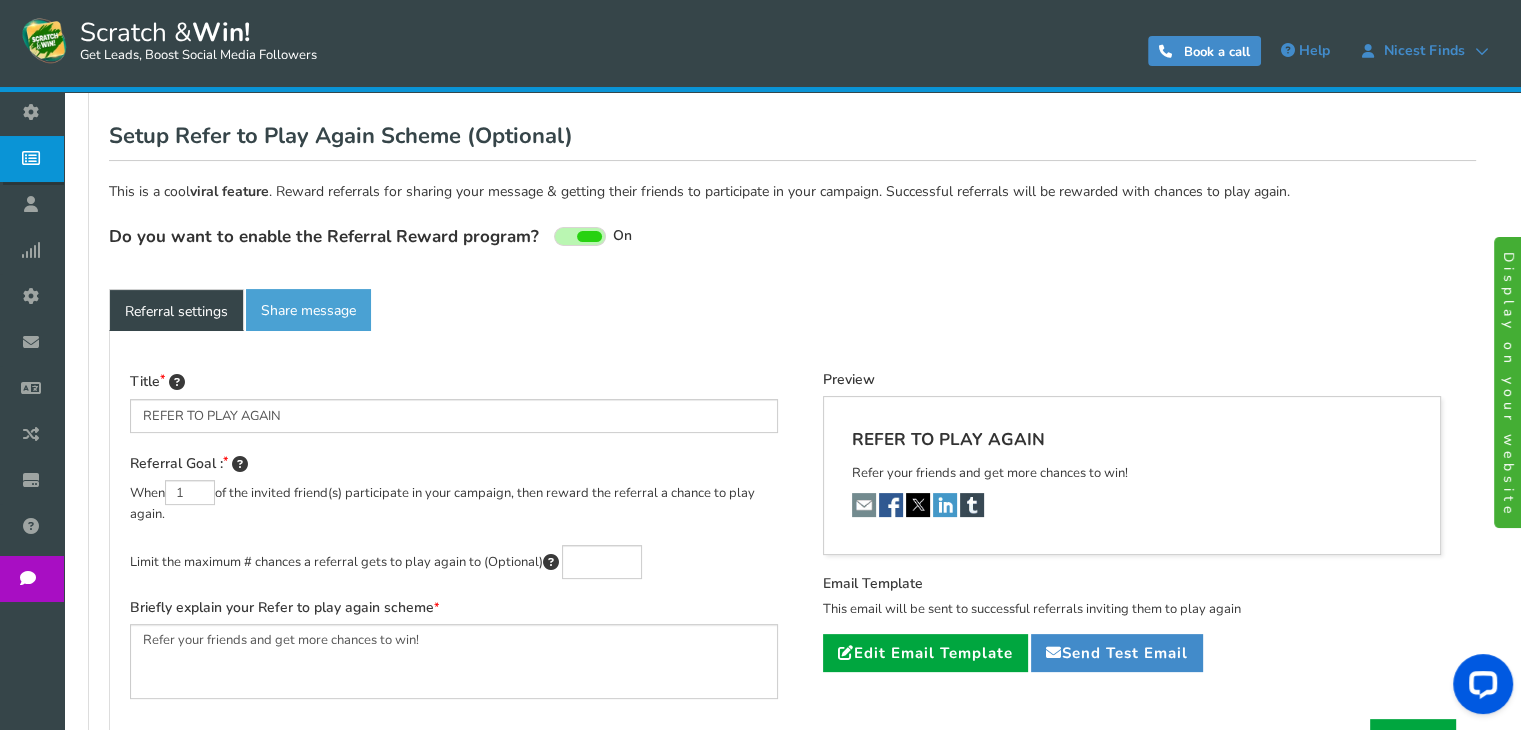 scroll, scrollTop: 358, scrollLeft: 0, axis: vertical 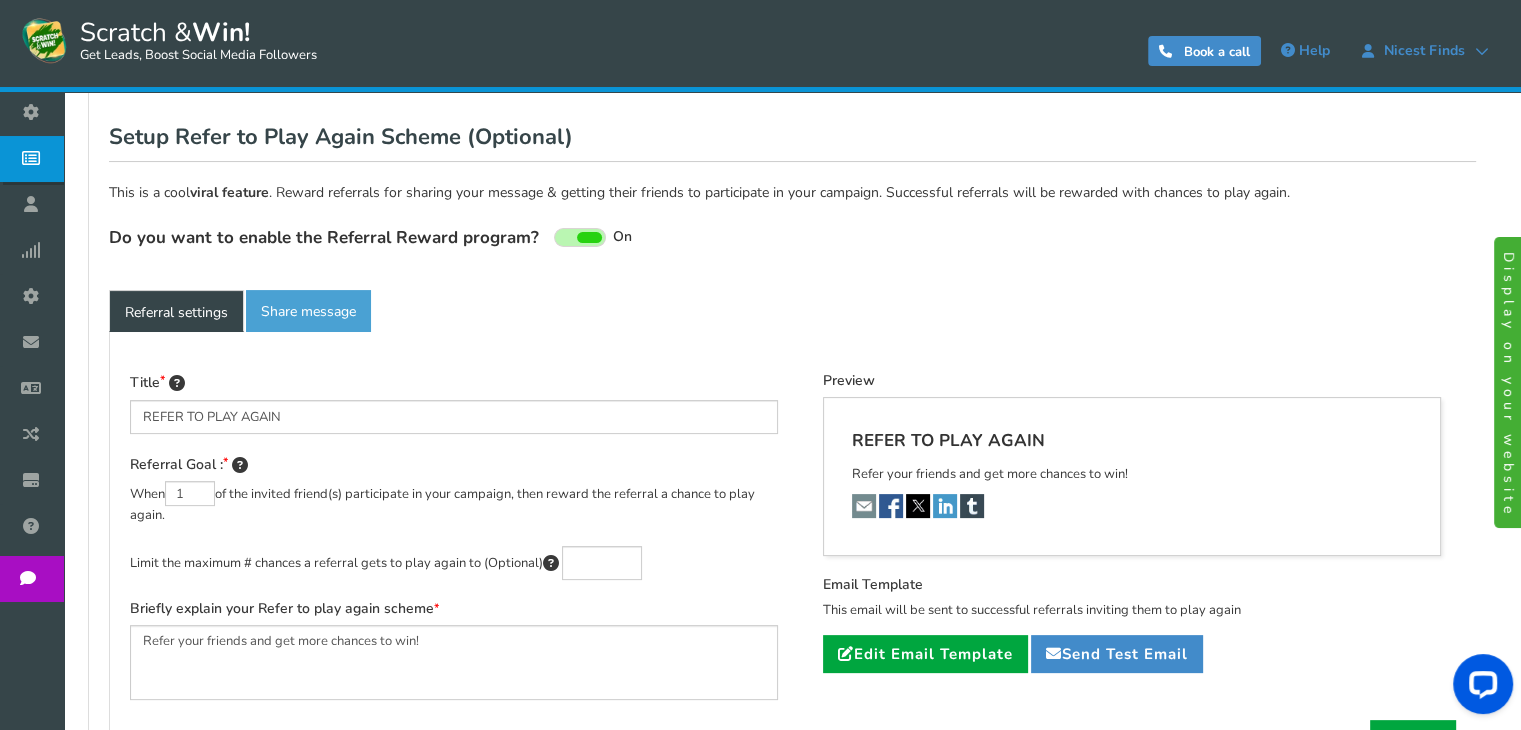 click at bounding box center (864, 506) 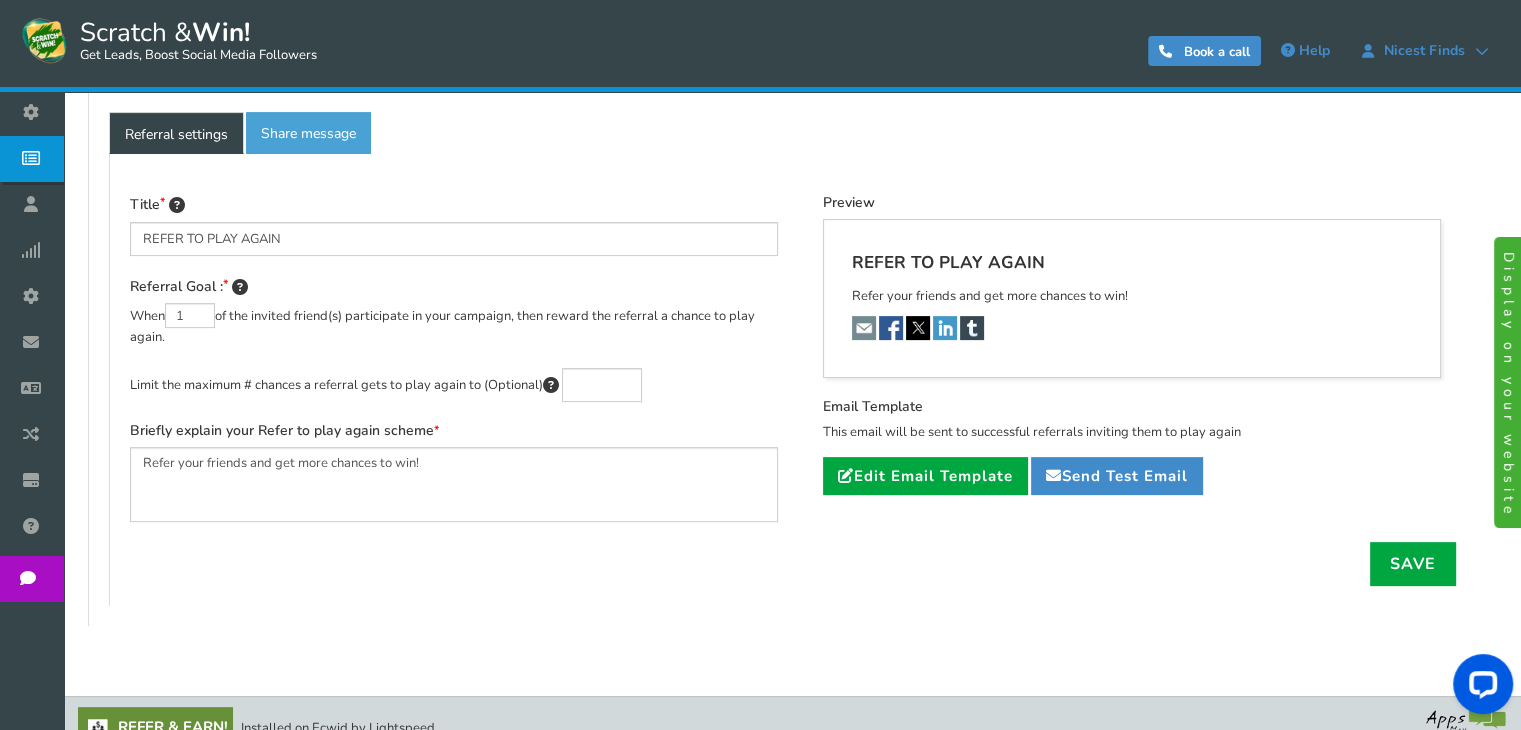 scroll, scrollTop: 547, scrollLeft: 0, axis: vertical 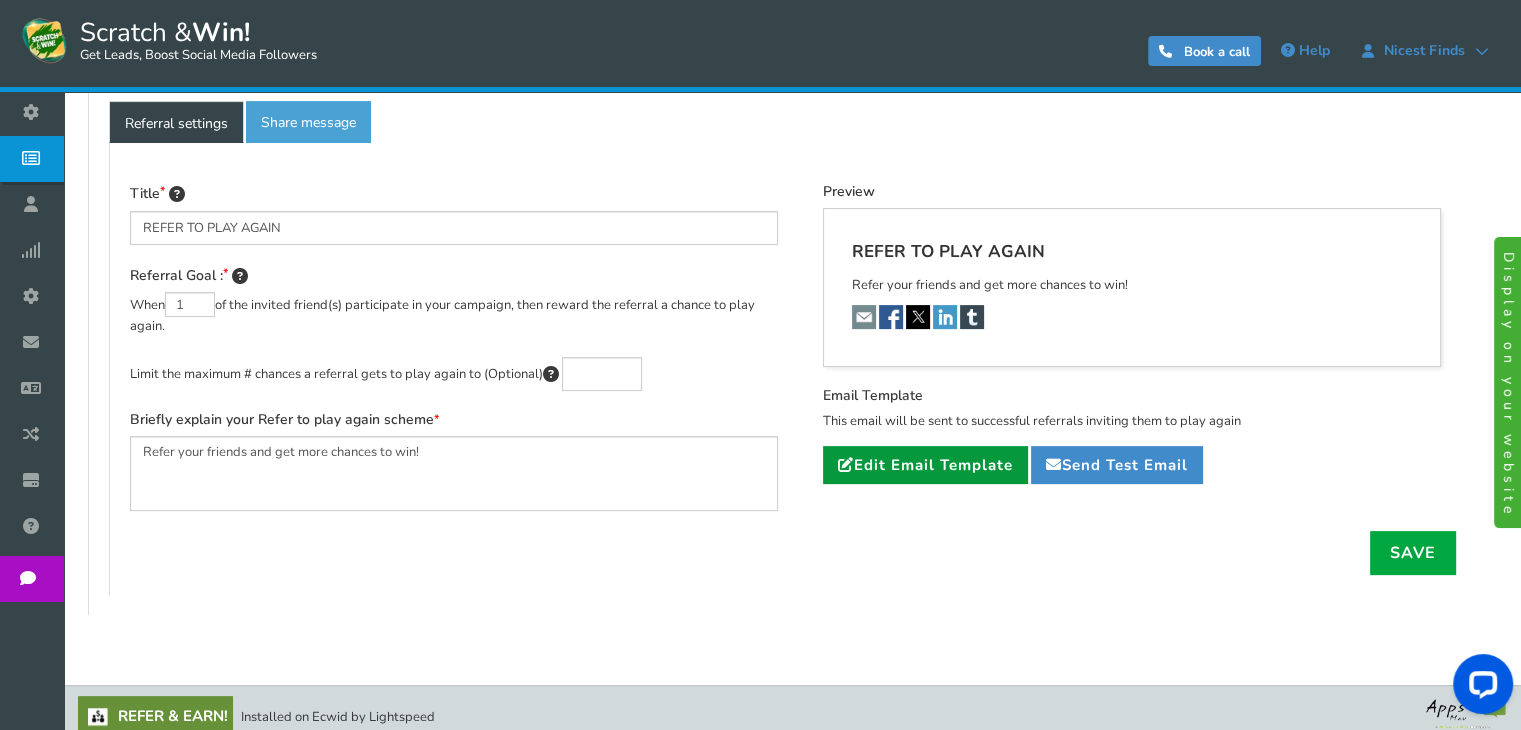 click on "Edit Email Template" at bounding box center (925, 465) 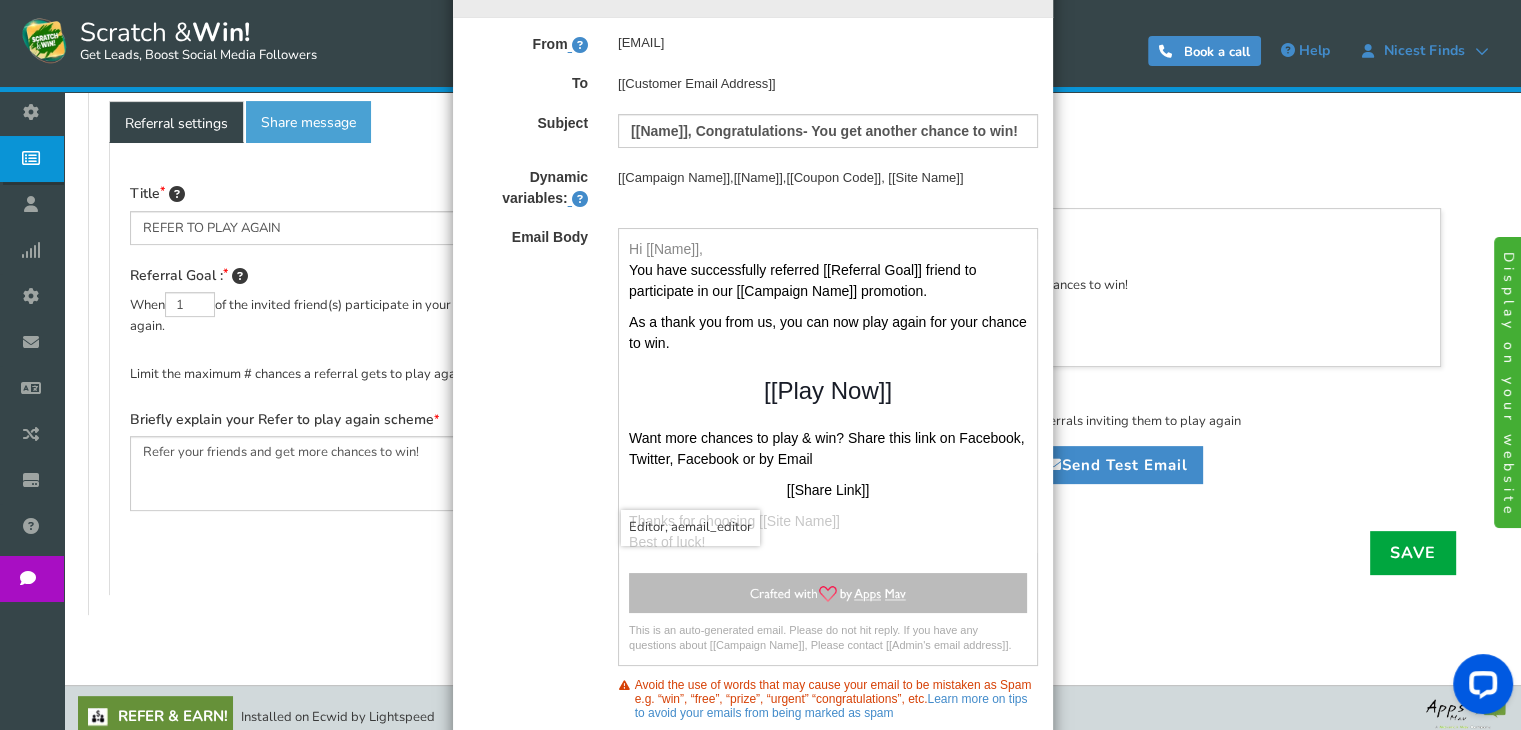 scroll, scrollTop: 70, scrollLeft: 0, axis: vertical 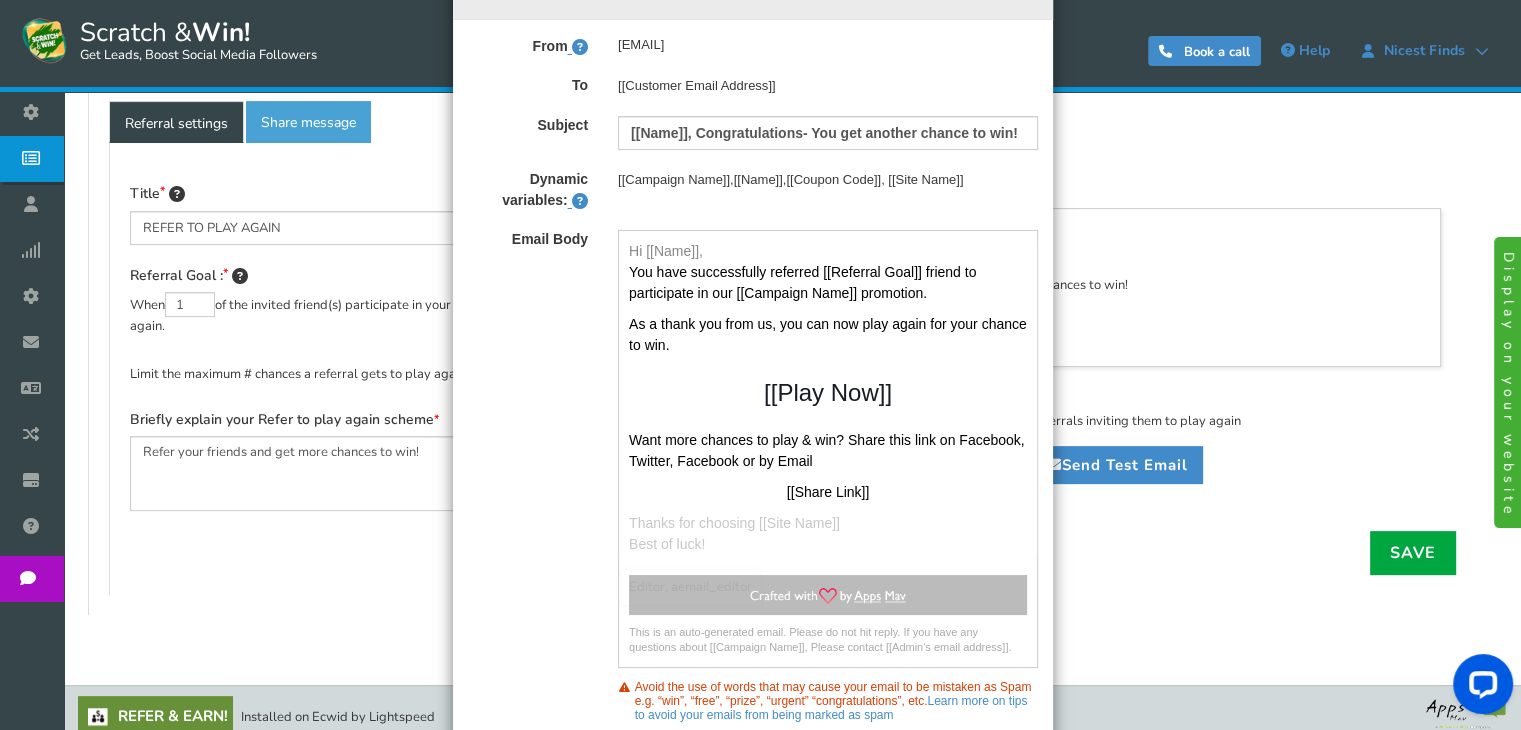 click on "× Close
Edit -  Referral Reward Email
From
noreply@sw.ammailer.com
To
[[Customer Email Address]]
Subject
[[Name]], Congratulations- You get another chance to win!
Dynamic variables:
[[Campaign Name]],[[Name]],[[Coupon Code]], [[Site Name]]
Email Body
Hi [[Name]],  You have successfully referred [[Referral Goal]] friend to participate in our [[Campaign Name]] promotion. As a thank you from us, you can now play again for your chance to win.    [[Play Now]]   Want more chances to play & win? Share this link on Facebook, Twitter, Facebook or by Email   [[Share Link]]   Best of luck!" at bounding box center (760, 365) 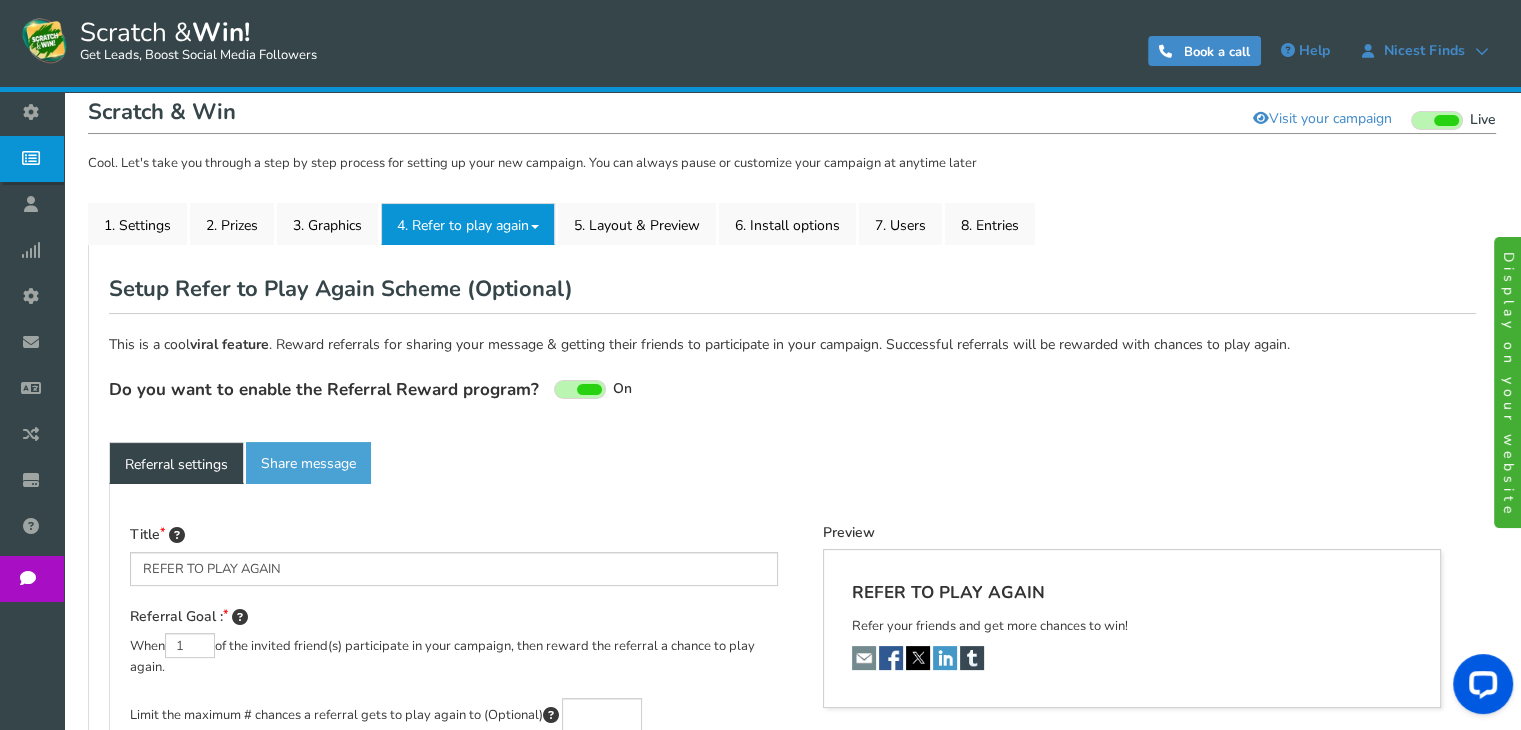 scroll, scrollTop: 204, scrollLeft: 0, axis: vertical 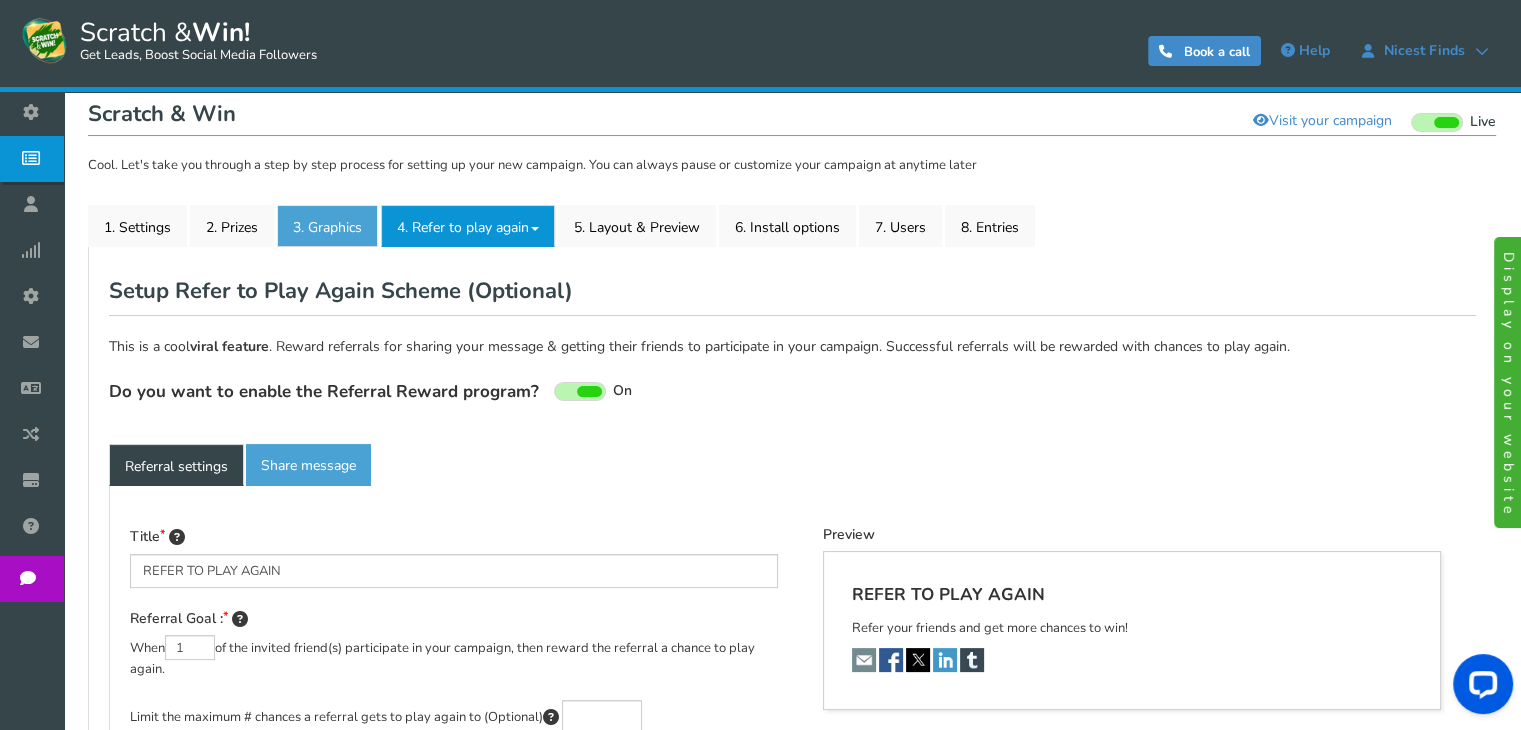click on "3. Graphics" at bounding box center (327, 226) 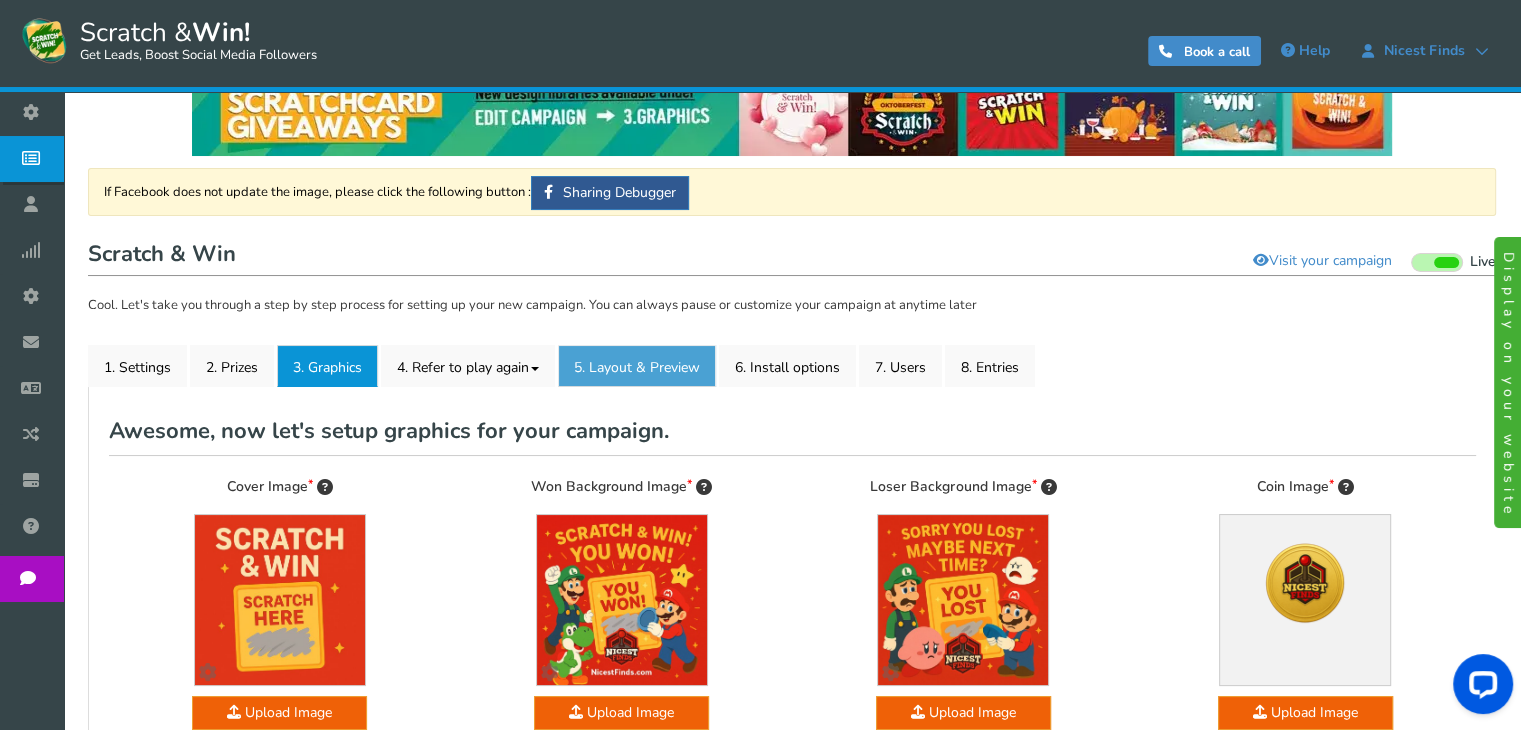 scroll, scrollTop: 60, scrollLeft: 0, axis: vertical 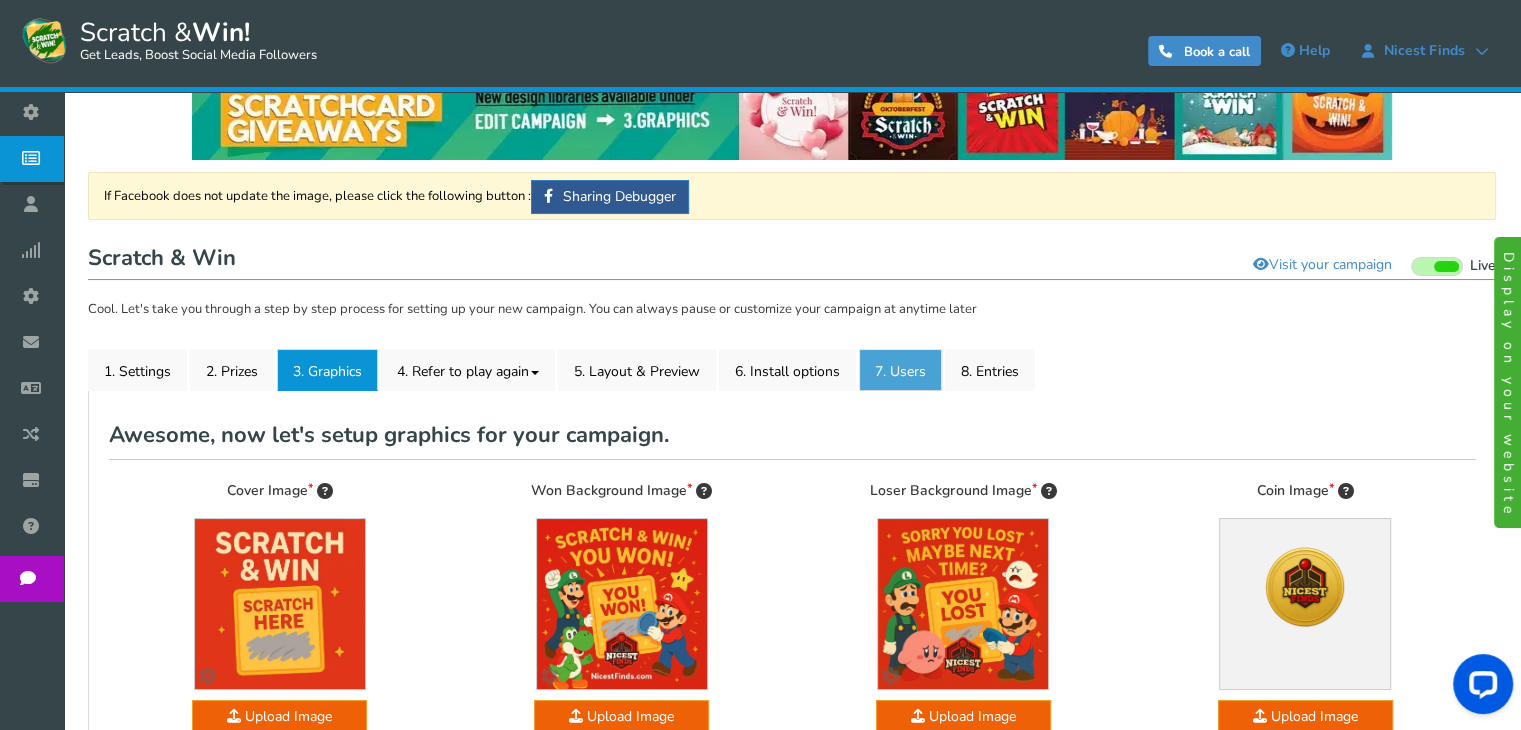 click on "7. Users" at bounding box center (900, 370) 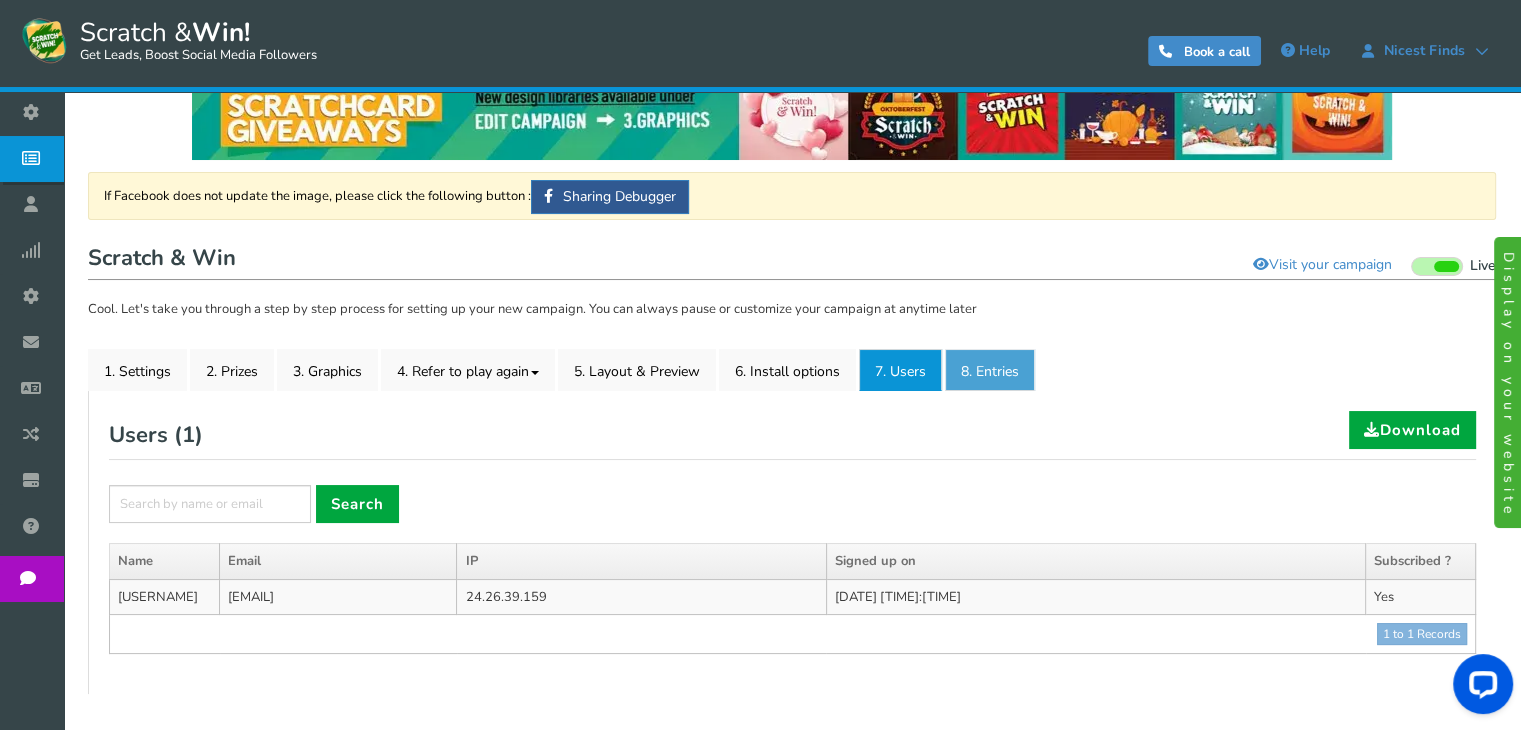 click on "8. Entries" at bounding box center (990, 370) 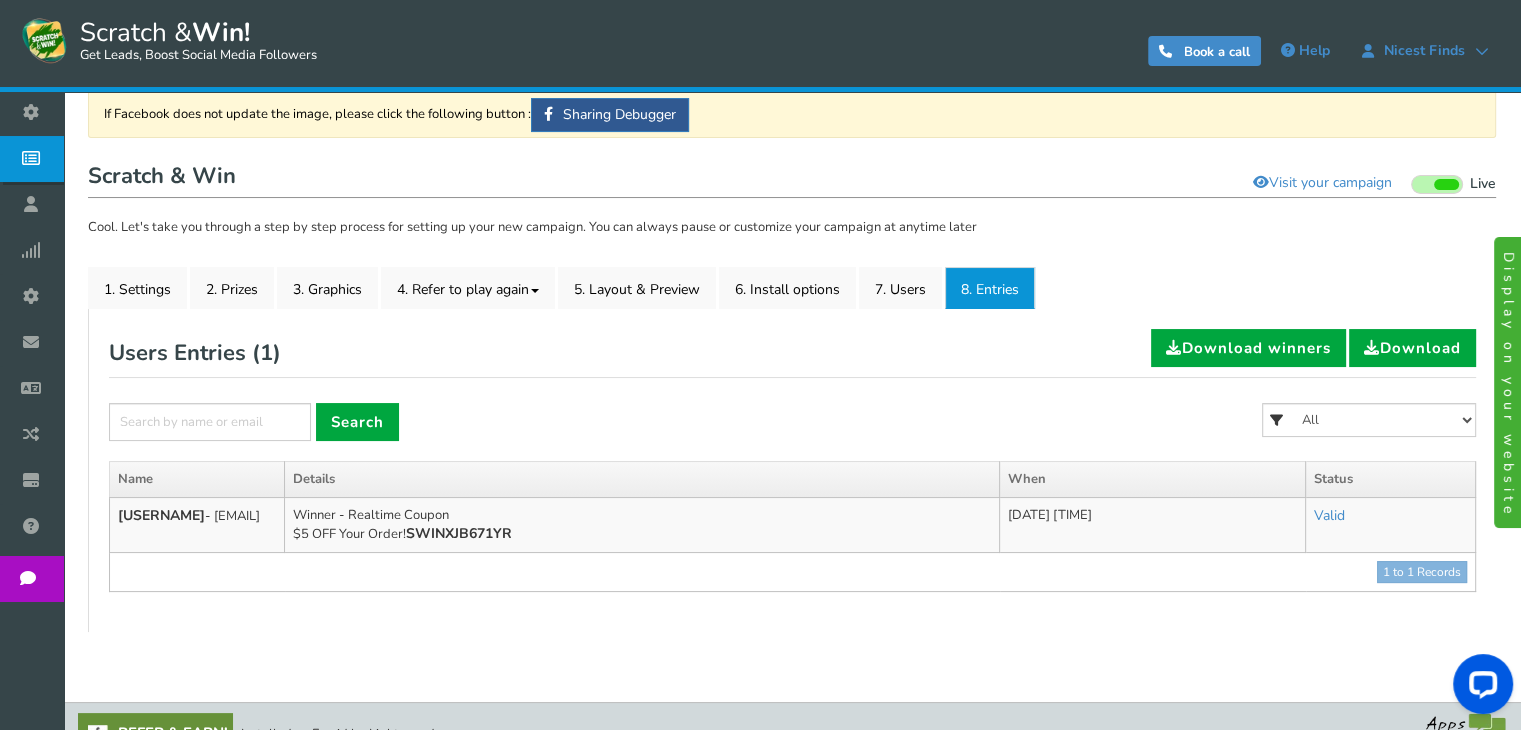 scroll, scrollTop: 141, scrollLeft: 0, axis: vertical 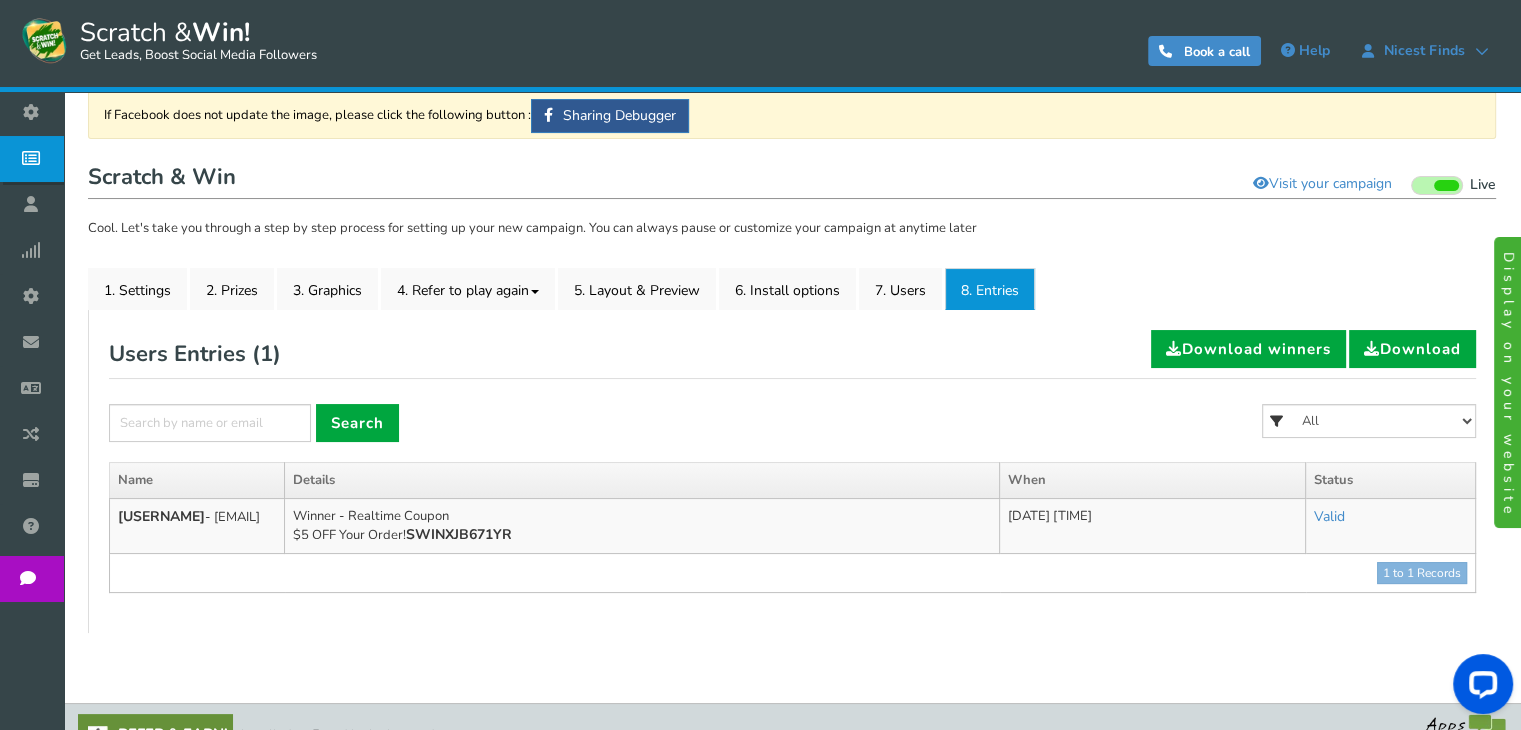 click at bounding box center [1466, 730] 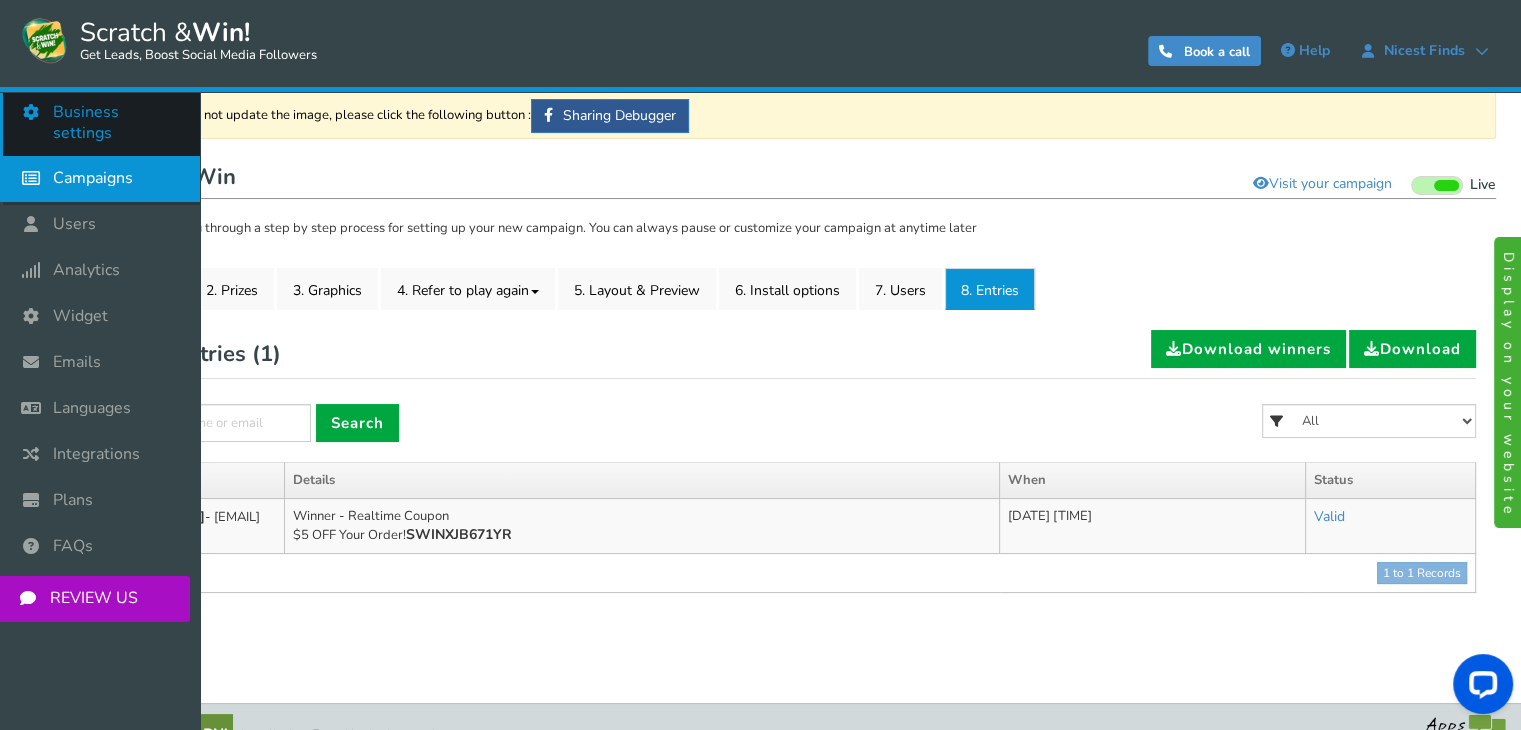 click on "Business settings" at bounding box center [116, 123] 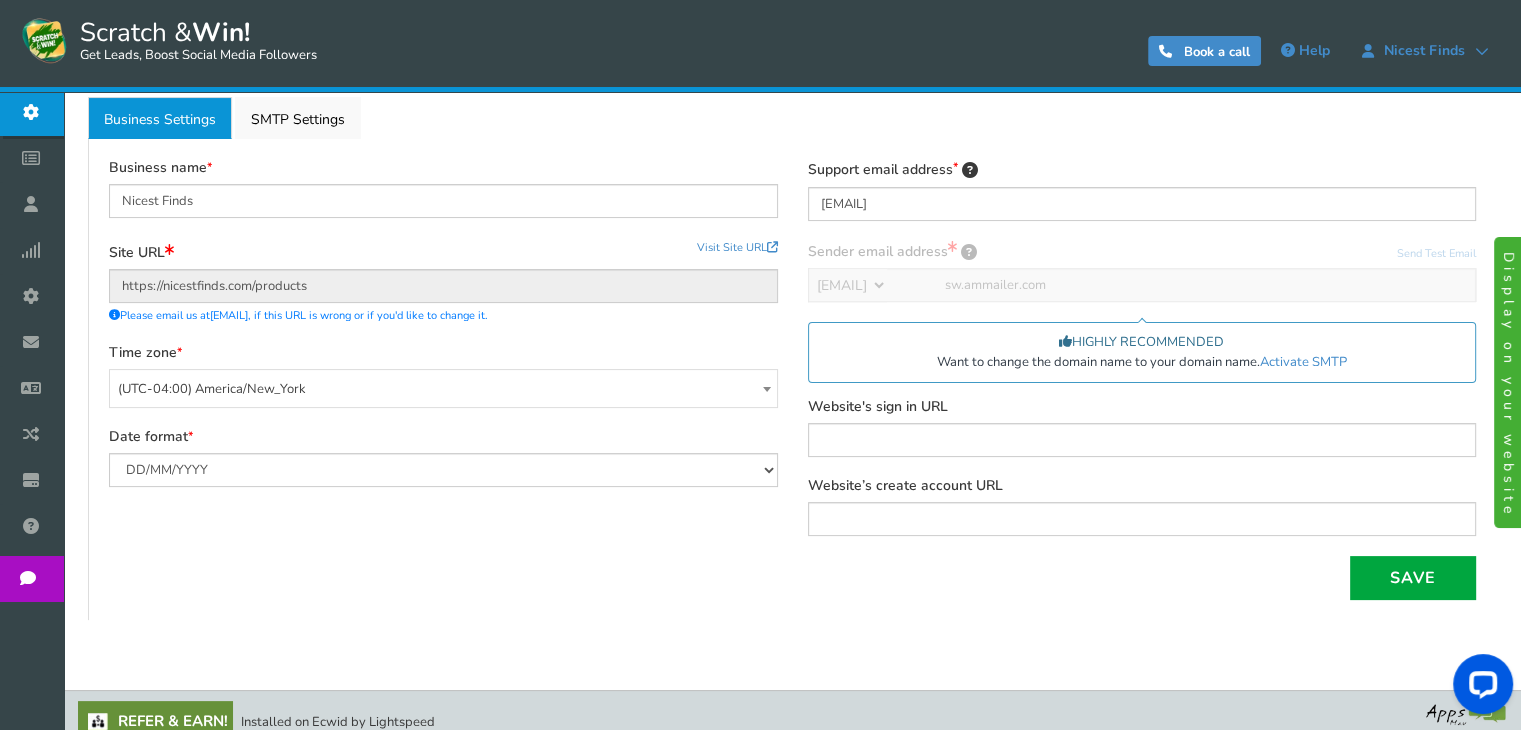 scroll, scrollTop: 284, scrollLeft: 0, axis: vertical 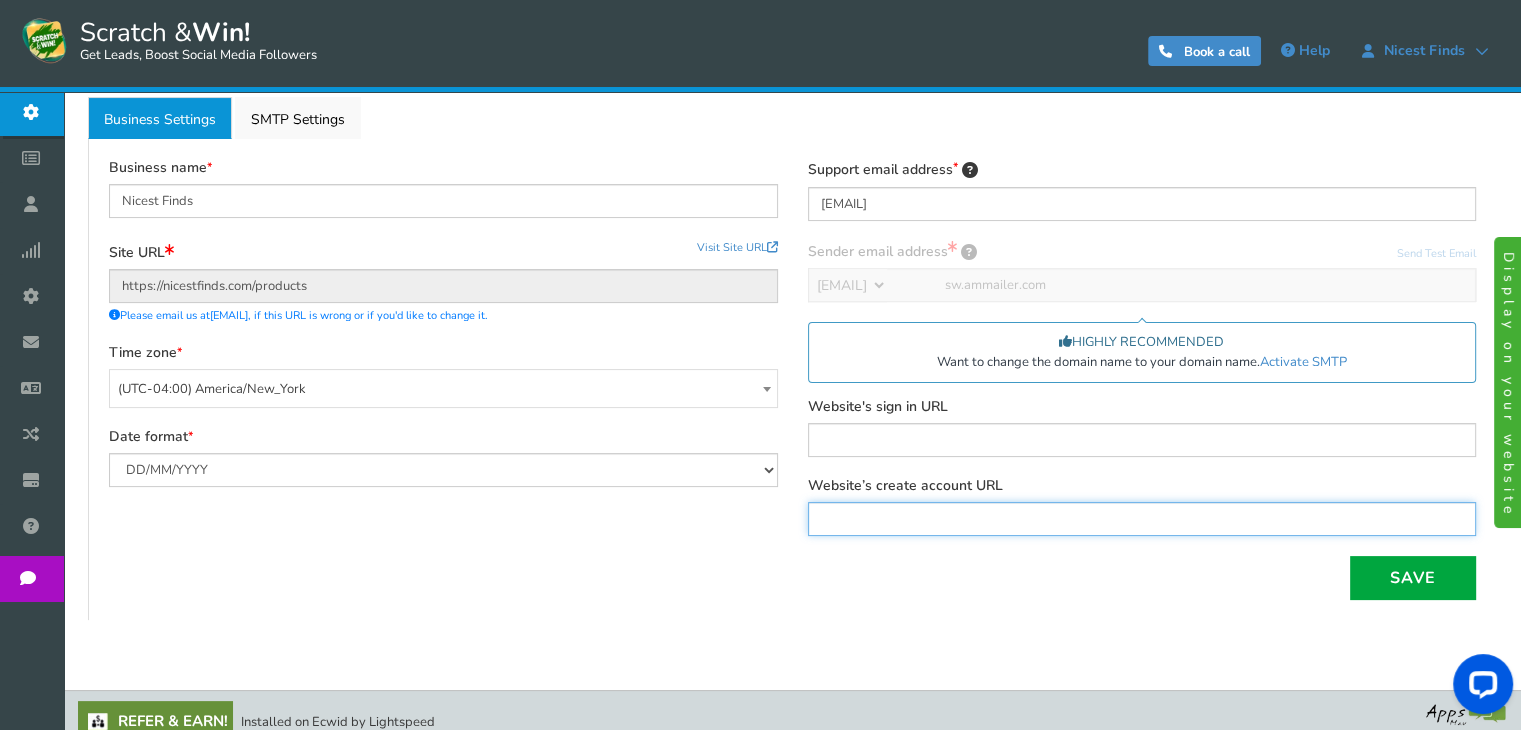 click at bounding box center (1142, 519) 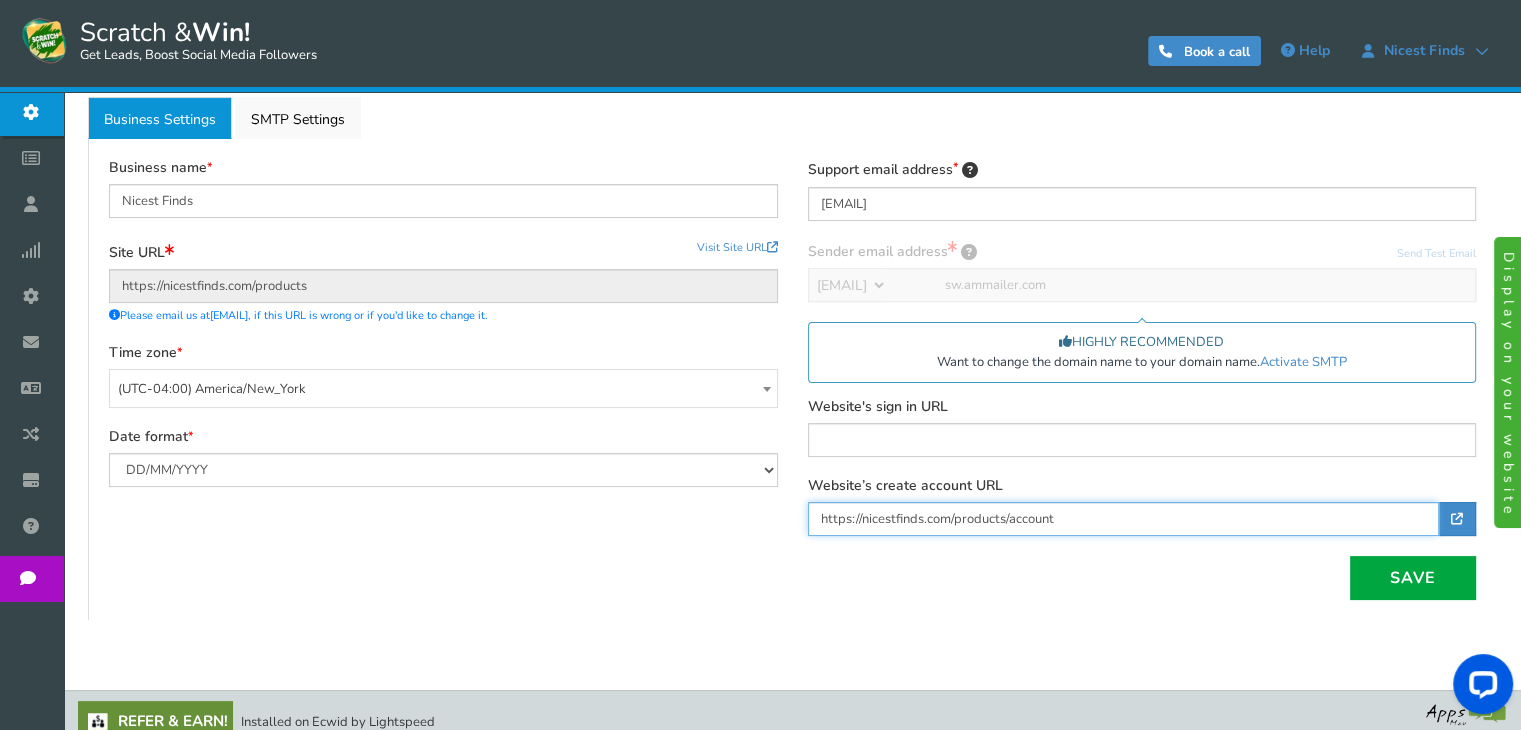 type on "https://nicestfinds.com/products/account" 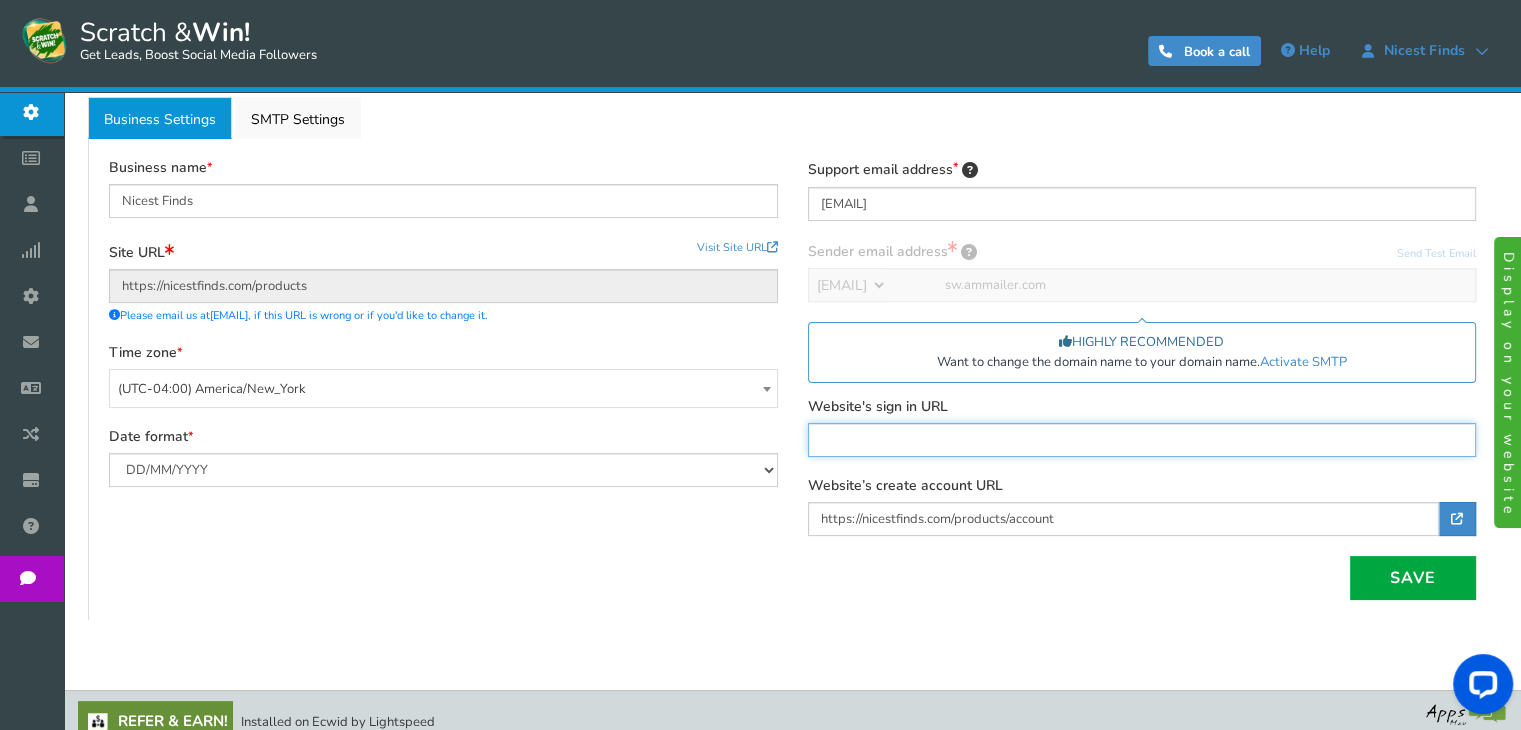 click at bounding box center (1142, 440) 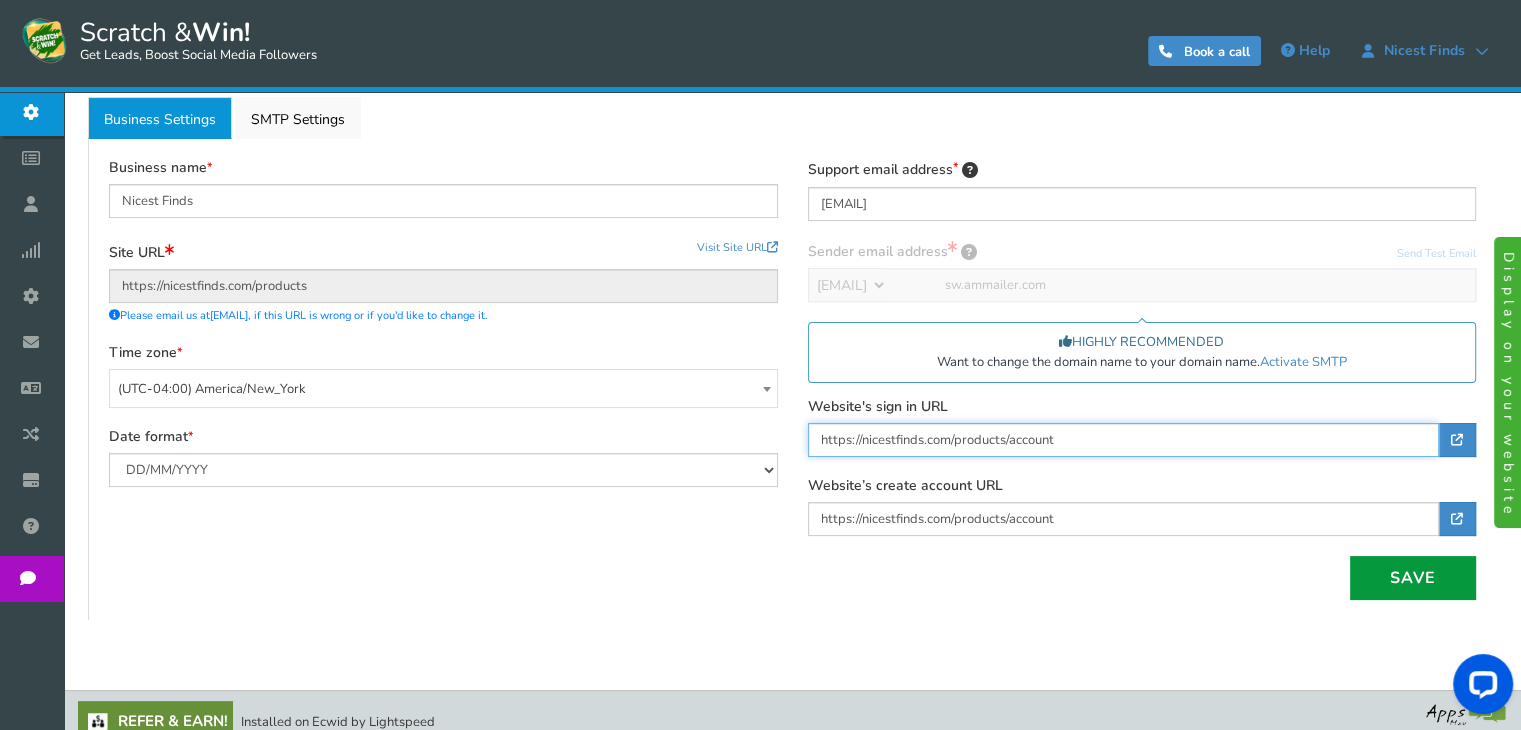 type on "https://nicestfinds.com/products/account" 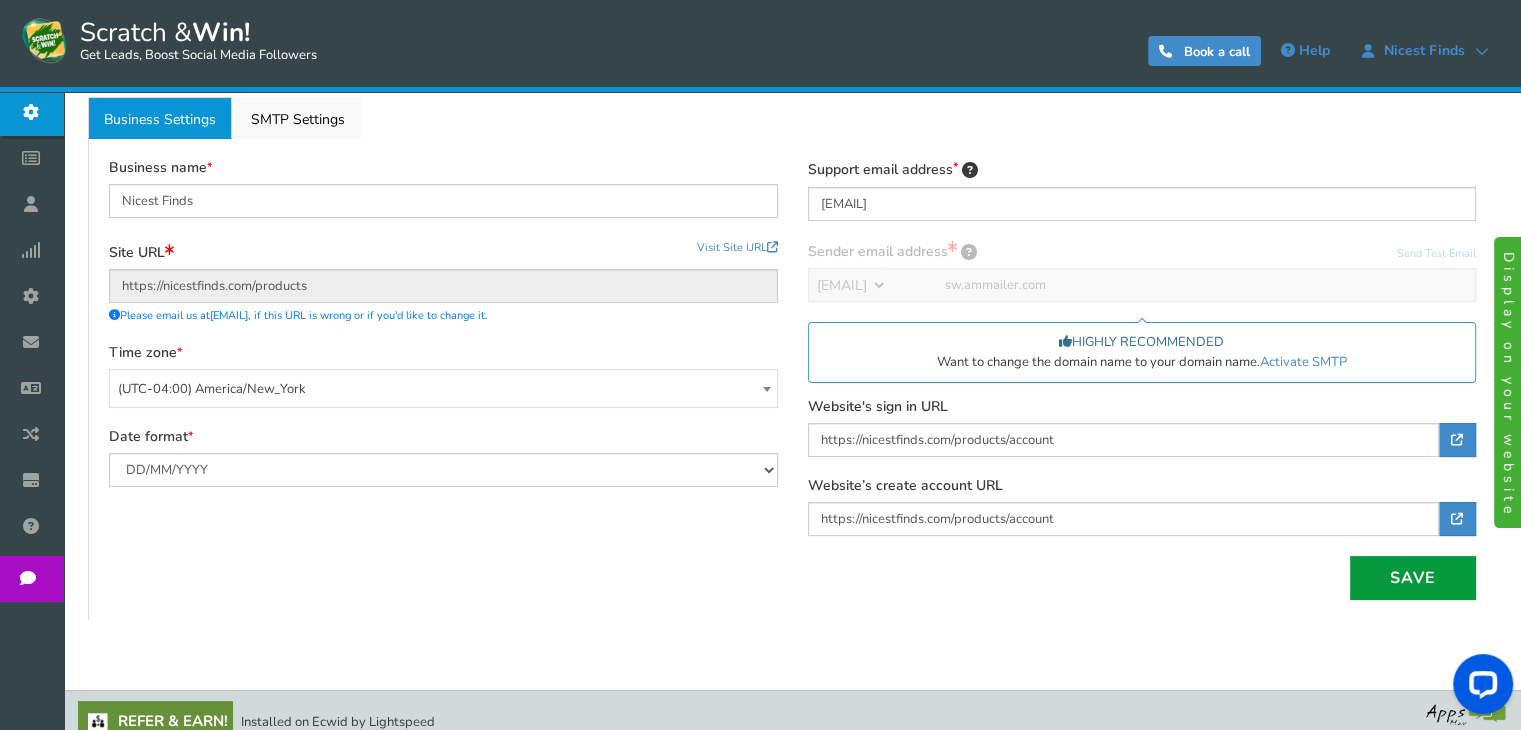 click on "Save" at bounding box center [1413, 578] 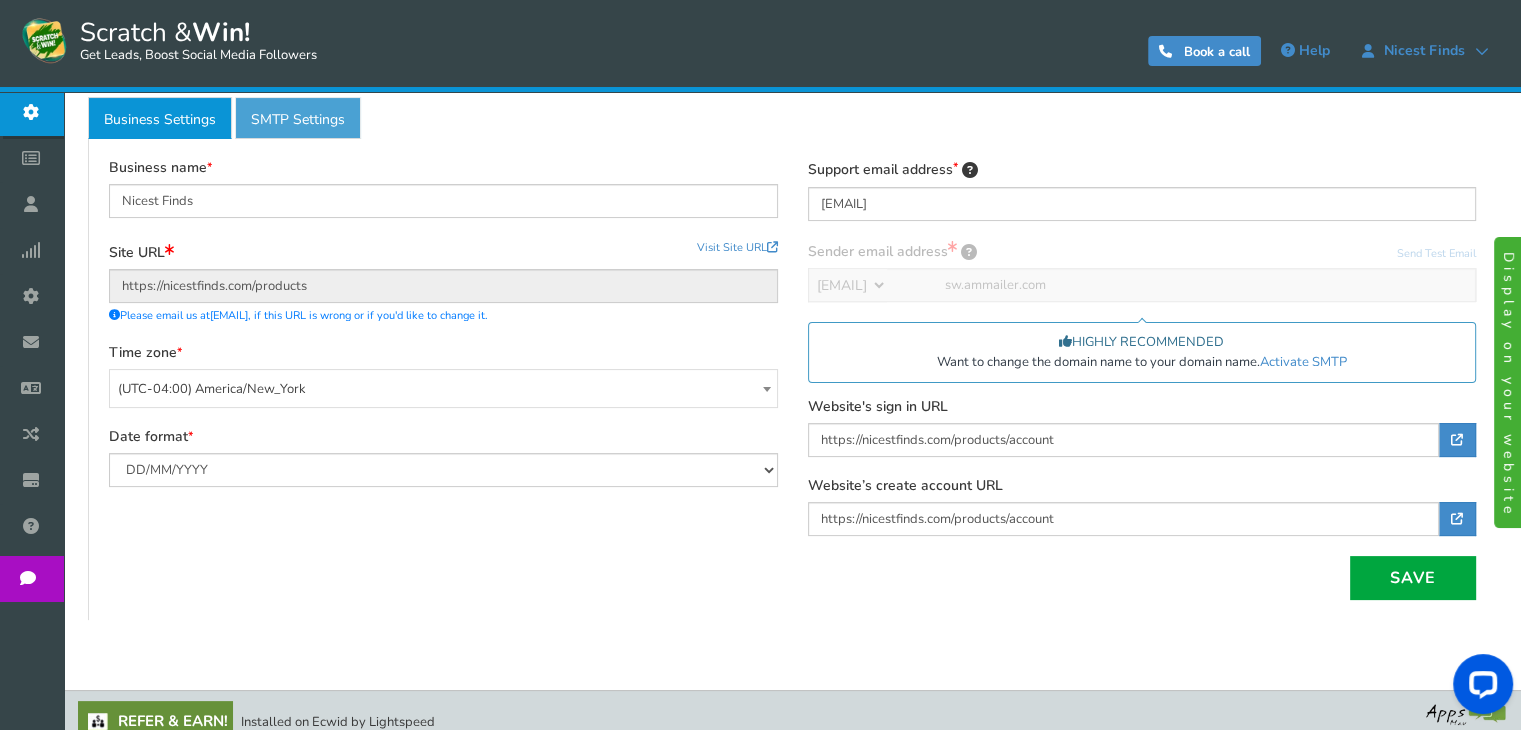 click on "Active SMTP Settings" at bounding box center [298, 118] 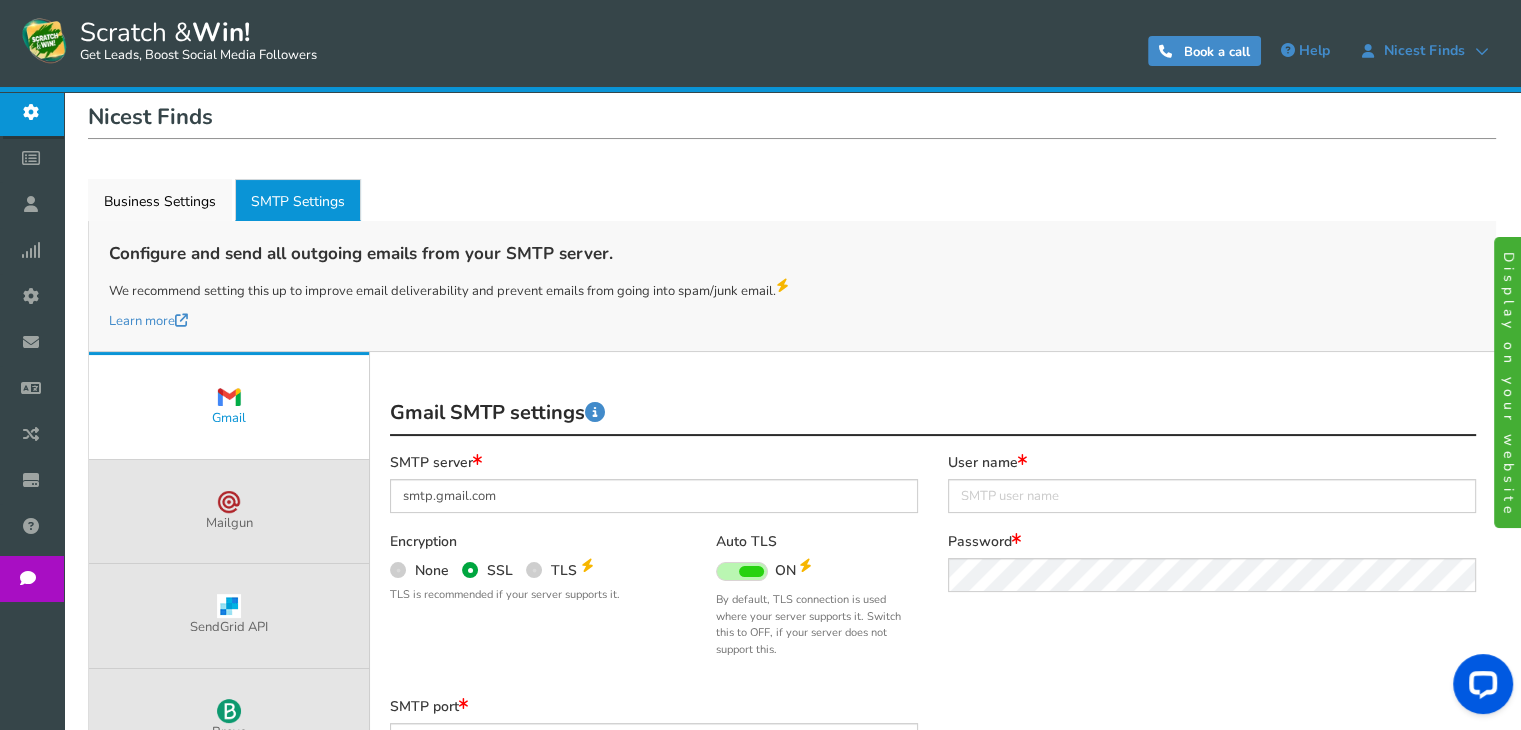 scroll, scrollTop: 254, scrollLeft: 0, axis: vertical 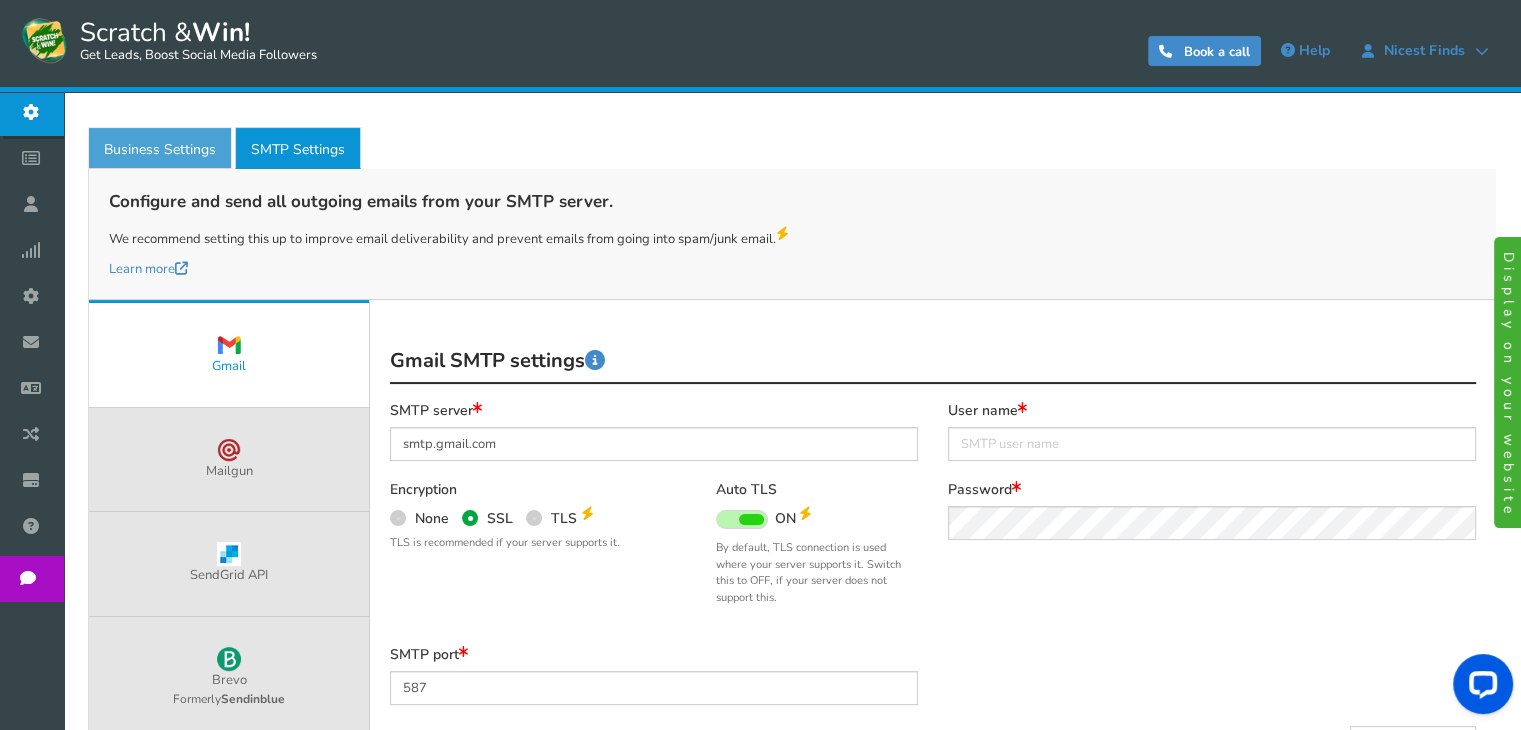 click on "Business Settings" at bounding box center (160, 148) 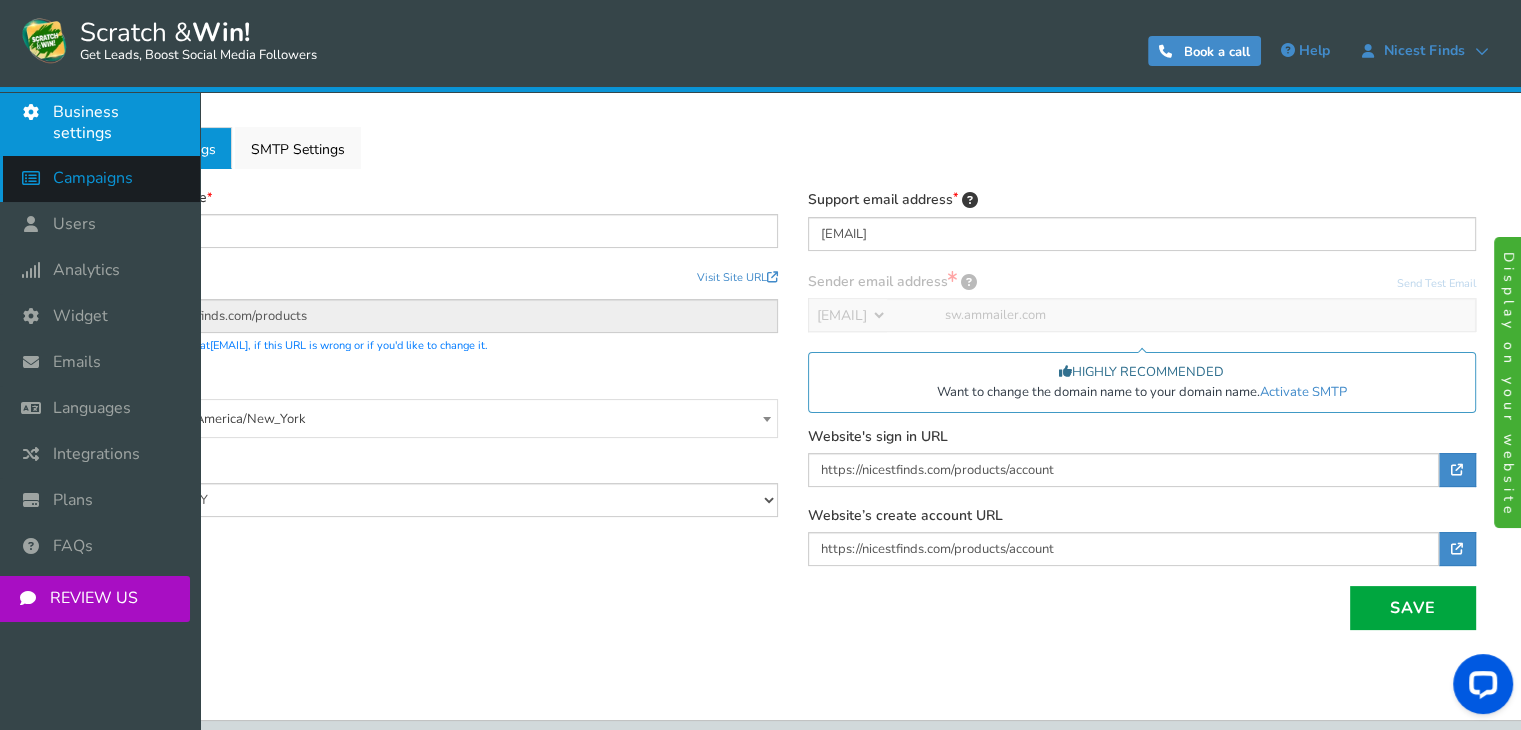 click on "Campaigns" at bounding box center [100, 179] 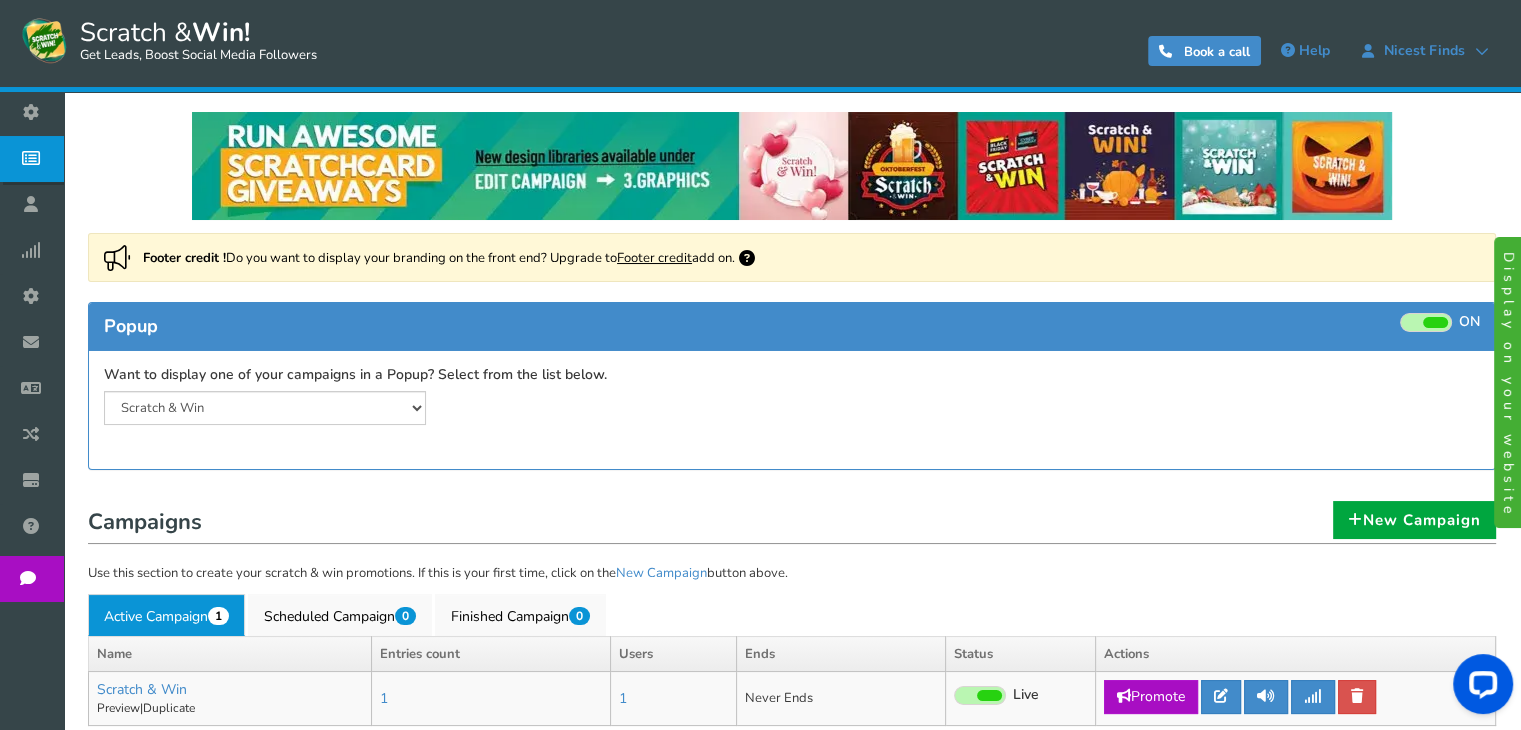 scroll, scrollTop: 148, scrollLeft: 0, axis: vertical 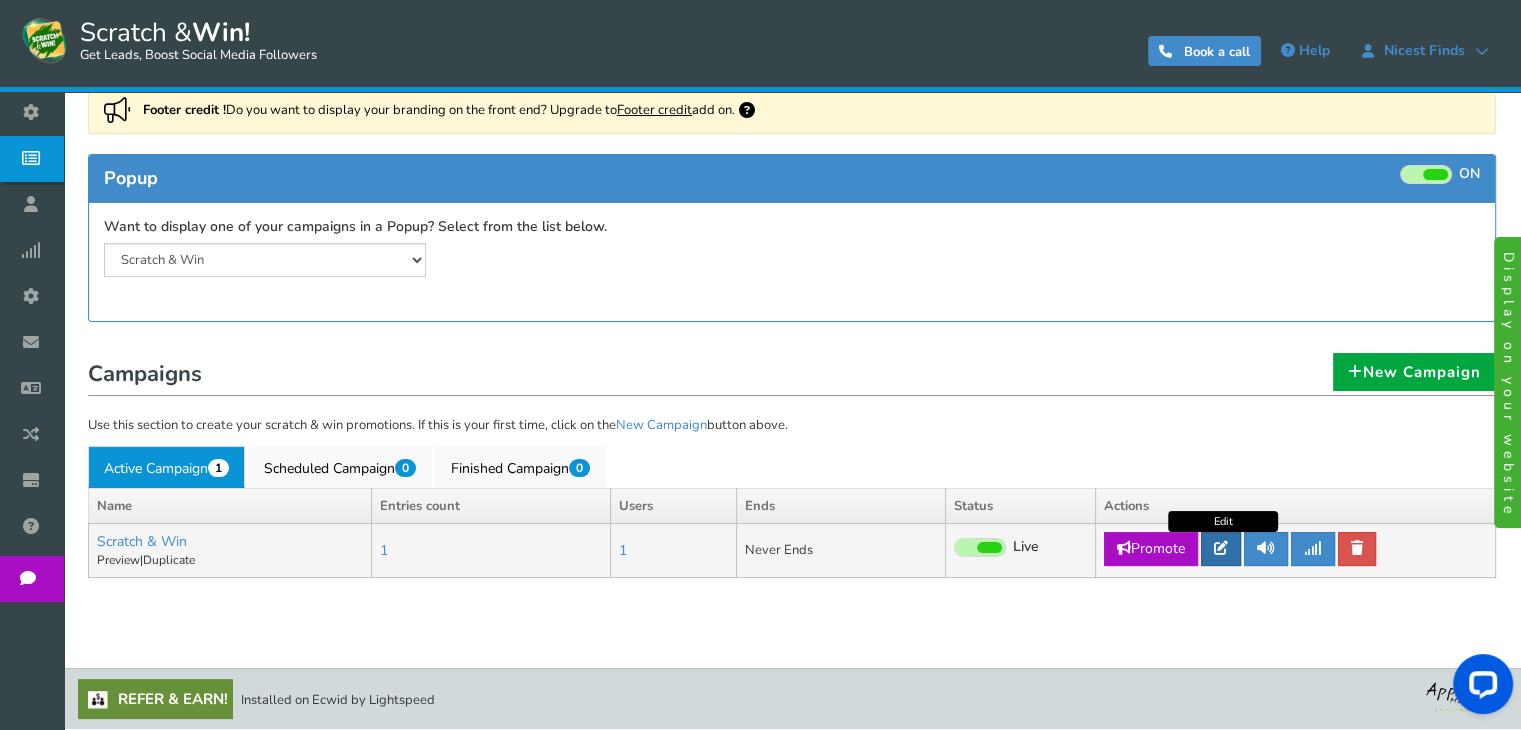 click at bounding box center (1221, 548) 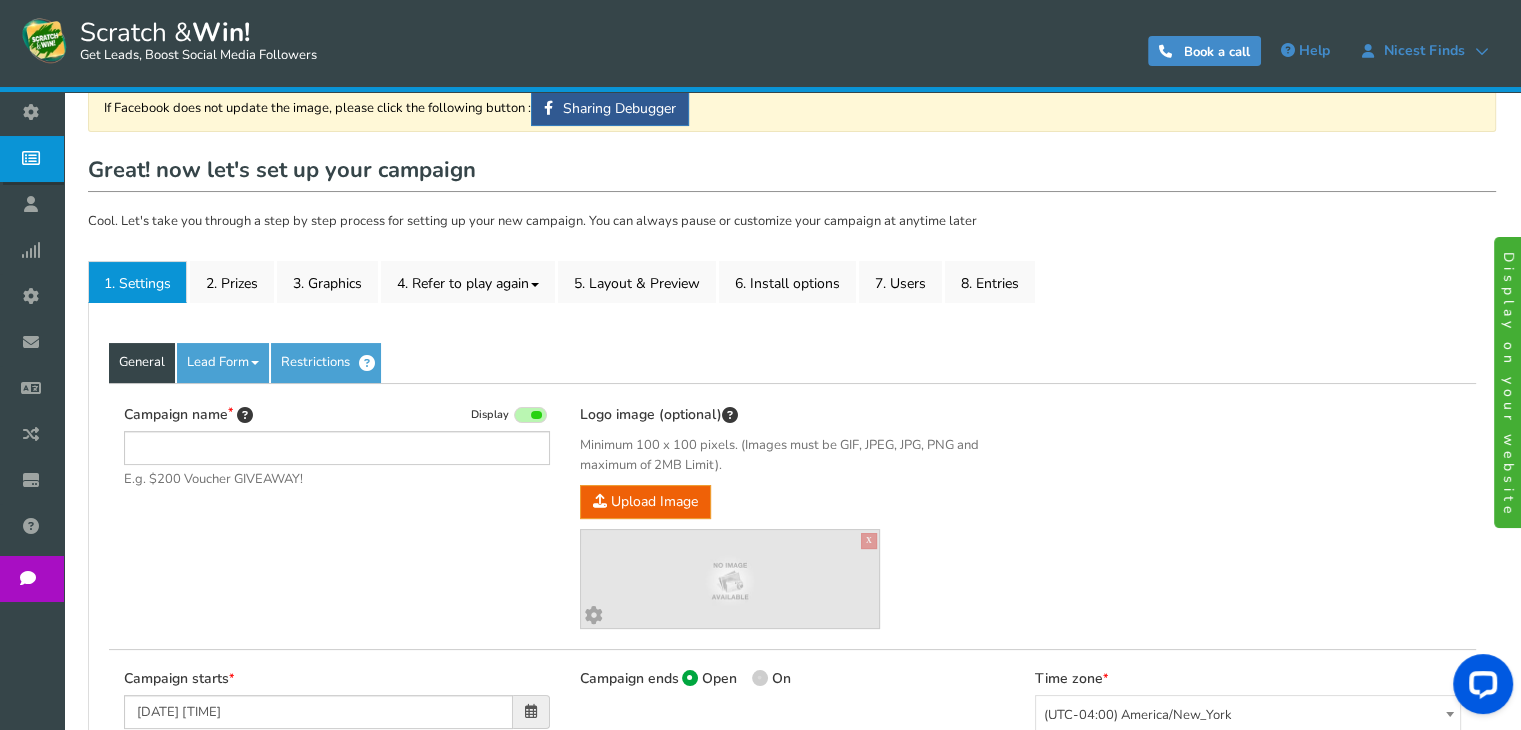 scroll, scrollTop: 0, scrollLeft: 0, axis: both 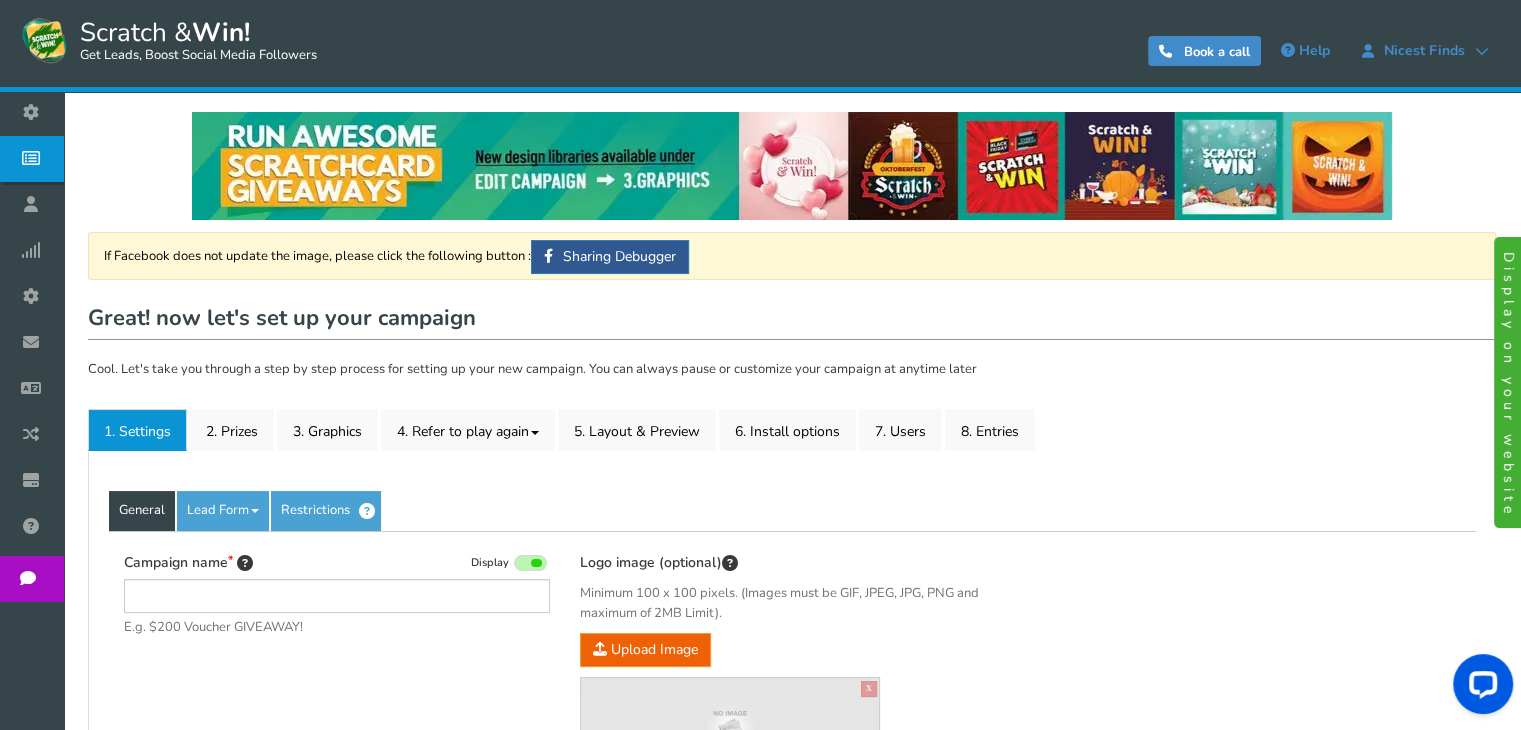 type on "Scratch & Win" 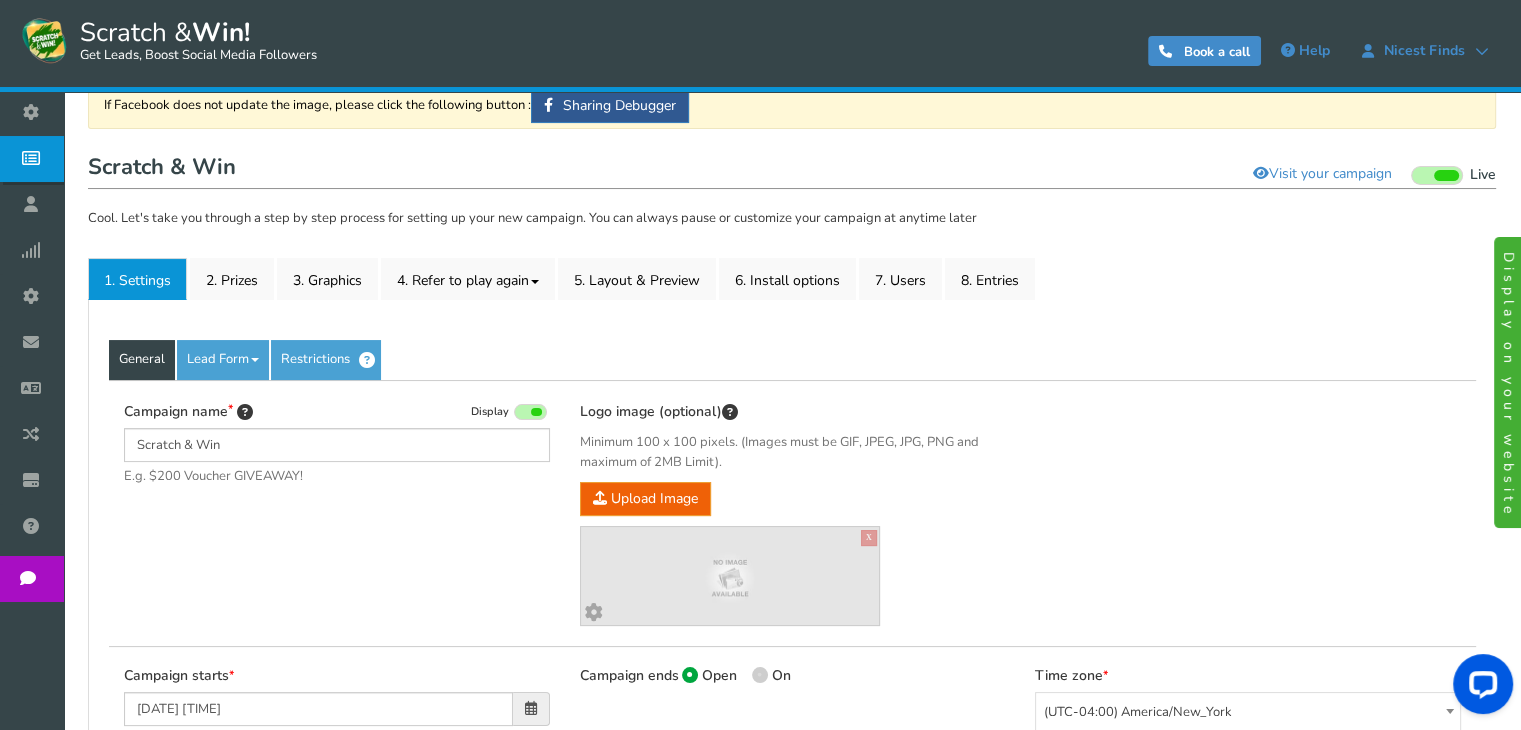 scroll, scrollTop: 180, scrollLeft: 0, axis: vertical 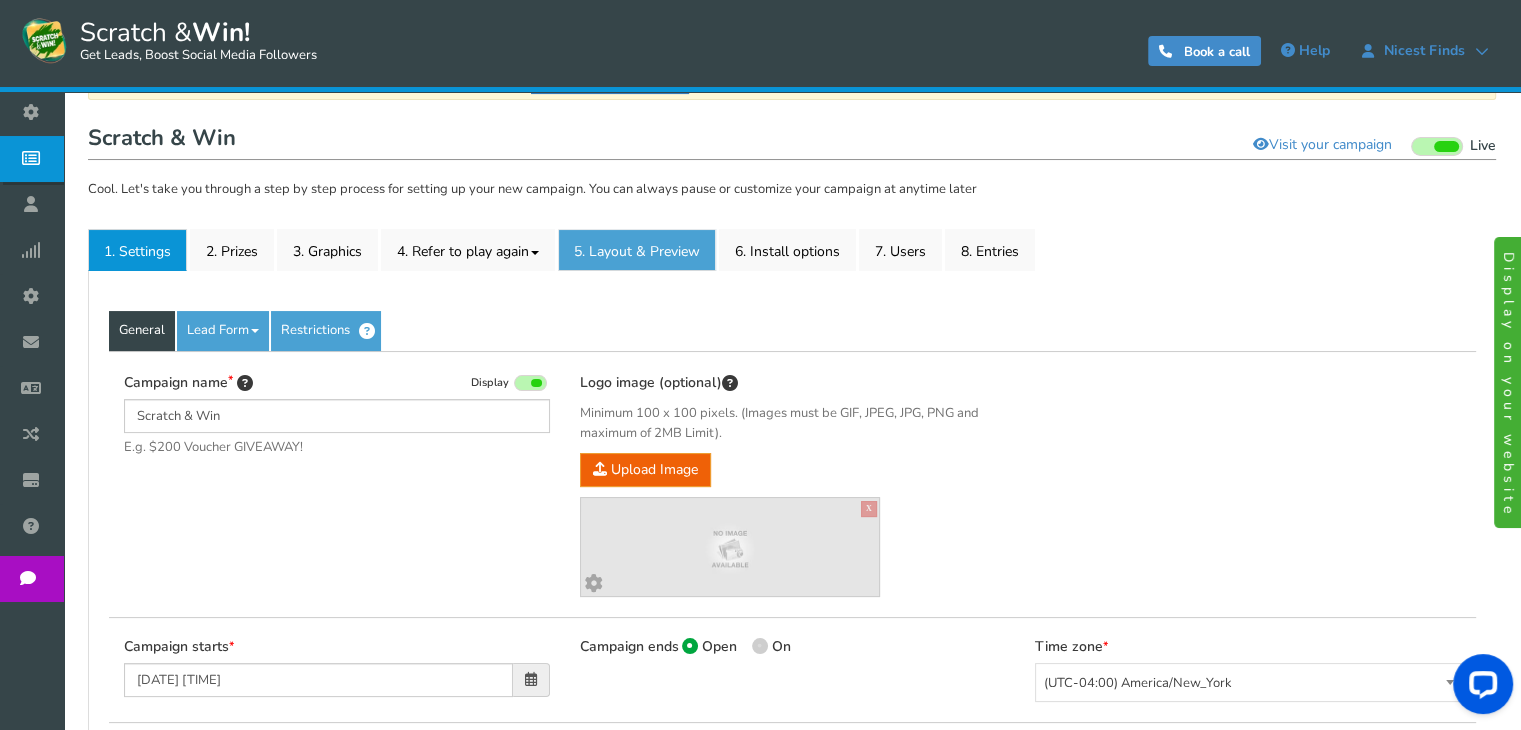 click on "5. Layout & Preview" at bounding box center [637, 250] 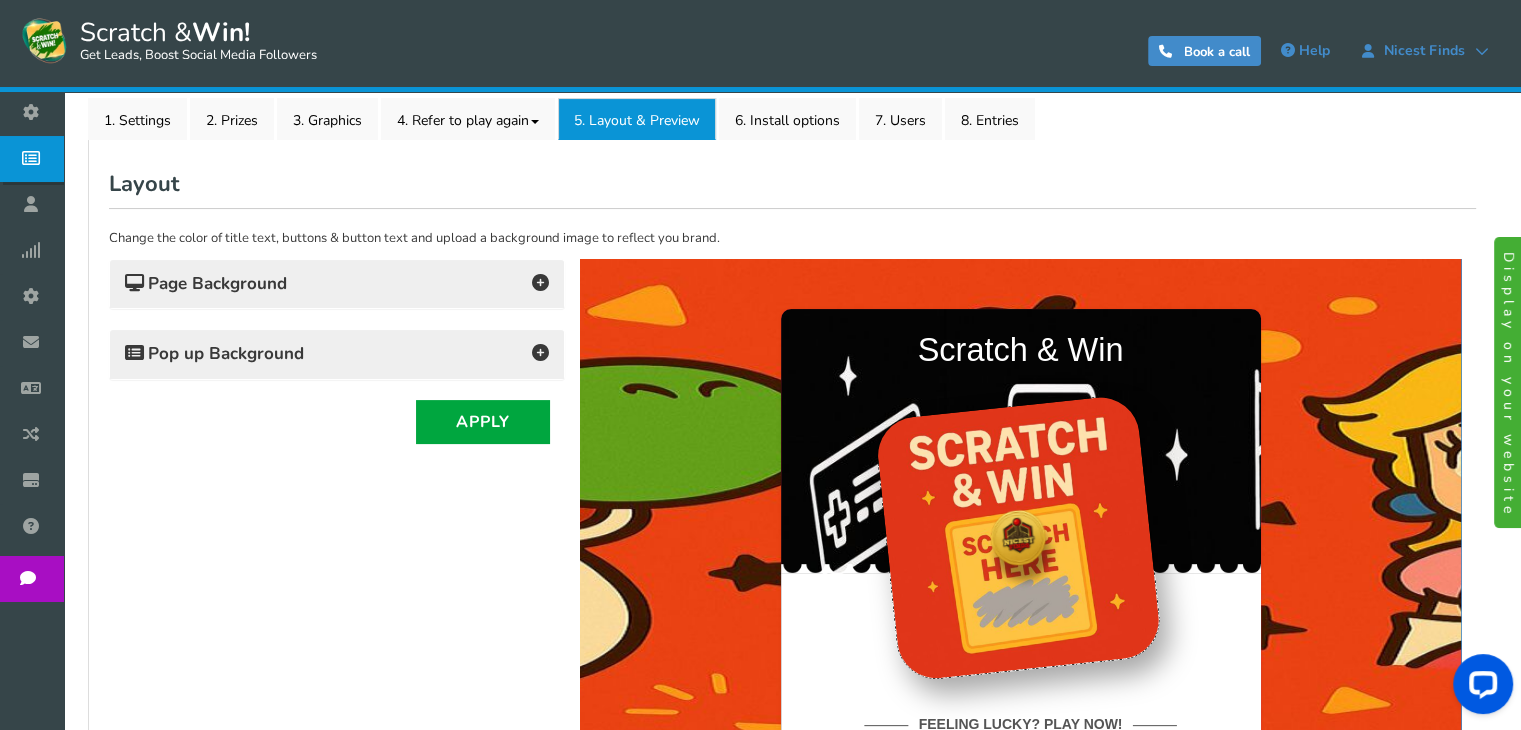 scroll, scrollTop: 309, scrollLeft: 0, axis: vertical 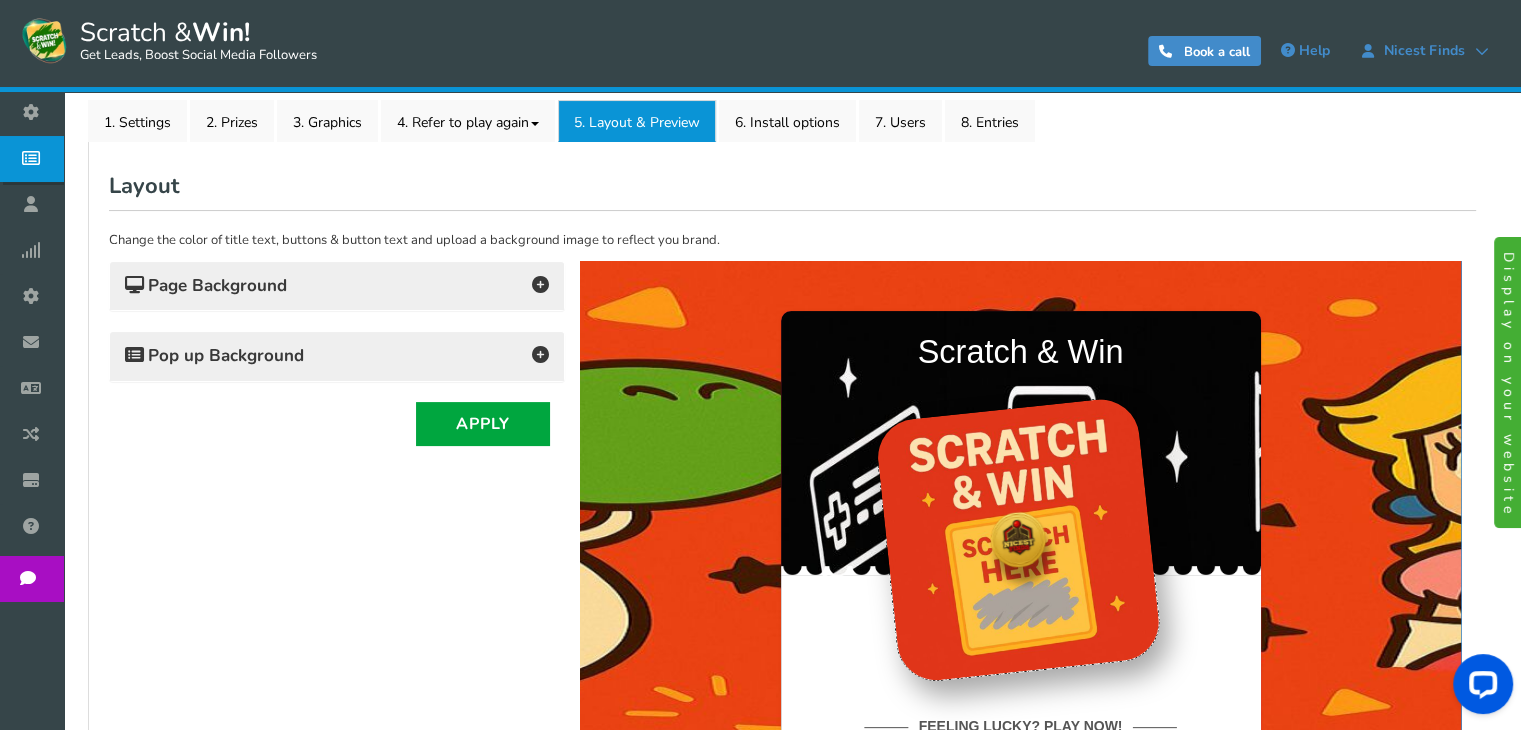click at bounding box center [540, 354] 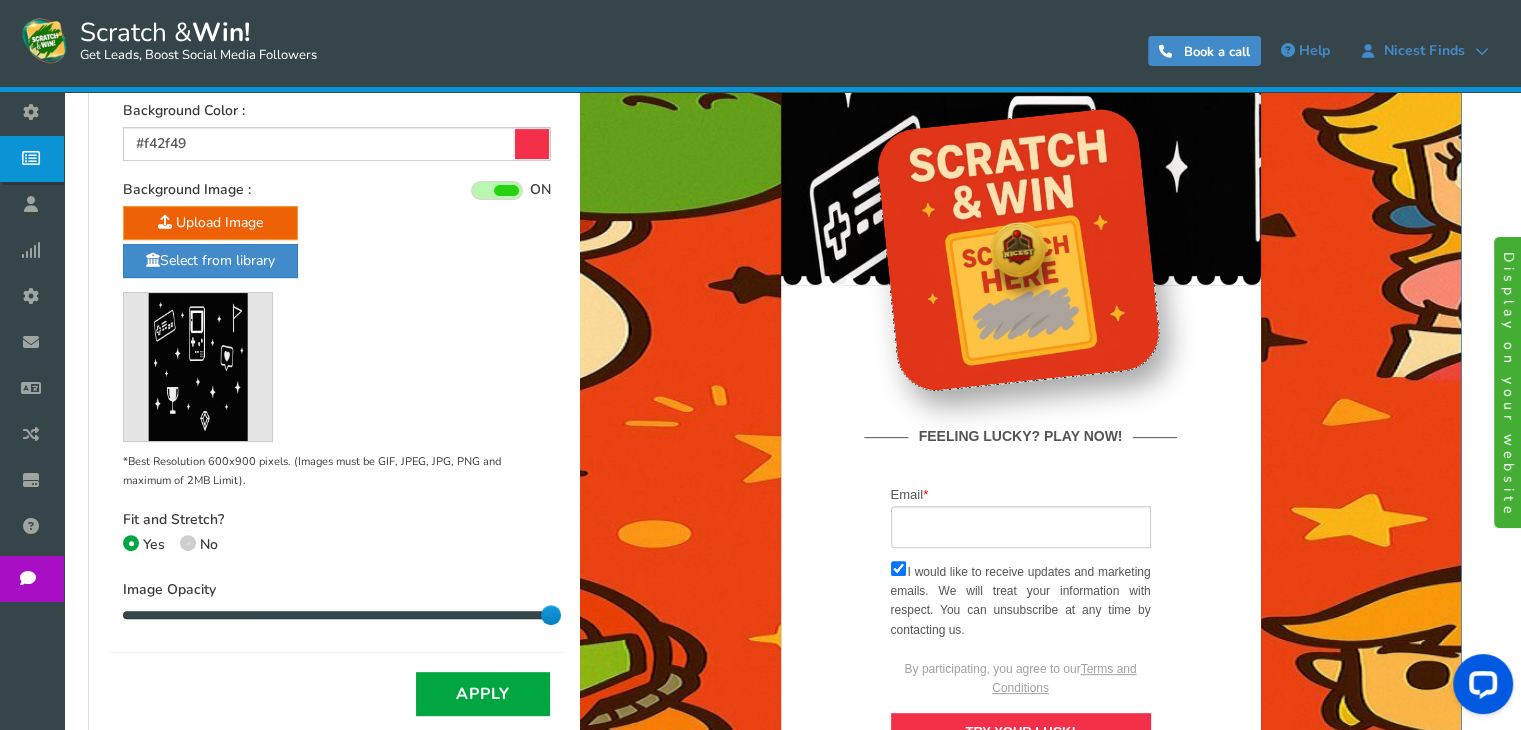 scroll, scrollTop: 591, scrollLeft: 0, axis: vertical 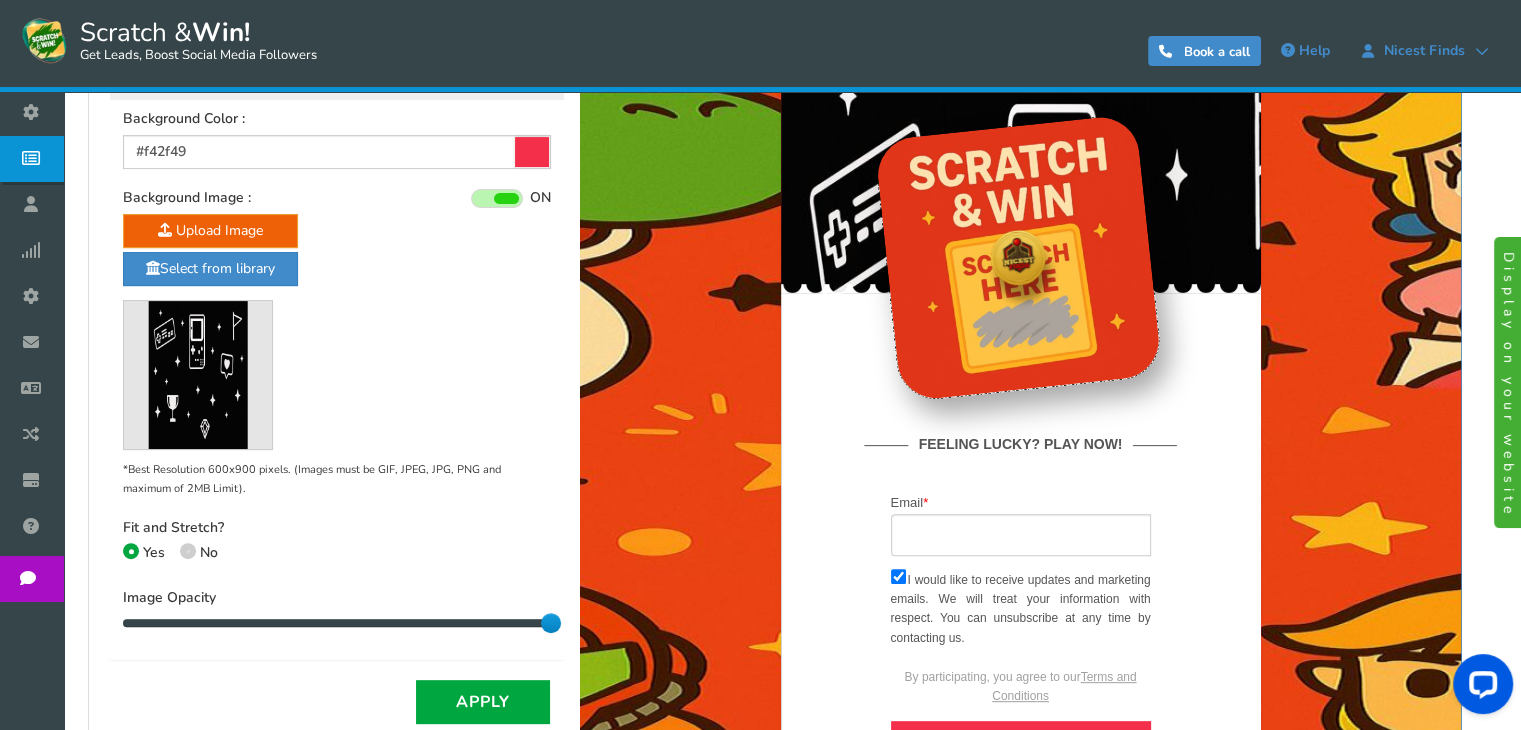 click at bounding box center [188, 551] 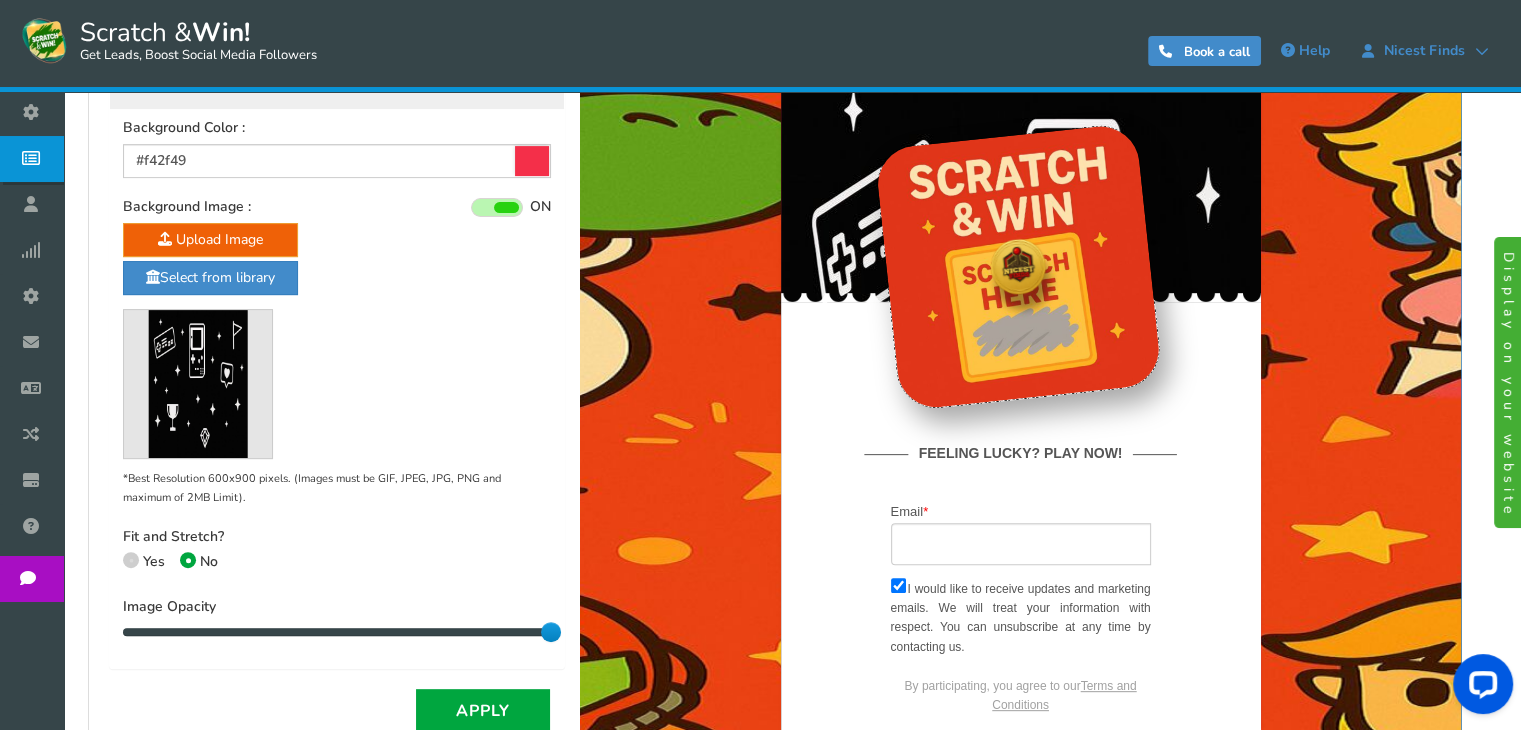 scroll, scrollTop: 580, scrollLeft: 0, axis: vertical 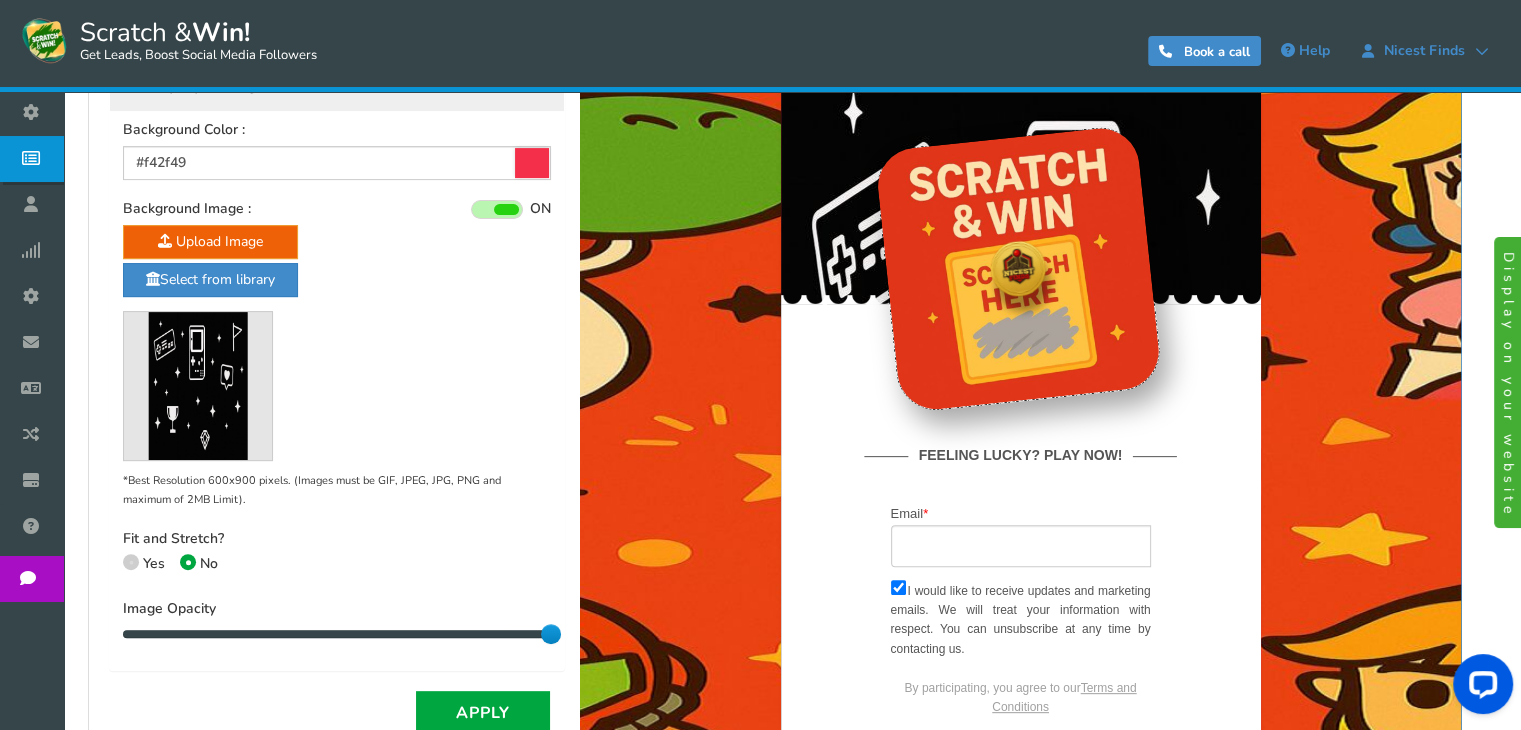 click at bounding box center [131, 562] 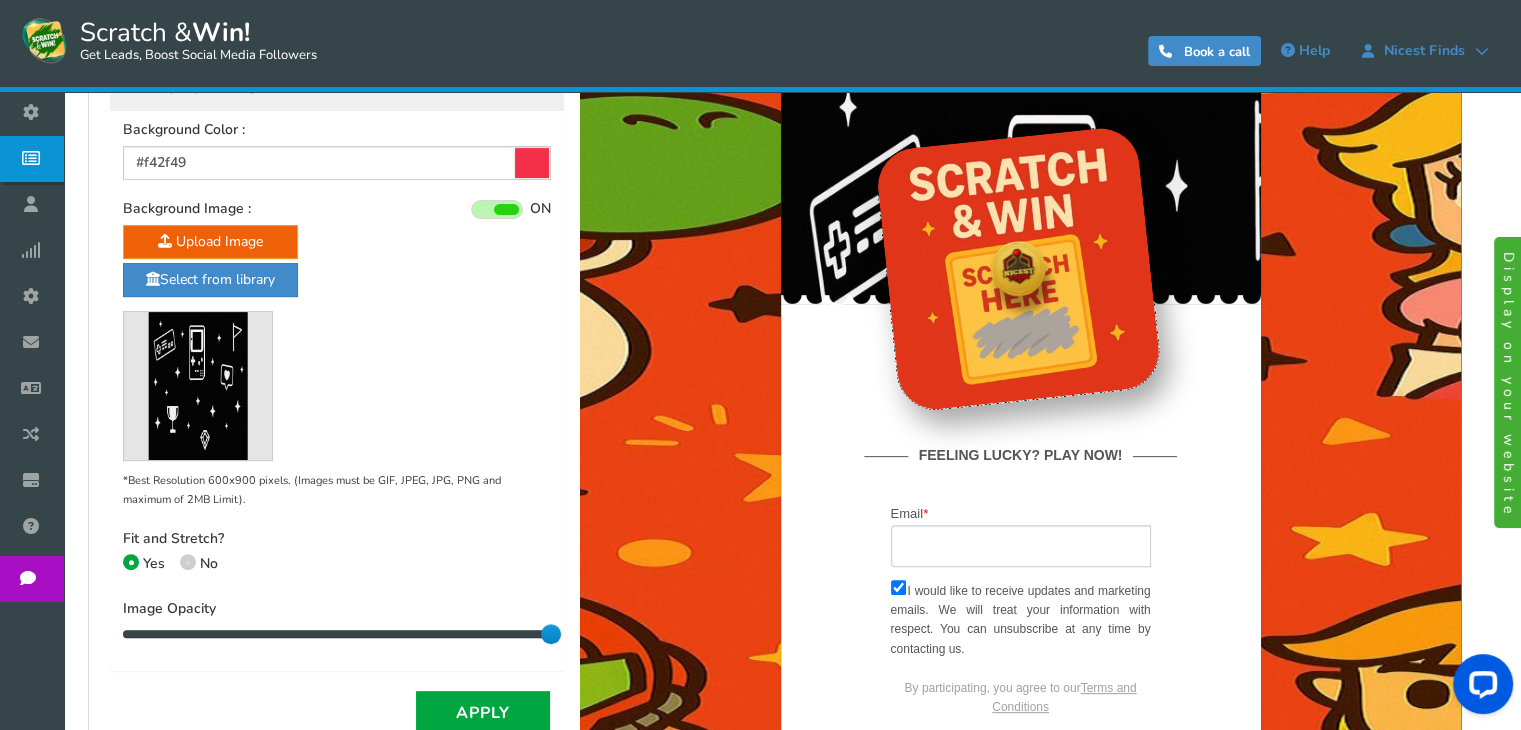 click at bounding box center [188, 562] 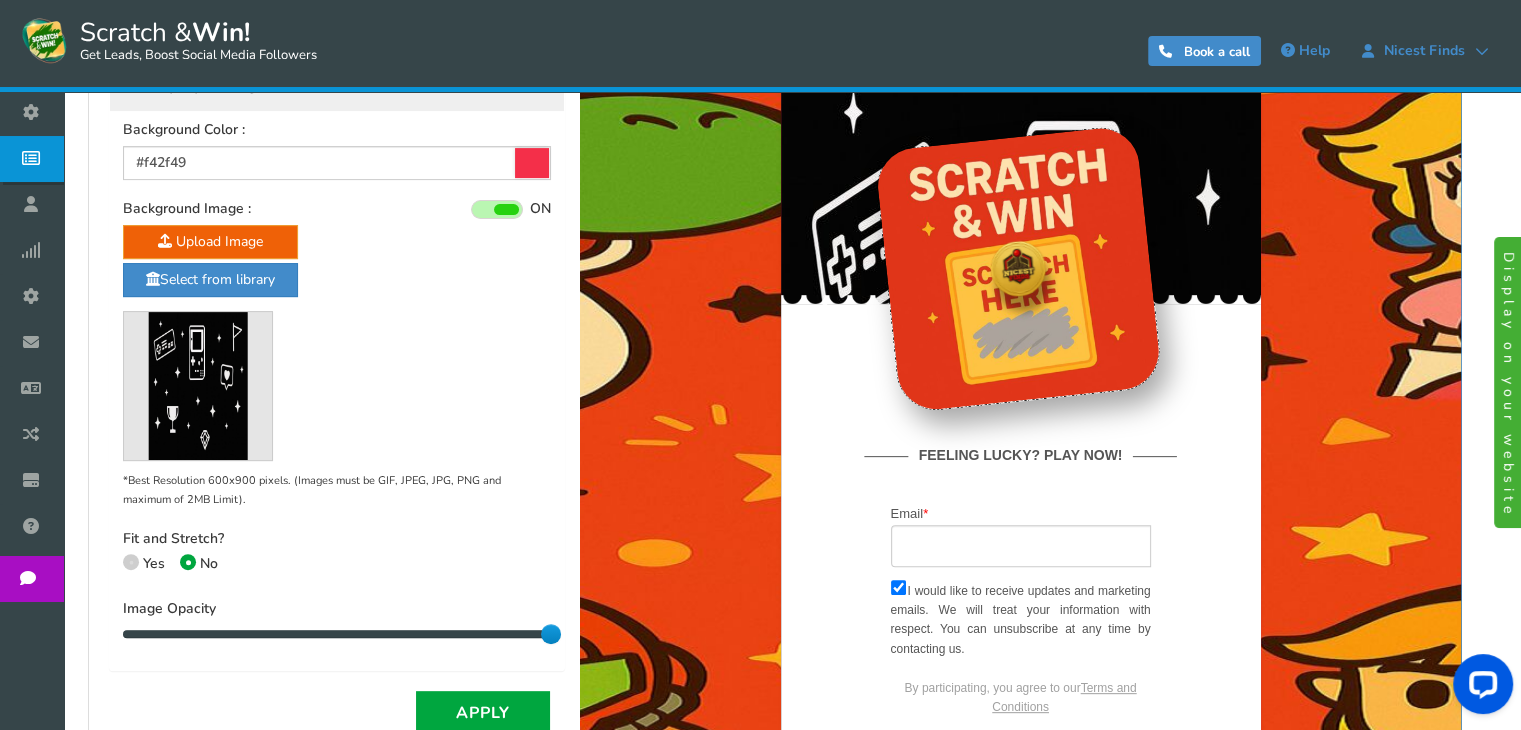 click at bounding box center (131, 562) 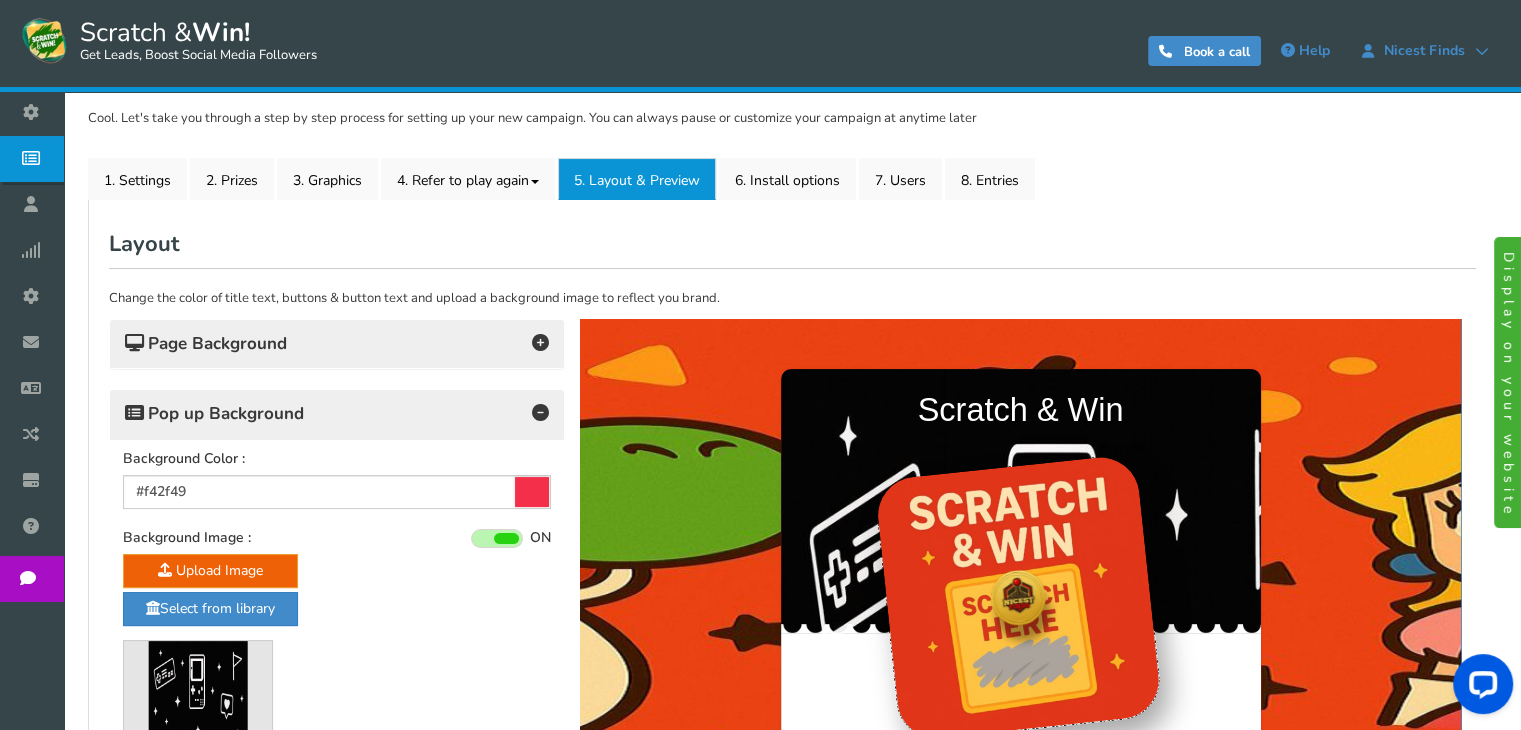 scroll, scrollTop: 248, scrollLeft: 0, axis: vertical 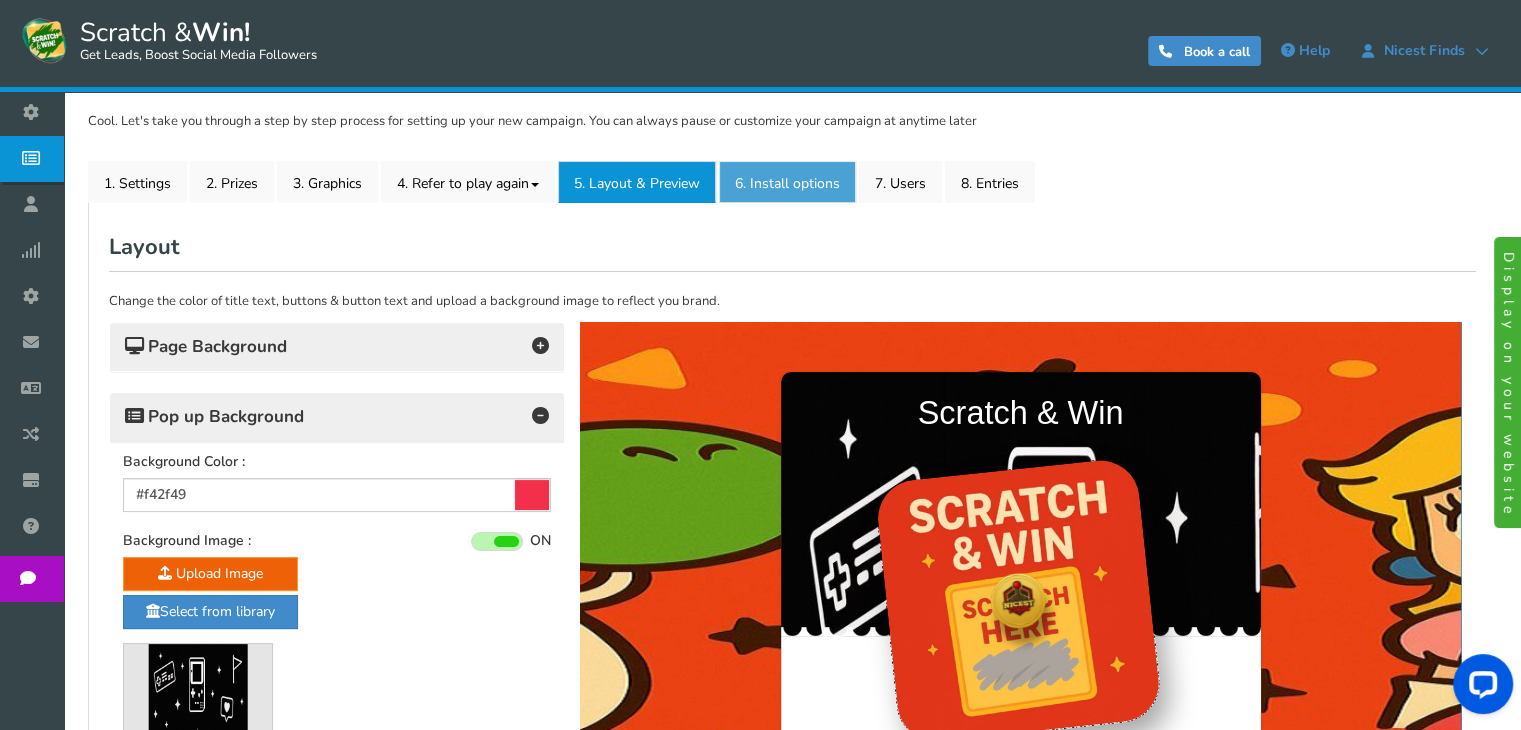 click on "6. Install options  New" at bounding box center (787, 182) 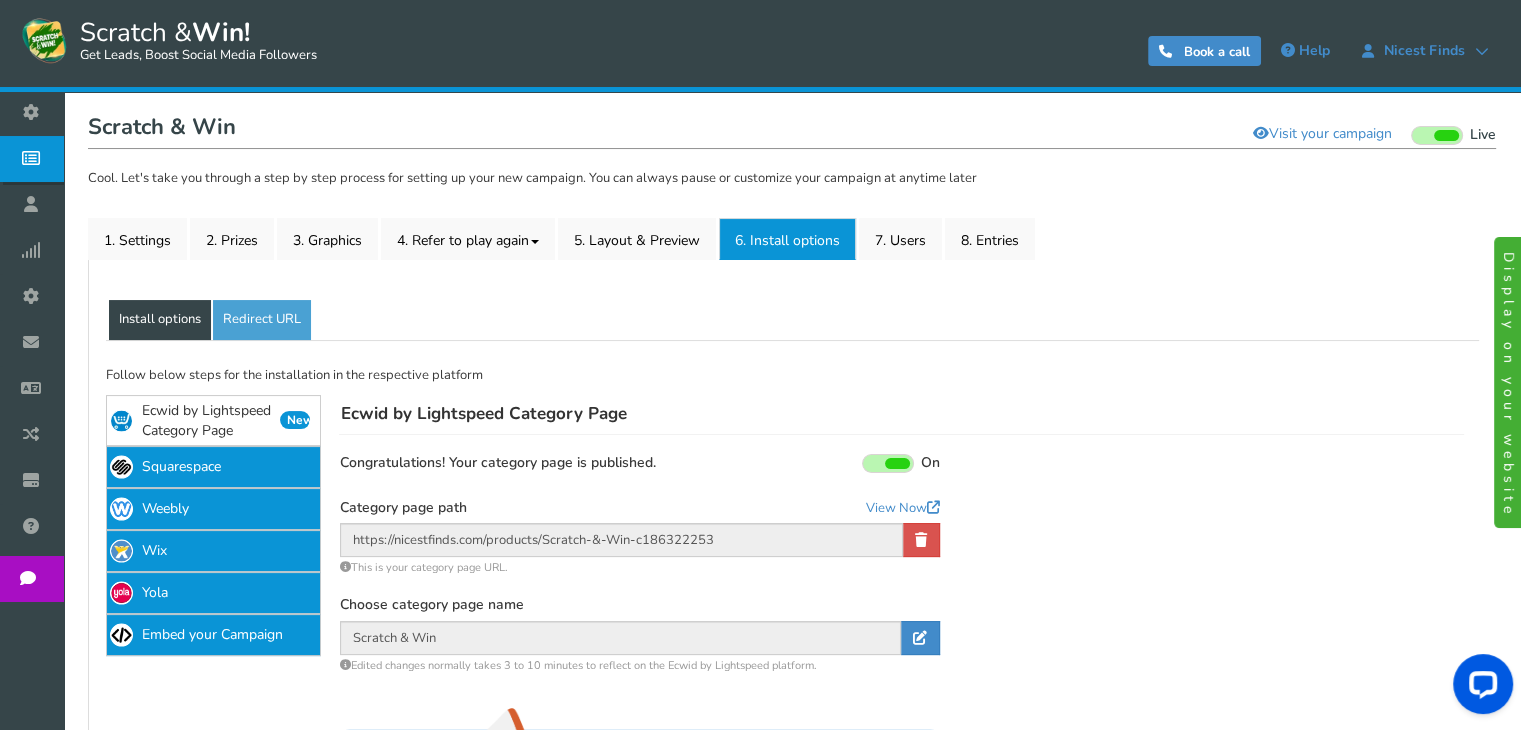 scroll, scrollTop: 189, scrollLeft: 0, axis: vertical 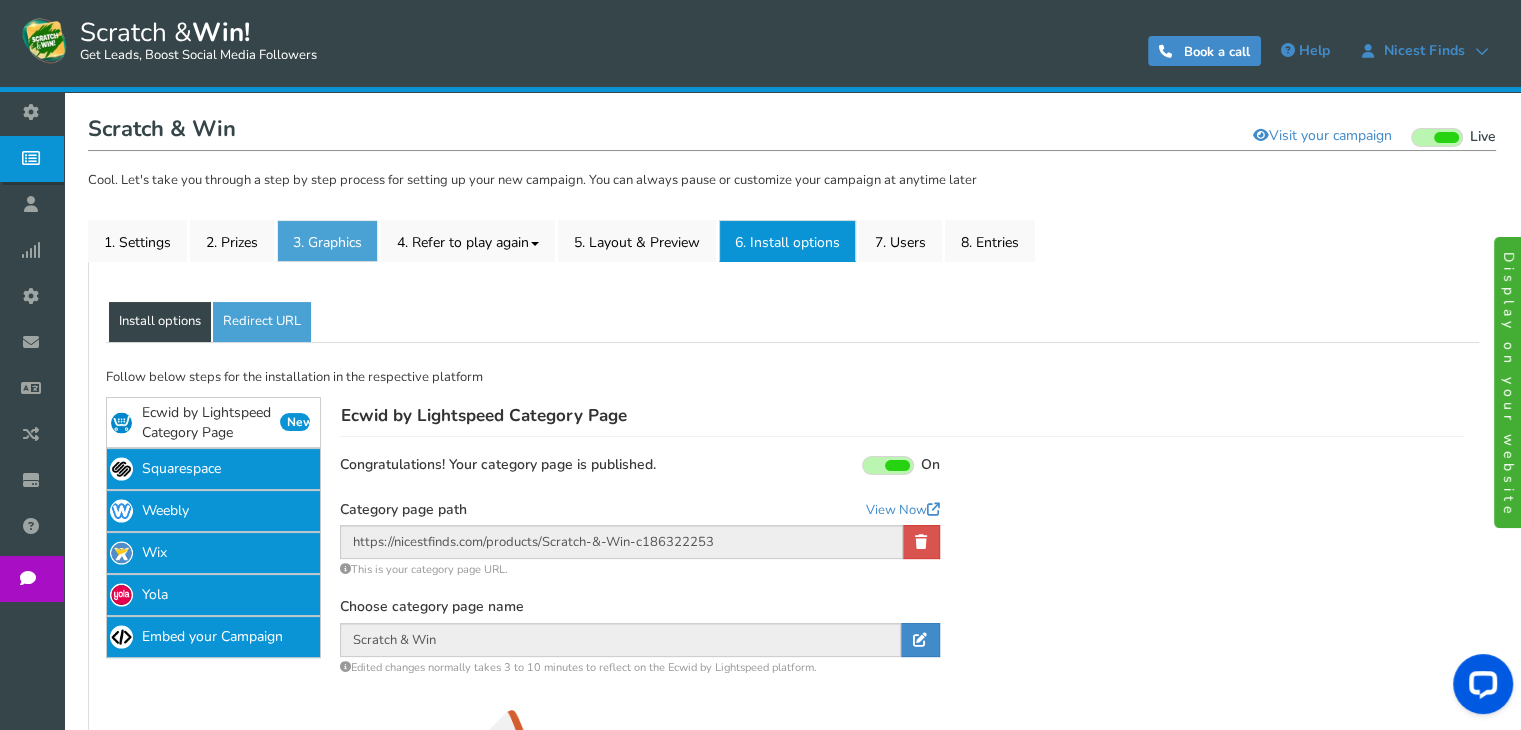 click on "3. Graphics" at bounding box center [327, 241] 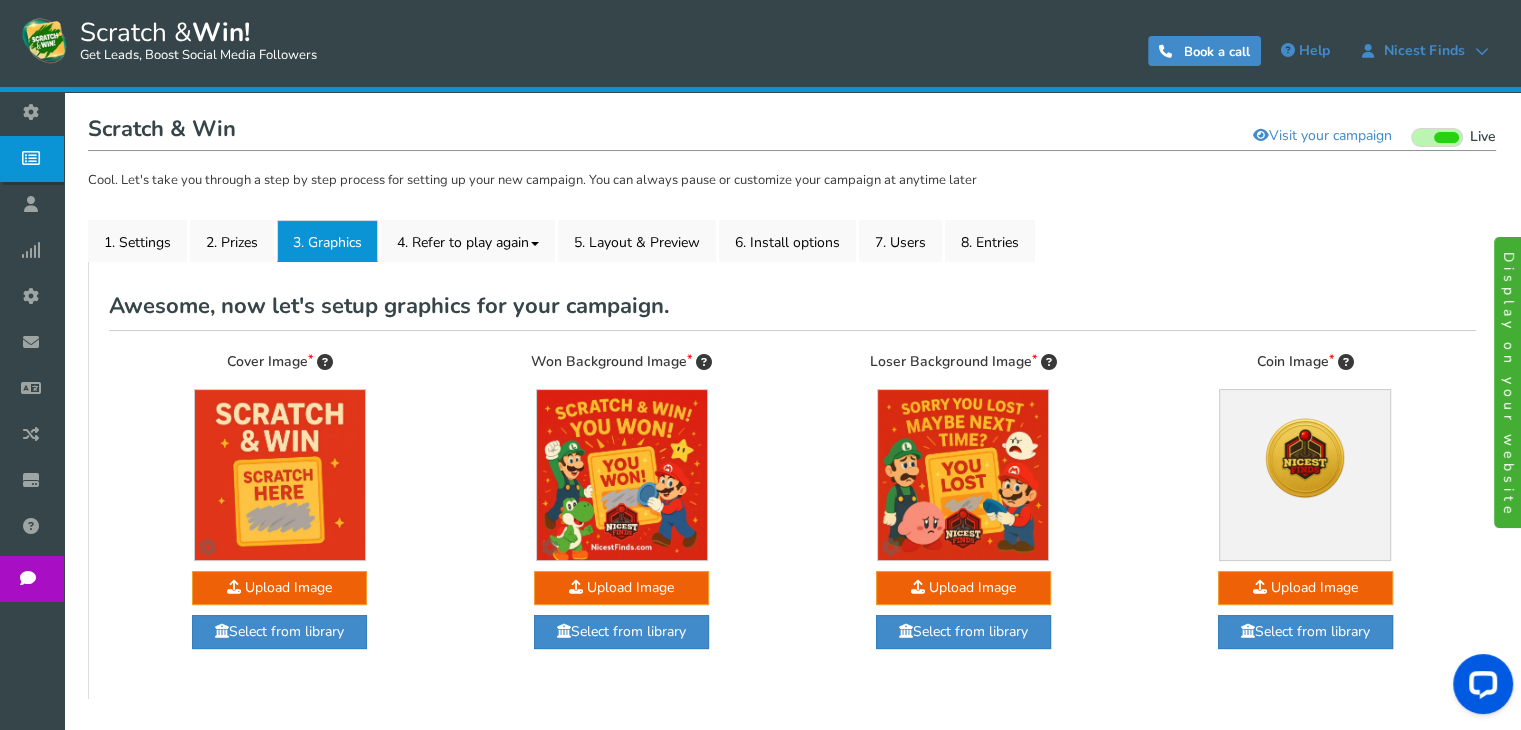 scroll, scrollTop: 288, scrollLeft: 0, axis: vertical 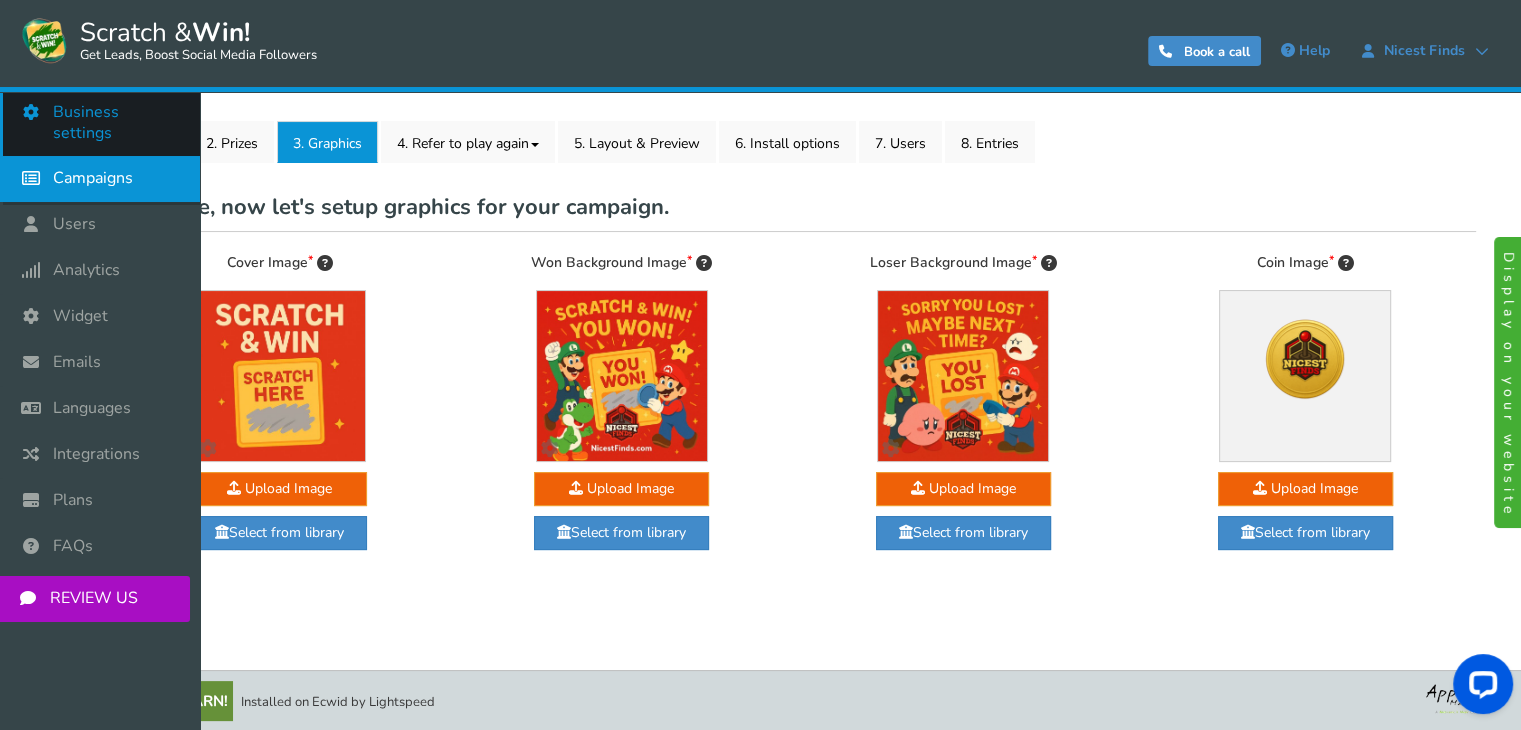 click on "Business settings" at bounding box center (116, 123) 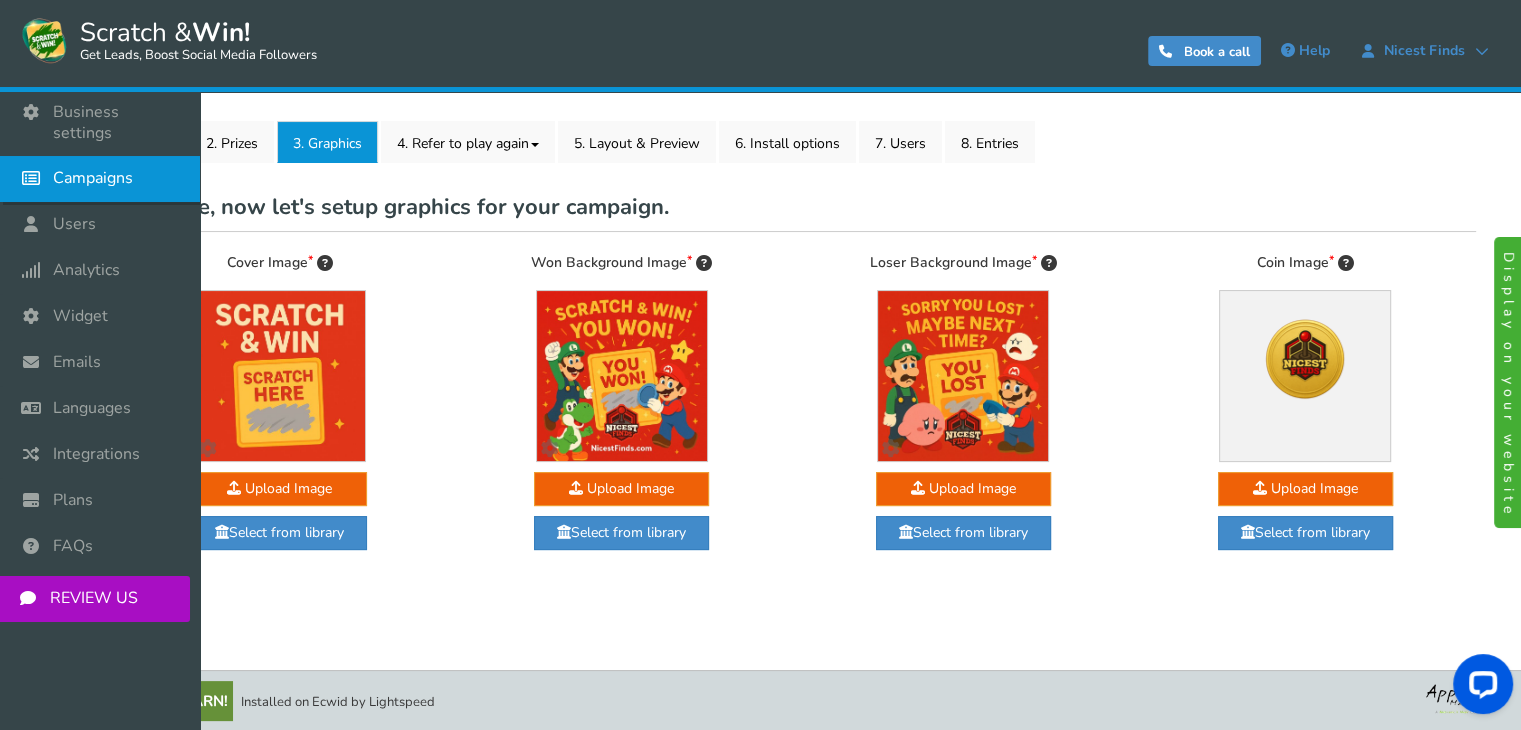 scroll, scrollTop: 0, scrollLeft: 0, axis: both 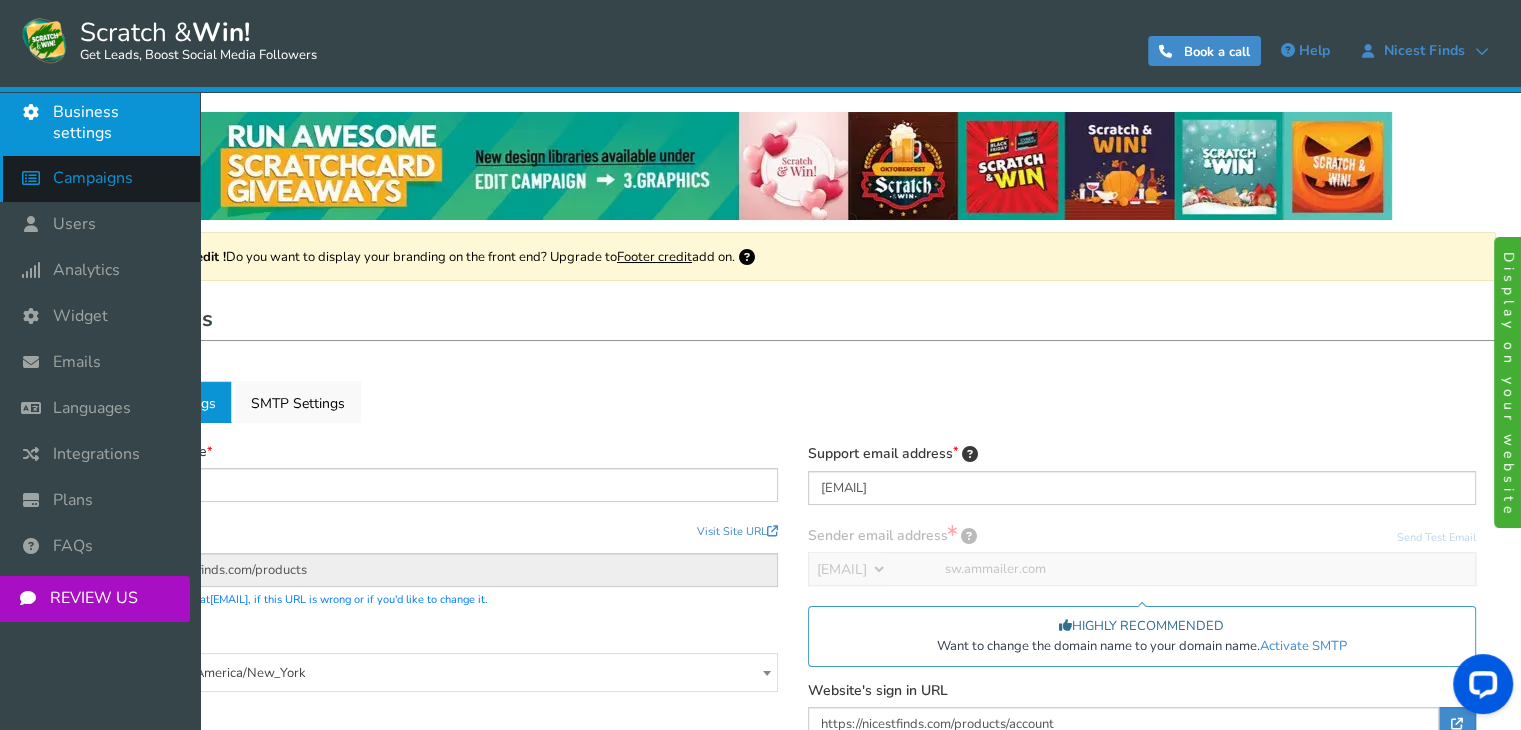 click on "Campaigns" at bounding box center [93, 178] 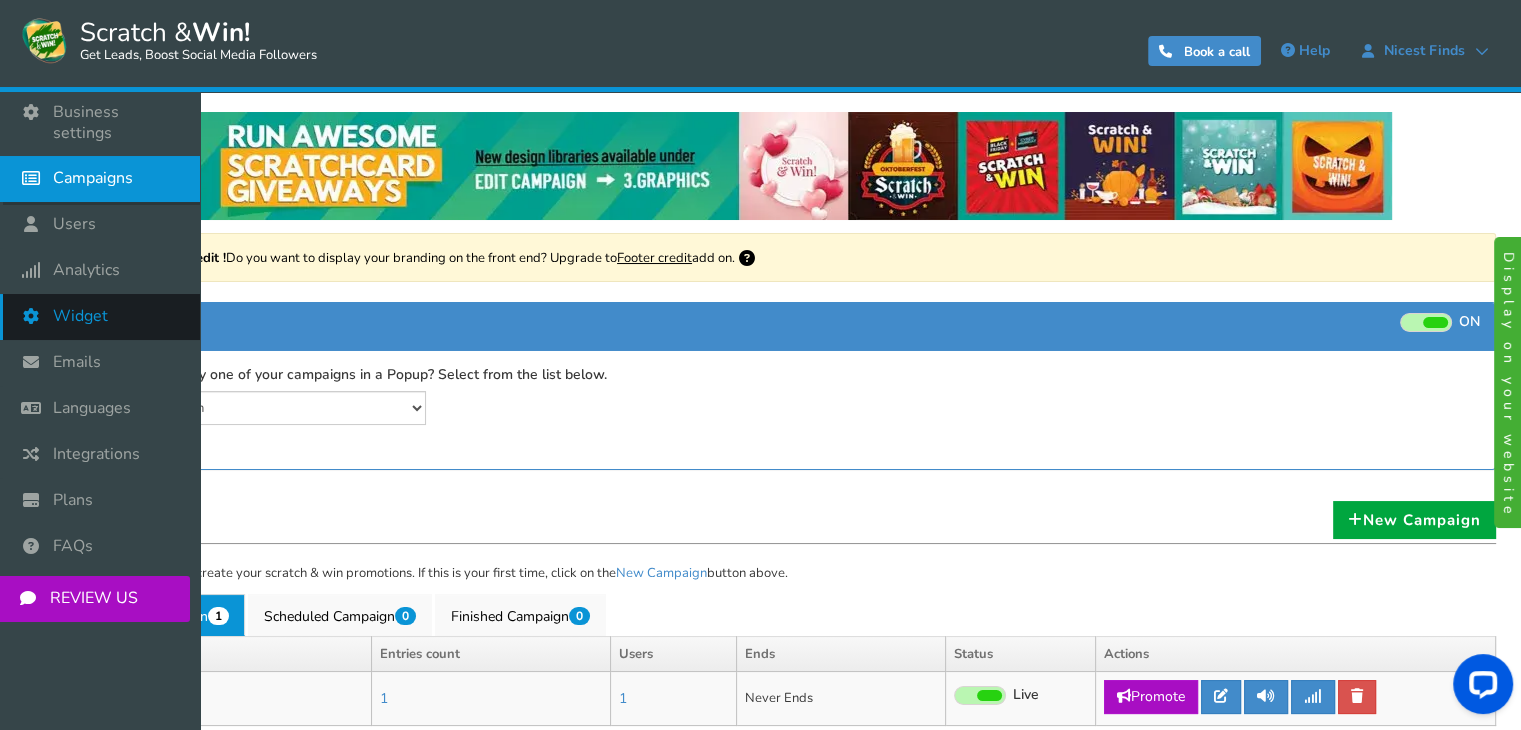 click on "Widget" at bounding box center (100, 317) 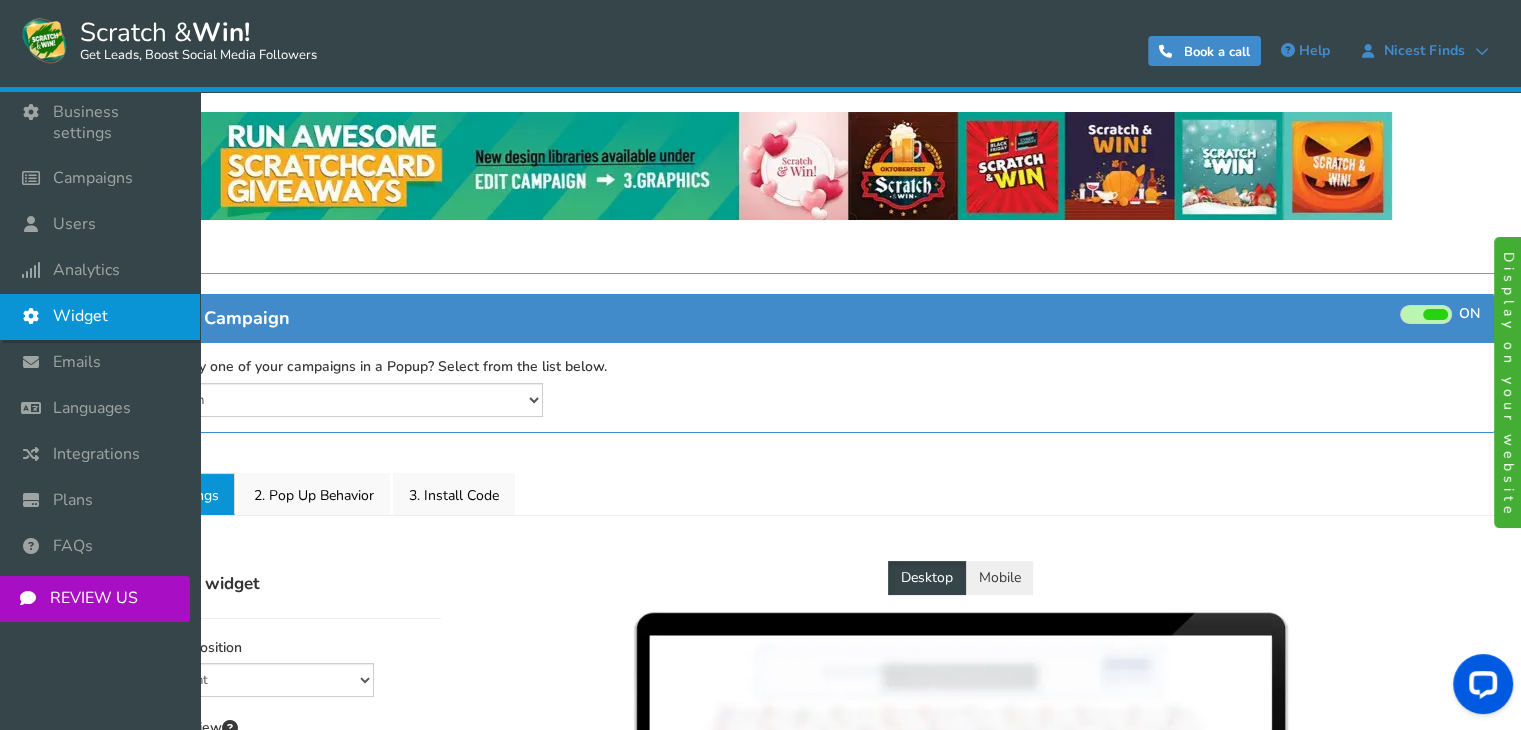 select on "mid-bottom-bar" 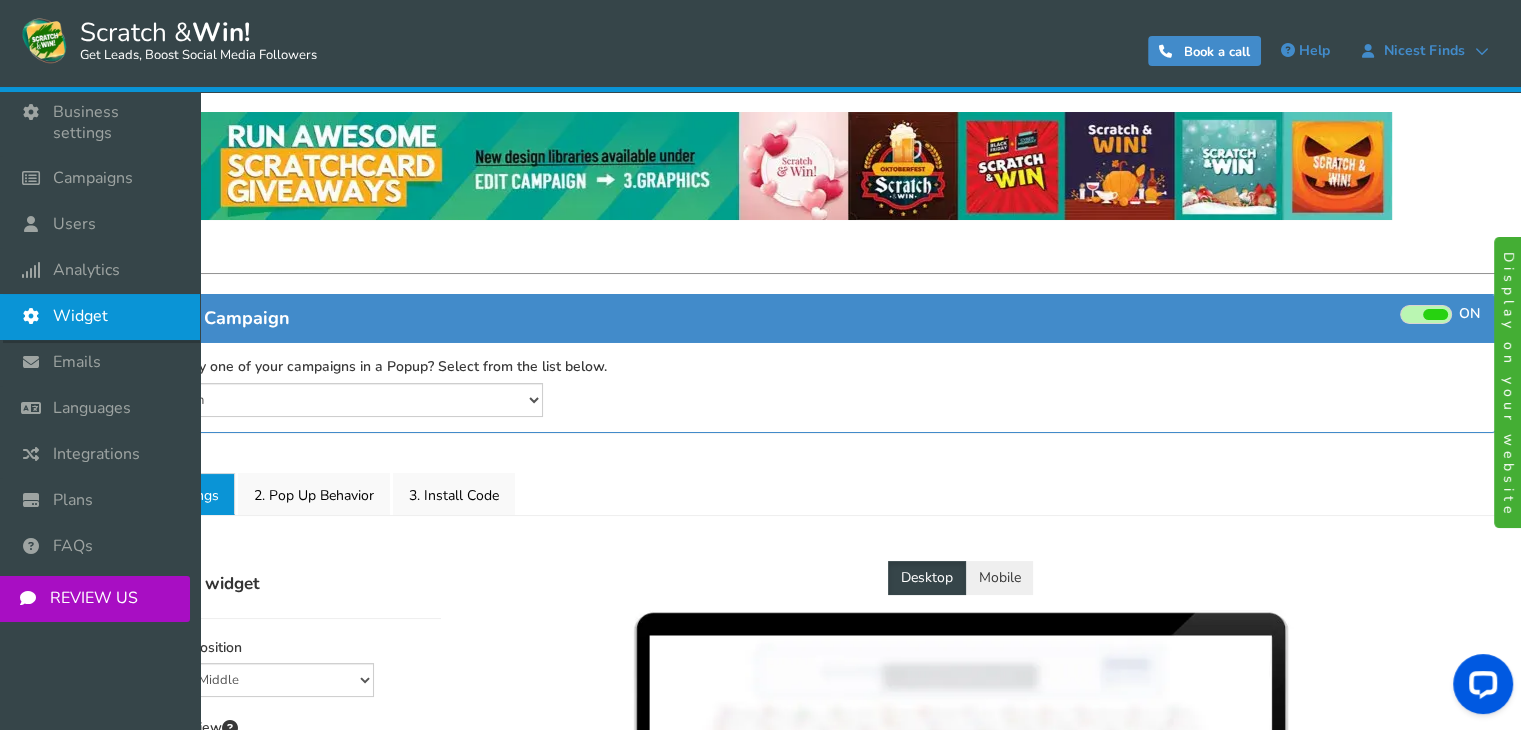 radio on "true" 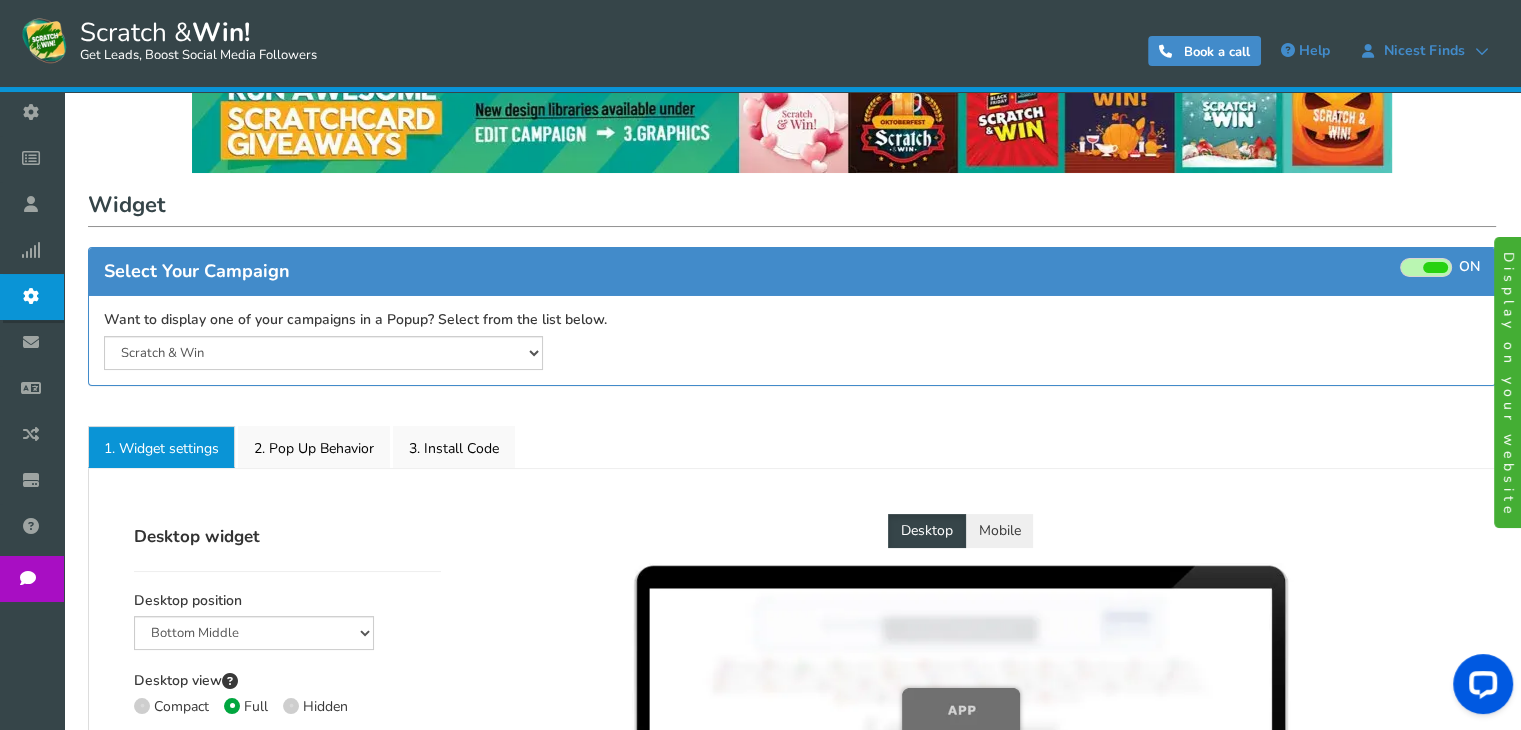 scroll, scrollTop: 46, scrollLeft: 0, axis: vertical 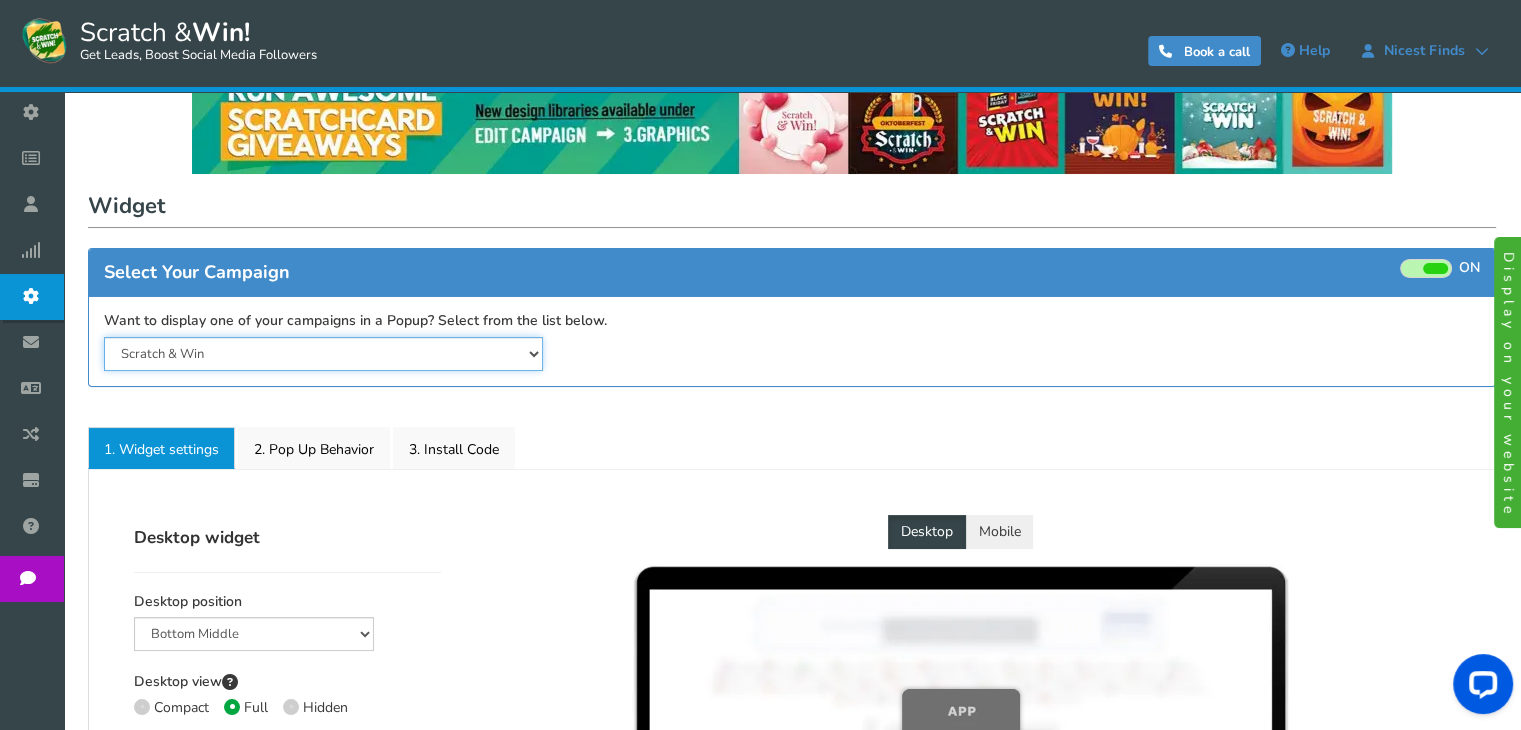 click on "Scratch & Win" at bounding box center [323, 354] 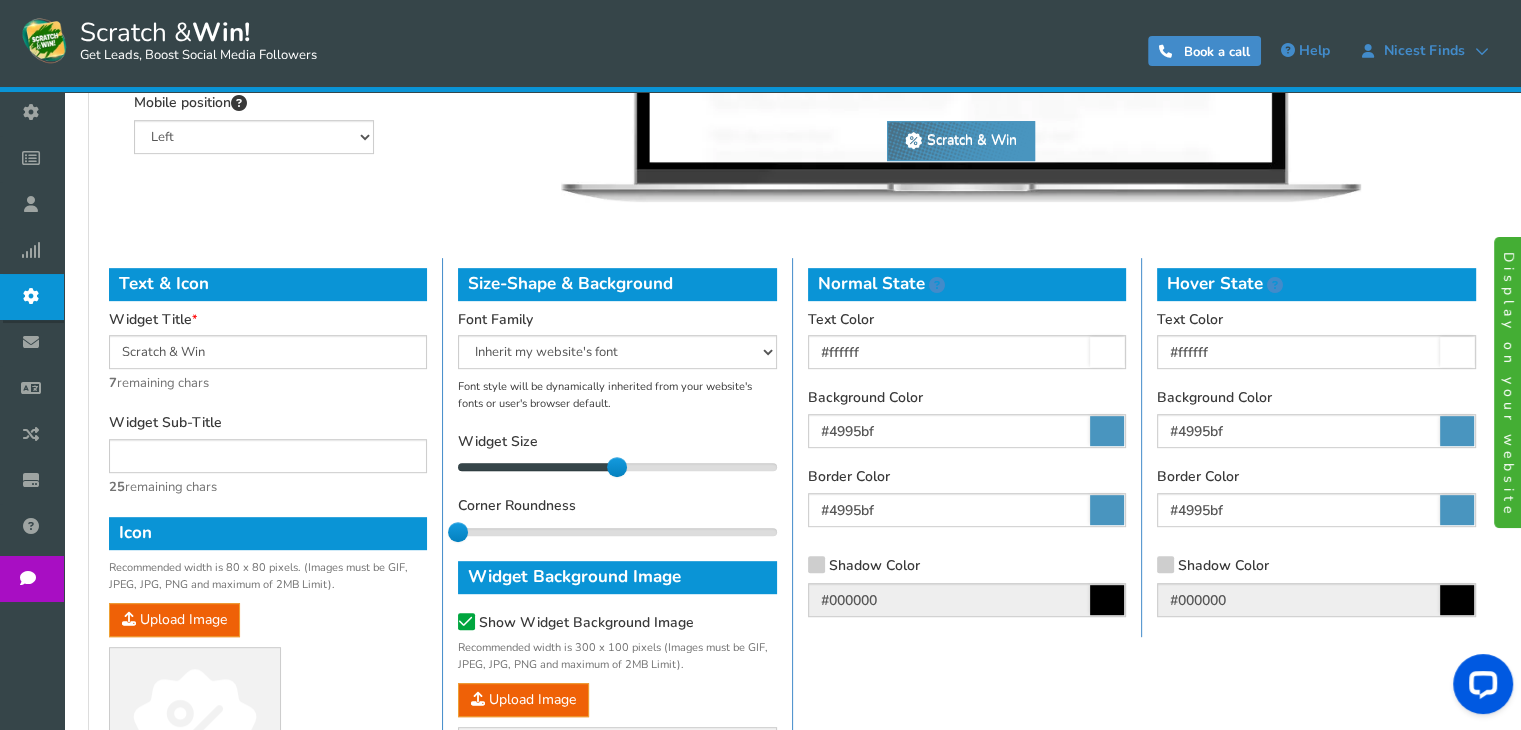 scroll, scrollTop: 848, scrollLeft: 0, axis: vertical 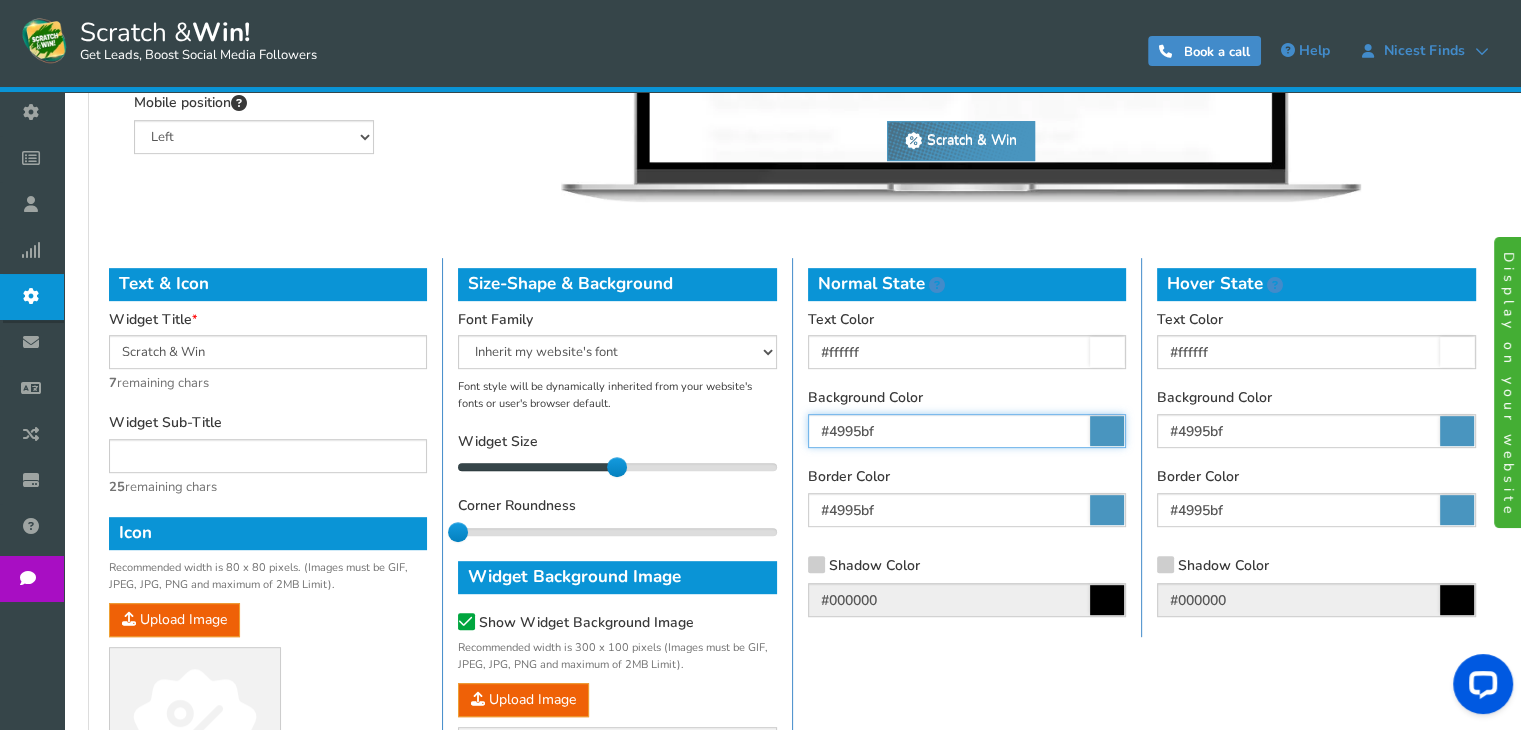 click on "#4995bf" at bounding box center (967, 431) 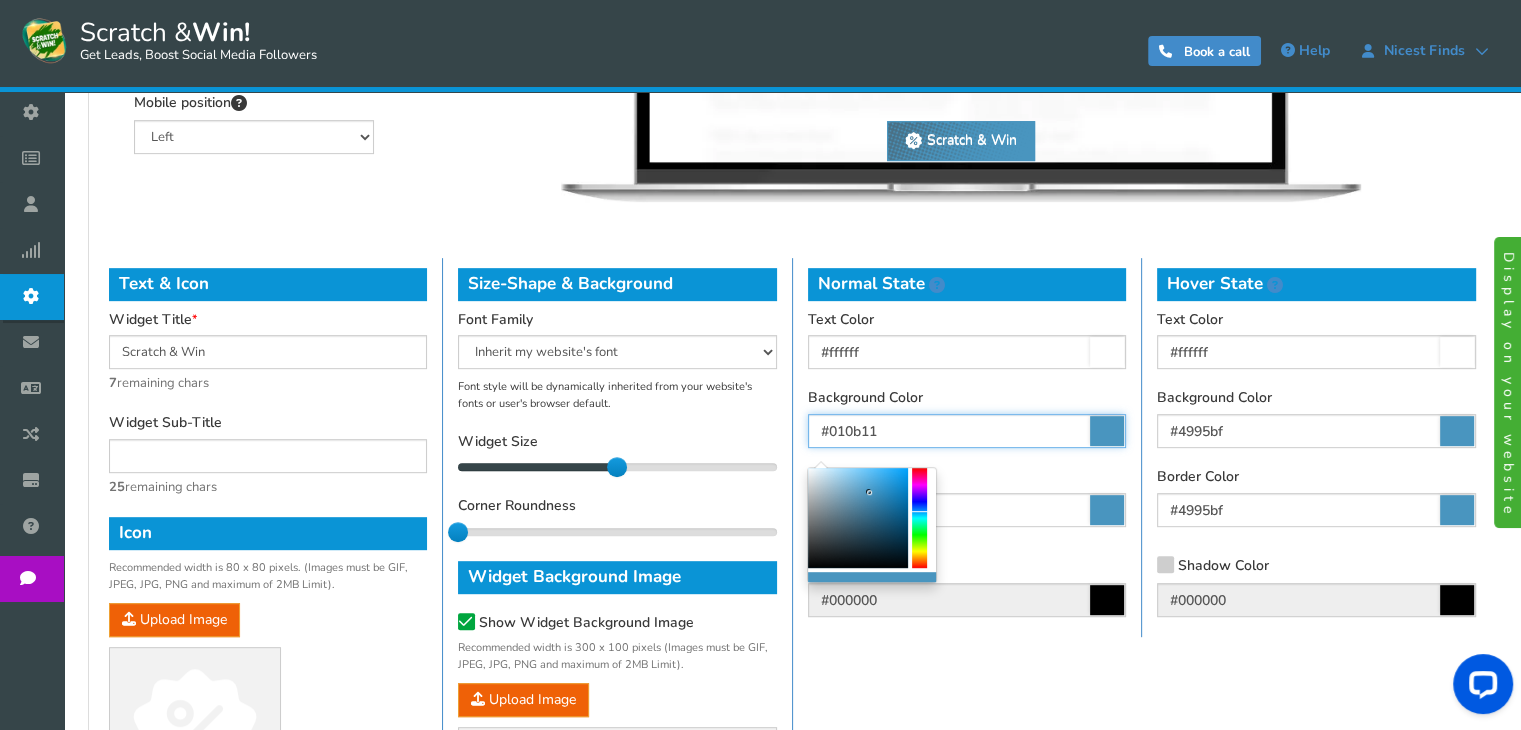 click at bounding box center [858, 518] 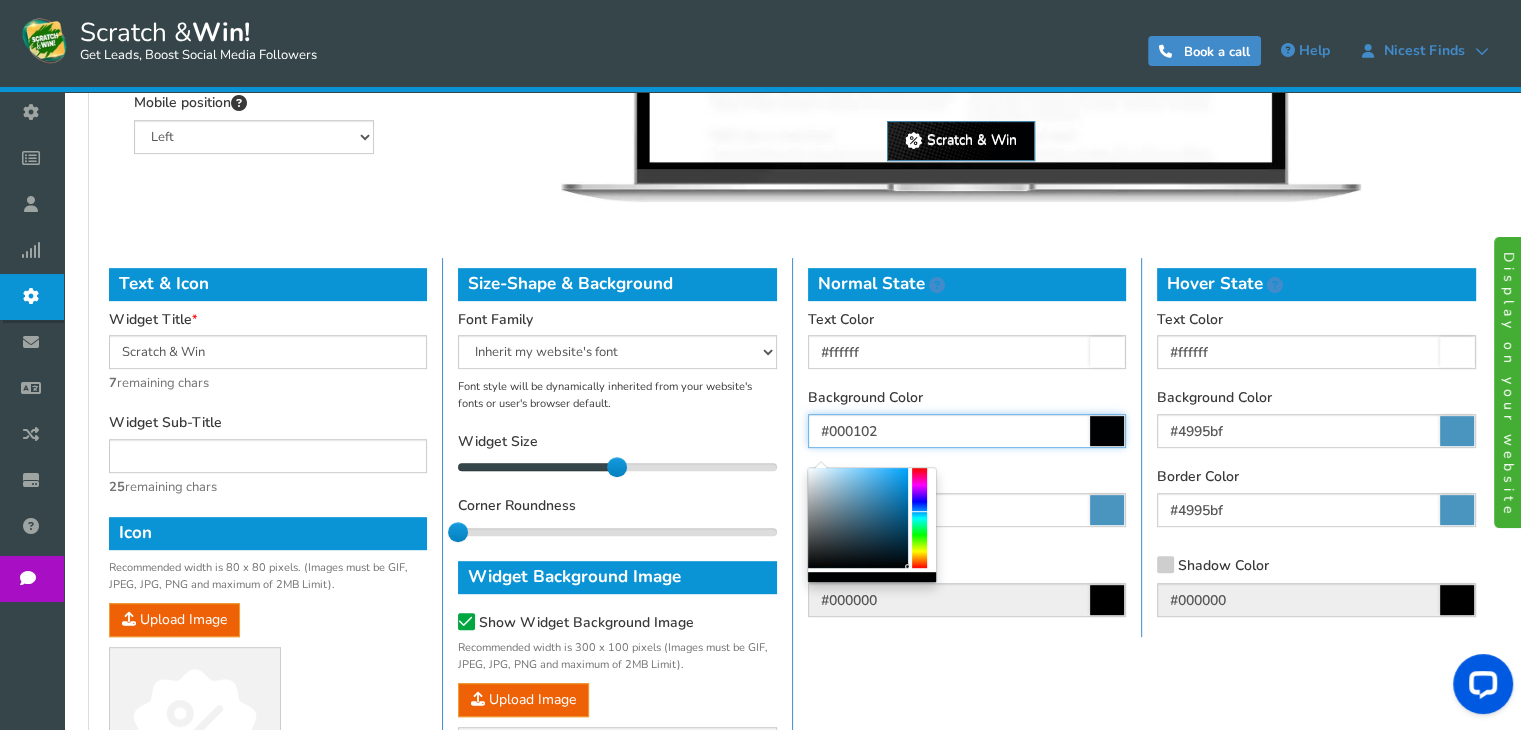type on "#000000" 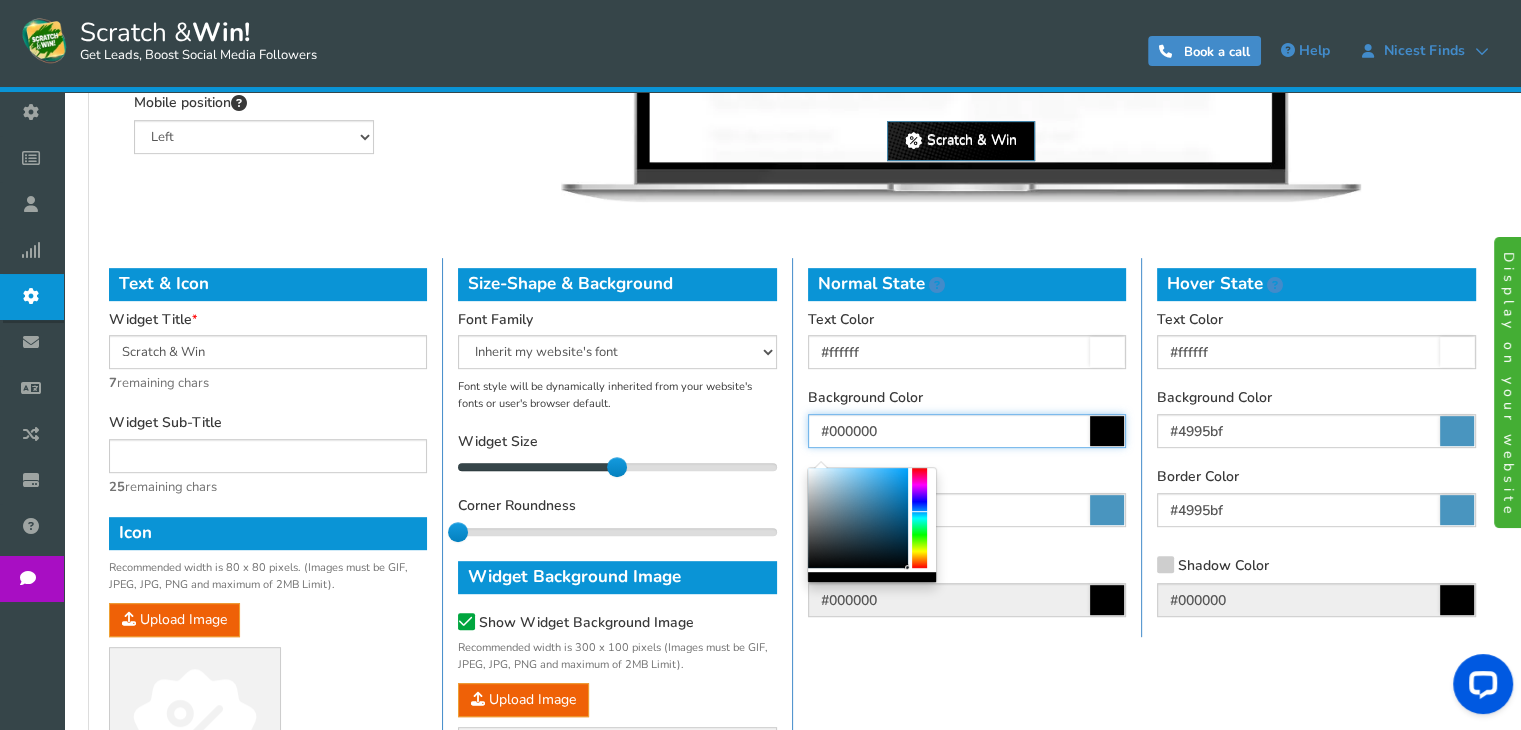 drag, startPoint x: 903, startPoint y: 561, endPoint x: 960, endPoint y: 572, distance: 58.0517 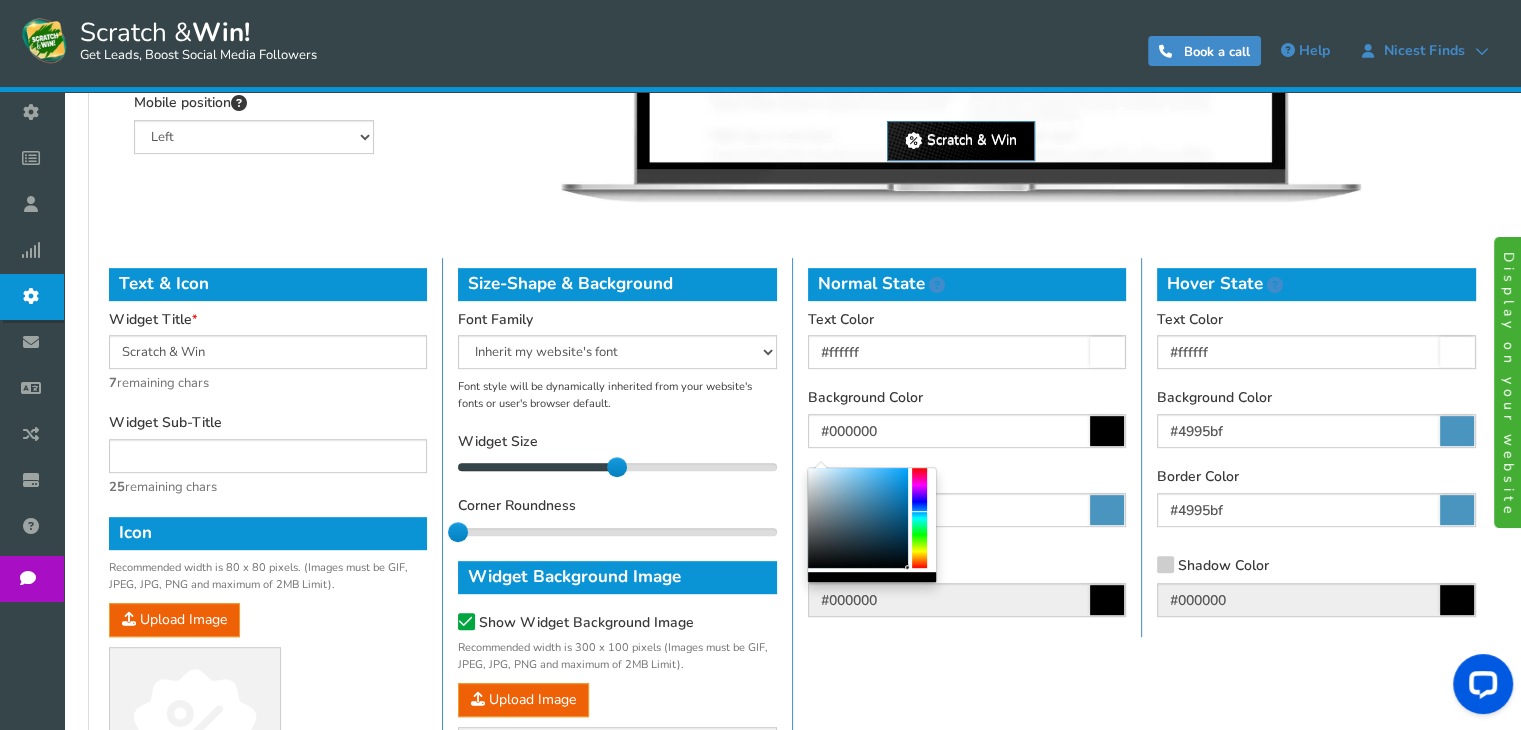click on "Border Color
#4995bf" at bounding box center [967, 497] 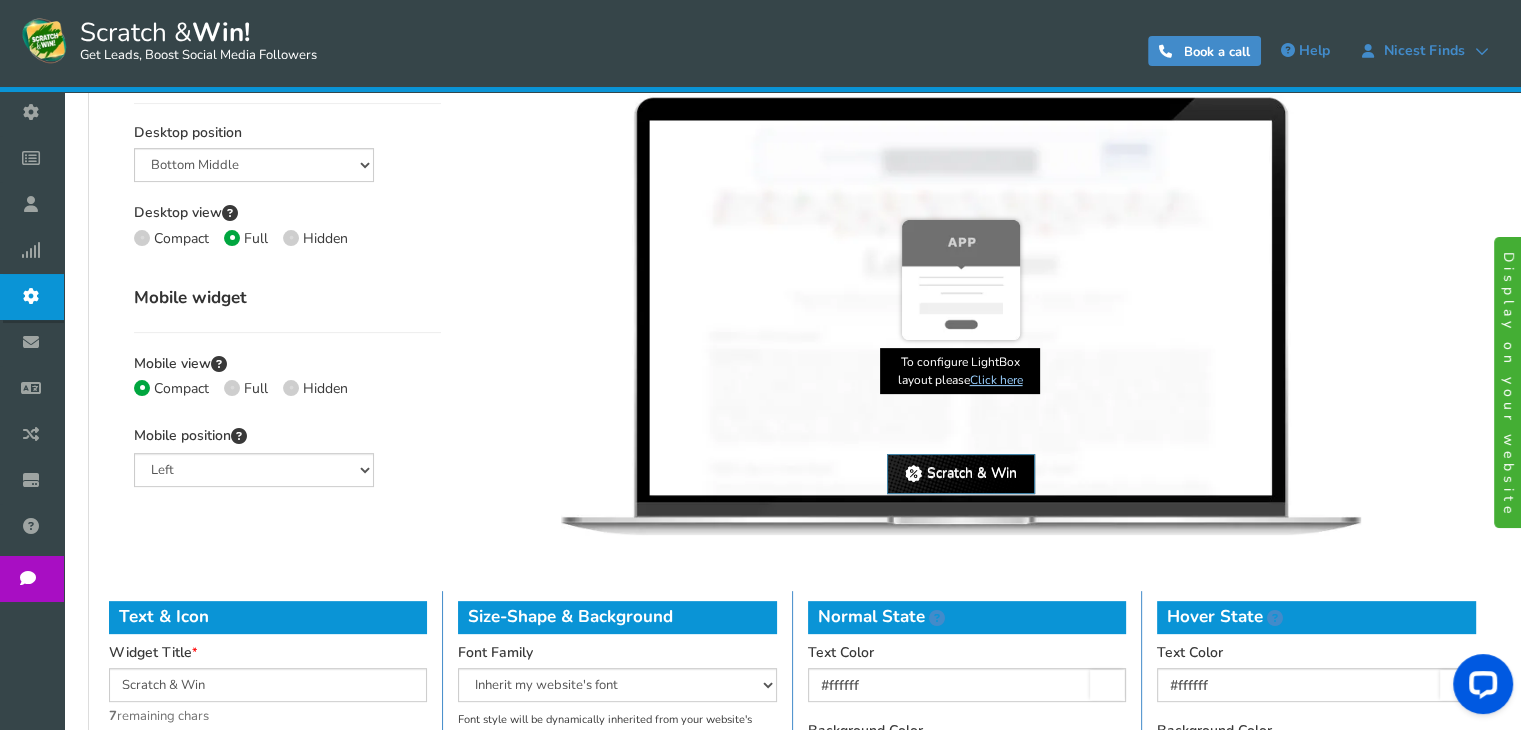 scroll, scrollTop: 502, scrollLeft: 0, axis: vertical 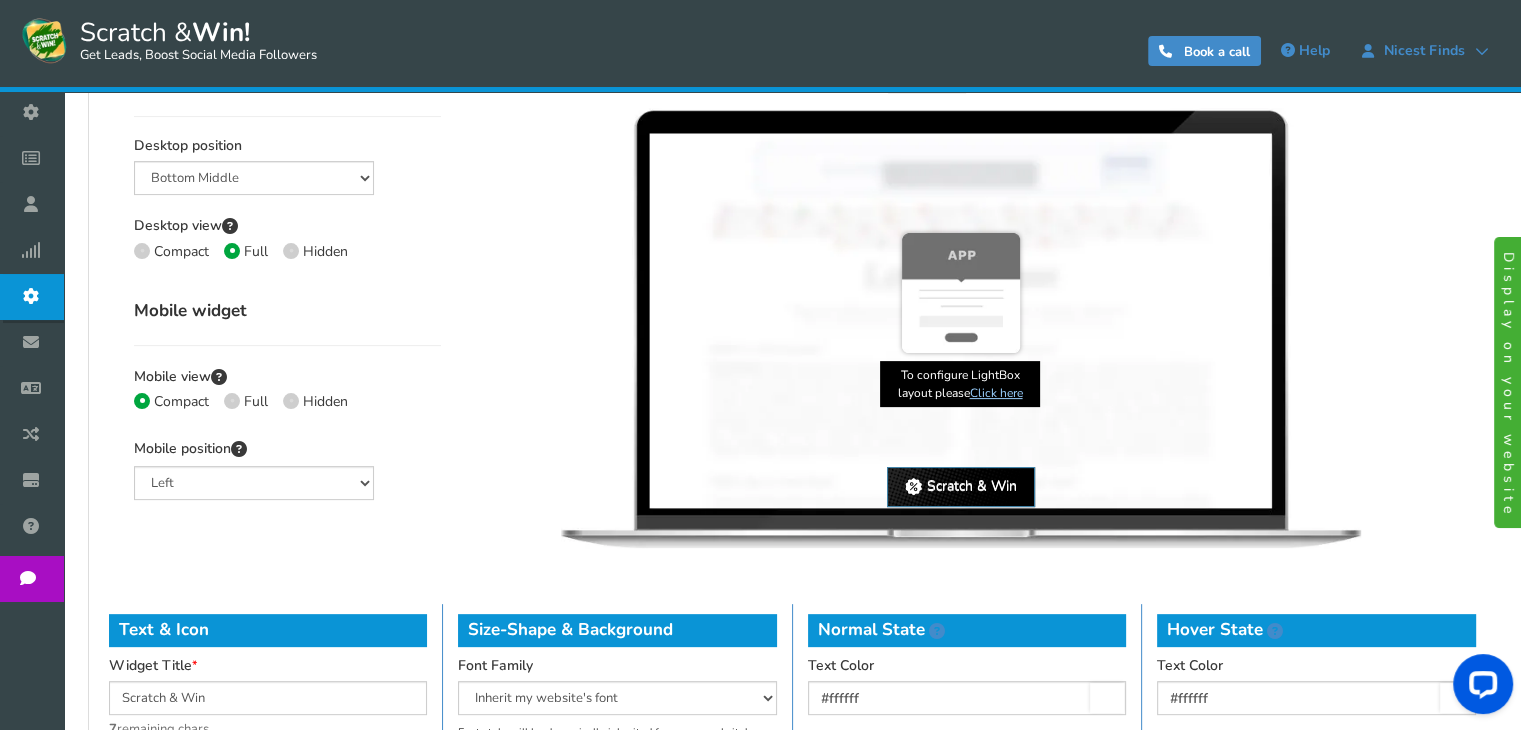 click on "Click here" at bounding box center [995, 393] 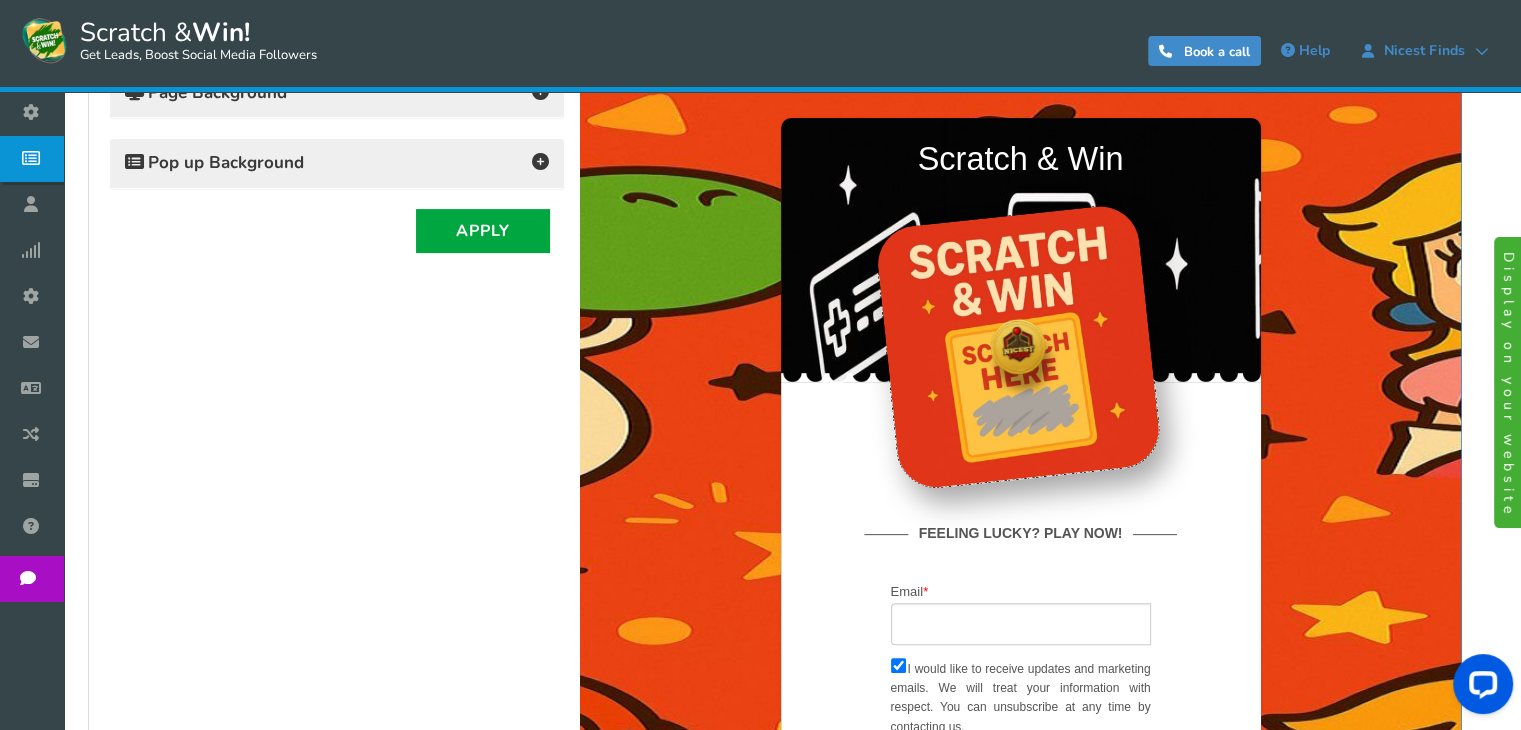 scroll, scrollTop: 0, scrollLeft: 0, axis: both 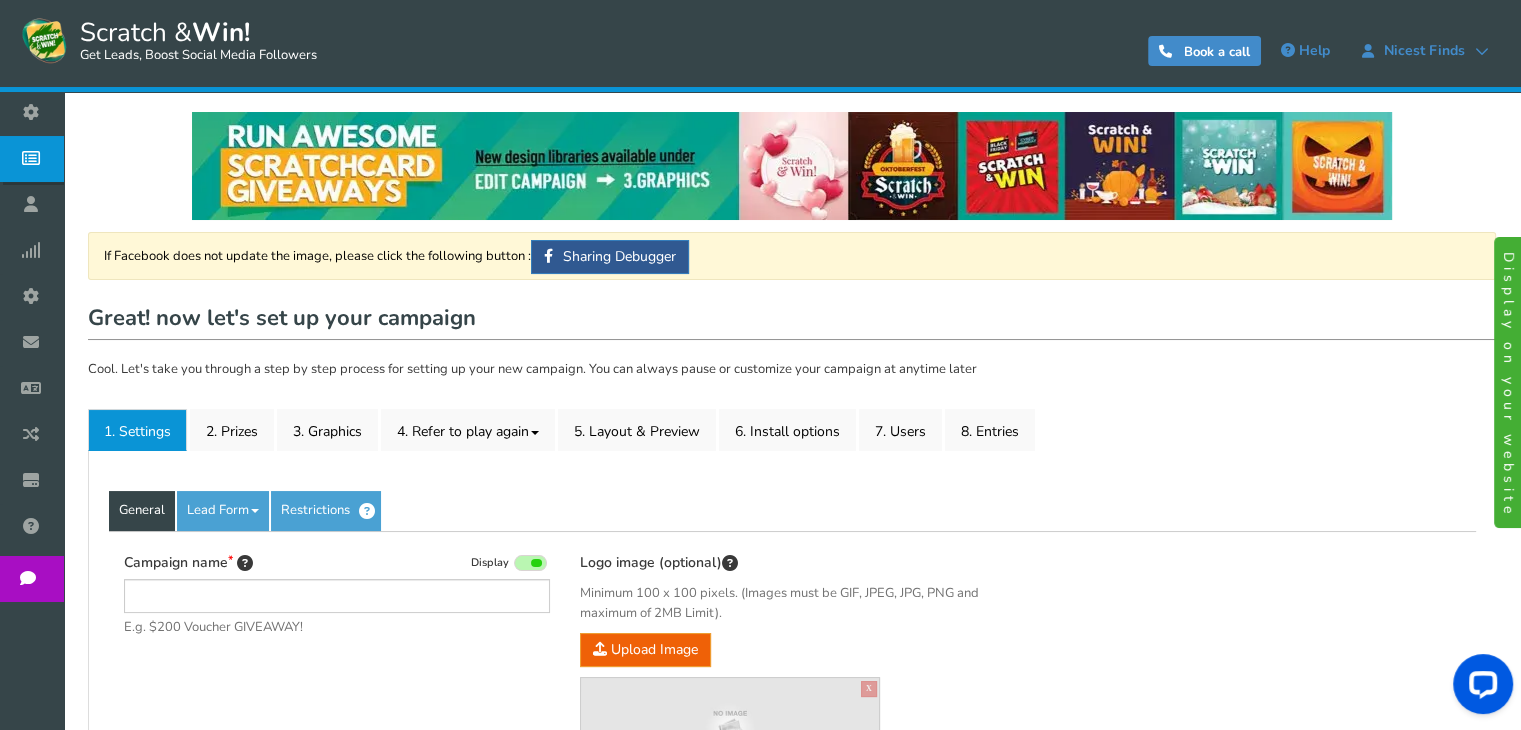 type on "Scratch & Win" 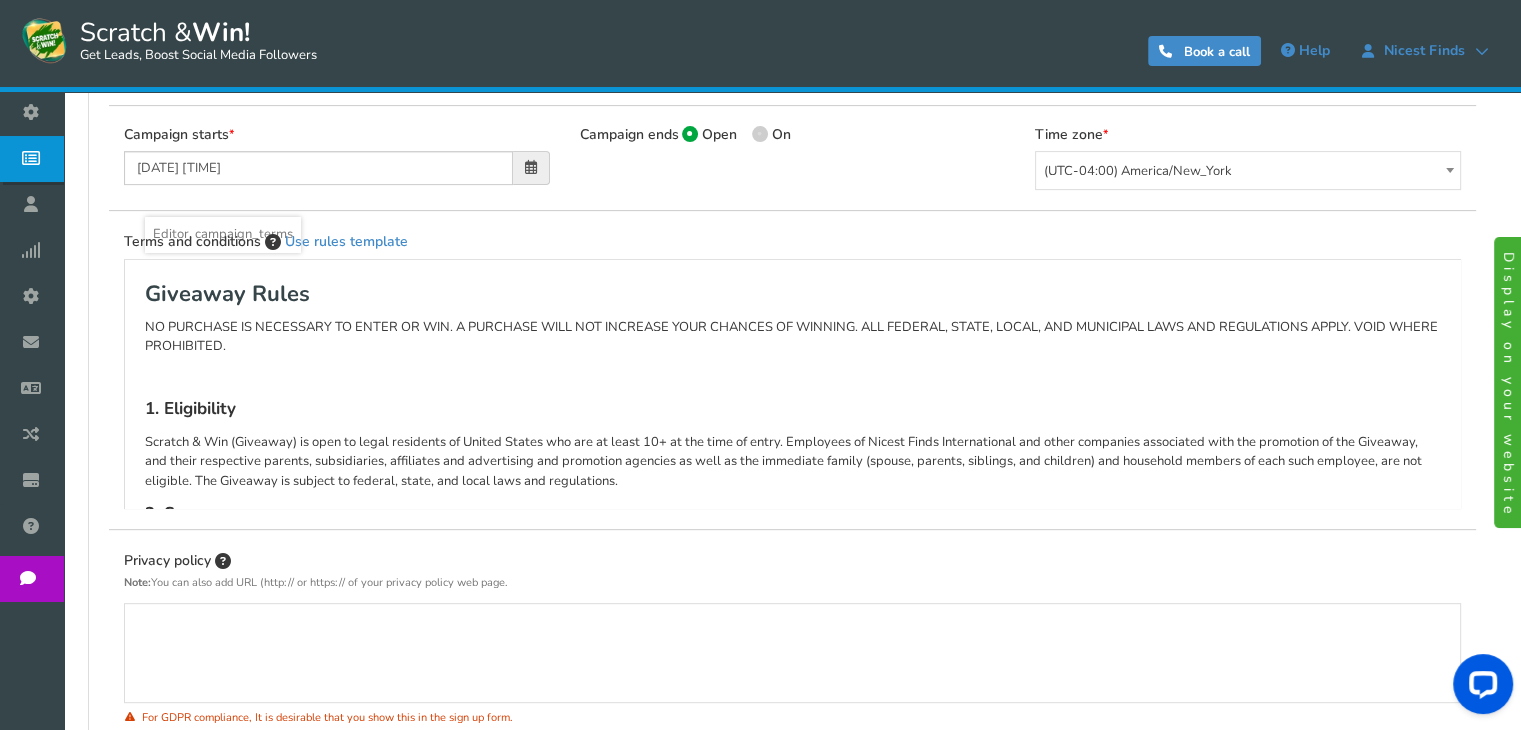 scroll, scrollTop: 698, scrollLeft: 0, axis: vertical 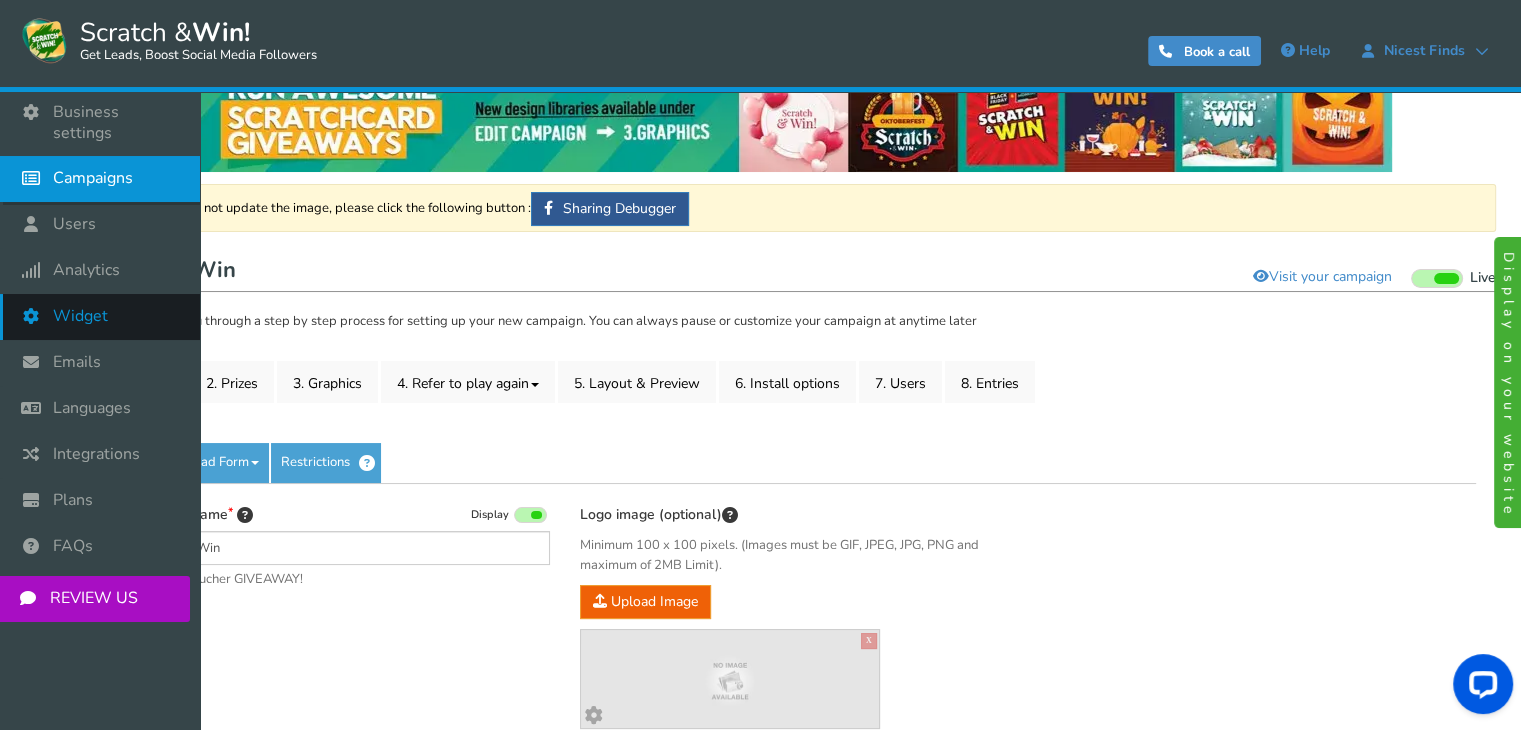 click on "Widget" at bounding box center (100, 317) 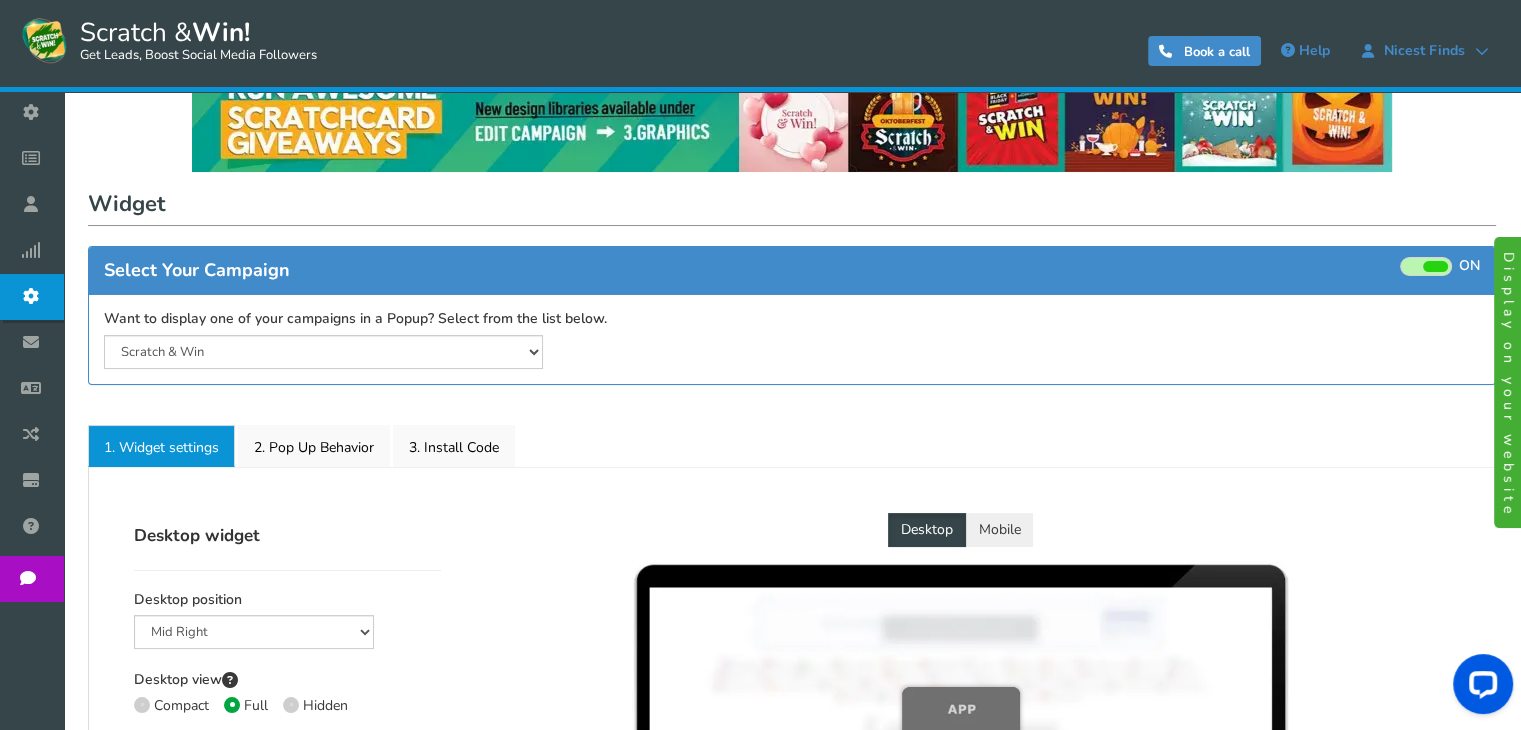 scroll, scrollTop: 0, scrollLeft: 0, axis: both 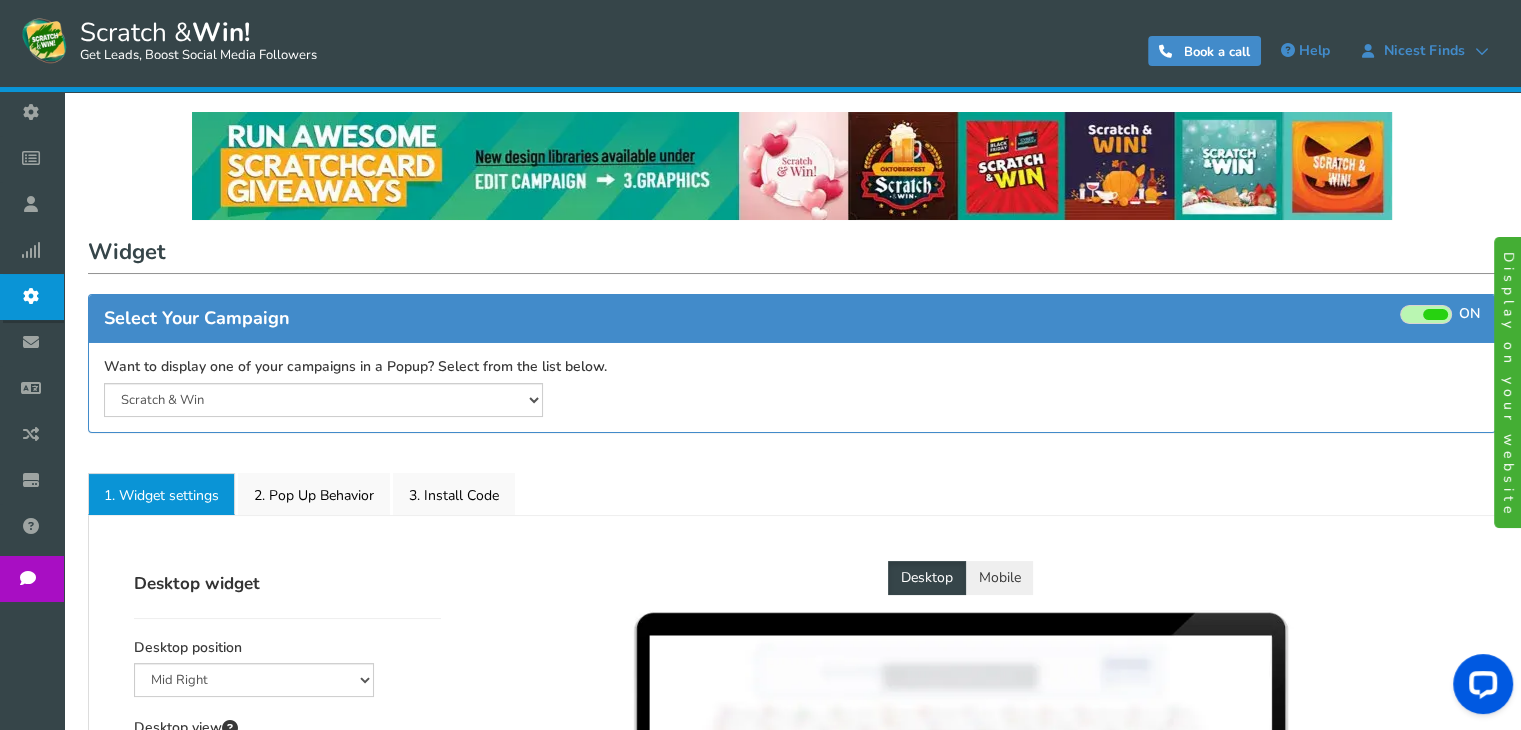select on "mid-bottom-bar" 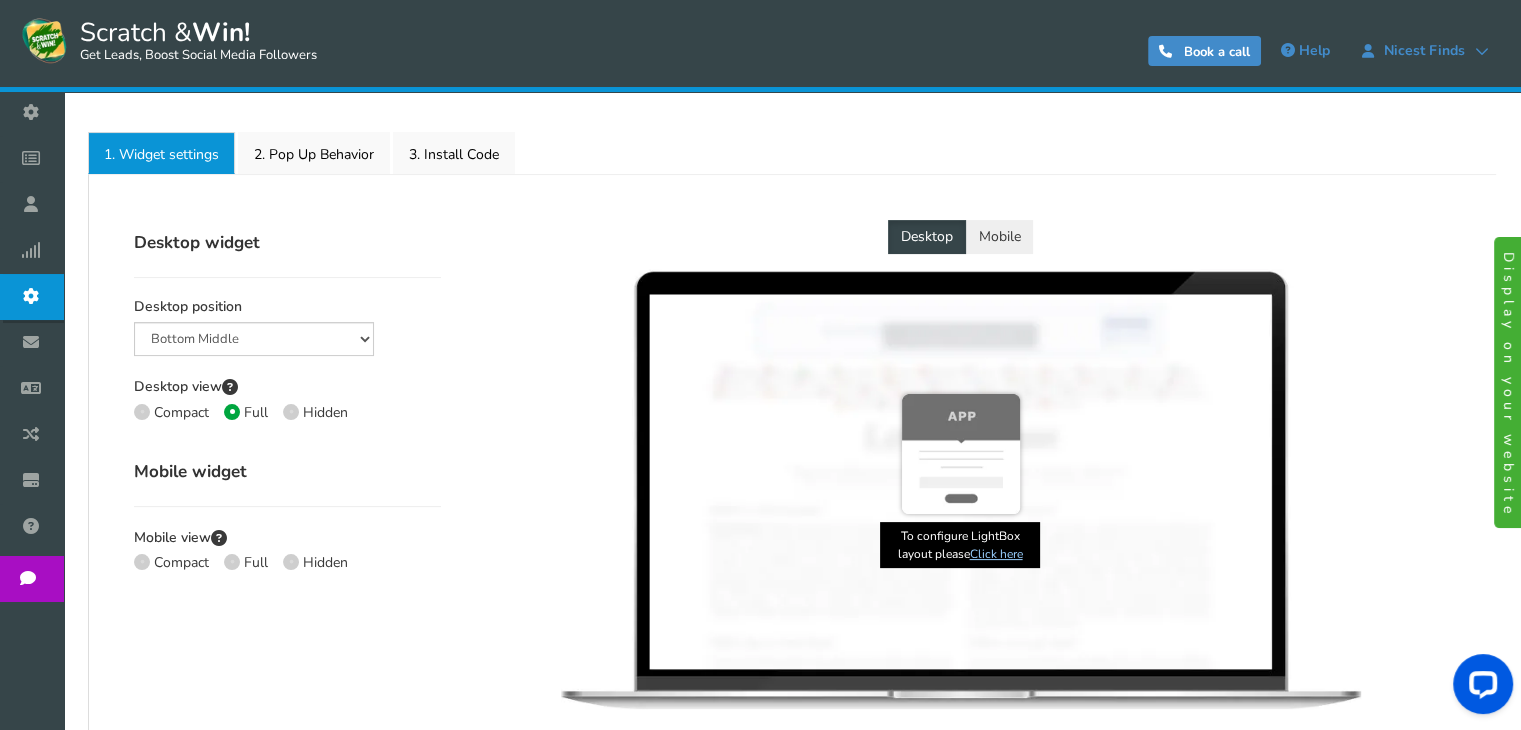 radio on "true" 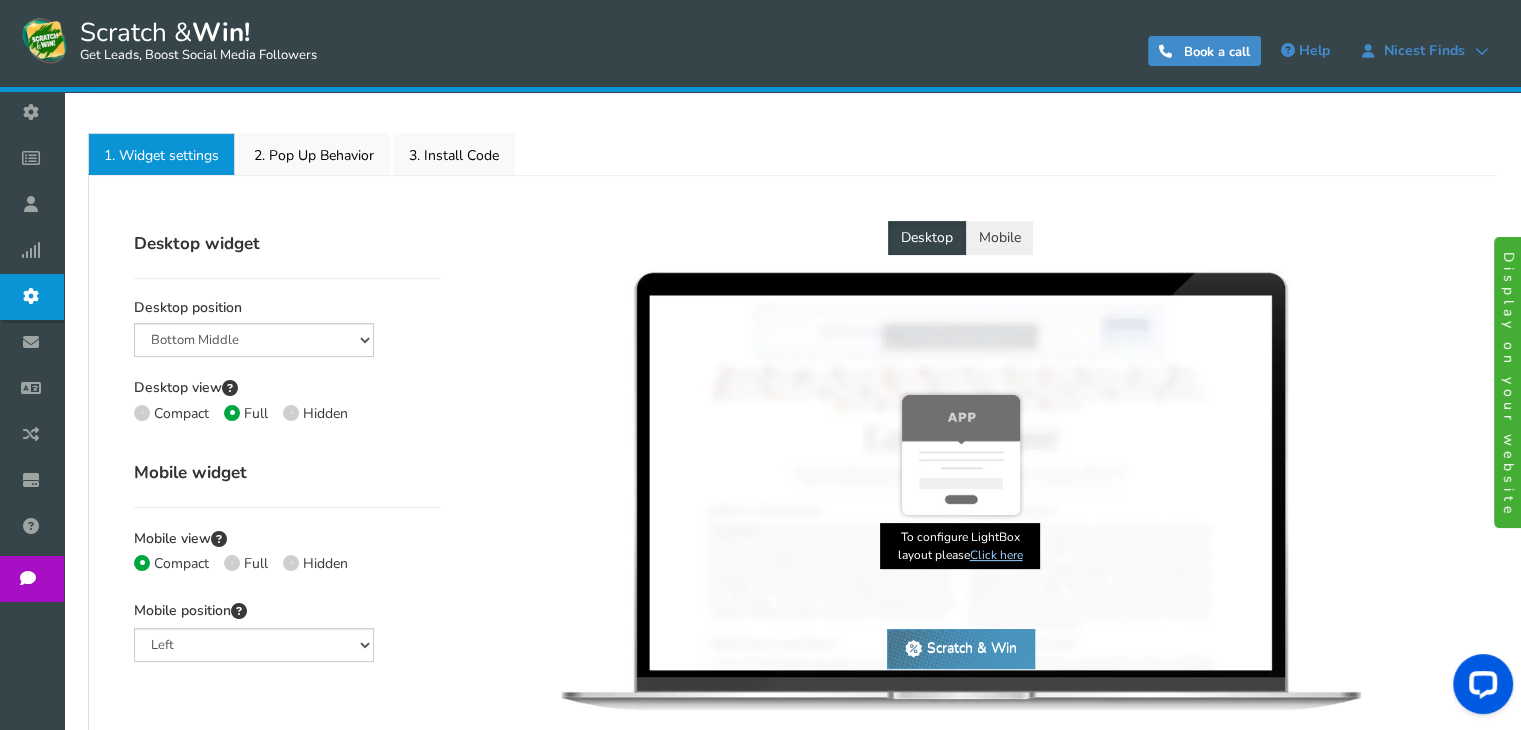 scroll, scrollTop: 340, scrollLeft: 0, axis: vertical 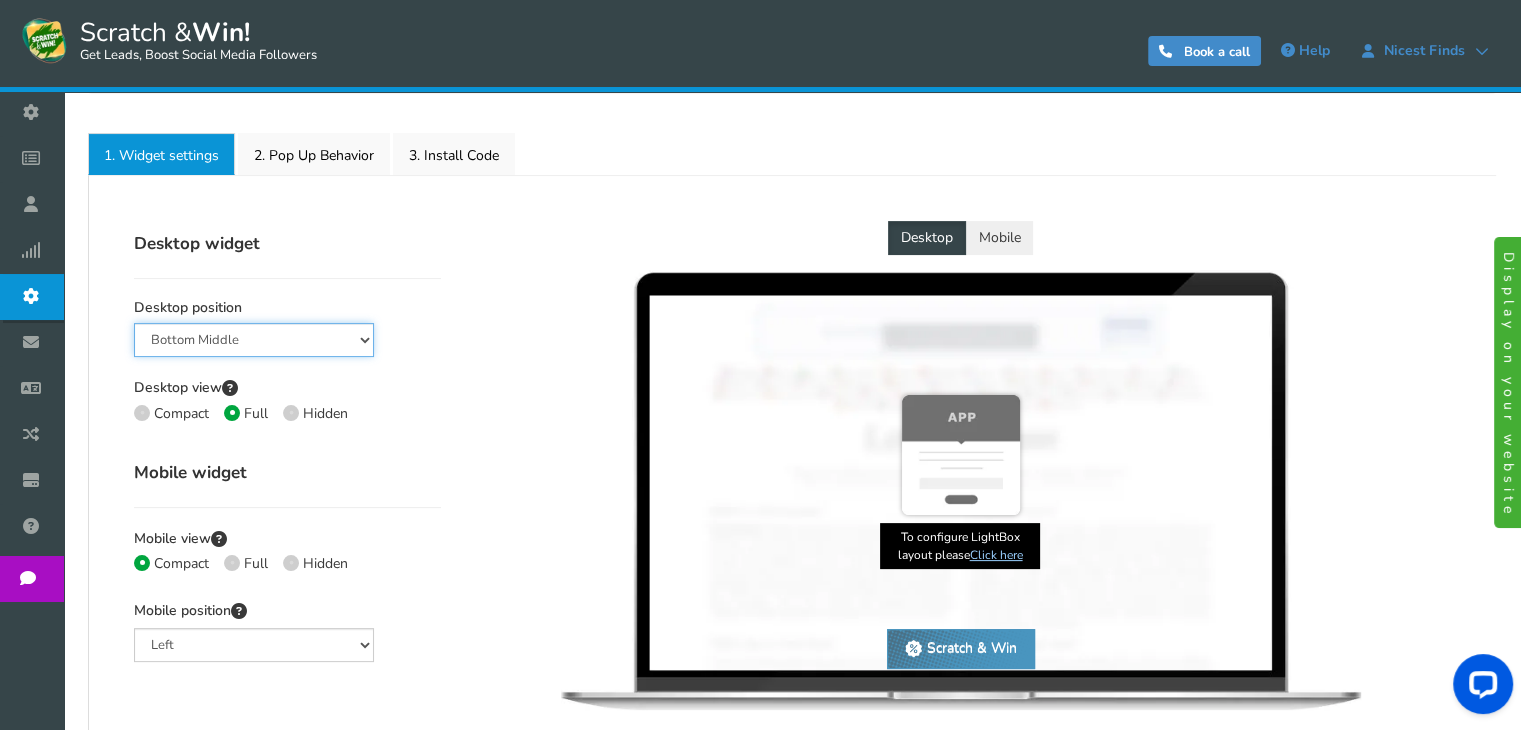 click on "Mid Right
Mid Left
Top Bar
Bottom Bar
Bottom Left
Bottom Right
Bottom Middle" at bounding box center (254, 340) 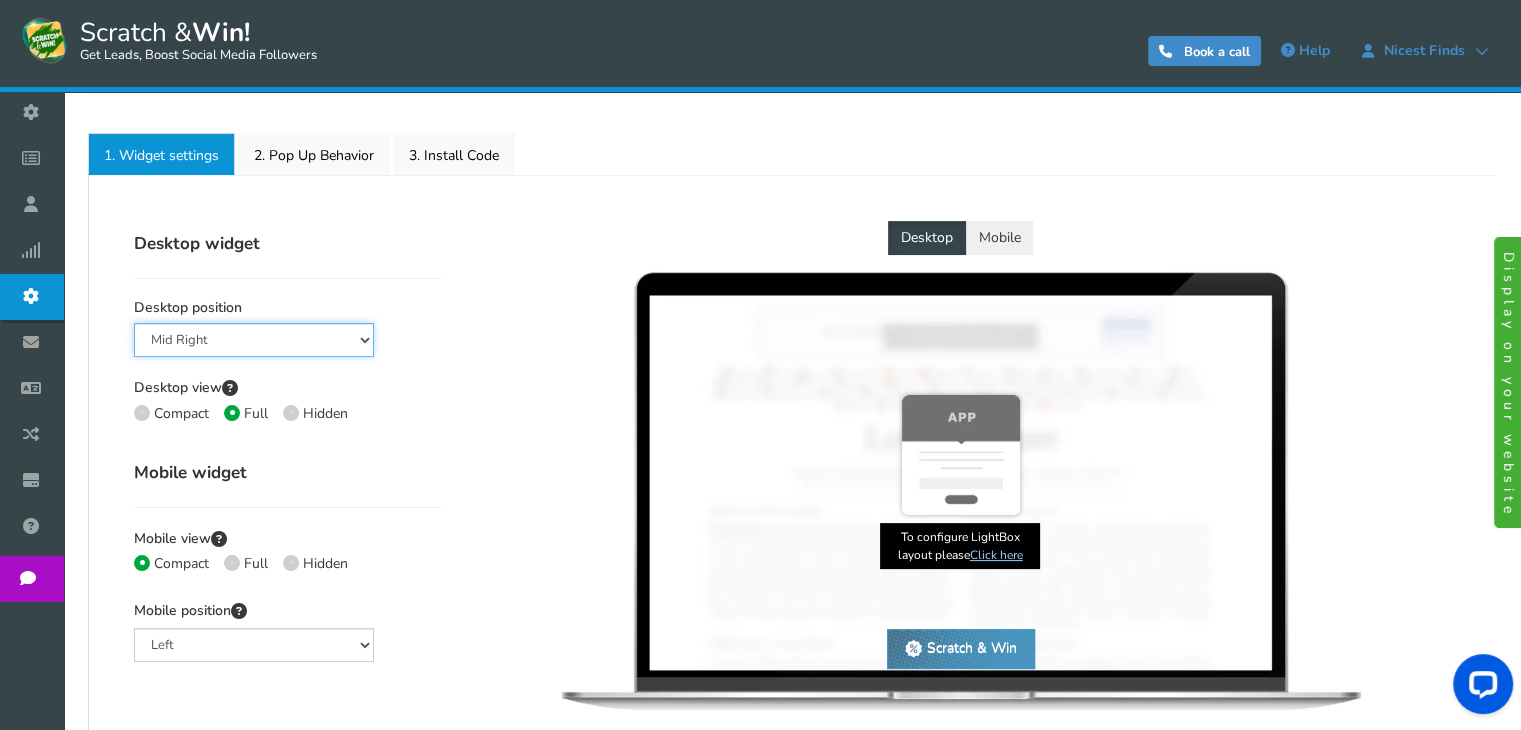 click on "Mid Right
Mid Left
Top Bar
Bottom Bar
Bottom Left
Bottom Right
Bottom Middle" at bounding box center [254, 340] 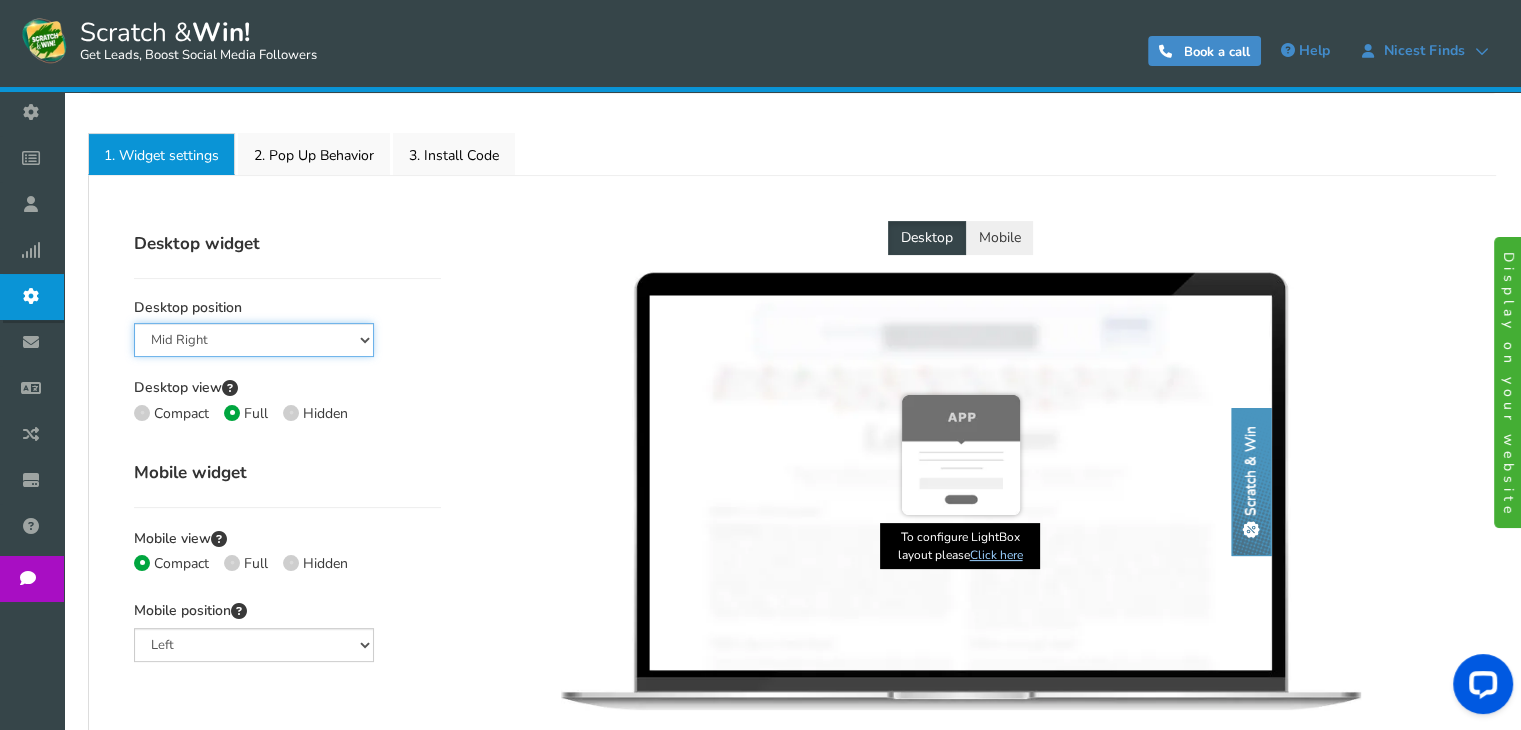 click on "Mid Right
Mid Left
Top Bar
Bottom Bar
Bottom Left
Bottom Right
Bottom Middle" at bounding box center (254, 340) 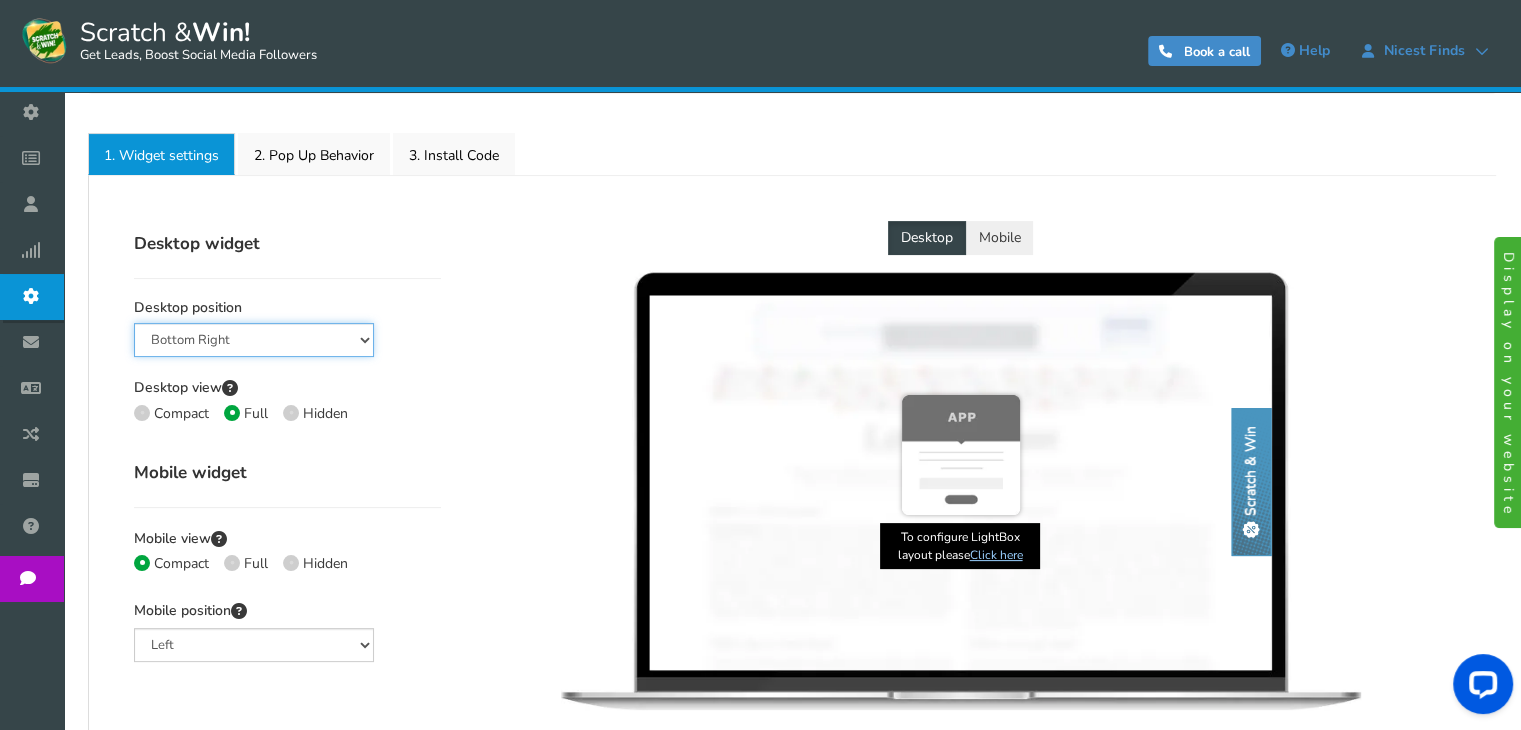 click on "Mid Right
Mid Left
Top Bar
Bottom Bar
Bottom Left
Bottom Right
Bottom Middle" at bounding box center [254, 340] 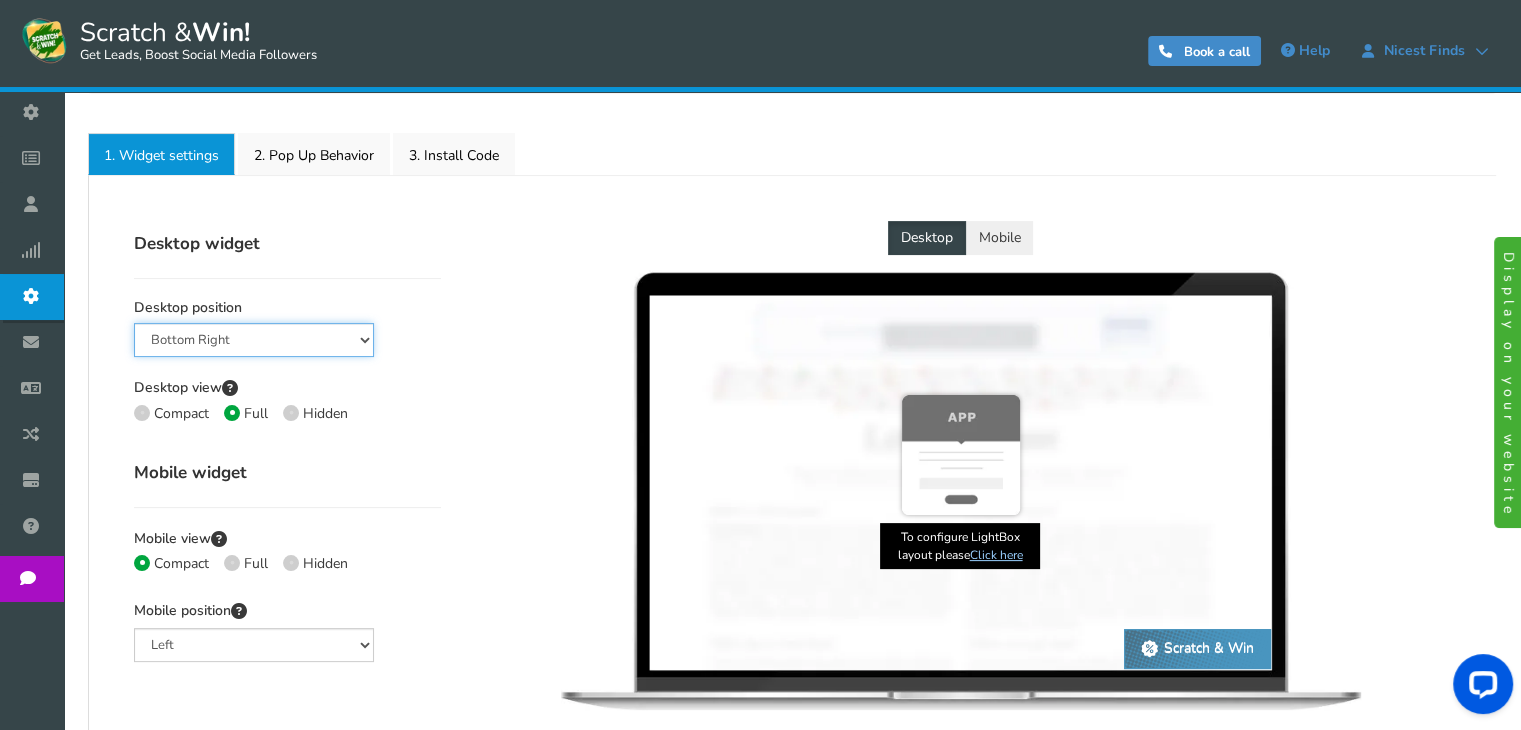 click on "Mid Right
Mid Left
Top Bar
Bottom Bar
Bottom Left
Bottom Right
Bottom Middle" at bounding box center (254, 340) 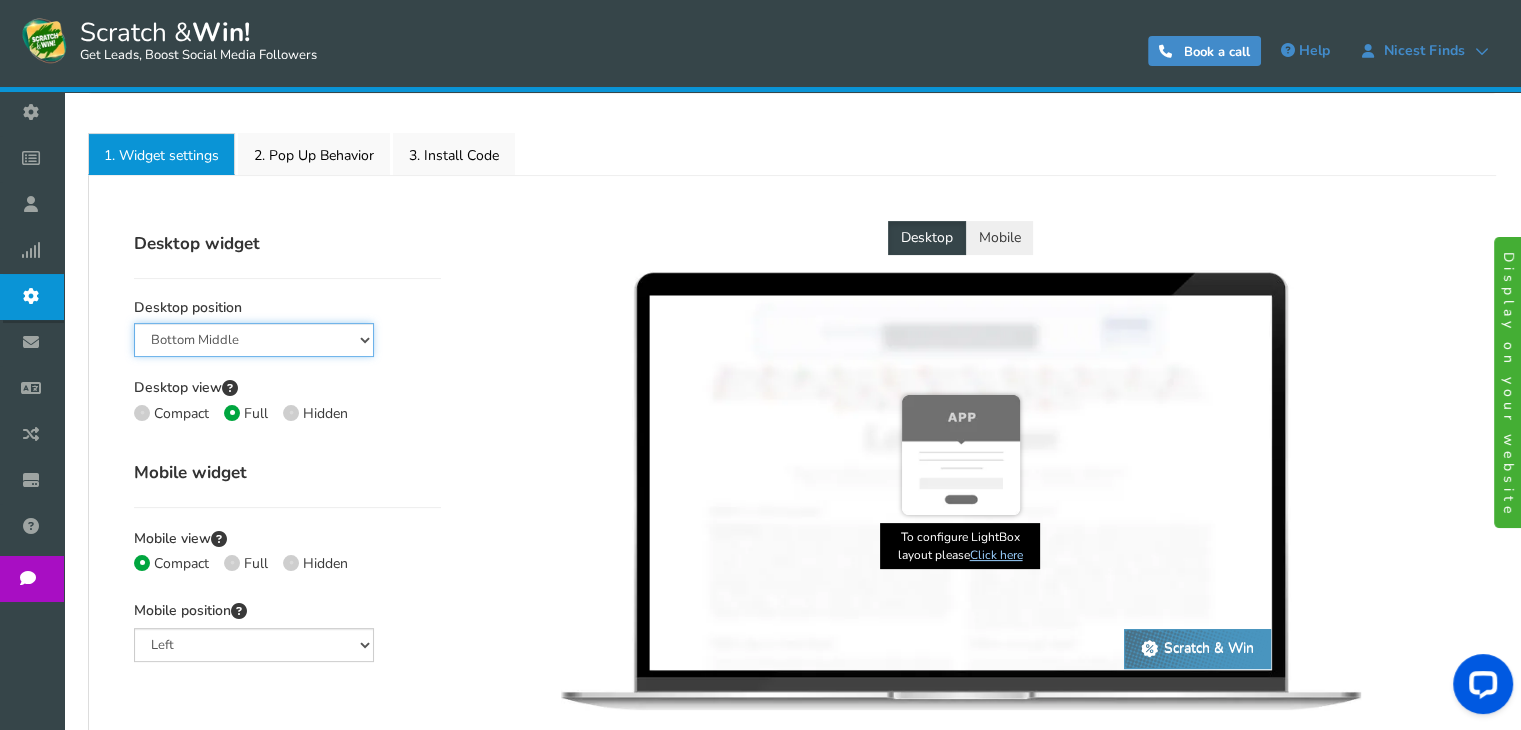 click on "Mid Right
Mid Left
Top Bar
Bottom Bar
Bottom Left
Bottom Right
Bottom Middle" at bounding box center (254, 340) 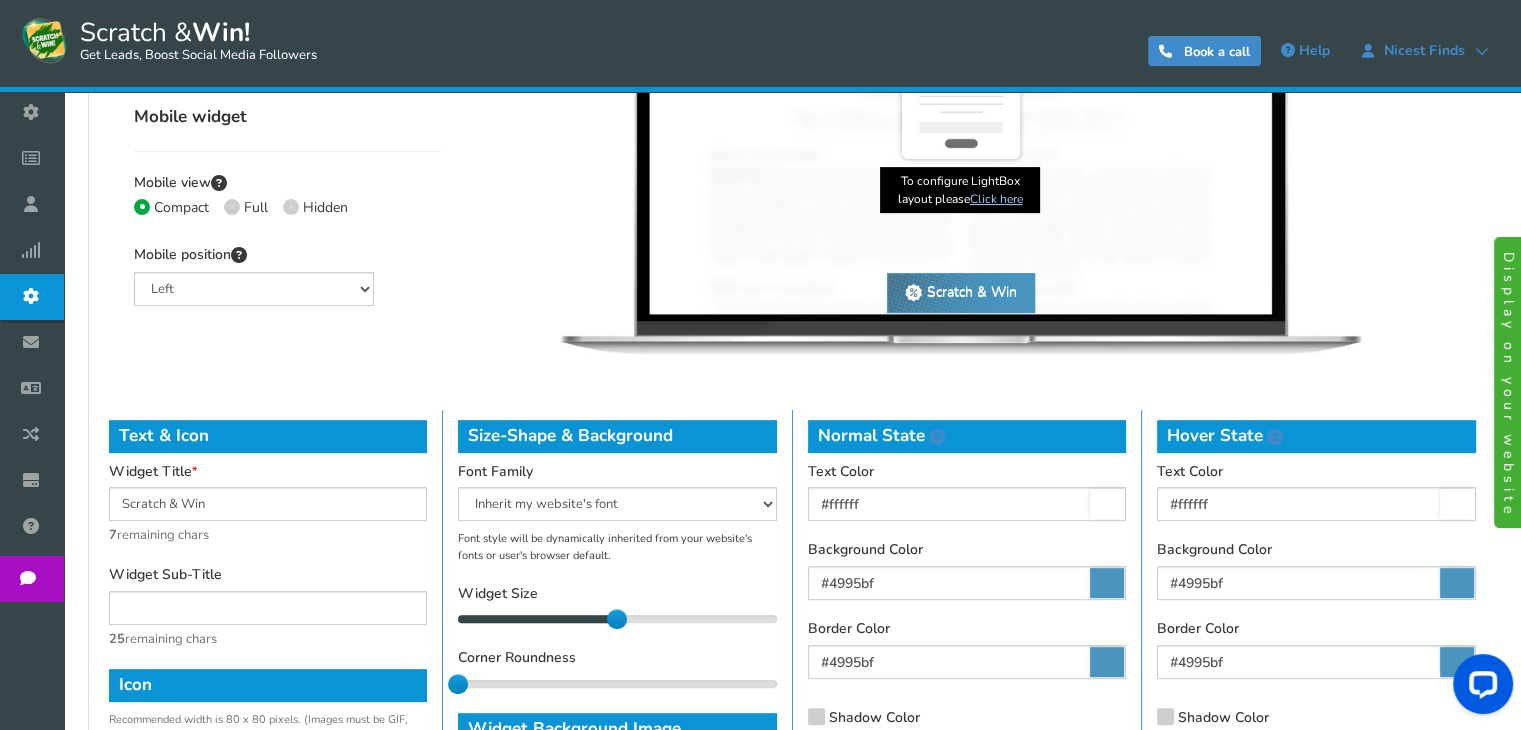 scroll, scrollTop: 698, scrollLeft: 0, axis: vertical 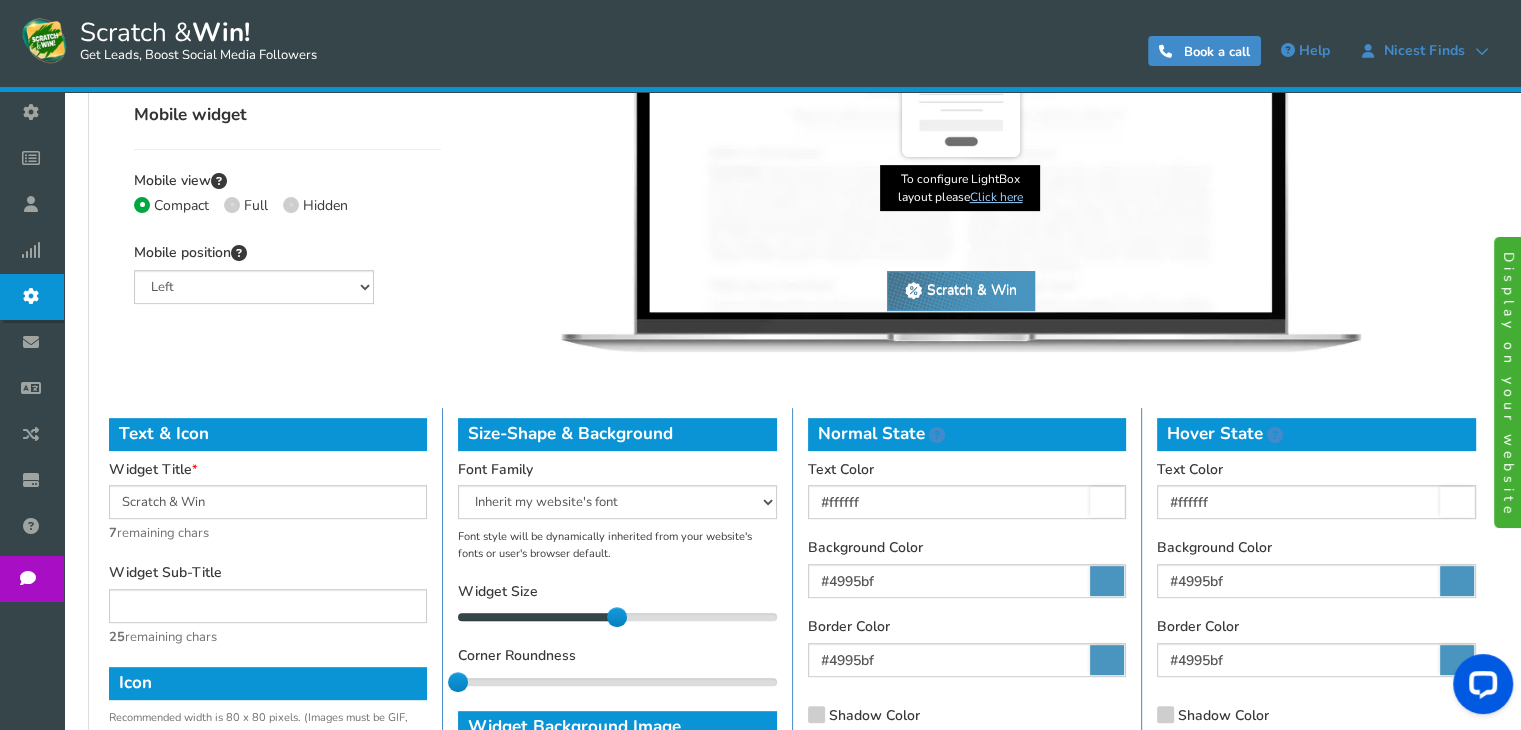 click at bounding box center (1107, 581) 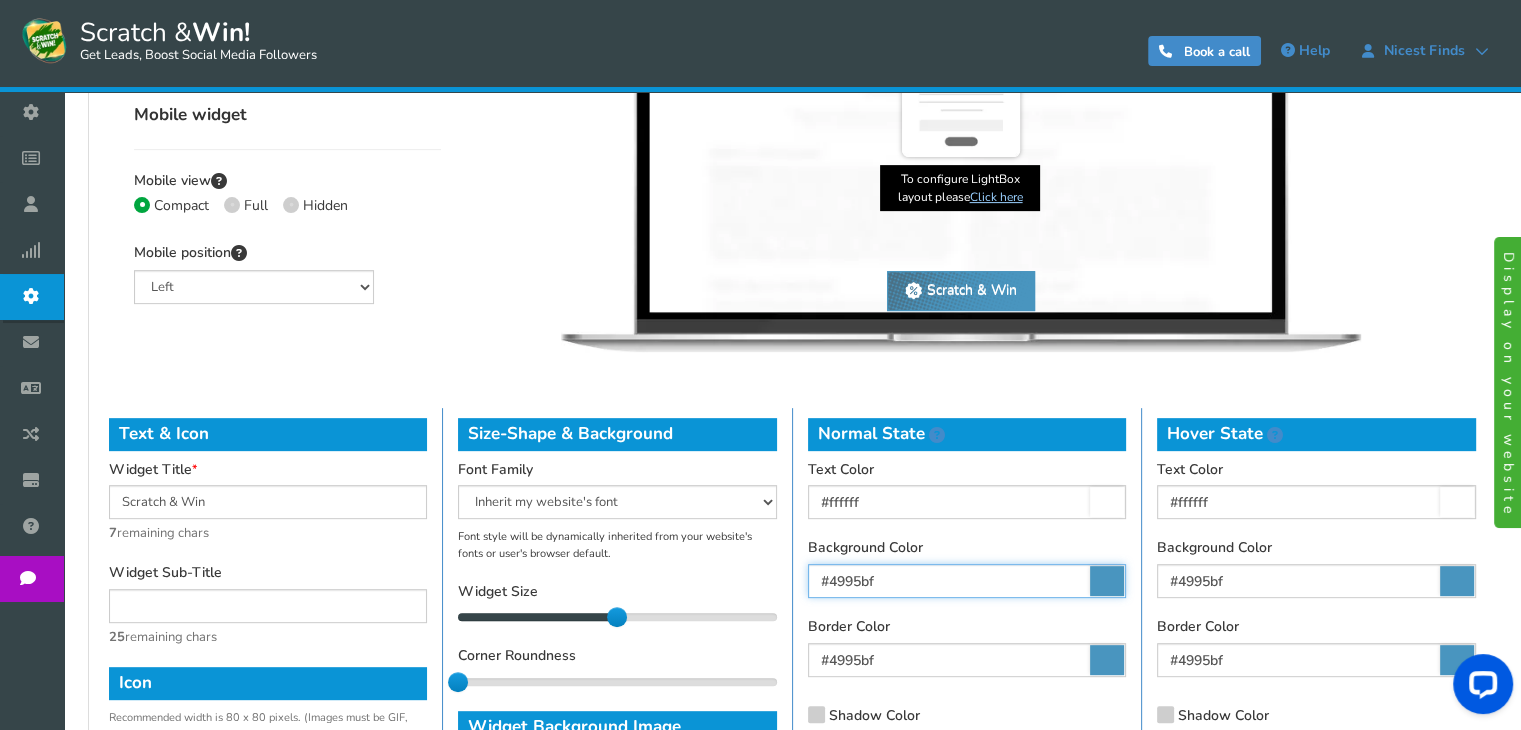 click on "#4995bf" at bounding box center [967, 581] 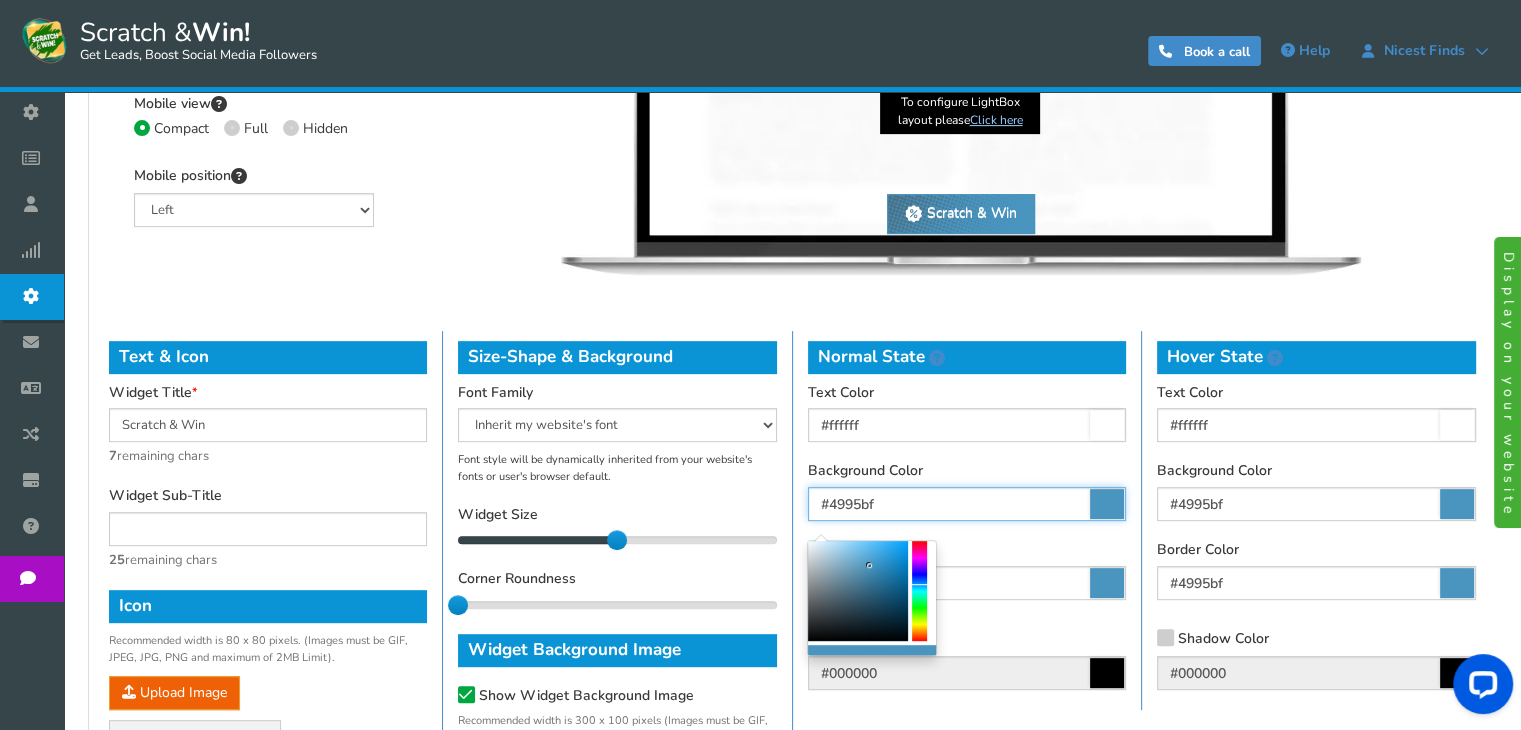 scroll, scrollTop: 776, scrollLeft: 0, axis: vertical 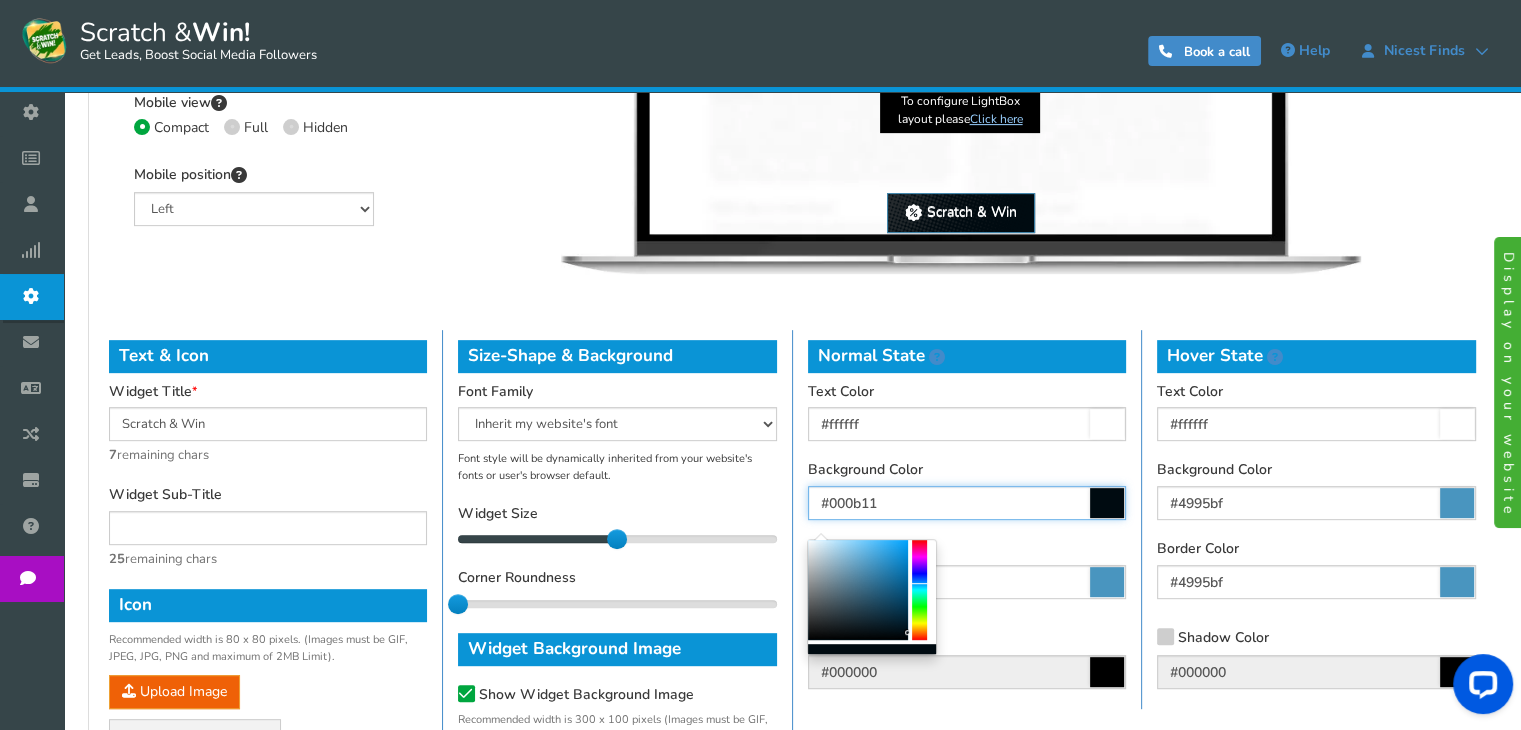 type on "#000000" 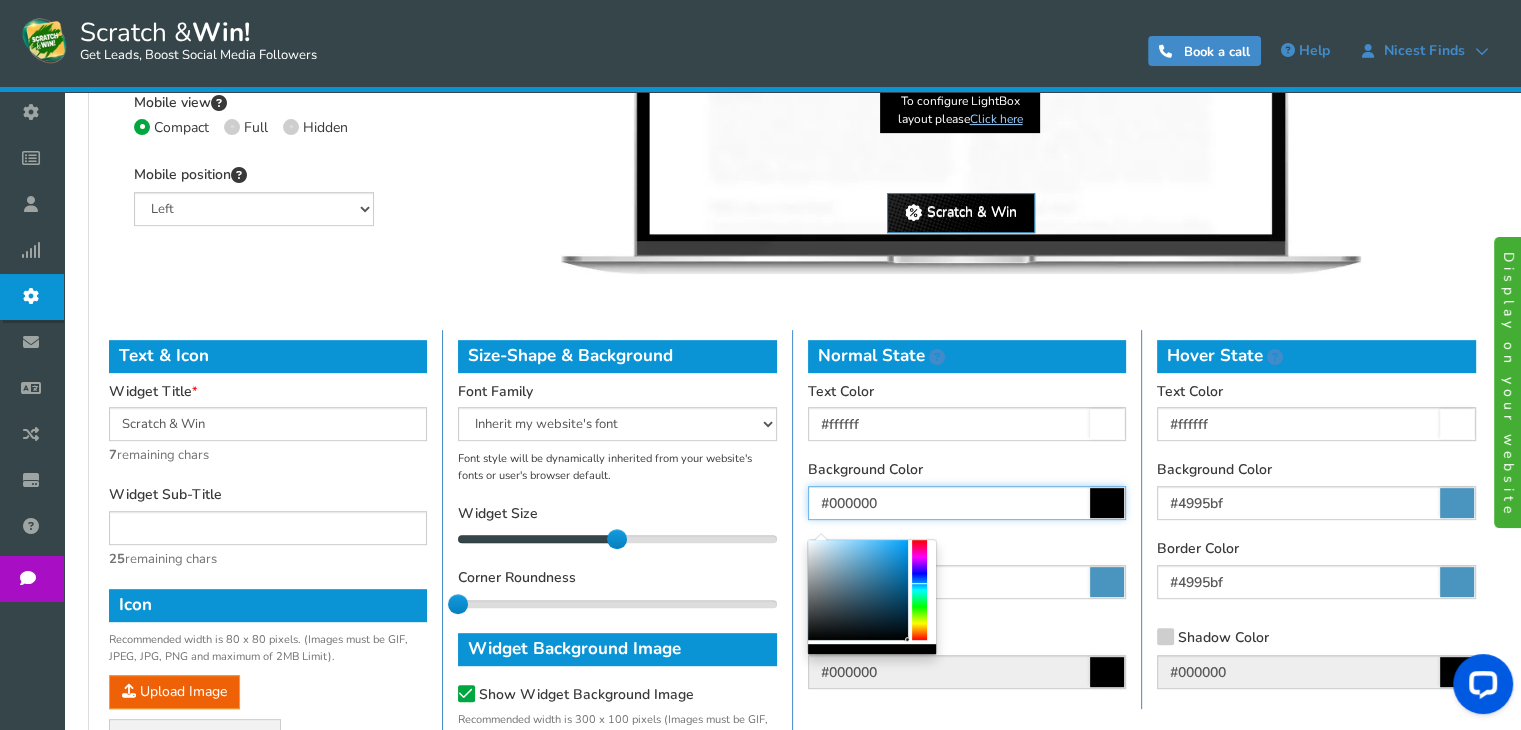 drag, startPoint x: 868, startPoint y: 562, endPoint x: 965, endPoint y: 776, distance: 234.95744 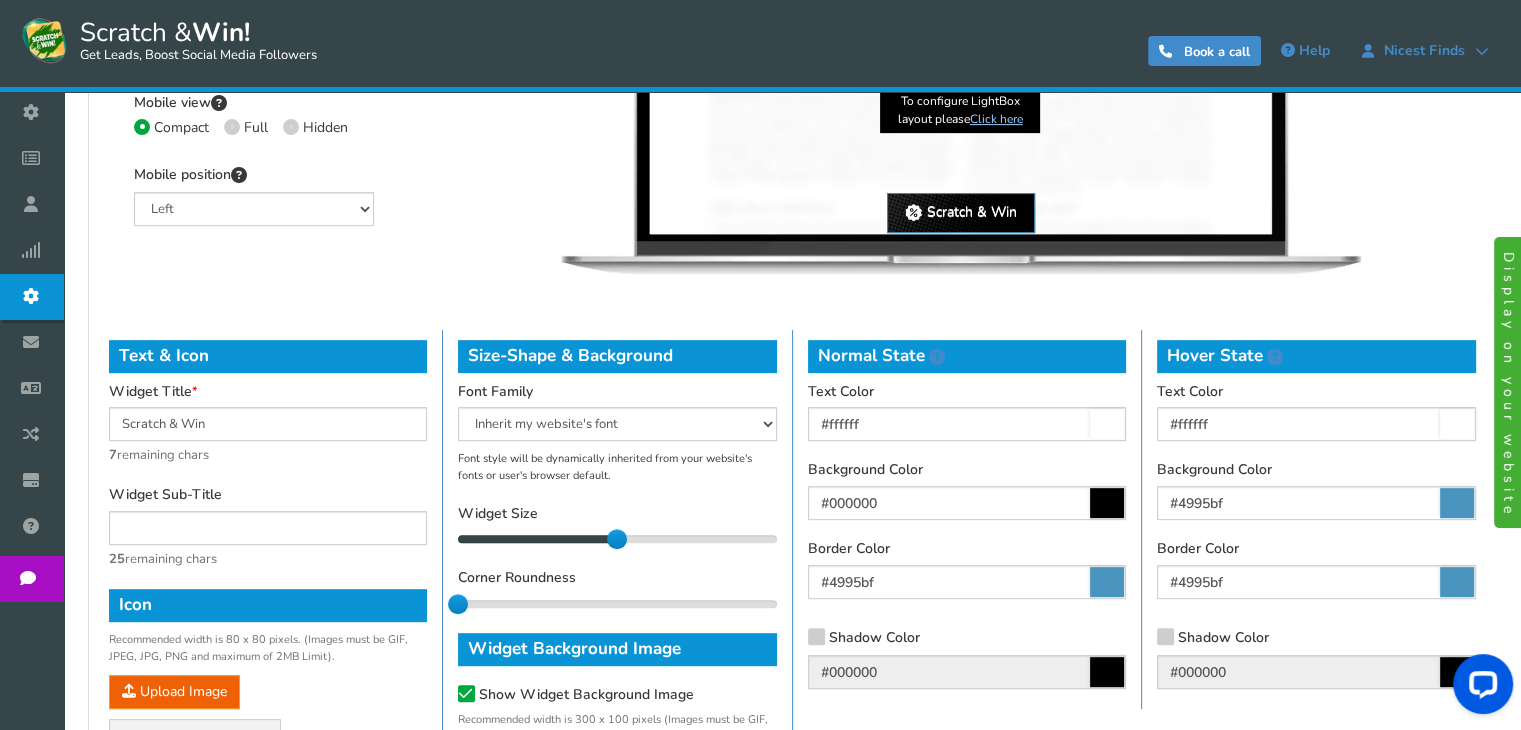 click on "Border Color
#4995bf" at bounding box center (967, 569) 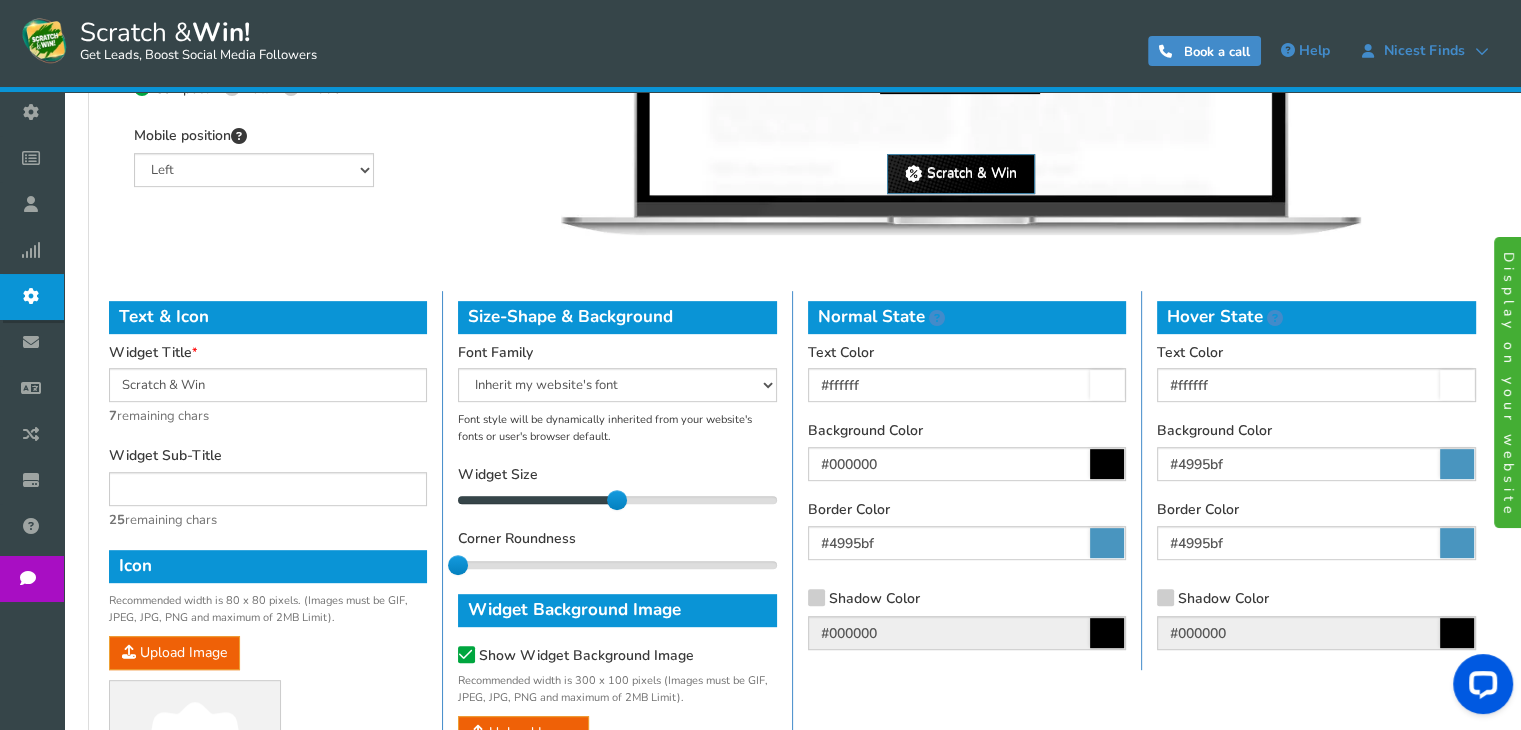 scroll, scrollTop: 816, scrollLeft: 0, axis: vertical 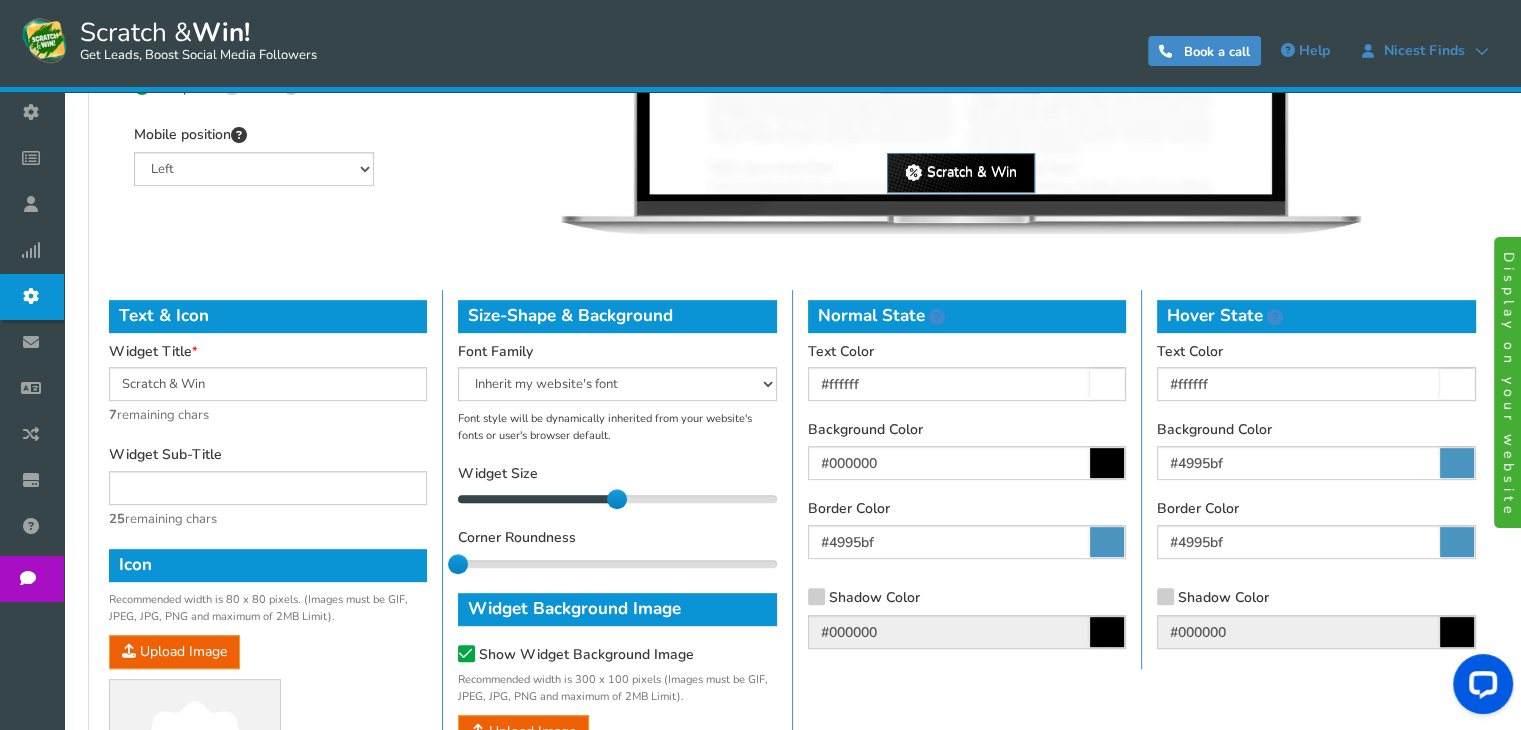 click at bounding box center (1107, 542) 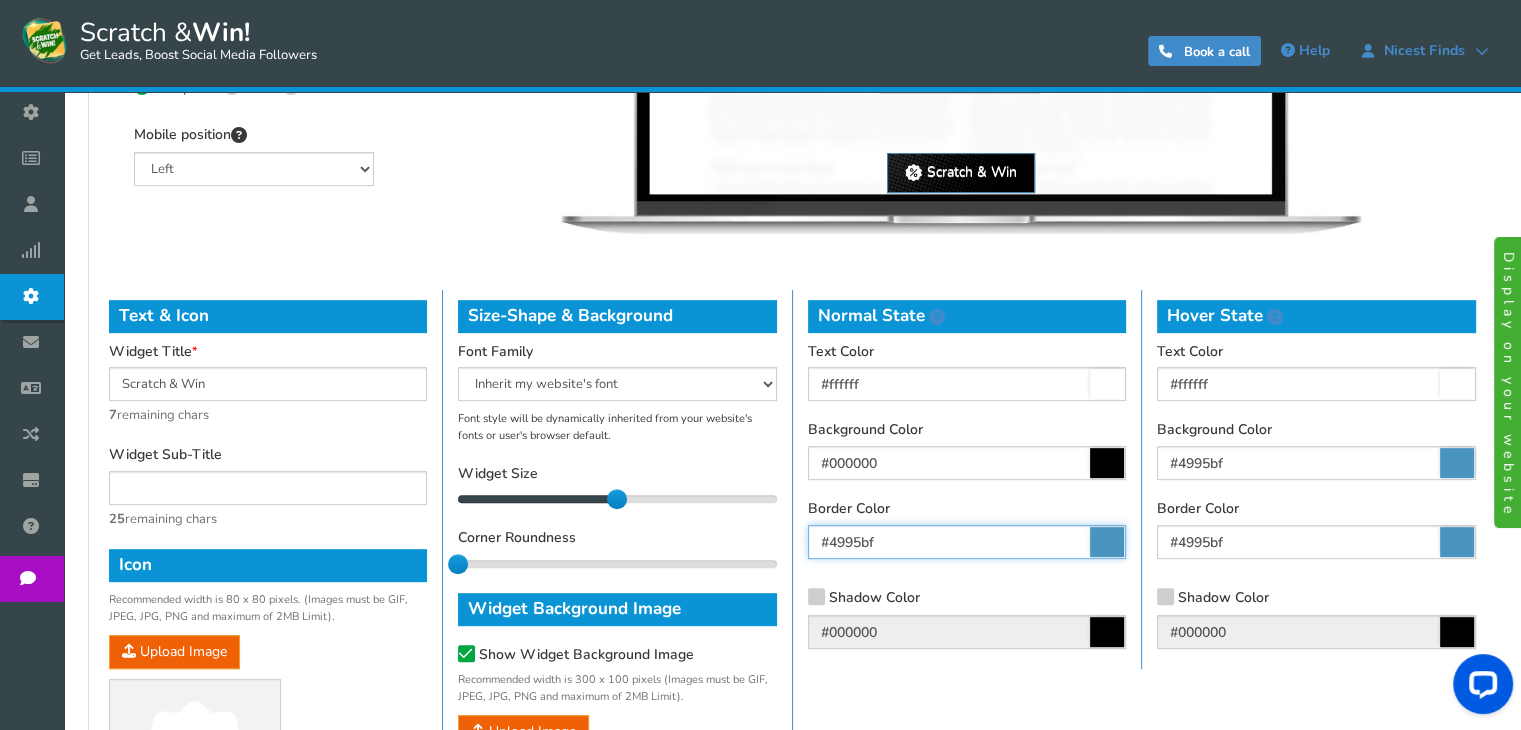 click on "#4995bf" at bounding box center (967, 542) 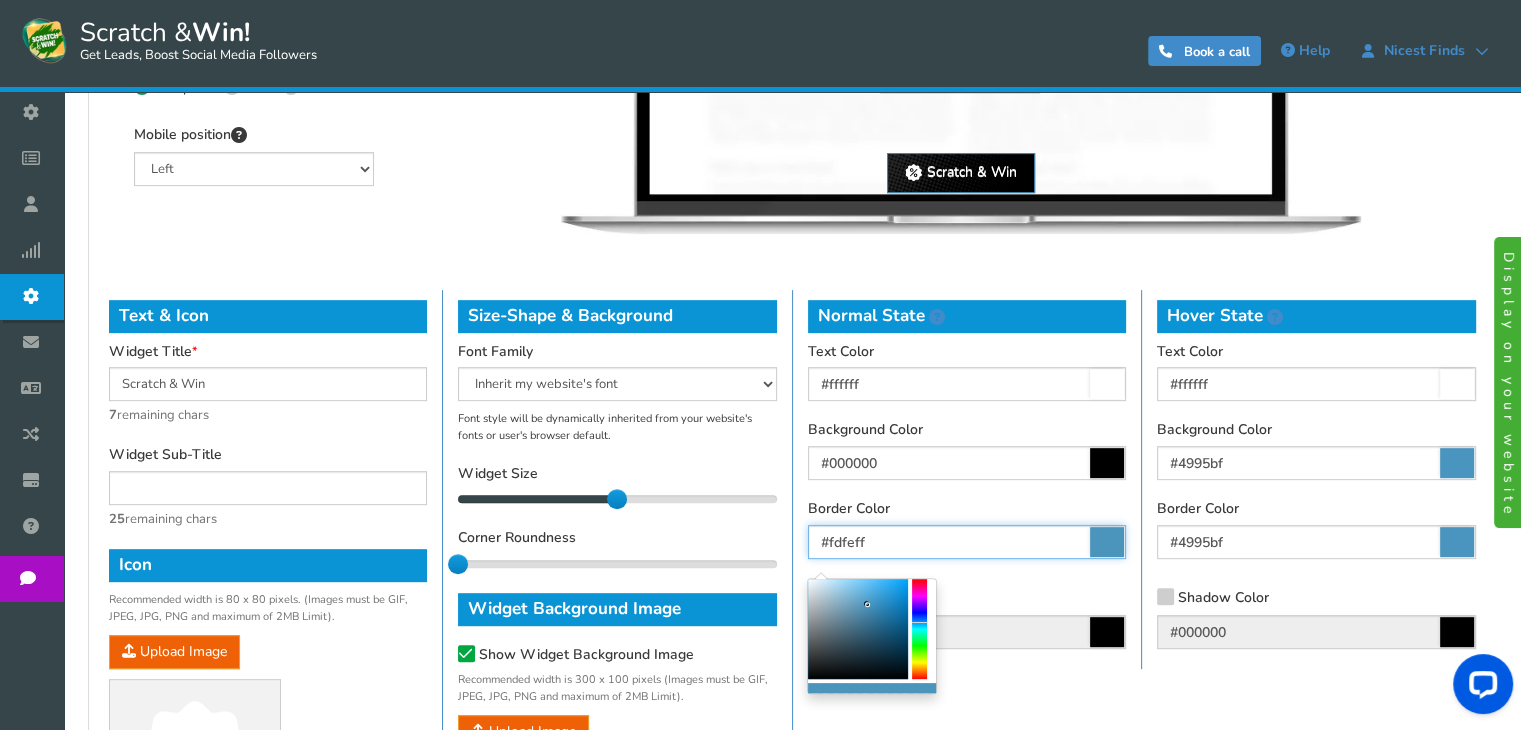 type on "#ffffff" 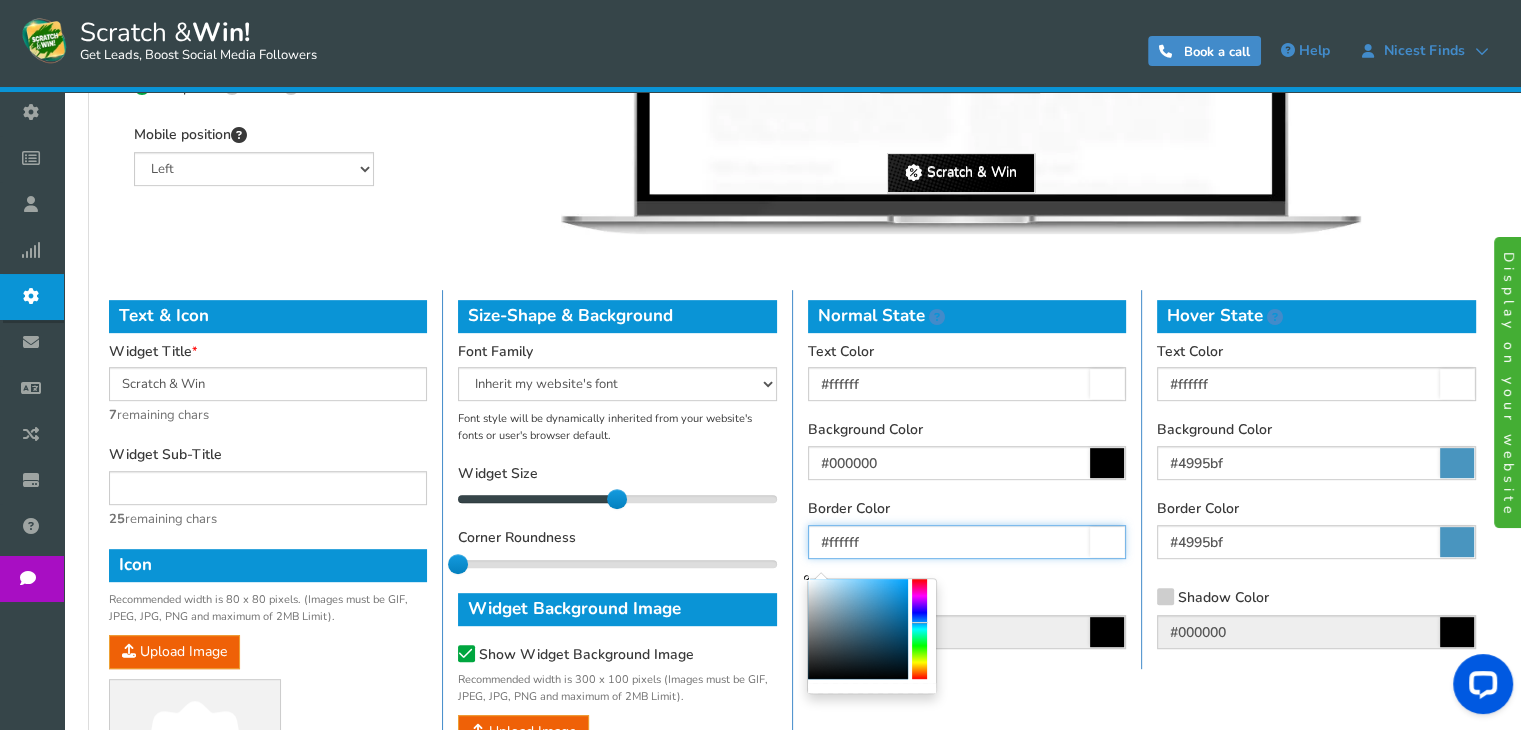 drag, startPoint x: 868, startPoint y: 605, endPoint x: 726, endPoint y: 529, distance: 161.05899 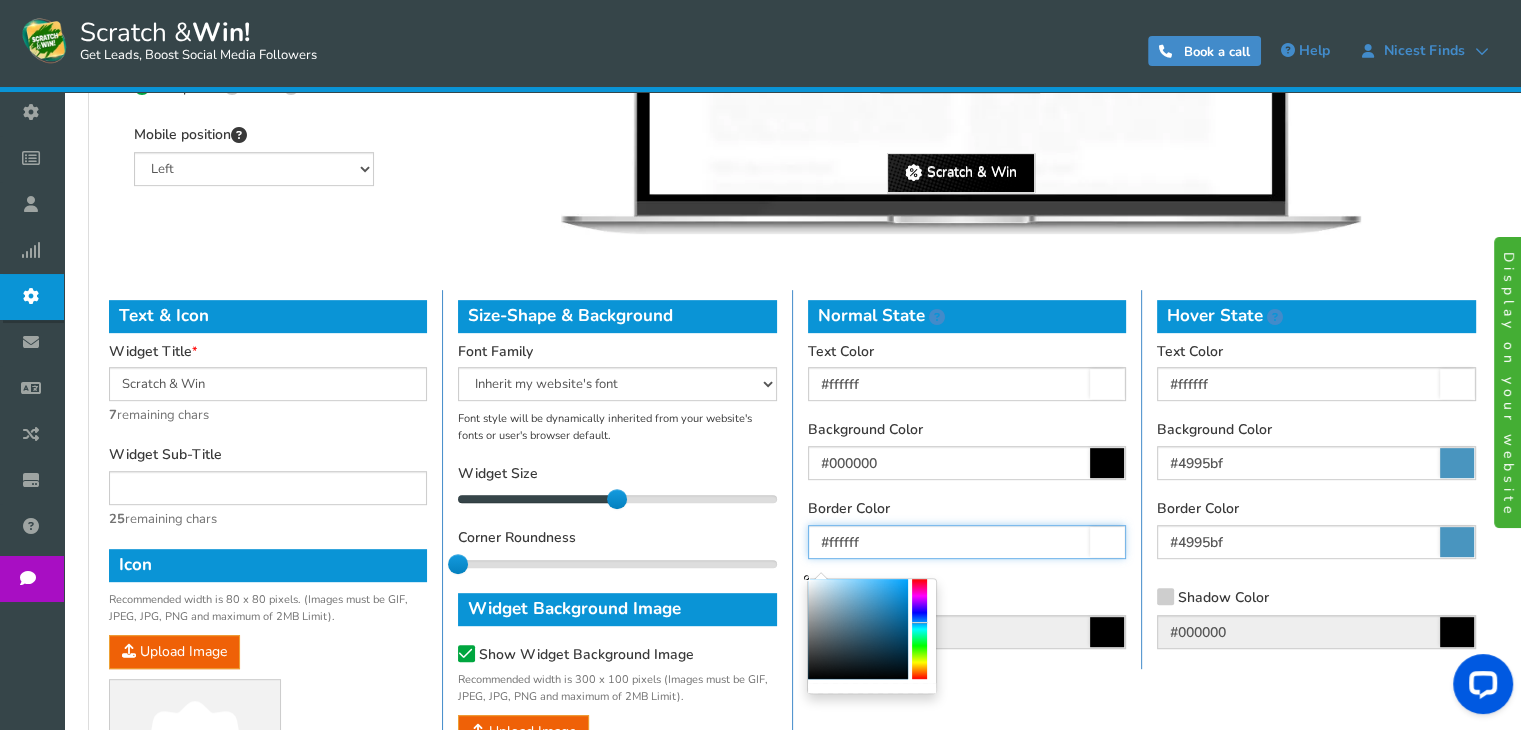 click on "Display on your website
Scratch &  Win!
Get Leads, Boost Social Media Followers
0 WARNING
Book a call
Help
Nicest Finds" at bounding box center (760, 169) 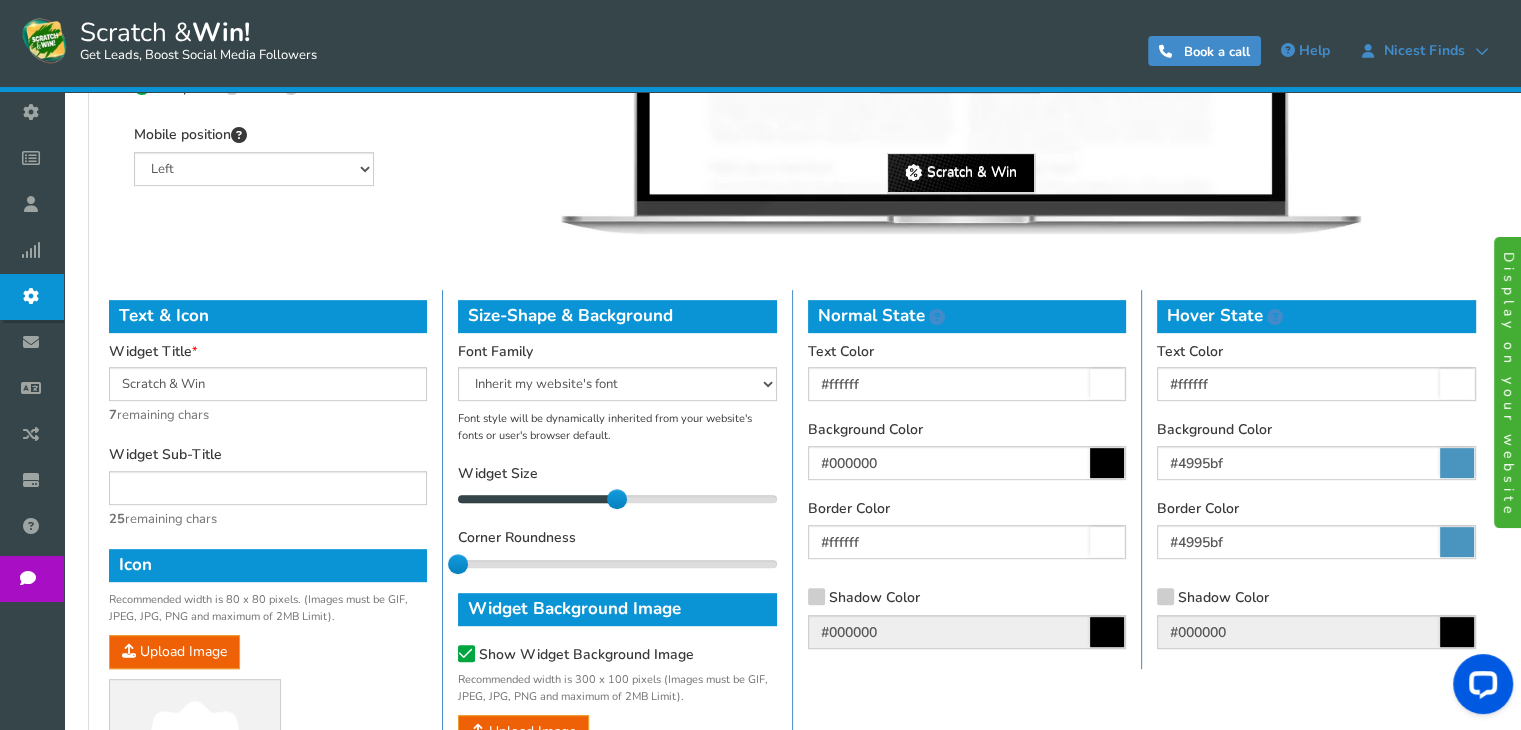 click on "Border Color
#ffffff" at bounding box center (967, 529) 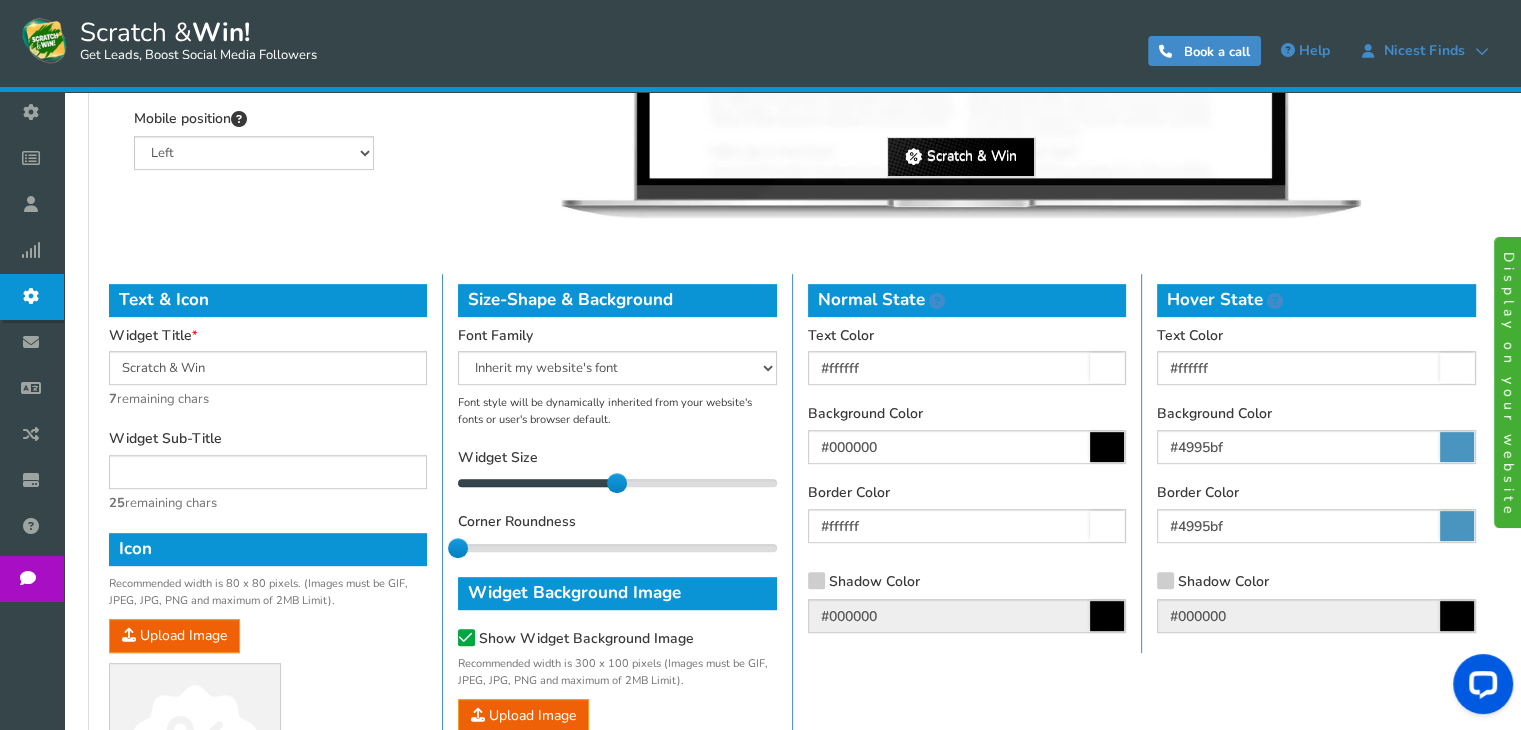 scroll, scrollTop: 828, scrollLeft: 0, axis: vertical 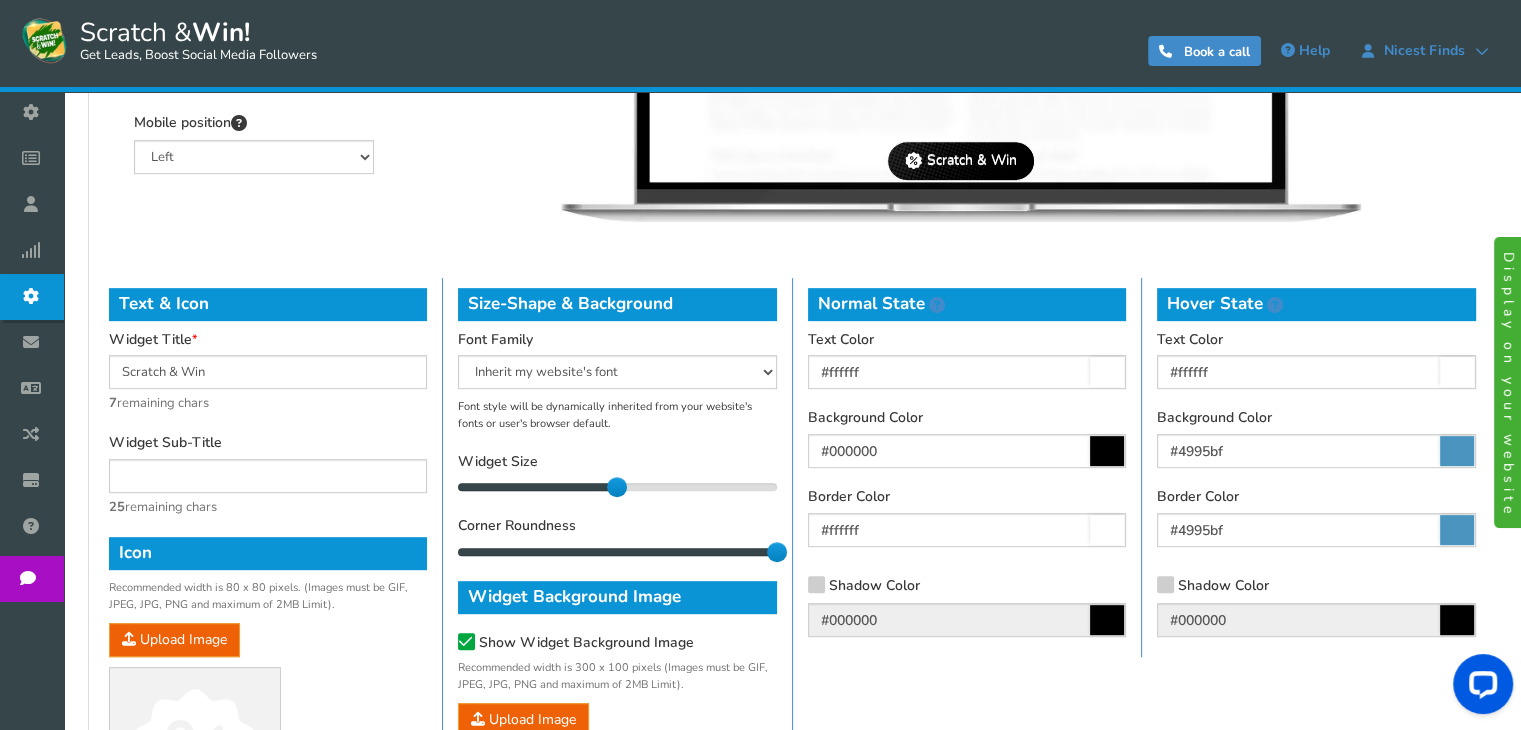 drag, startPoint x: 462, startPoint y: 541, endPoint x: 792, endPoint y: 572, distance: 331.45285 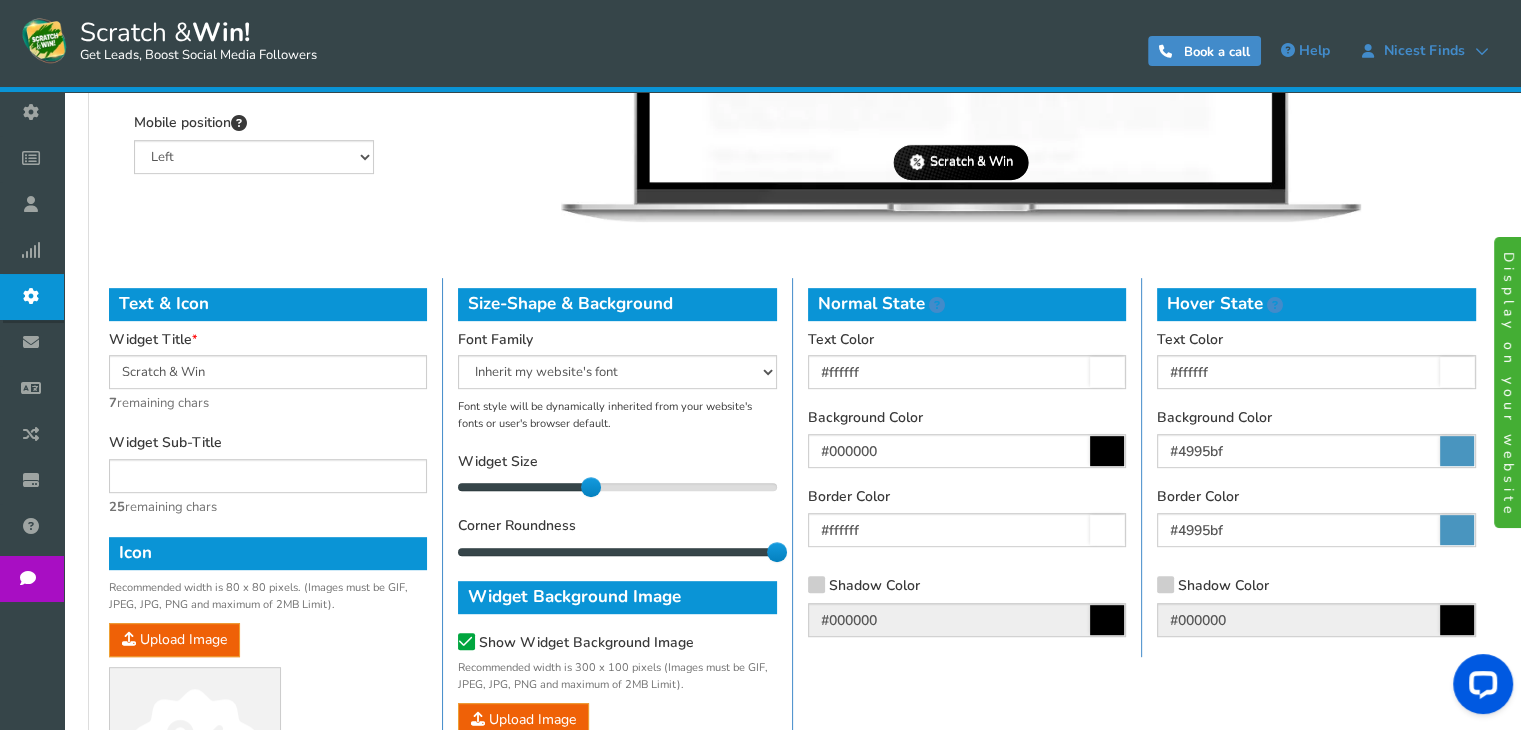 drag, startPoint x: 620, startPoint y: 485, endPoint x: 589, endPoint y: 482, distance: 31.144823 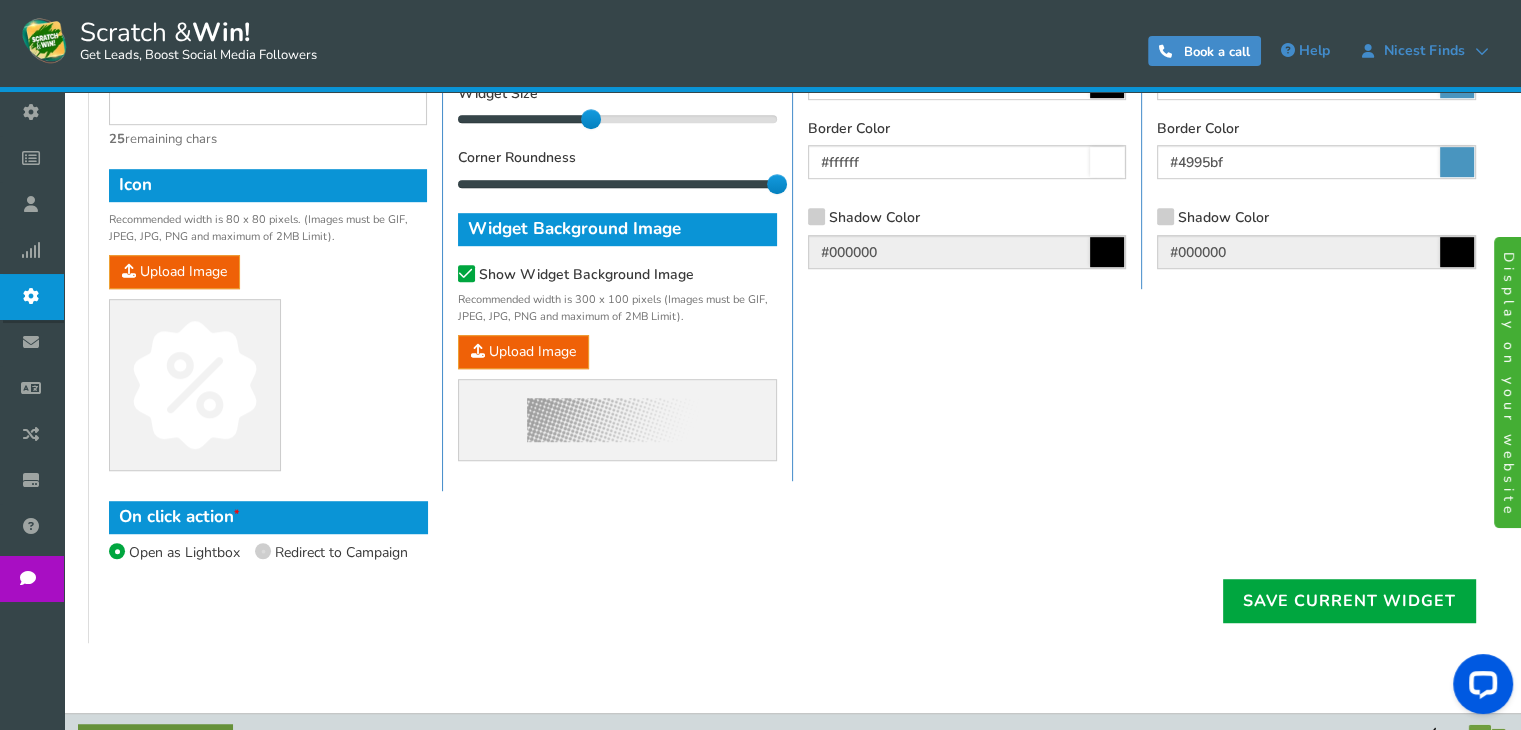 scroll, scrollTop: 1239, scrollLeft: 0, axis: vertical 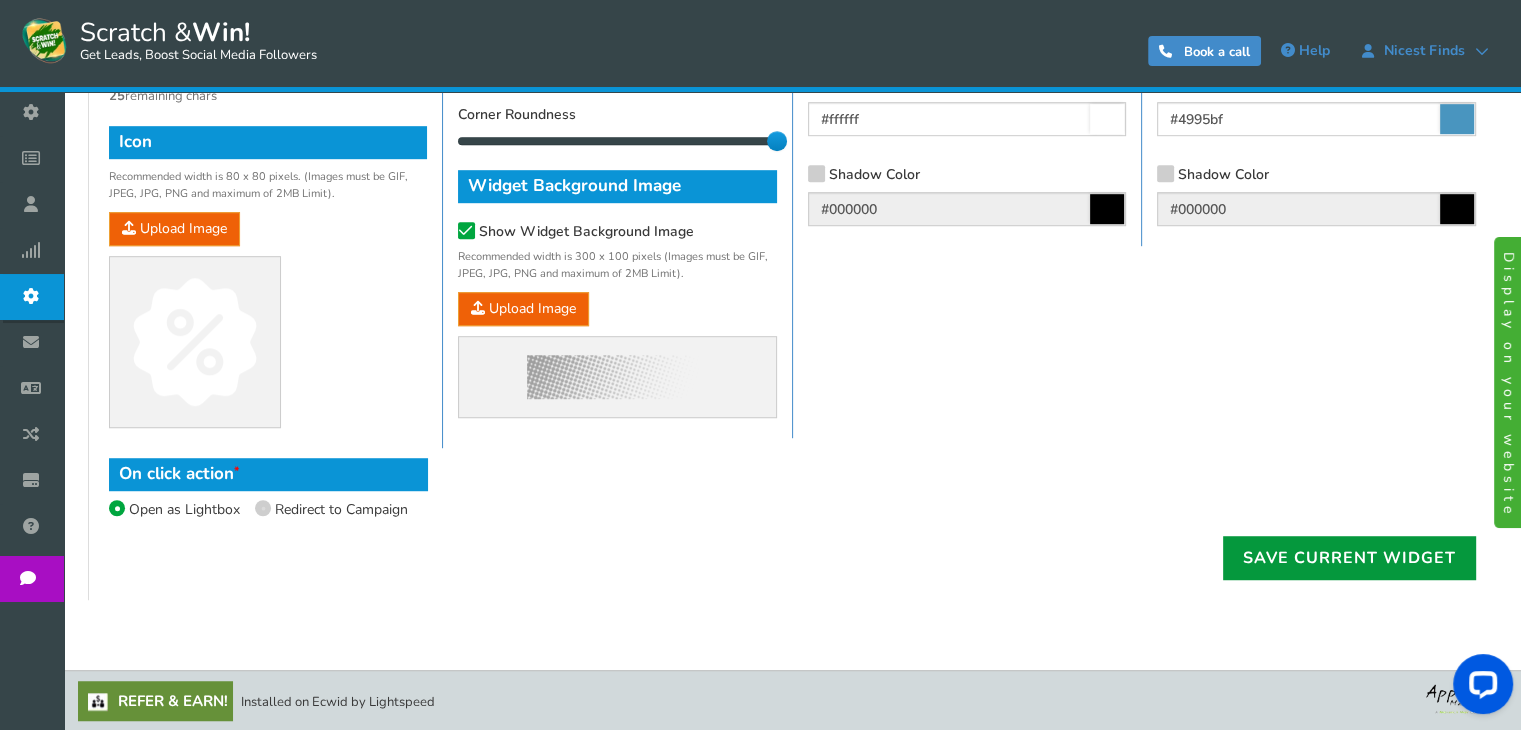 click on "Save current widget" at bounding box center [1349, 558] 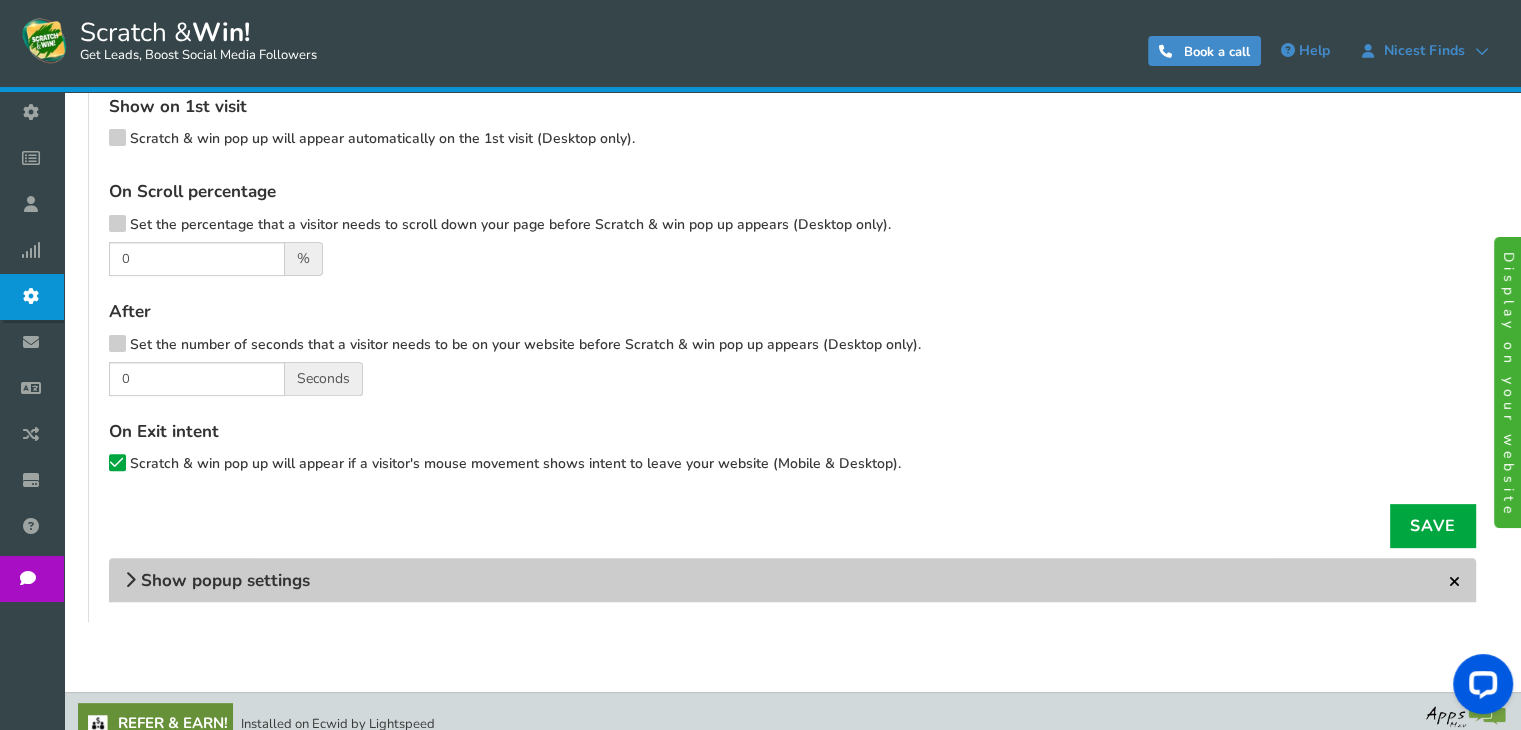 scroll, scrollTop: 580, scrollLeft: 0, axis: vertical 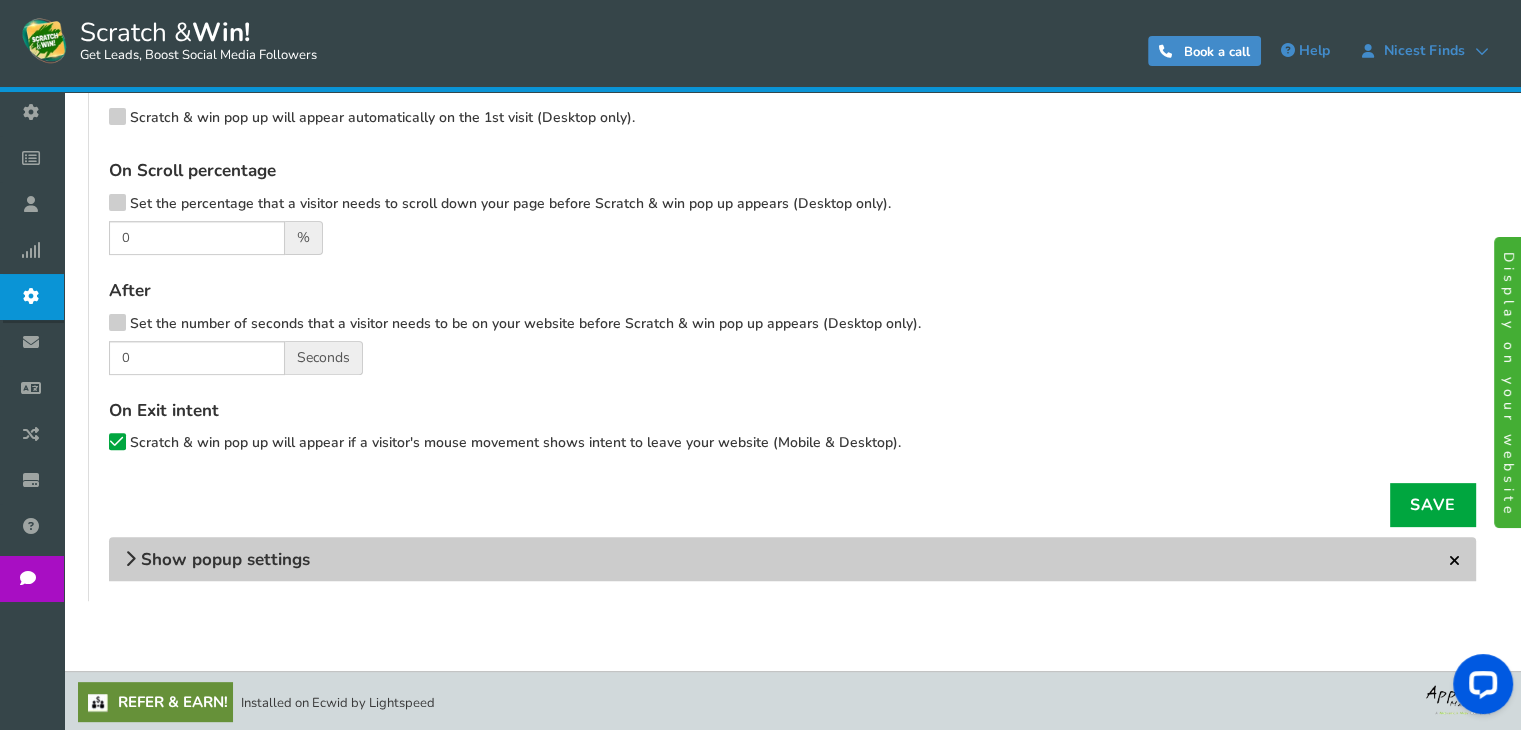 click on "Show popup settings" at bounding box center (225, 559) 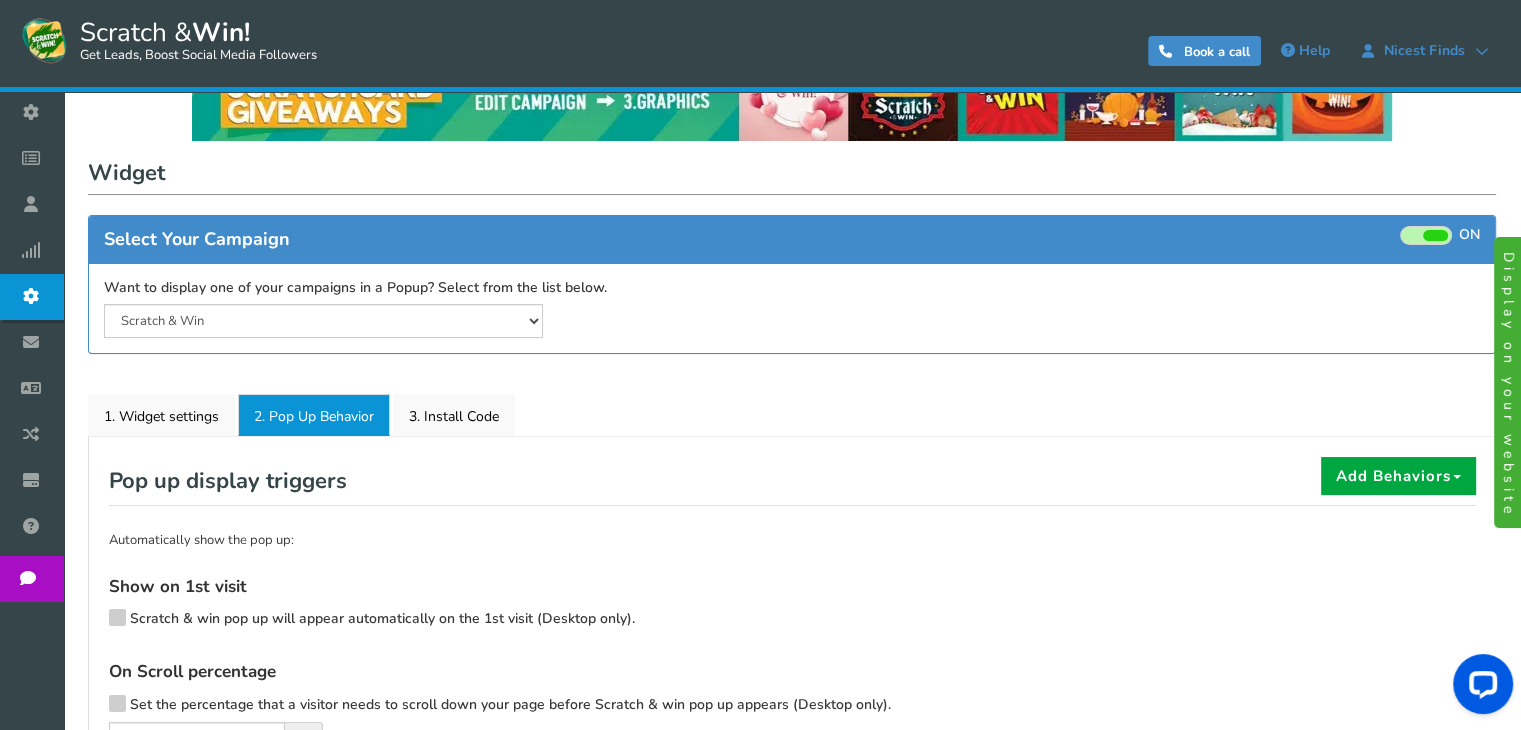 scroll, scrollTop: 48, scrollLeft: 0, axis: vertical 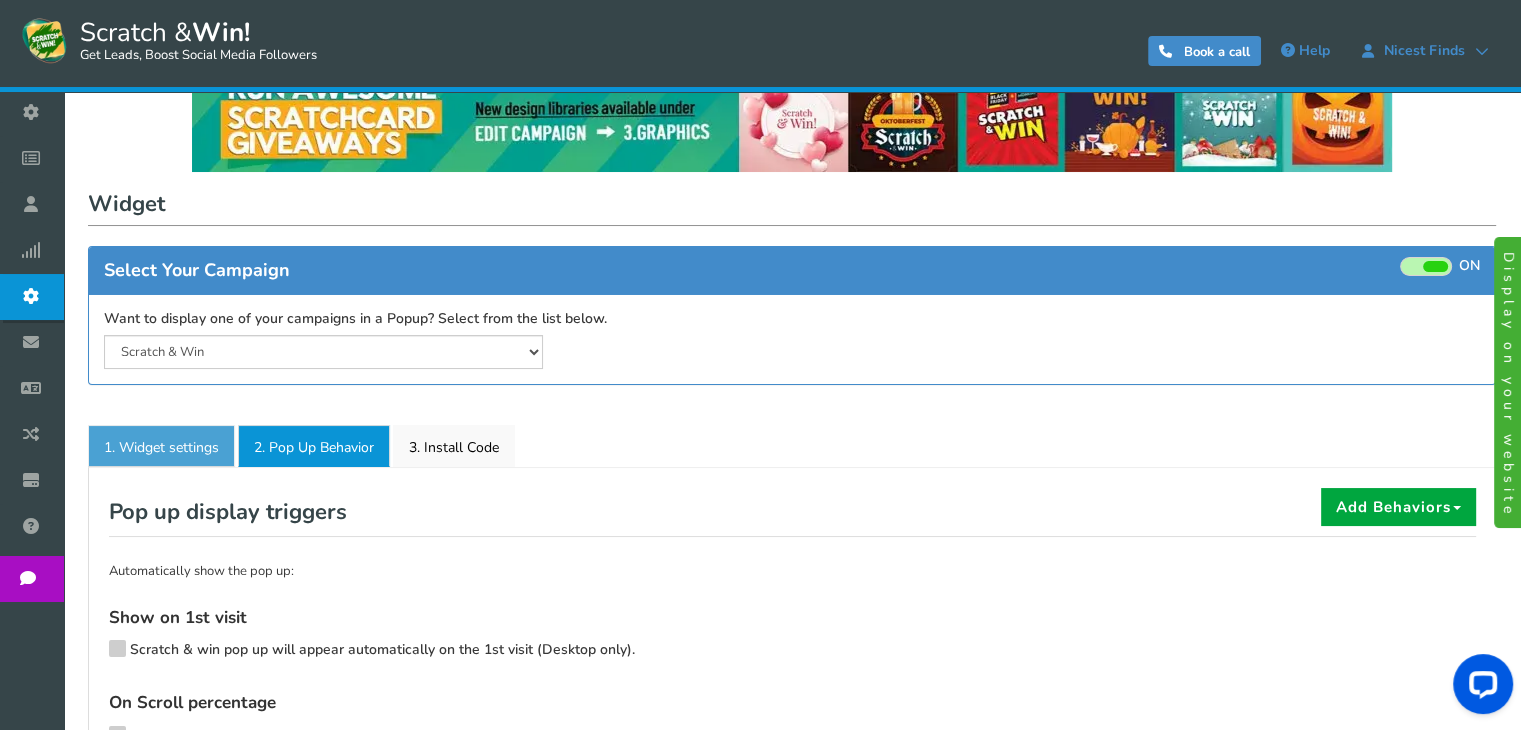 click on "1. Widget settings" at bounding box center (161, 446) 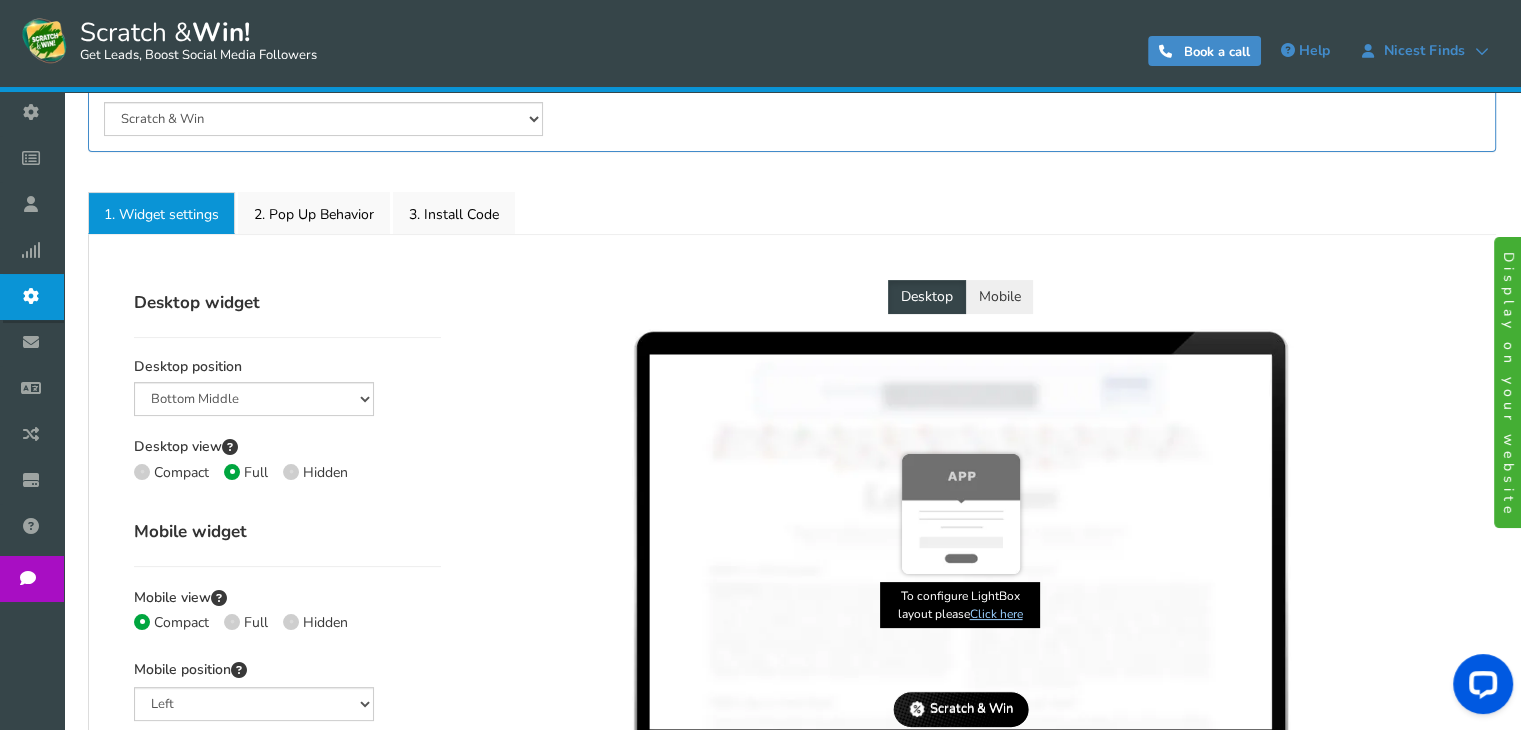scroll, scrollTop: 308, scrollLeft: 0, axis: vertical 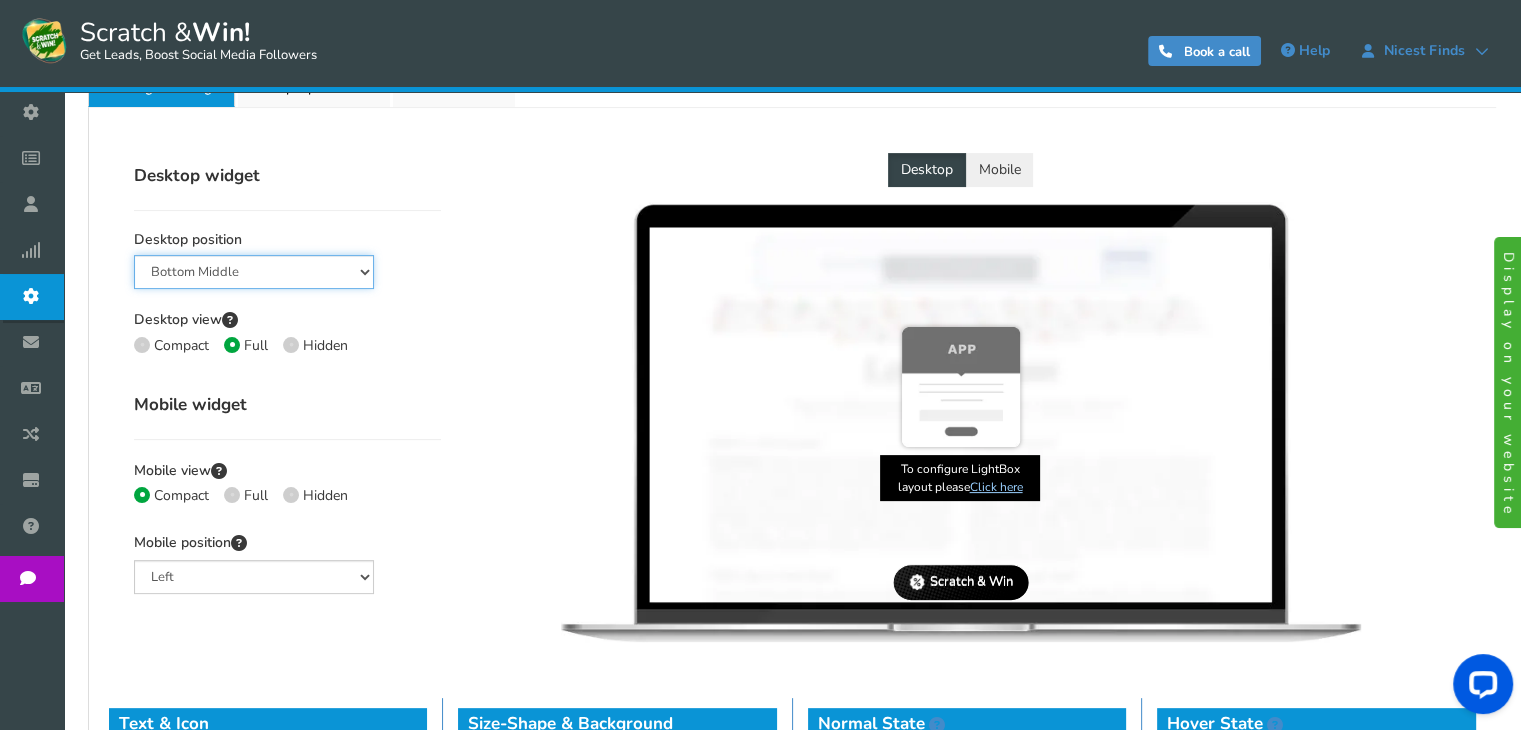 click on "Mid Right
Mid Left
Top Bar
Bottom Bar
Bottom Left
Bottom Right
Bottom Middle" at bounding box center [254, 272] 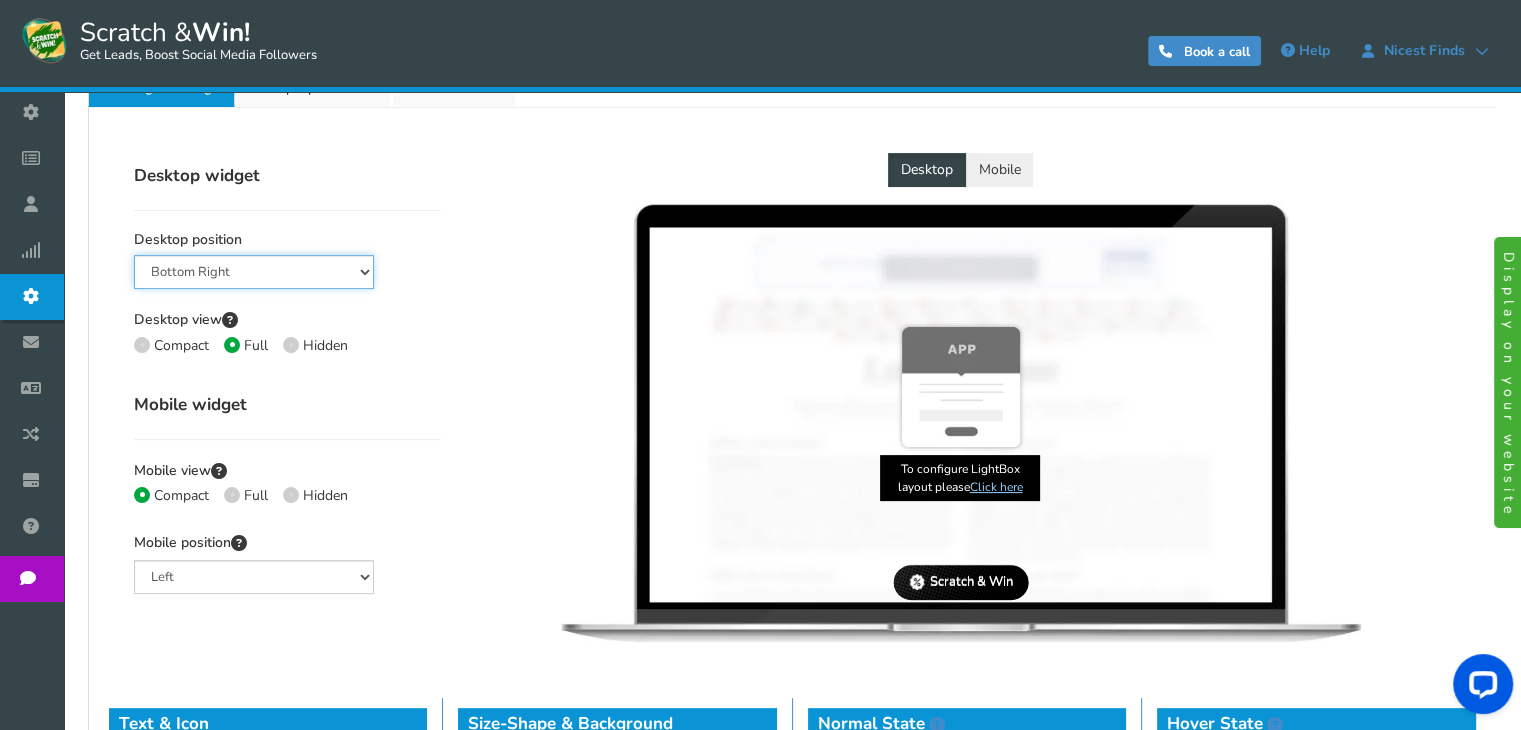 click on "Mid Right
Mid Left
Top Bar
Bottom Bar
Bottom Left
Bottom Right
Bottom Middle" at bounding box center (254, 272) 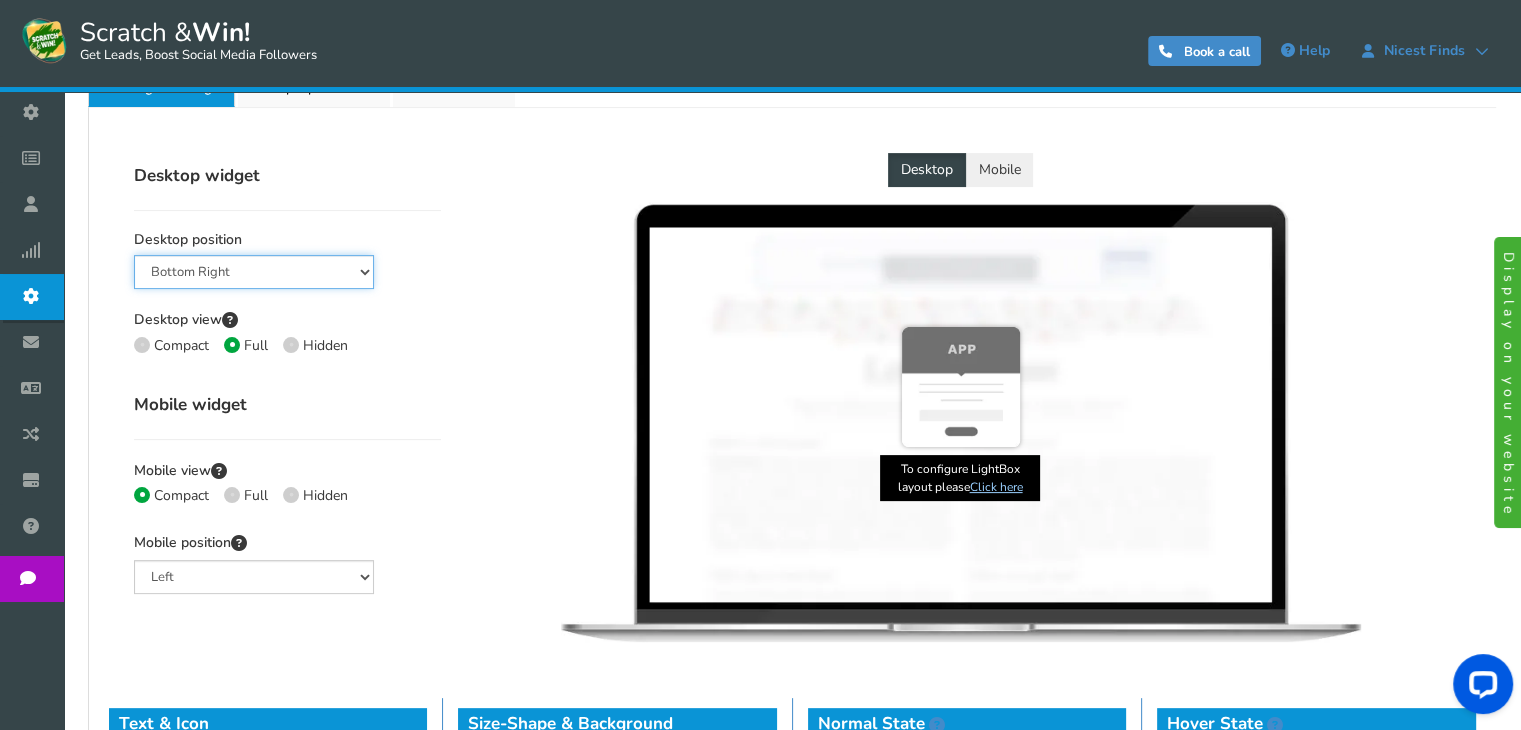type on "#4995bf" 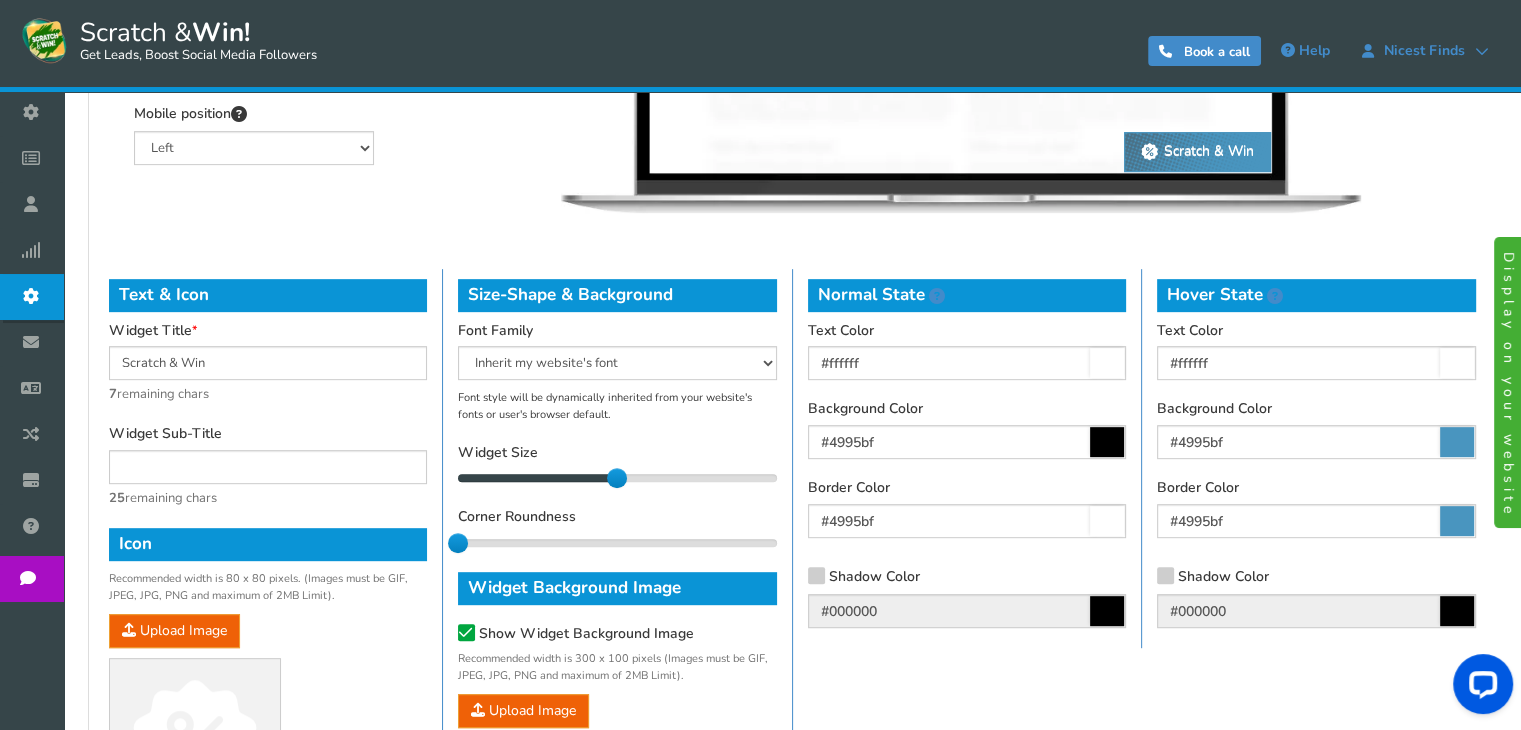 scroll, scrollTop: 840, scrollLeft: 0, axis: vertical 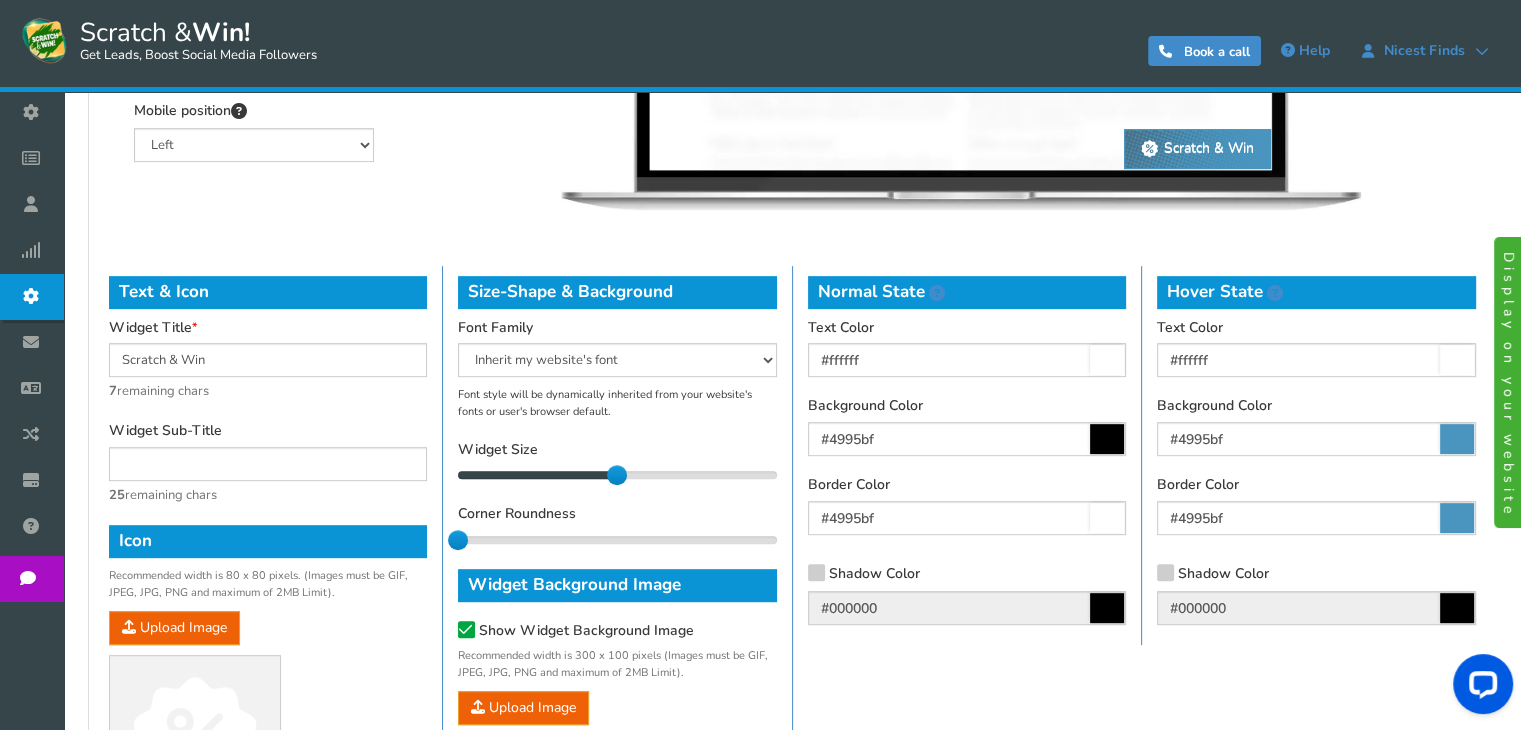 drag, startPoint x: 463, startPoint y: 536, endPoint x: 510, endPoint y: 525, distance: 48.270073 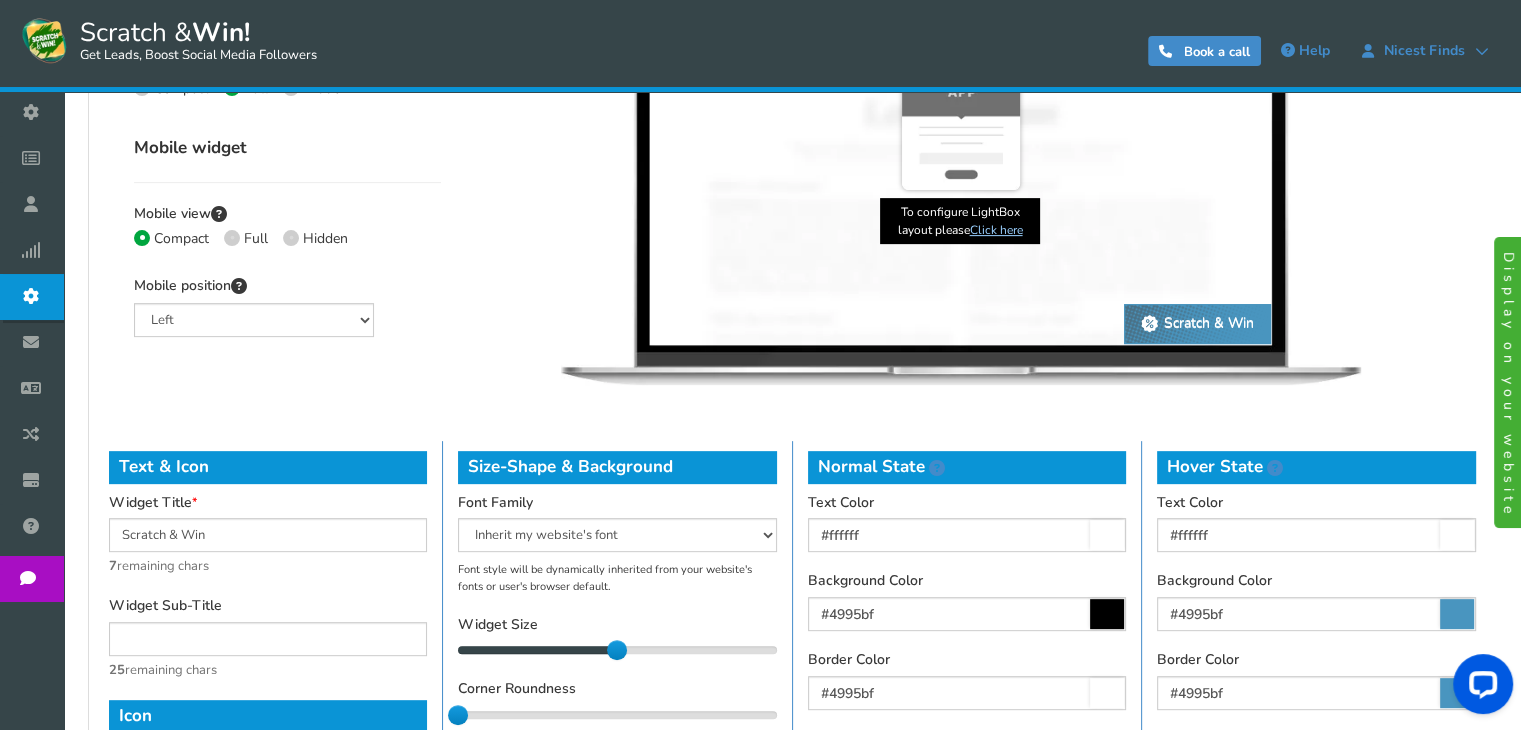 click on "Desktop
Mobile
Scratch & Win
×
Scratch & Win
×
Scratch & Win
Scratch & Win" at bounding box center (961, 148) 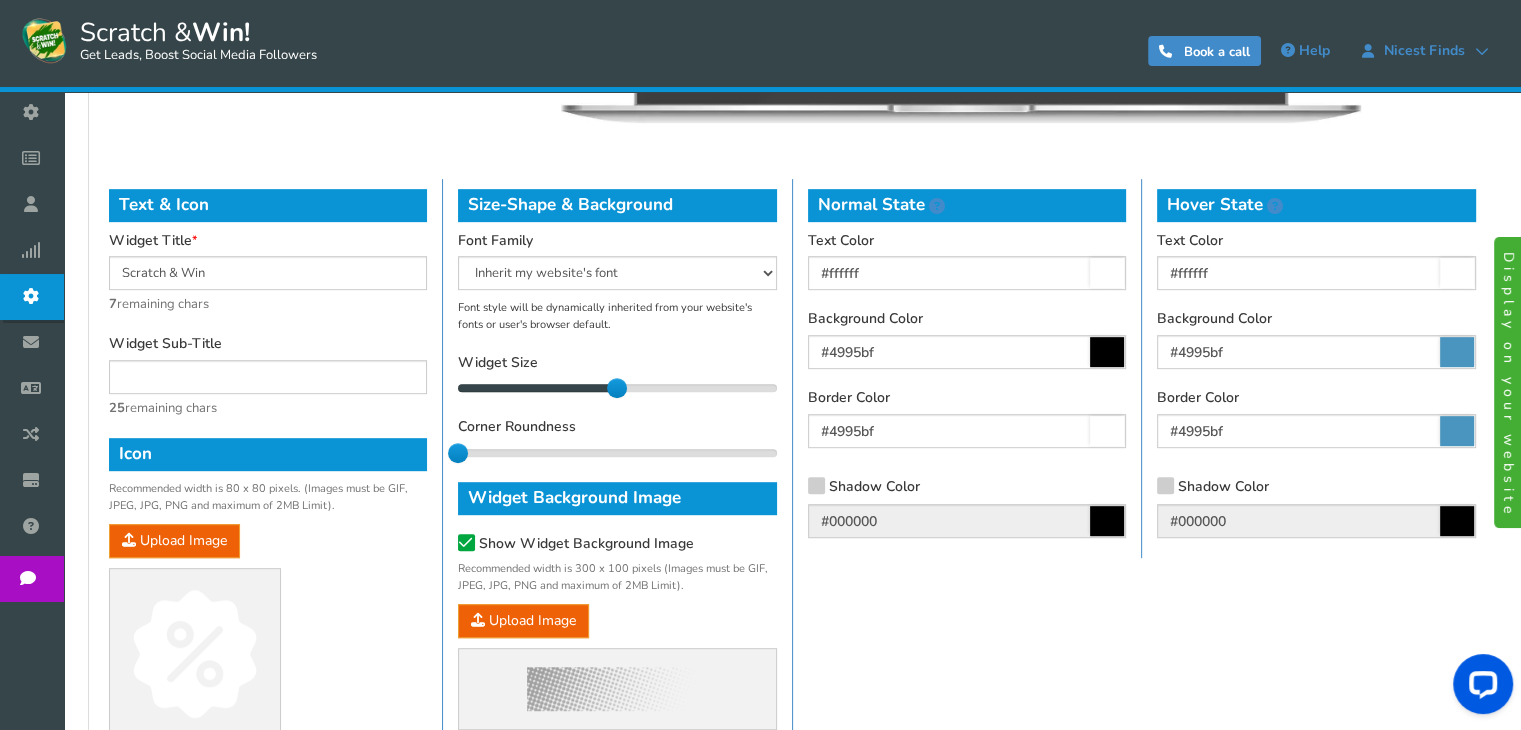 scroll, scrollTop: 931, scrollLeft: 0, axis: vertical 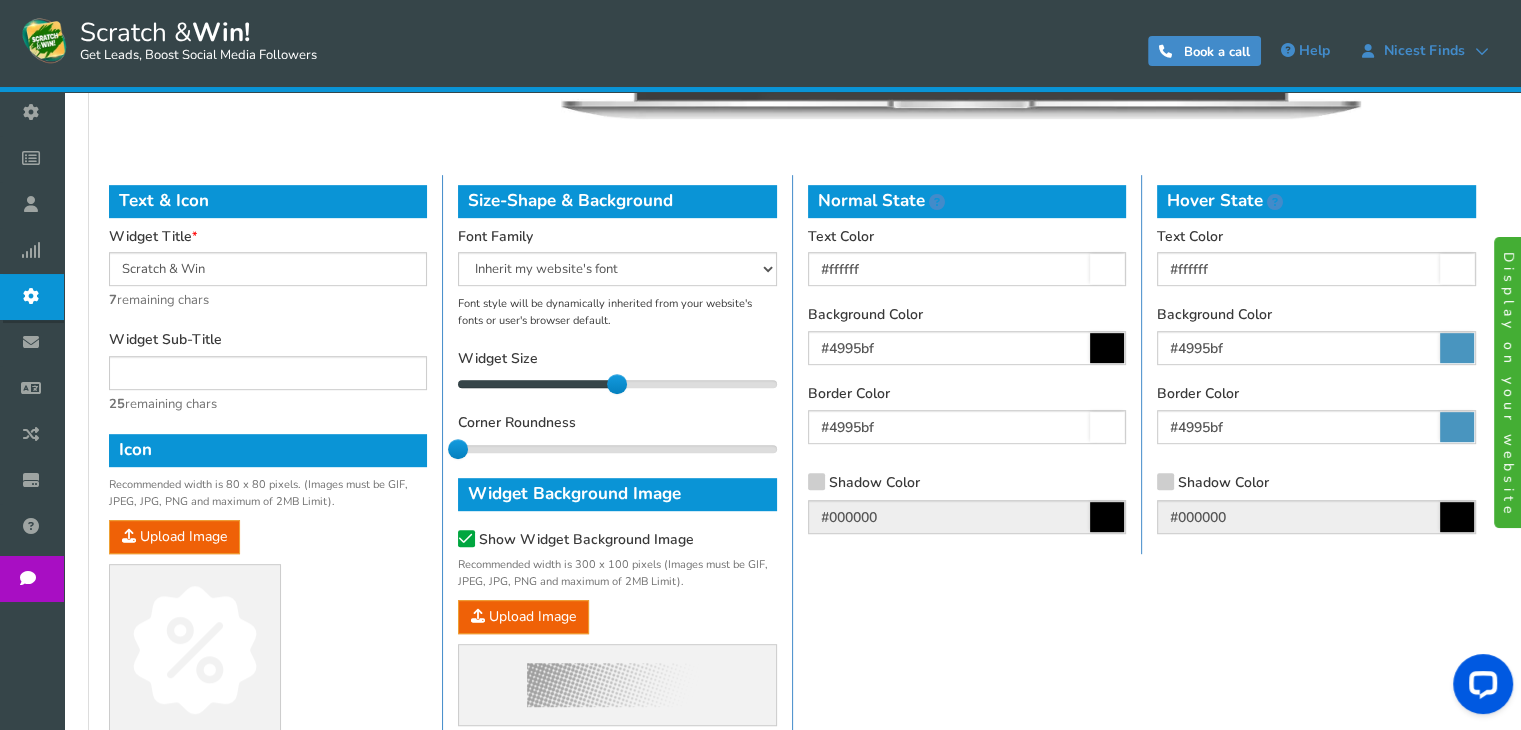 drag, startPoint x: 617, startPoint y: 385, endPoint x: 620, endPoint y: 418, distance: 33.13608 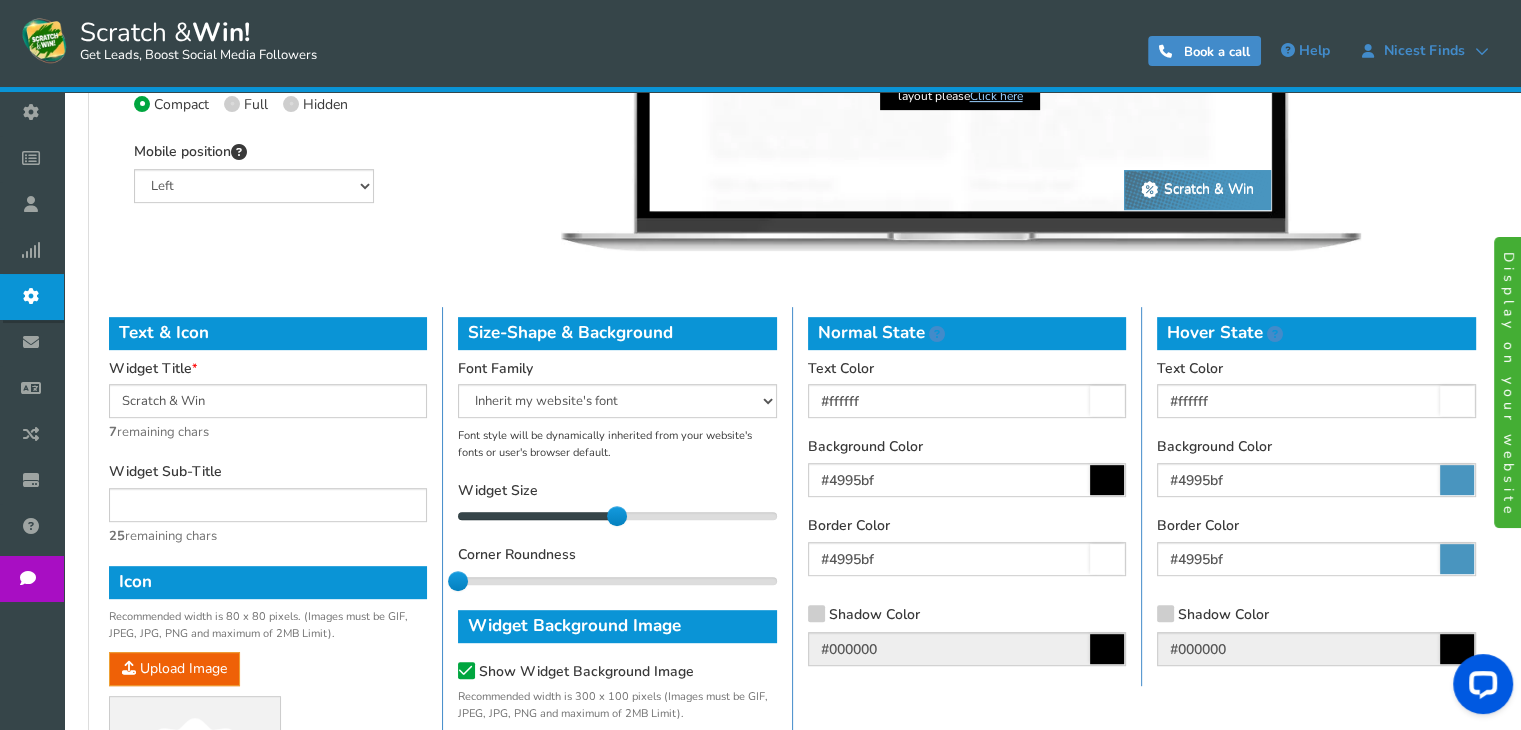 scroll, scrollTop: 865, scrollLeft: 0, axis: vertical 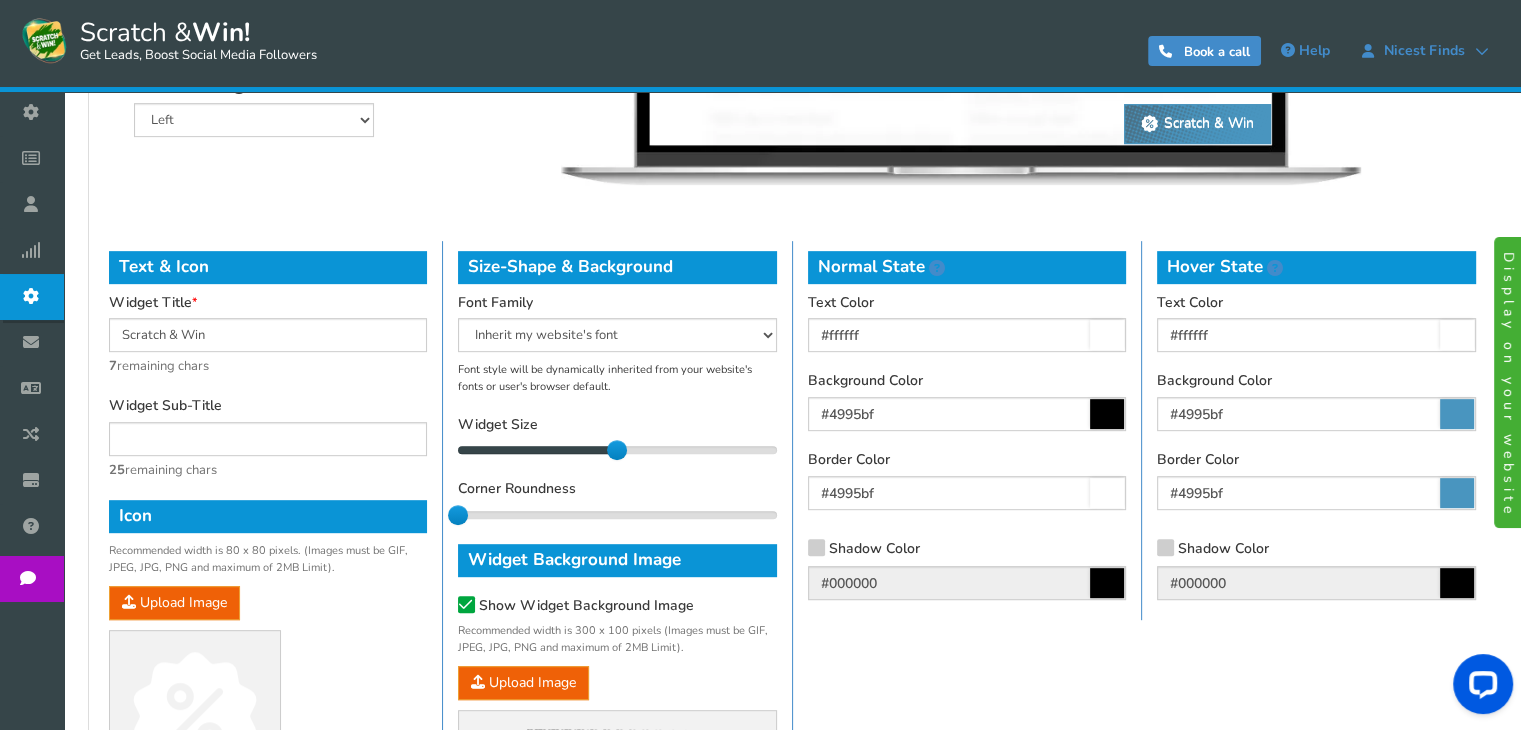 click at bounding box center [1457, 414] 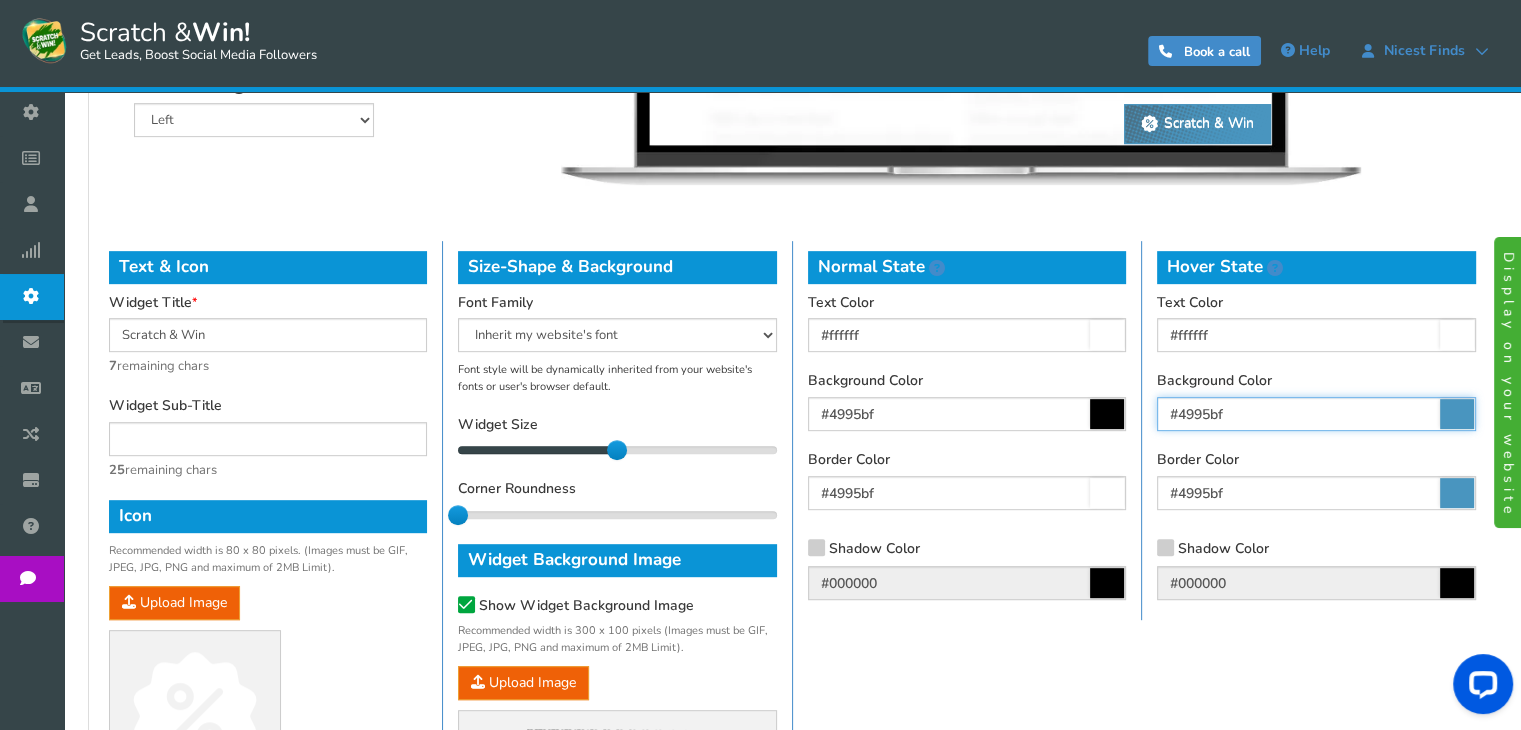 click on "#4995bf" at bounding box center [1316, 414] 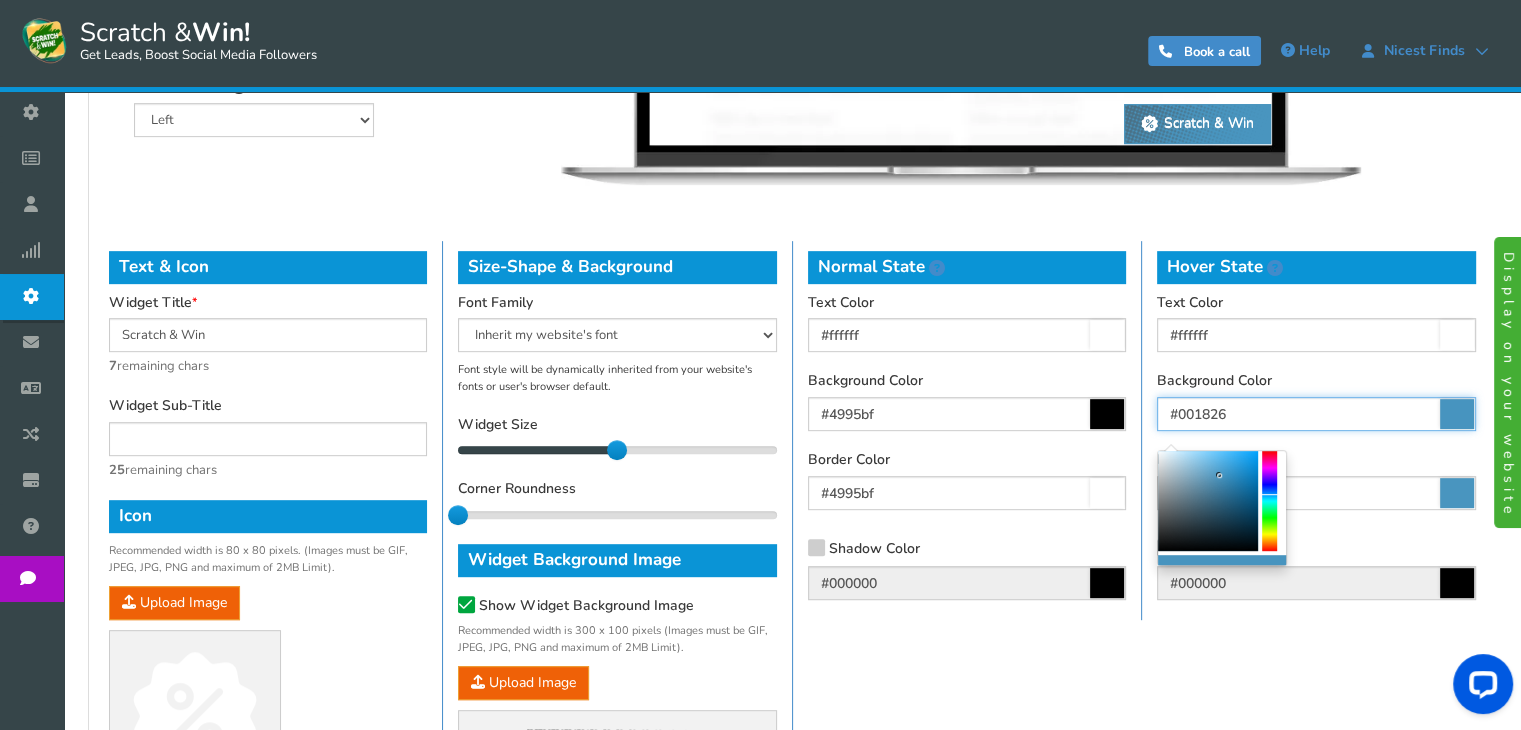 type on "#000000" 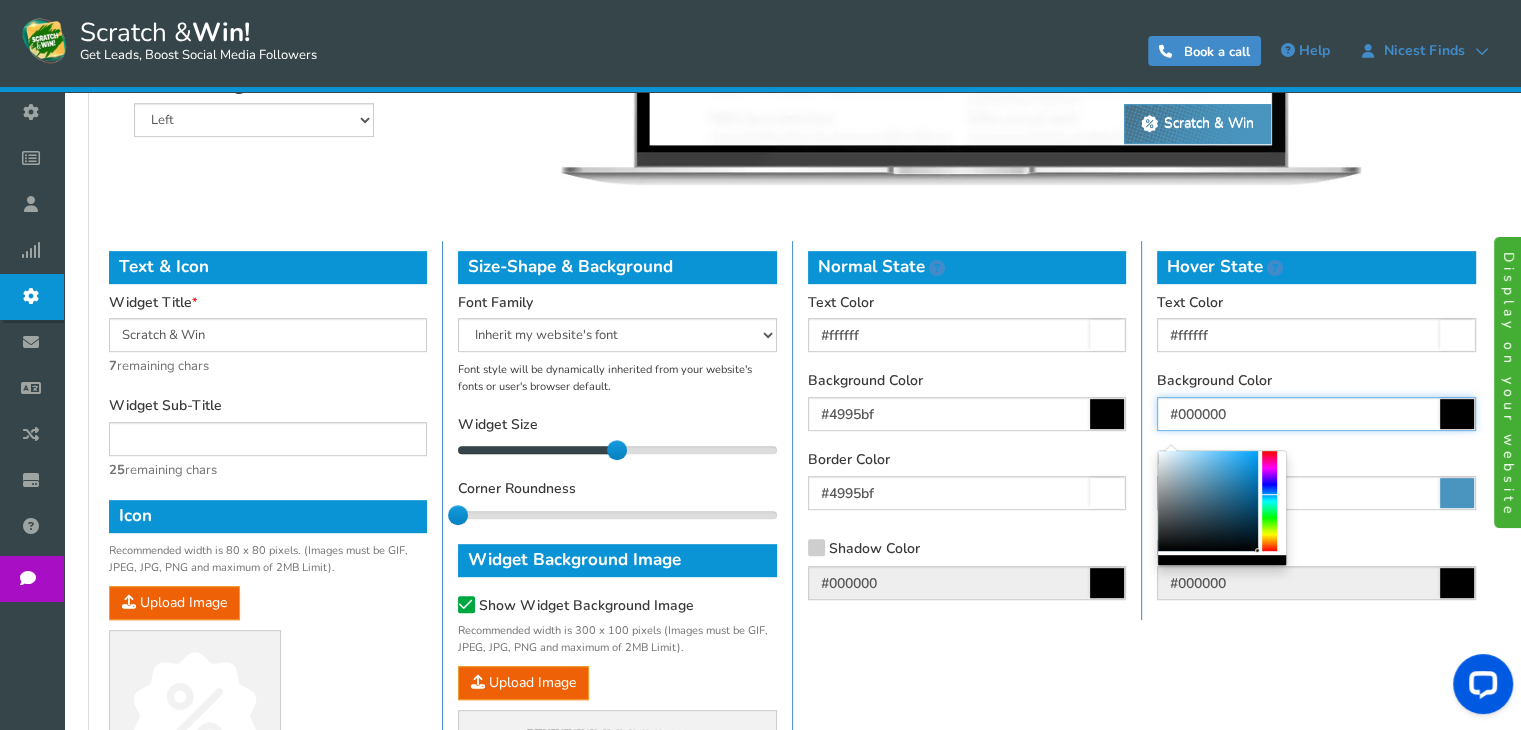 drag, startPoint x: 1220, startPoint y: 476, endPoint x: 1392, endPoint y: 734, distance: 310.07742 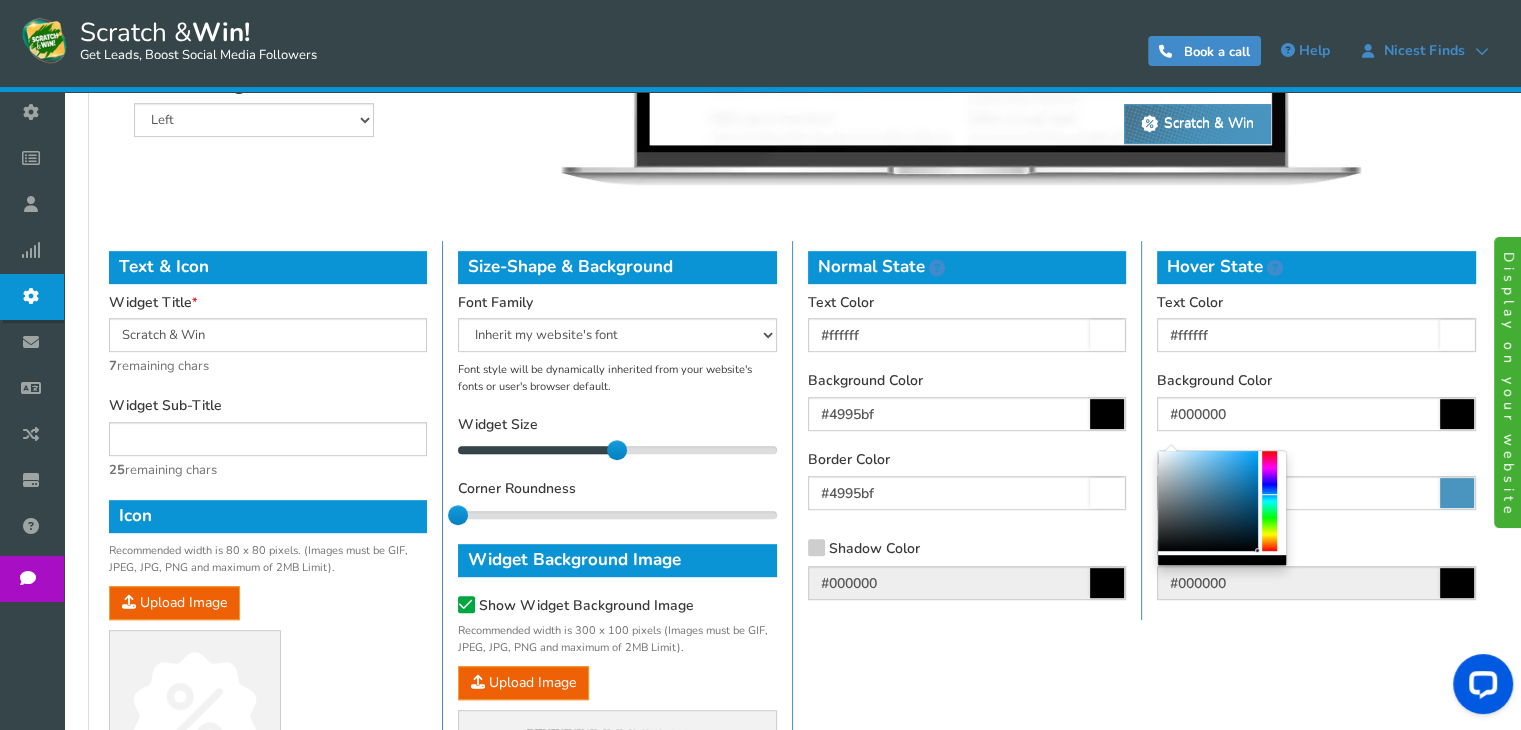 click on "Text & Icon
Widget Title
Scratch & Win
7  remaining chars
Widget Sub-Title
25  remaining chars
Icon
Recommended width is 80 x 80 pixels. (Images must be GIF, JPEG, JPG, PNG and maximum of 2MB Limit).
Upload Image
X
Size-Shape & Background
Font Family
Arial Comic Sans MS Courier New Georgia Inherit my website's font Tahoma Trebuchet MS Verdana
14" at bounding box center [792, 531] 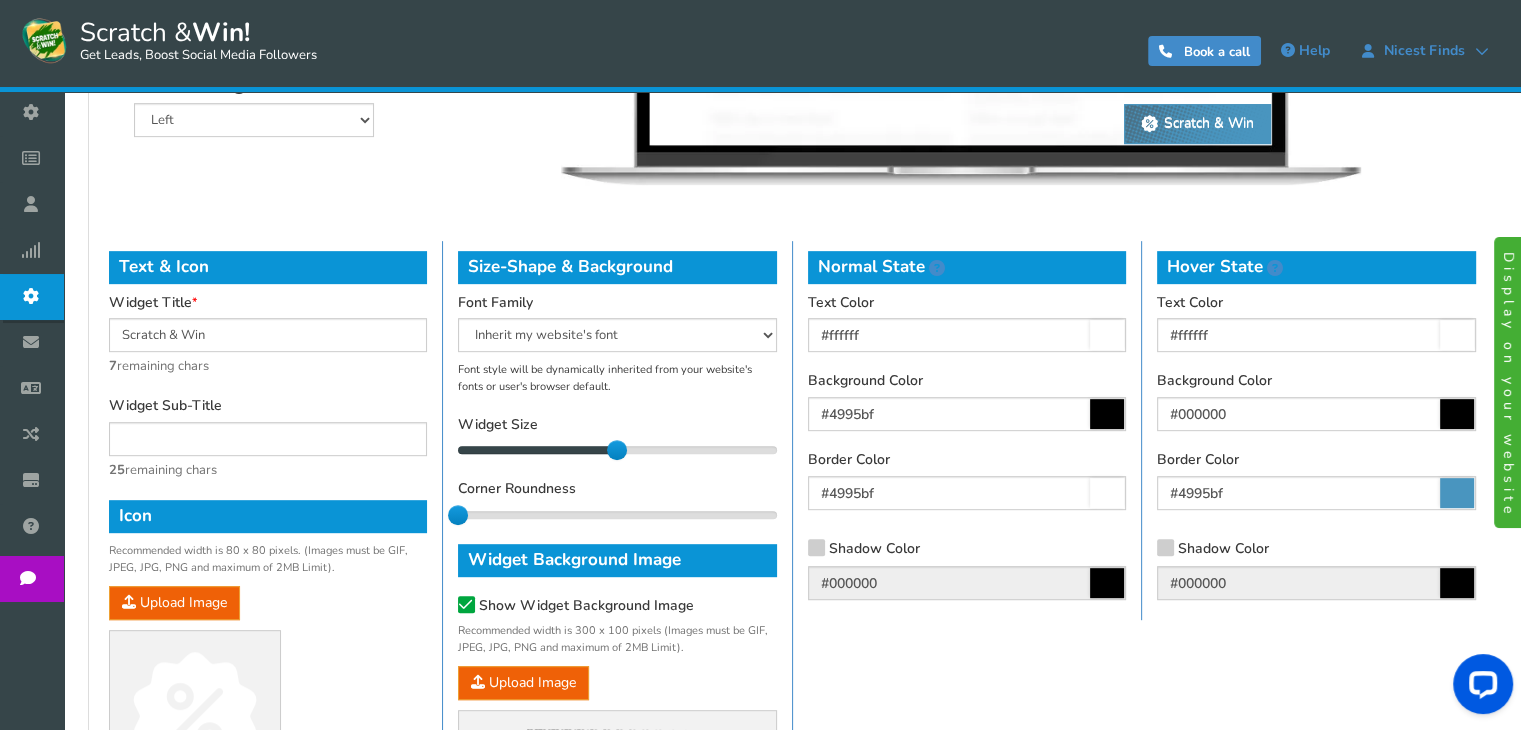 click at bounding box center [1457, 493] 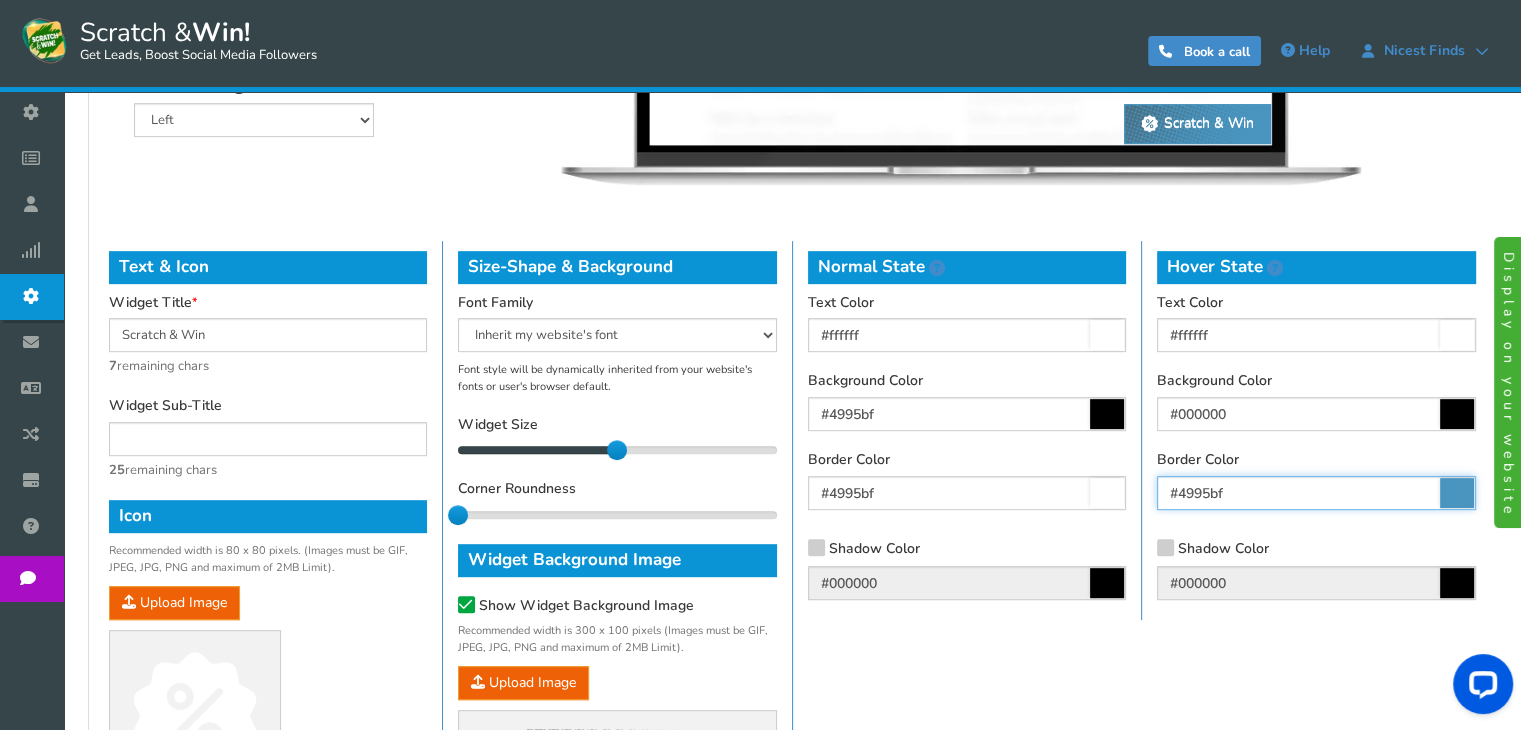 click on "#4995bf" at bounding box center [1316, 493] 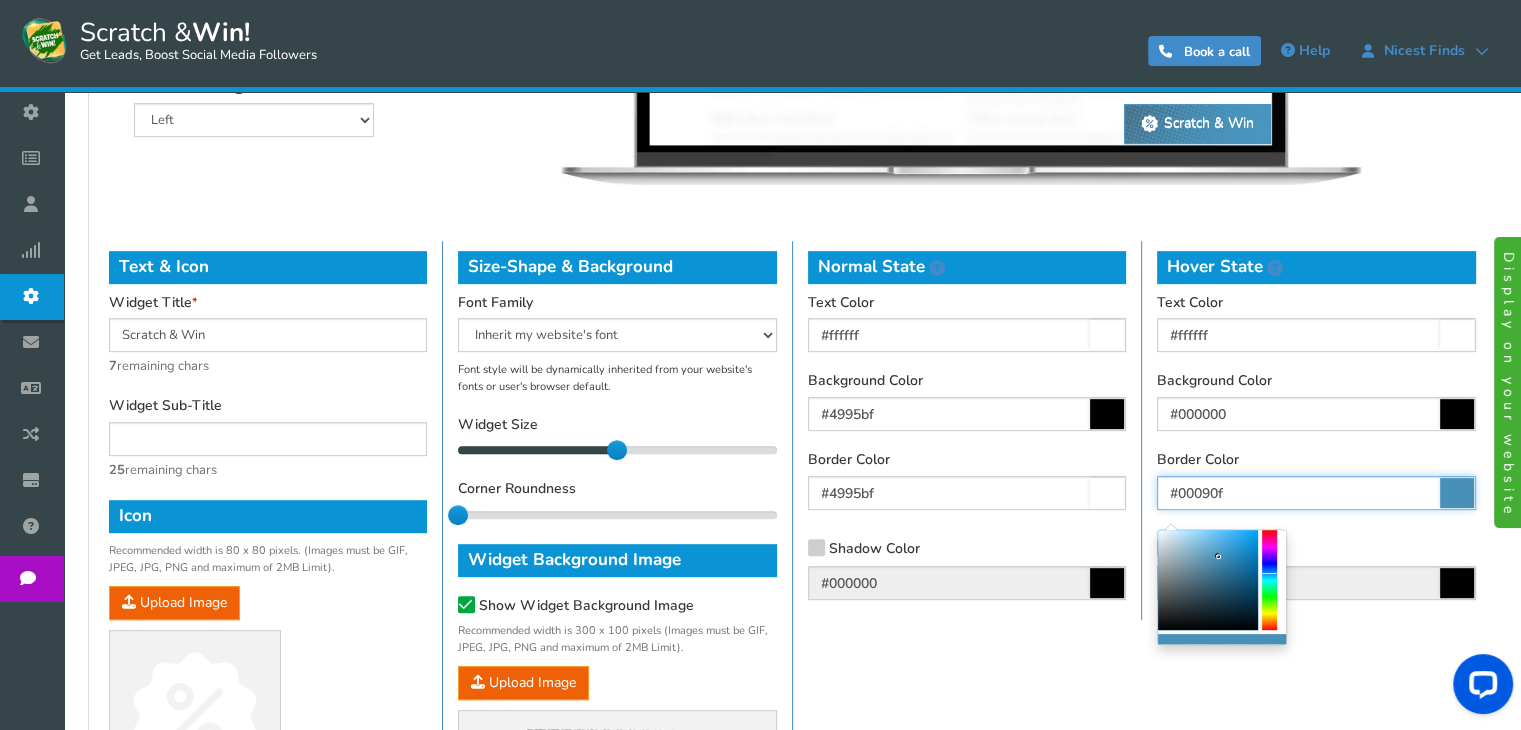 type on "#000000" 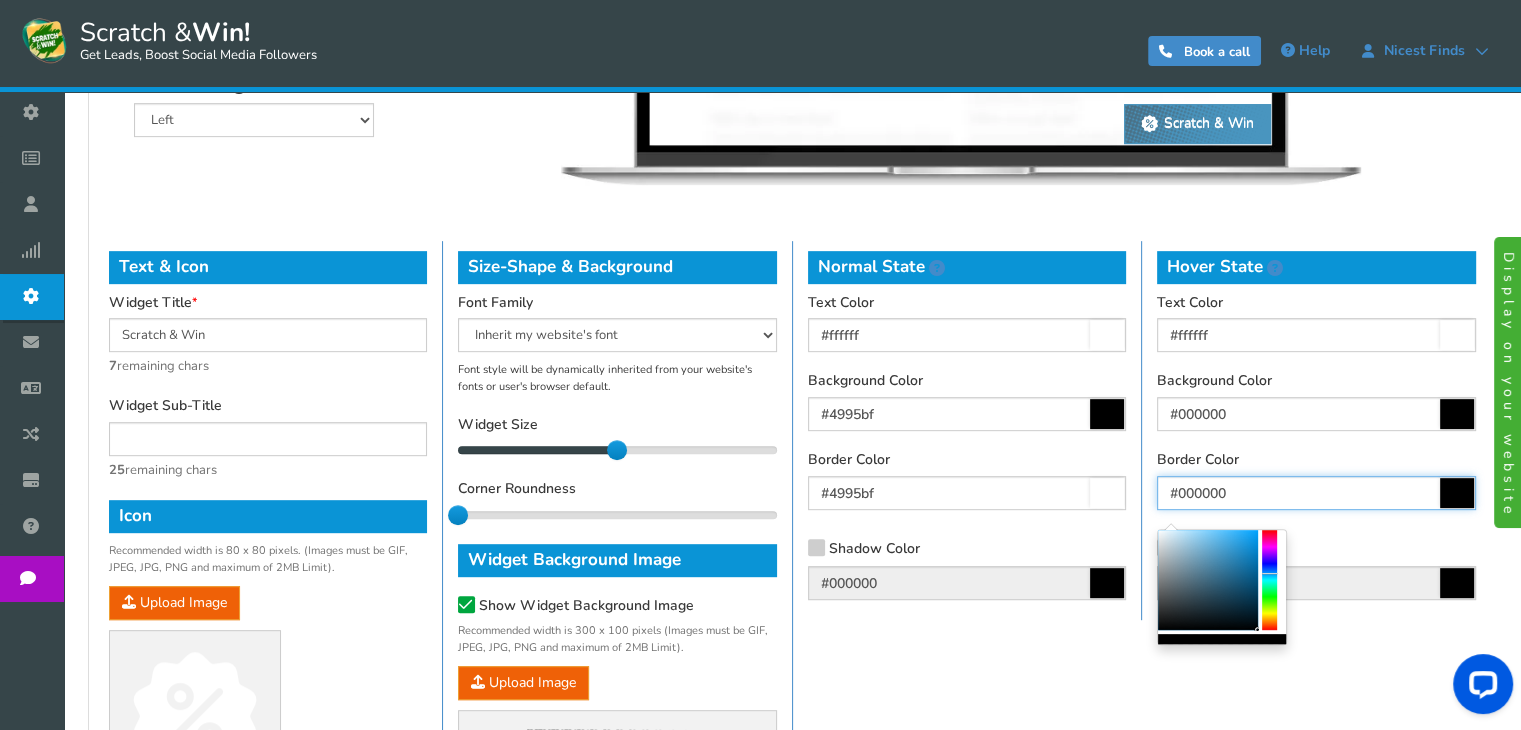 drag, startPoint x: 1219, startPoint y: 557, endPoint x: 1432, endPoint y: 776, distance: 305.4996 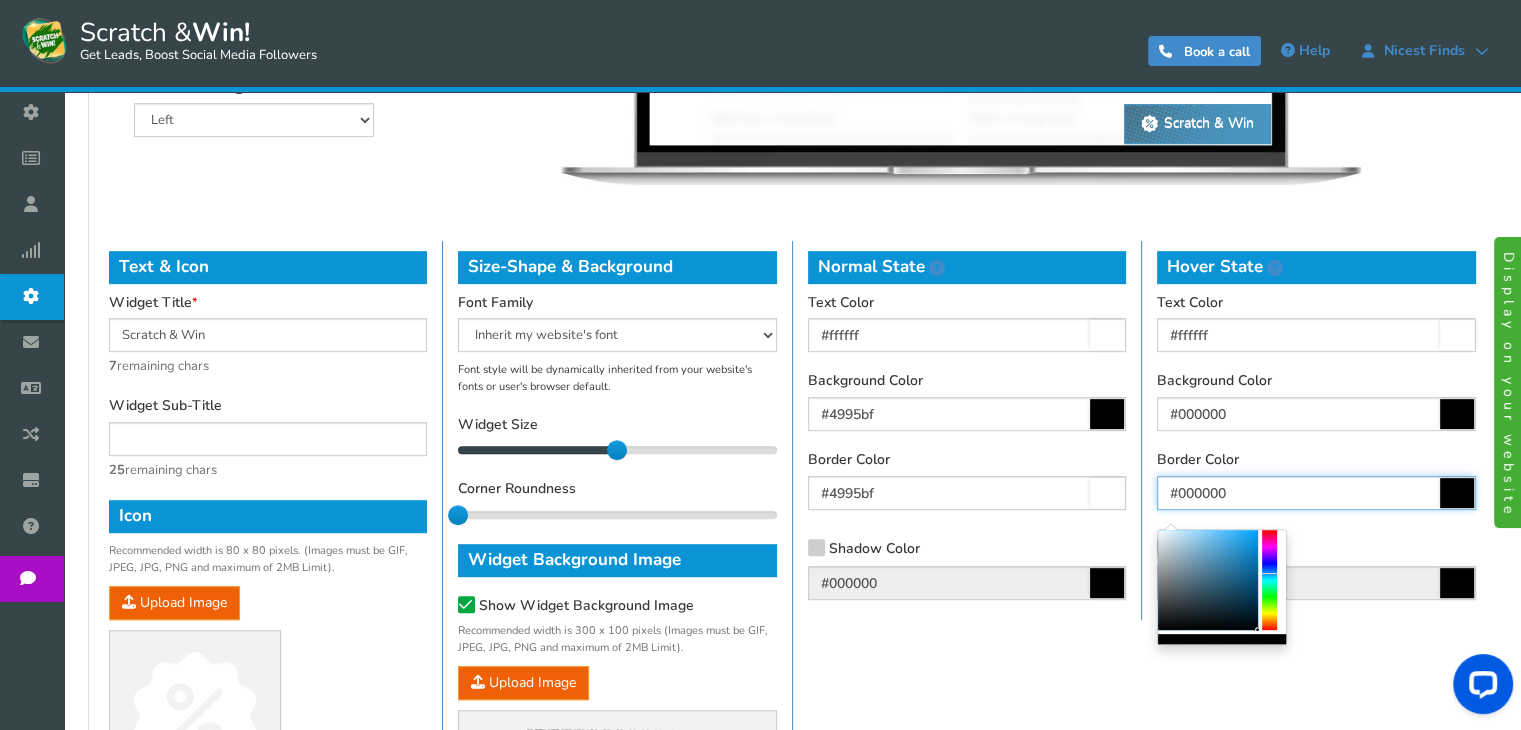 click on "Display on your website
Scratch &  Win!
Get Leads, Boost Social Media Followers
0 WARNING
Book a call
Help
Nicest Finds
Nicest Finds [EMAIL]" at bounding box center (760, 120) 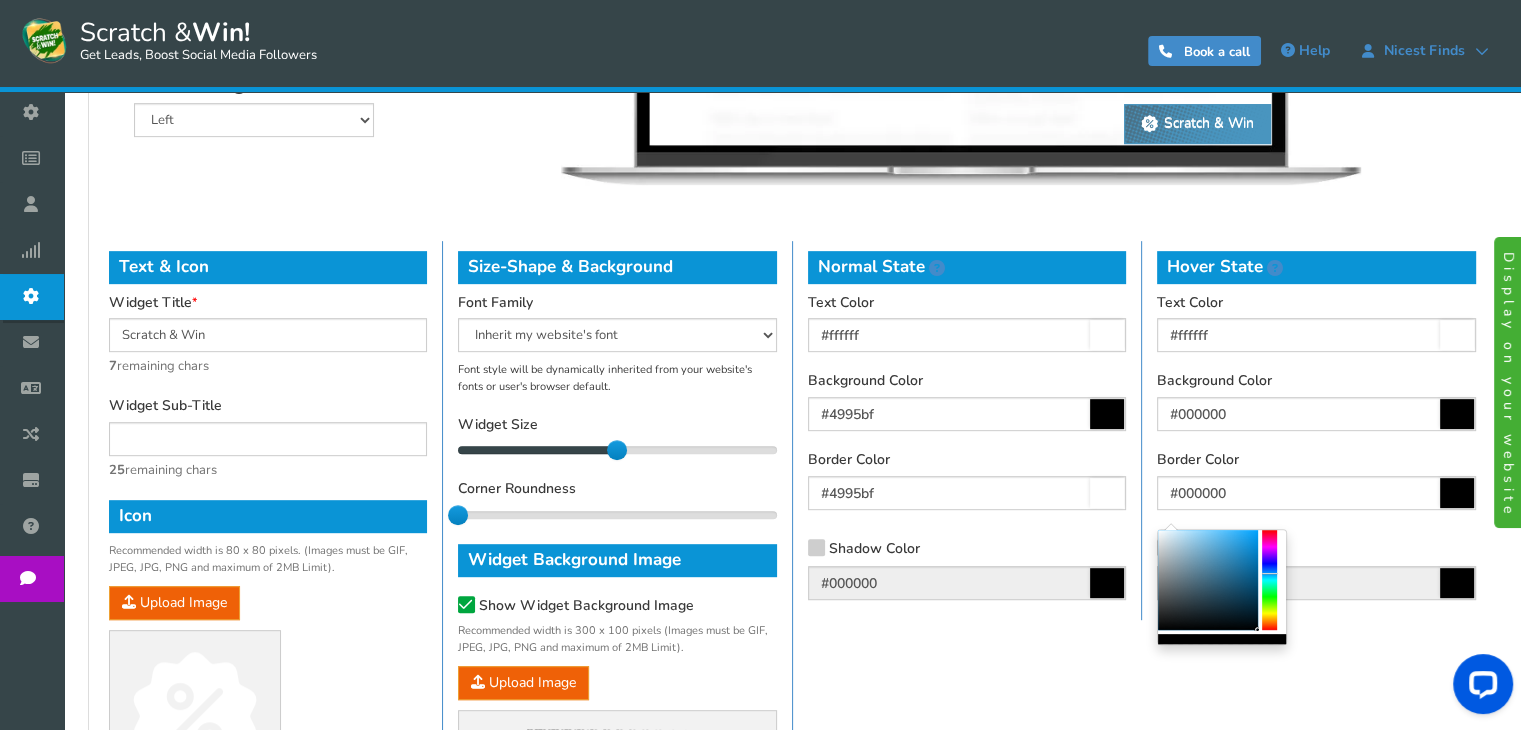 click on "Text & Icon
Widget Title
Scratch & Win
7  remaining chars
Widget Sub-Title
25  remaining chars
Icon
Recommended width is 80 x 80 pixels. (Images must be GIF, JPEG, JPG, PNG and maximum of 2MB Limit).
Upload Image
X
Size-Shape & Background
Font Family
Arial Comic Sans MS Courier New Georgia Inherit my website's font Tahoma Trebuchet MS Verdana
14" at bounding box center [792, 531] 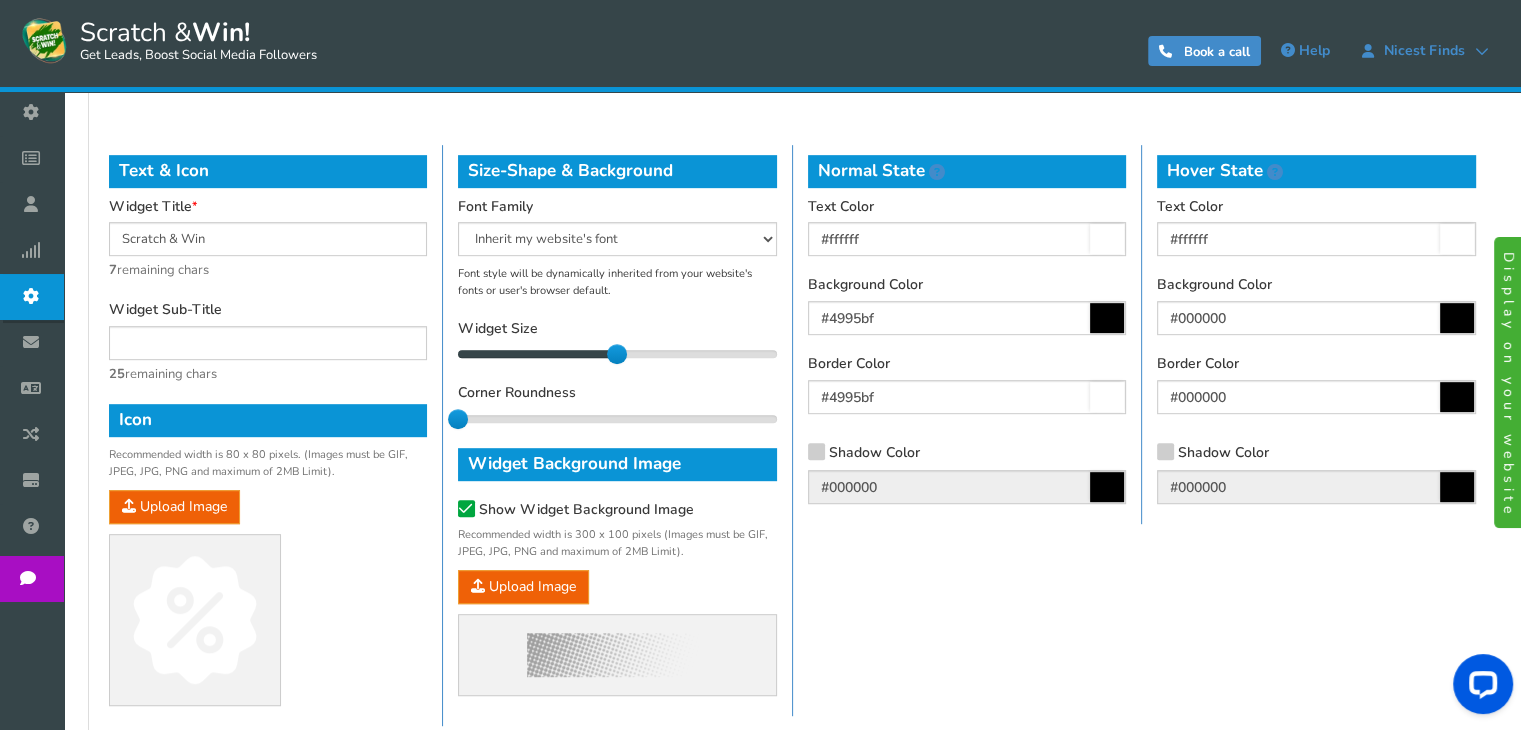 scroll, scrollTop: 943, scrollLeft: 0, axis: vertical 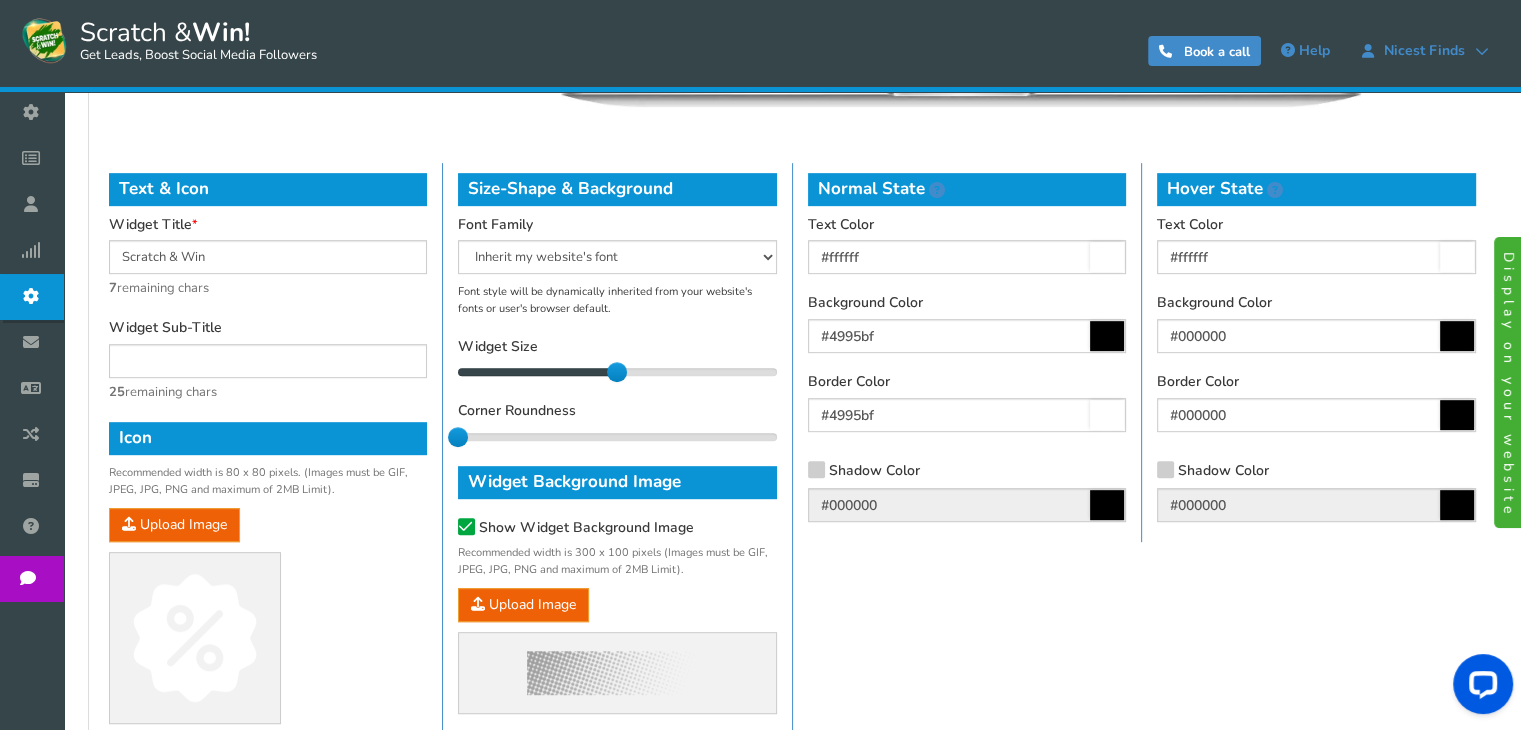 click at bounding box center [1107, 336] 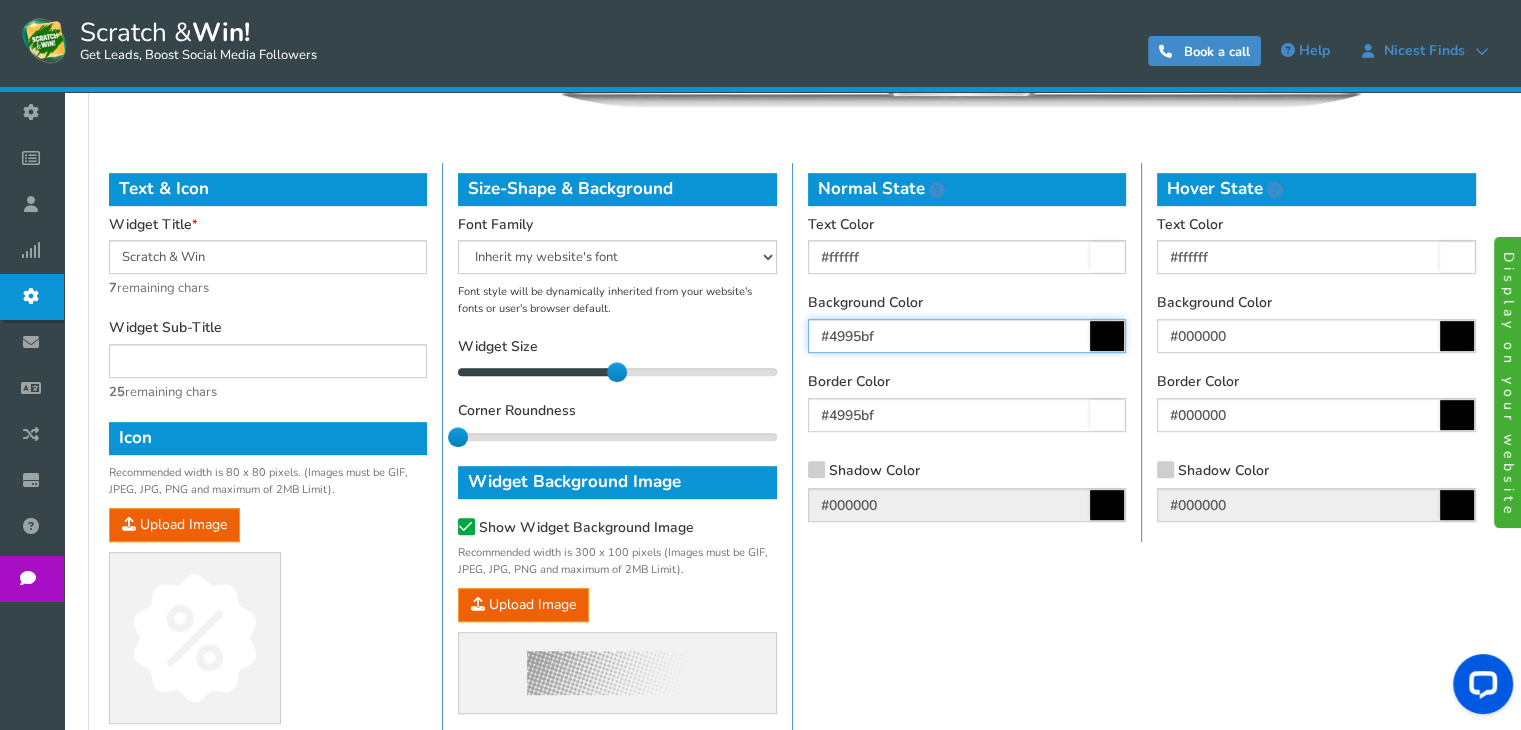 click on "#4995bf" at bounding box center [967, 336] 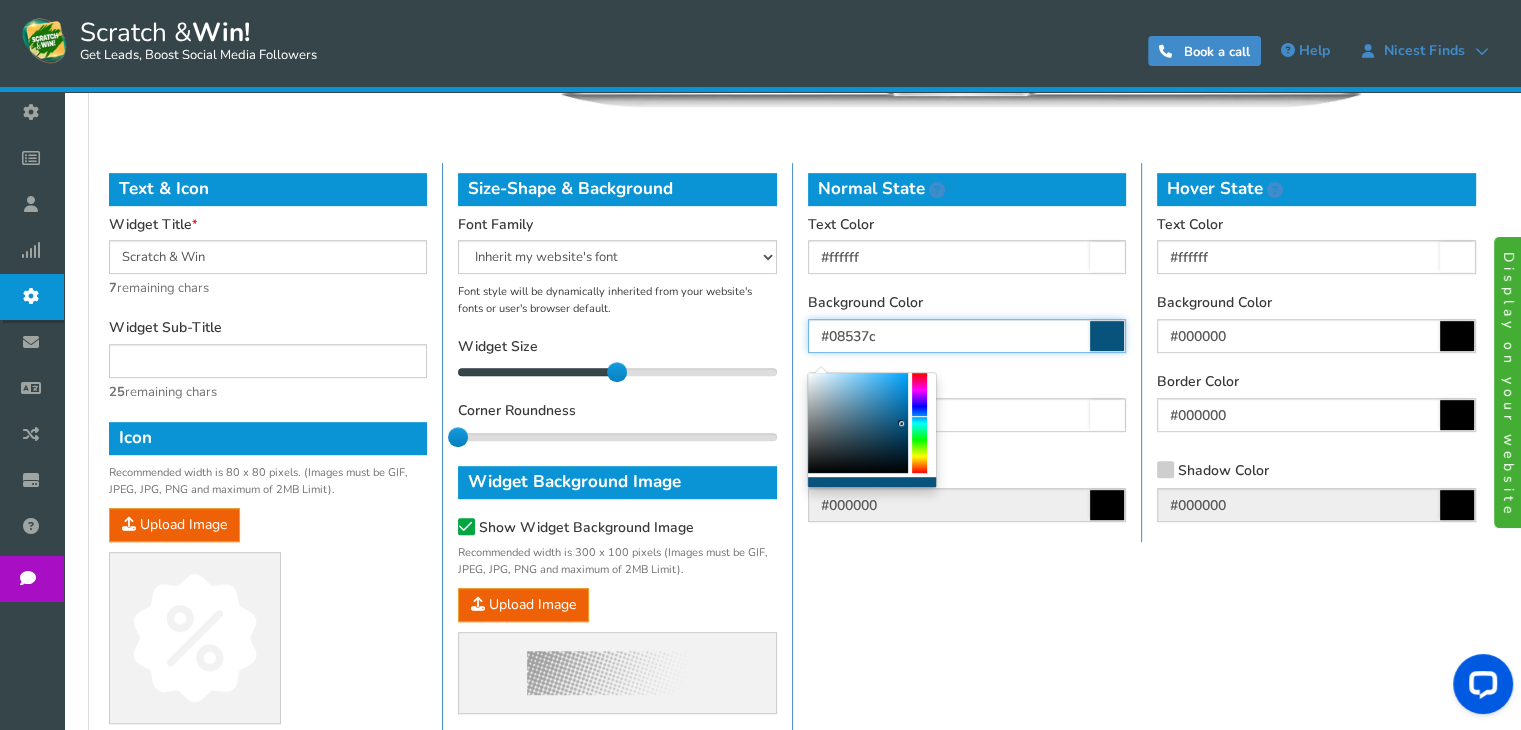 click at bounding box center (858, 423) 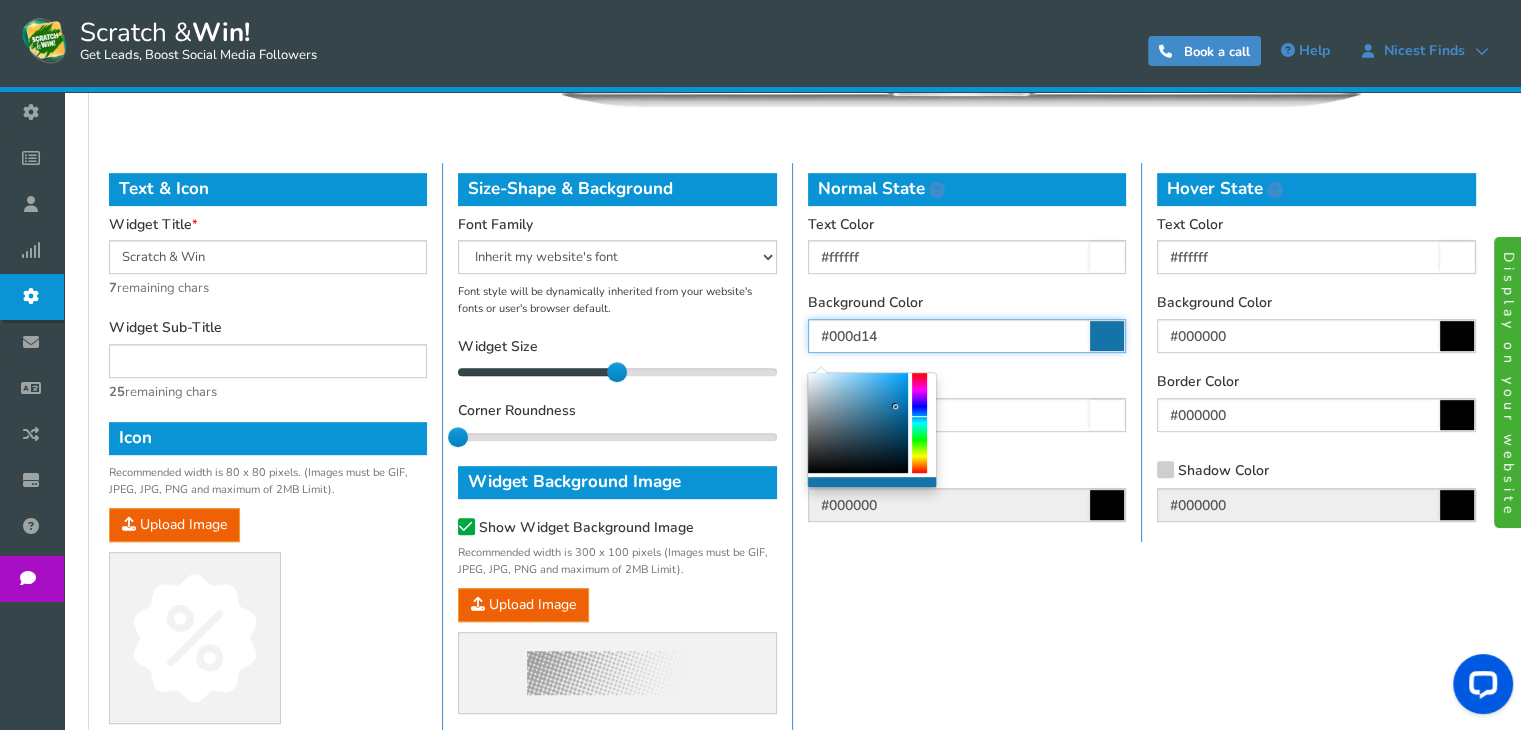 type on "#000000" 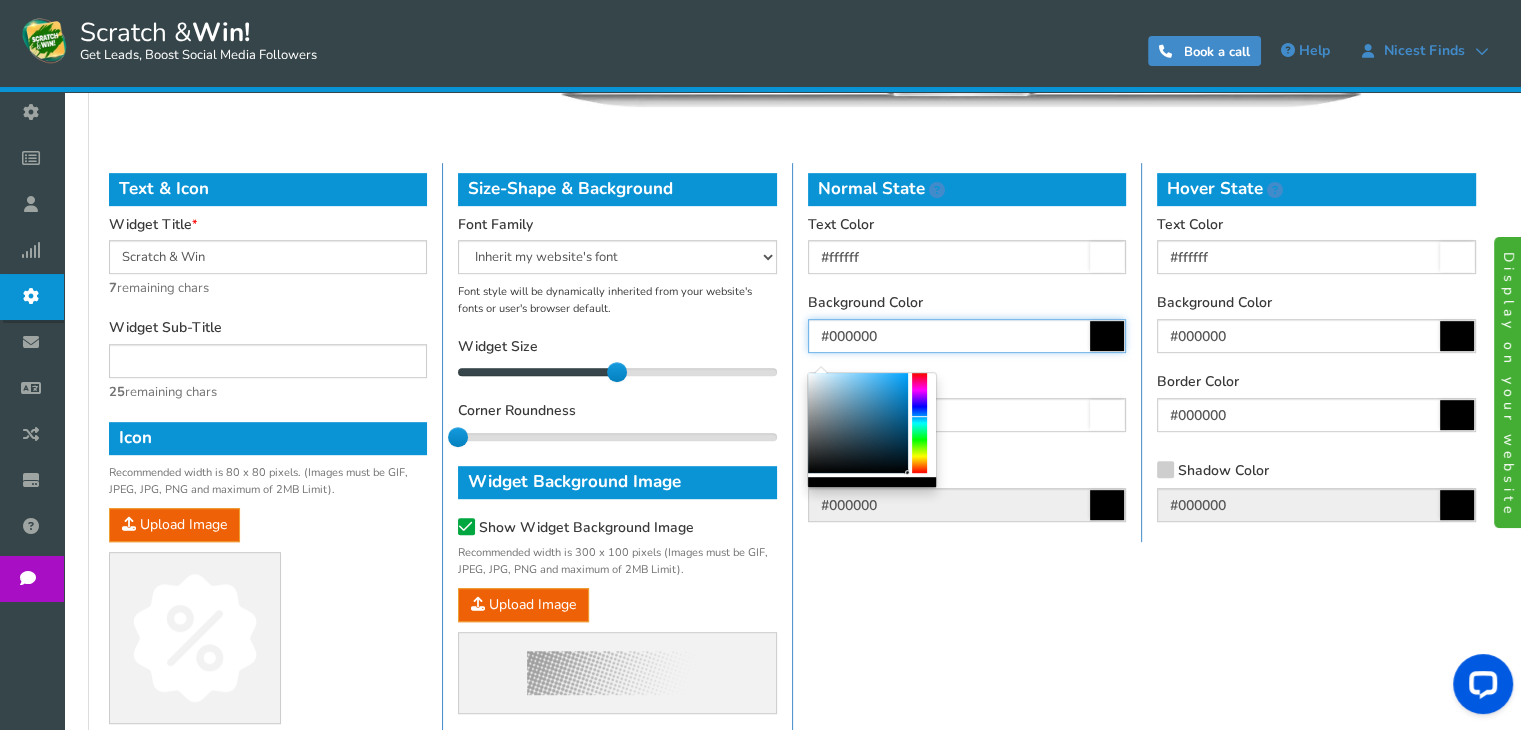 drag, startPoint x: 896, startPoint y: 407, endPoint x: 946, endPoint y: 585, distance: 184.88916 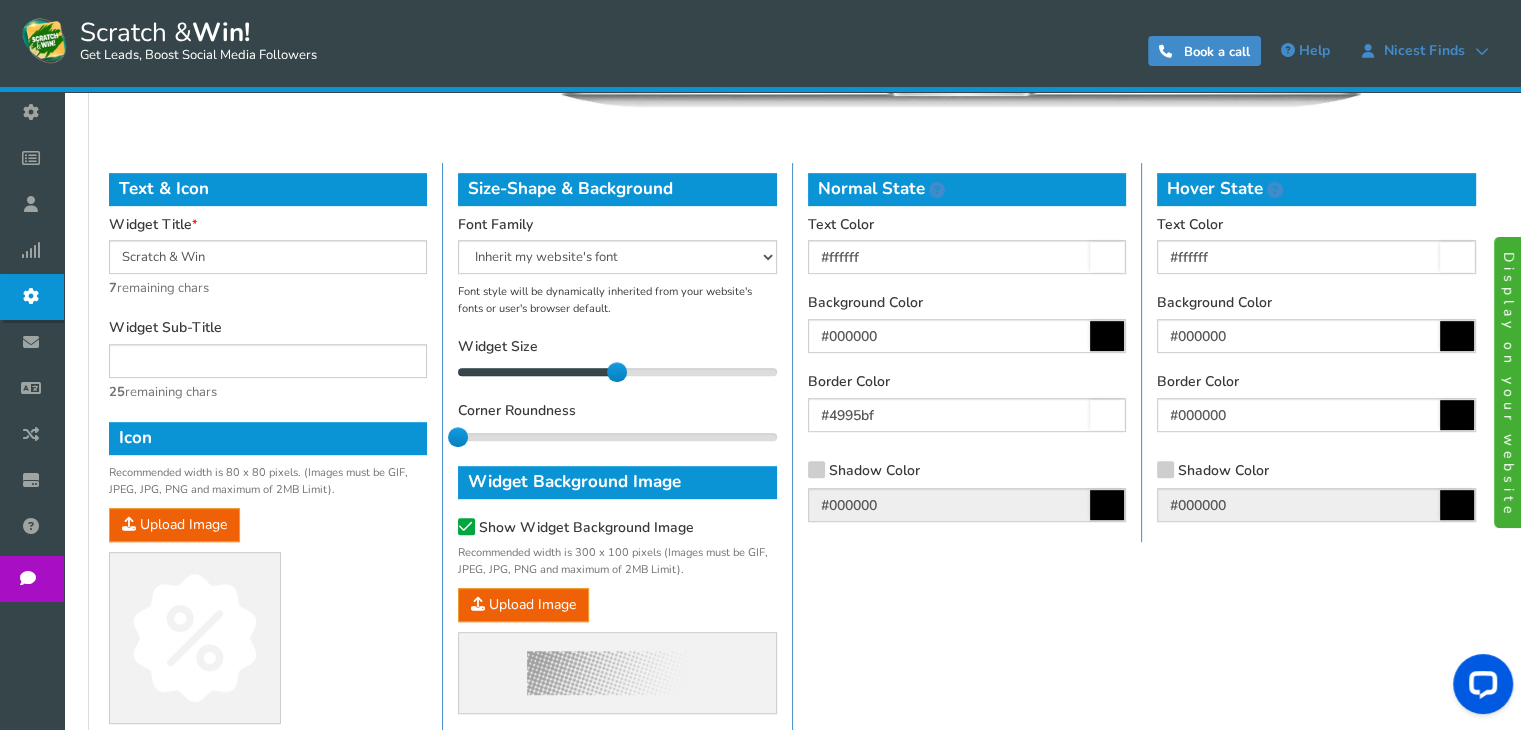 drag, startPoint x: 946, startPoint y: 585, endPoint x: 888, endPoint y: 540, distance: 73.409805 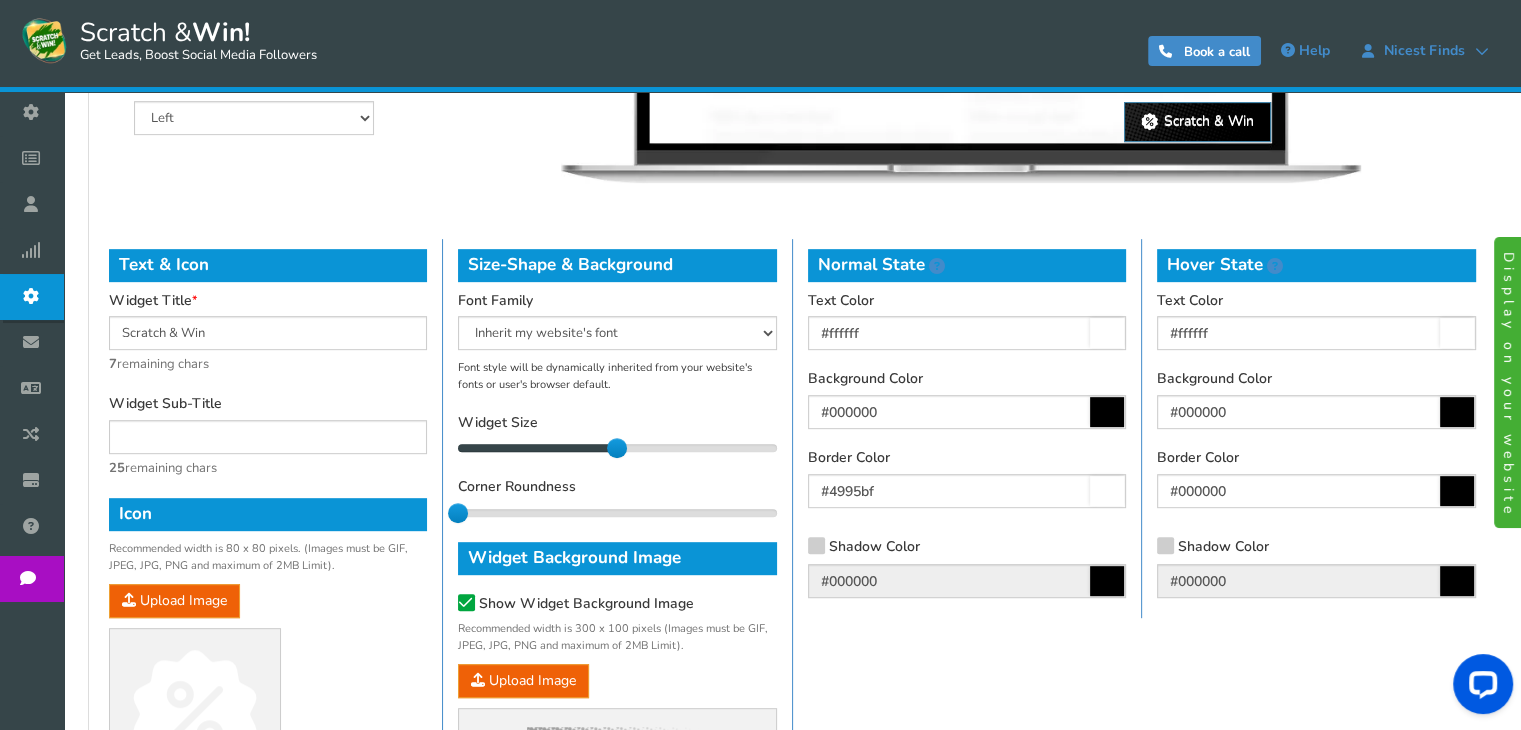 scroll, scrollTop: 865, scrollLeft: 0, axis: vertical 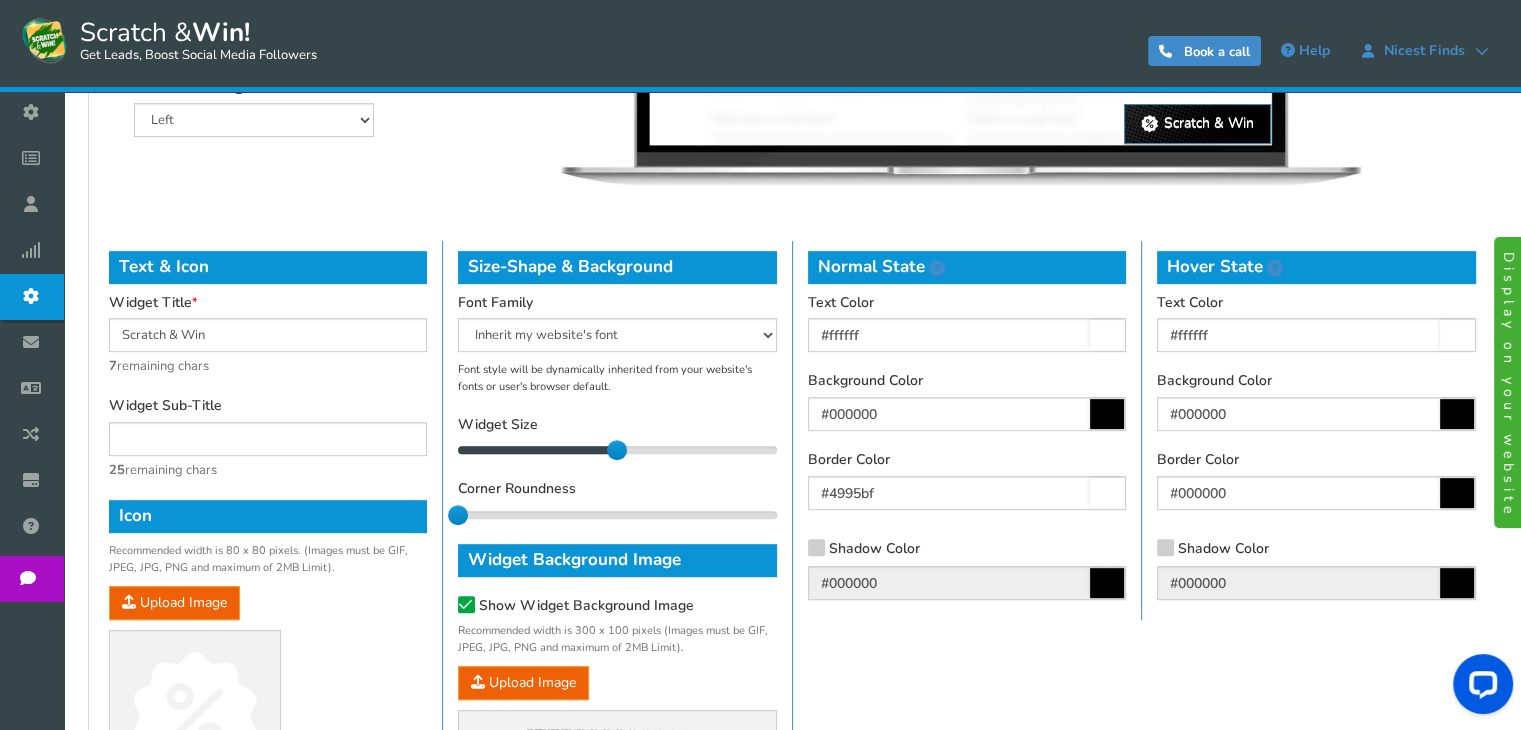click at bounding box center [1107, 583] 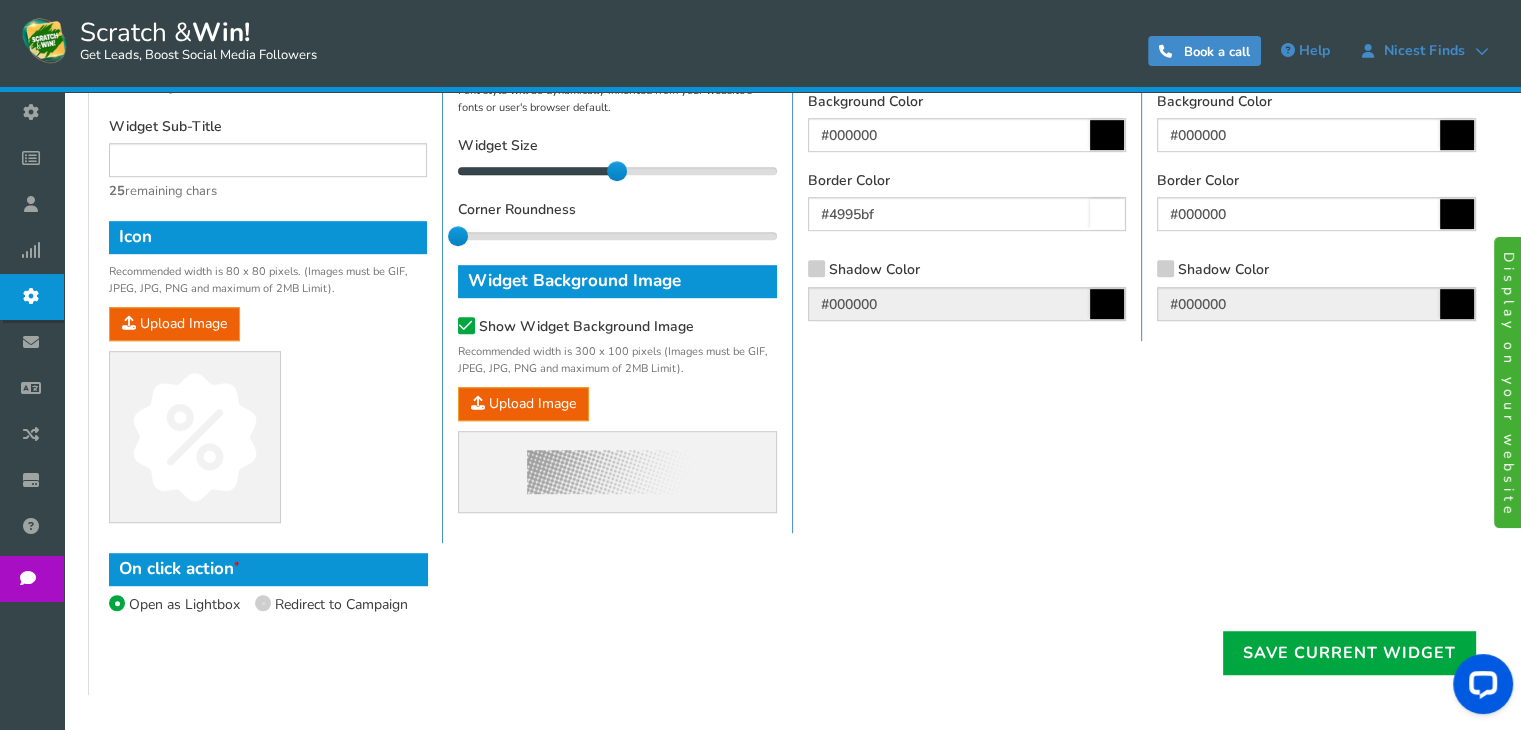 scroll, scrollTop: 1147, scrollLeft: 0, axis: vertical 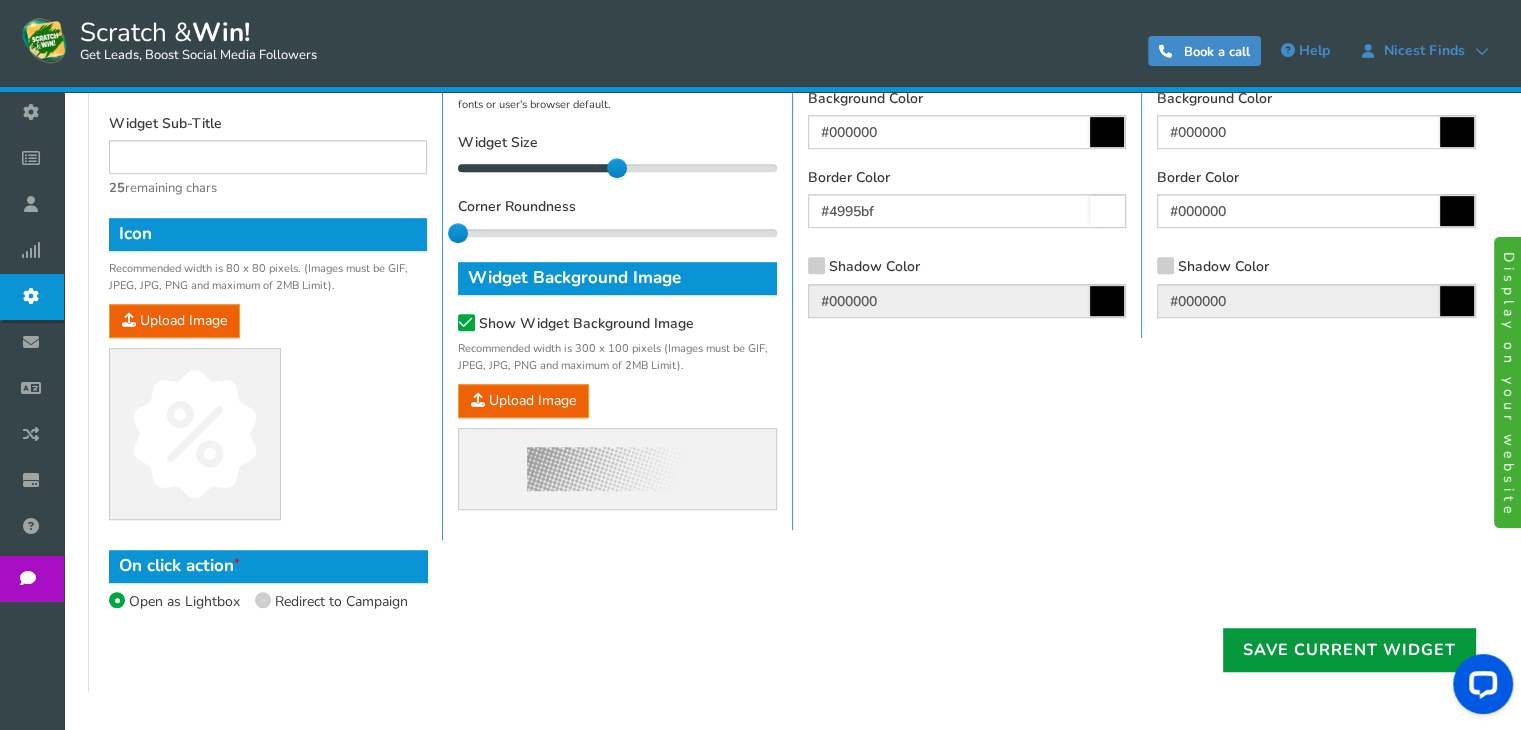 click on "Save Current Widget" at bounding box center [1349, 650] 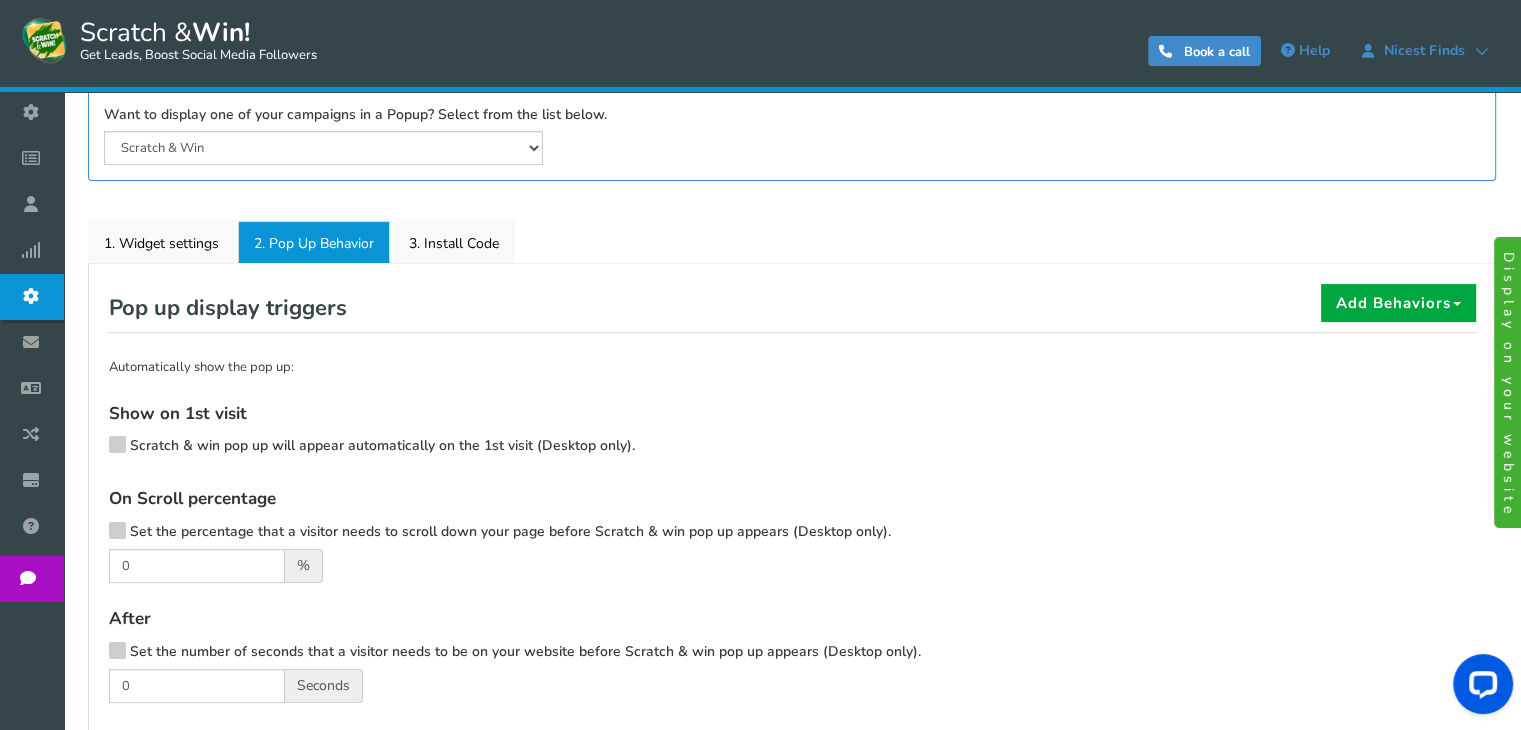 scroll, scrollTop: 254, scrollLeft: 0, axis: vertical 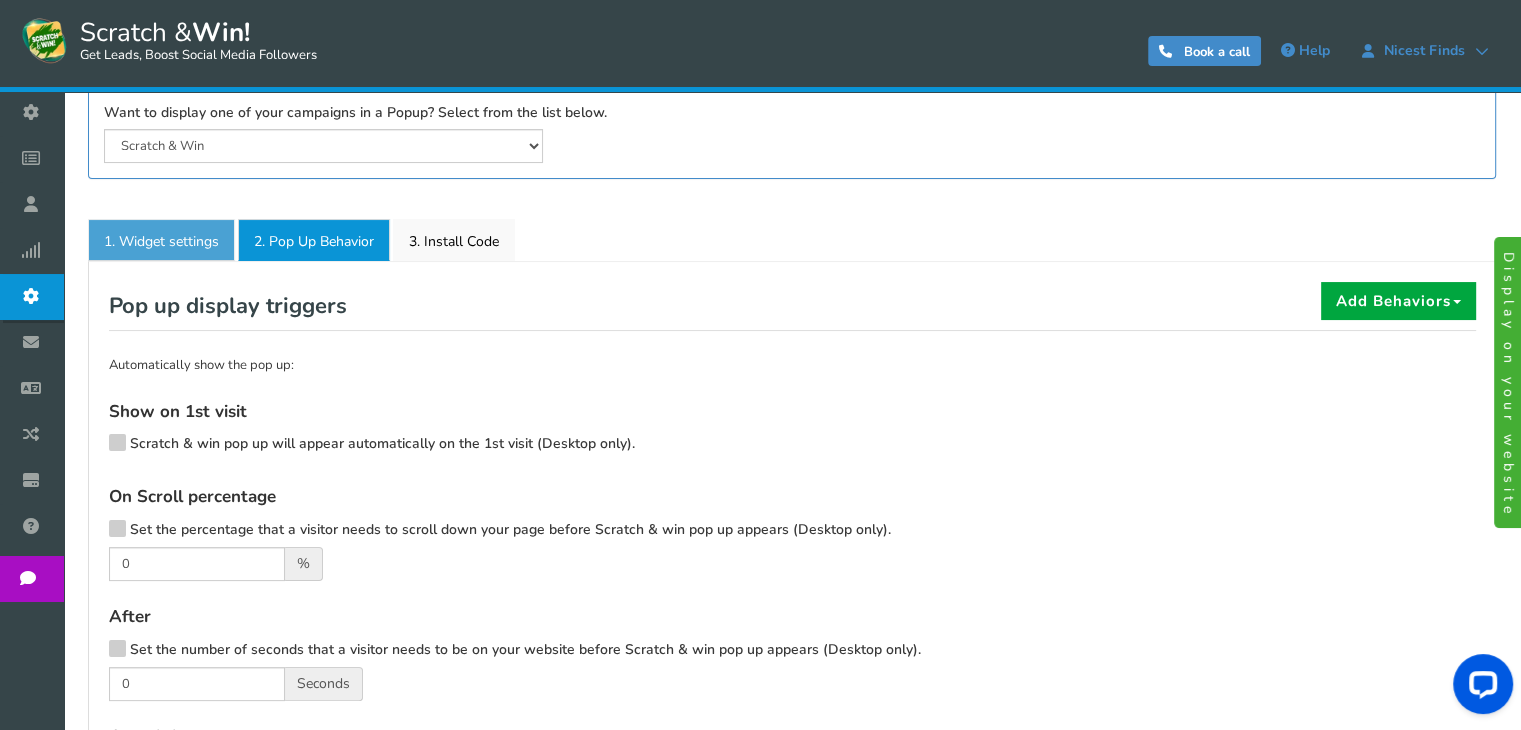 click on "1. Widget settings" at bounding box center [161, 240] 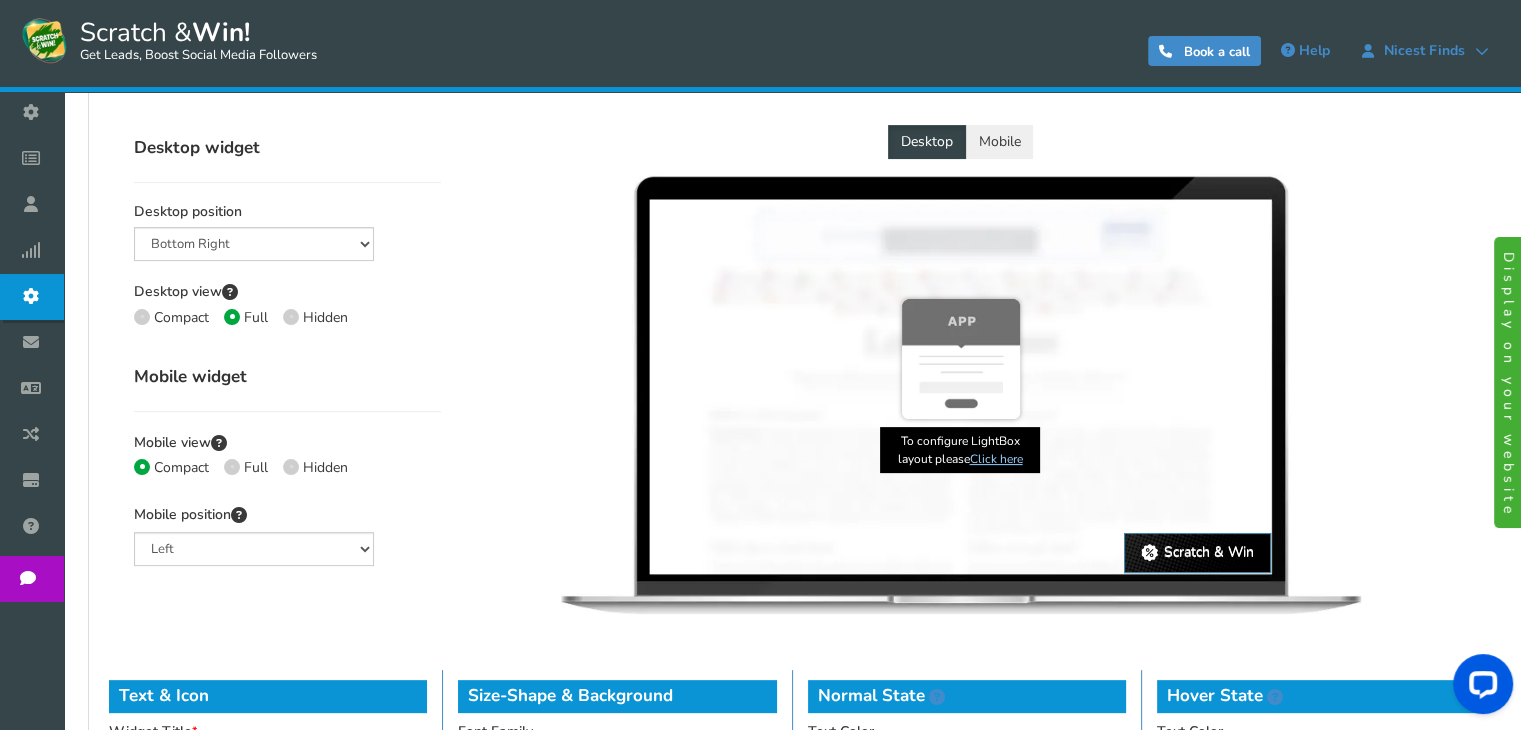 scroll, scrollTop: 447, scrollLeft: 0, axis: vertical 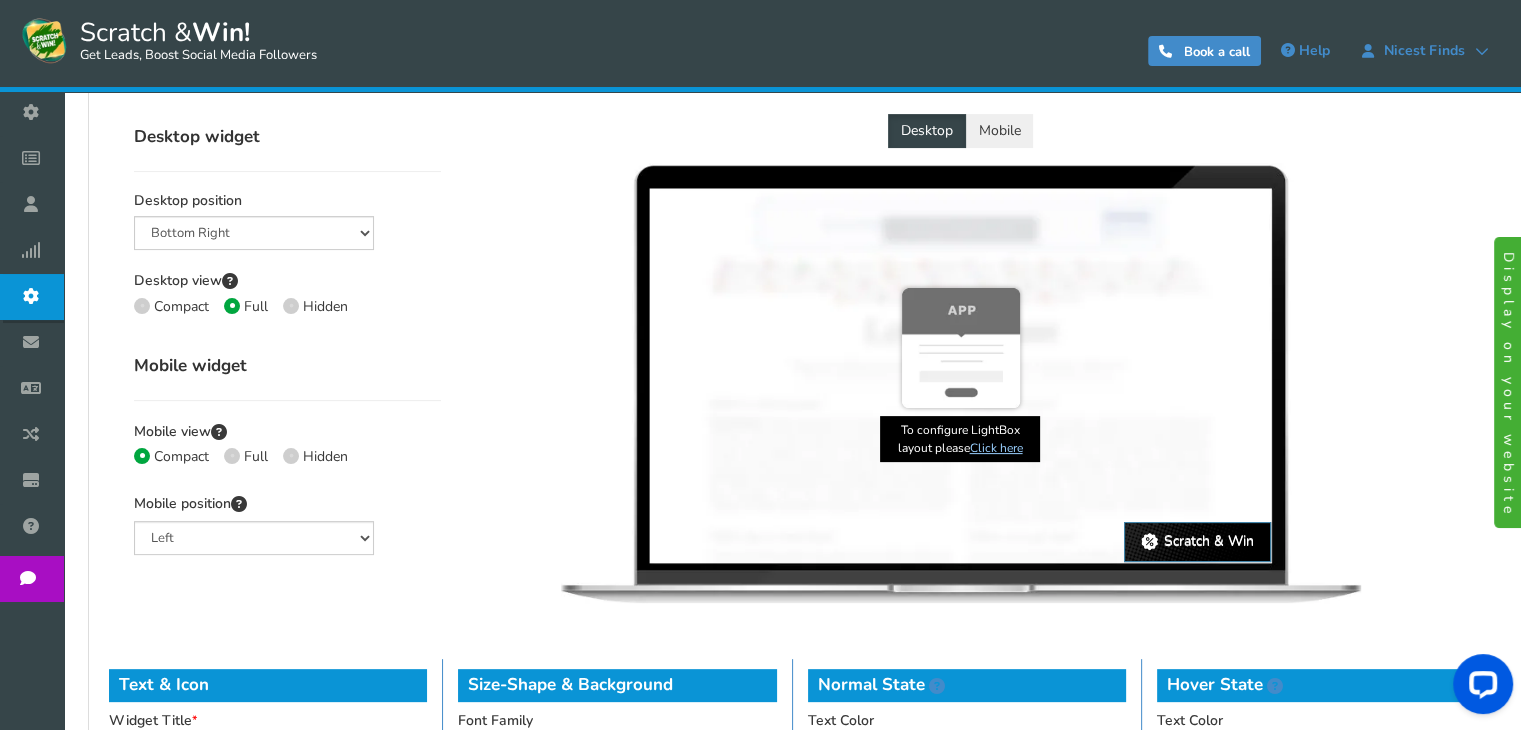 click at bounding box center (142, 306) 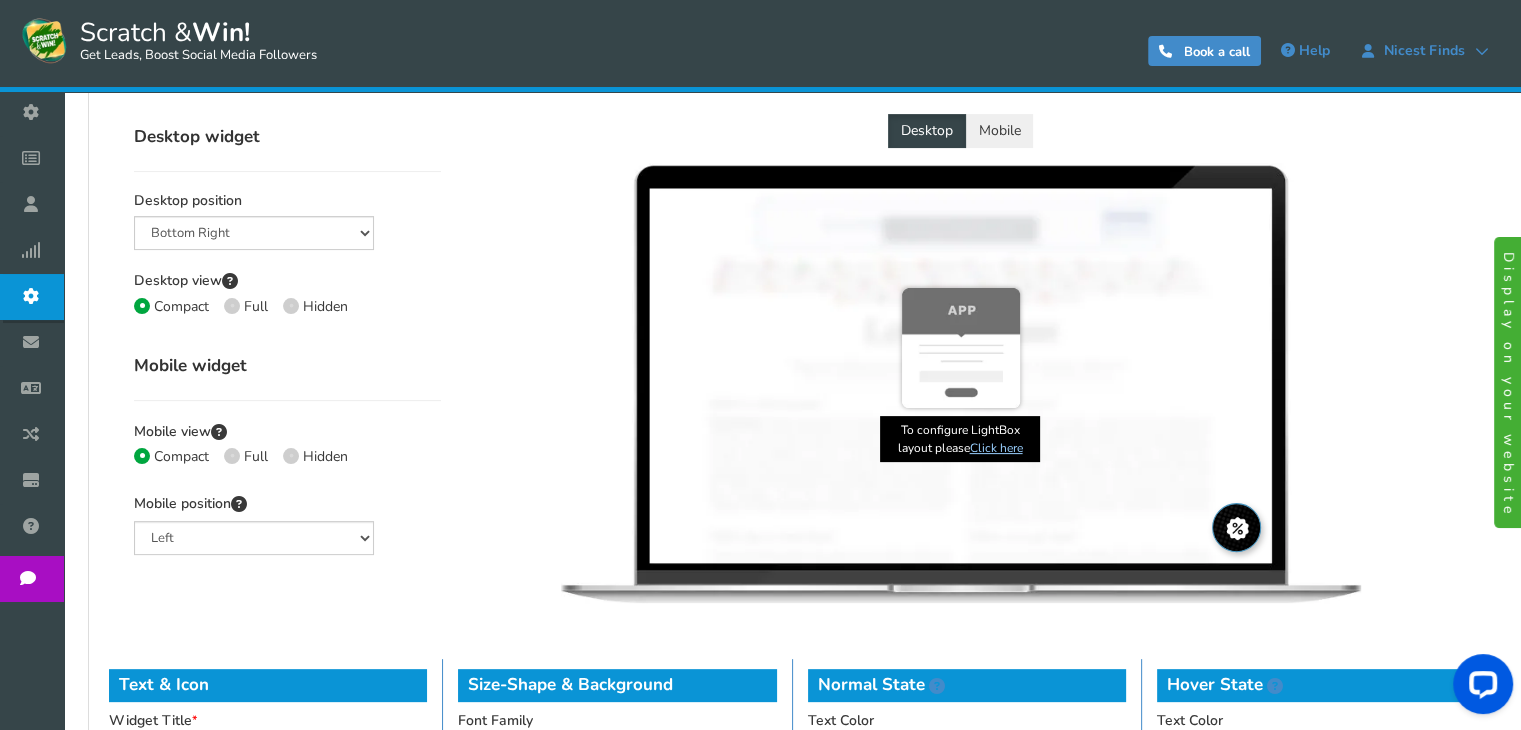 click on "Full" at bounding box center [230, 308] 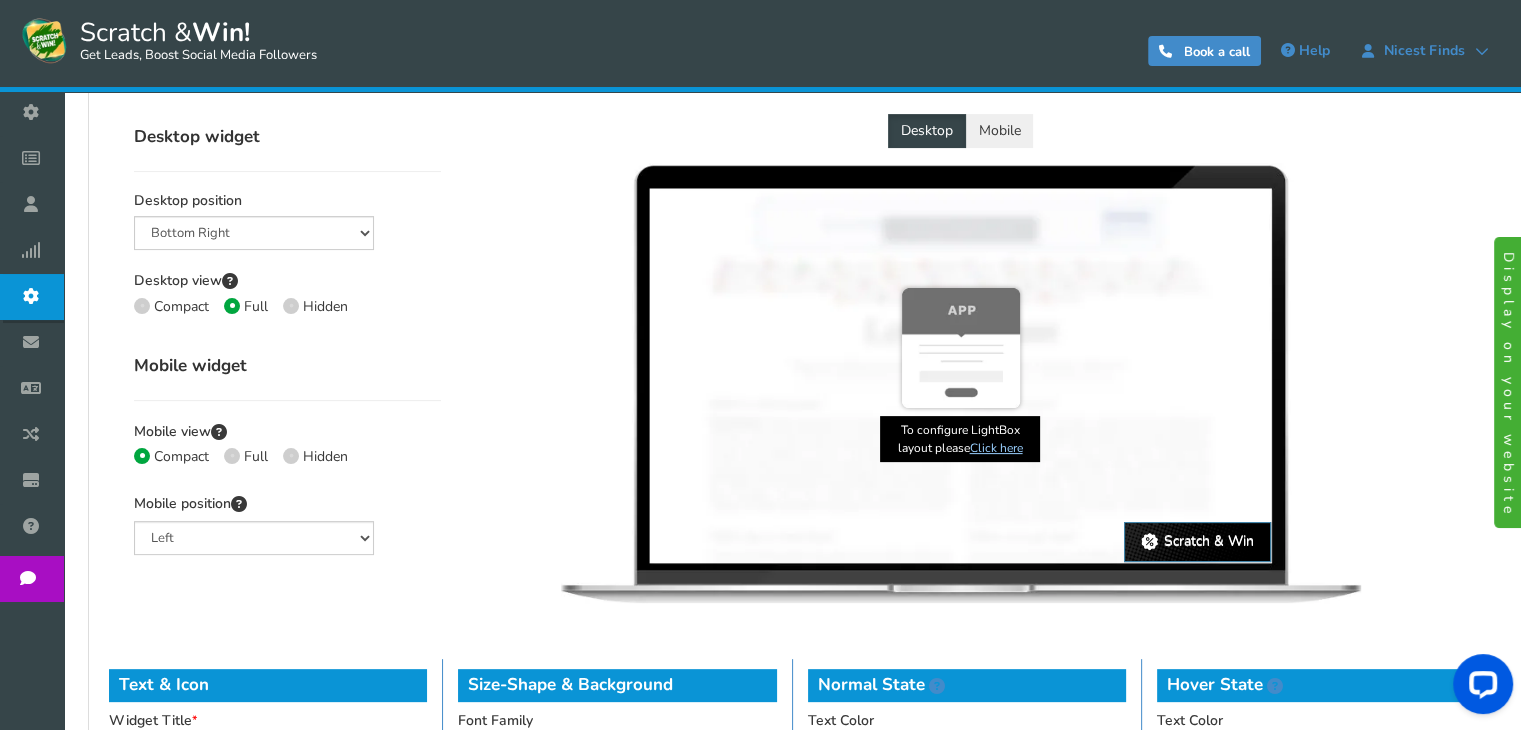click at bounding box center (232, 456) 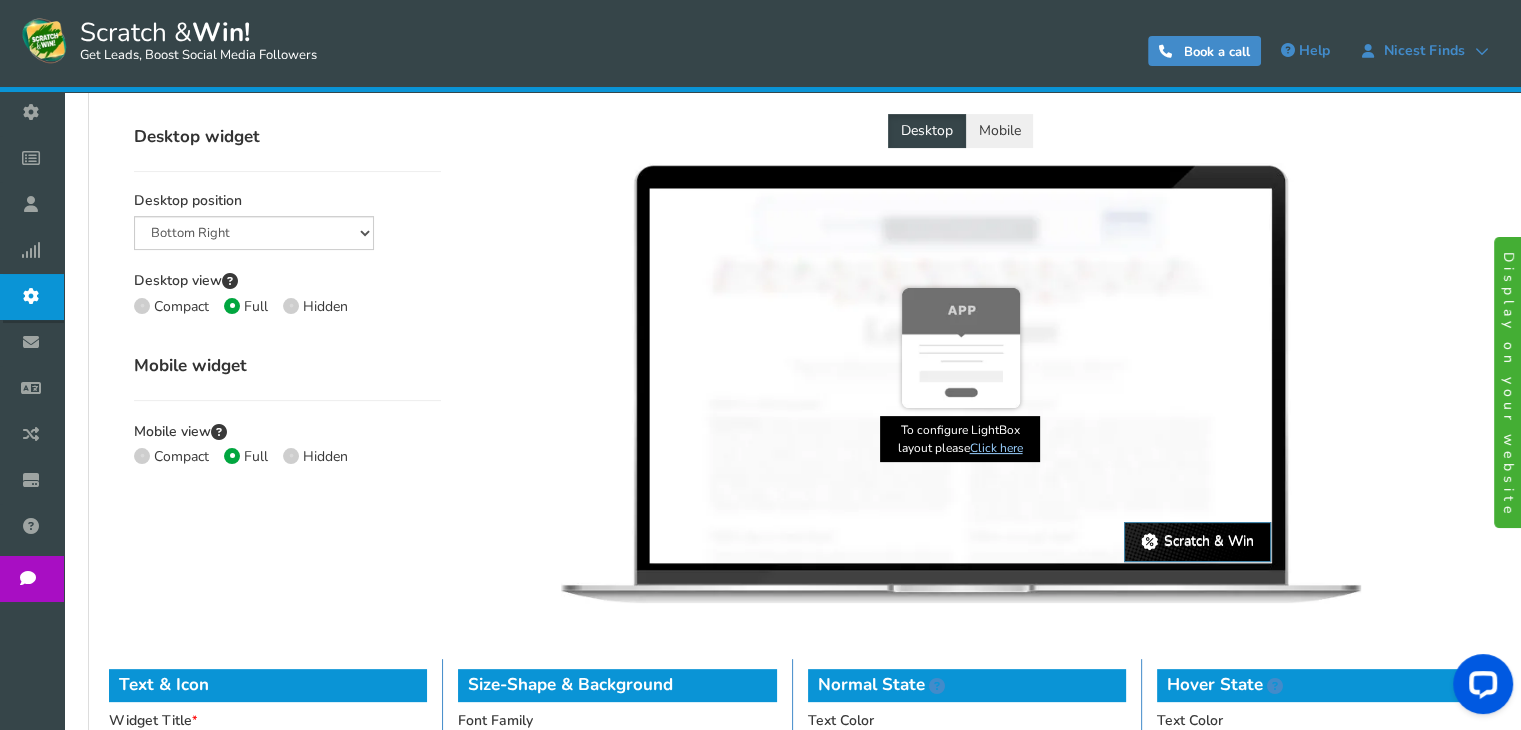 click at bounding box center (142, 456) 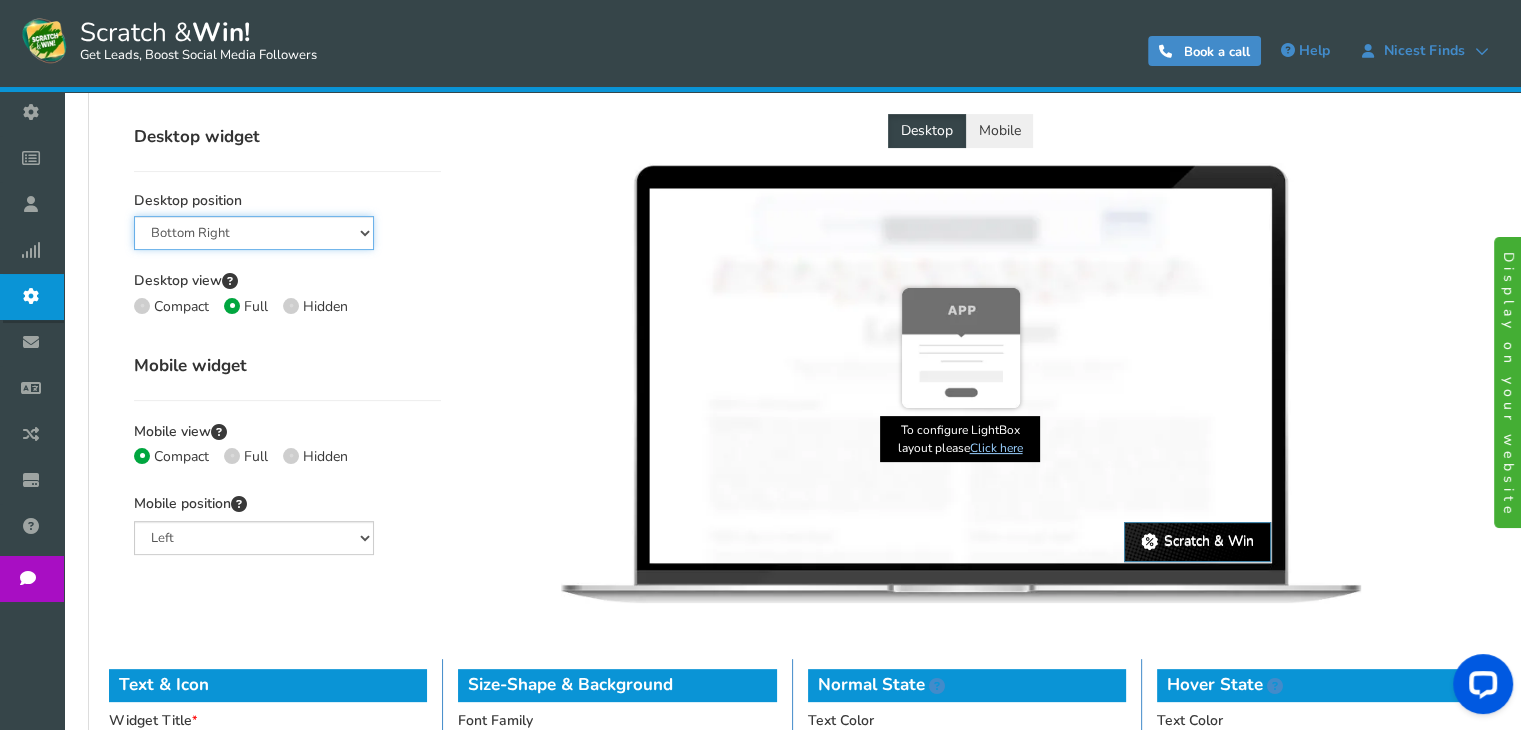 click on "Mid Right
Mid Left
Top Bar
Bottom Bar
Bottom Left
Bottom Right
Bottom Middle" at bounding box center (254, 233) 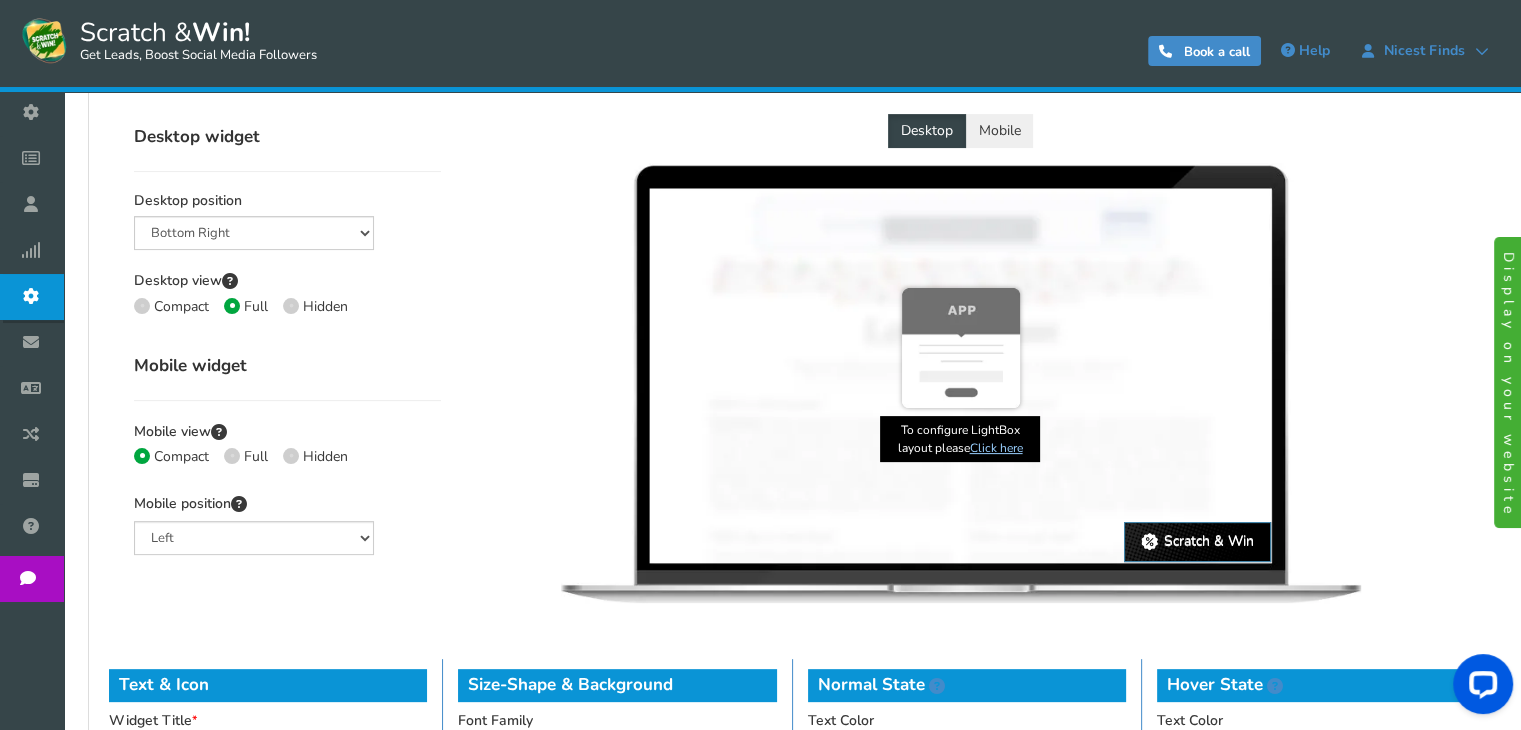 click on "Desktop
Mobile
Scratch & Win
×
Scratch & Win
×
Scratch & Win
Scratch & Win" at bounding box center [961, 366] 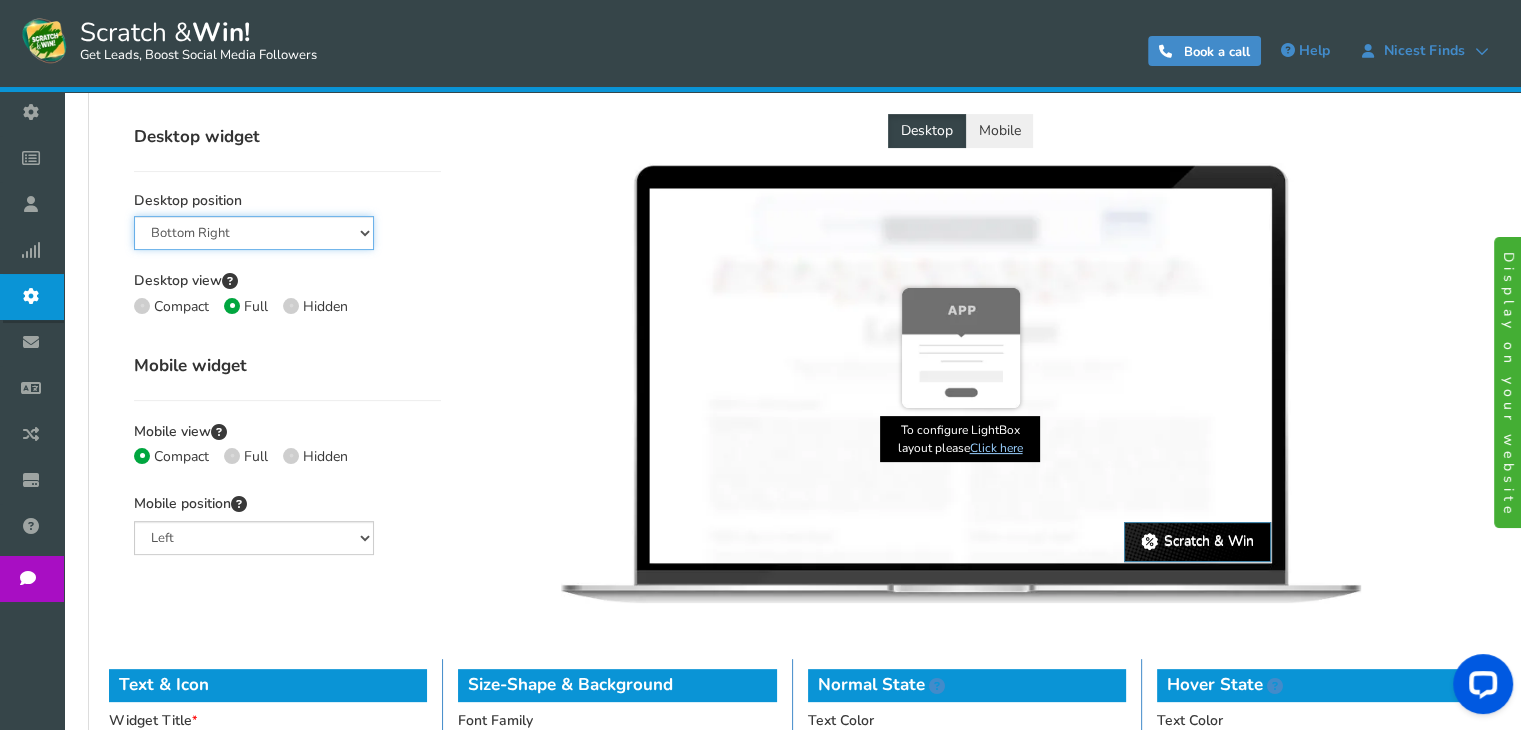 click on "Mid Right
Mid Left
Top Bar
Bottom Bar
Bottom Left
Bottom Right
Bottom Middle" at bounding box center [254, 233] 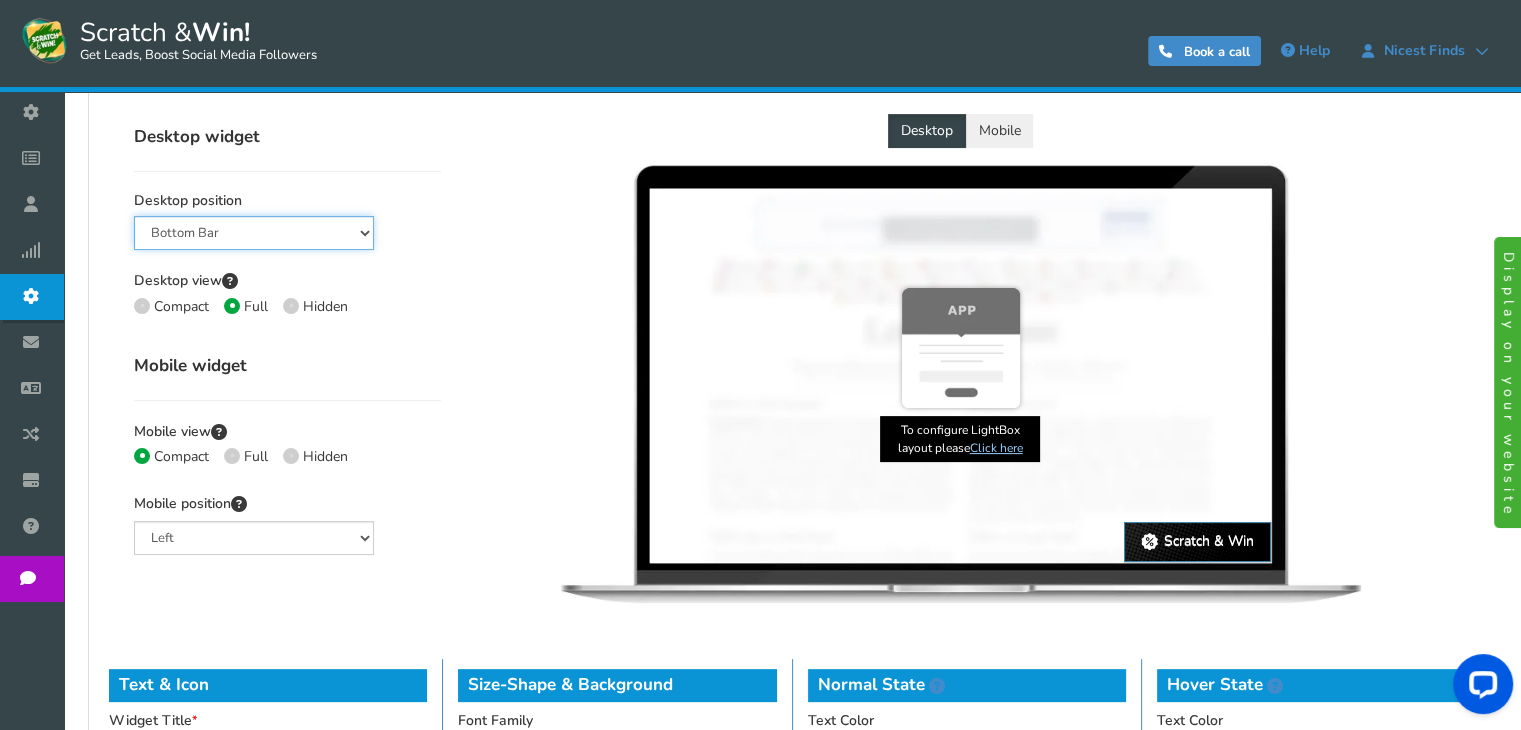 click on "Mid Right
Mid Left
Top Bar
Bottom Bar
Bottom Left
Bottom Right
Bottom Middle" at bounding box center [254, 233] 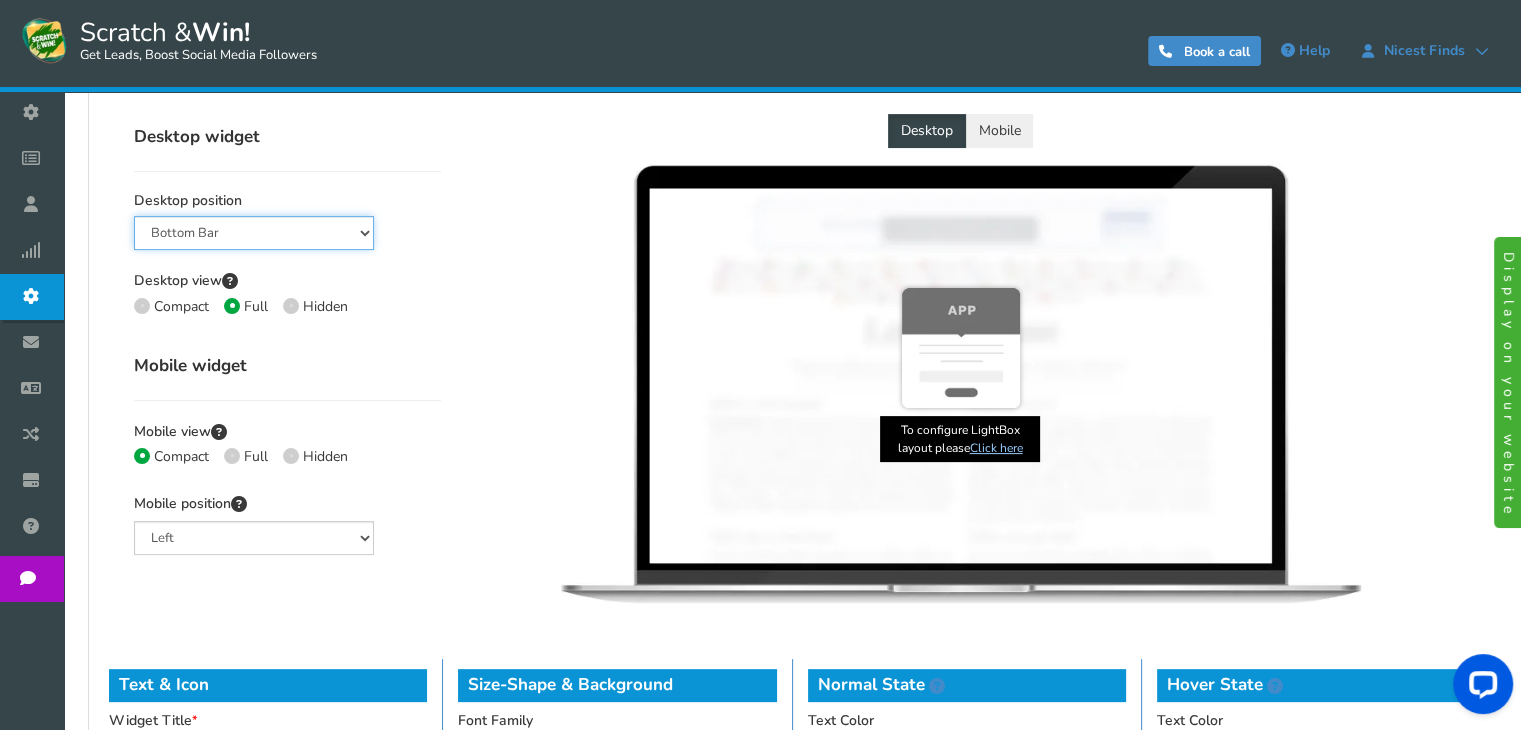 type on "#4995bf" 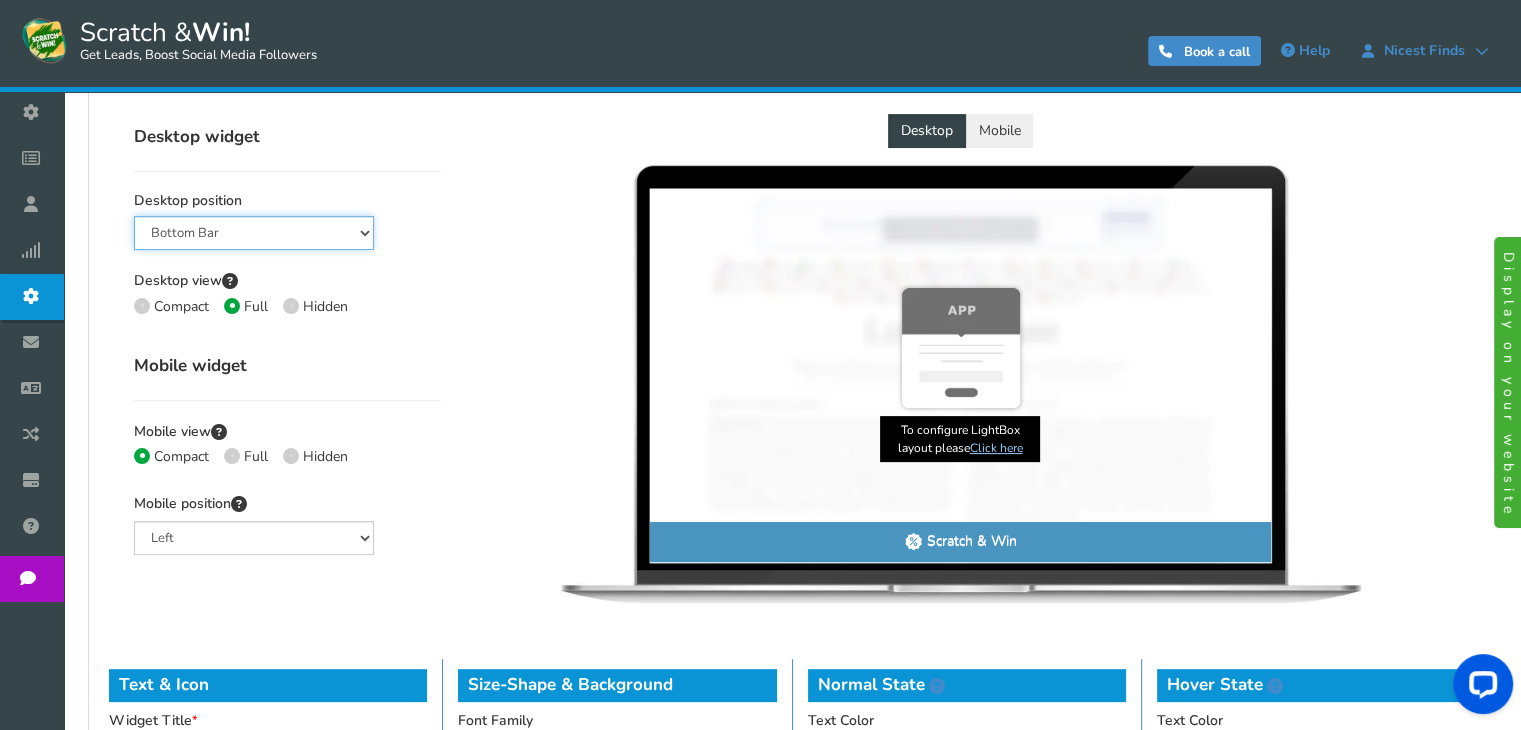 click on "Mid Right
Mid Left
Top Bar
Bottom Bar
Bottom Left
Bottom Right
Bottom Middle" at bounding box center [254, 233] 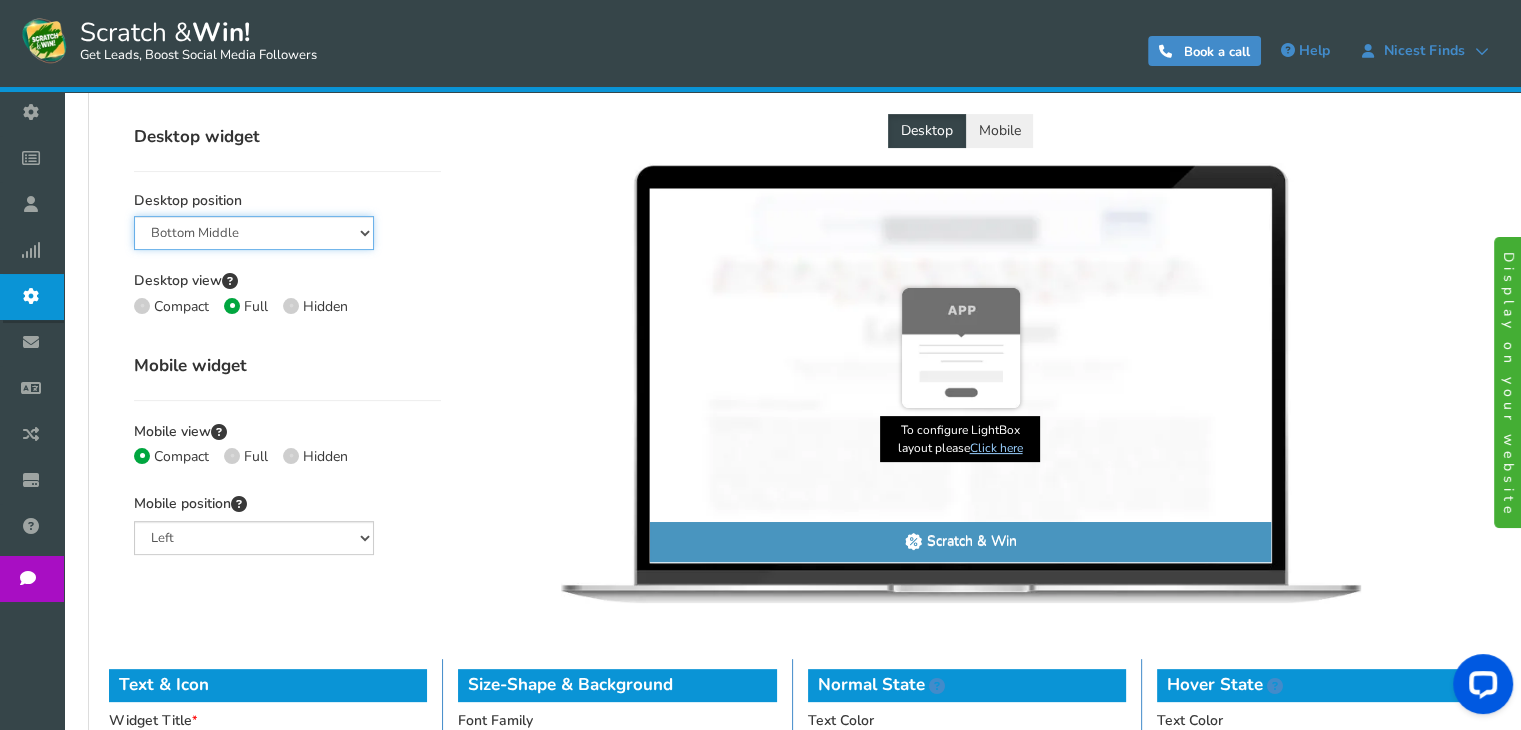click on "Mid Right
Mid Left
Top Bar
Bottom Bar
Bottom Left
Bottom Right
Bottom Middle" at bounding box center (254, 233) 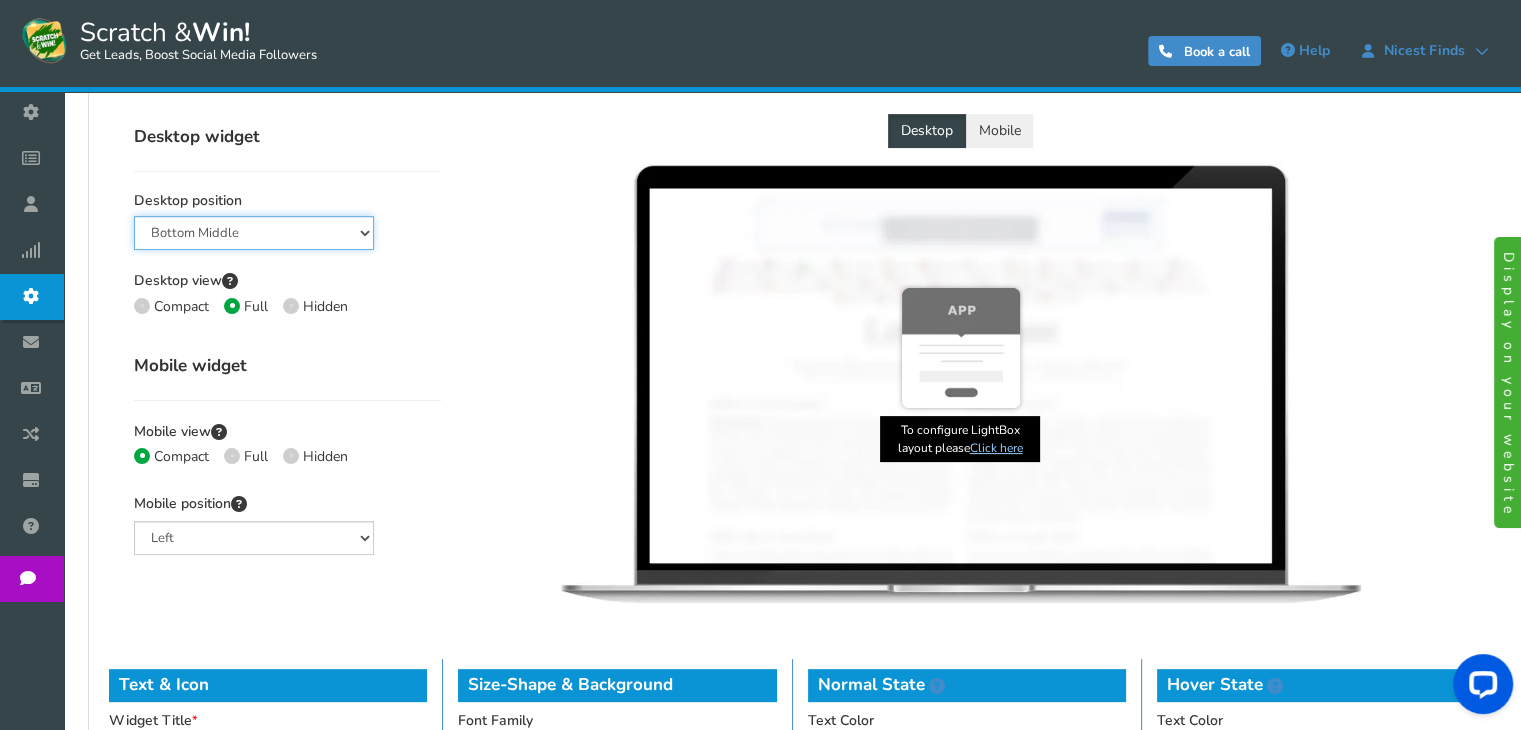 type on "#000000" 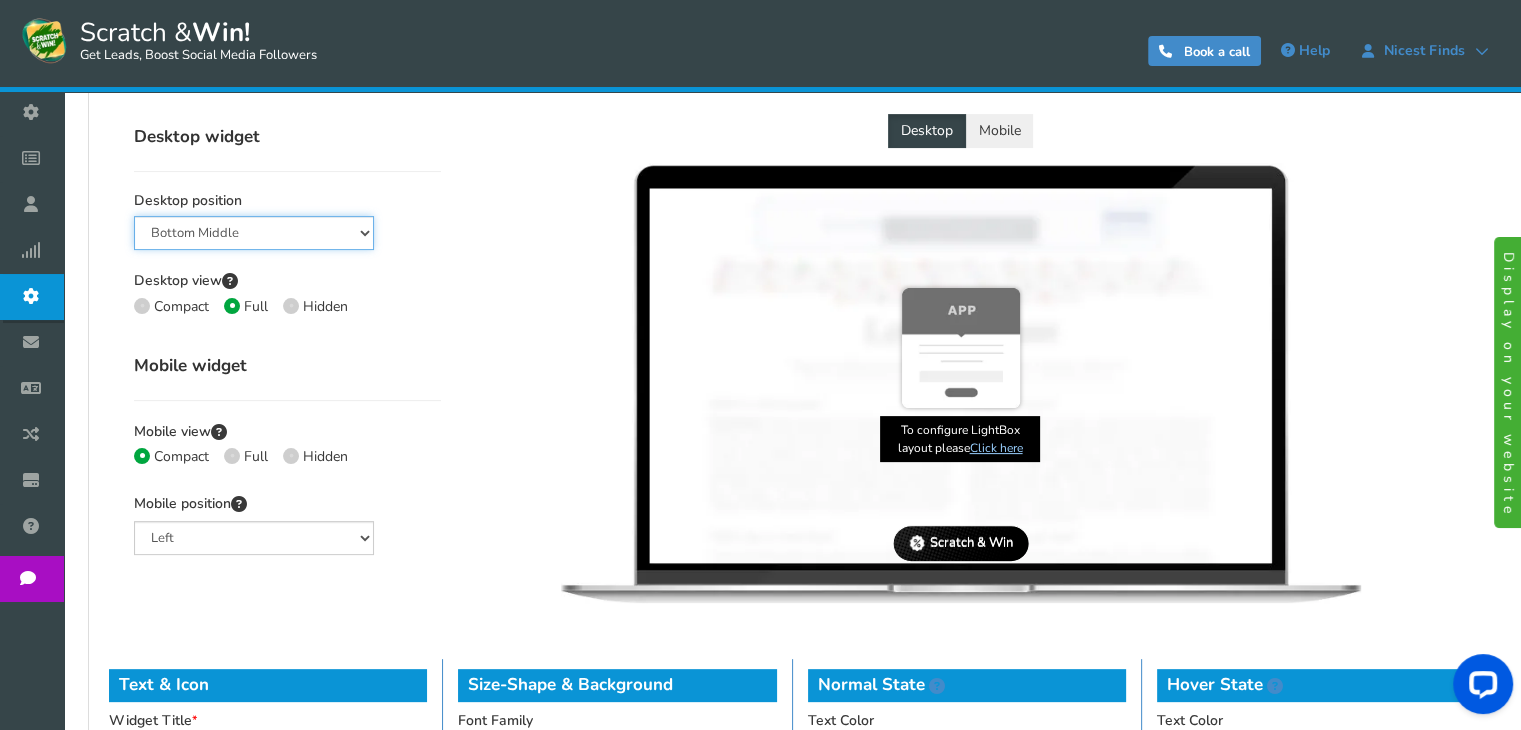click on "Mid Right
Mid Left
Top Bar
Bottom Bar
Bottom Left
Bottom Right
Bottom Middle" at bounding box center [254, 233] 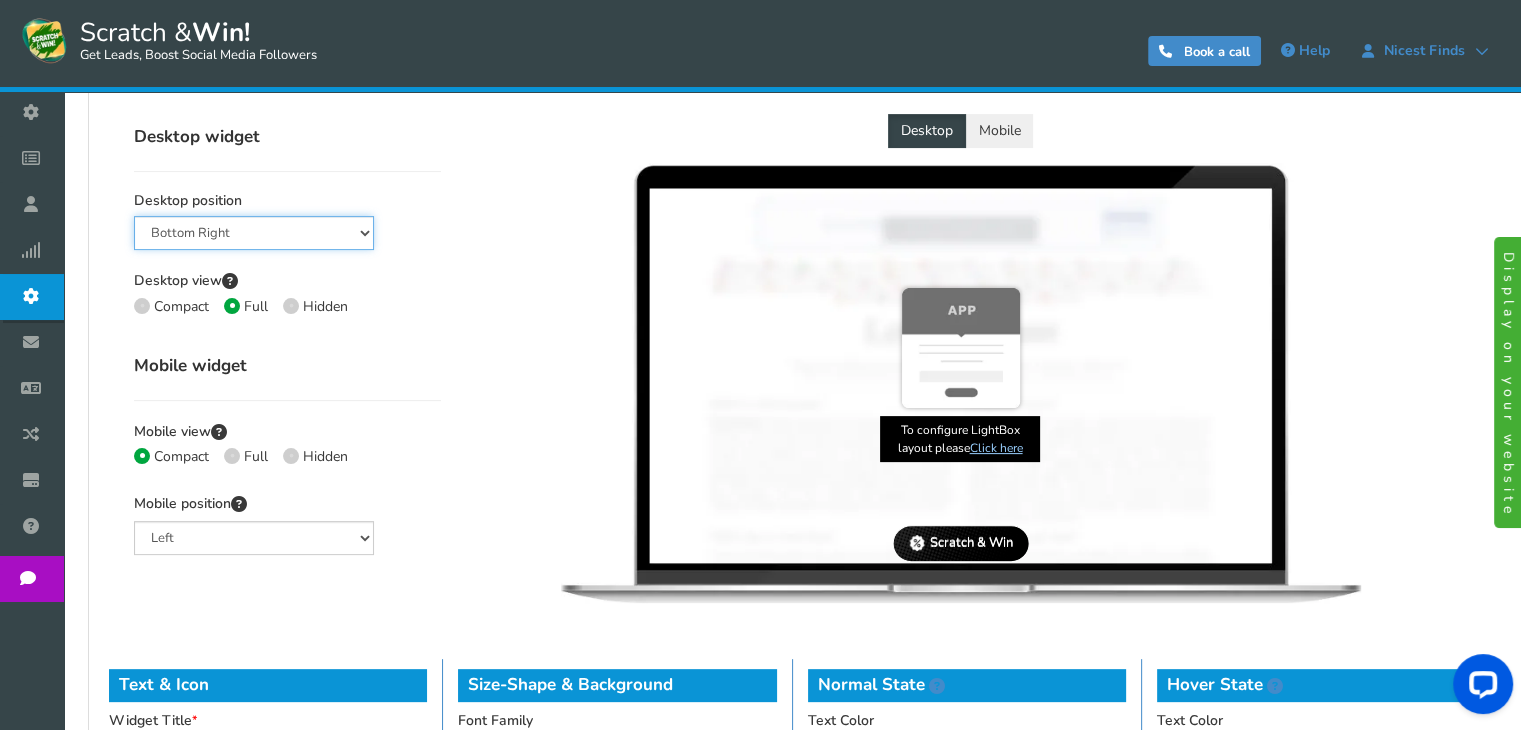 click on "Mid Right
Mid Left
Top Bar
Bottom Bar
Bottom Left
Bottom Right
Bottom Middle" at bounding box center (254, 233) 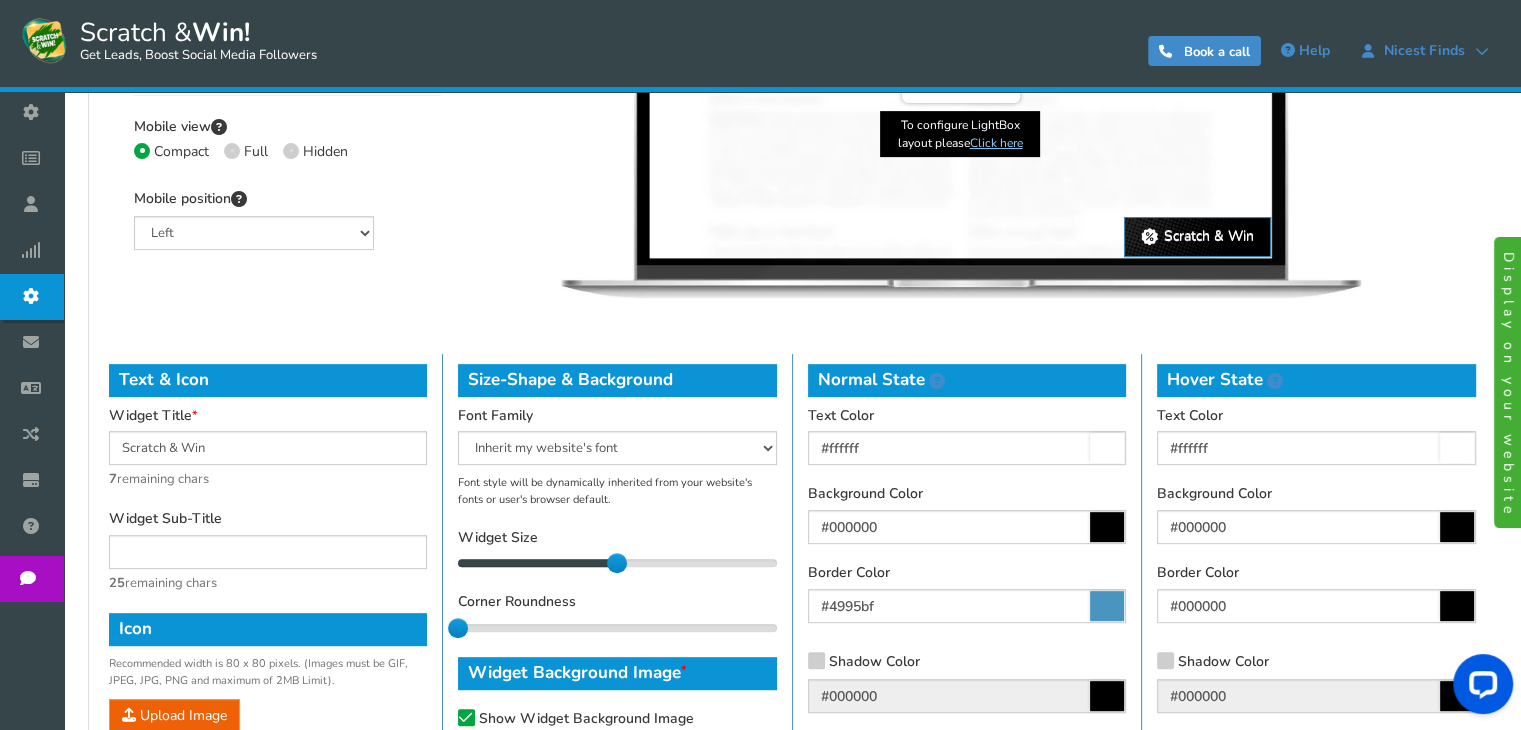 scroll, scrollTop: 756, scrollLeft: 0, axis: vertical 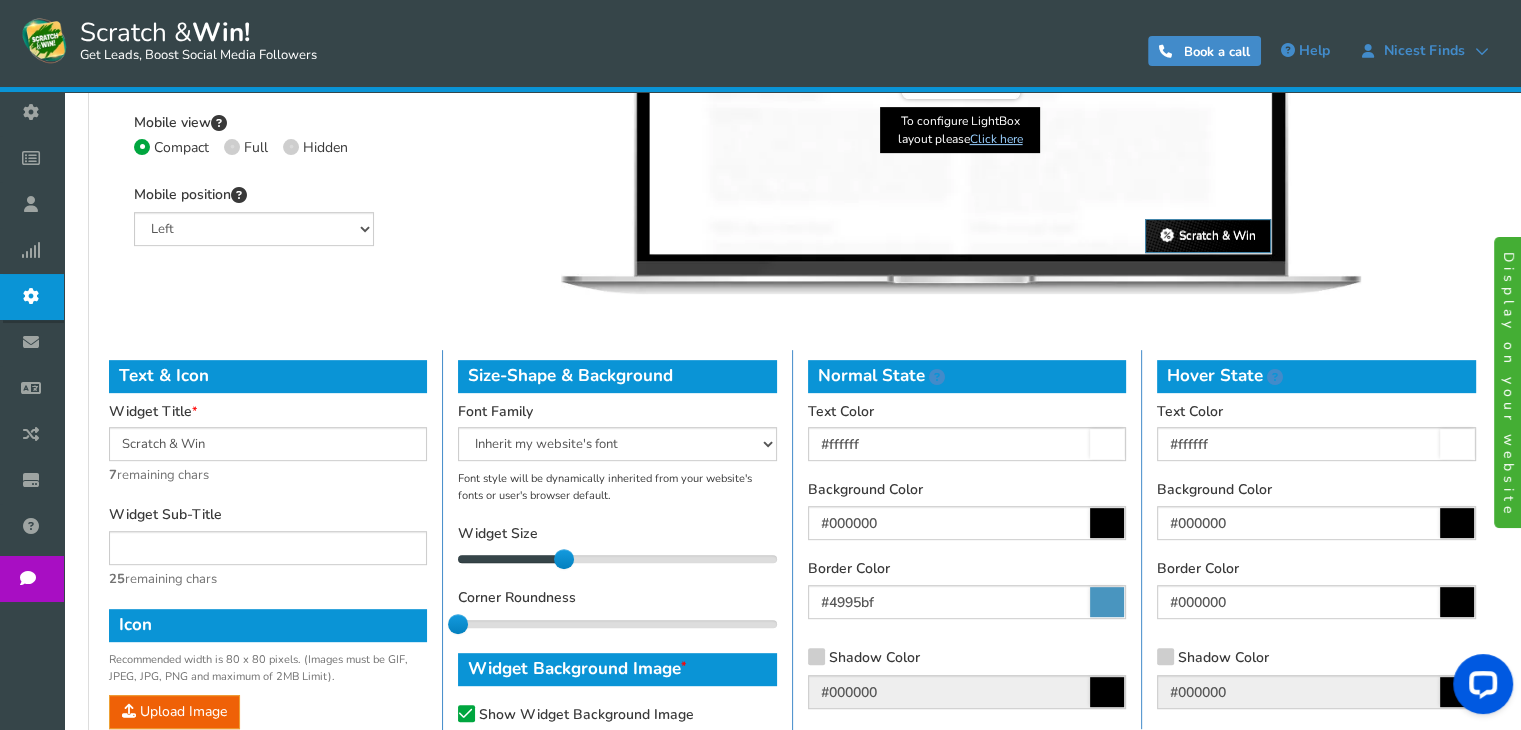 drag, startPoint x: 615, startPoint y: 558, endPoint x: 574, endPoint y: 563, distance: 41.303753 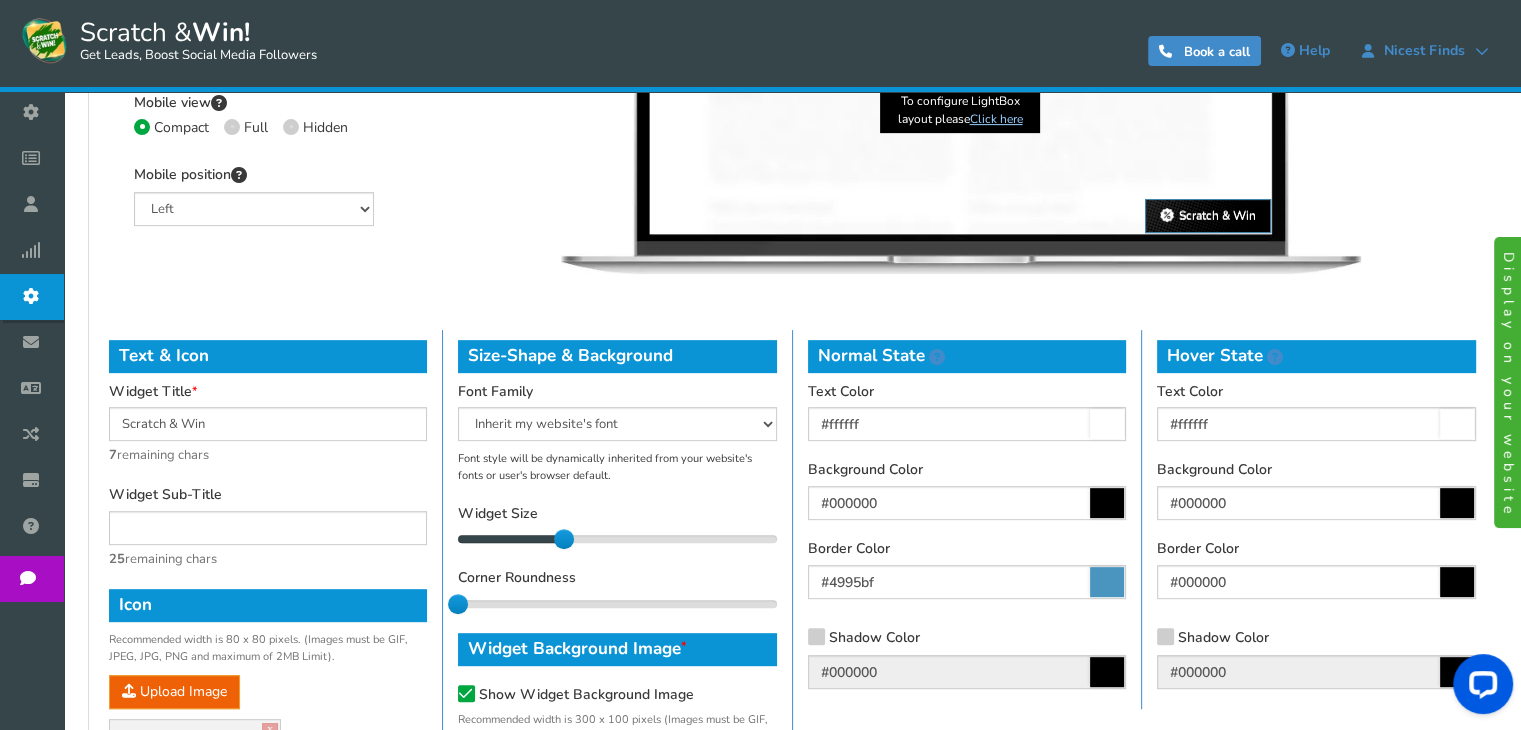 scroll, scrollTop: 775, scrollLeft: 0, axis: vertical 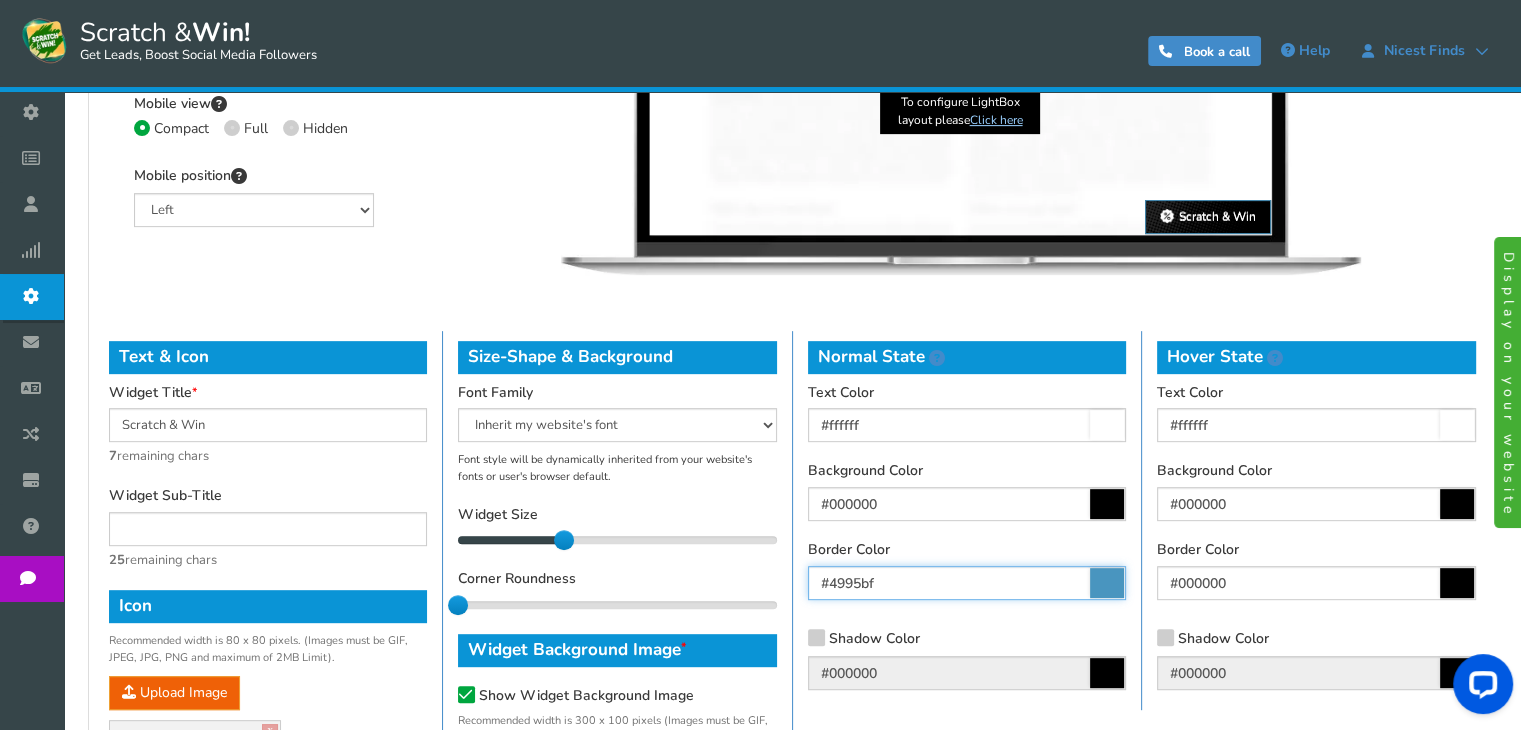 click on "#4995bf" at bounding box center [967, 583] 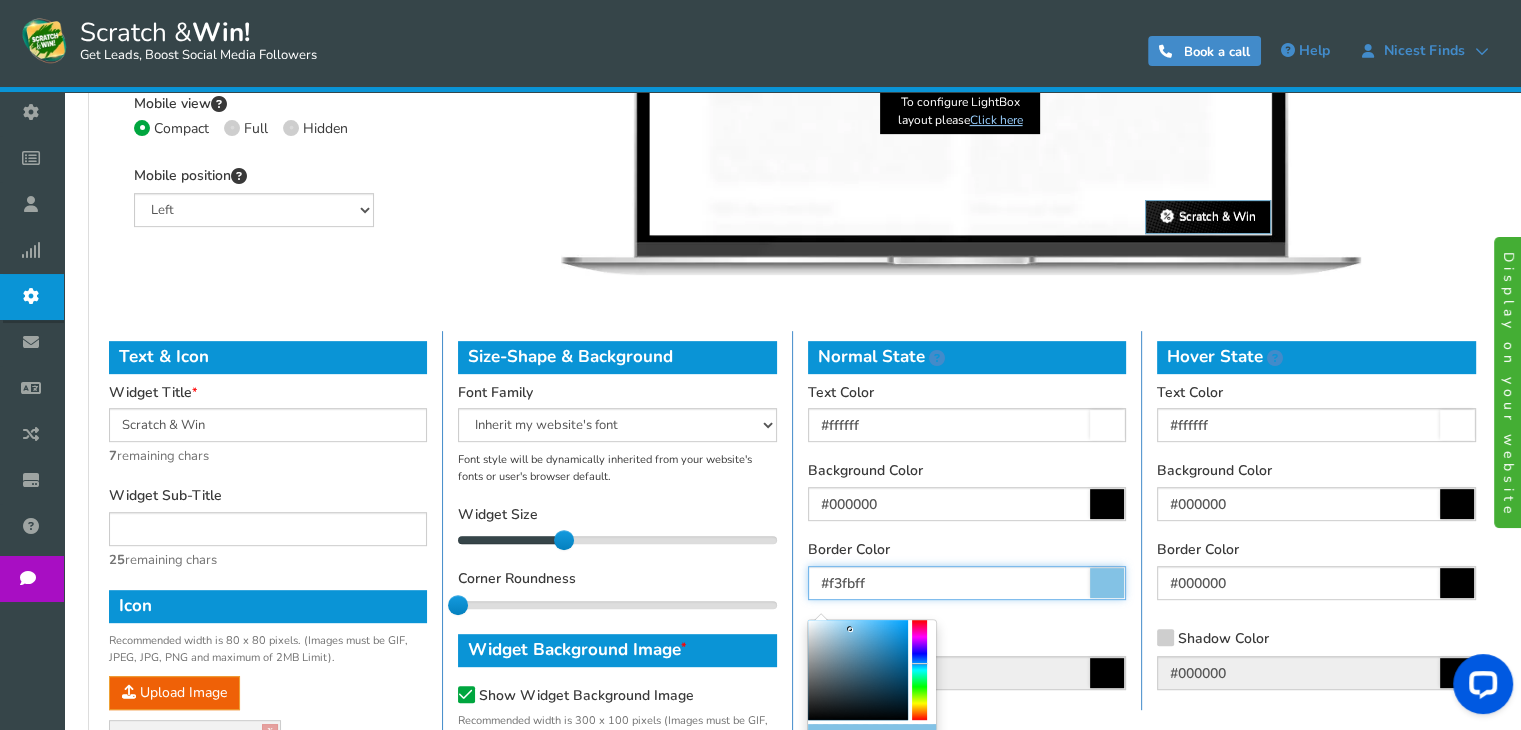 type on "#ffffff" 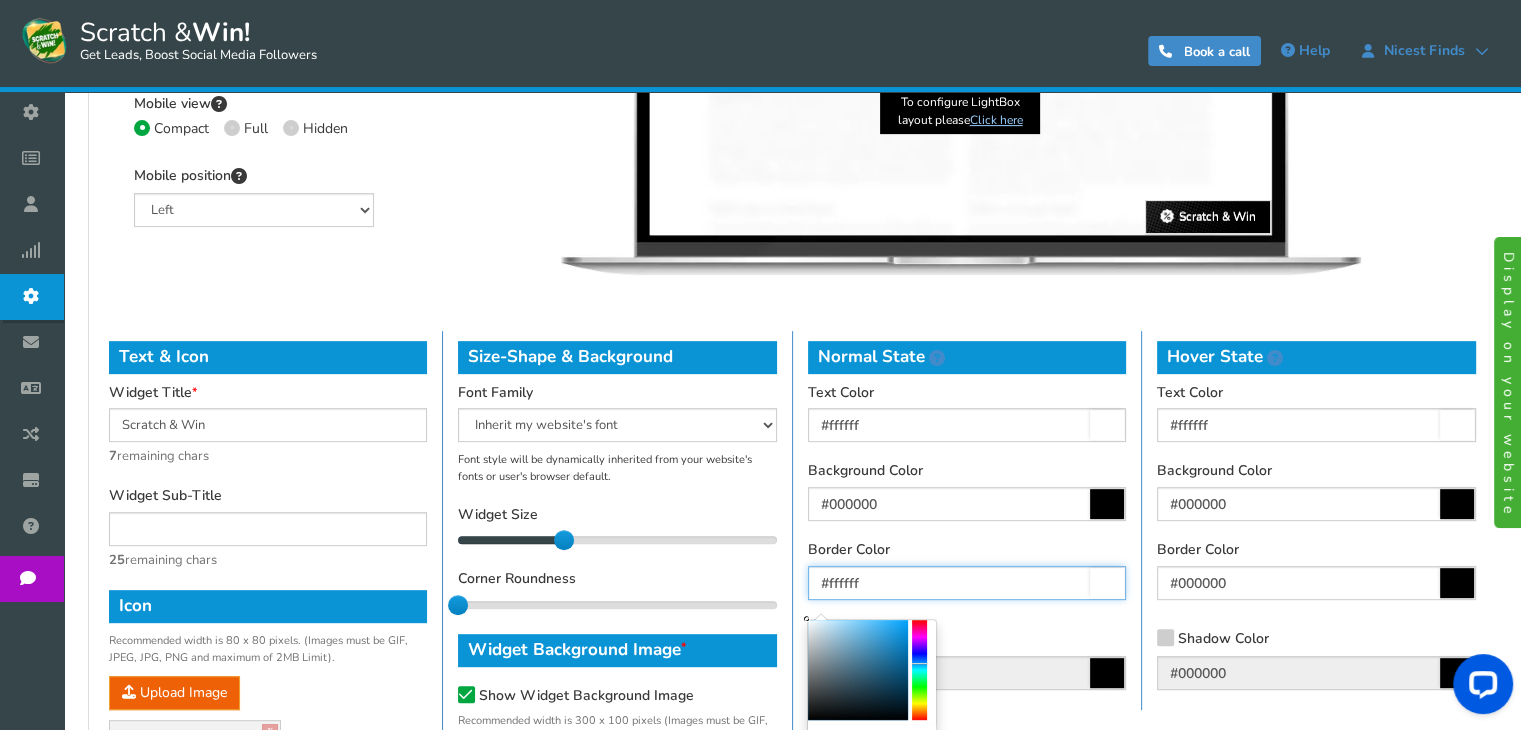 drag, startPoint x: 880, startPoint y: 645, endPoint x: 743, endPoint y: 563, distance: 159.66527 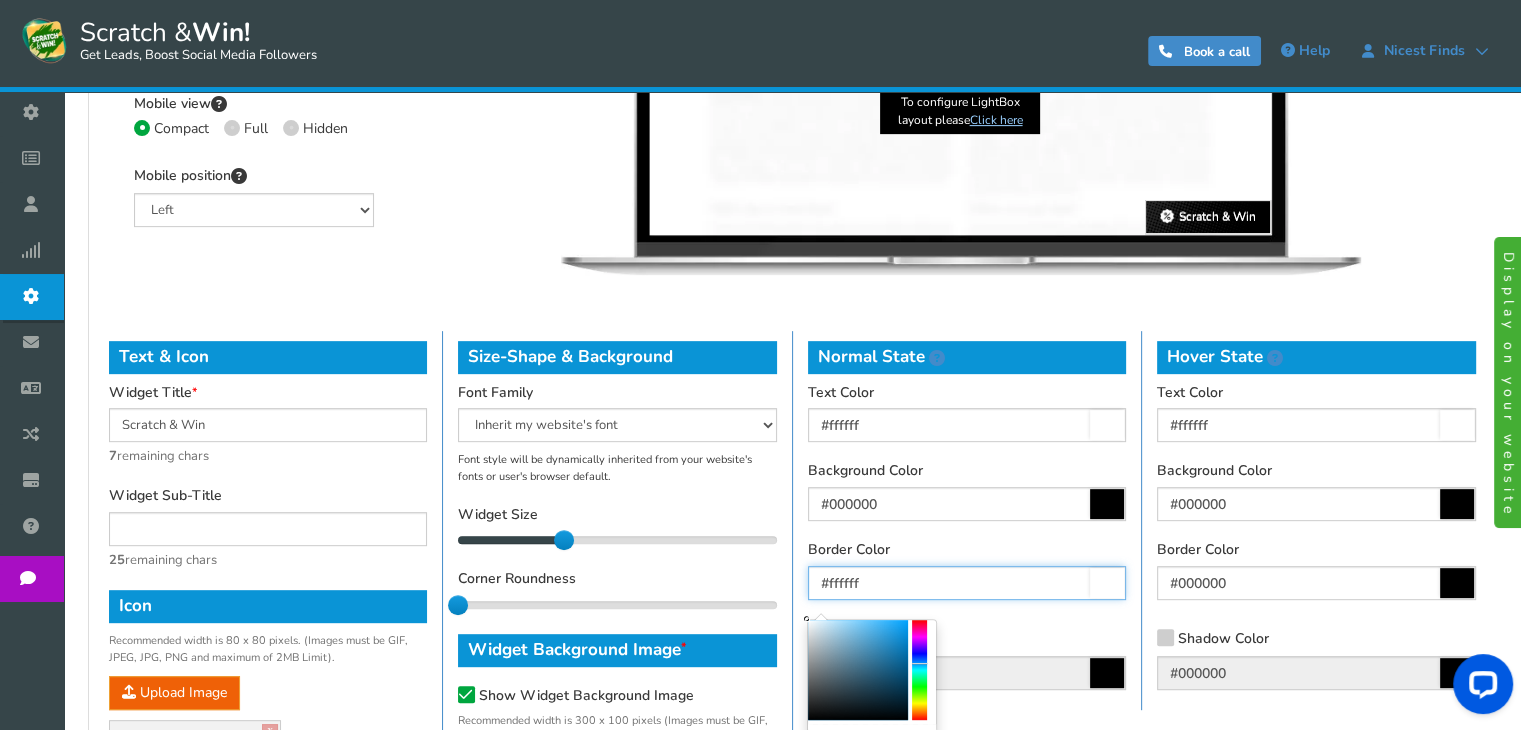 click on "Display on your website
Scratch &  Win!
Get Leads, Boost Social Media Followers
0 WARNING
Book a call
Help
Nicest Finds" at bounding box center [760, 210] 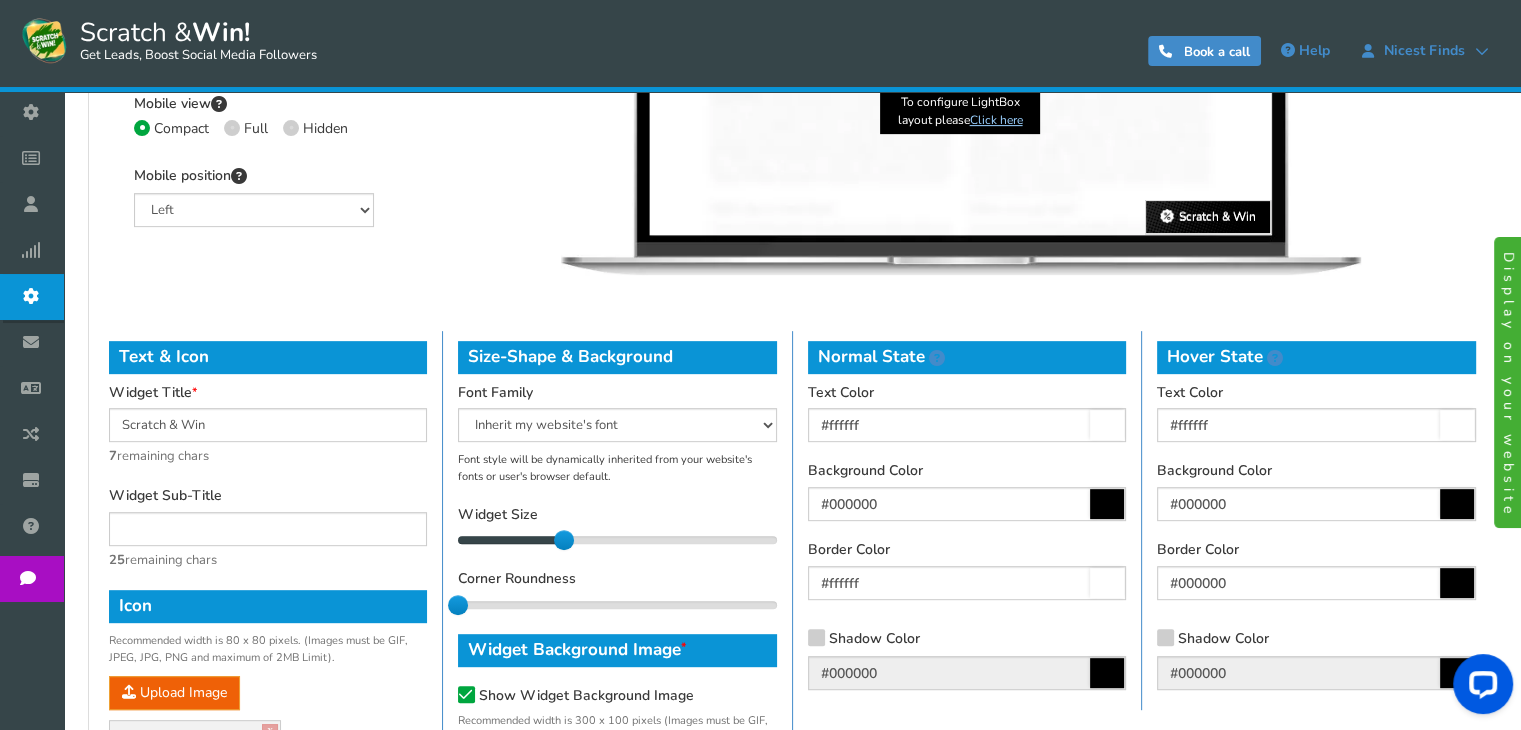 click on "Normal State
Text Color
#ffffff
Background Color
#000000
Border Color
#ffffff
Shadow Color
#000000" at bounding box center (967, 520) 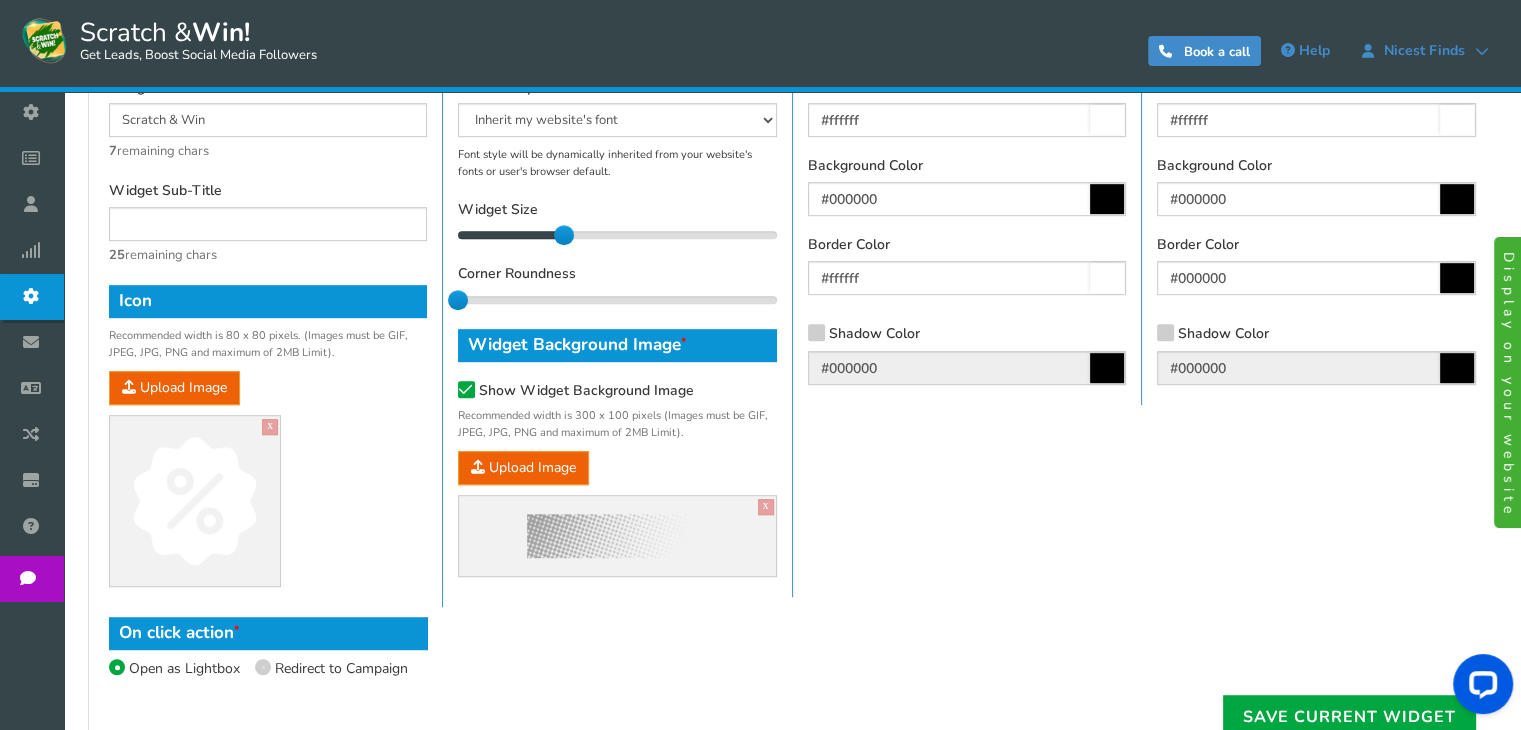 scroll, scrollTop: 1239, scrollLeft: 0, axis: vertical 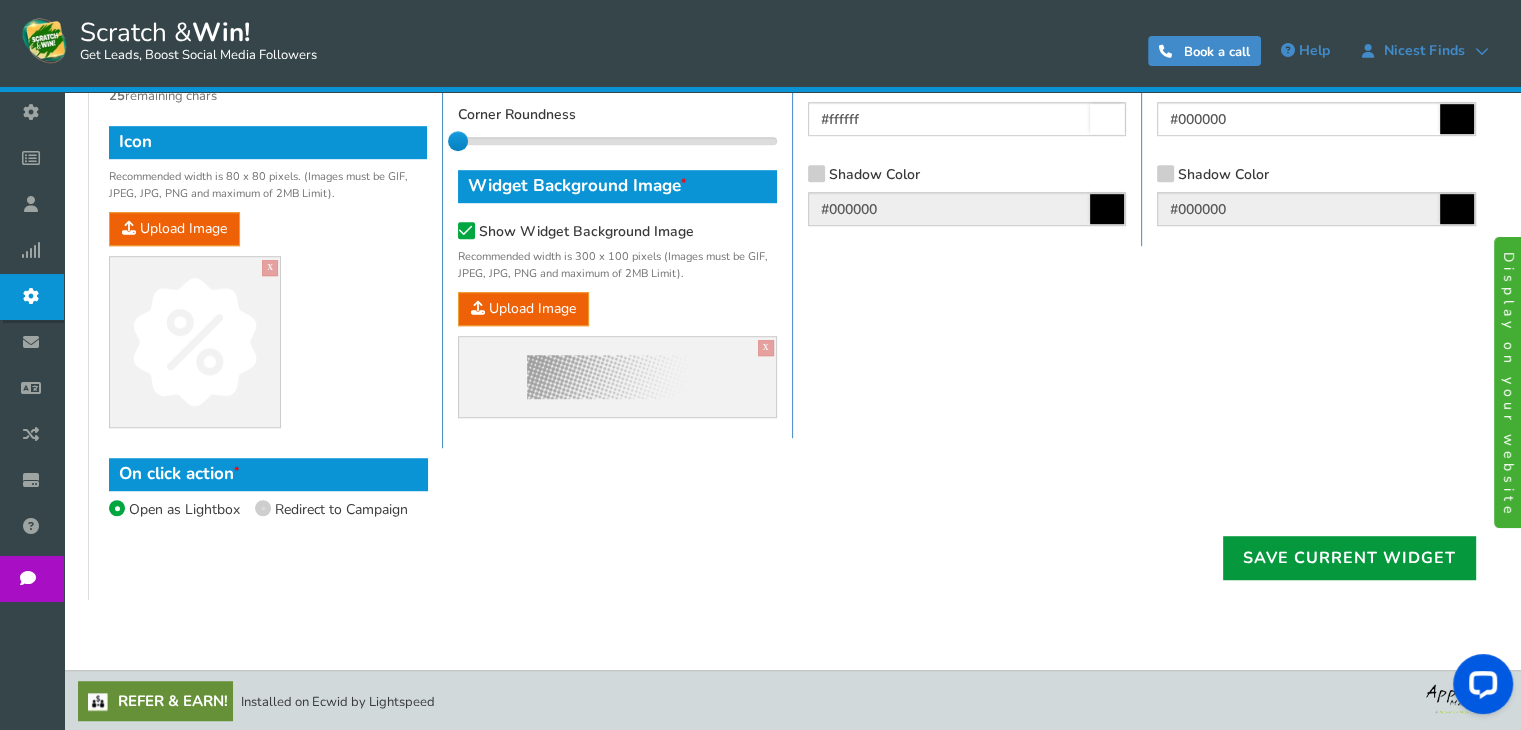 click on "Save Current Widget" at bounding box center (1349, 558) 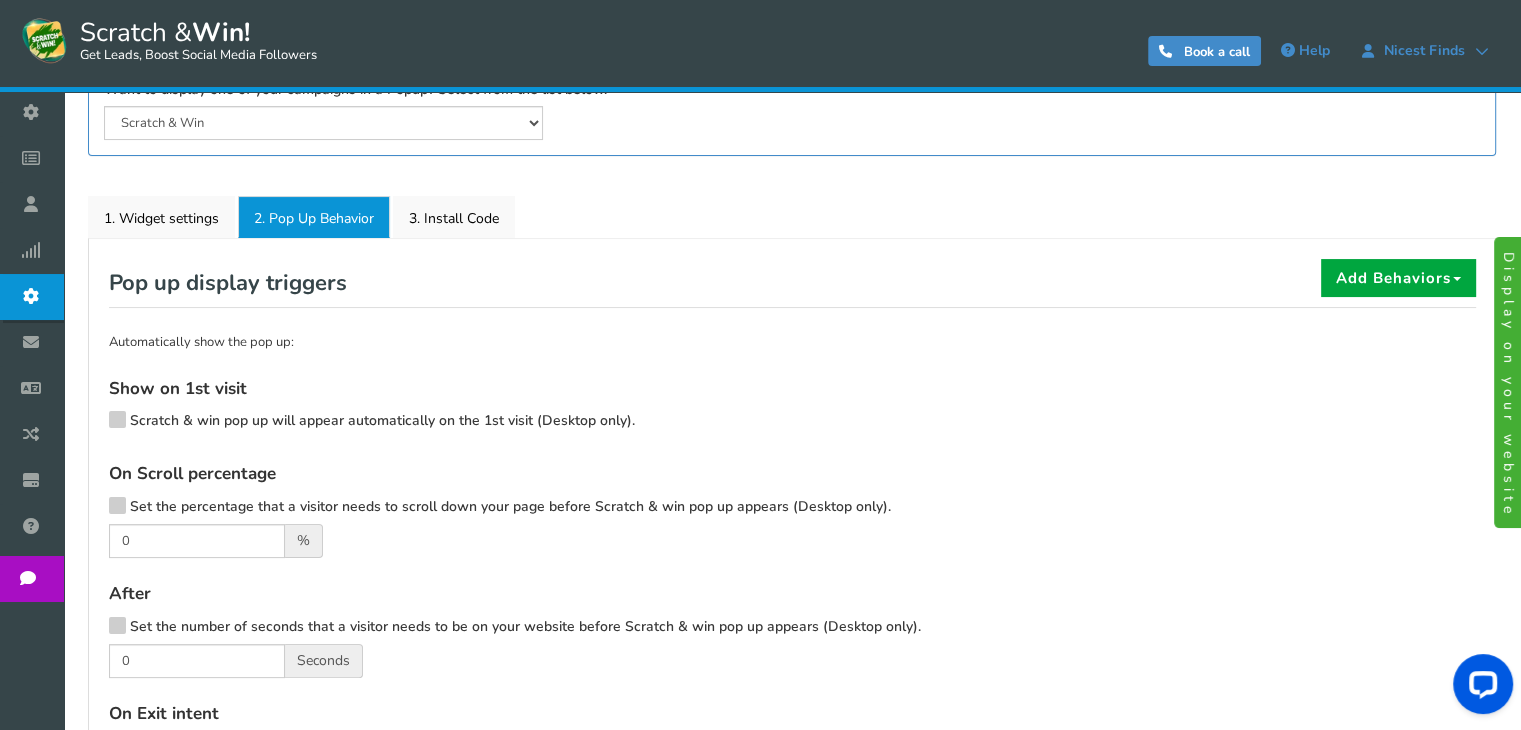 scroll, scrollTop: 265, scrollLeft: 0, axis: vertical 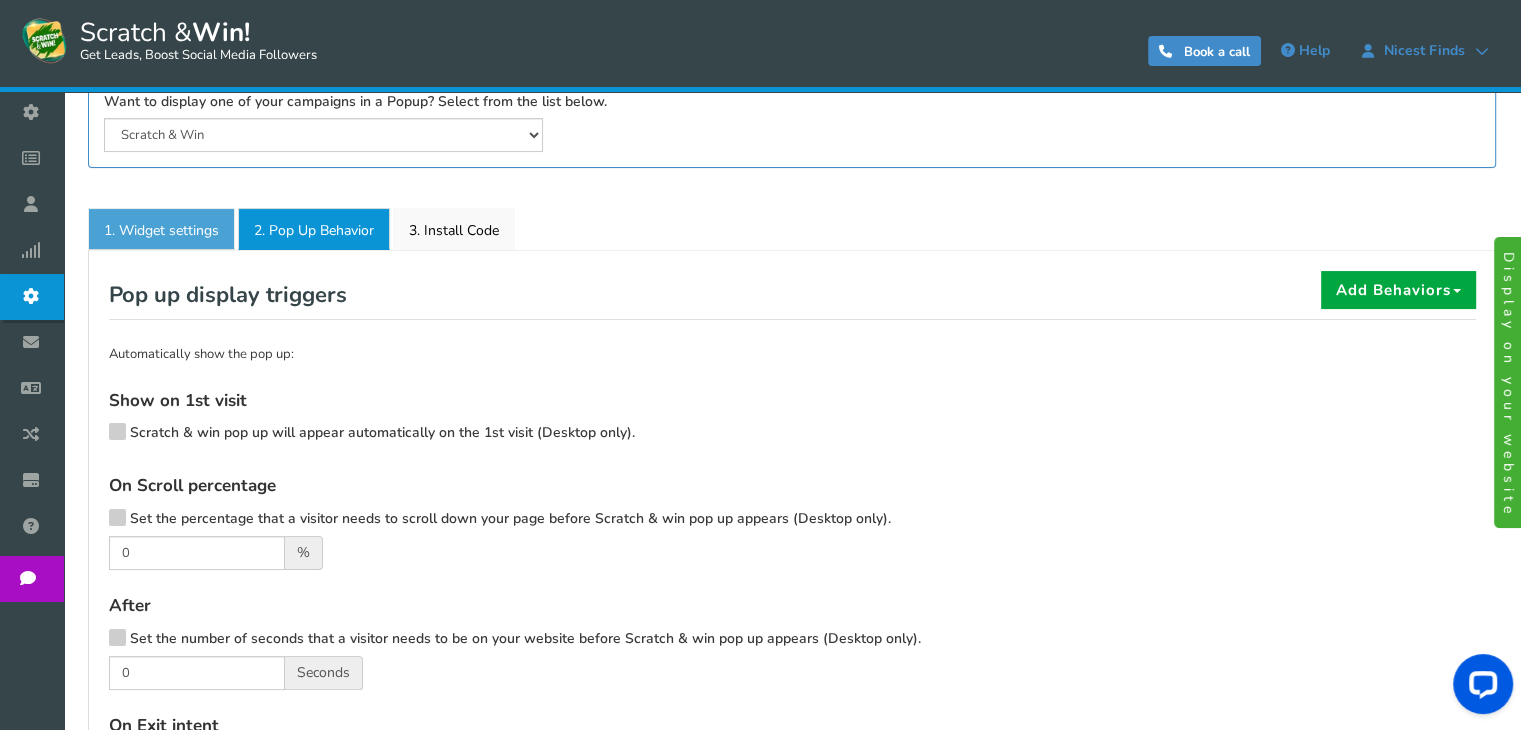 click on "1. Widget settings" at bounding box center (161, 229) 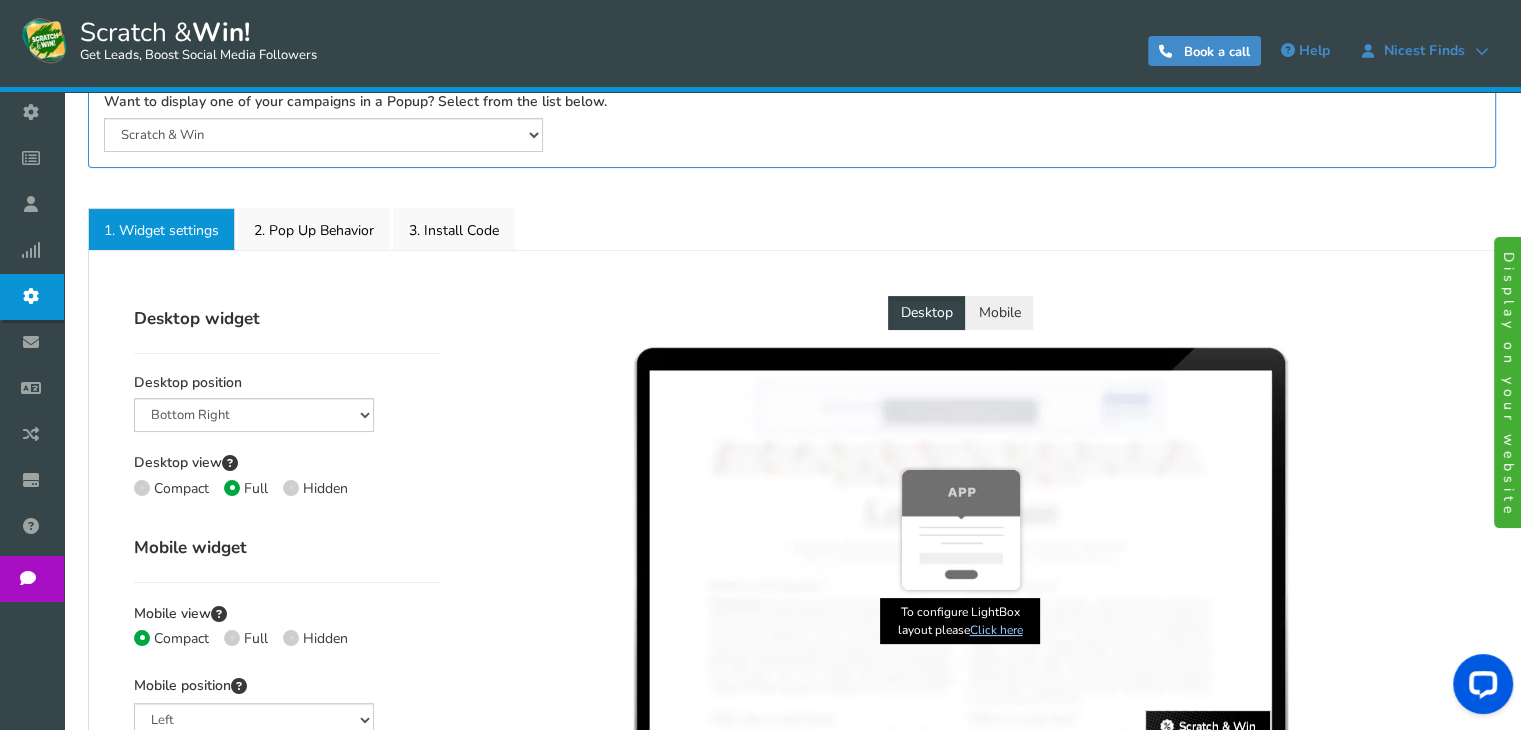 click on "Mobile" at bounding box center (999, 313) 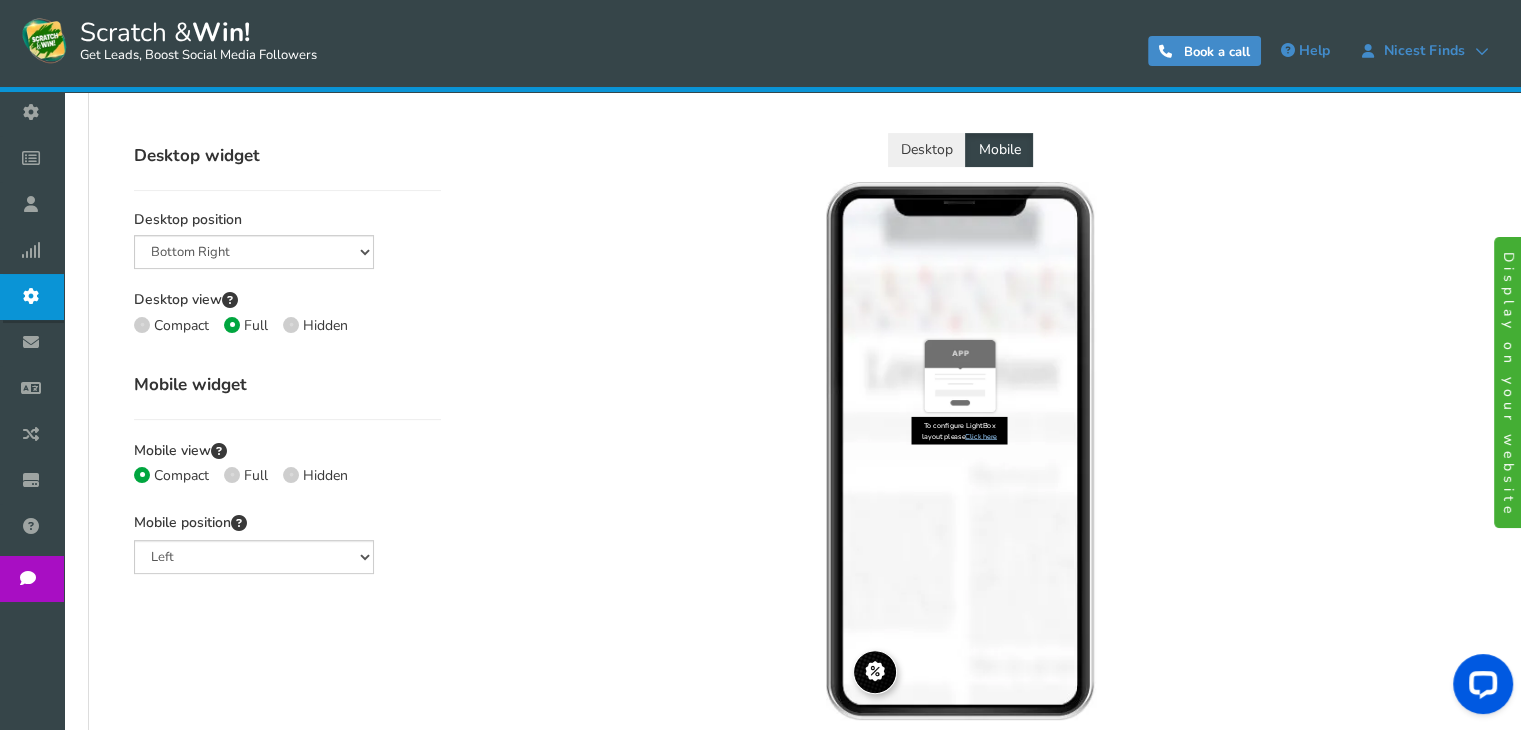 scroll, scrollTop: 452, scrollLeft: 0, axis: vertical 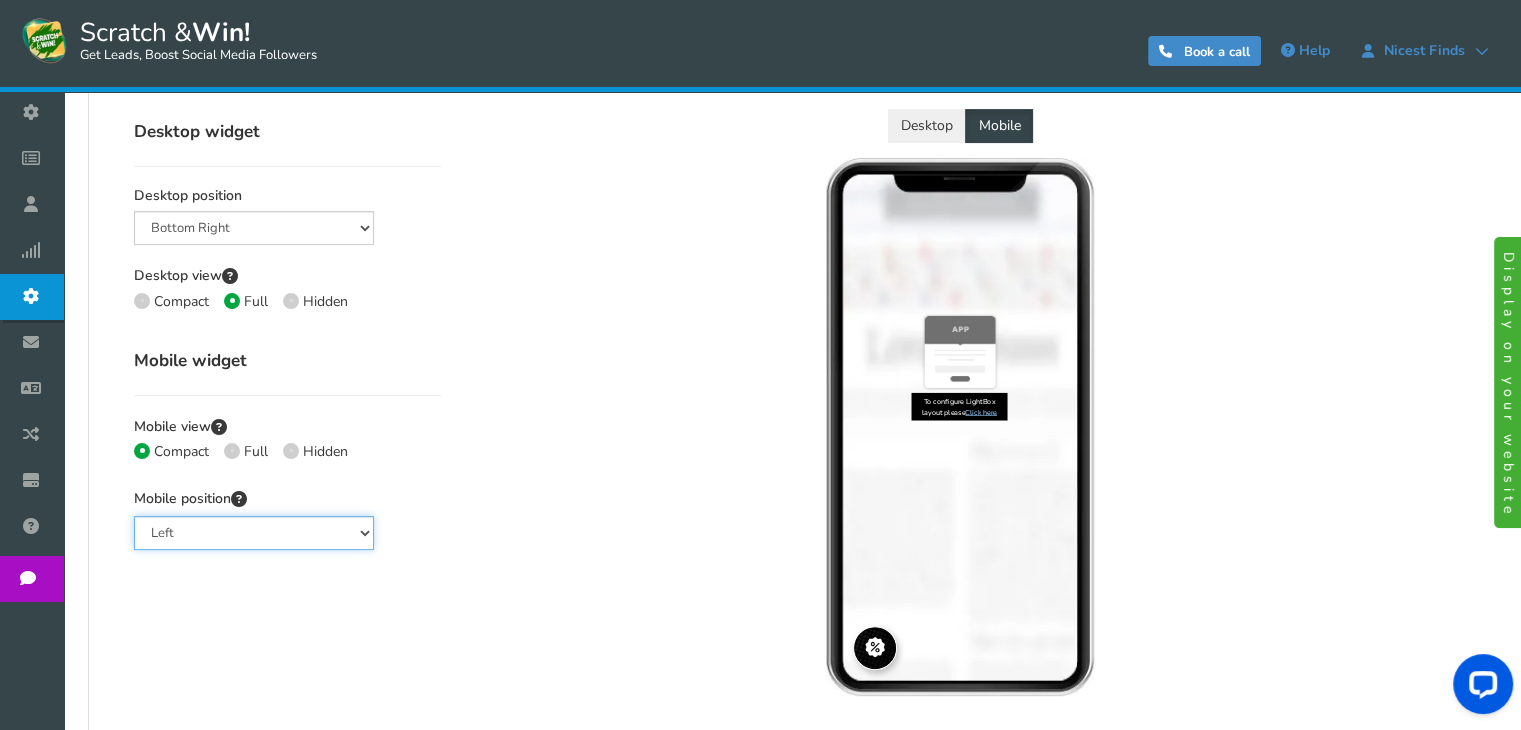 click on "Left
Right
Middle" at bounding box center (254, 533) 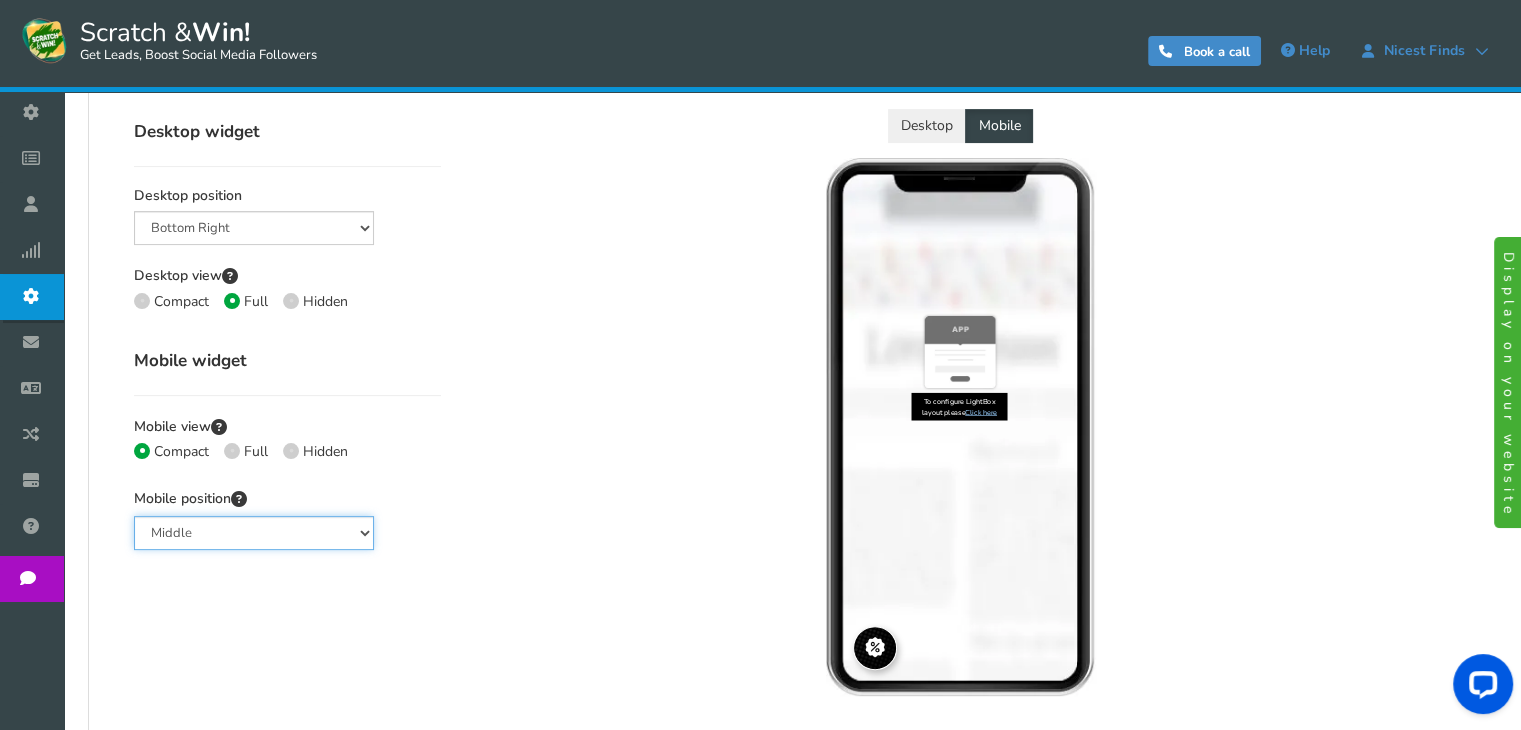 click on "Left
Right
Middle" at bounding box center (254, 533) 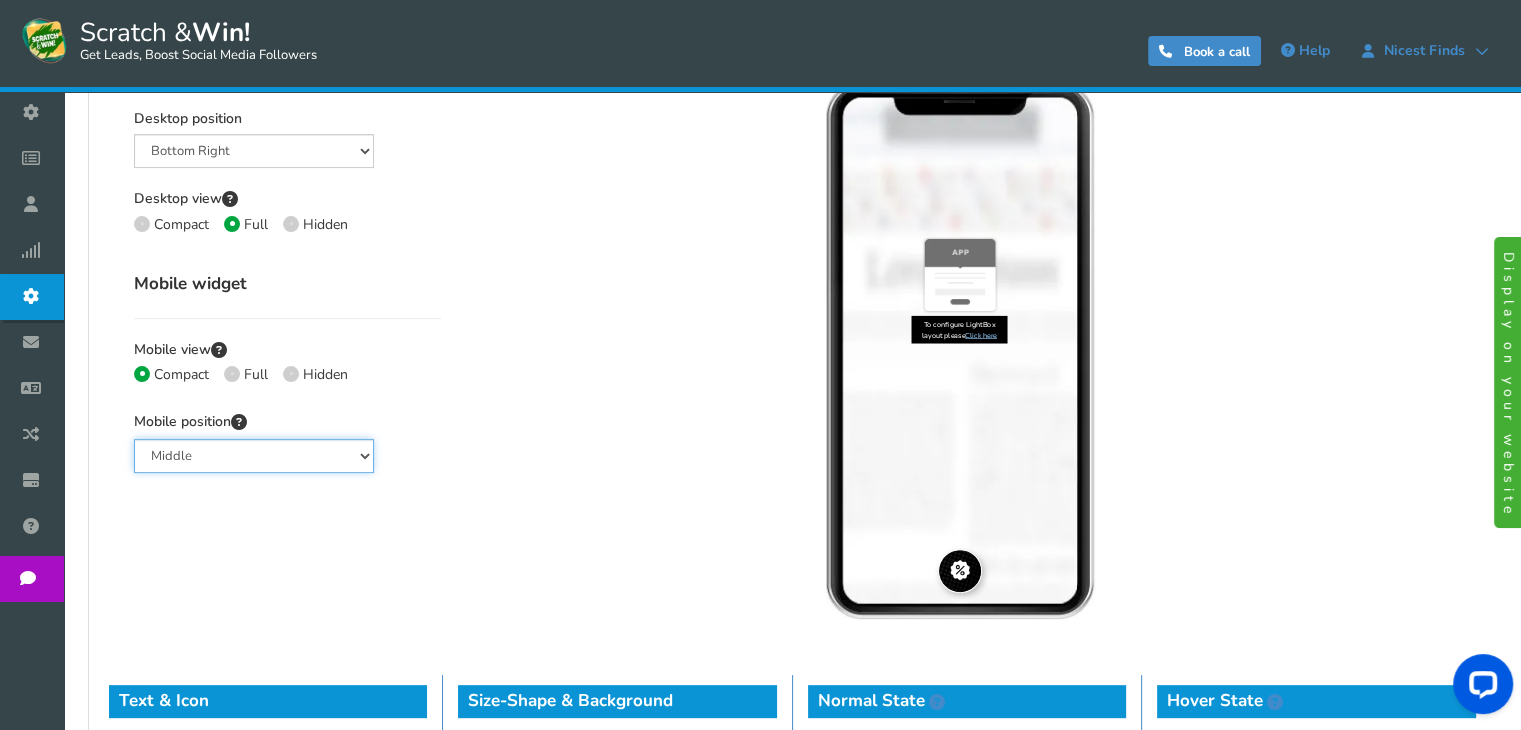 scroll, scrollTop: 528, scrollLeft: 0, axis: vertical 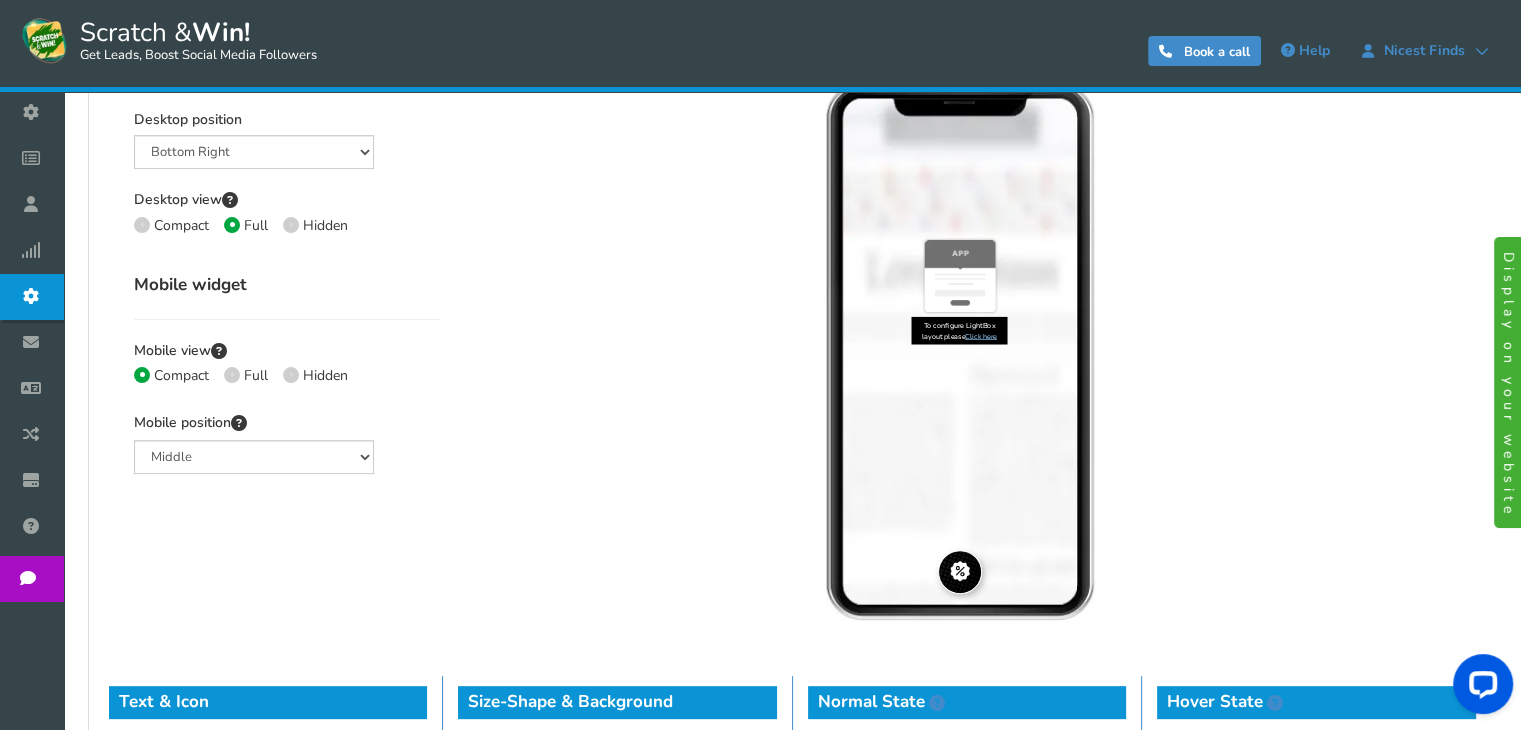 click at bounding box center (232, 375) 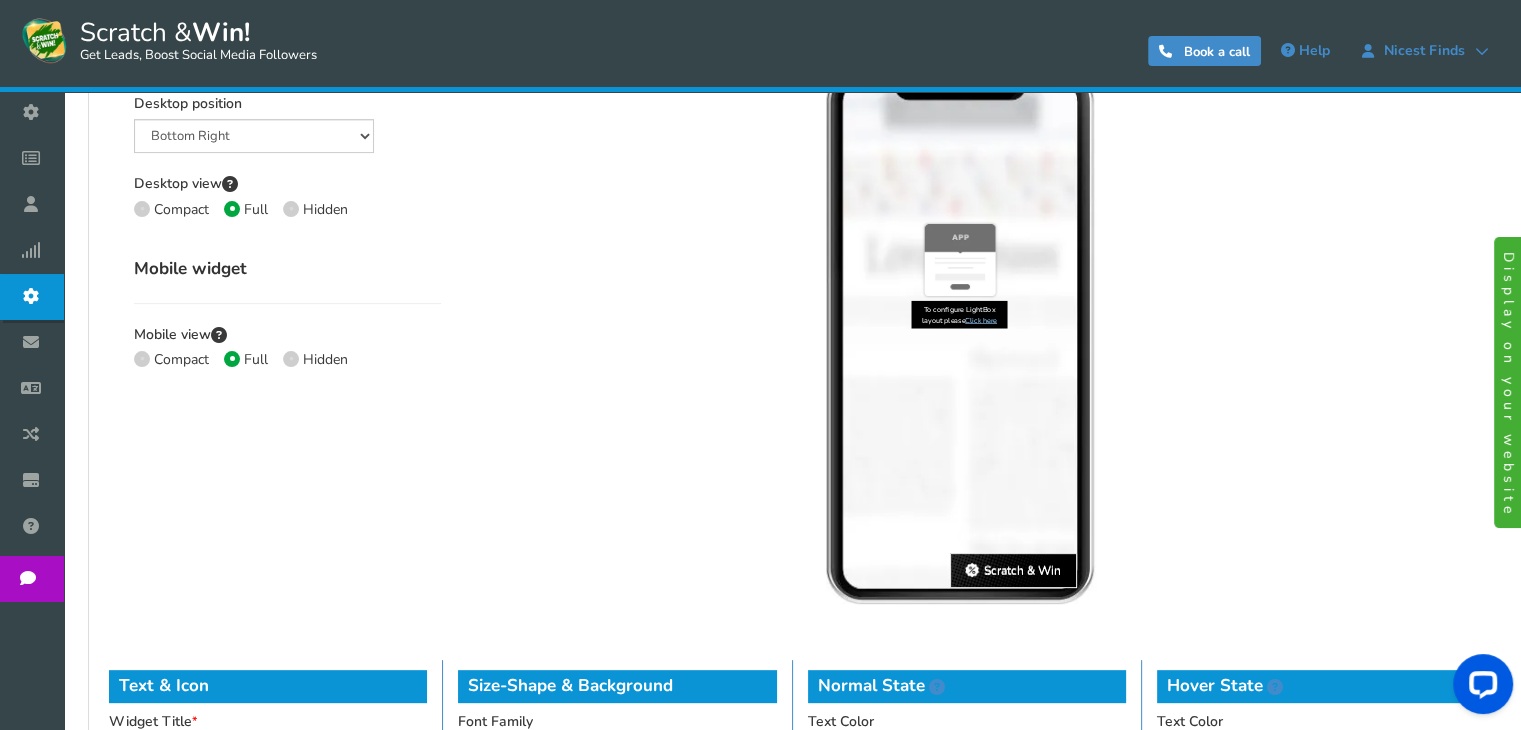 scroll, scrollTop: 548, scrollLeft: 0, axis: vertical 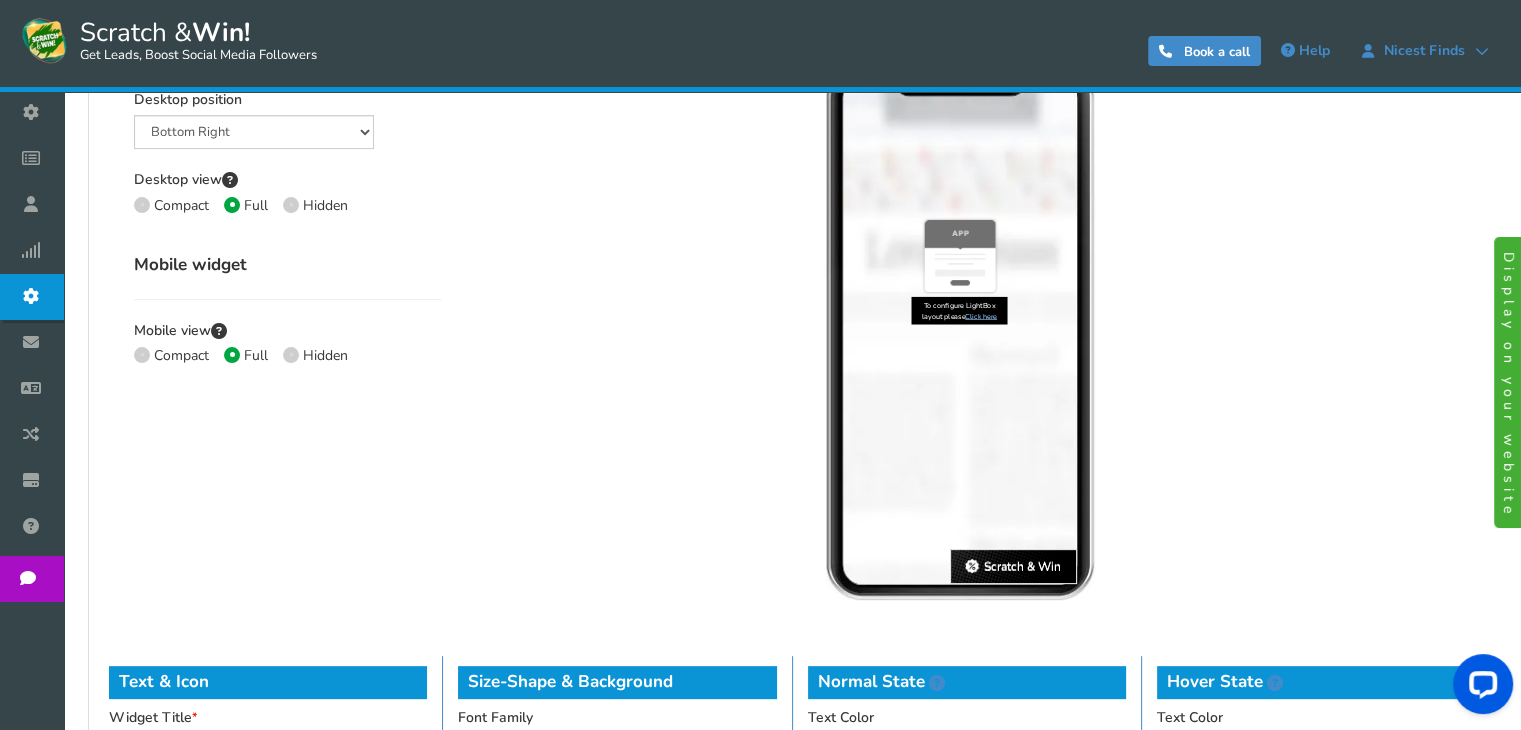 click at bounding box center [142, 355] 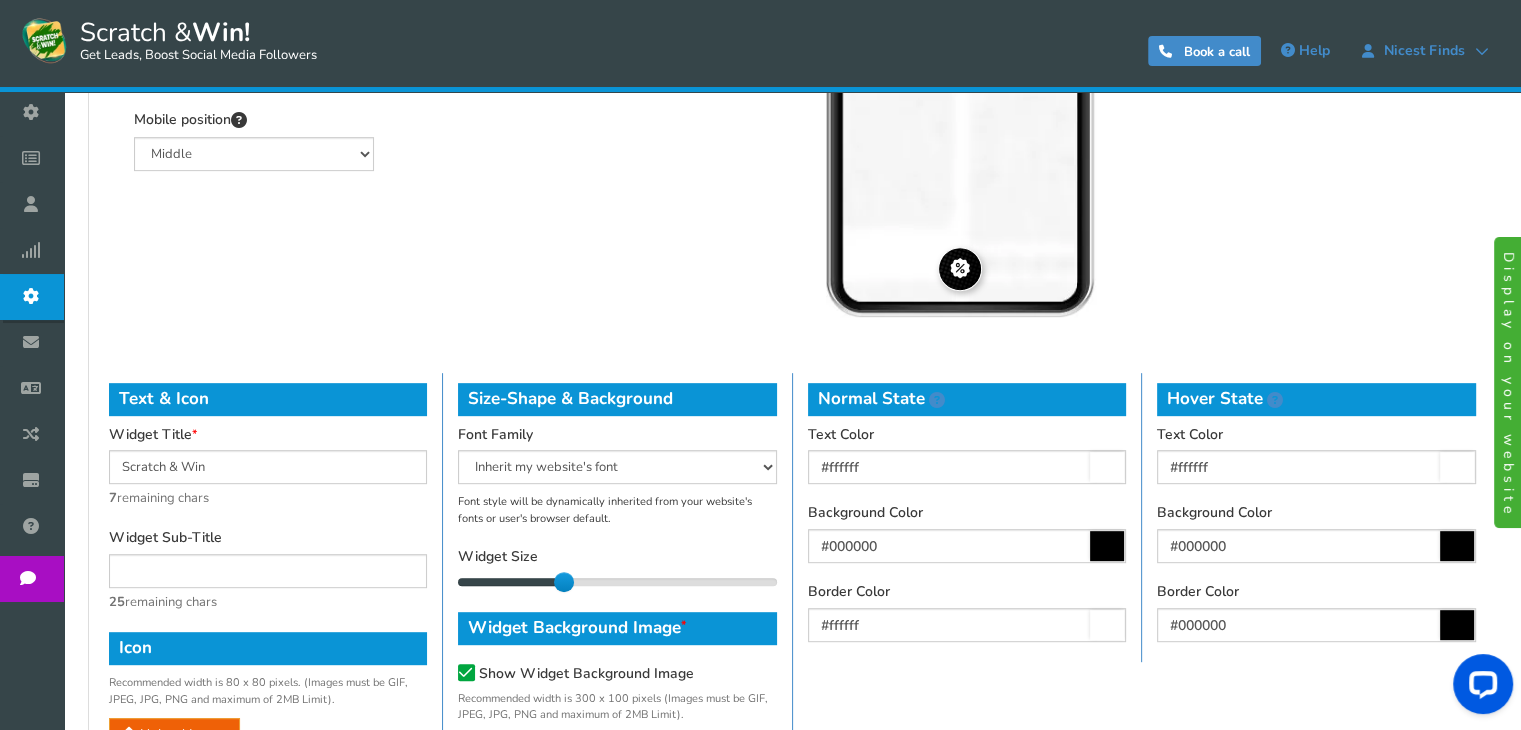 scroll, scrollTop: 832, scrollLeft: 0, axis: vertical 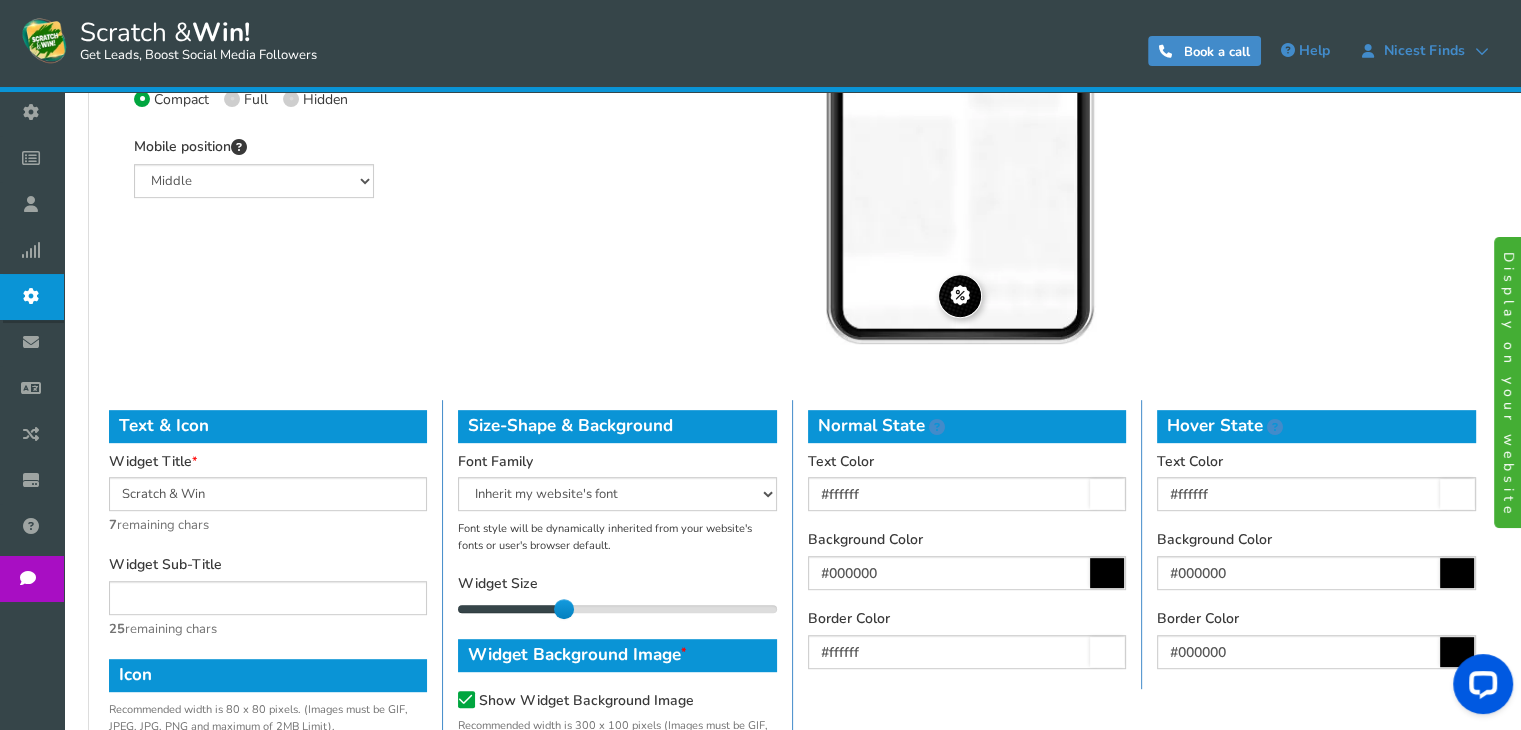 click on "Desktop widget
Desktop position
Mid Right
Mid Left
Top Bar
Bottom Bar
Bottom Left
Bottom Right
Bottom Middle
Widget is hidden in setup
Desktop view
Compact
Full
Hidden
Mobile widget
Mobile view
Compact
Full" at bounding box center (792, 65) 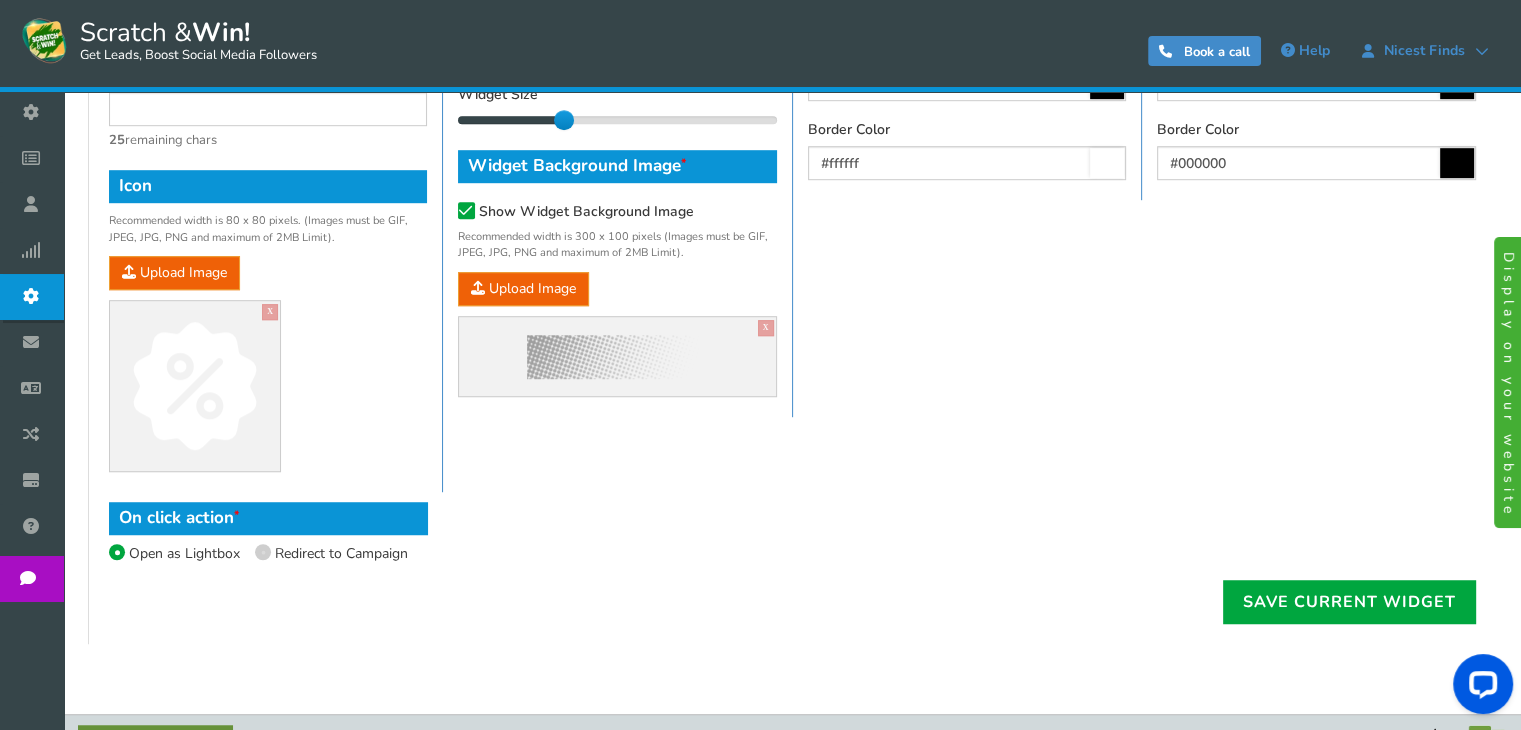 scroll, scrollTop: 1337, scrollLeft: 0, axis: vertical 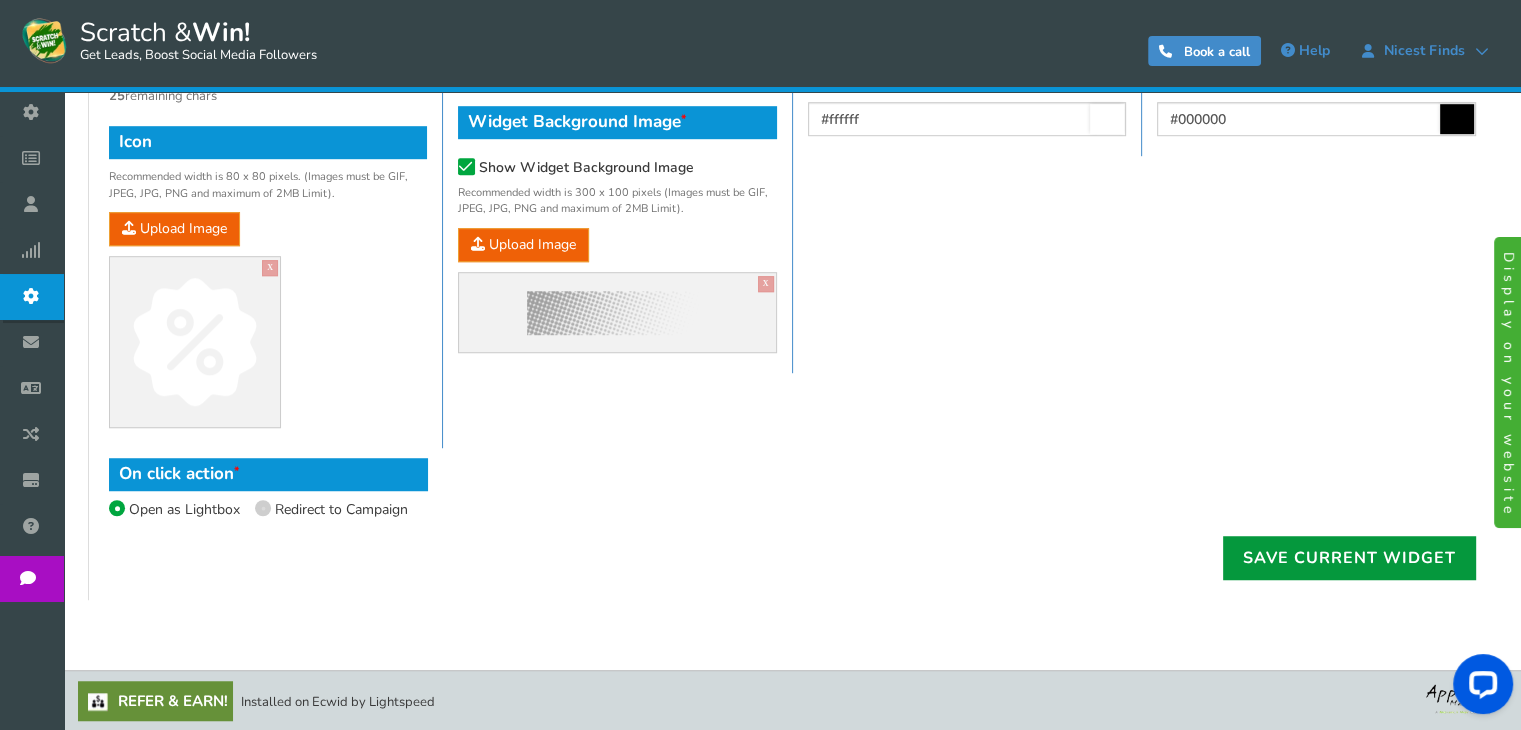 click on "Save Current Widget" at bounding box center (1349, 558) 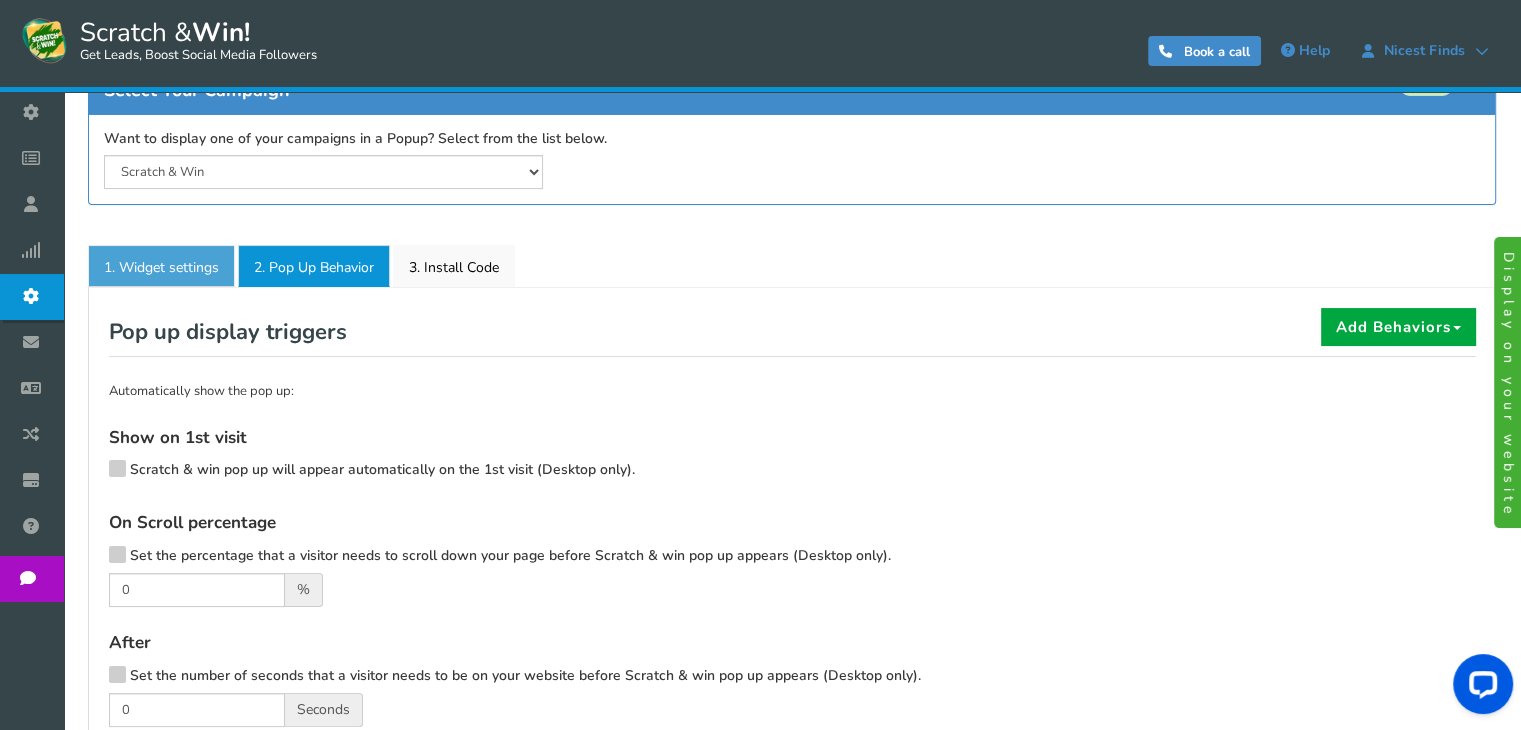scroll, scrollTop: 204, scrollLeft: 0, axis: vertical 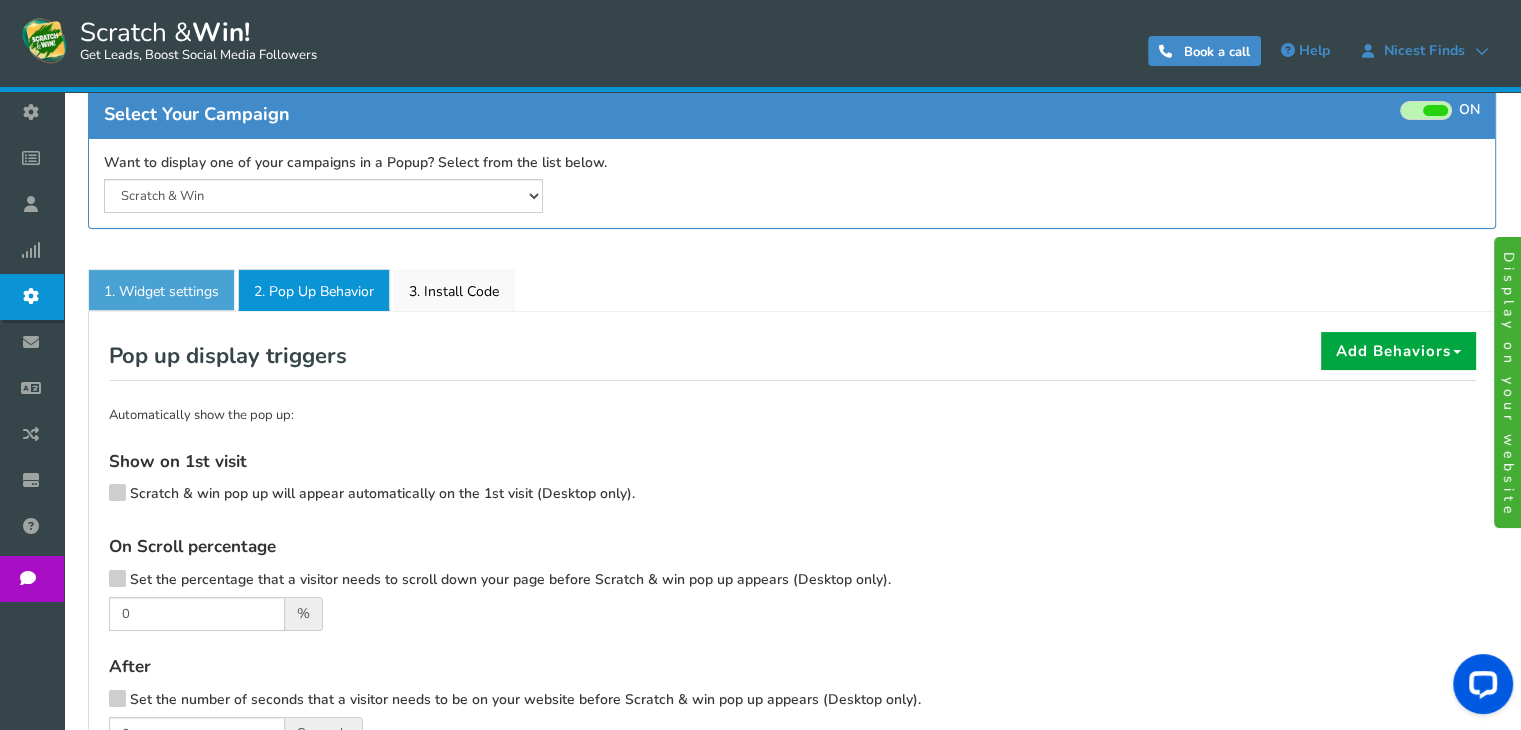 click on "1. Widget settings" at bounding box center [161, 290] 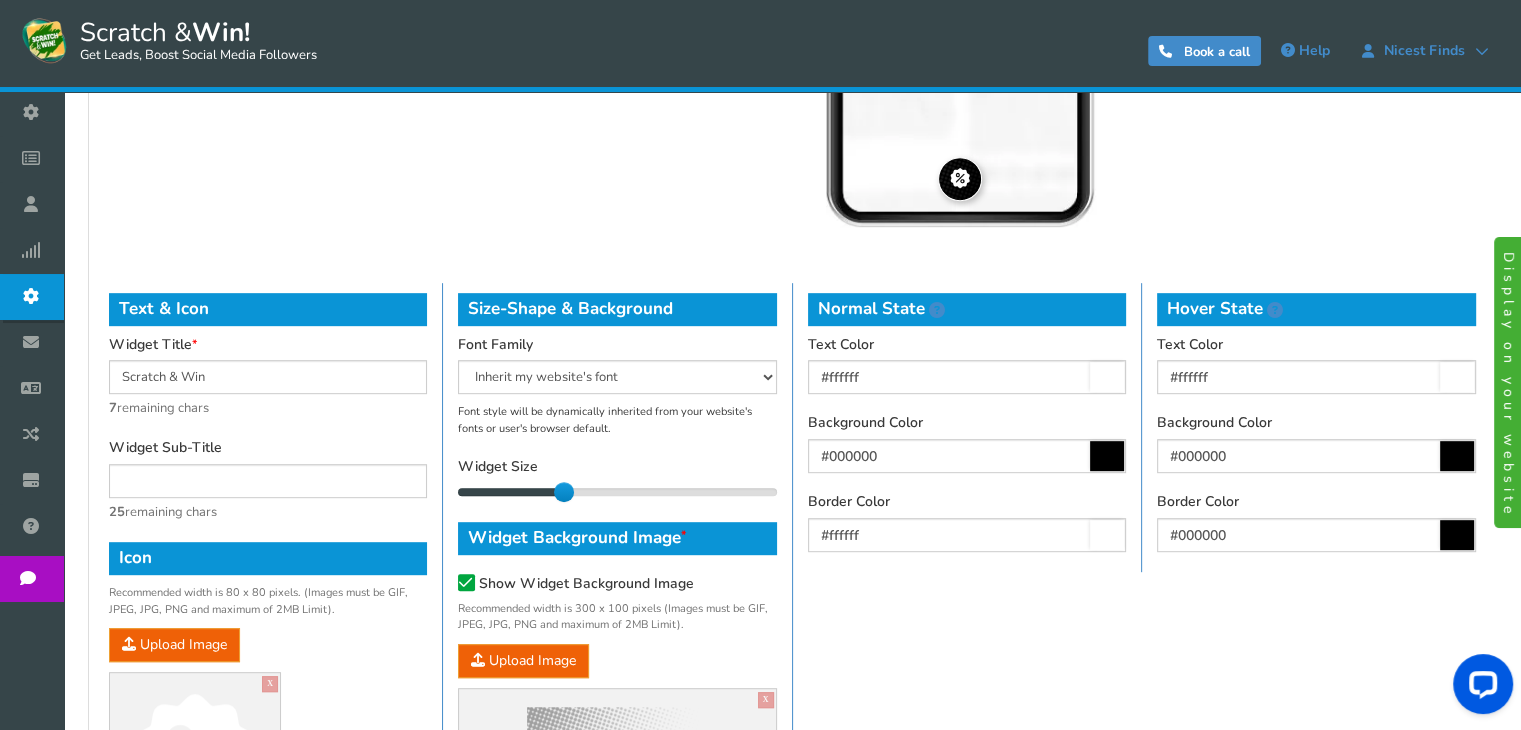 scroll, scrollTop: 916, scrollLeft: 0, axis: vertical 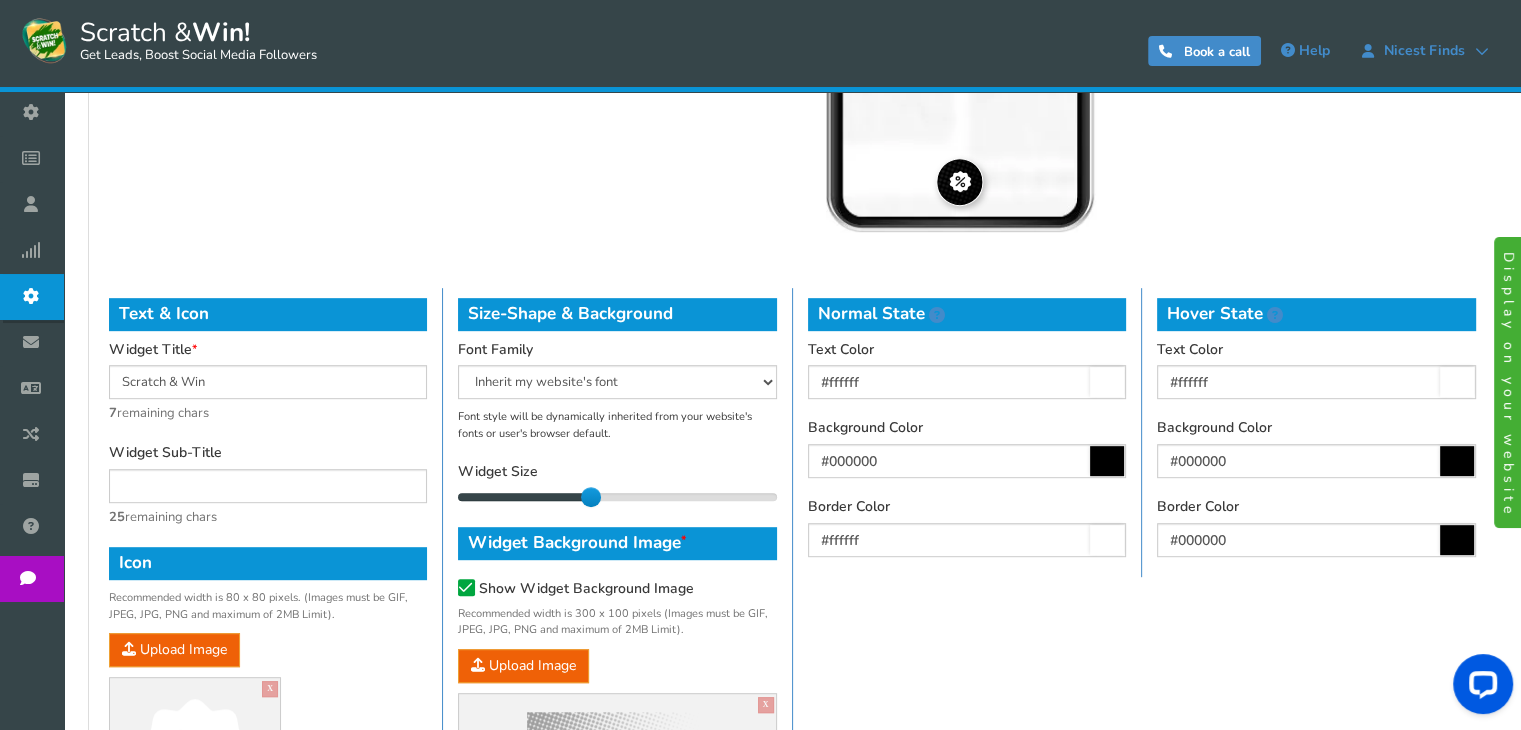 drag, startPoint x: 560, startPoint y: 493, endPoint x: 584, endPoint y: 498, distance: 24.5153 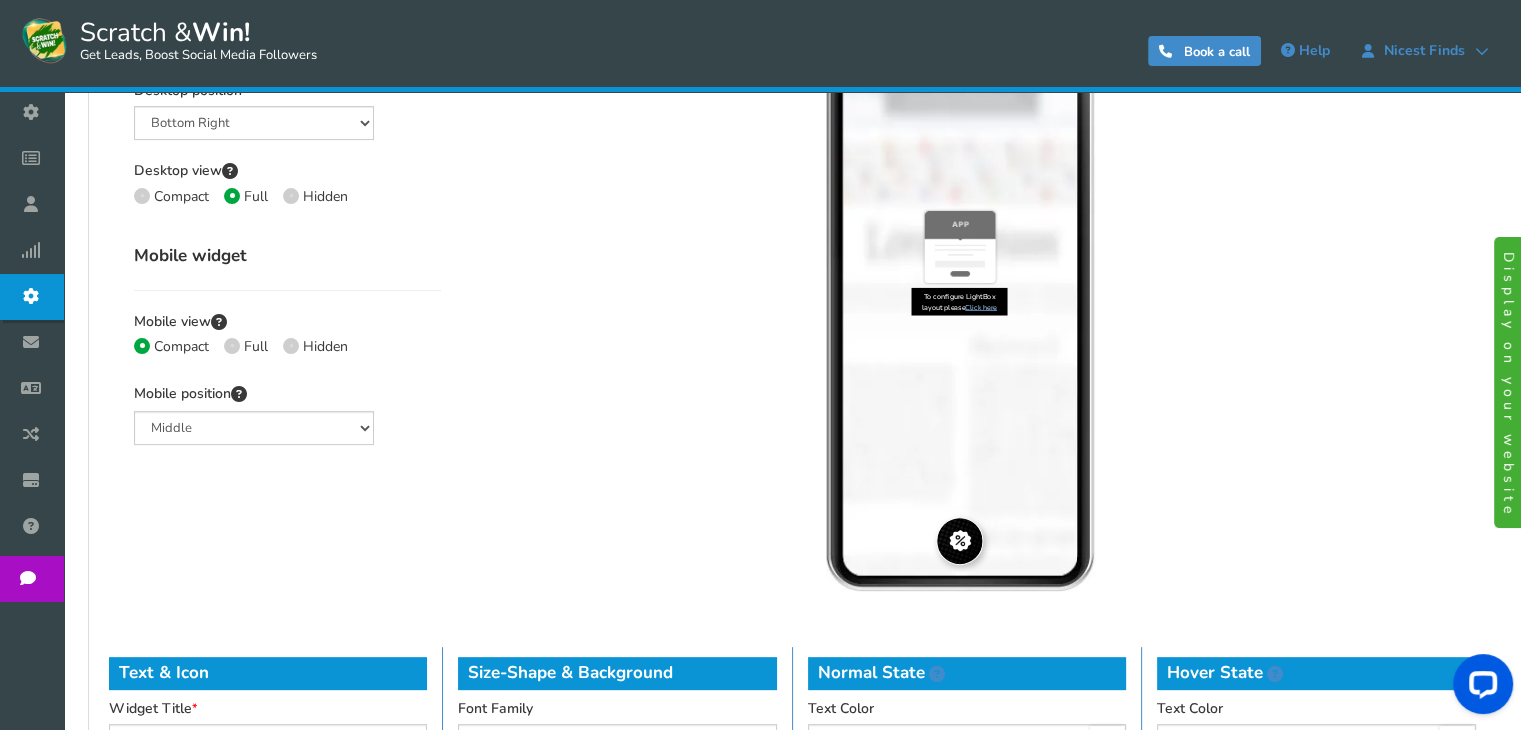 scroll, scrollTop: 555, scrollLeft: 0, axis: vertical 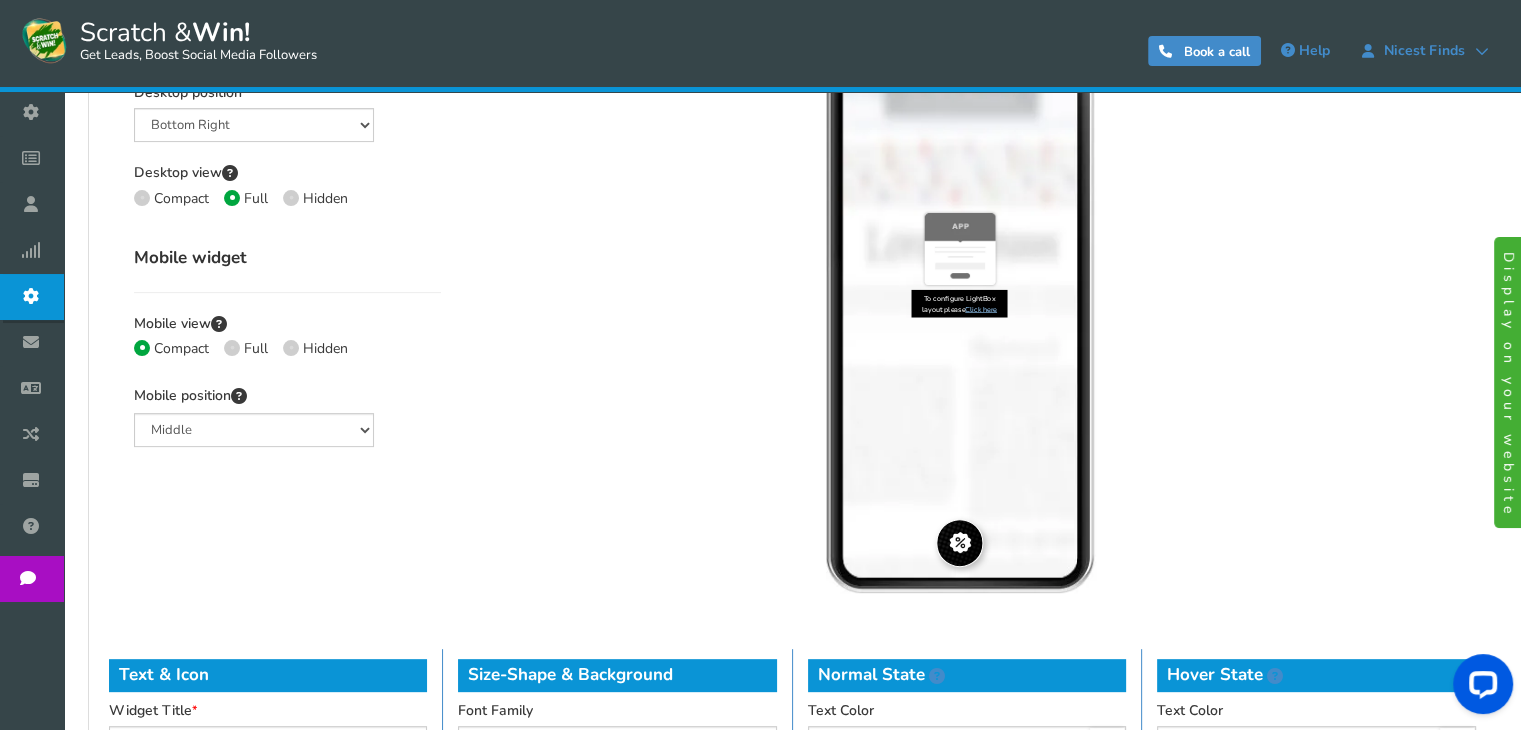 click at bounding box center [232, 348] 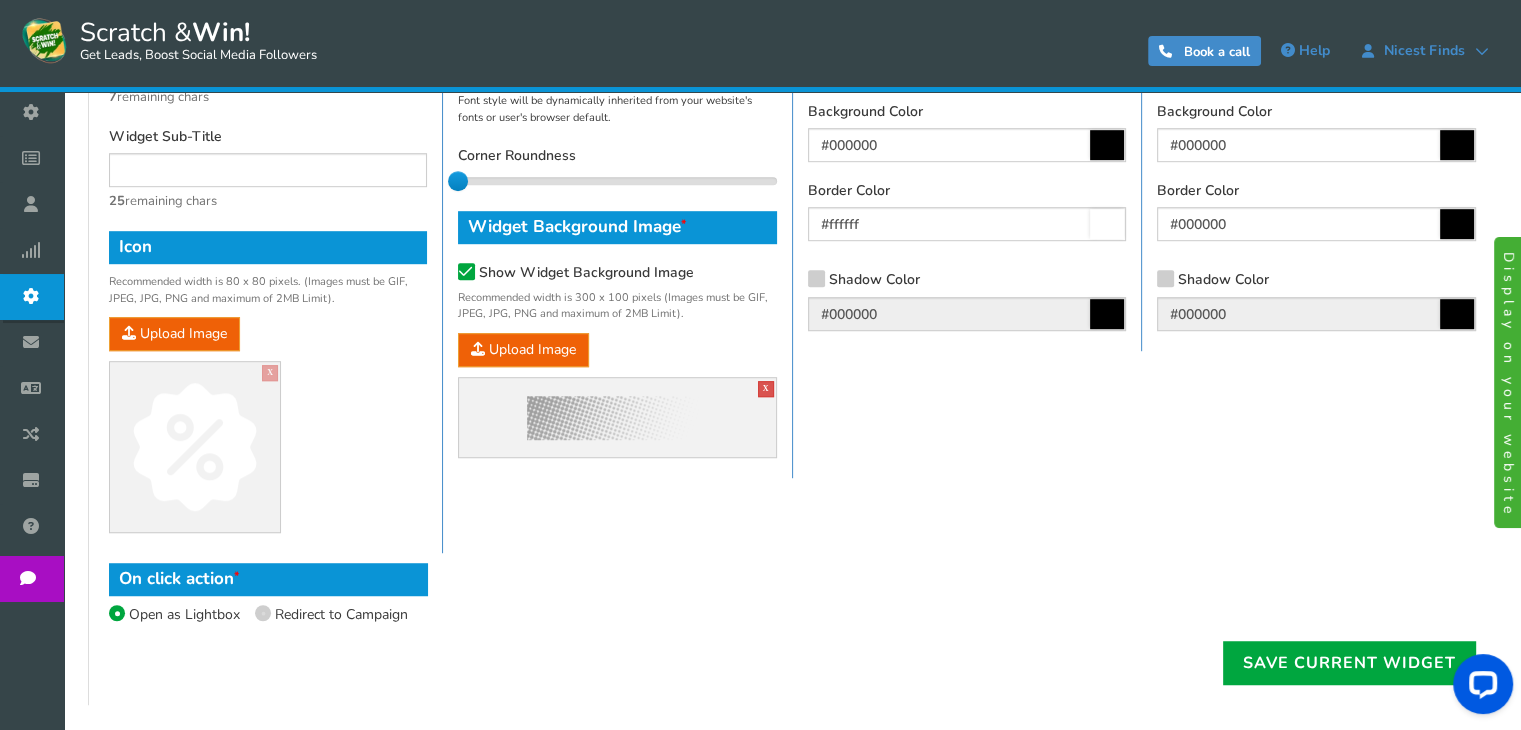 scroll, scrollTop: 1255, scrollLeft: 0, axis: vertical 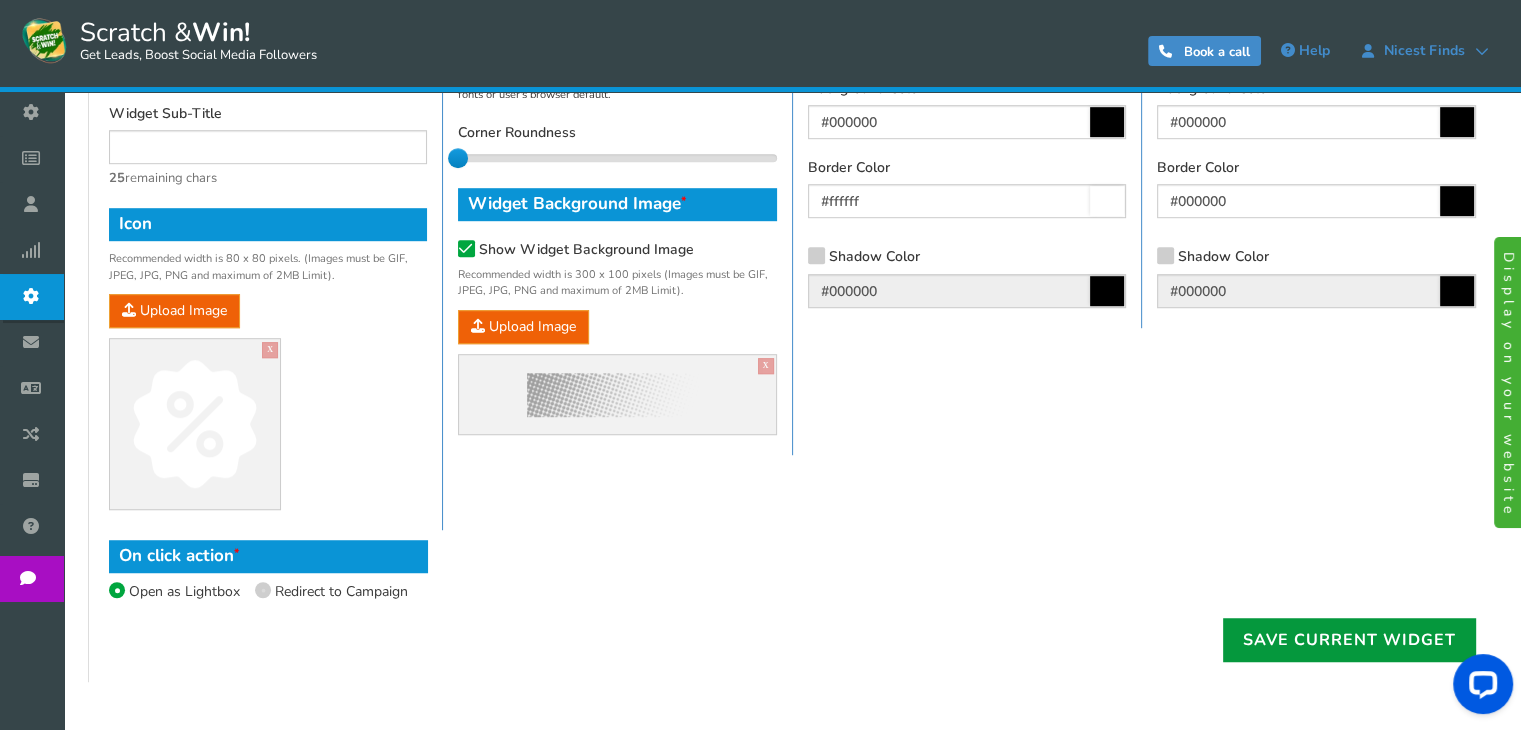 click on "Save Current Widget" at bounding box center (1349, 640) 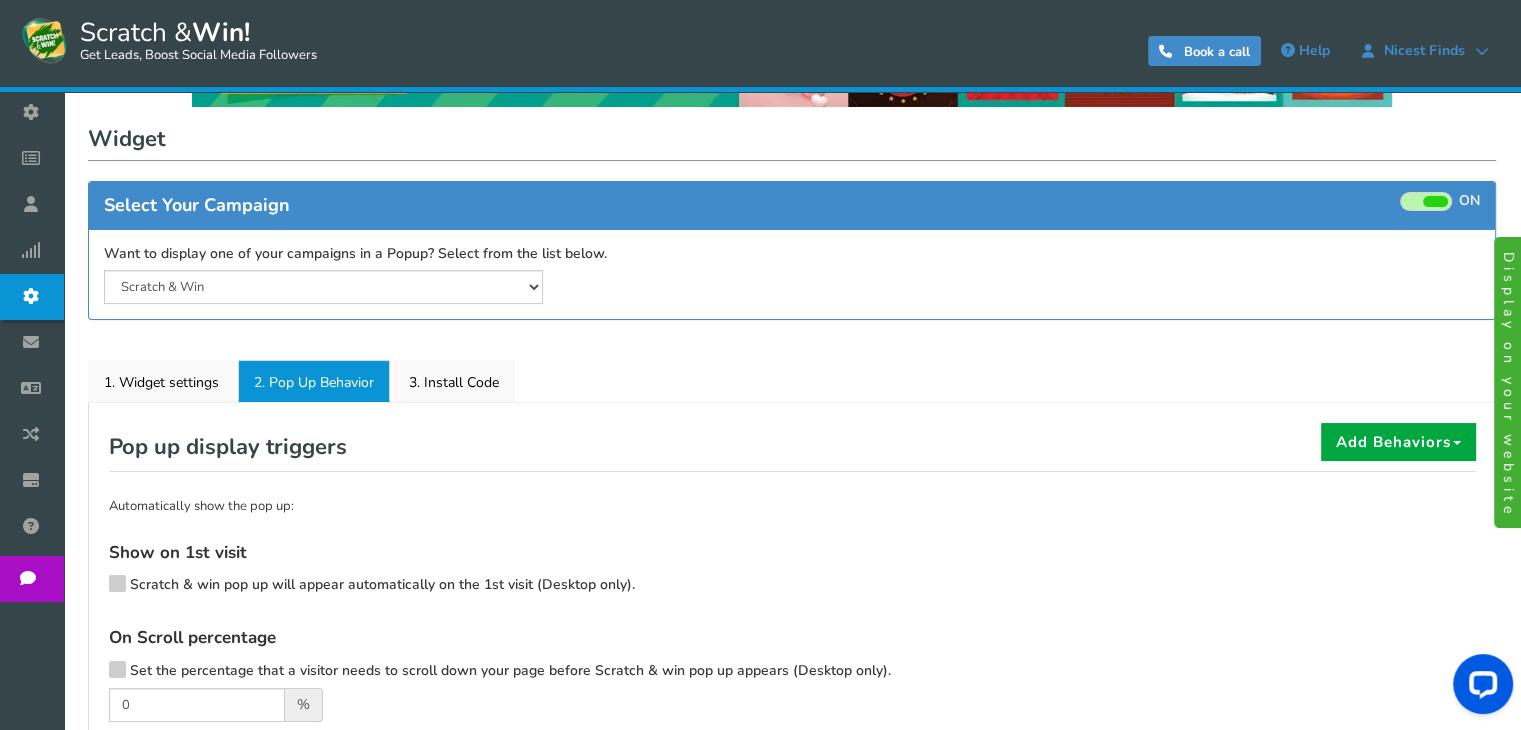 scroll, scrollTop: 85, scrollLeft: 0, axis: vertical 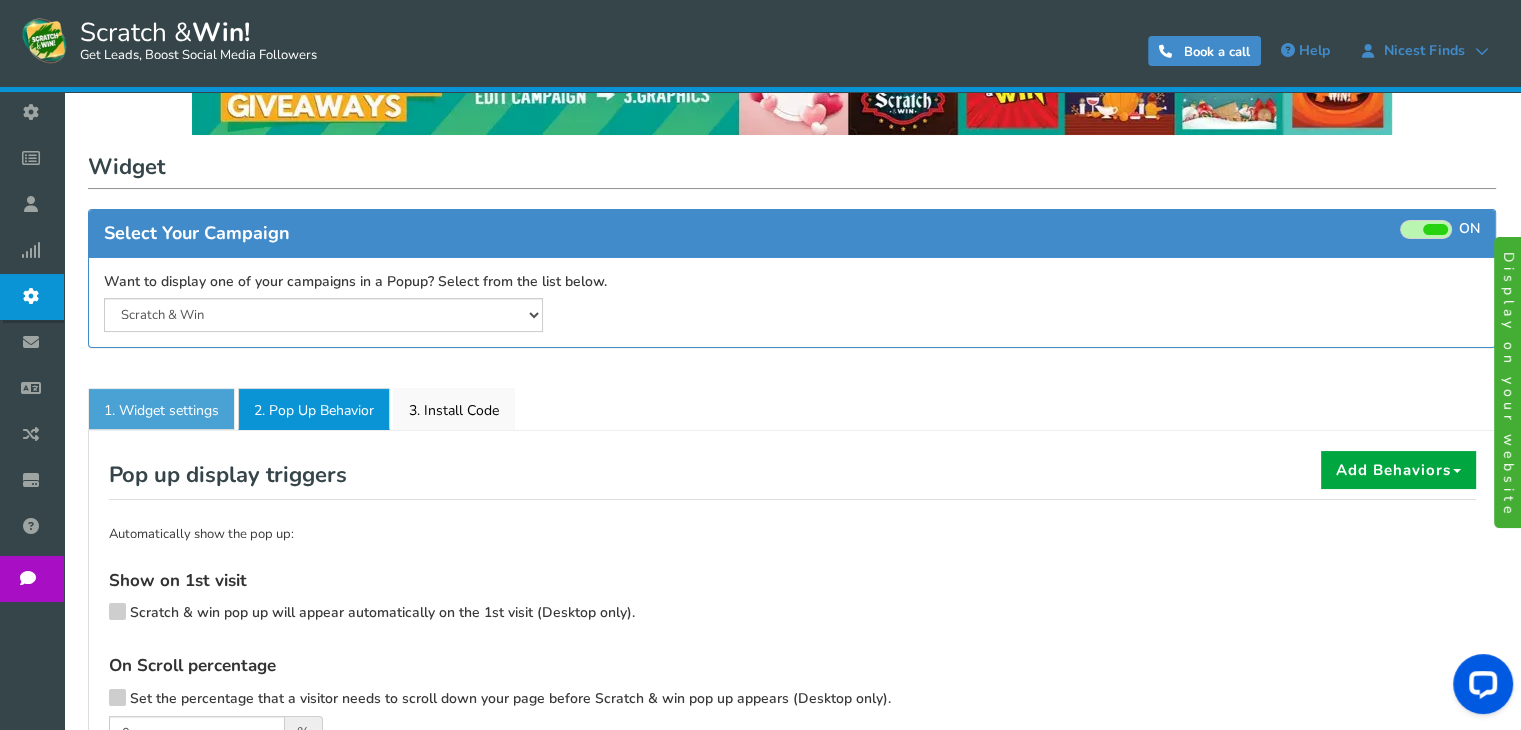 click on "1. Widget settings" at bounding box center (161, 409) 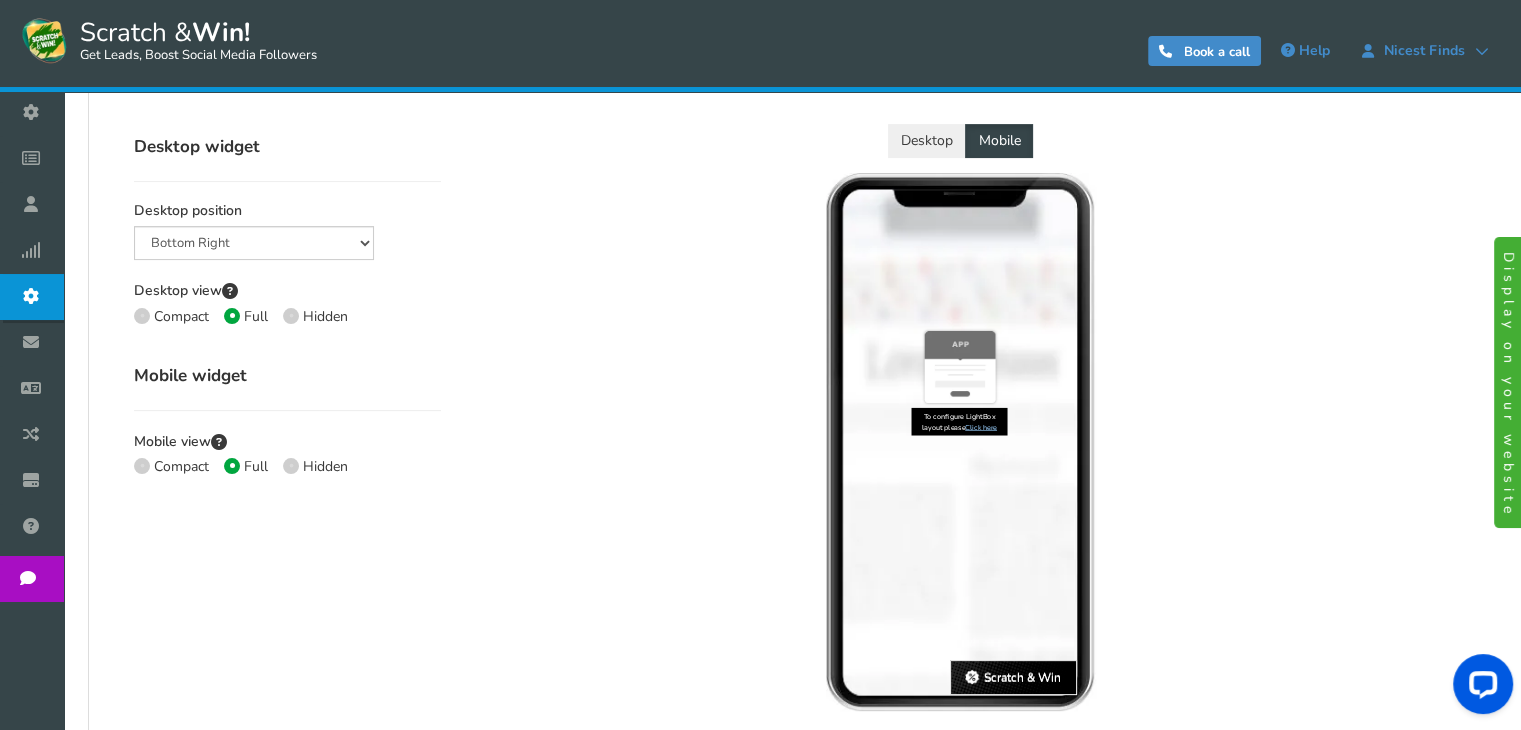 scroll, scrollTop: 438, scrollLeft: 0, axis: vertical 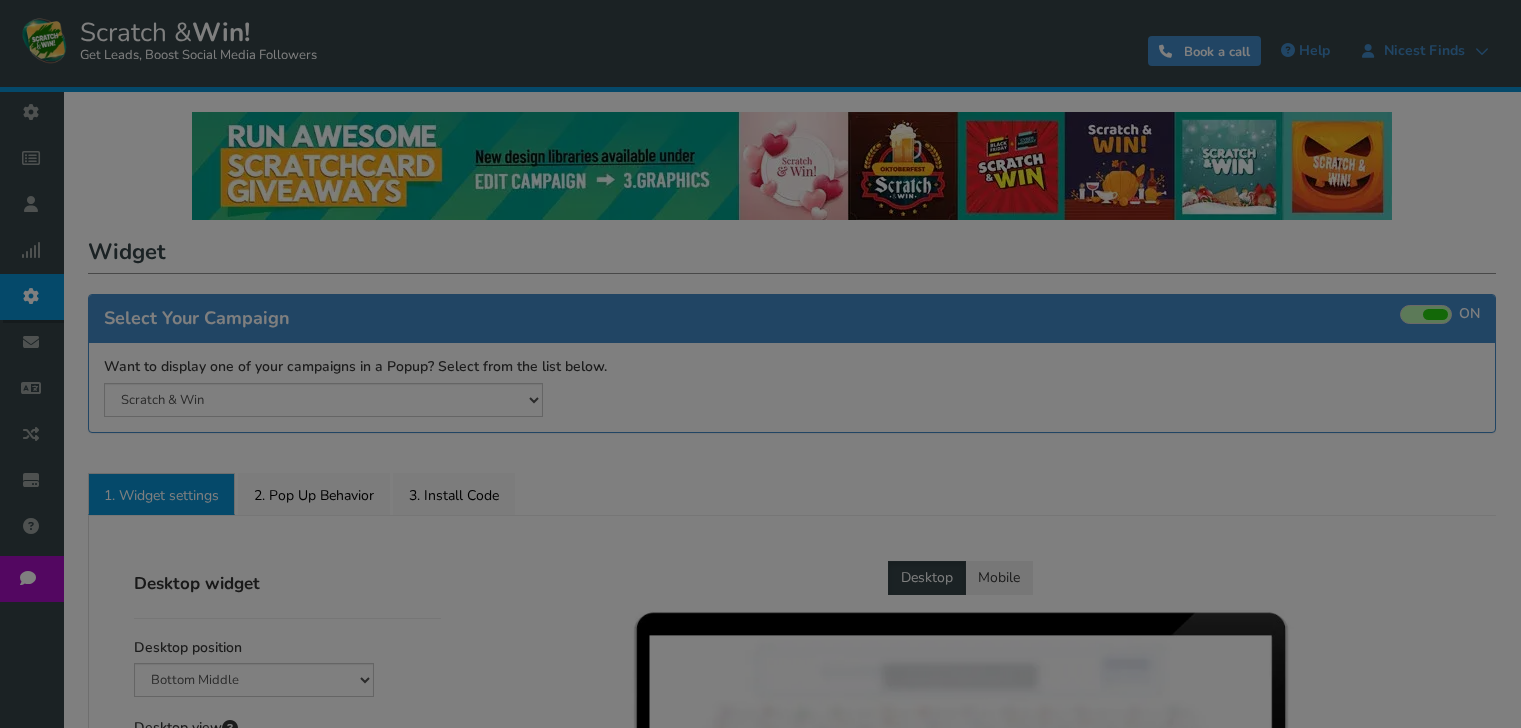 select on "mid-bottom-bar" 